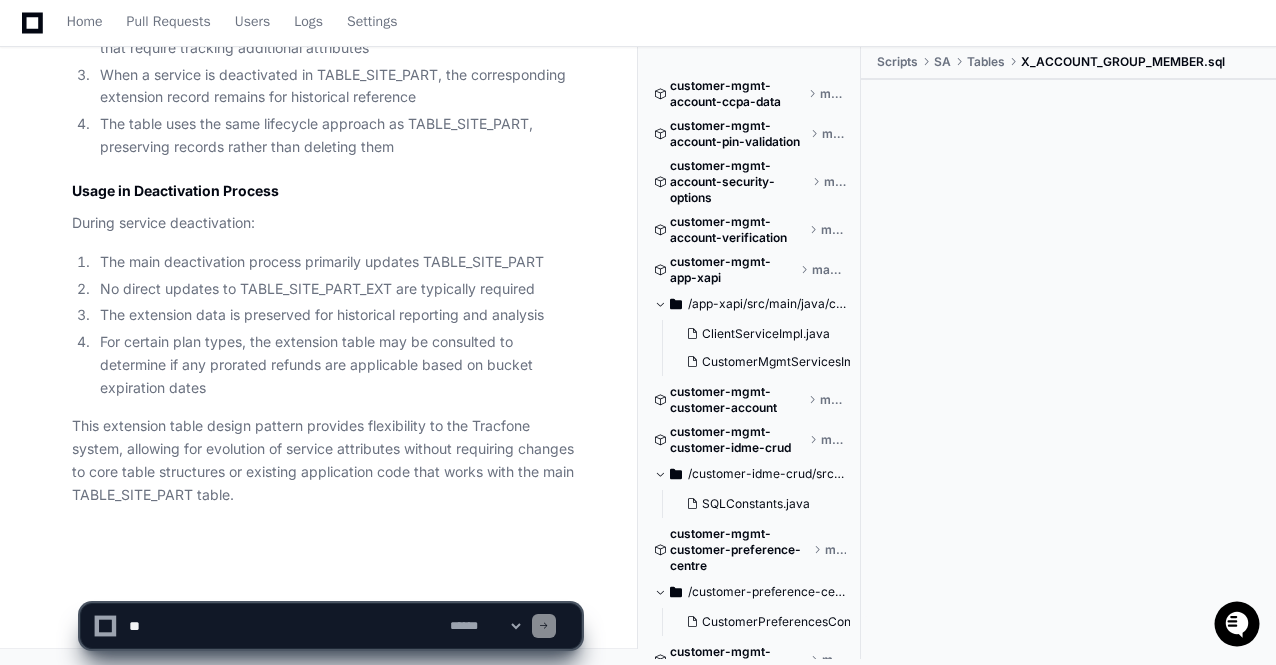 scroll, scrollTop: 0, scrollLeft: 0, axis: both 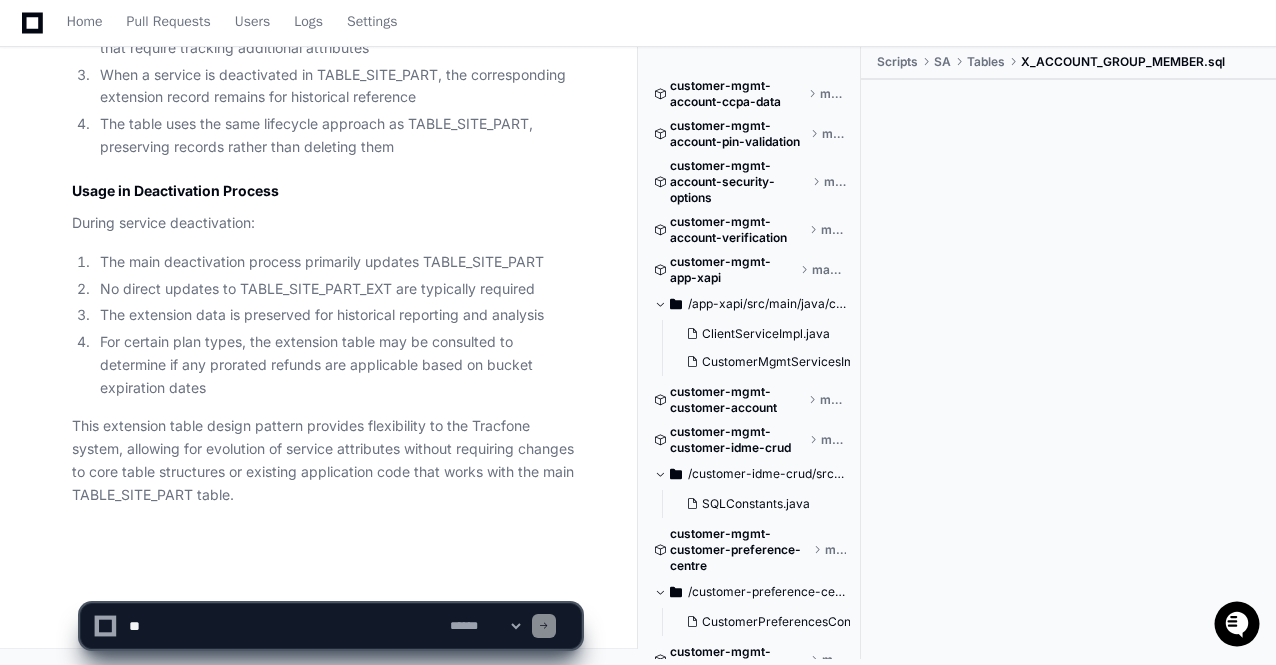 click on "This extension table design pattern provides flexibility to the Tracfone system, allowing for evolution of service attributes without requiring changes to core table structures or existing application code that works with the main TABLE_SITE_PART table." 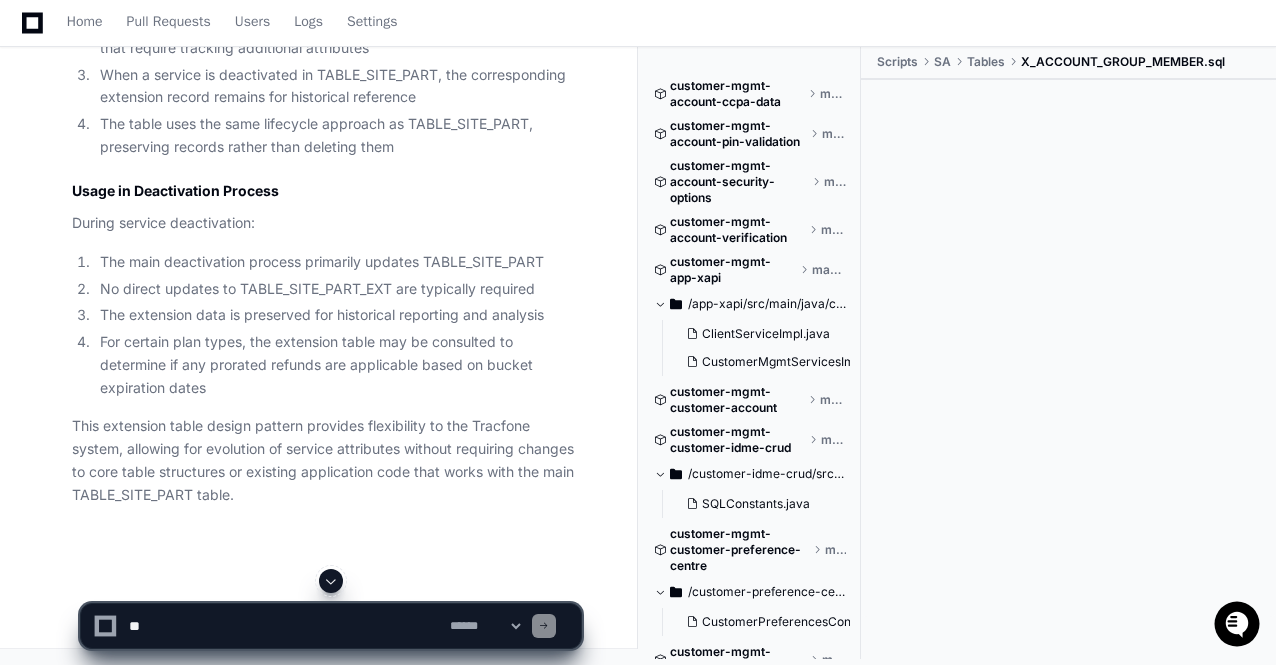 scroll, scrollTop: 60532, scrollLeft: 0, axis: vertical 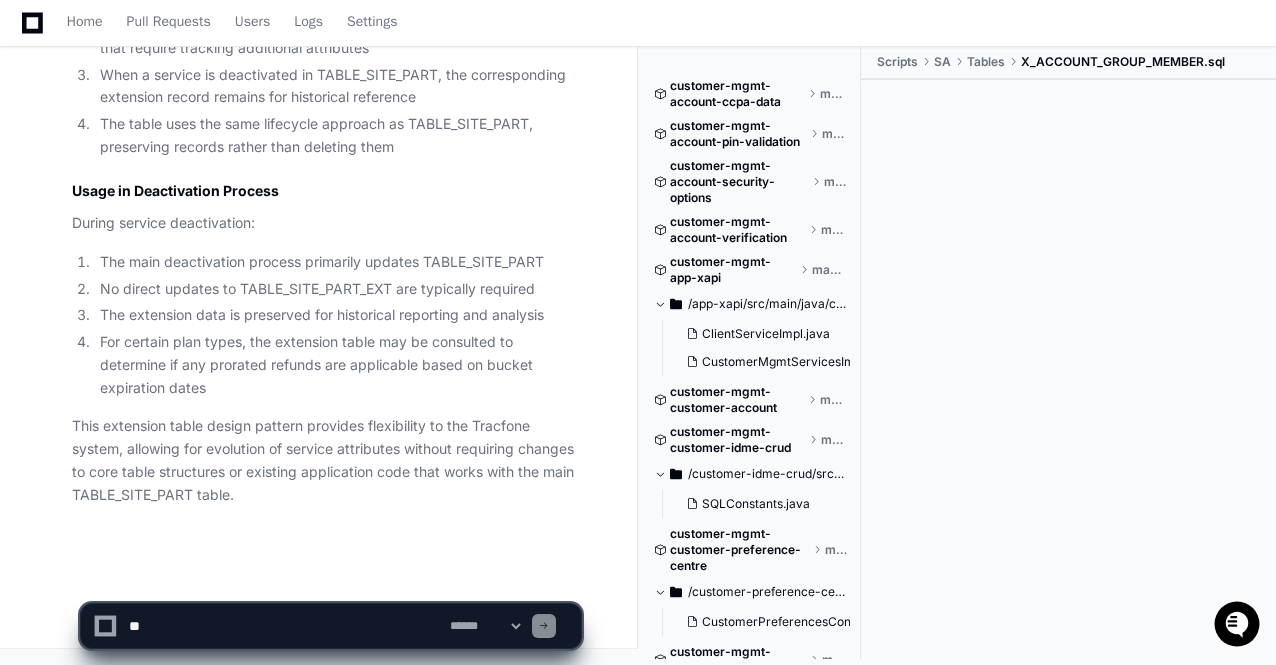 click 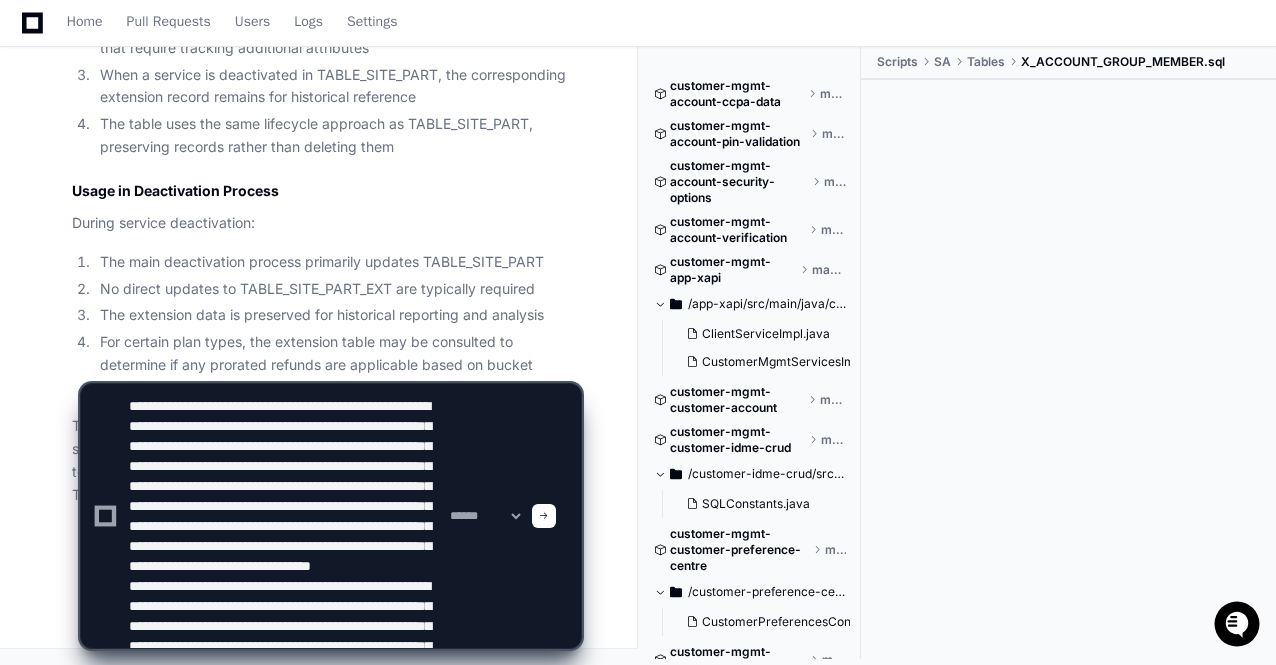 scroll, scrollTop: 126, scrollLeft: 0, axis: vertical 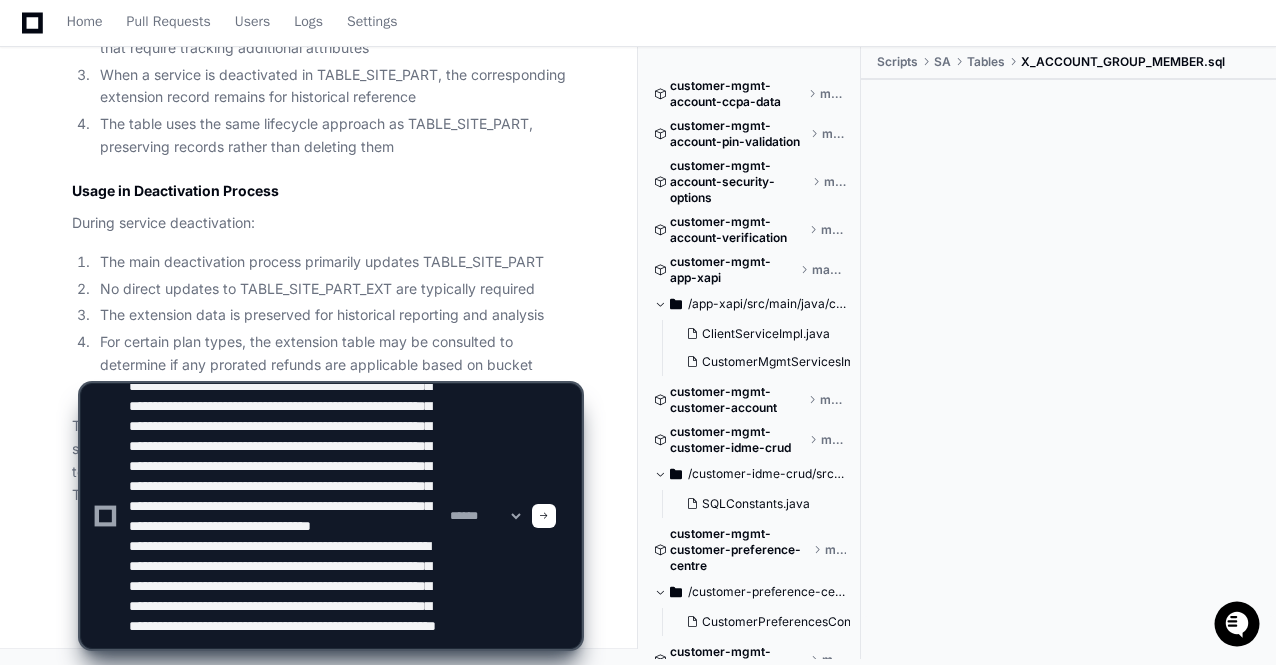 type on "**********" 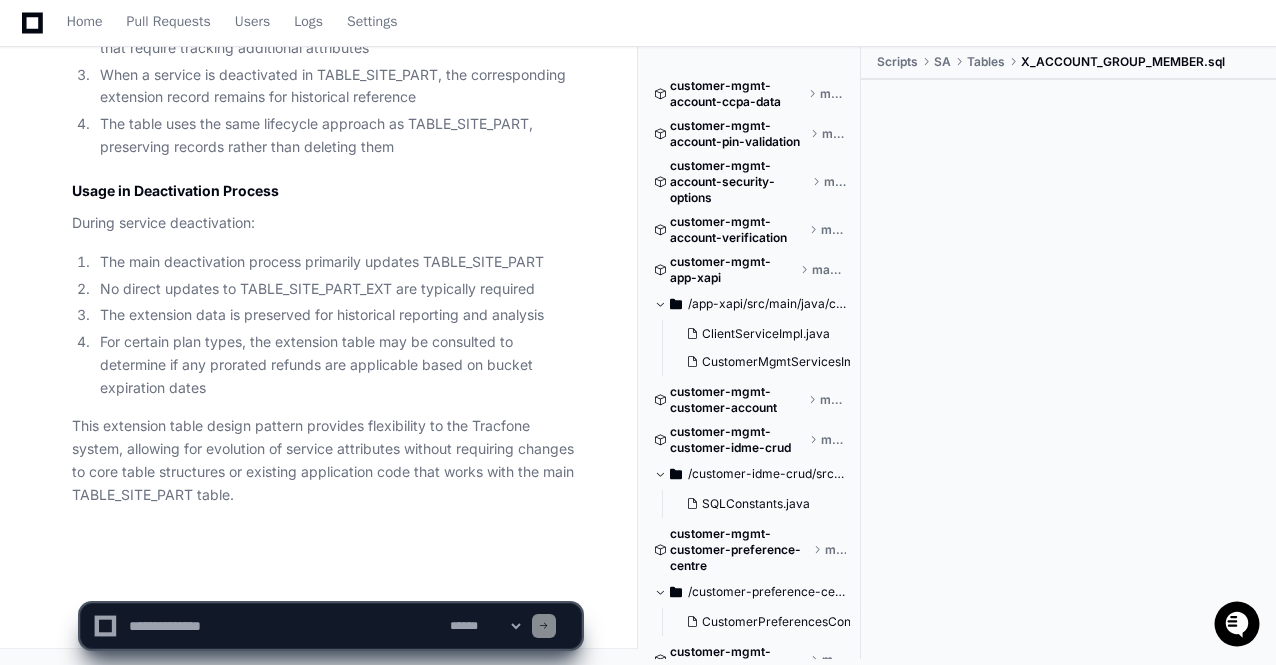 scroll, scrollTop: 0, scrollLeft: 0, axis: both 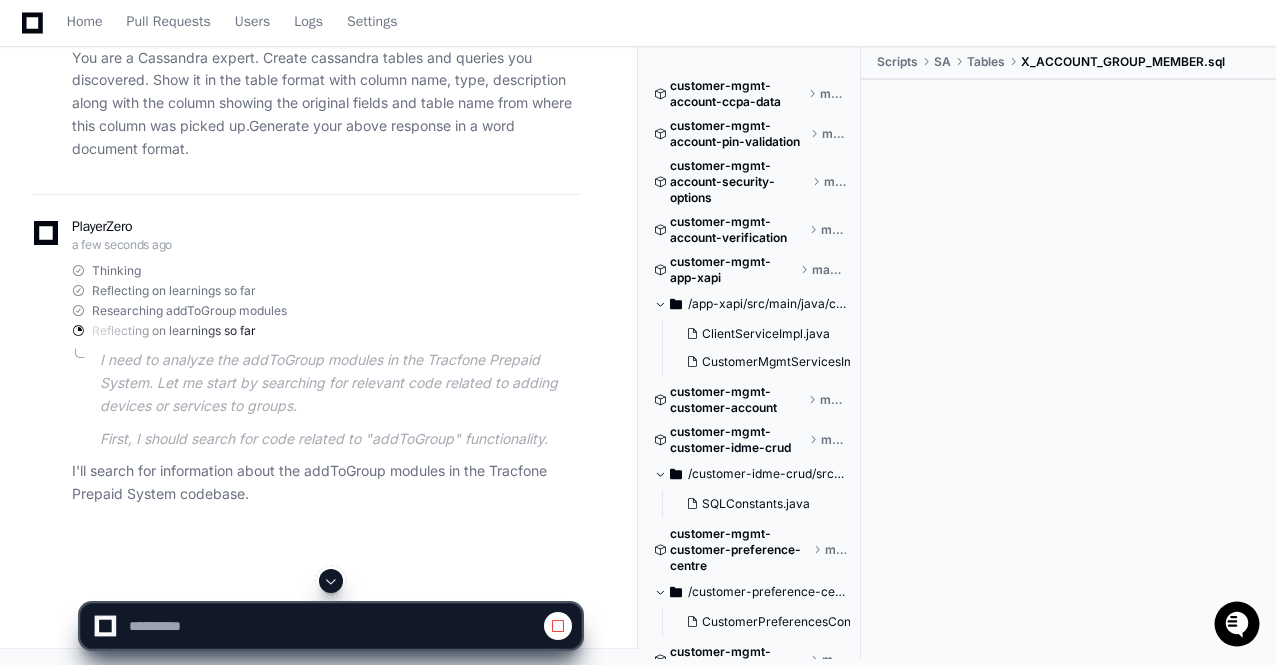 click 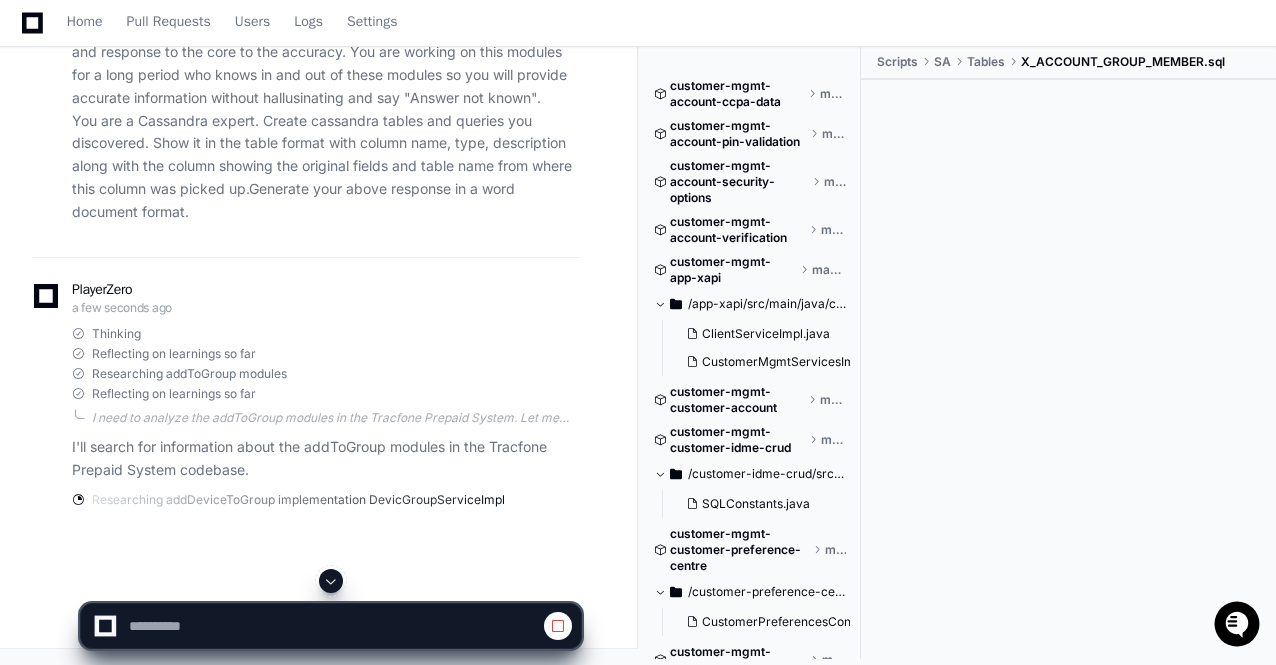scroll, scrollTop: 62048, scrollLeft: 0, axis: vertical 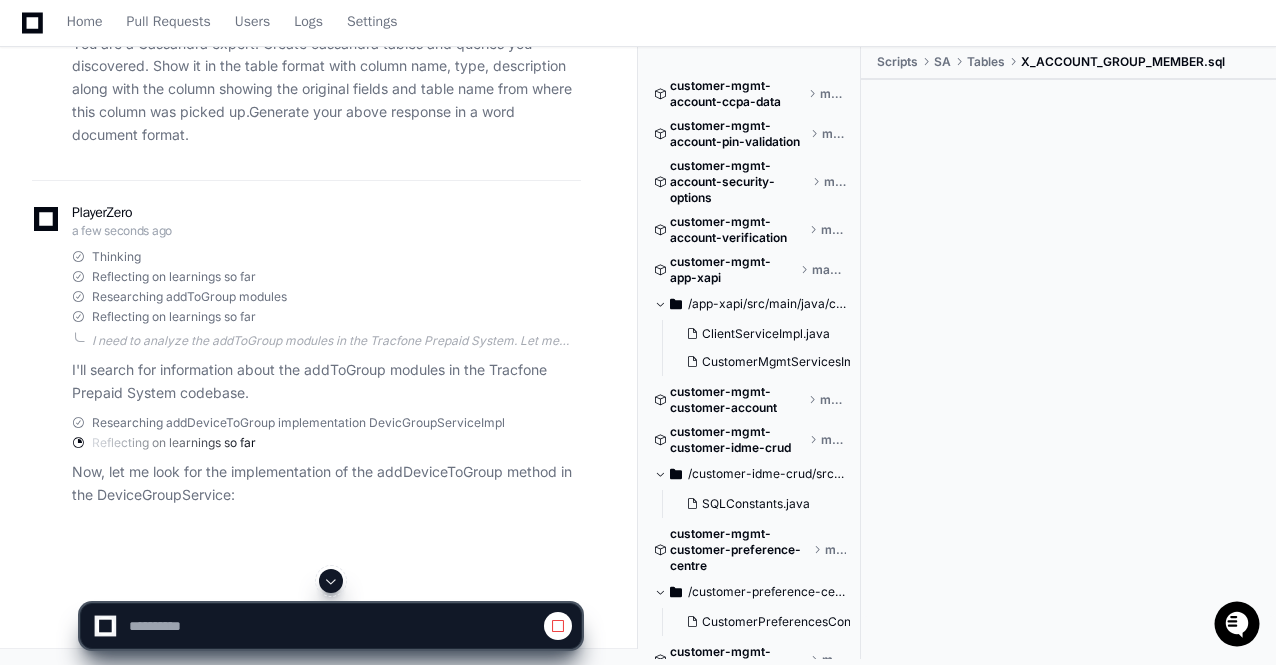 click 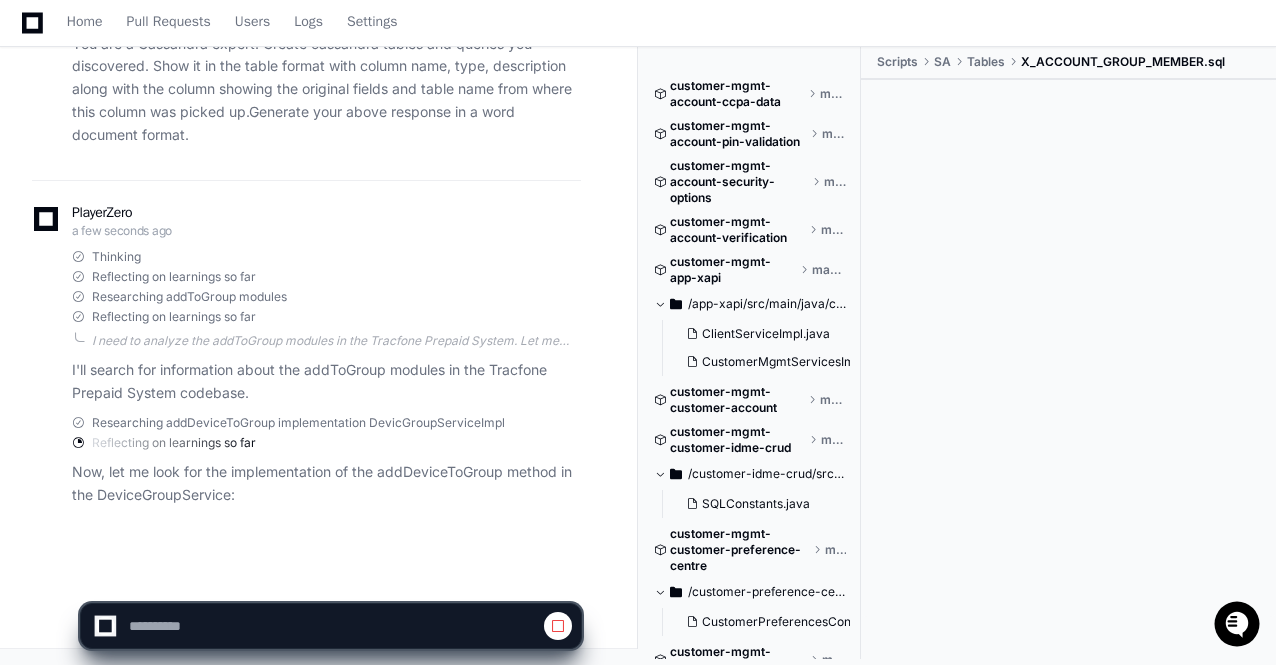 scroll, scrollTop: 62149, scrollLeft: 0, axis: vertical 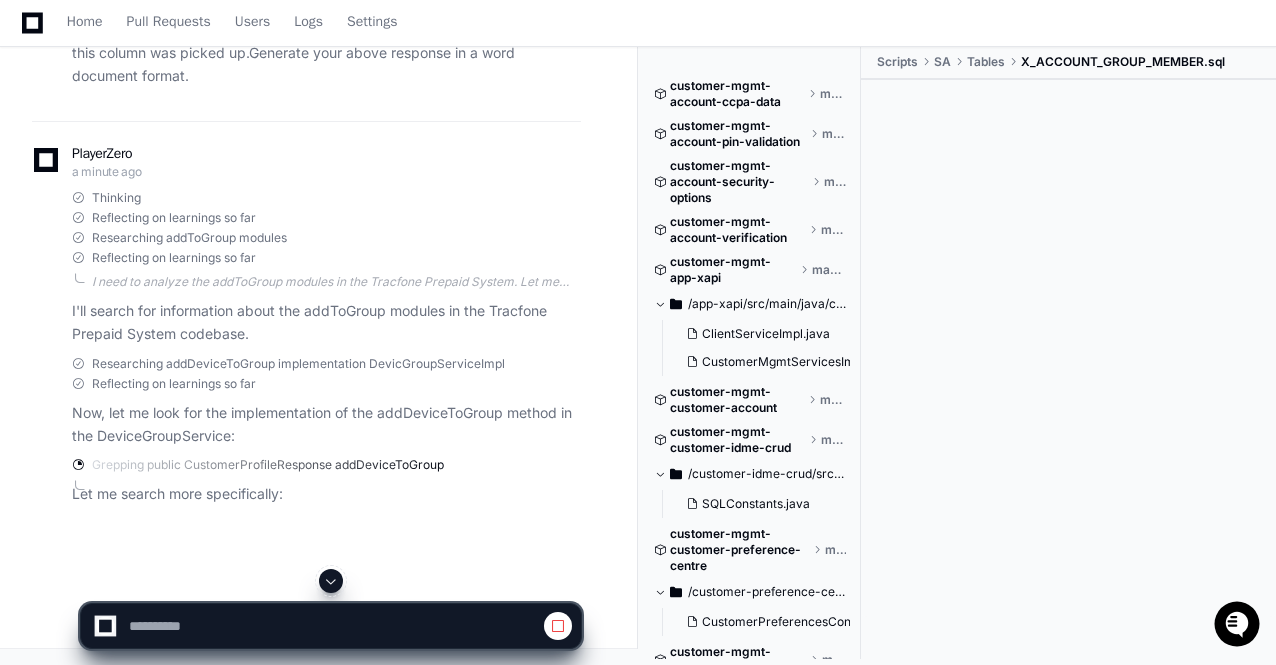 click 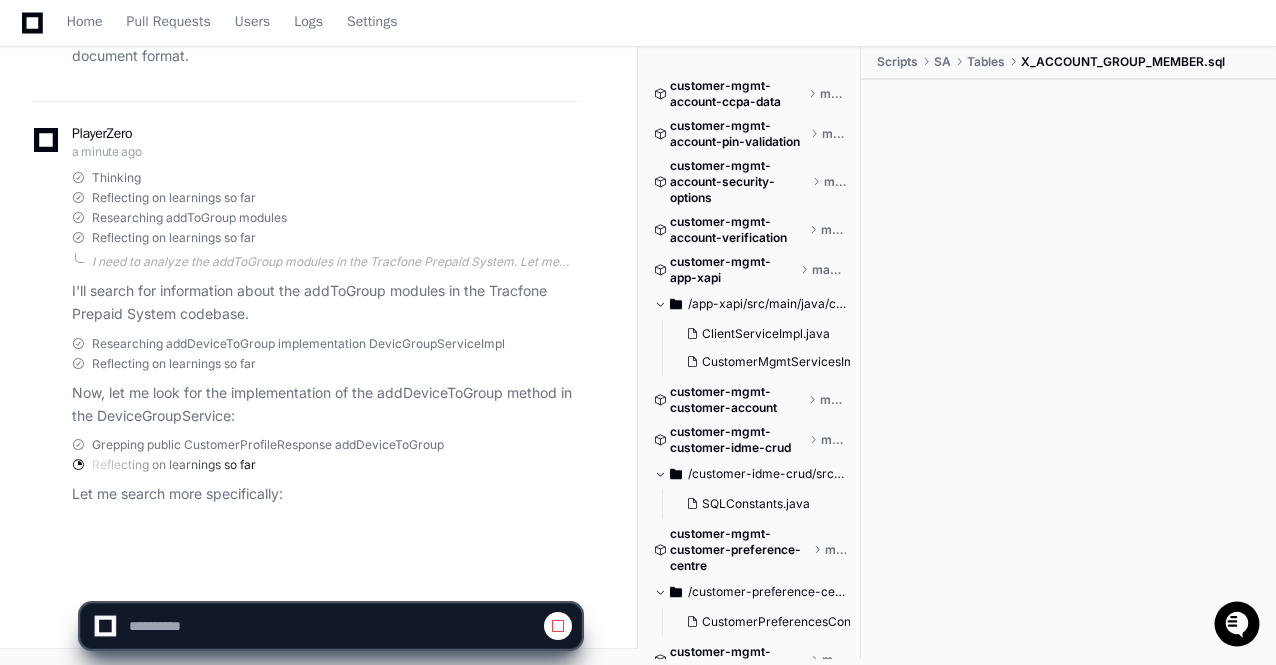 scroll, scrollTop: 62228, scrollLeft: 0, axis: vertical 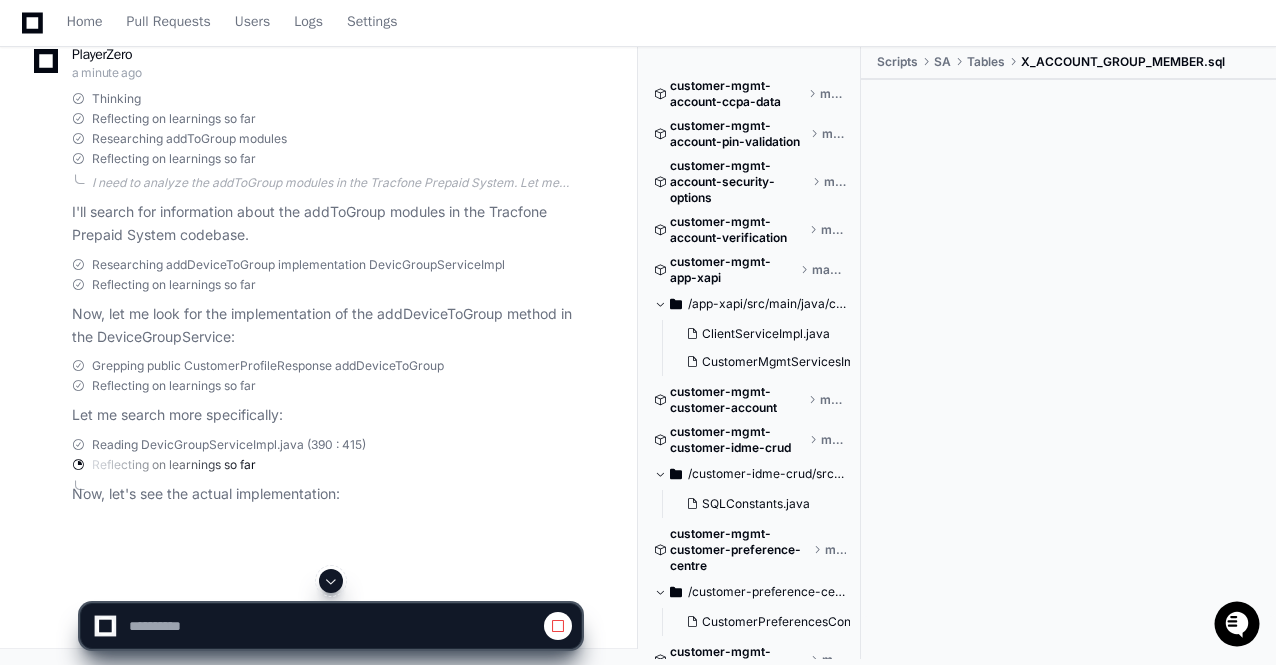 click 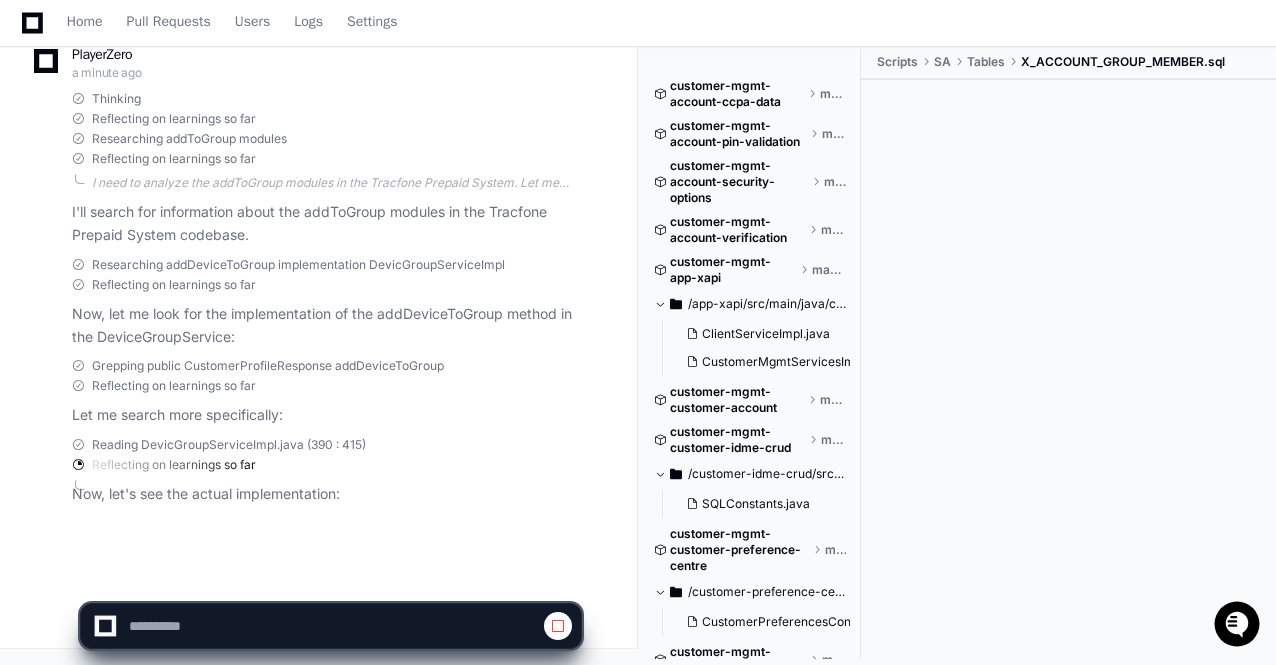 scroll, scrollTop: 62307, scrollLeft: 0, axis: vertical 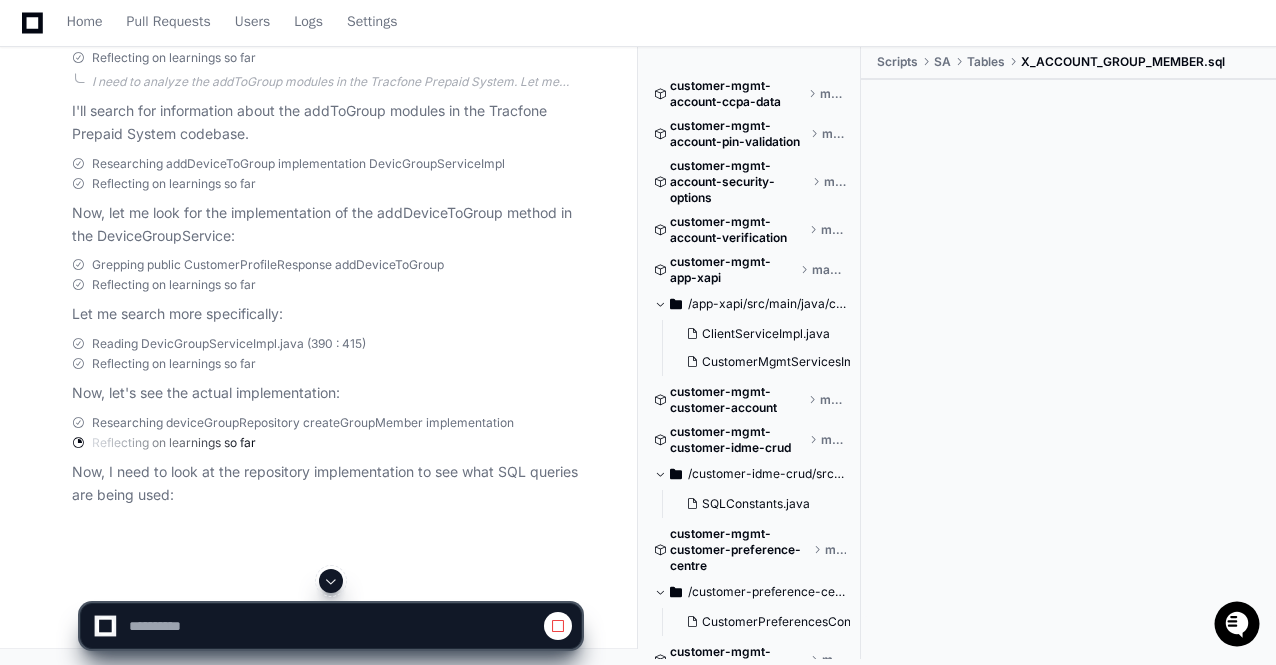 click 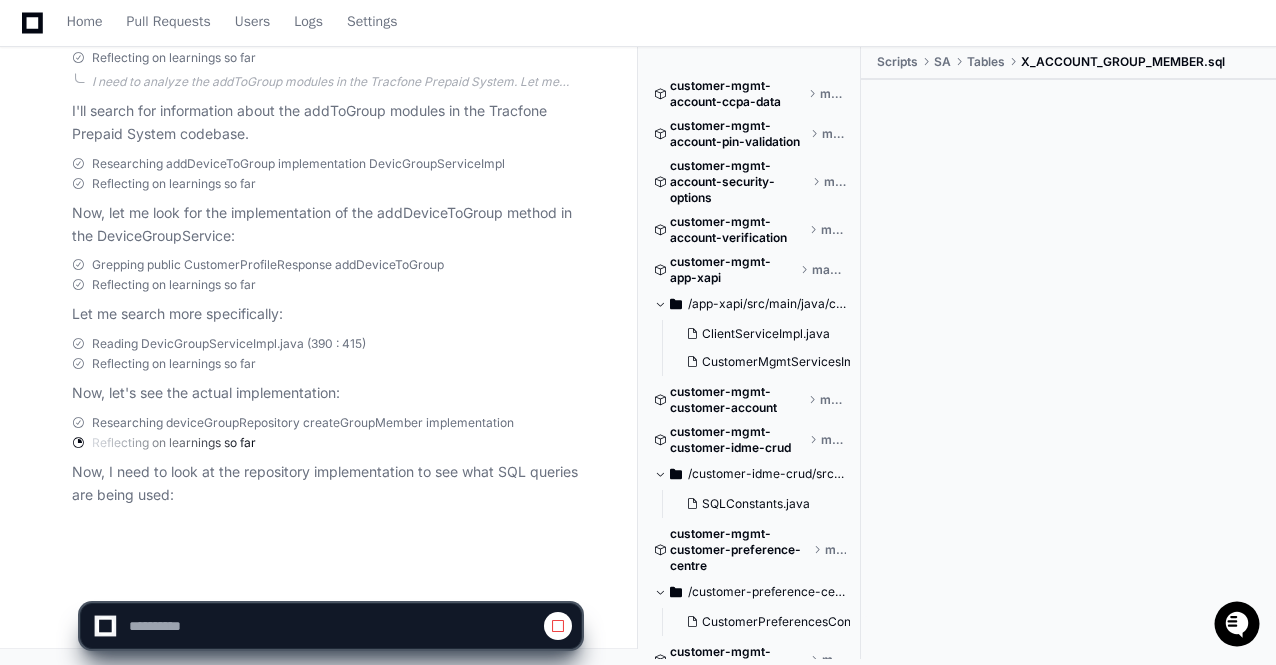 scroll, scrollTop: 62408, scrollLeft: 0, axis: vertical 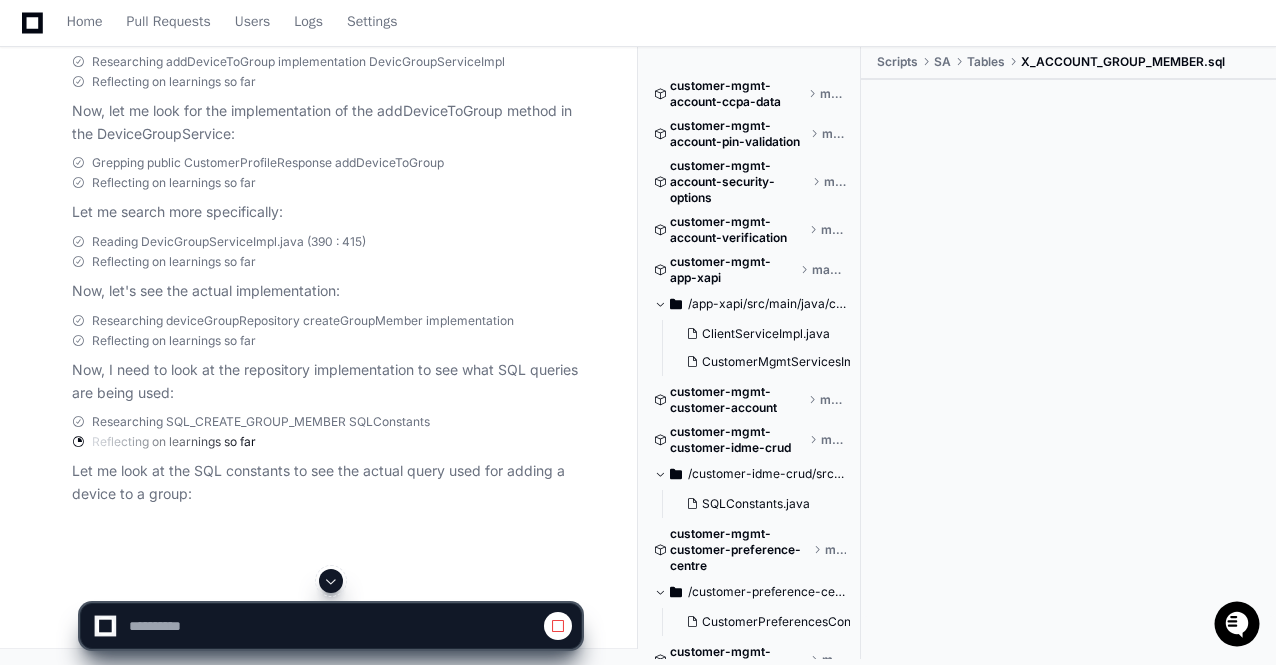 click 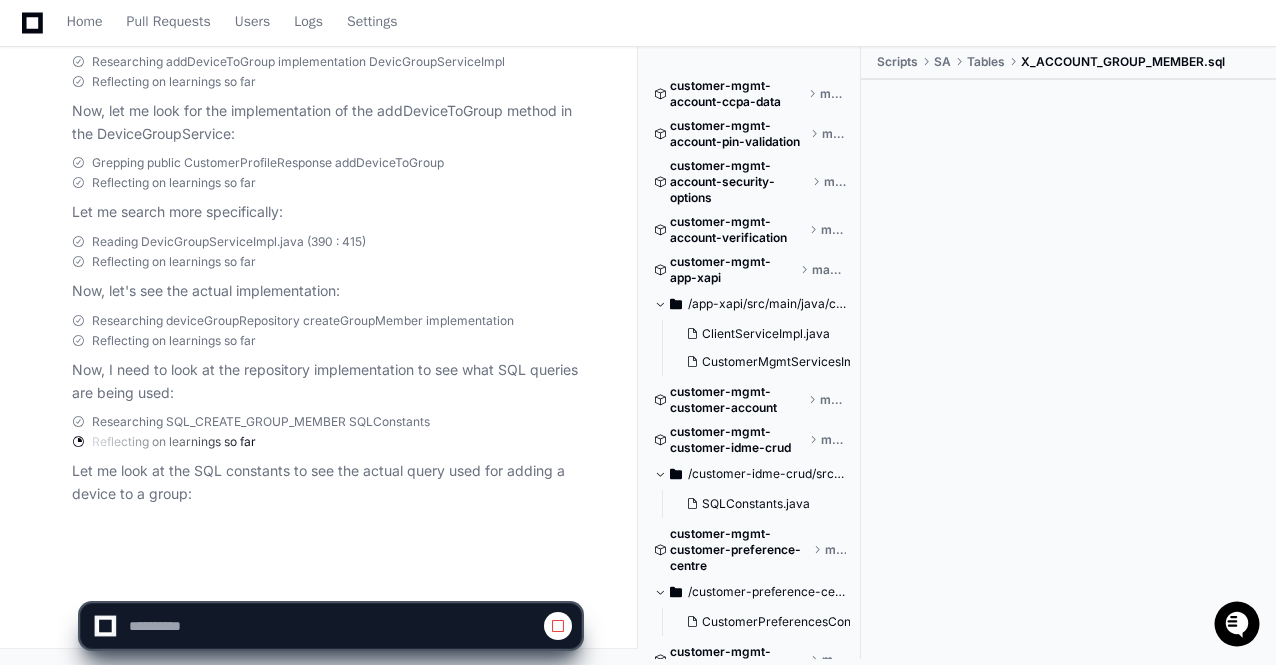 scroll, scrollTop: 62510, scrollLeft: 0, axis: vertical 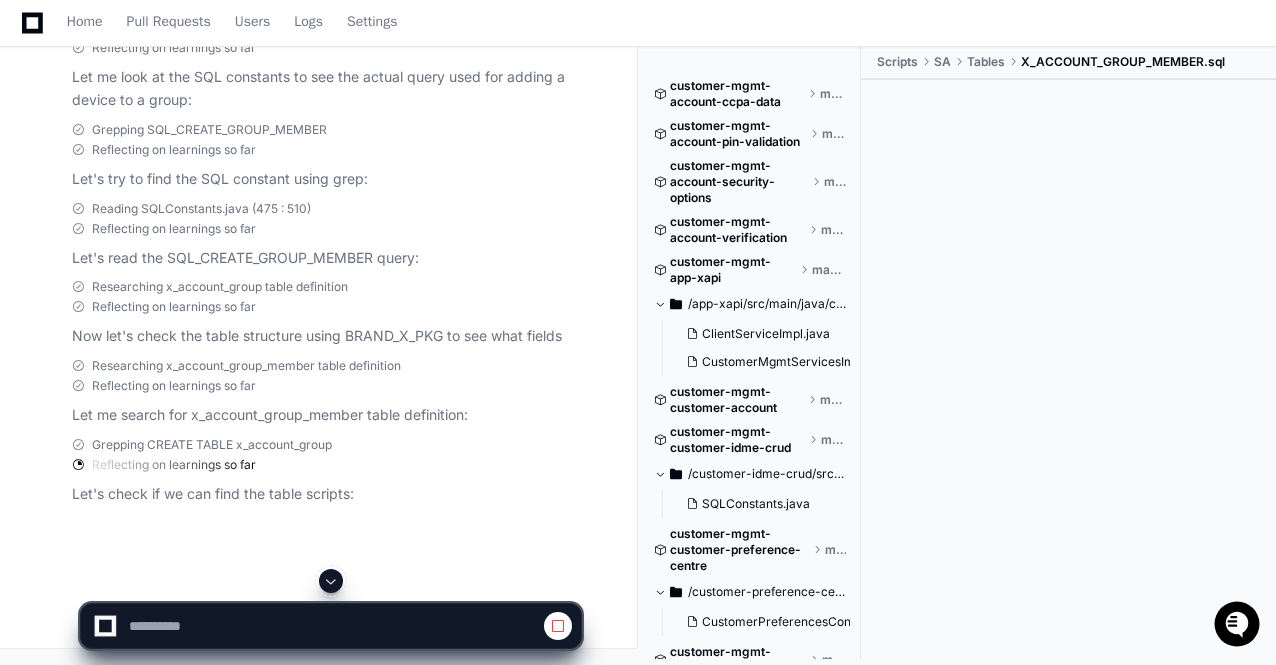 click 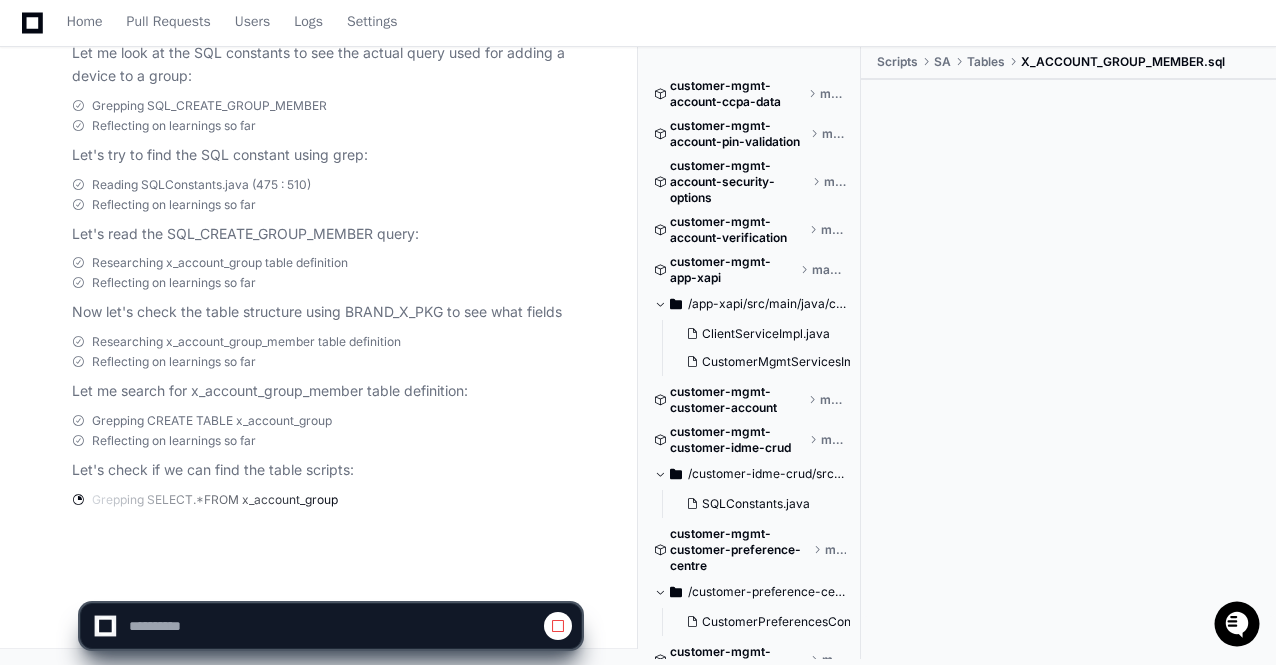 scroll, scrollTop: 62926, scrollLeft: 0, axis: vertical 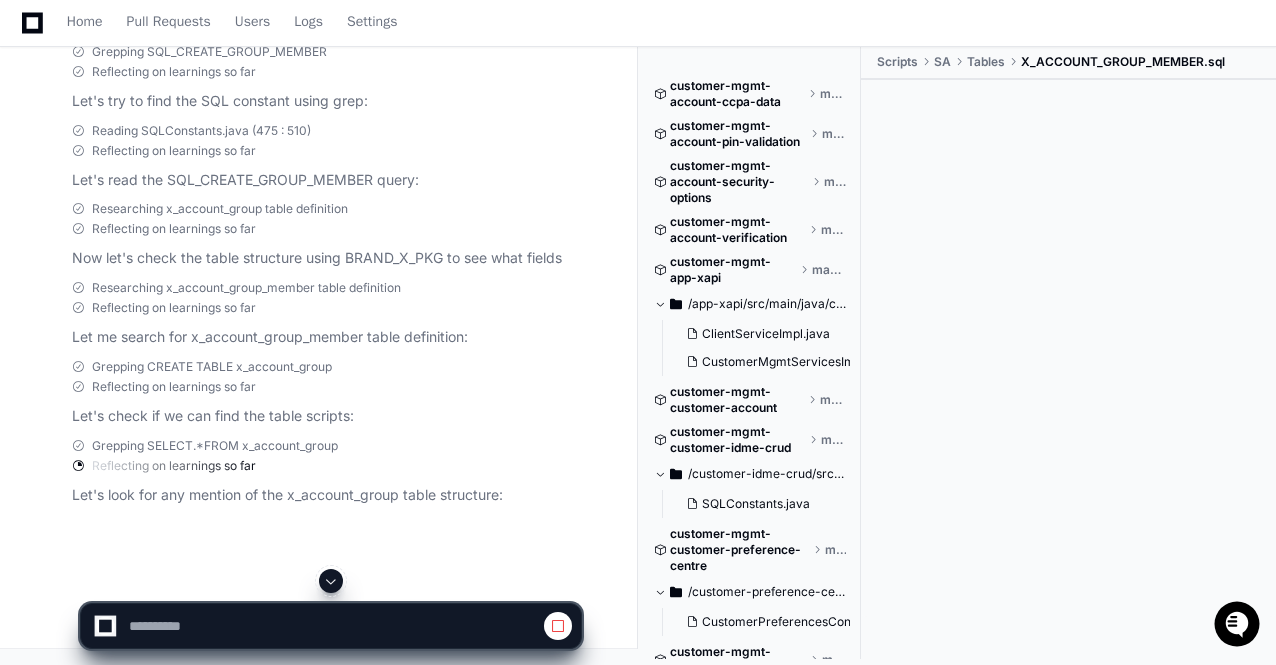 click 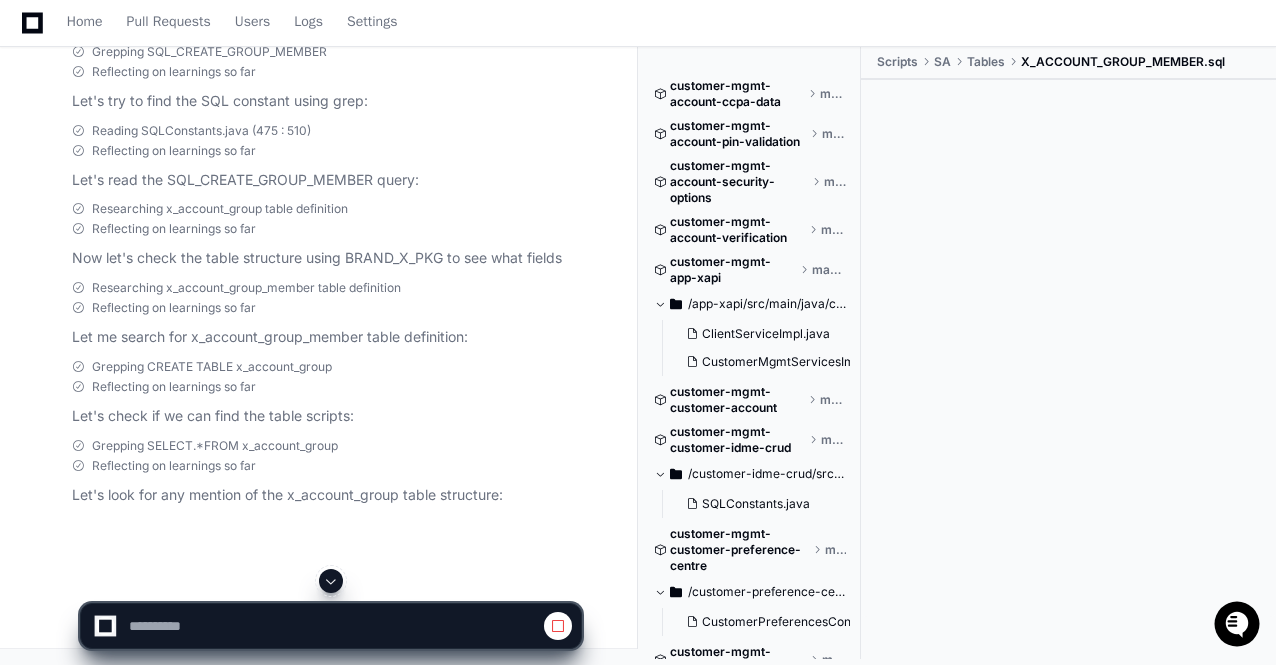 scroll, scrollTop: 63005, scrollLeft: 0, axis: vertical 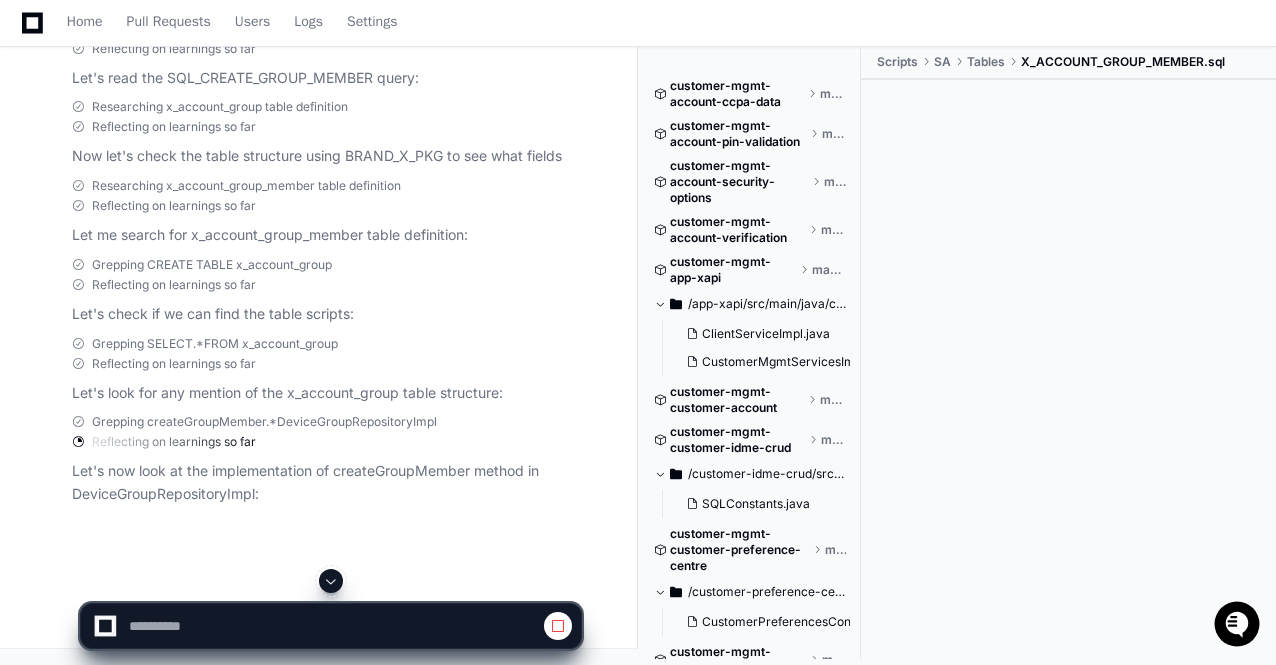 click 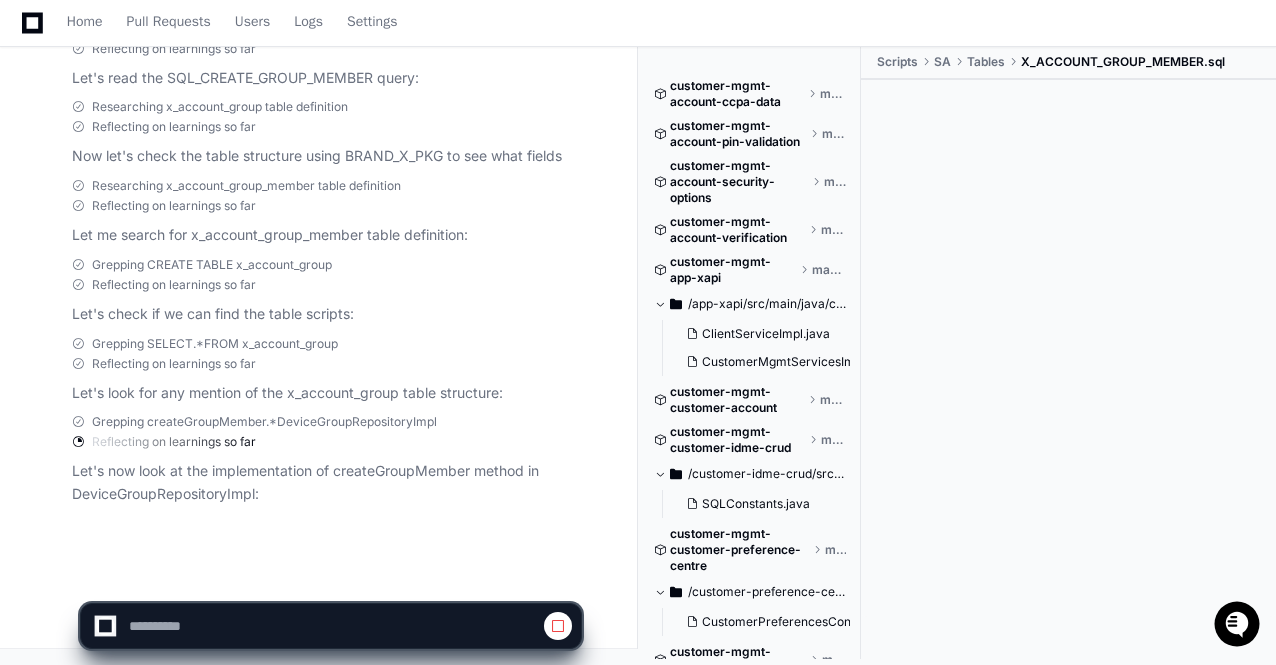 scroll, scrollTop: 63106, scrollLeft: 0, axis: vertical 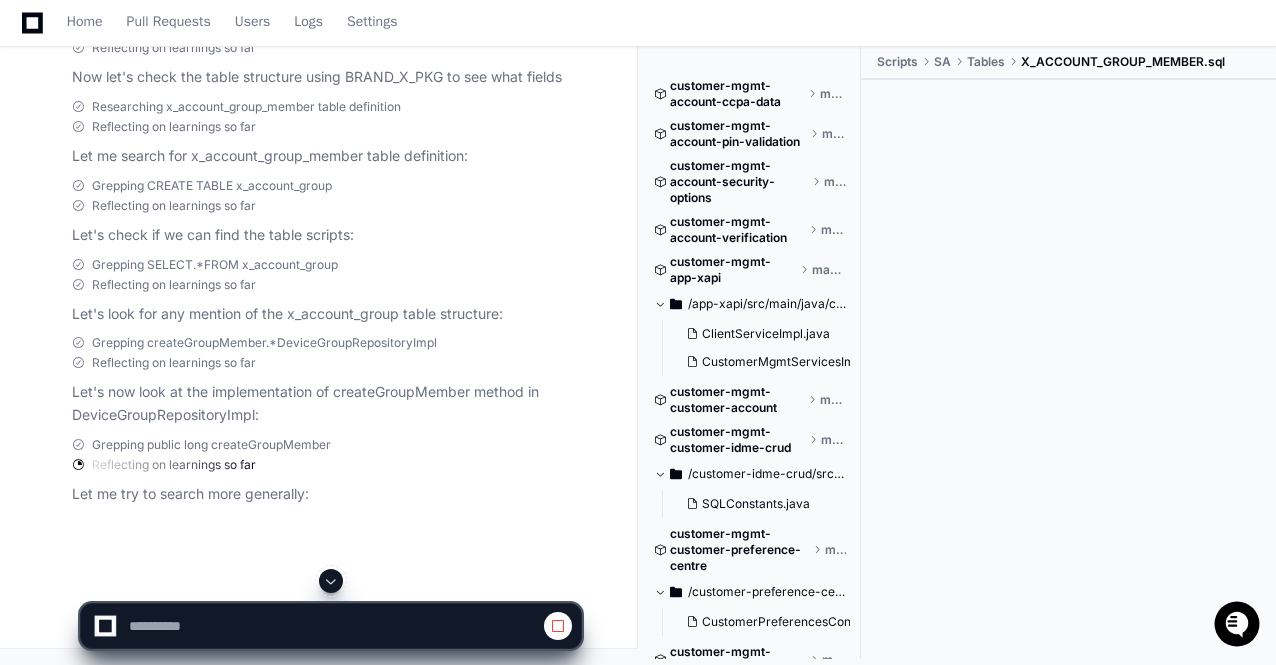 click 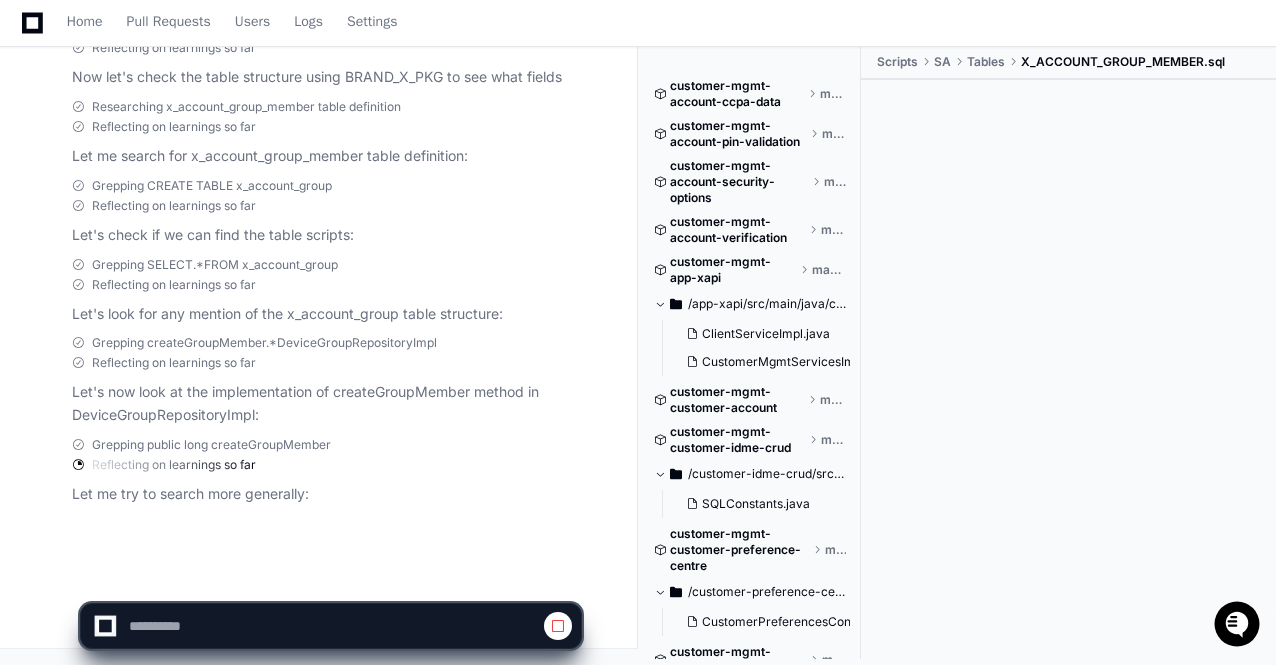 scroll, scrollTop: 63185, scrollLeft: 0, axis: vertical 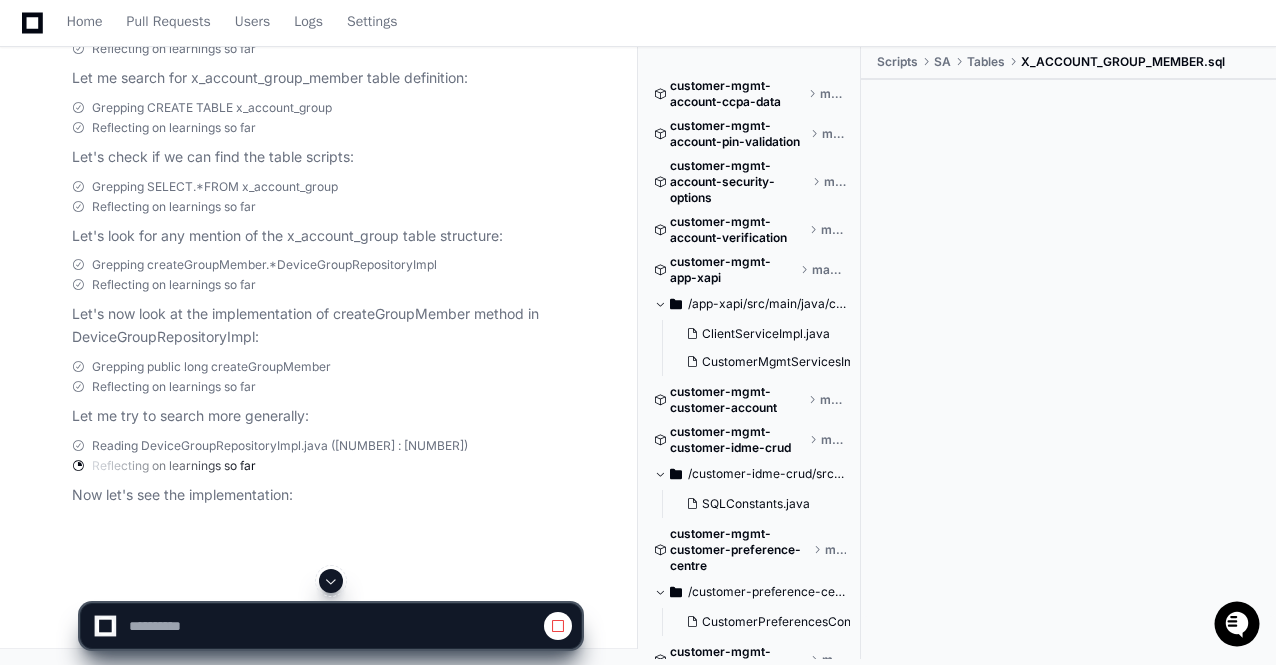 click 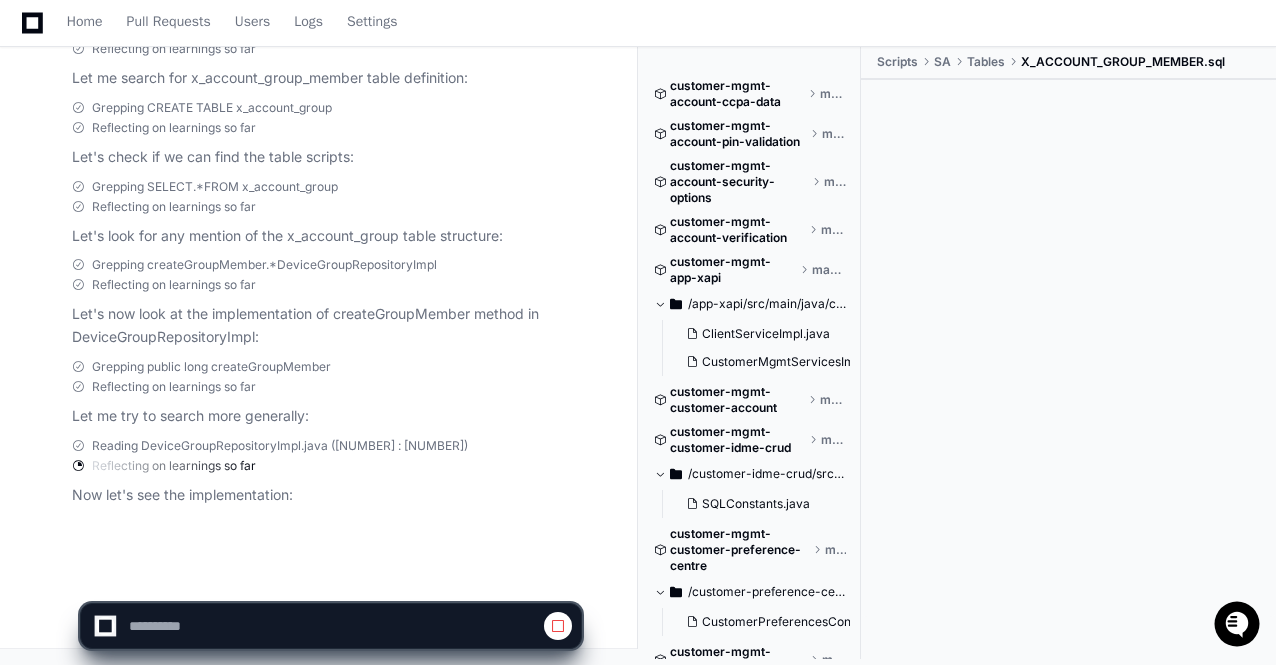 scroll, scrollTop: 63264, scrollLeft: 0, axis: vertical 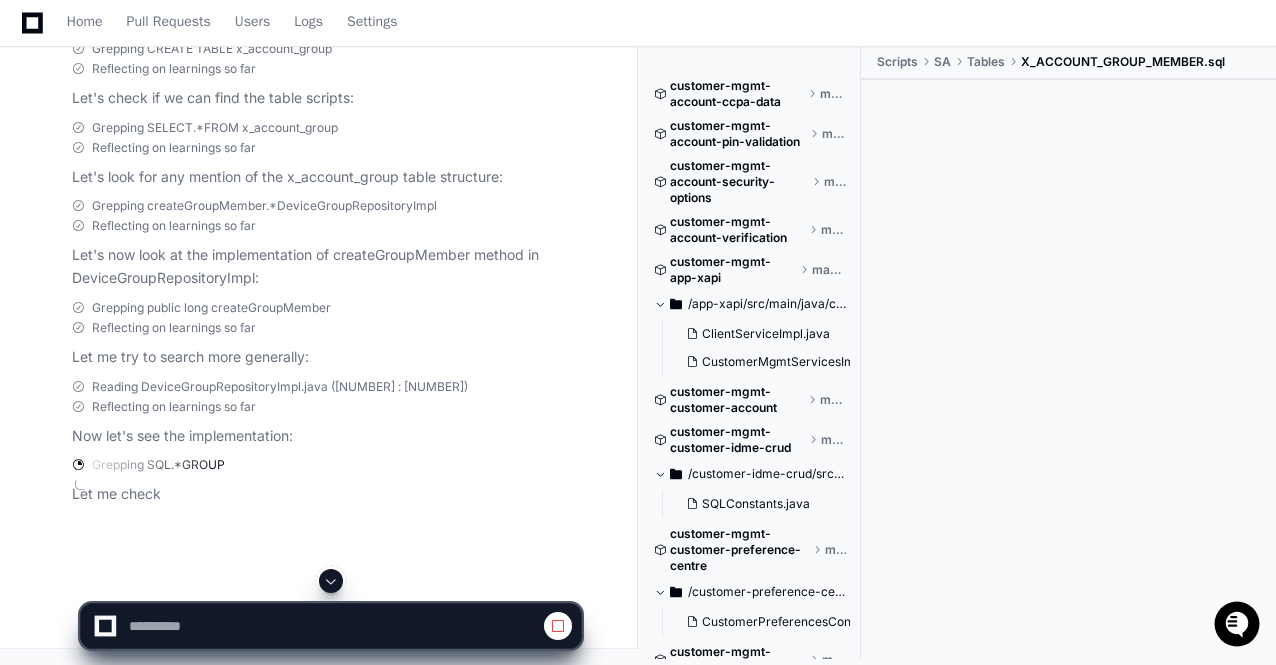 click 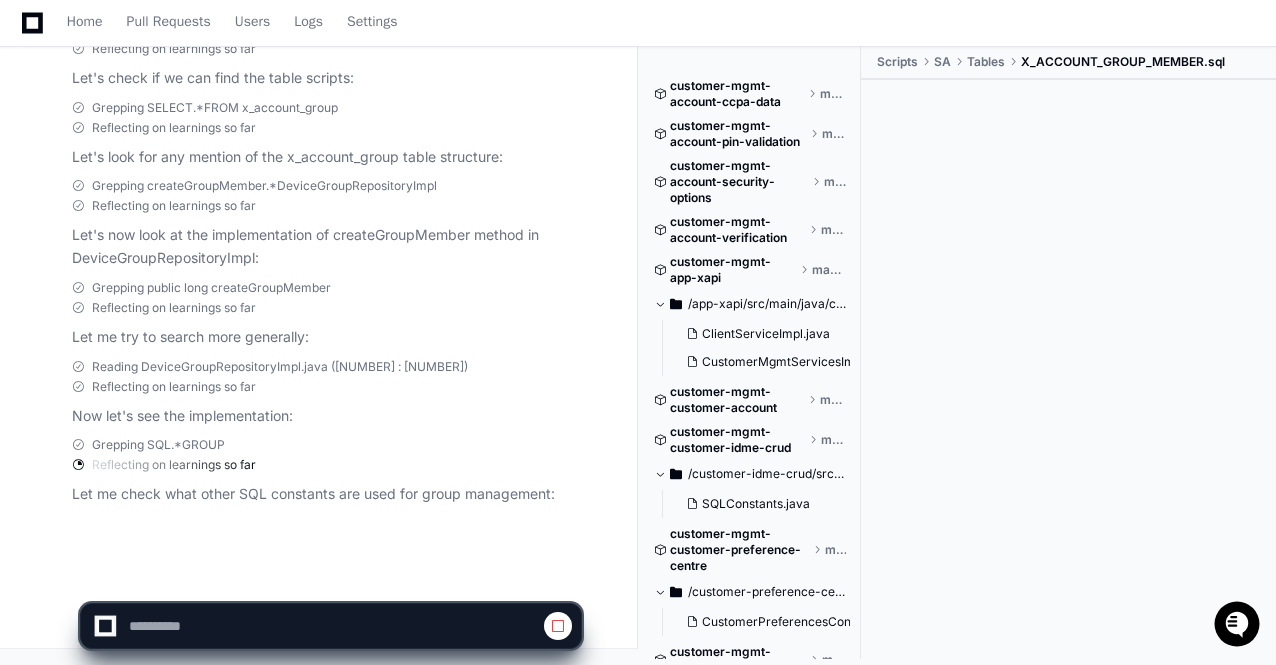 scroll, scrollTop: 63343, scrollLeft: 0, axis: vertical 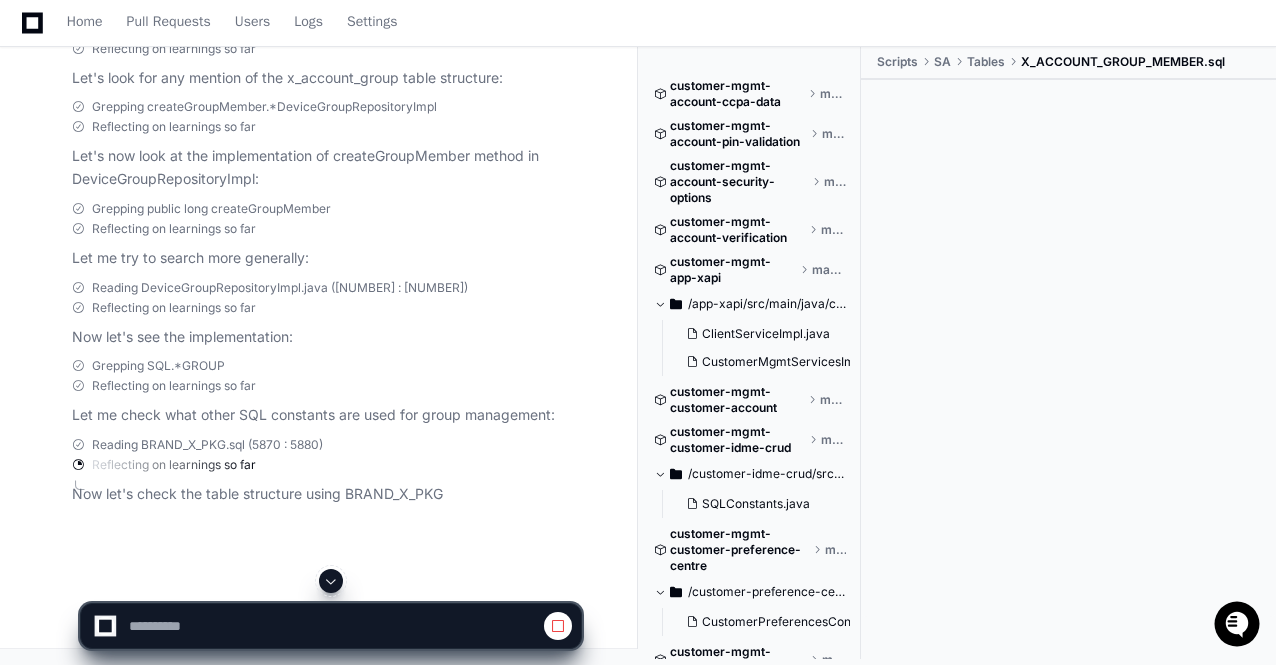 click 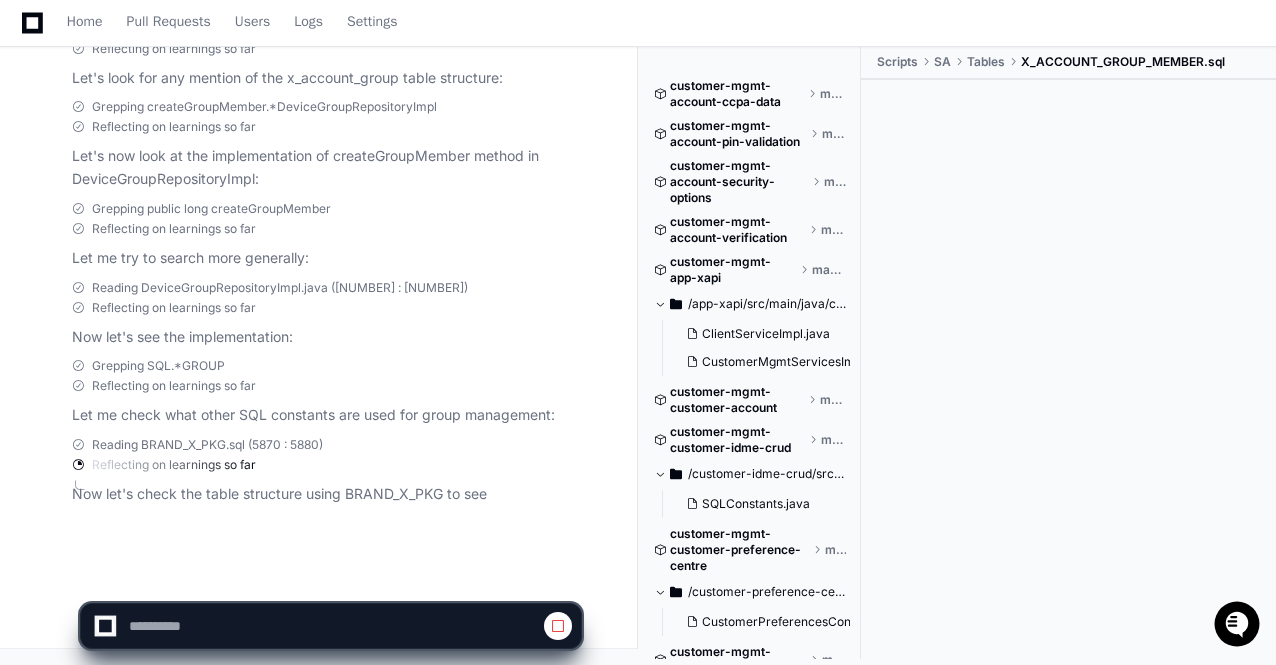 scroll, scrollTop: 63422, scrollLeft: 0, axis: vertical 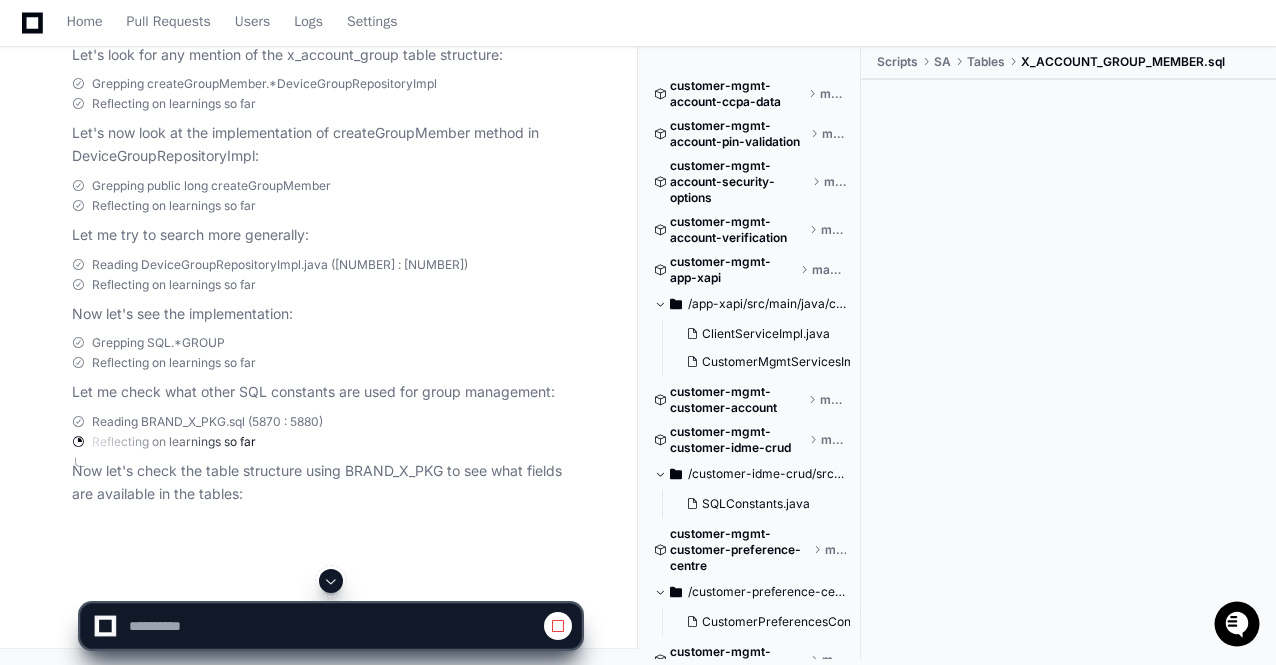 click 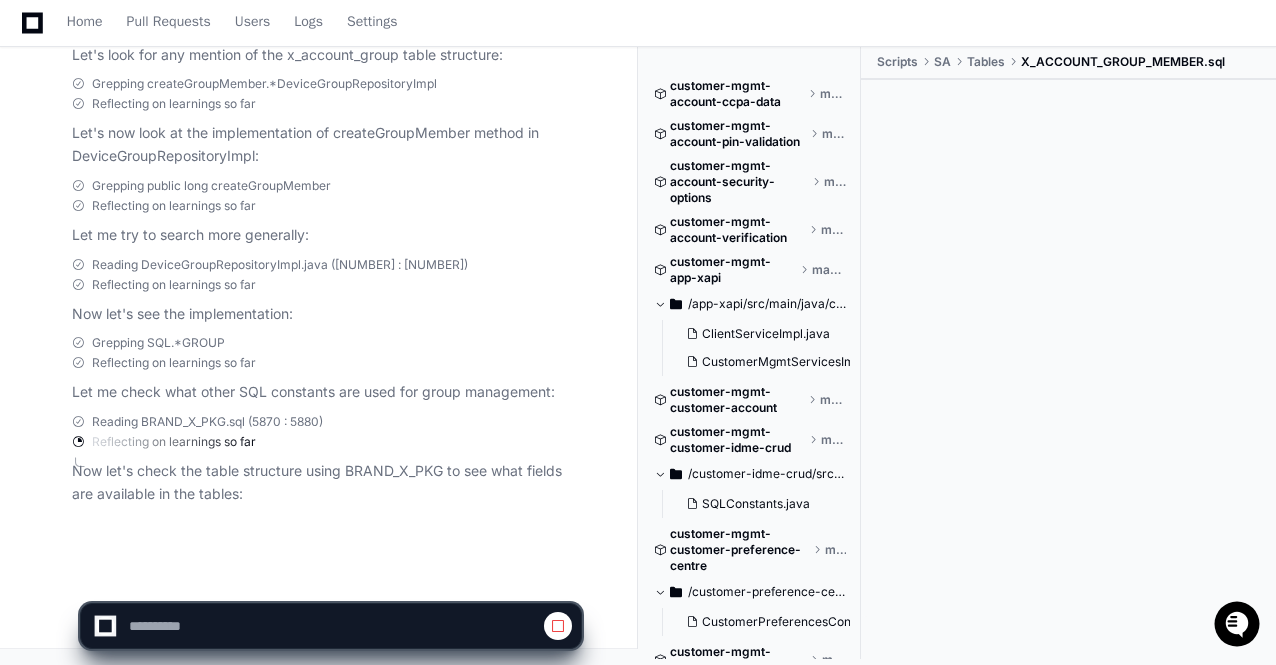 scroll, scrollTop: 63444, scrollLeft: 0, axis: vertical 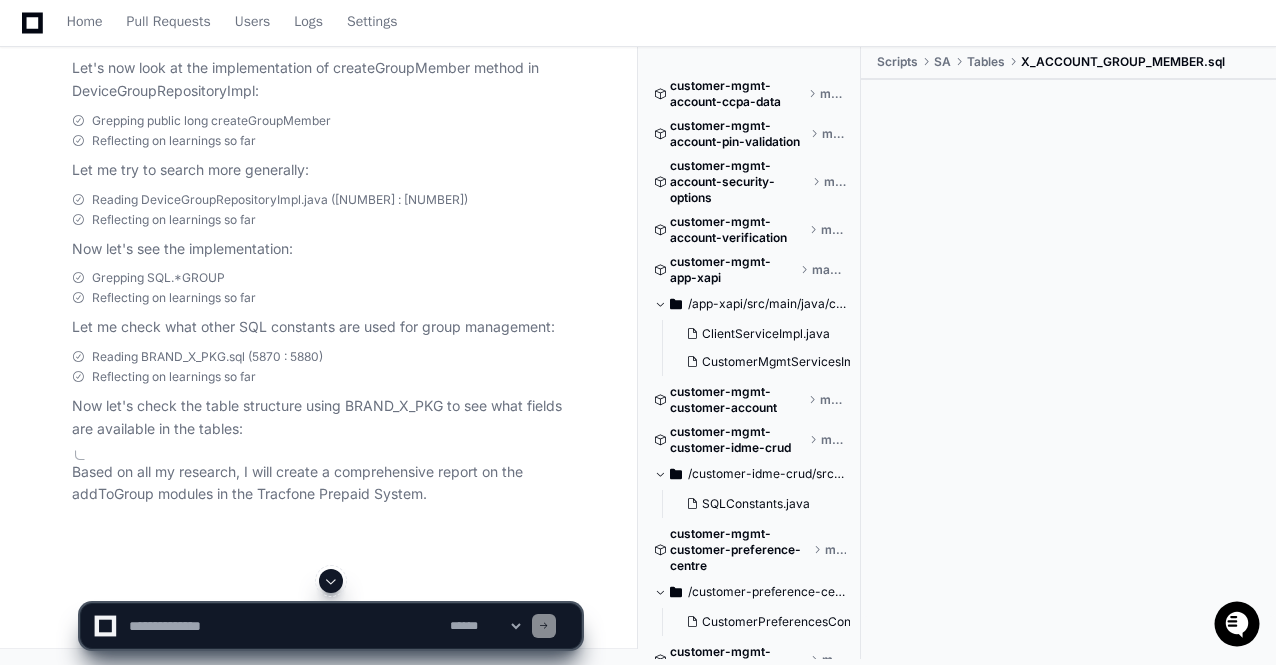 click 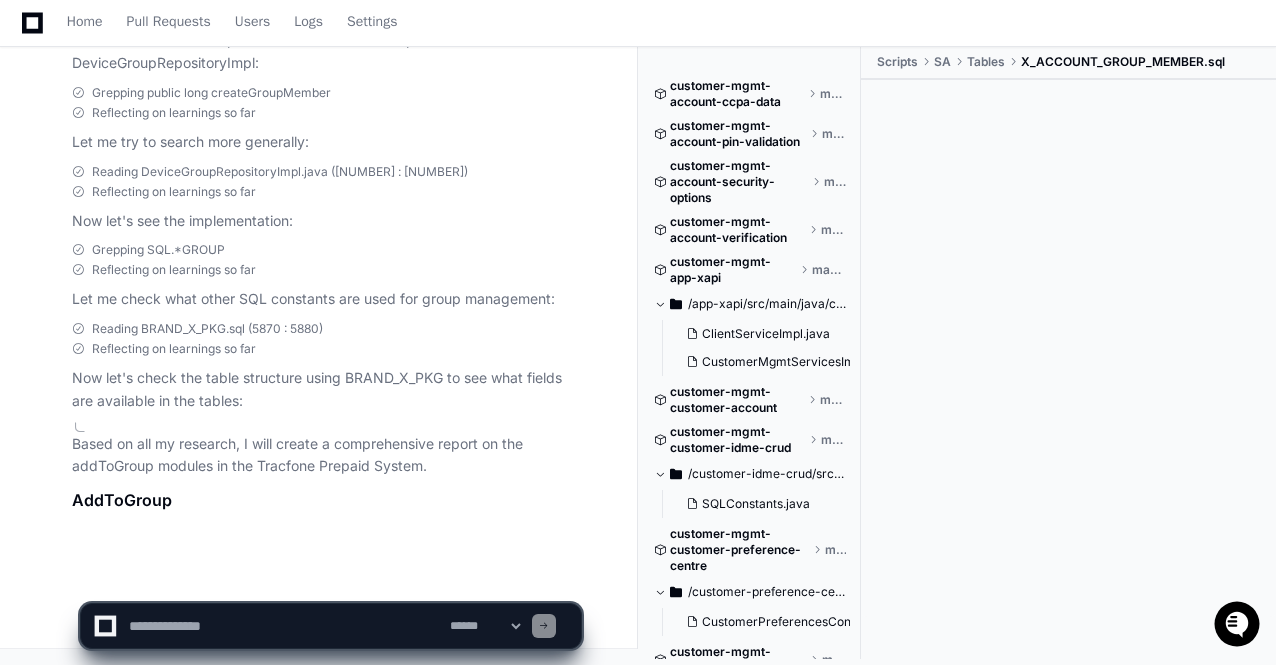 scroll, scrollTop: 63538, scrollLeft: 0, axis: vertical 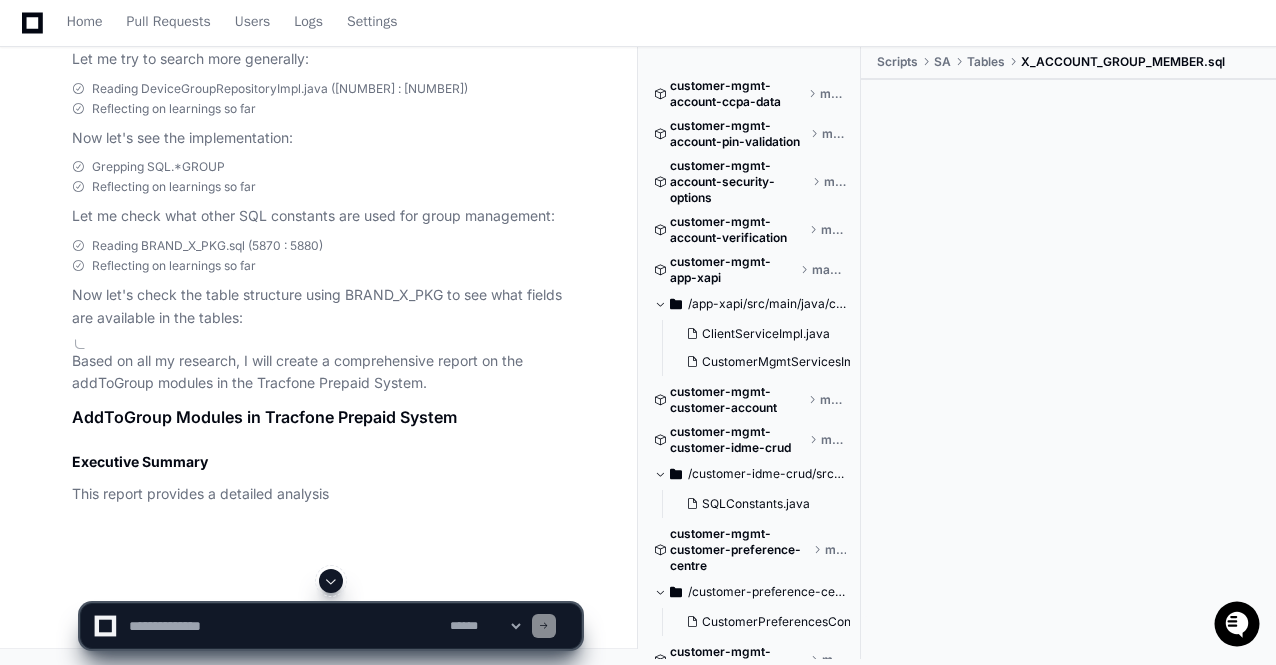 click 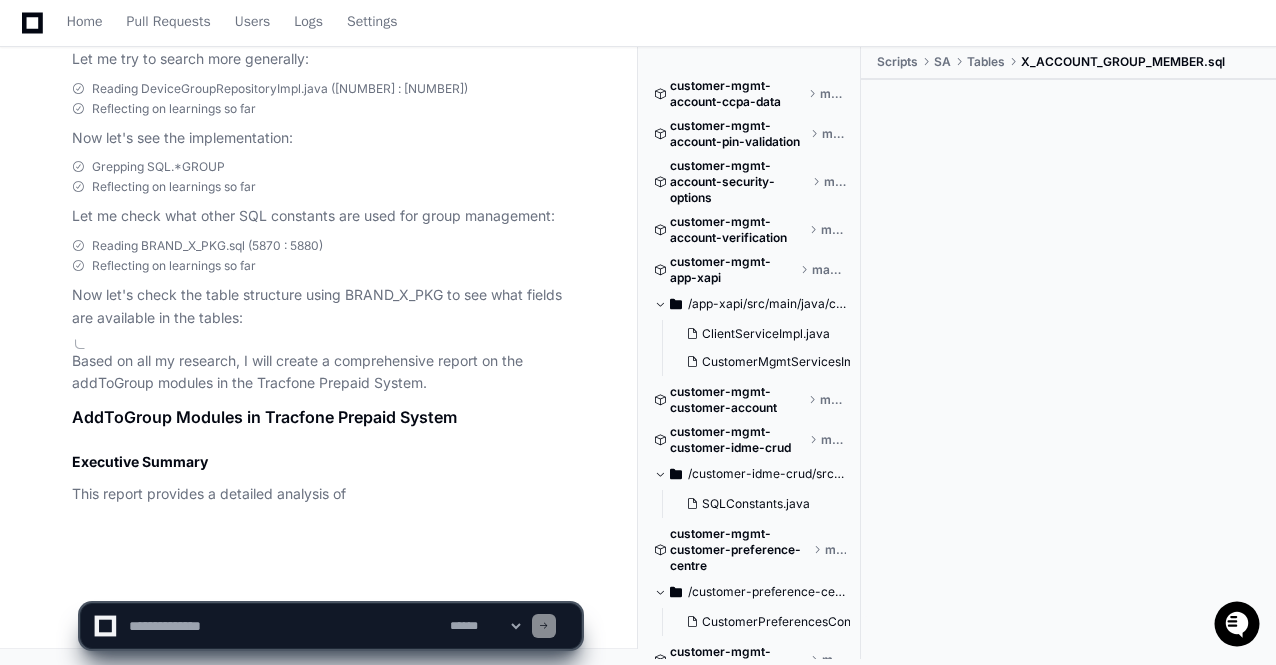 scroll, scrollTop: 63620, scrollLeft: 0, axis: vertical 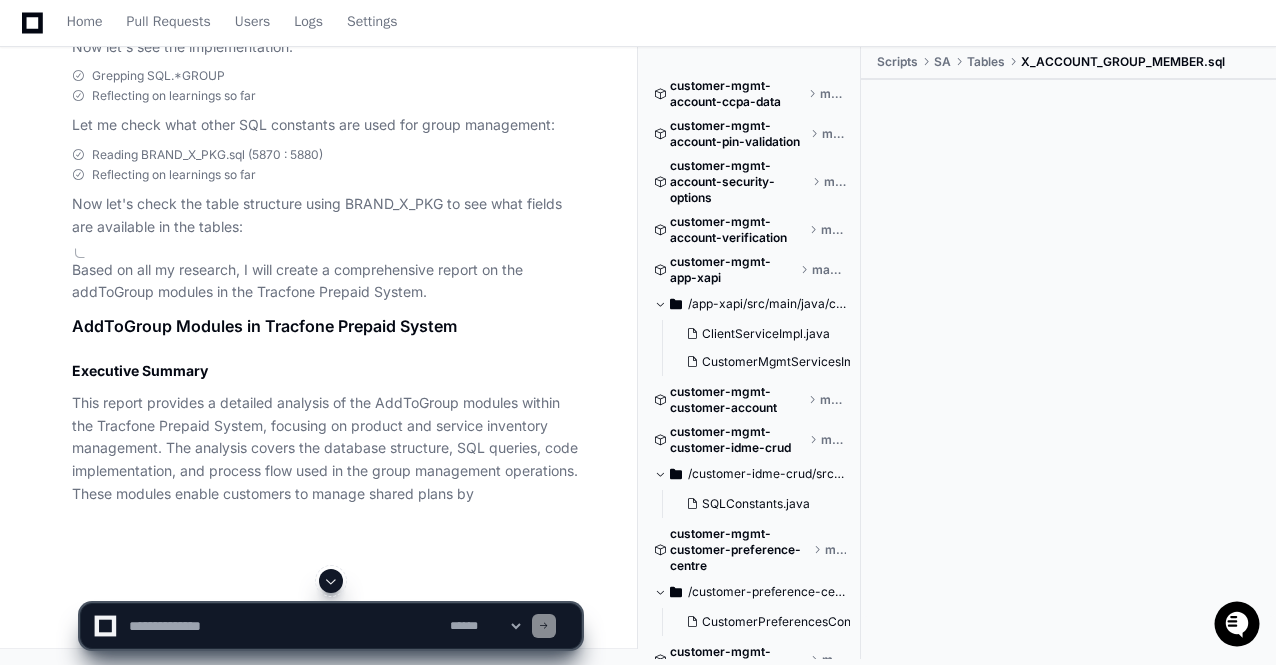 click 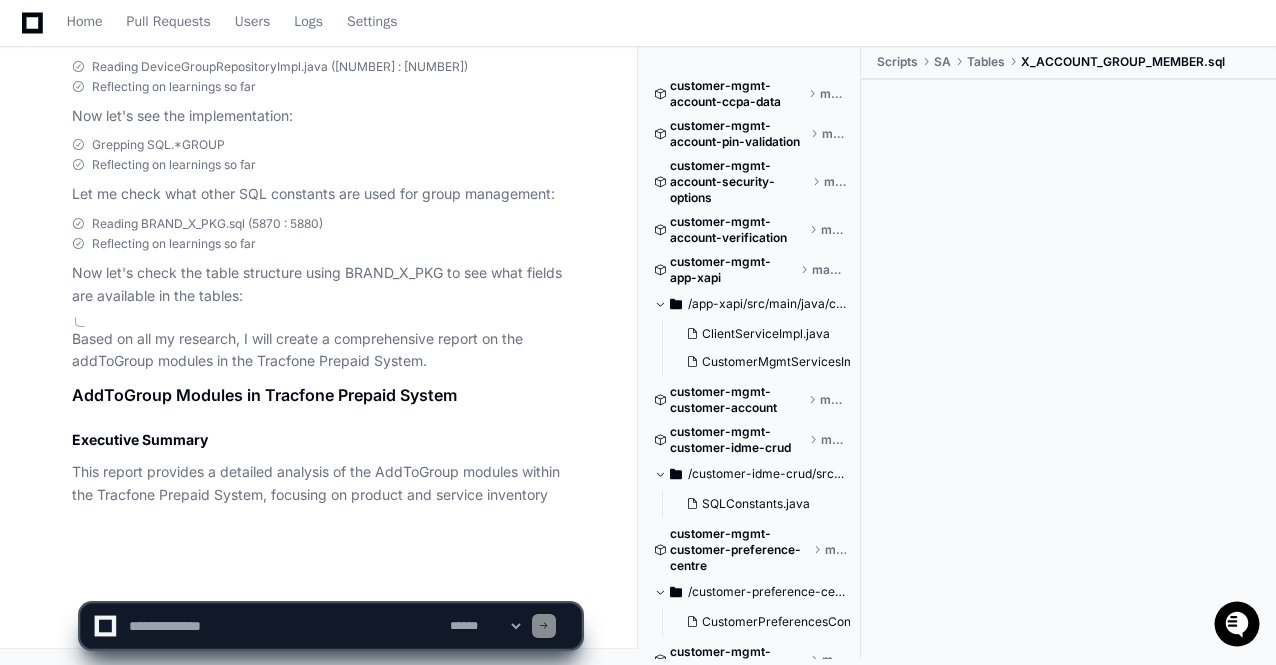 scroll, scrollTop: 63643, scrollLeft: 0, axis: vertical 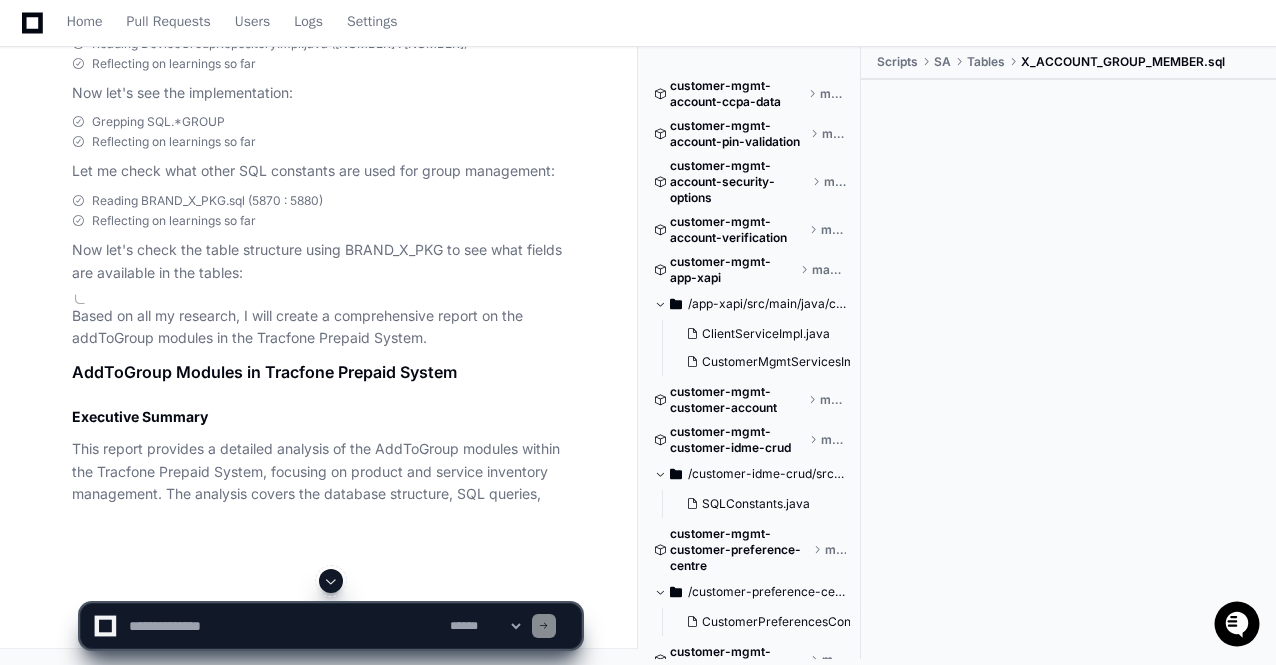 click 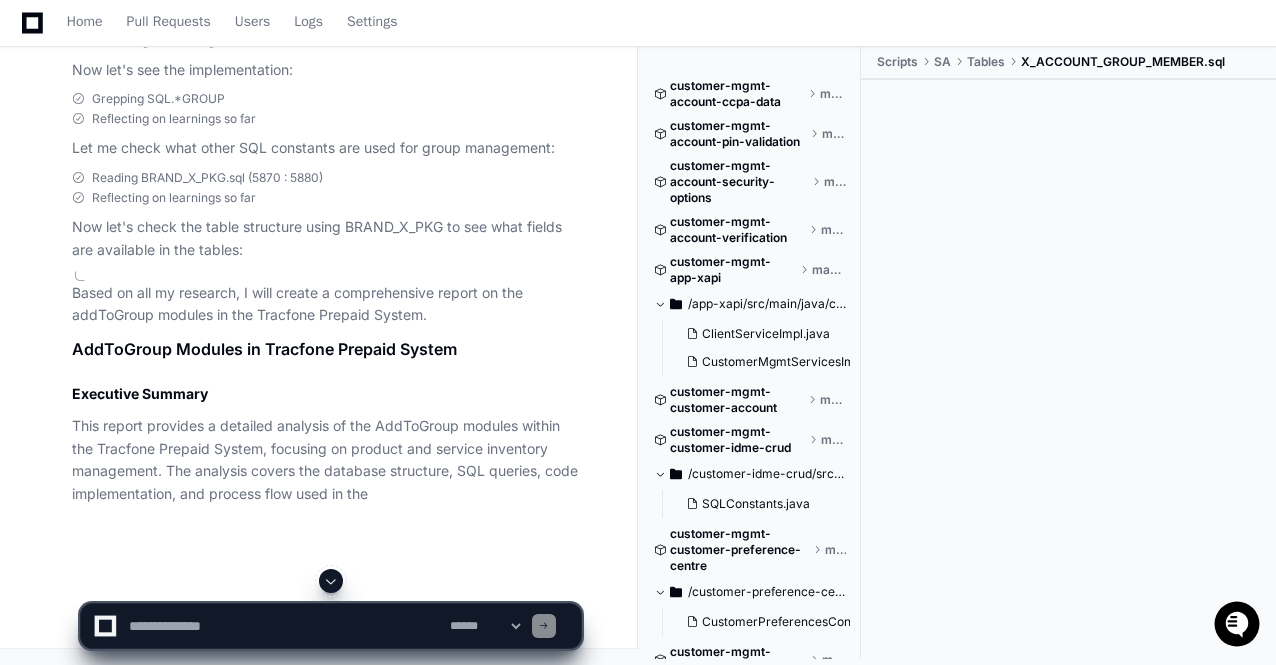 click 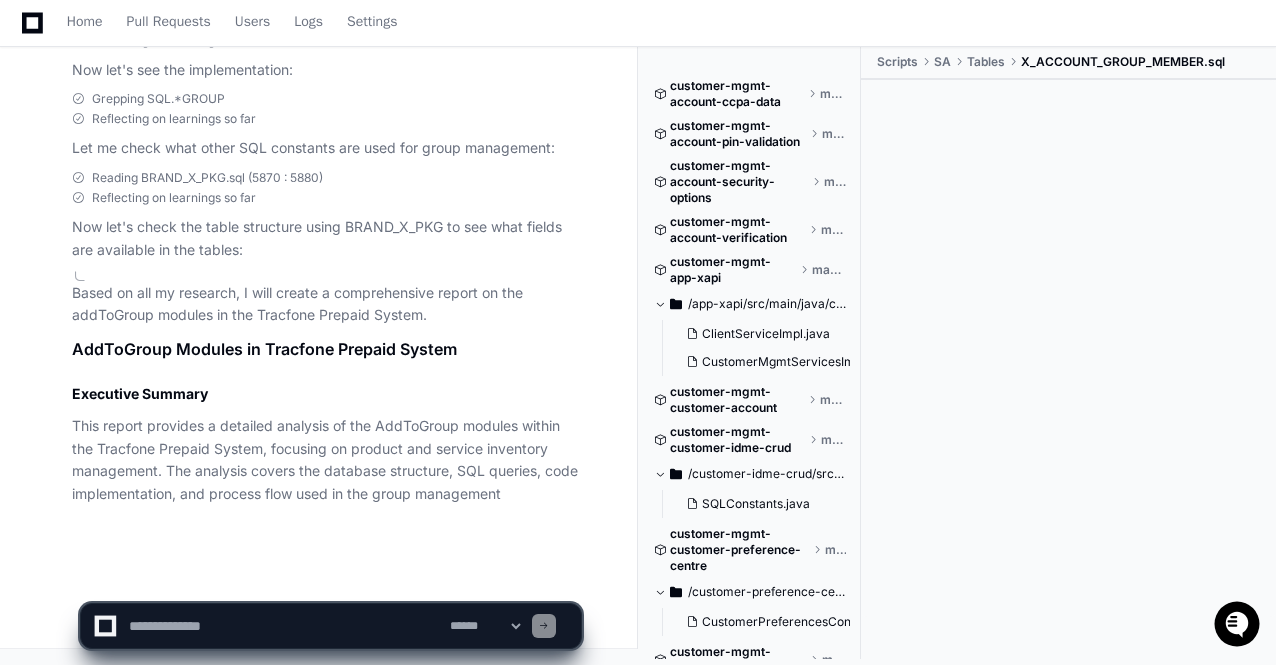 scroll, scrollTop: 63688, scrollLeft: 0, axis: vertical 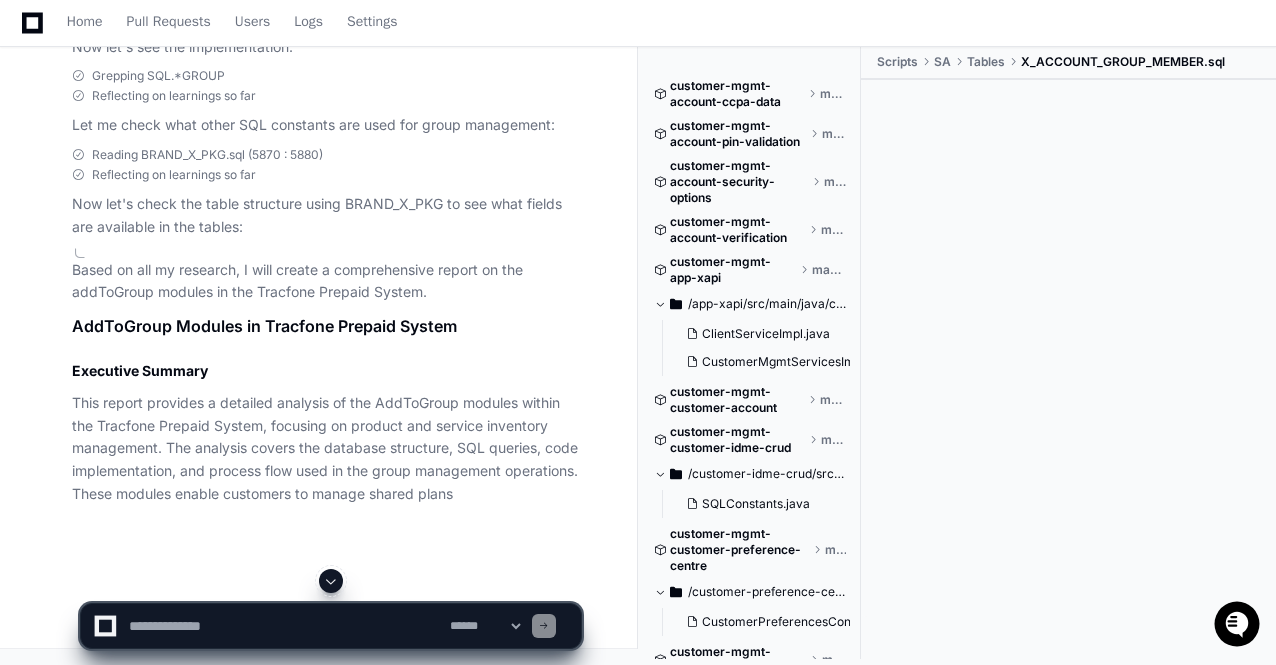 click 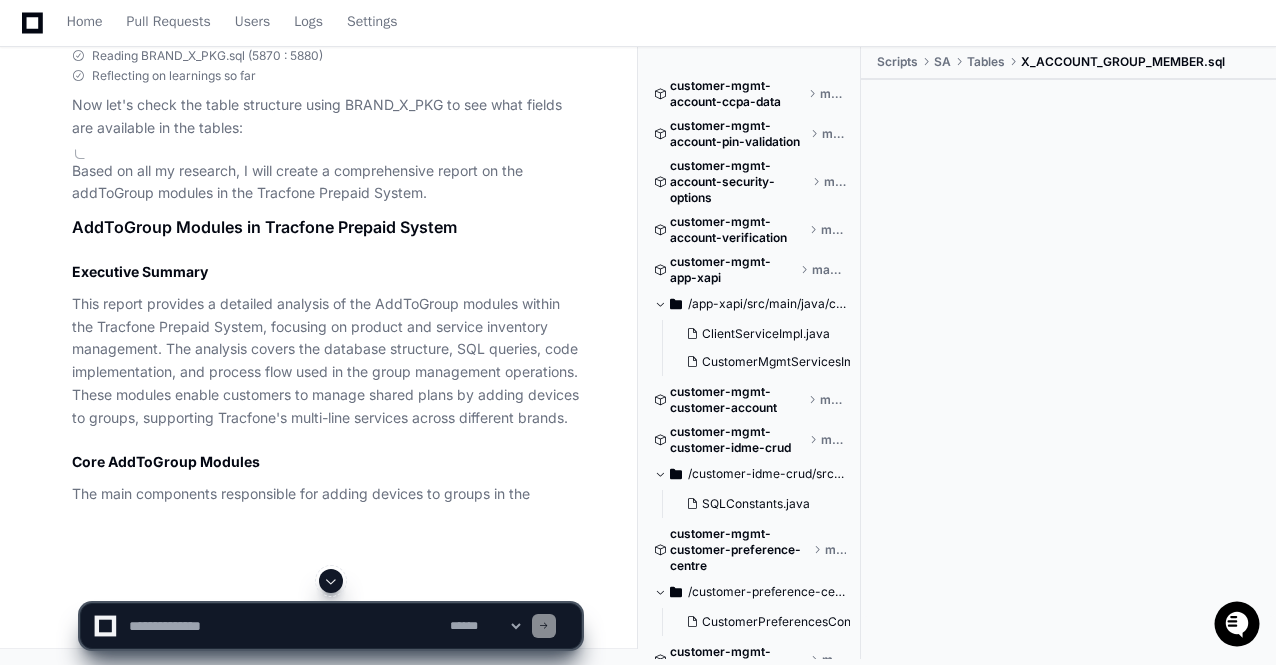 click 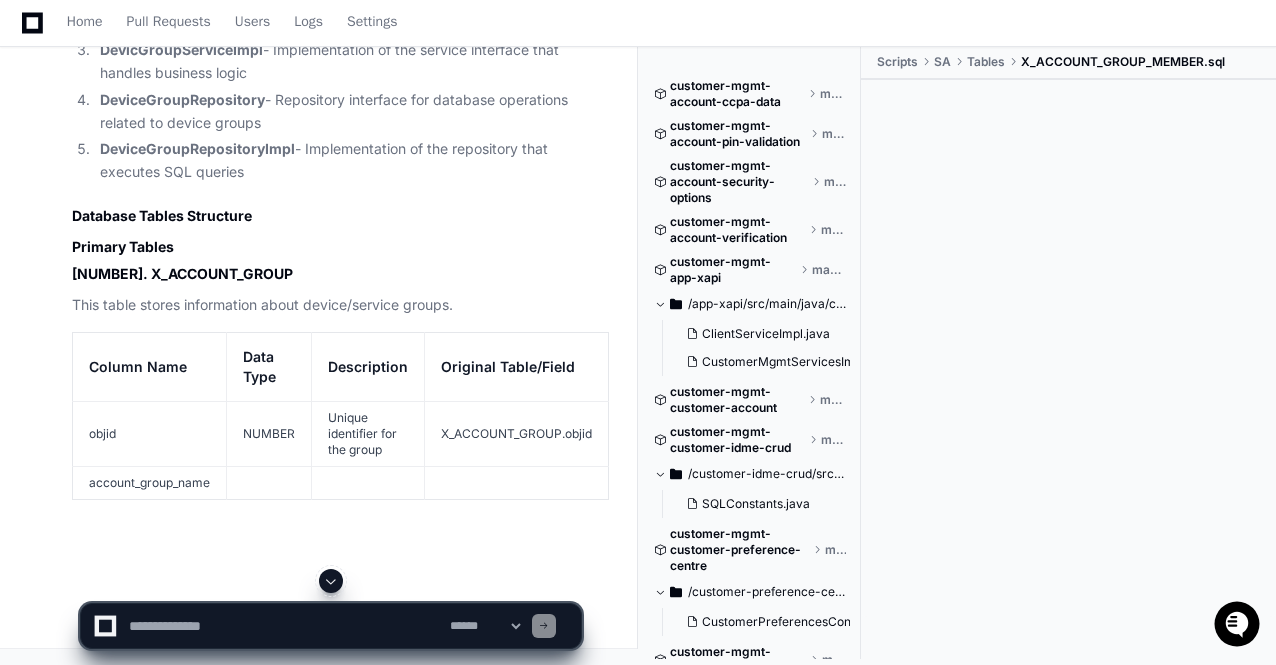 click 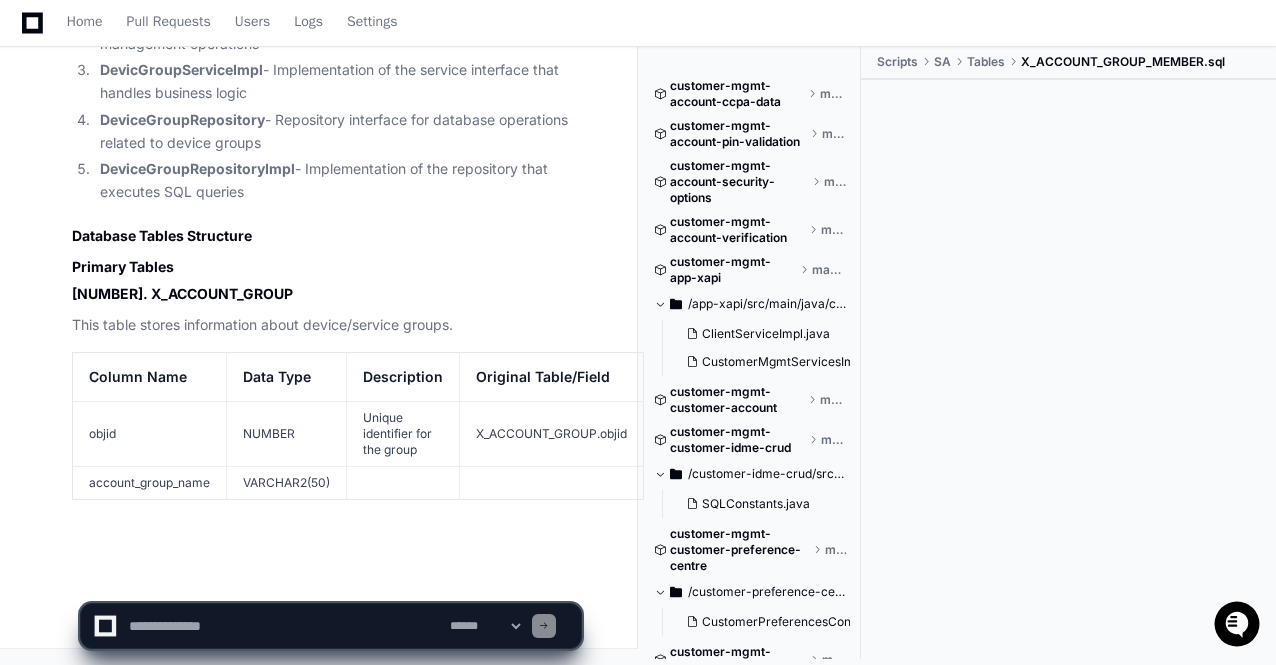 scroll, scrollTop: 64416, scrollLeft: 0, axis: vertical 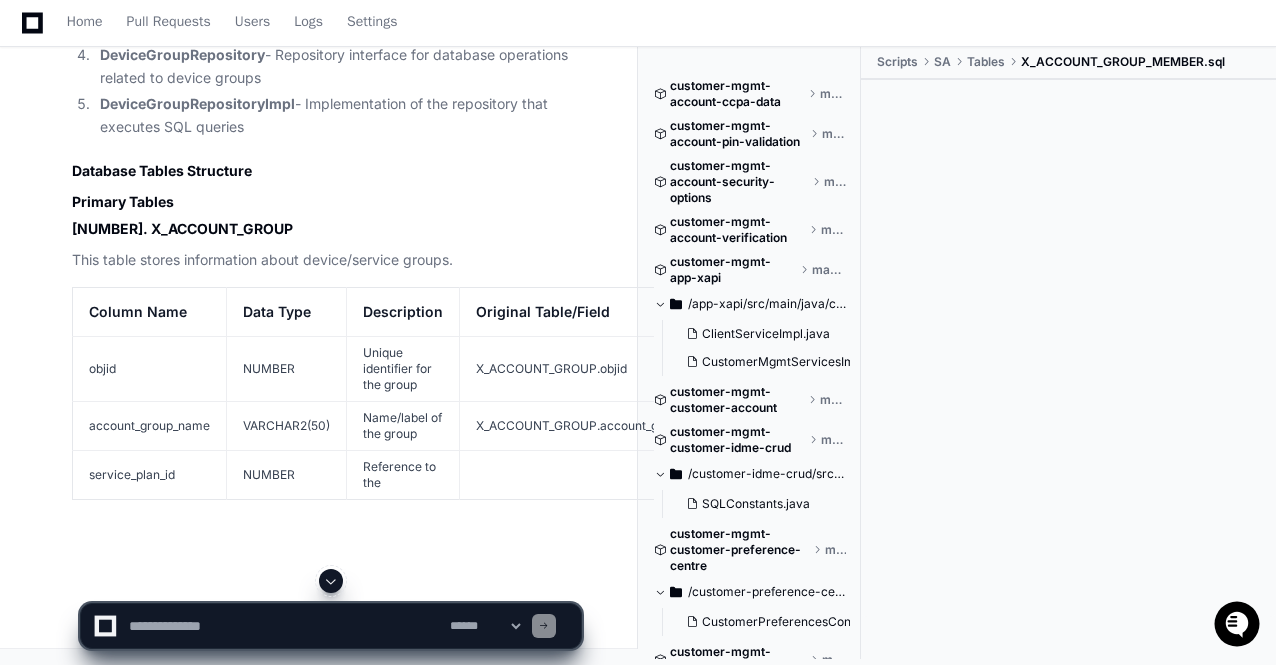 click 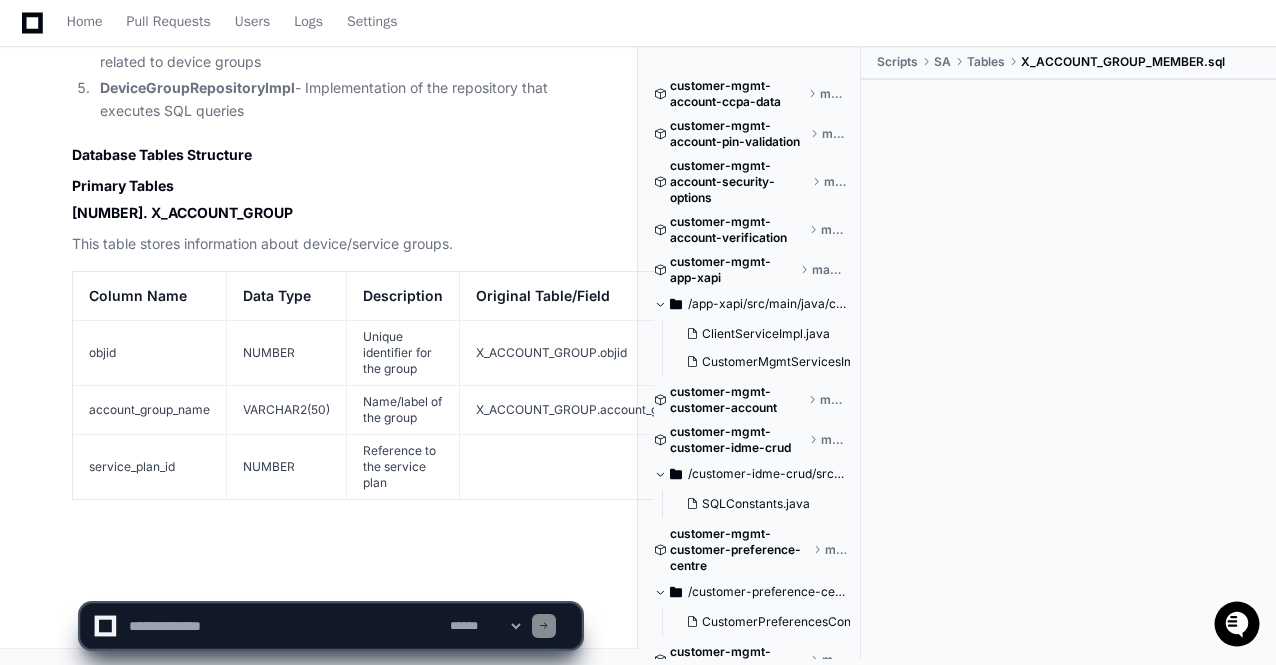 scroll, scrollTop: 64481, scrollLeft: 0, axis: vertical 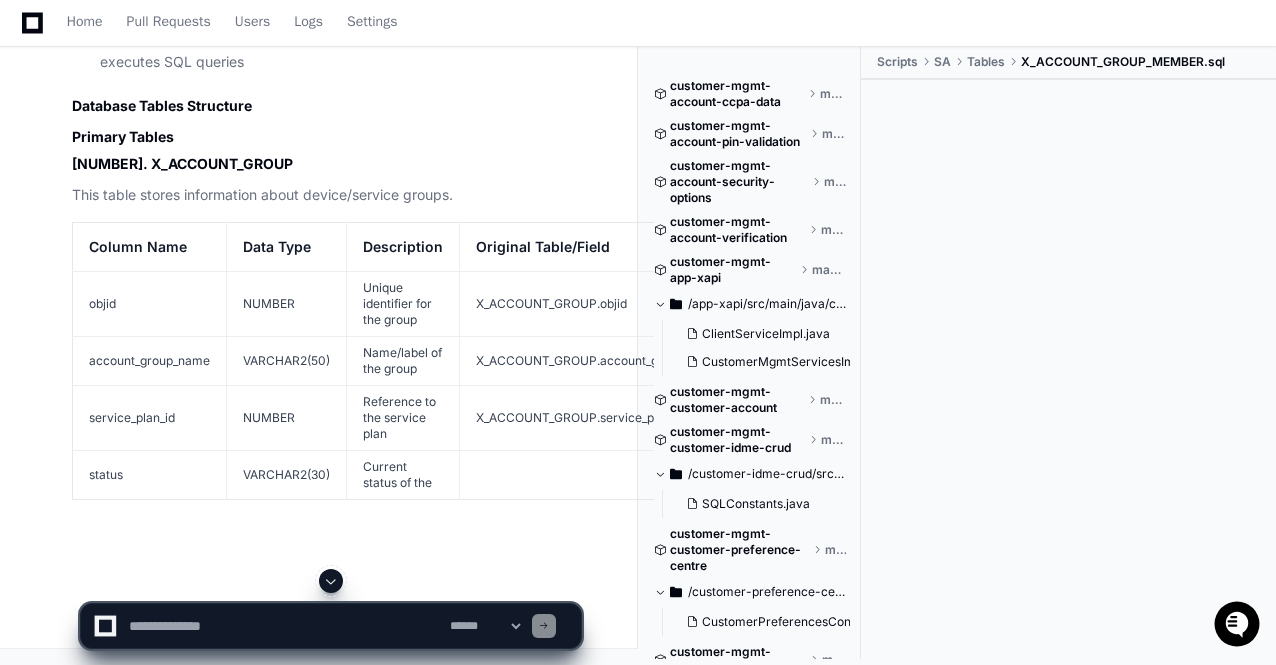 click 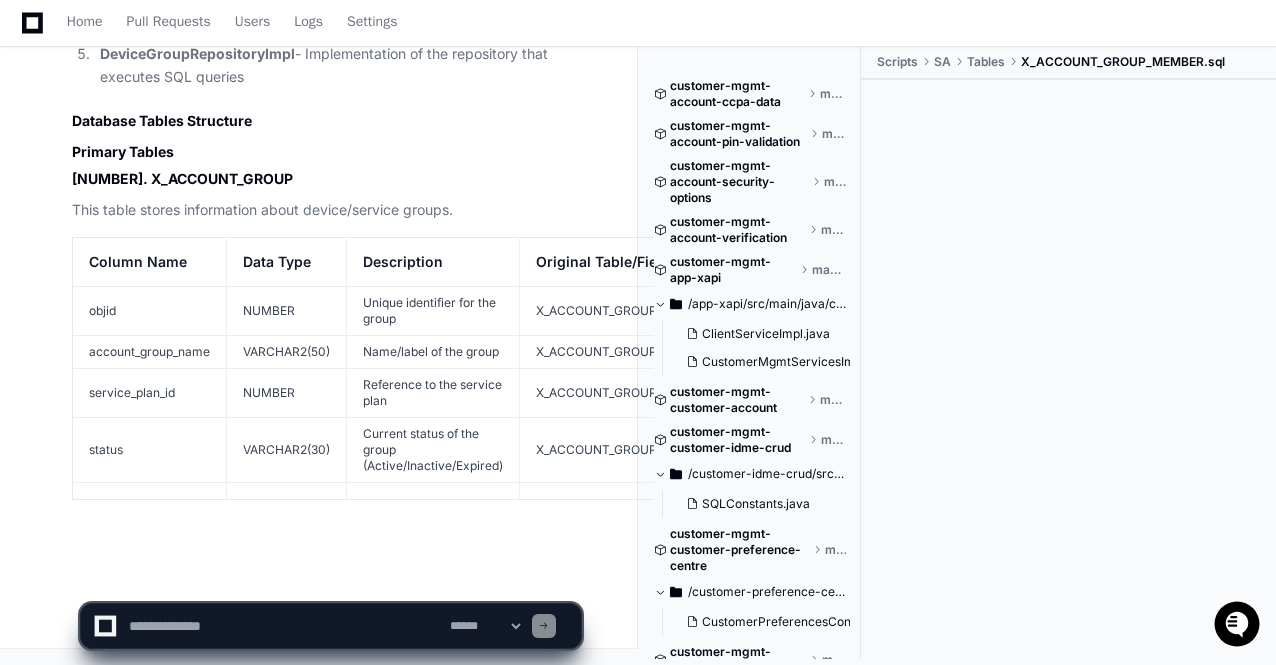 scroll, scrollTop: 64546, scrollLeft: 0, axis: vertical 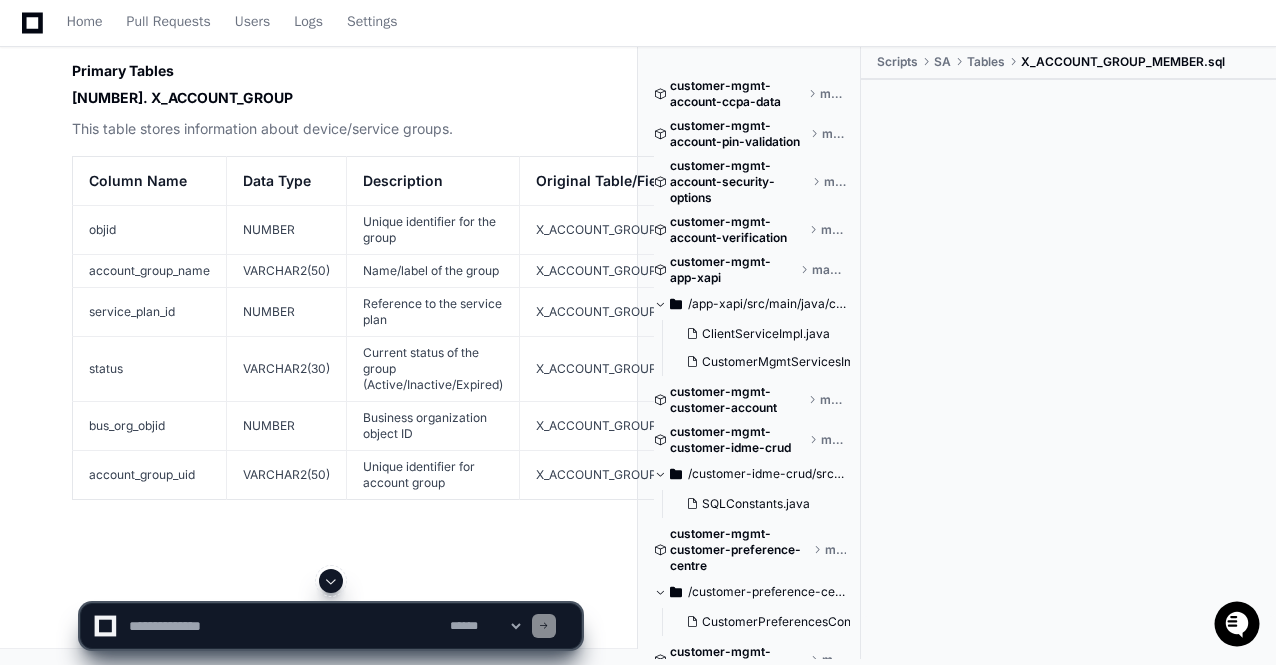 click 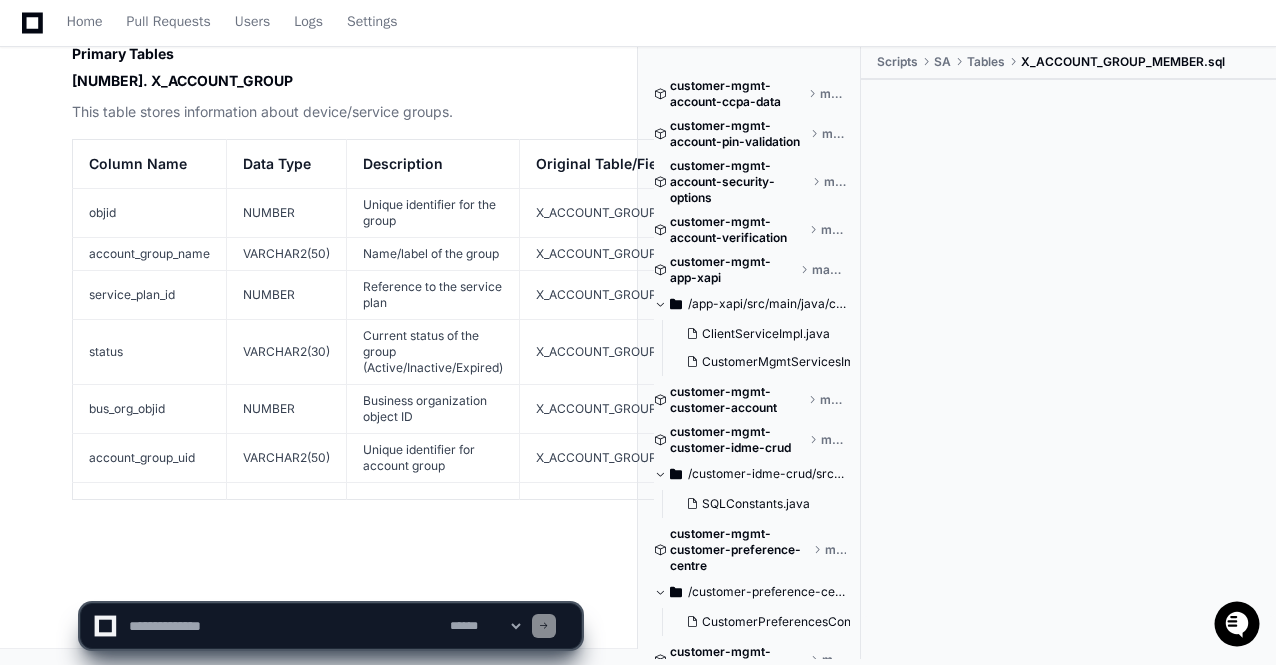 scroll, scrollTop: 64628, scrollLeft: 0, axis: vertical 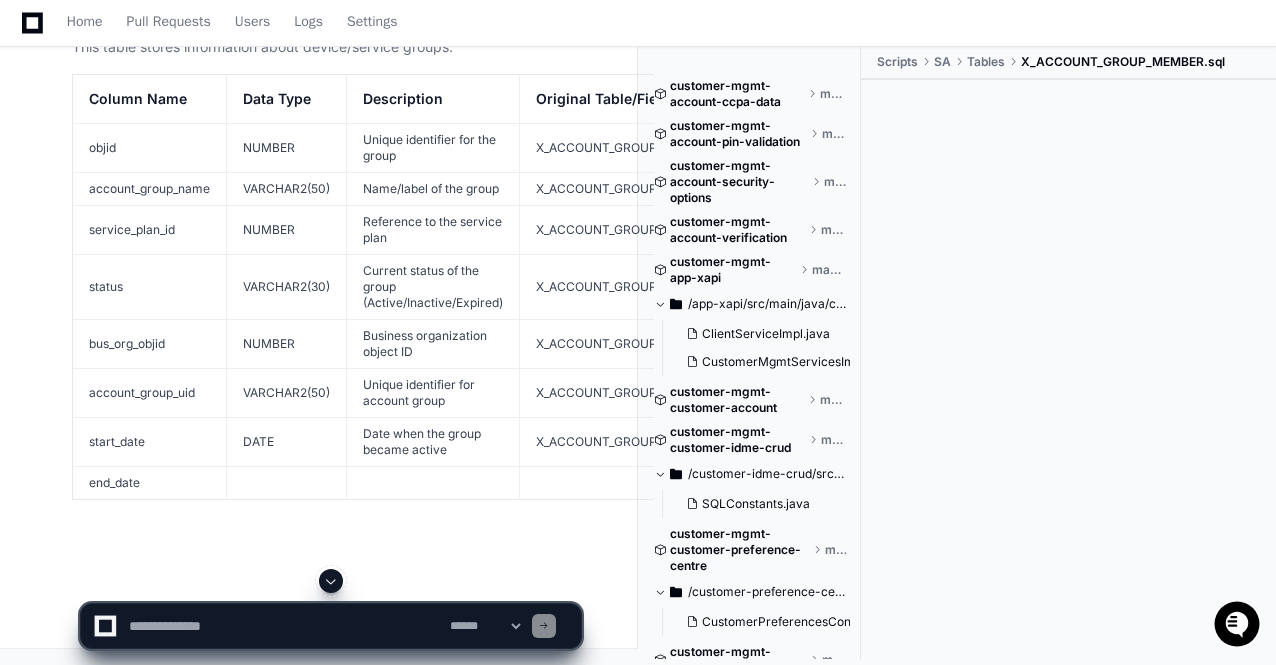 click 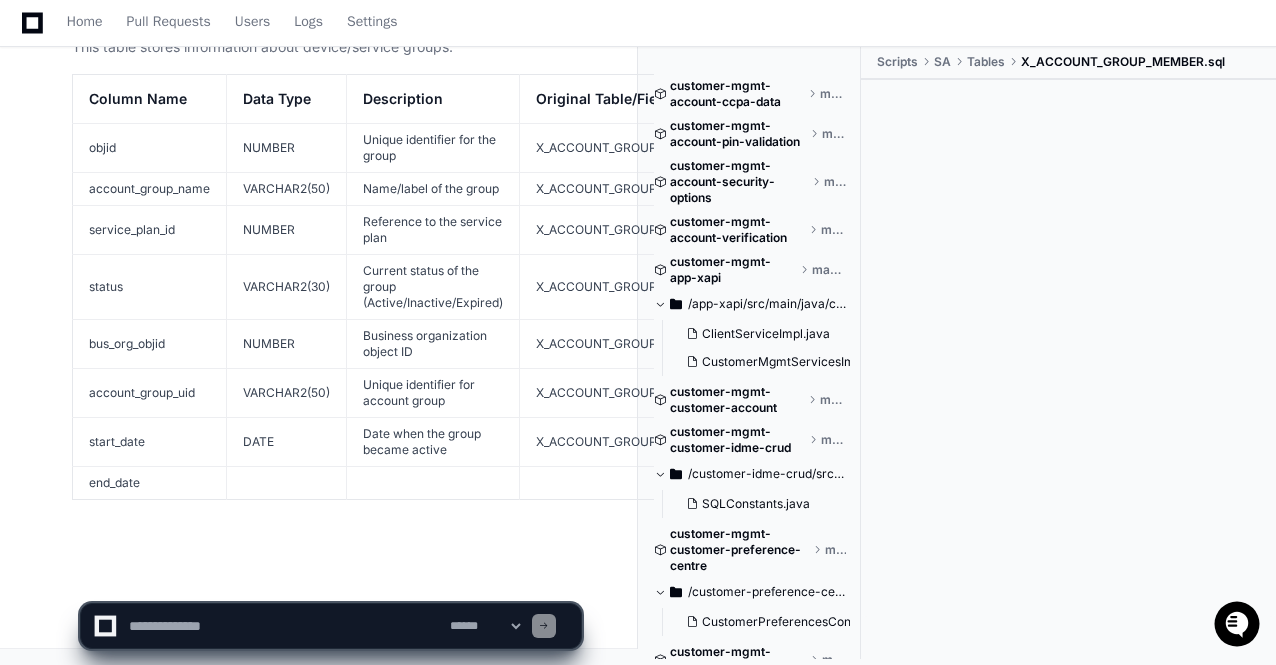 scroll, scrollTop: 64692, scrollLeft: 0, axis: vertical 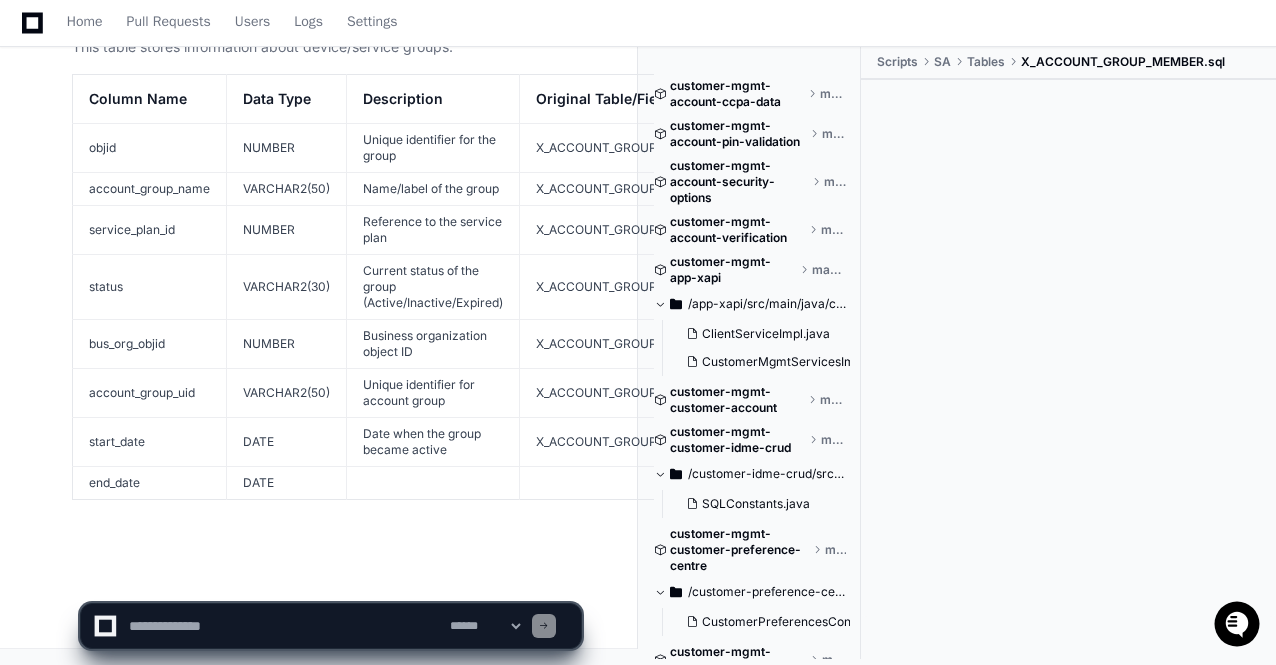 click on "**********" 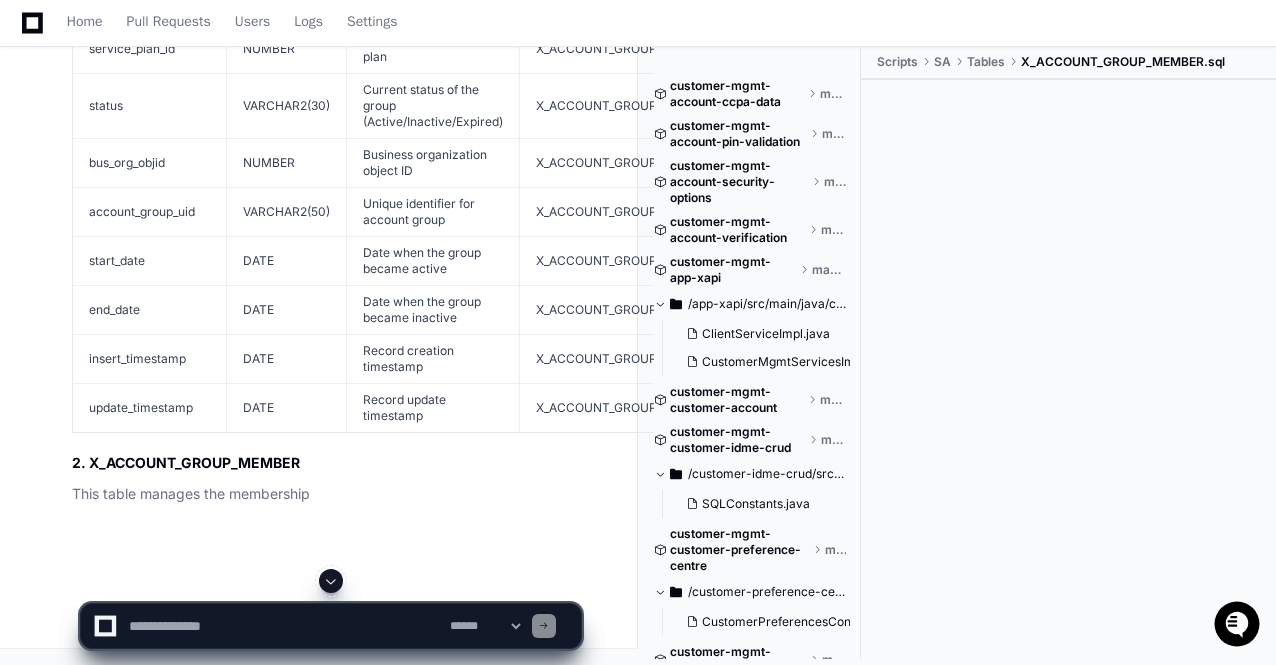 click 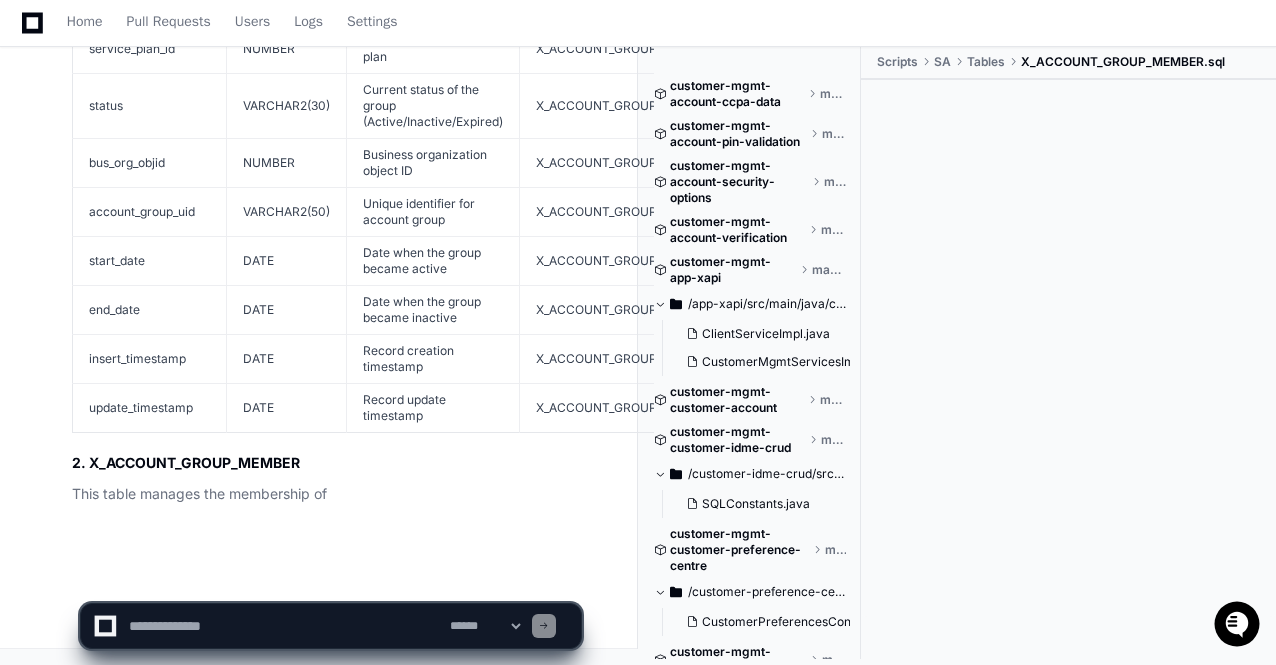 scroll, scrollTop: 64872, scrollLeft: 0, axis: vertical 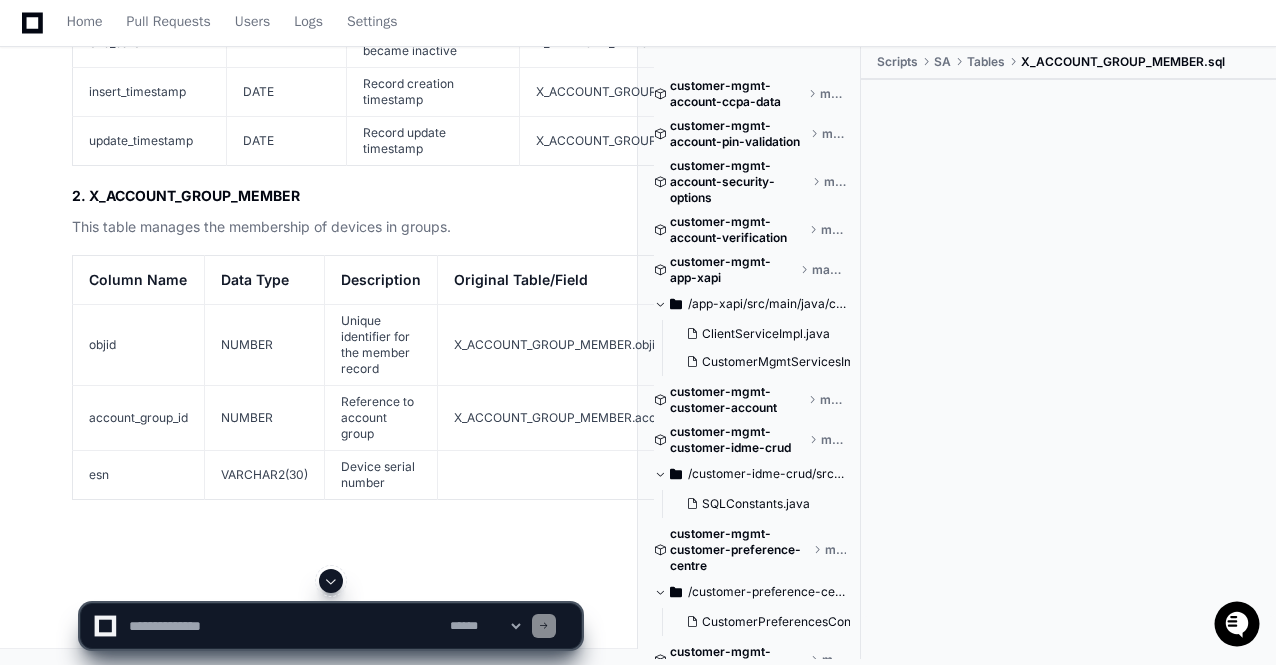 click 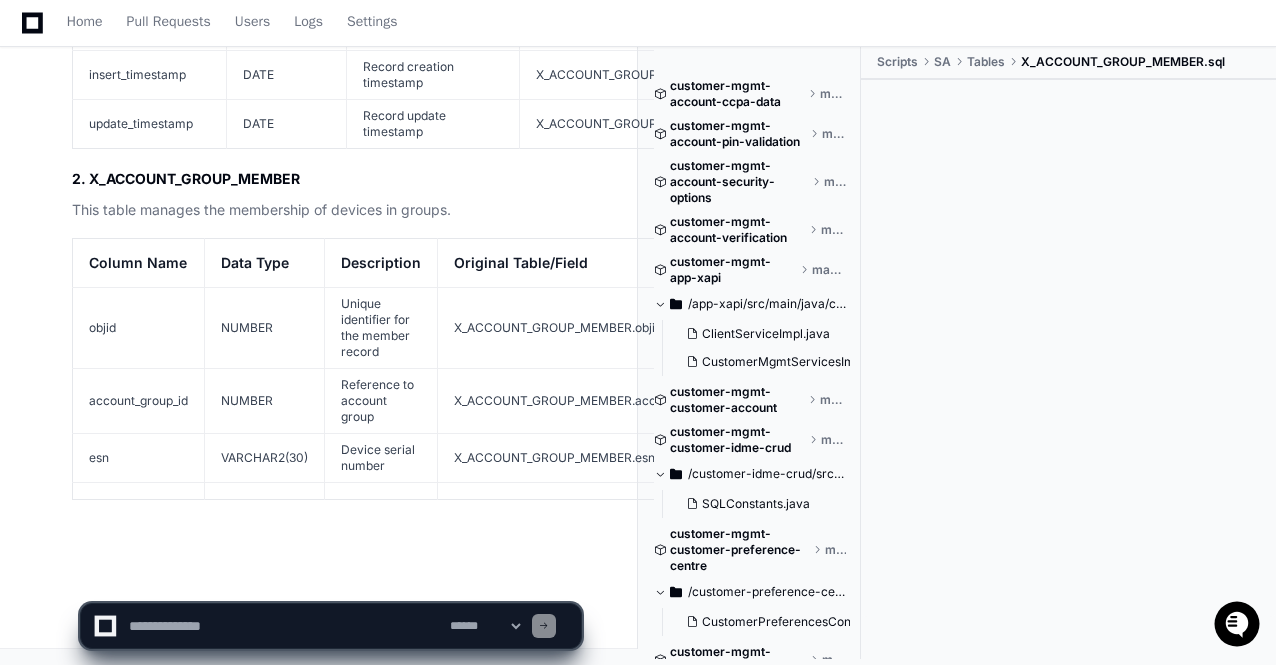 scroll, scrollTop: 65138, scrollLeft: 0, axis: vertical 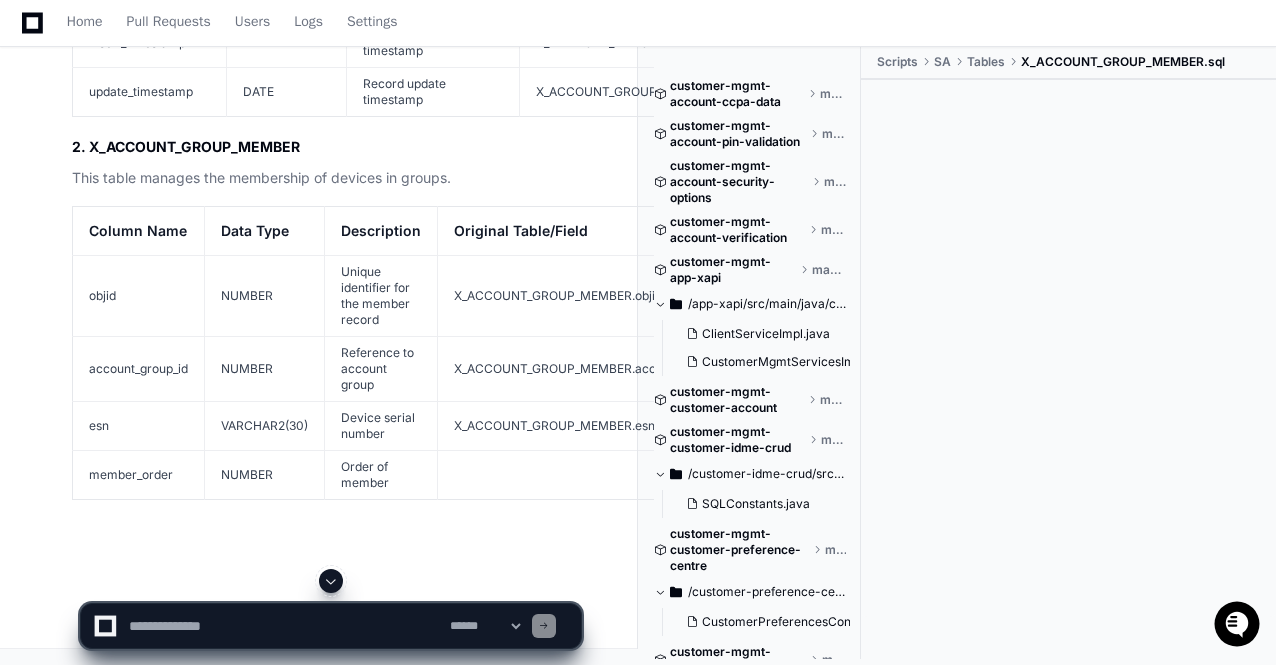 click 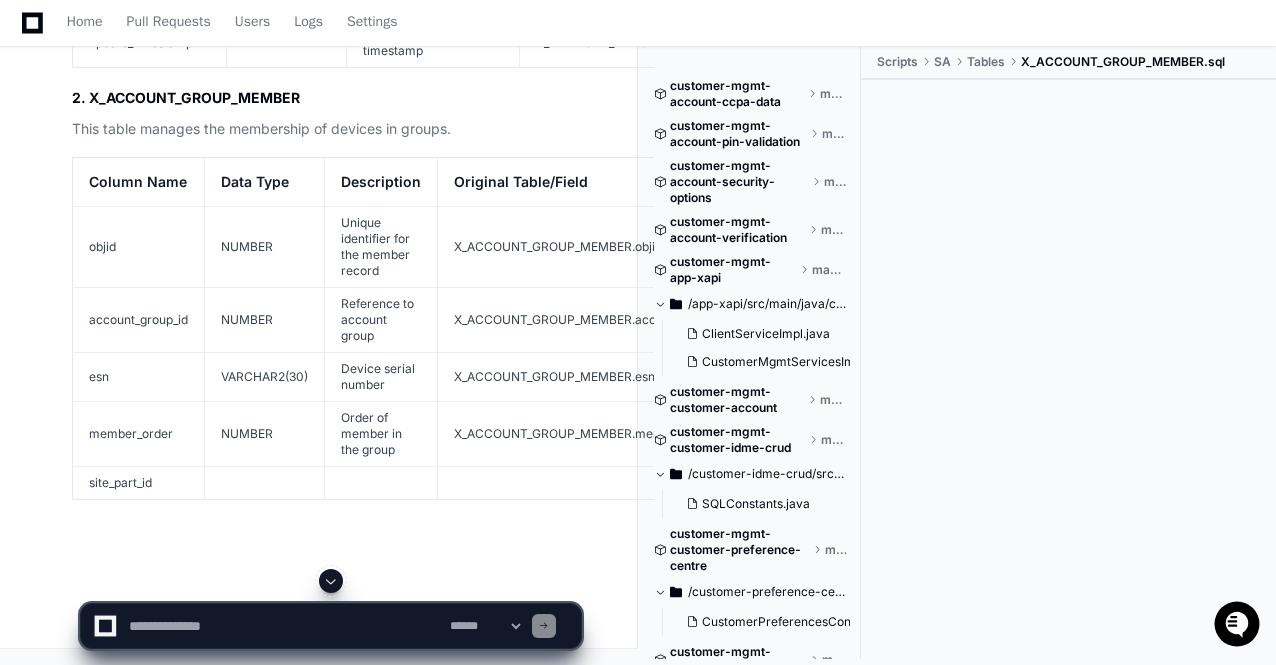 click 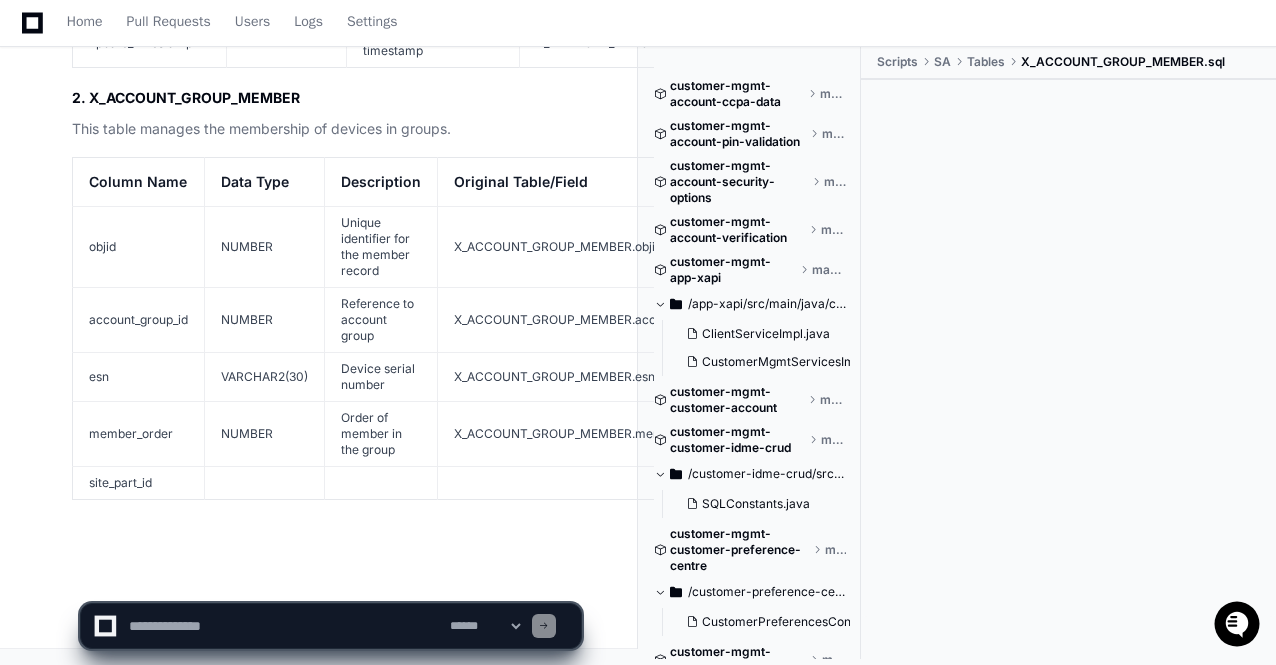 scroll, scrollTop: 65235, scrollLeft: 0, axis: vertical 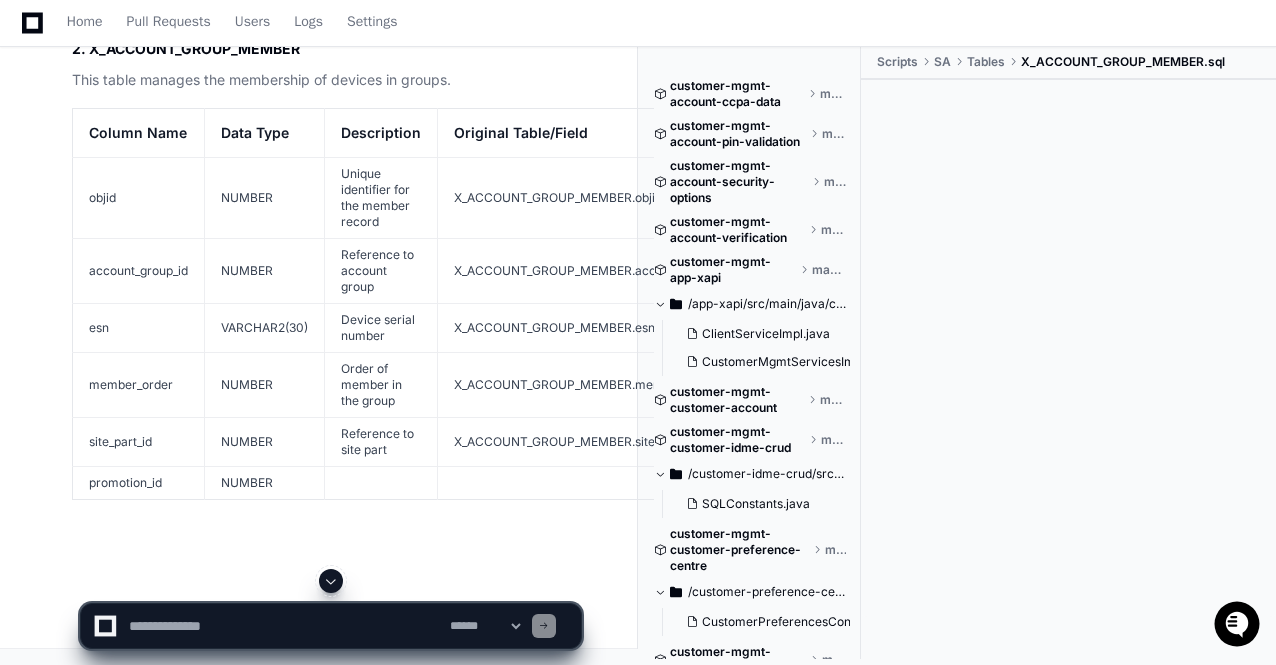 click 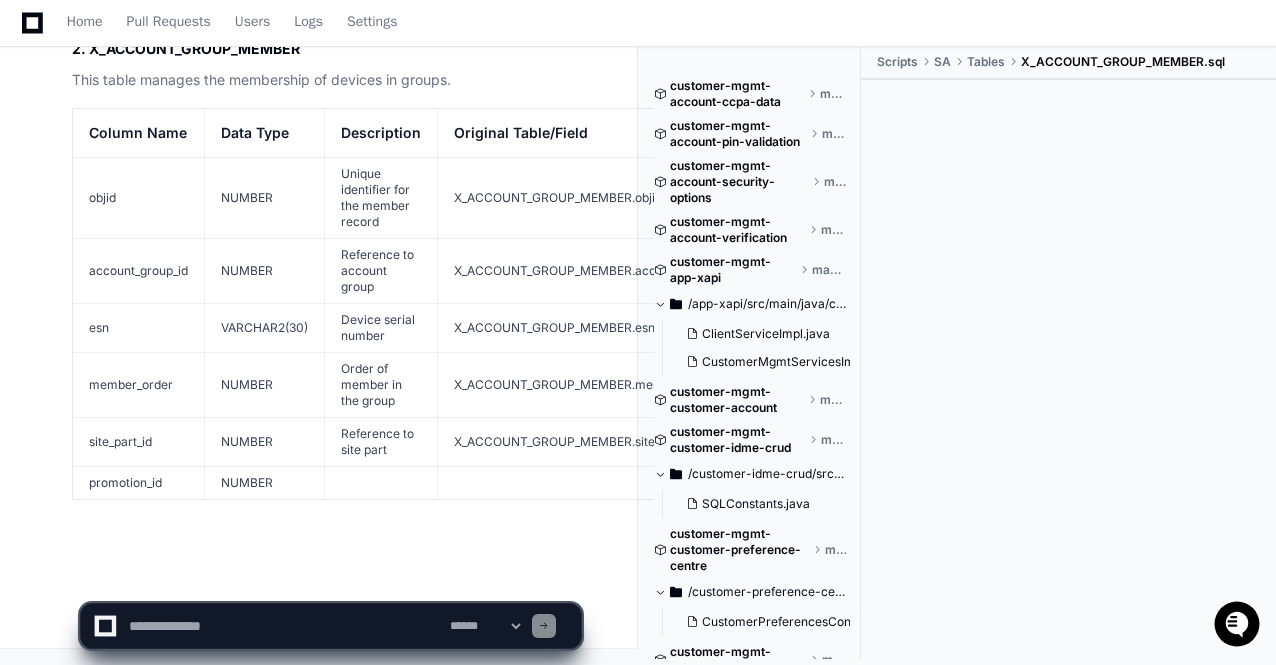 scroll, scrollTop: 65284, scrollLeft: 0, axis: vertical 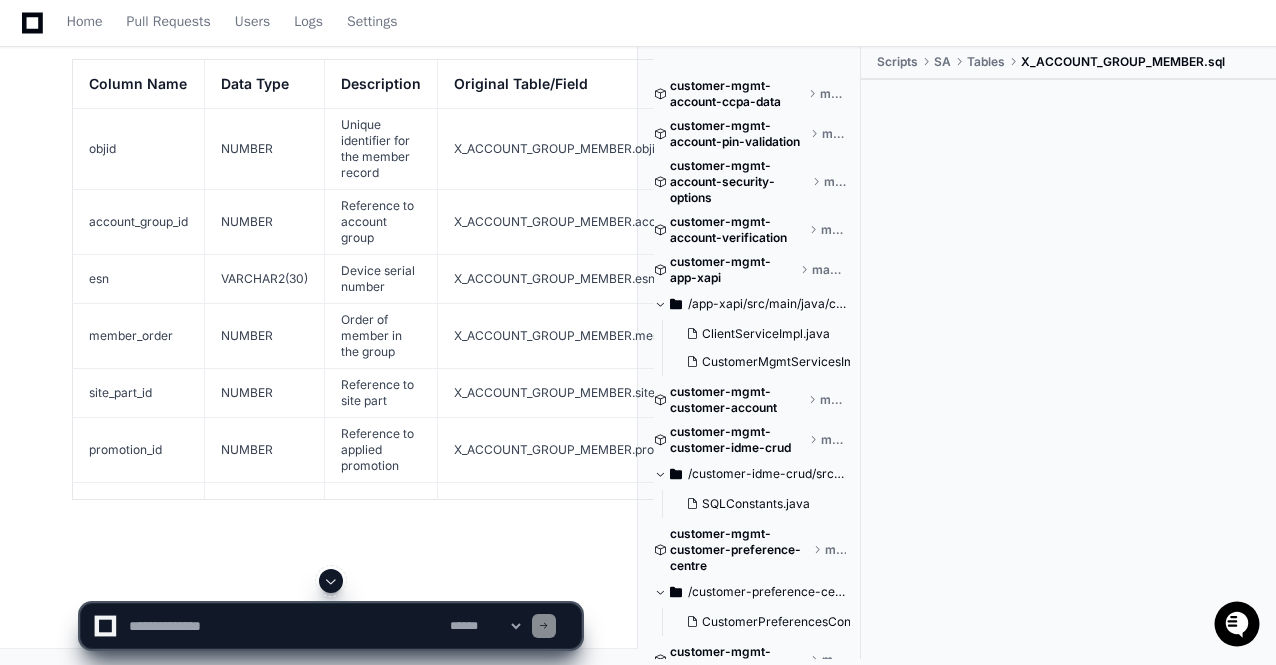 click 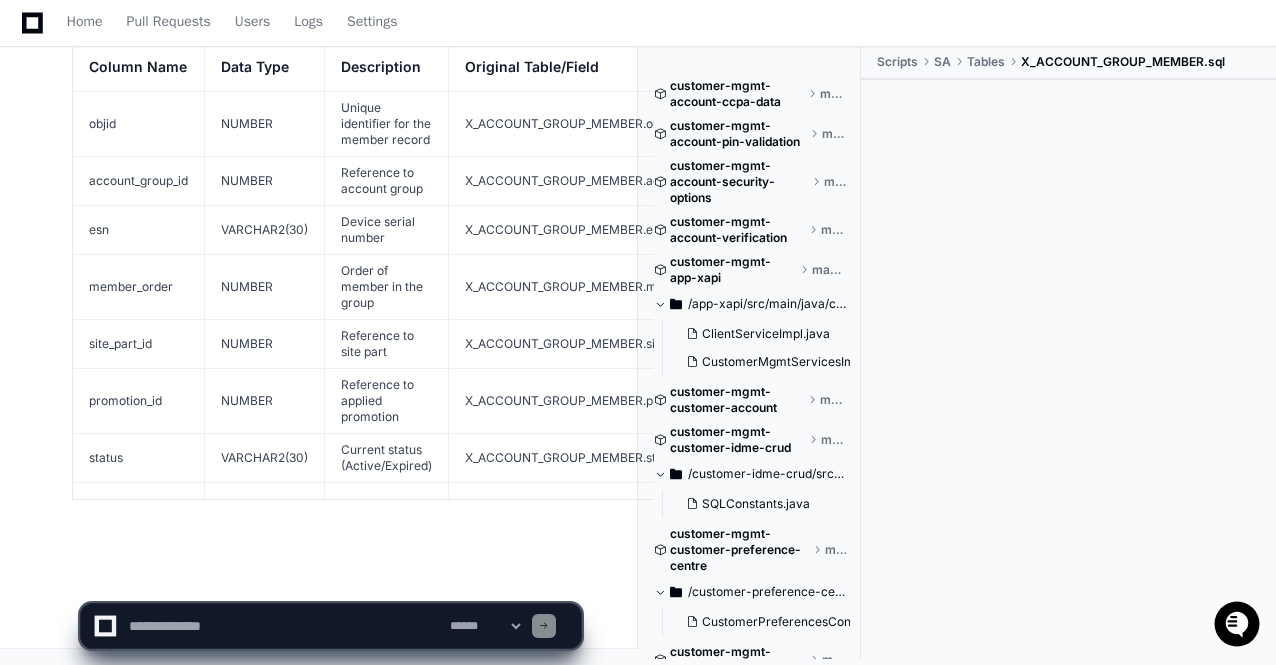 scroll, scrollTop: 65348, scrollLeft: 0, axis: vertical 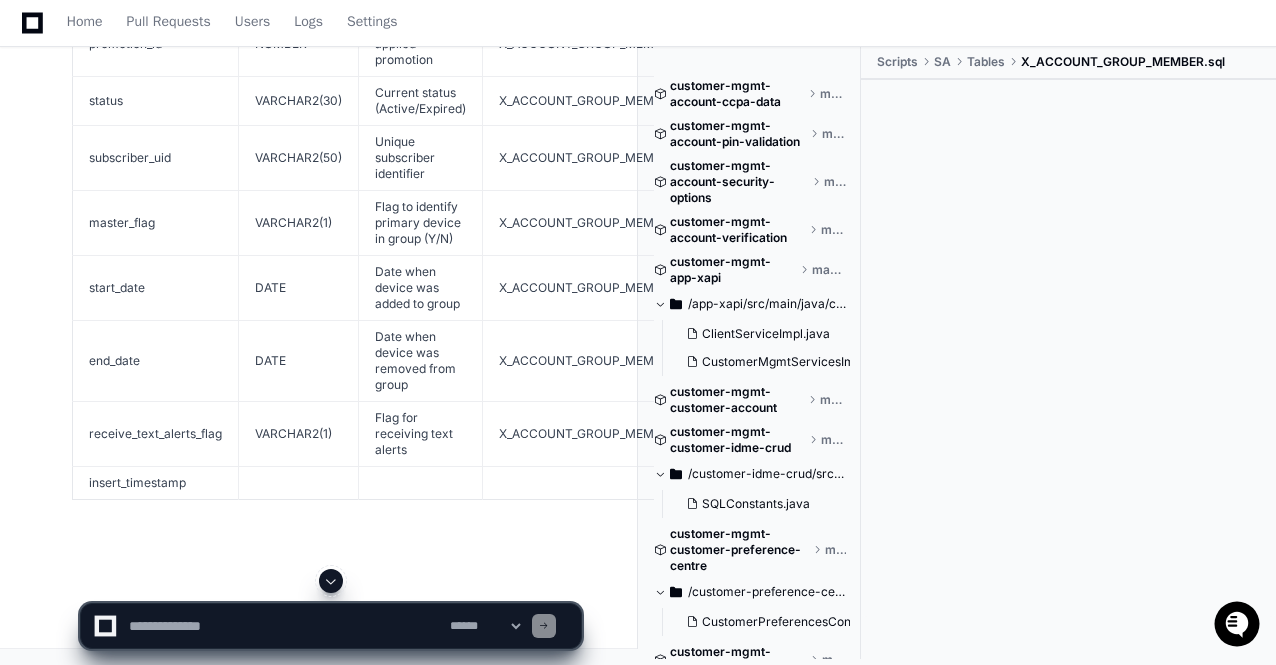click 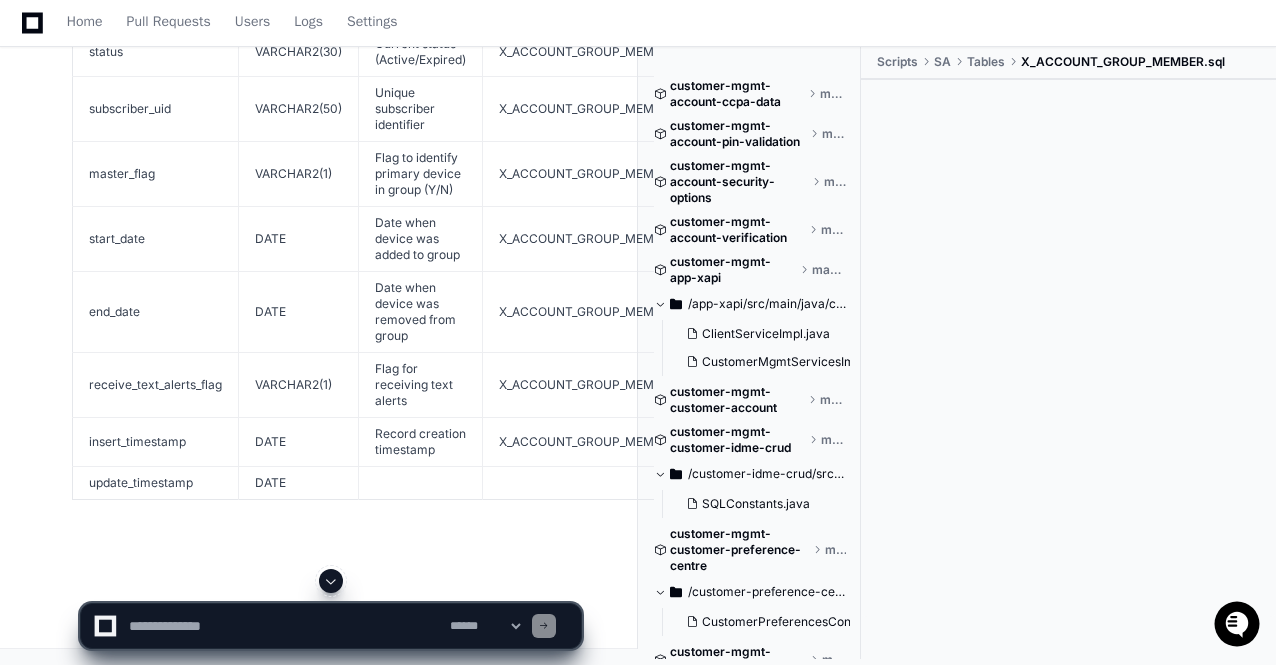 click 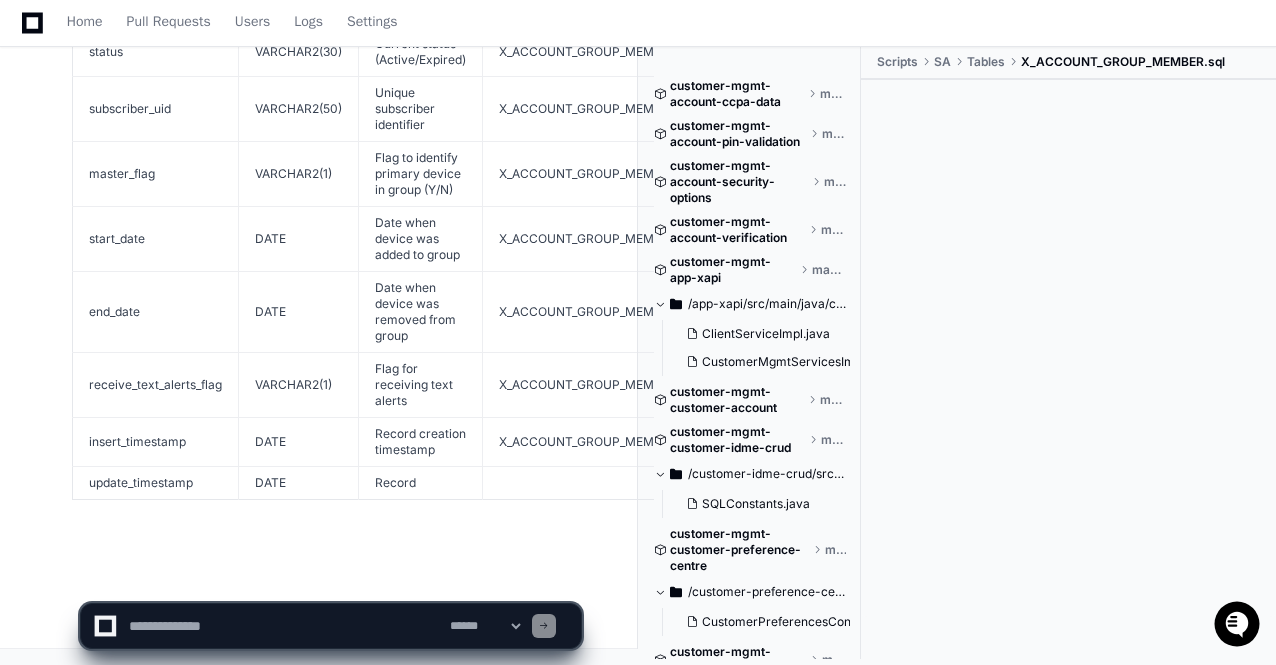 scroll, scrollTop: 65753, scrollLeft: 0, axis: vertical 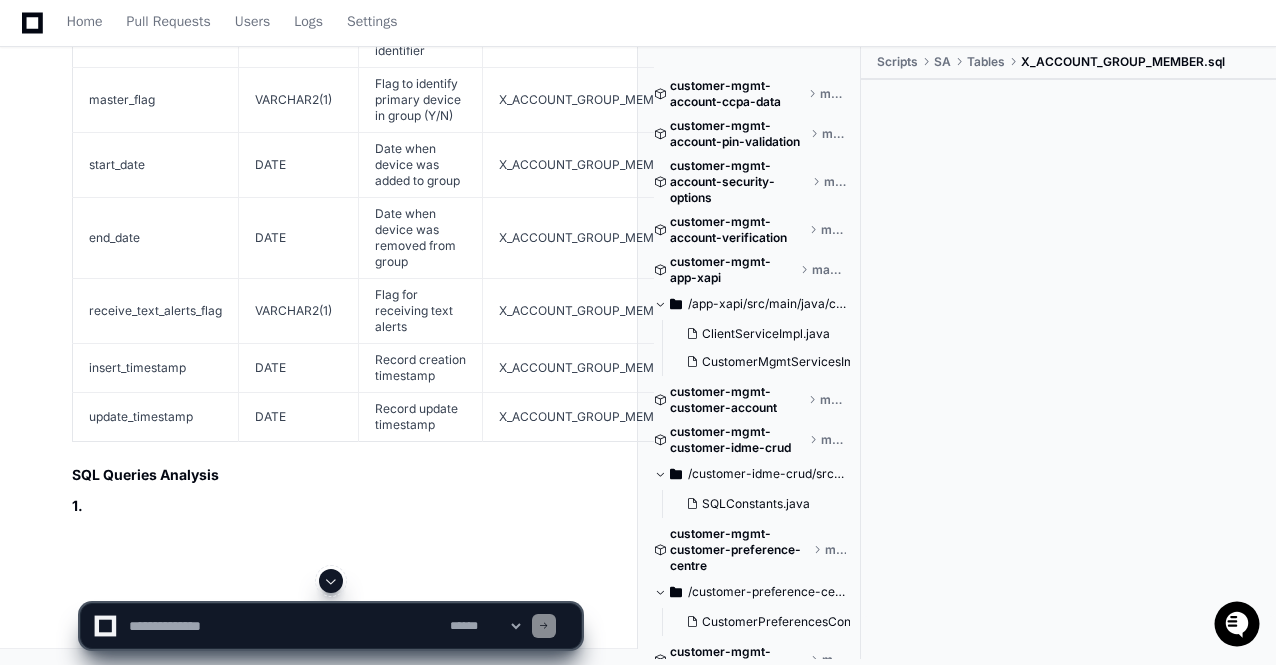 click 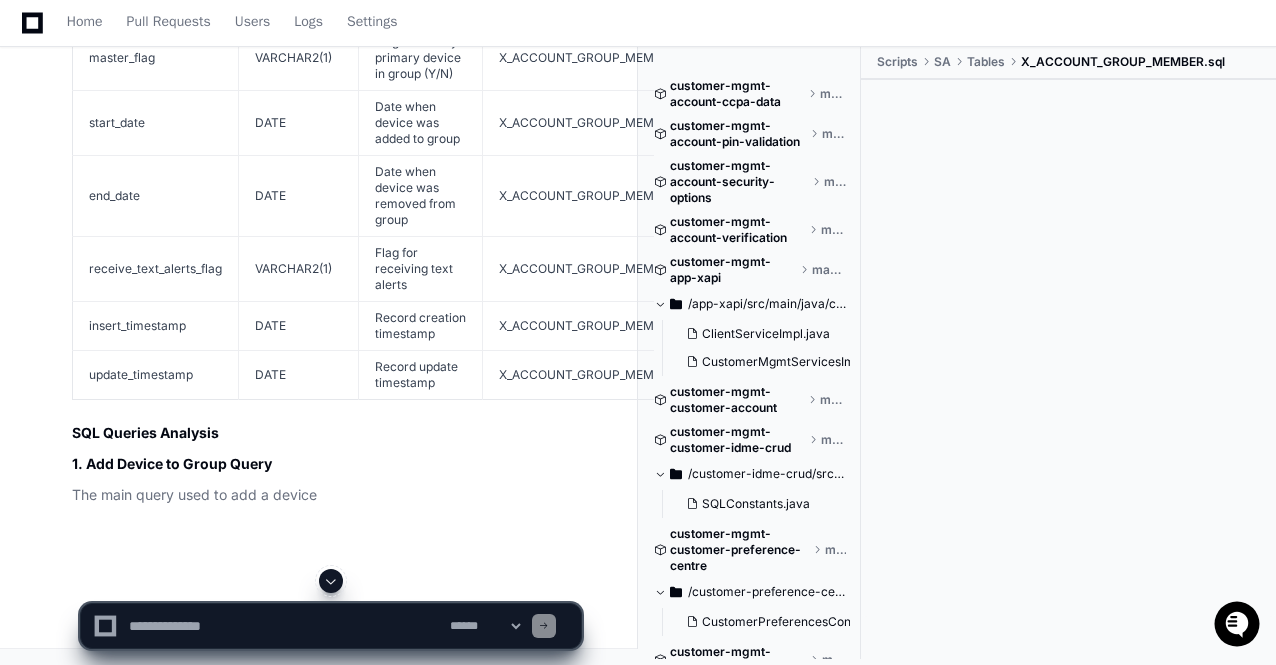 click 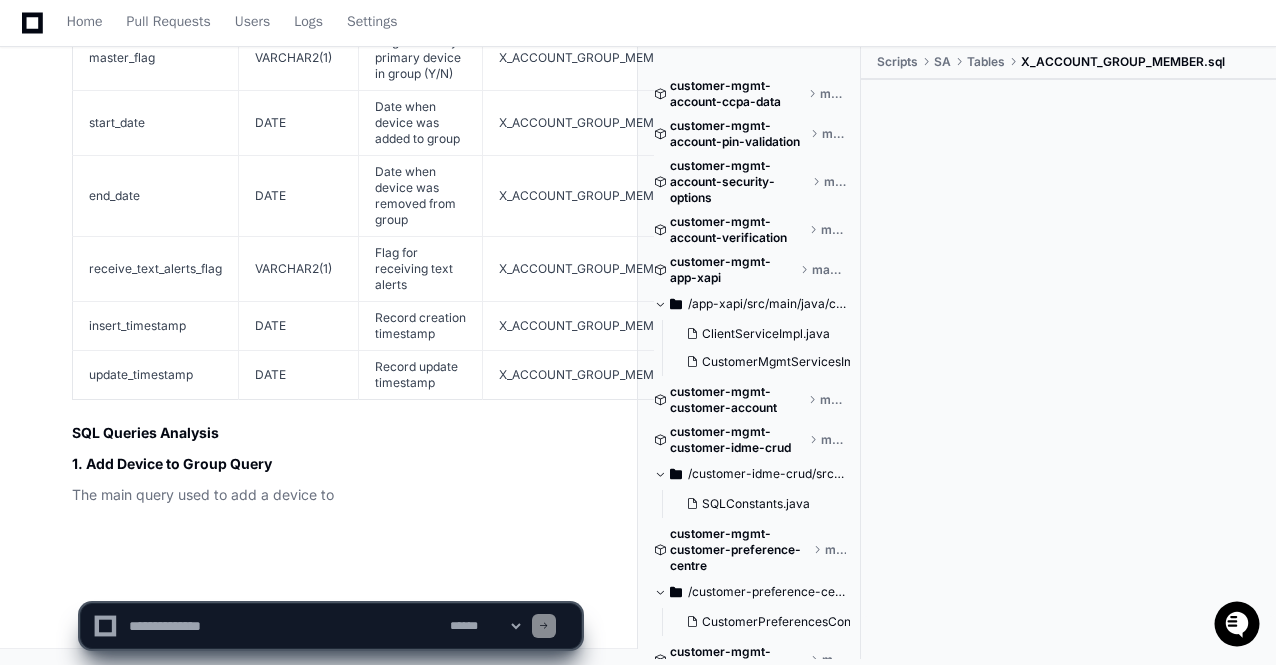 scroll, scrollTop: 65870, scrollLeft: 0, axis: vertical 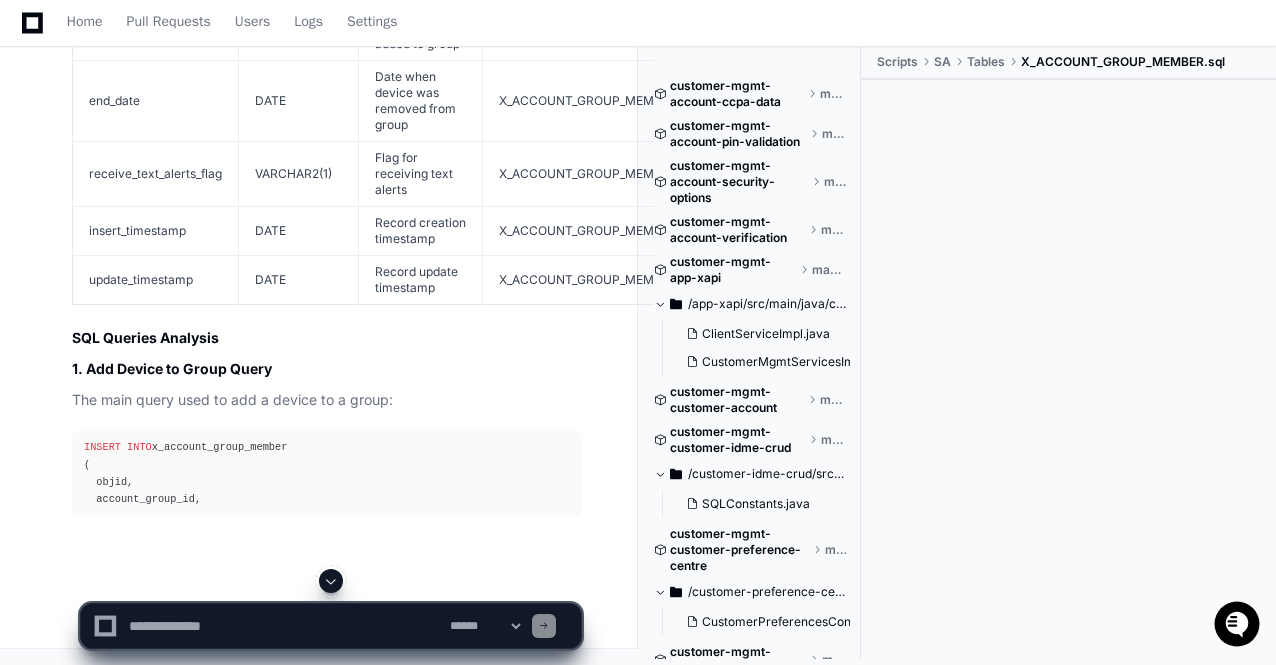 click 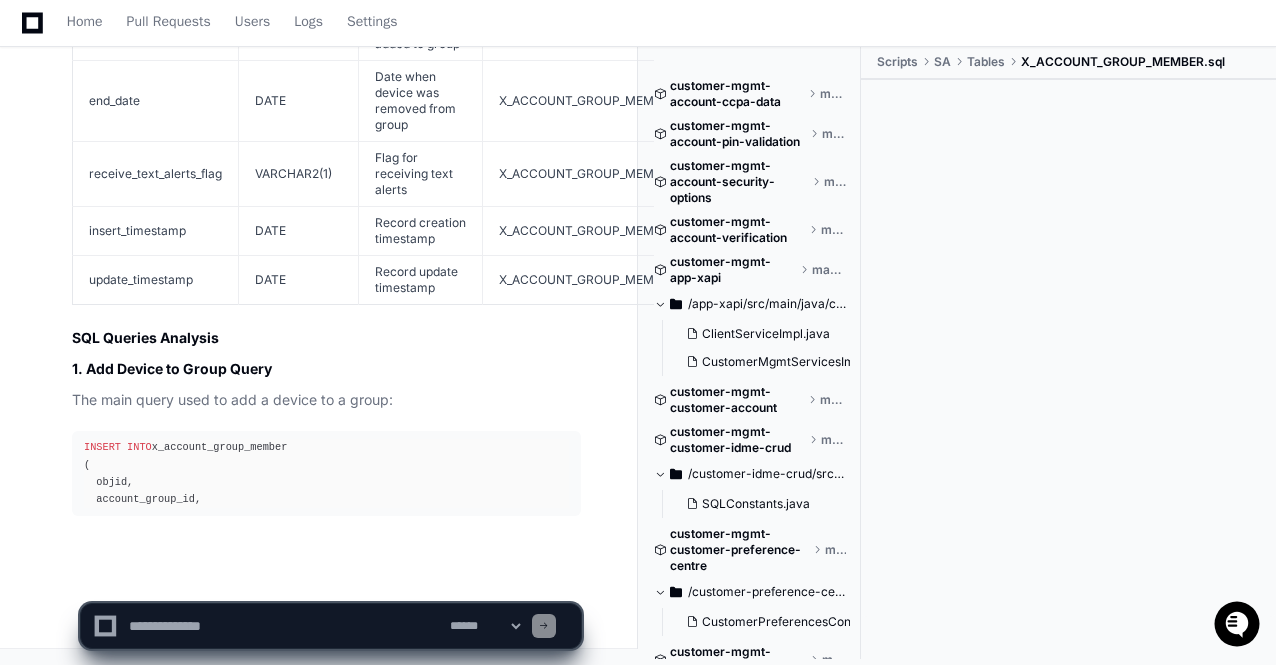 scroll, scrollTop: 65964, scrollLeft: 0, axis: vertical 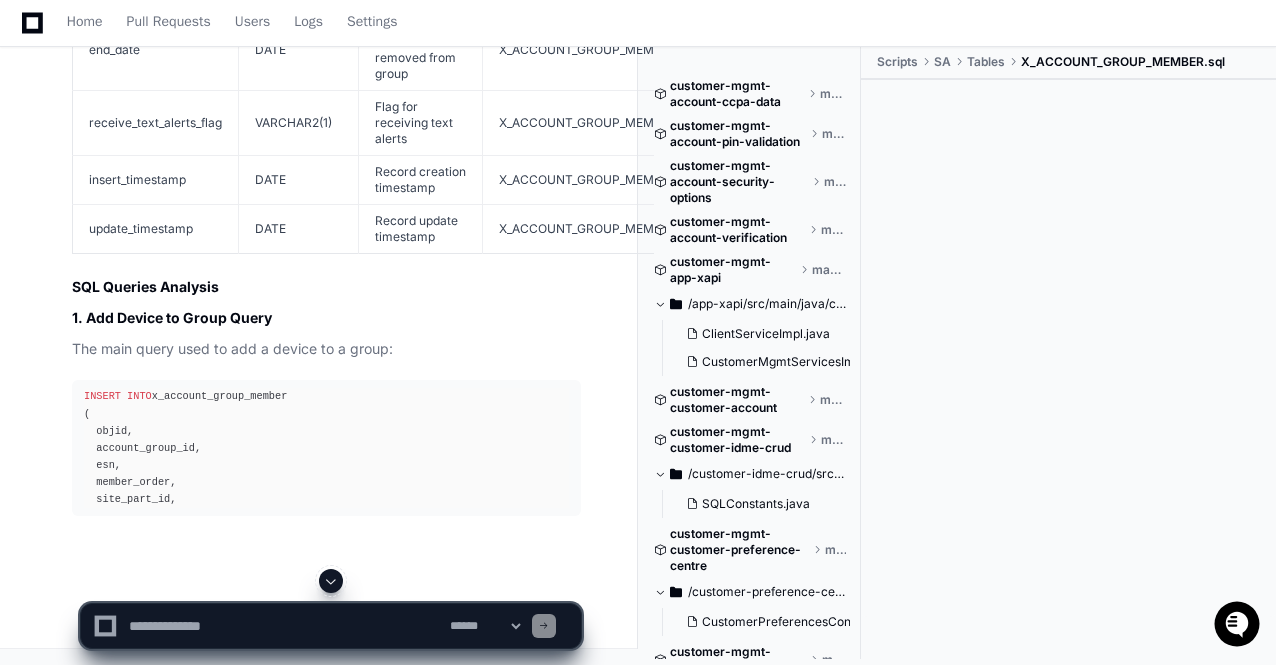 click 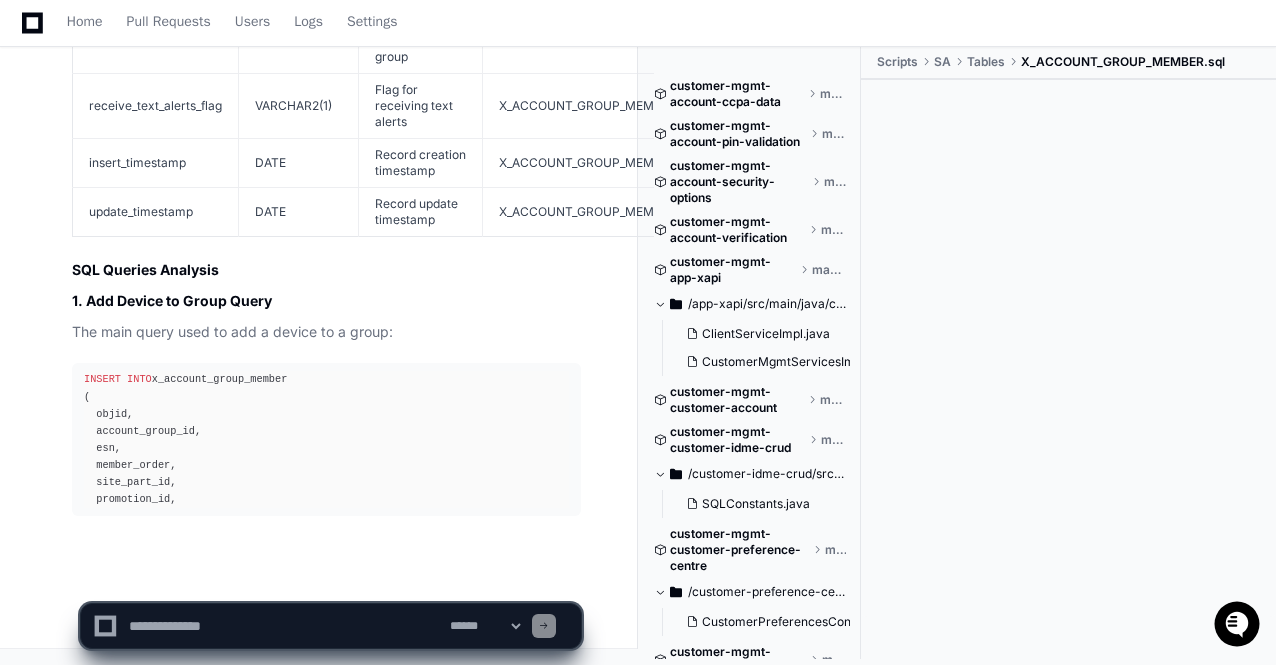 scroll, scrollTop: 66032, scrollLeft: 0, axis: vertical 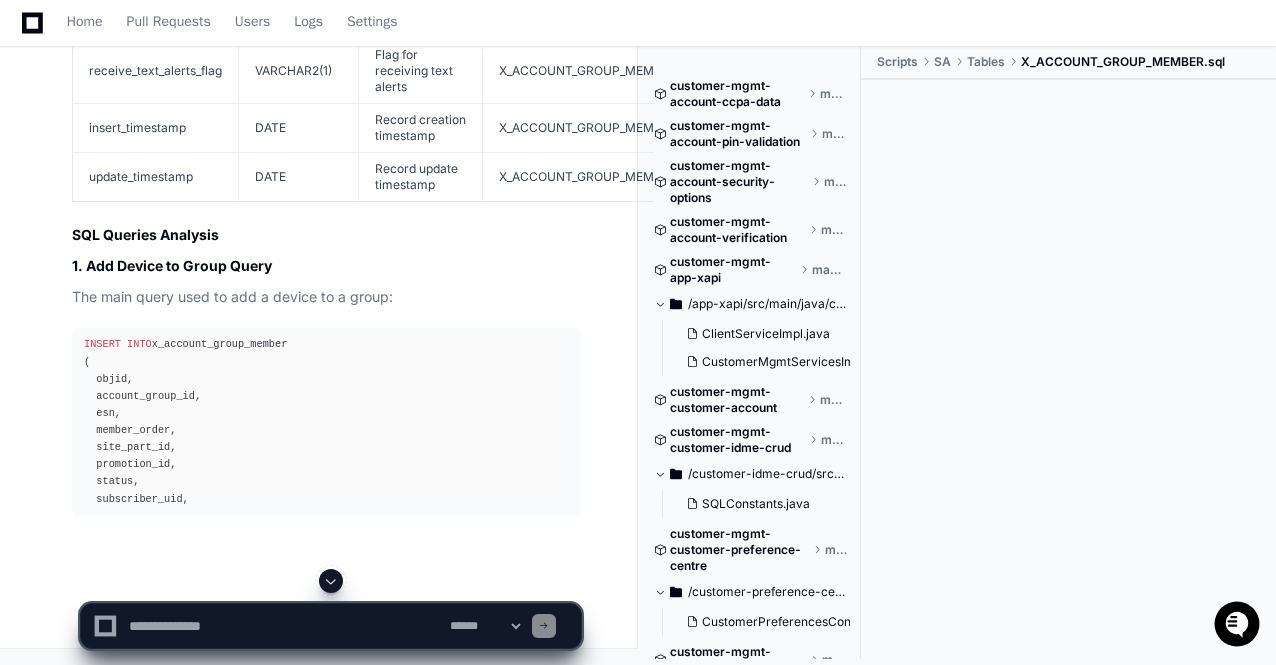 click 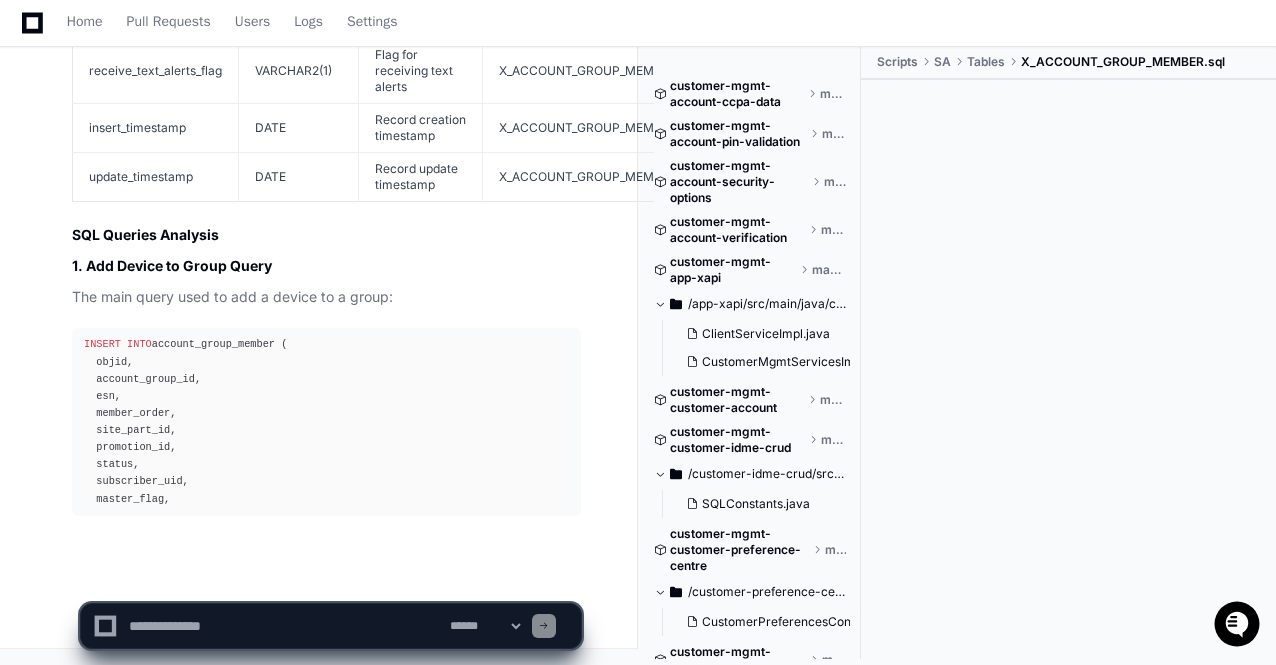 scroll, scrollTop: 66084, scrollLeft: 0, axis: vertical 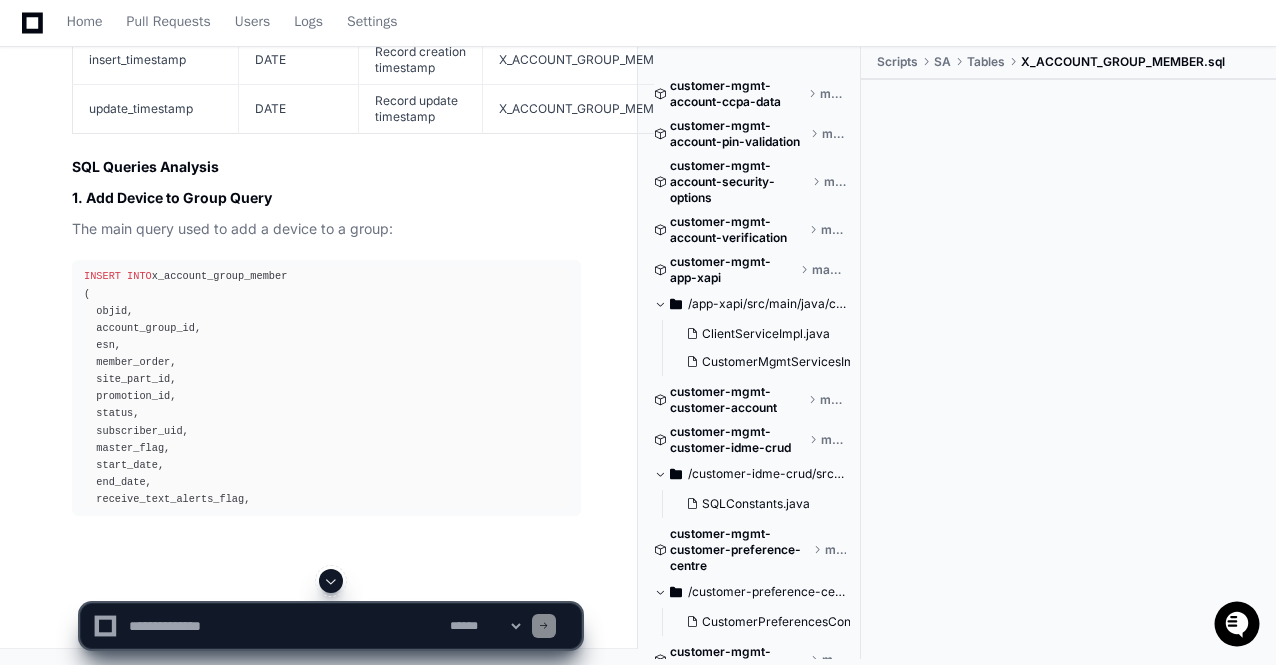 click 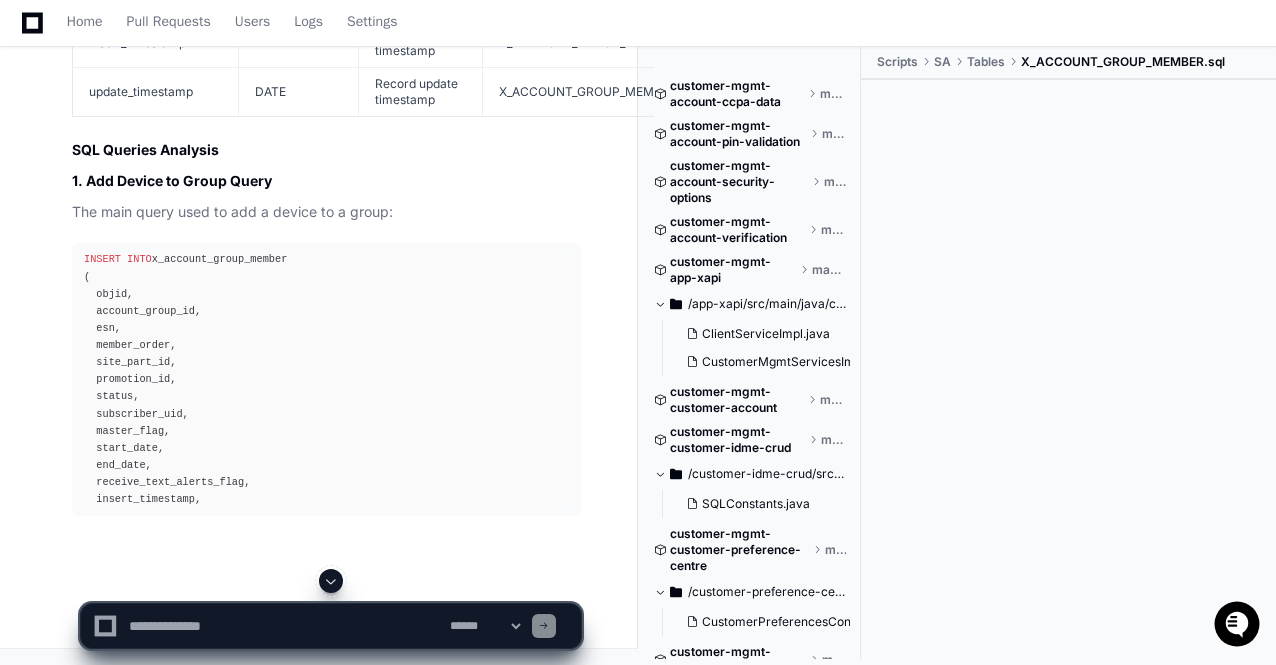scroll, scrollTop: 66135, scrollLeft: 0, axis: vertical 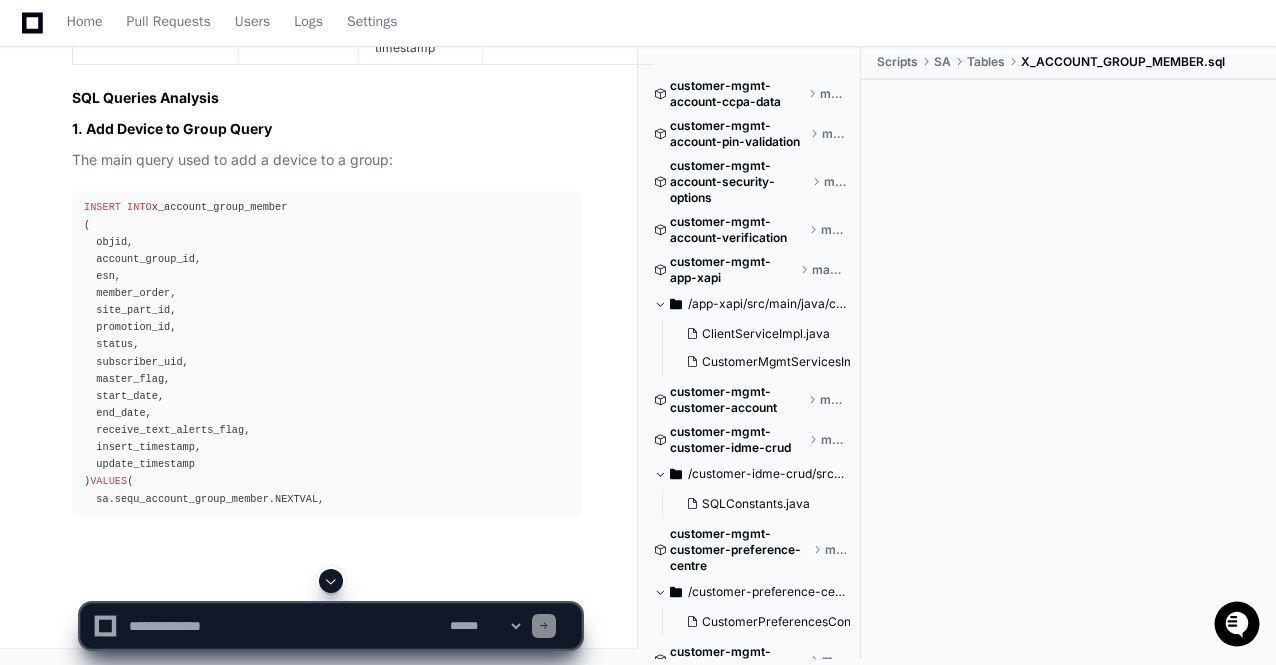 click 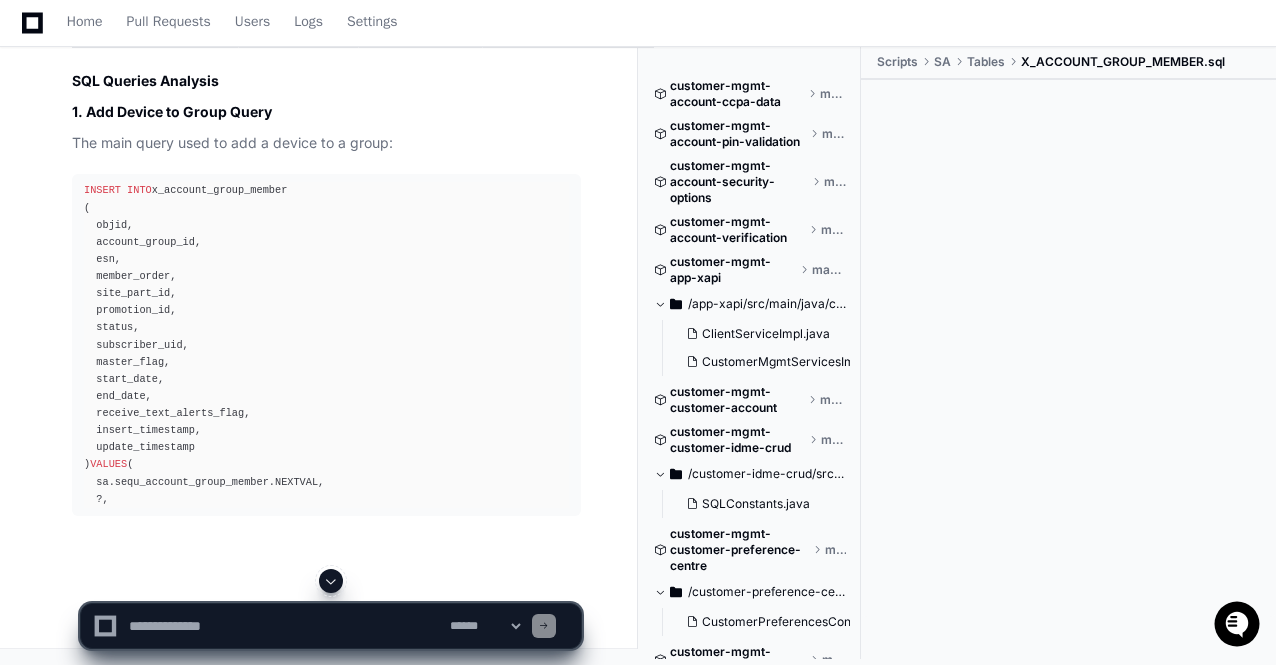 scroll, scrollTop: 66255, scrollLeft: 0, axis: vertical 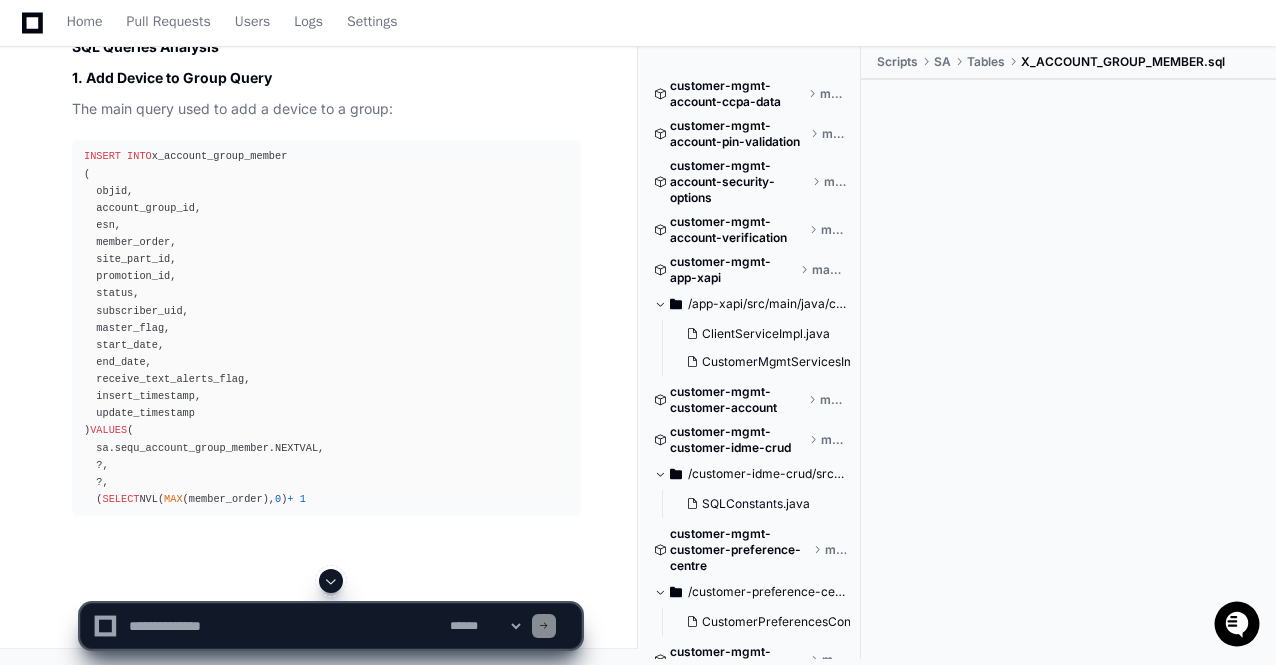 click 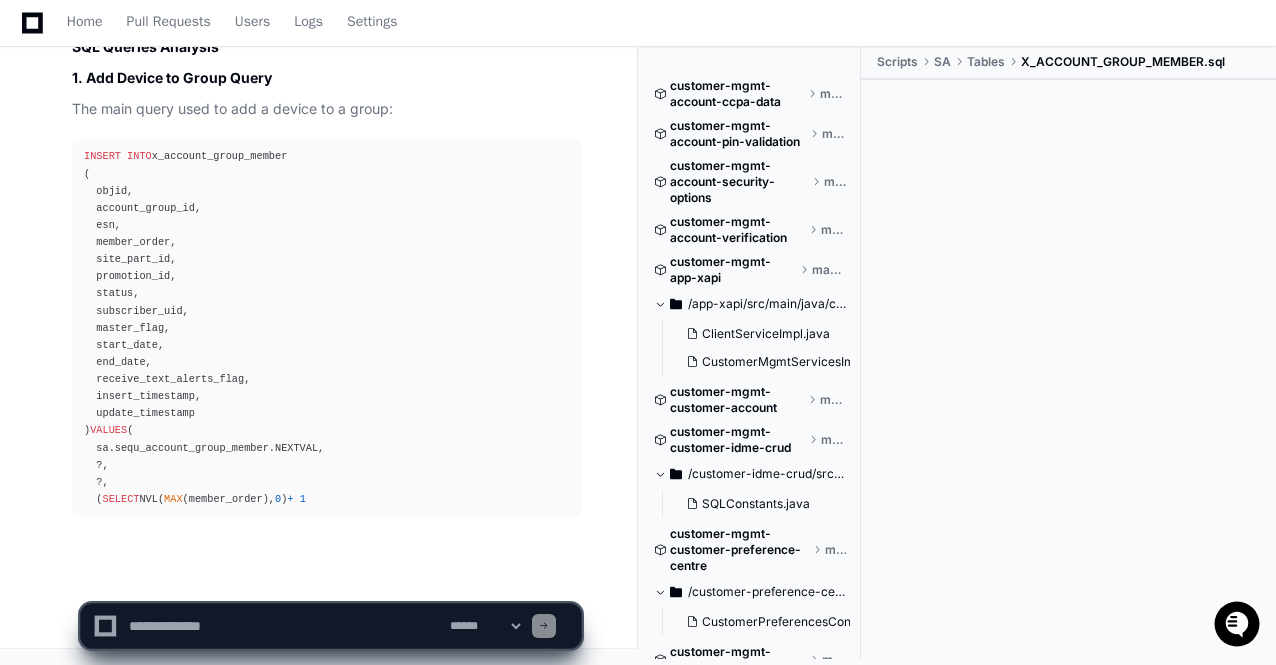 scroll, scrollTop: 66290, scrollLeft: 0, axis: vertical 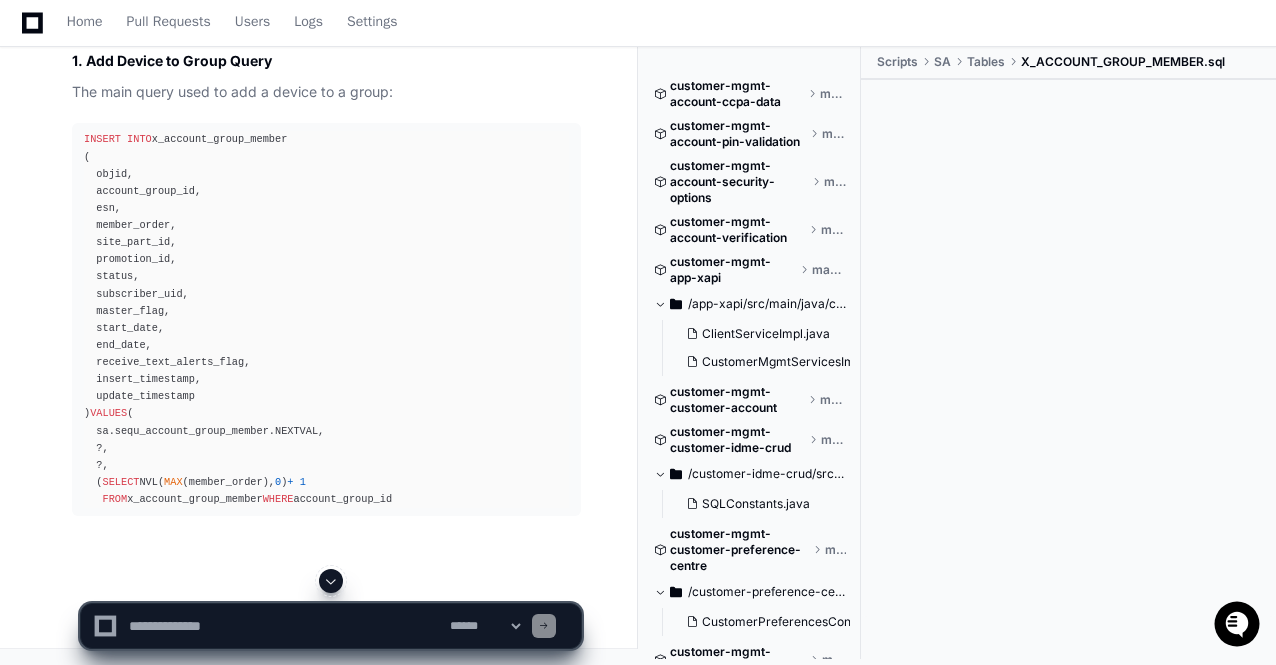click 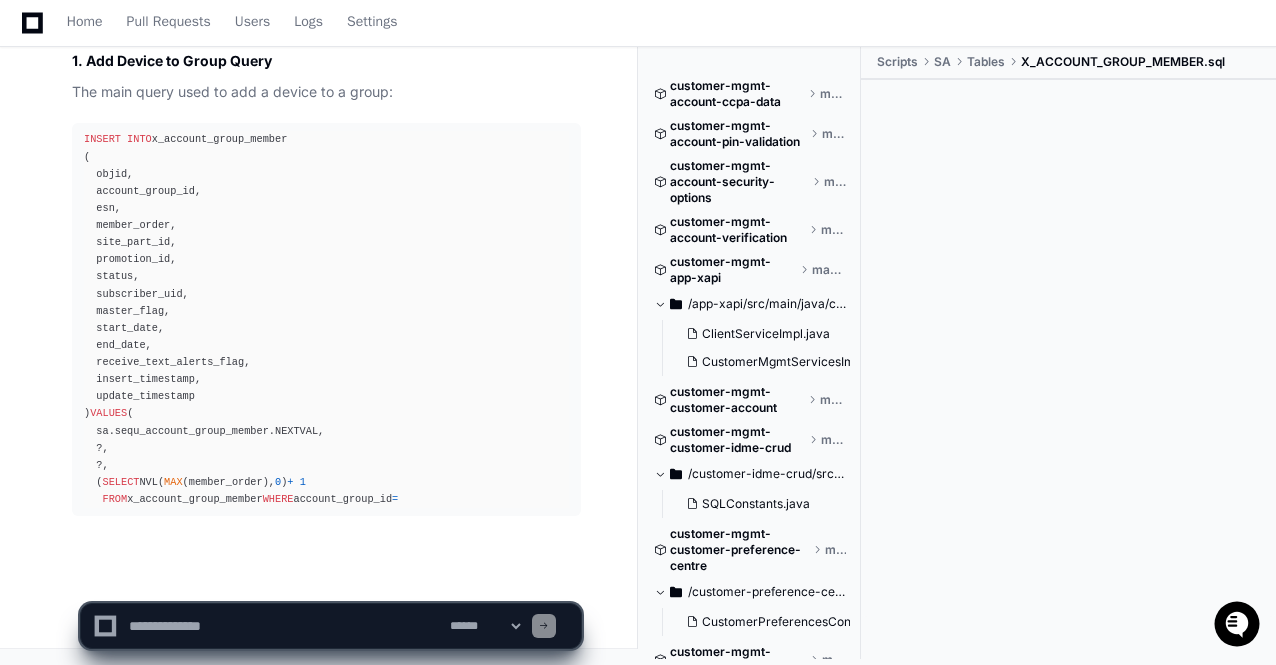 scroll, scrollTop: 66324, scrollLeft: 0, axis: vertical 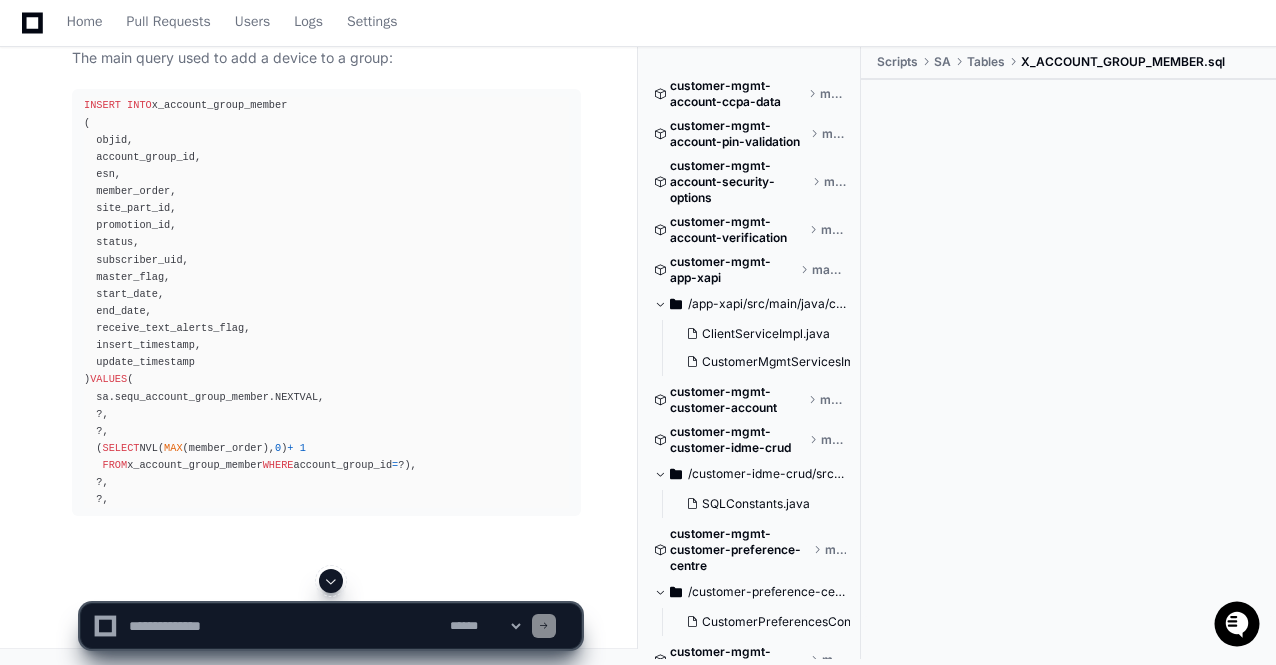 click 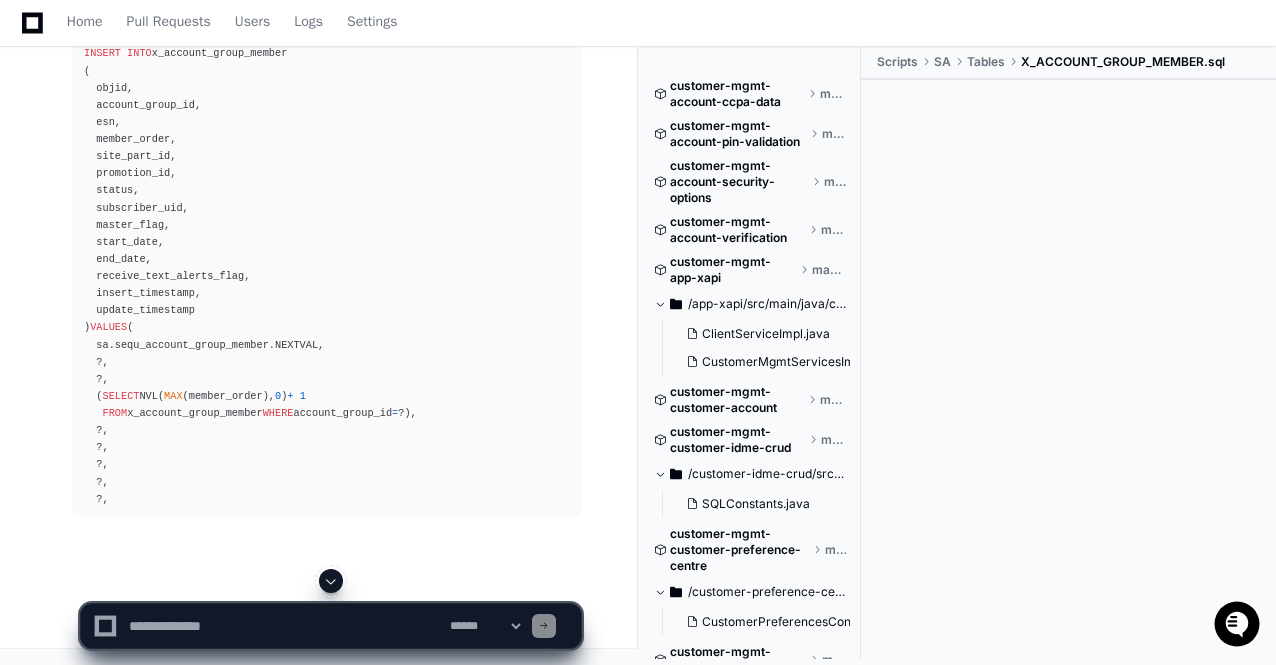 click 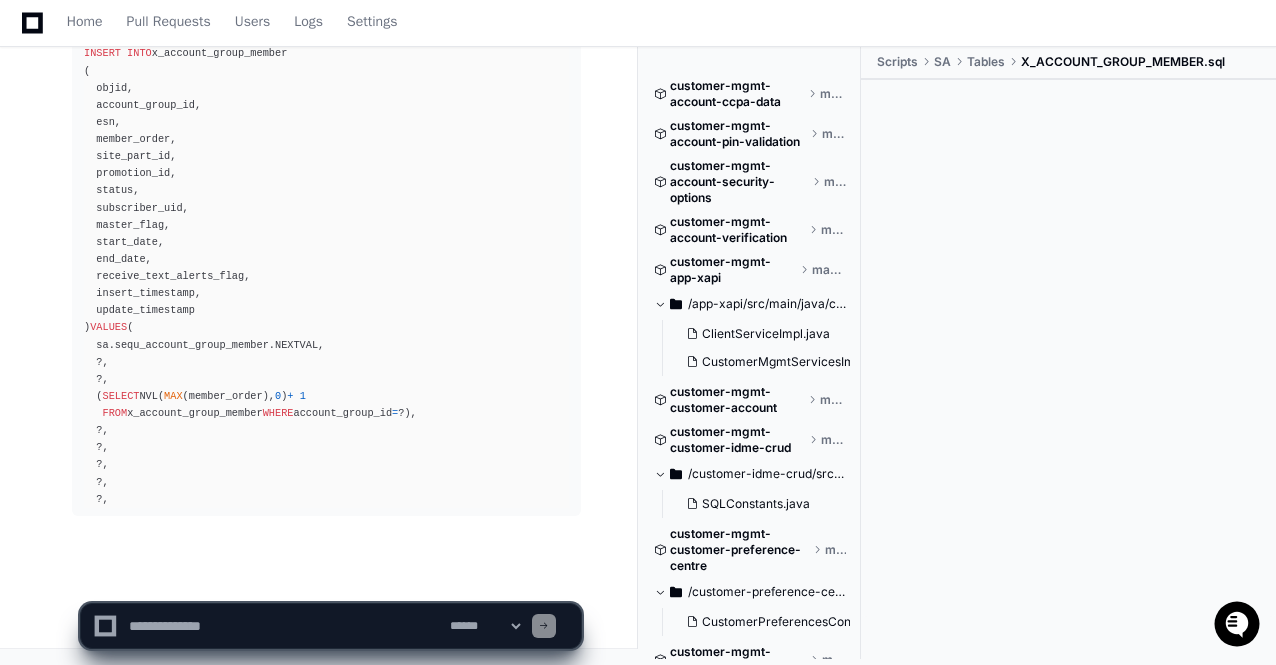 scroll, scrollTop: 66410, scrollLeft: 0, axis: vertical 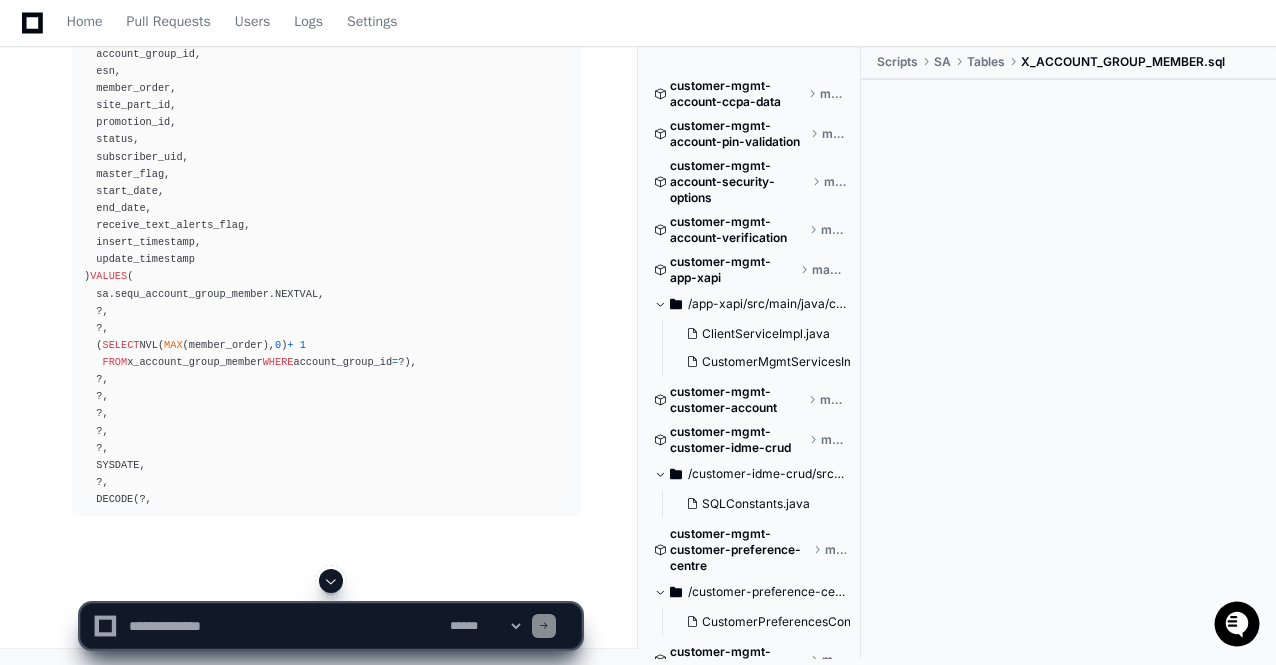 click 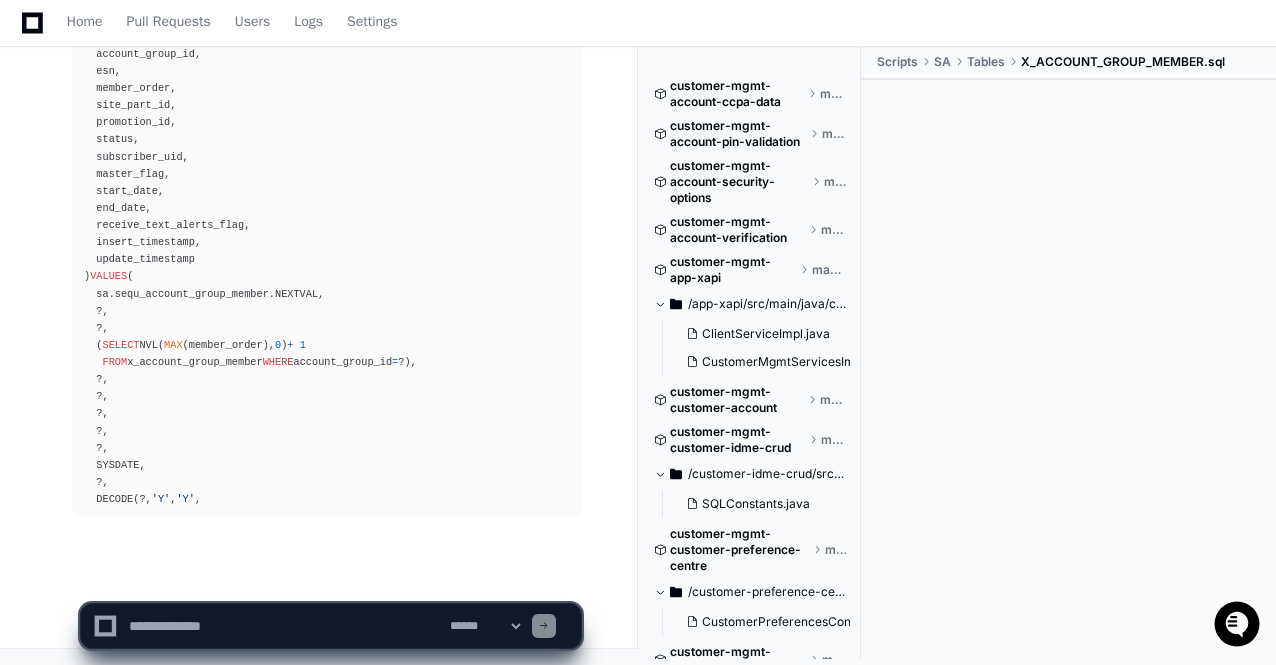 scroll, scrollTop: 66461, scrollLeft: 0, axis: vertical 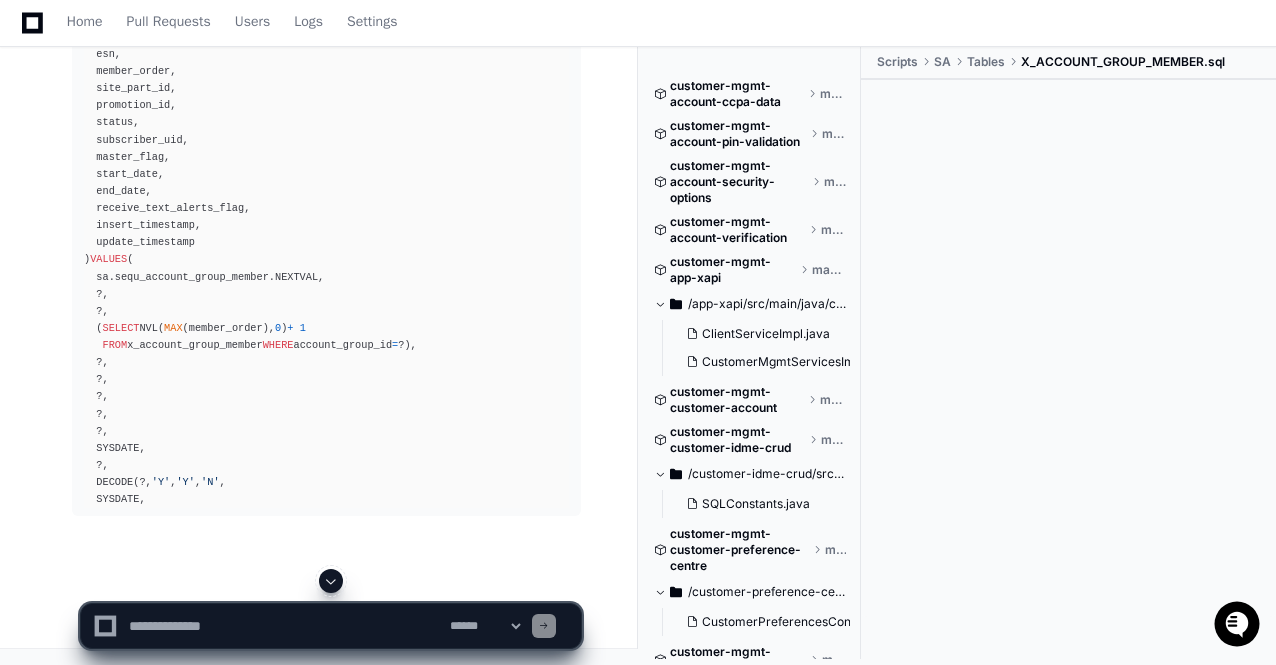 click on "**********" 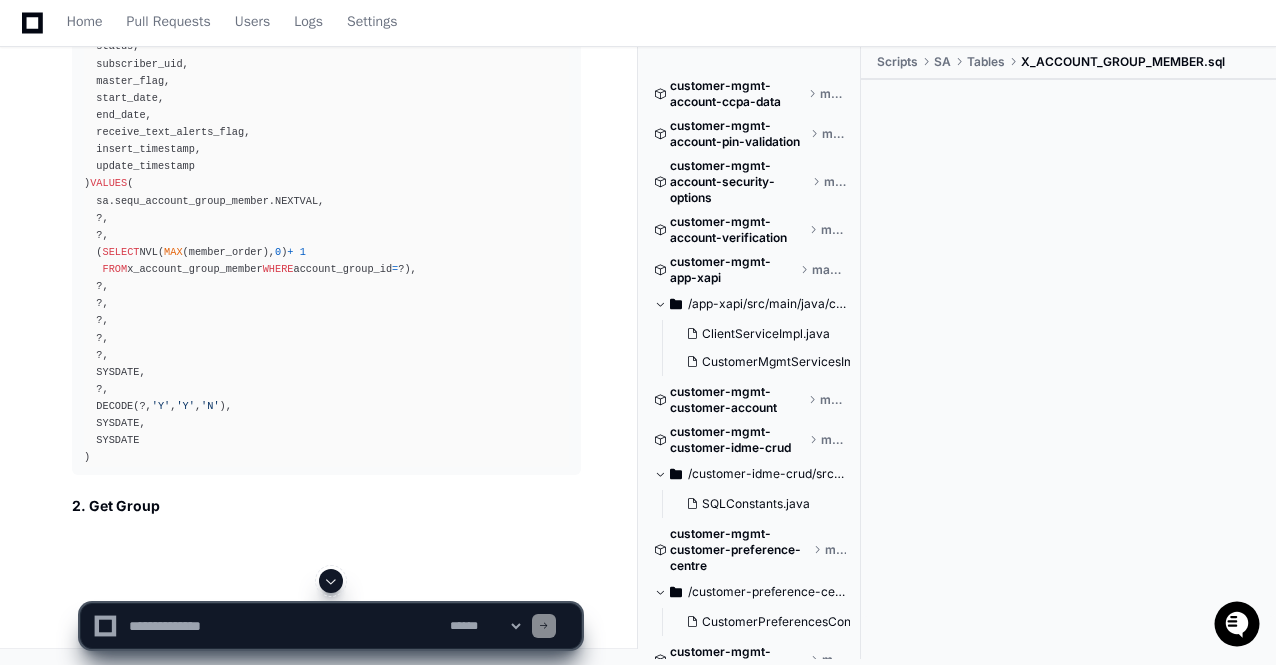 click 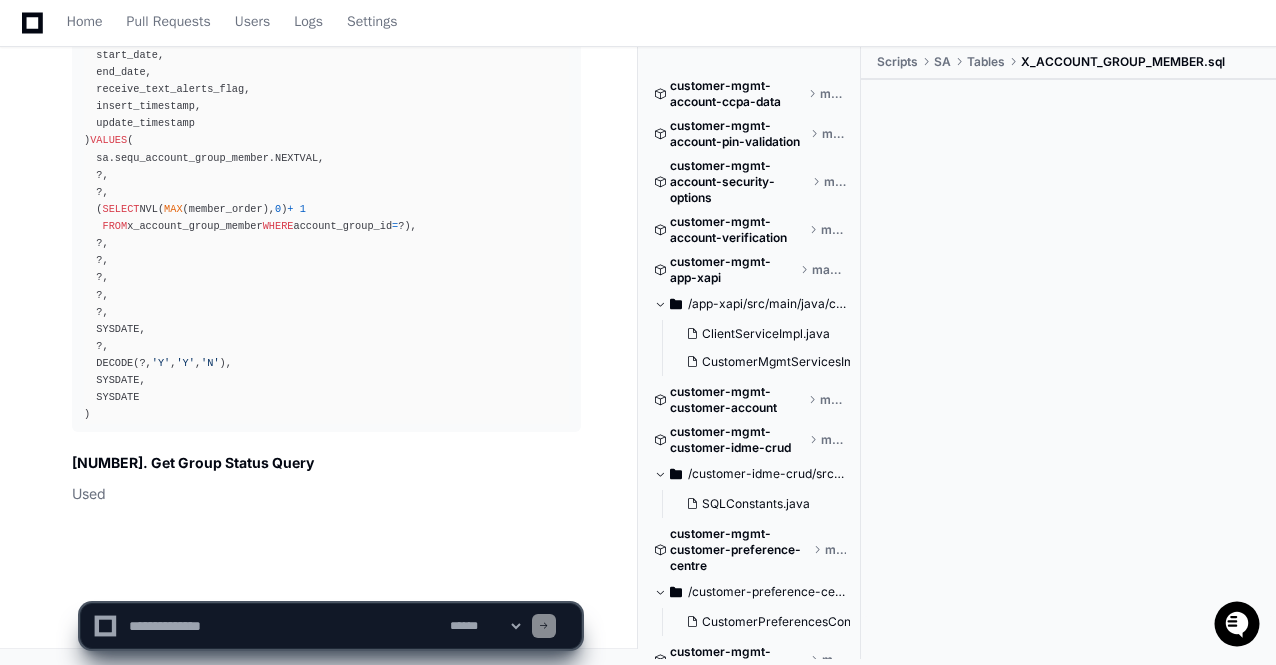 scroll, scrollTop: 66554, scrollLeft: 0, axis: vertical 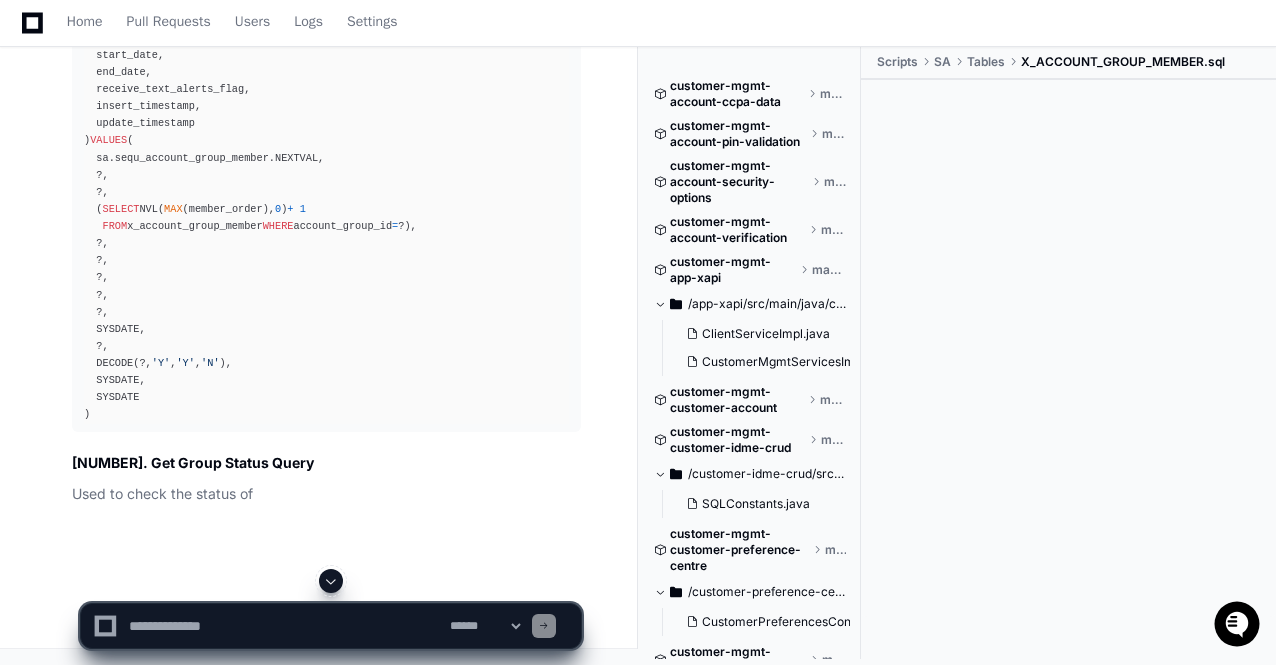click 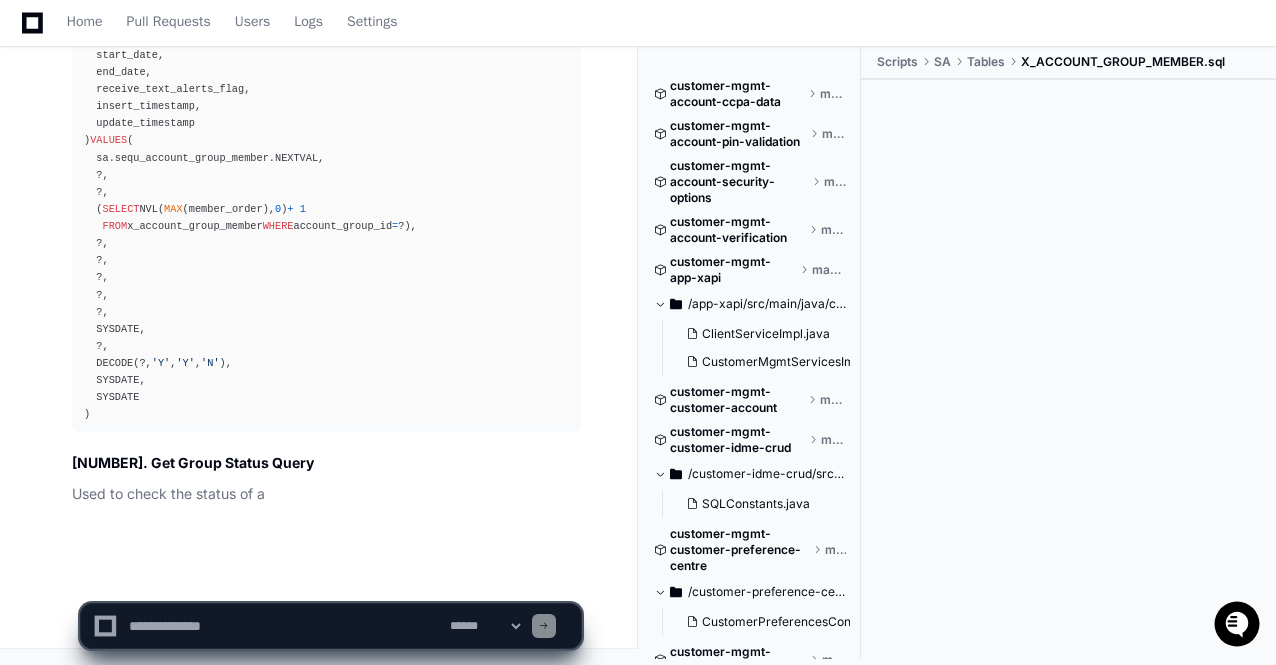 scroll, scrollTop: 66597, scrollLeft: 0, axis: vertical 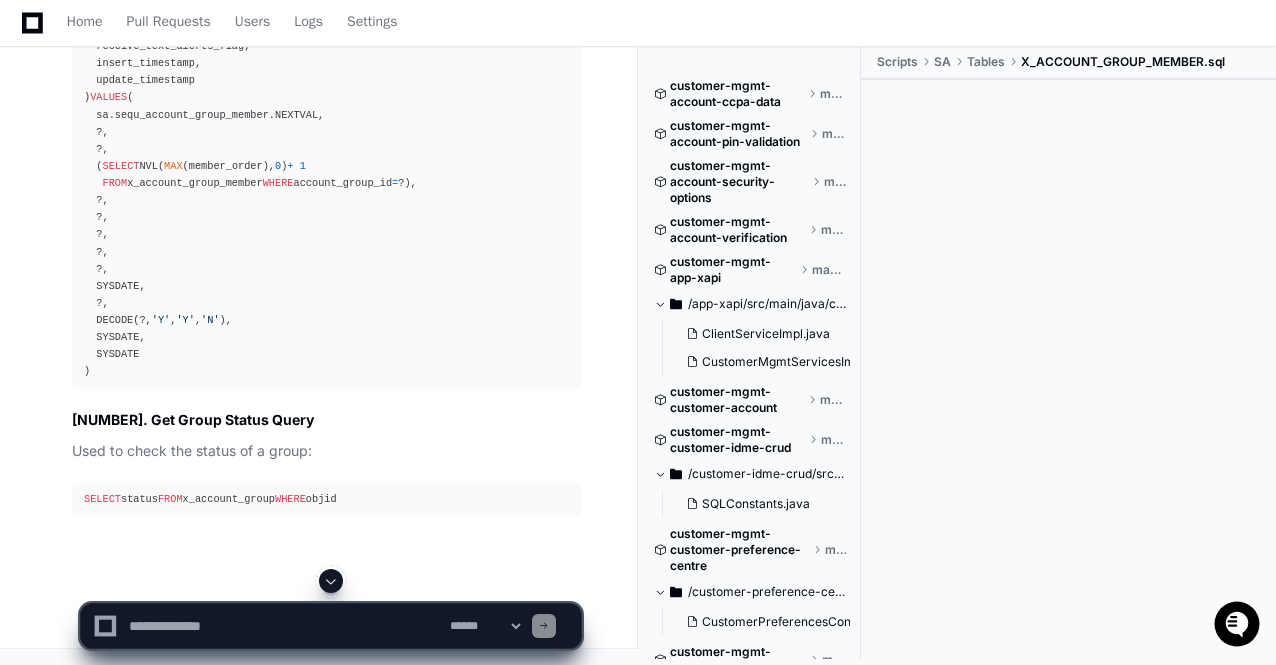 click 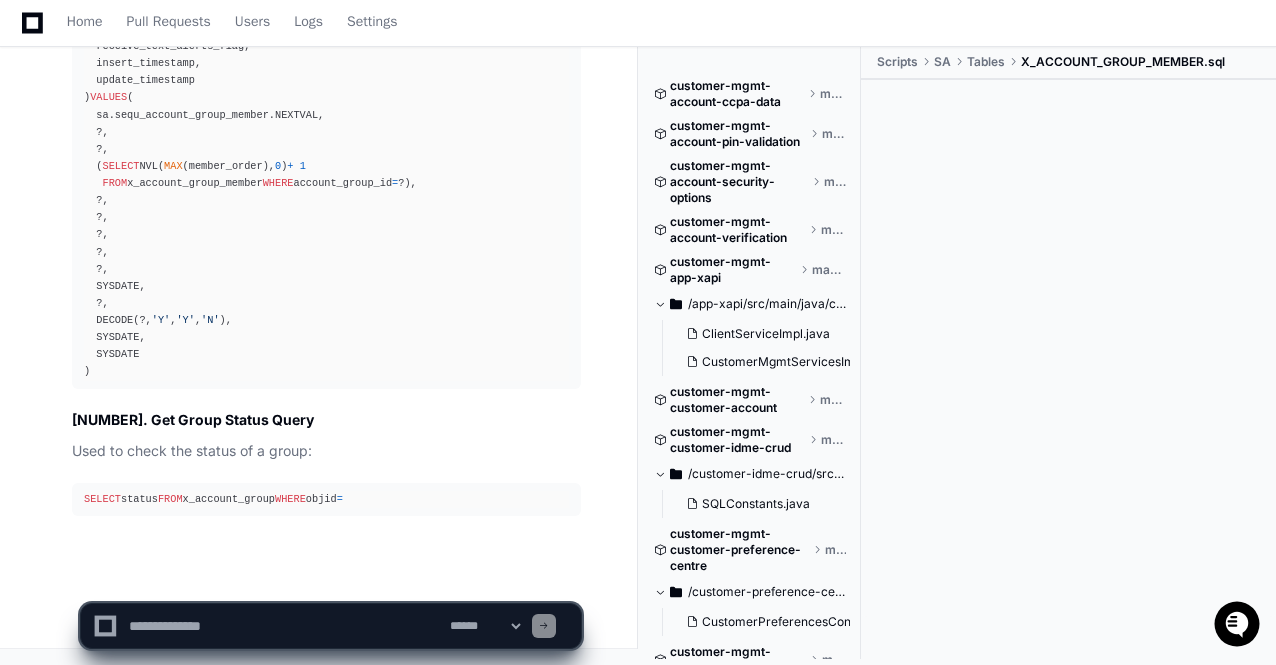 scroll, scrollTop: 66674, scrollLeft: 0, axis: vertical 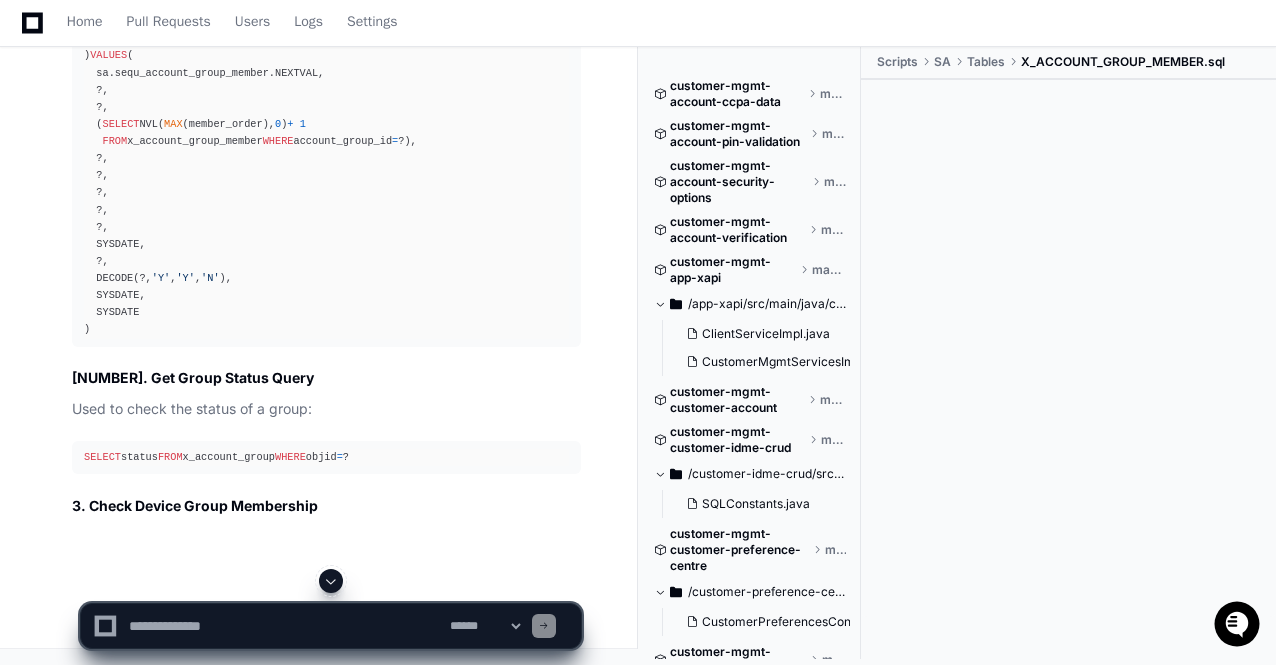 click 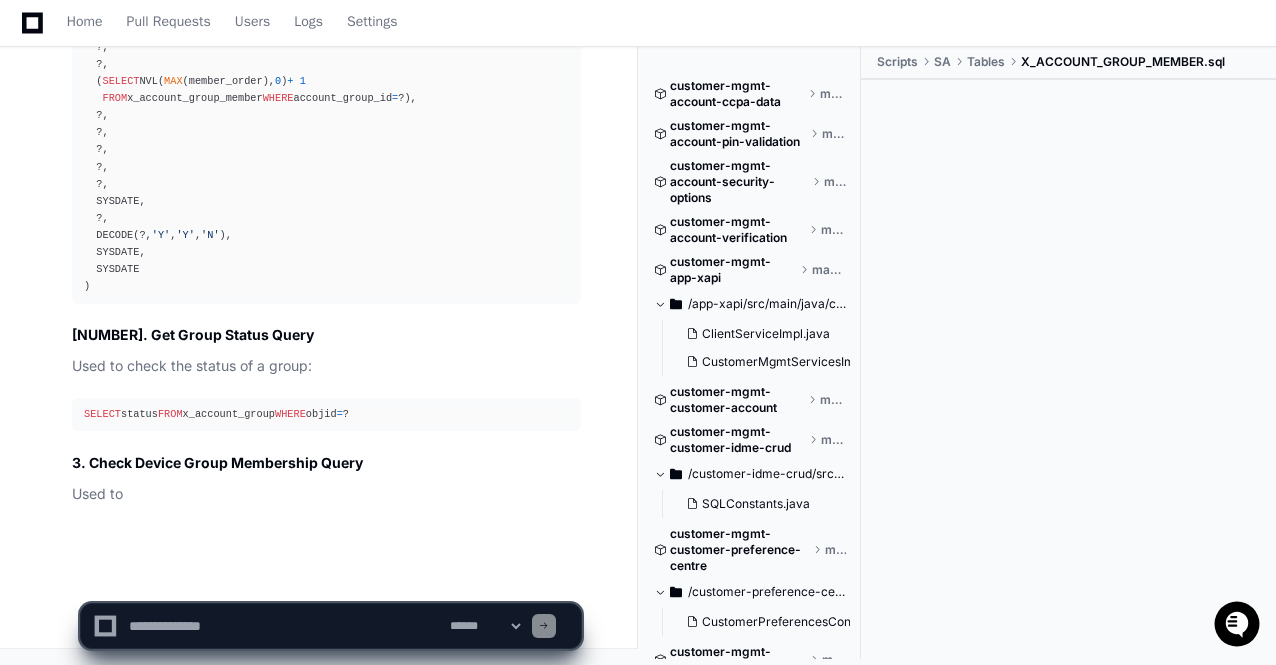 scroll, scrollTop: 66759, scrollLeft: 0, axis: vertical 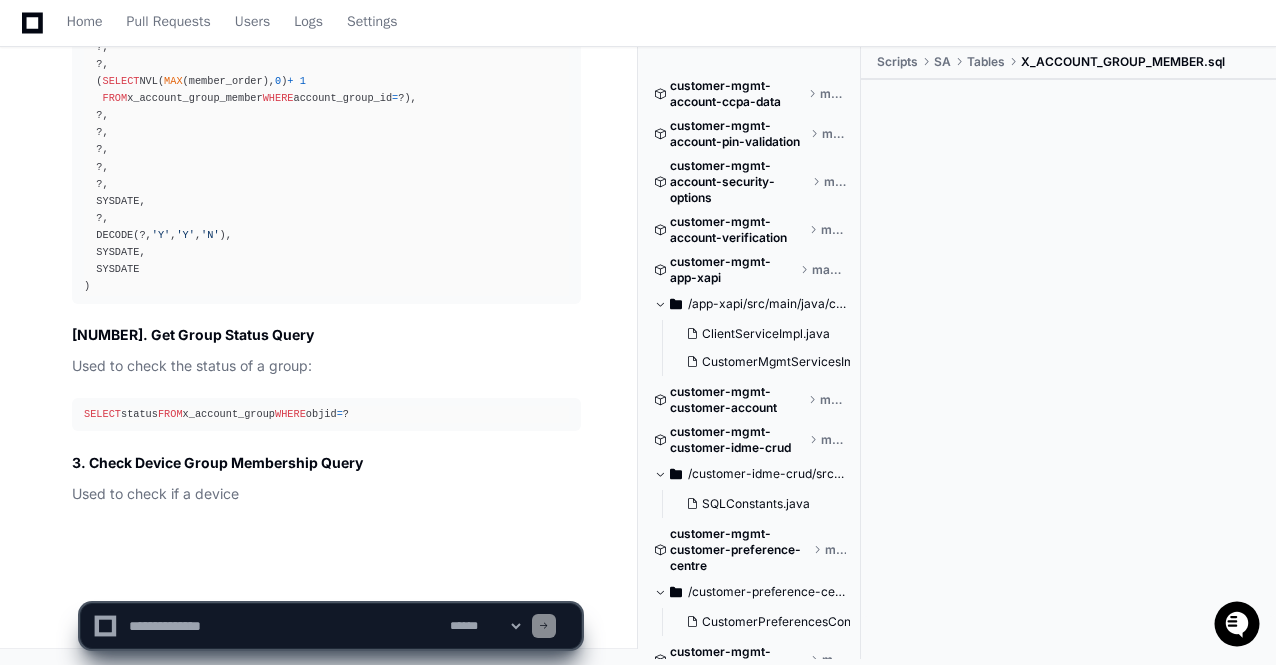 click on "**********" 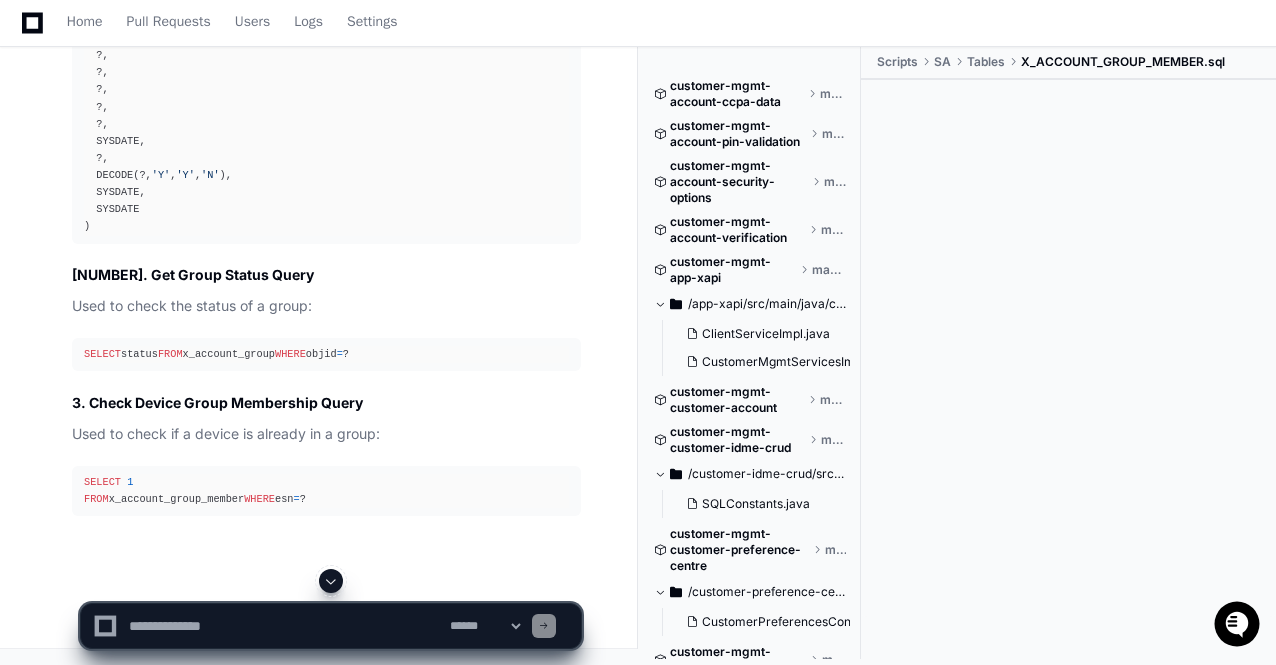 click 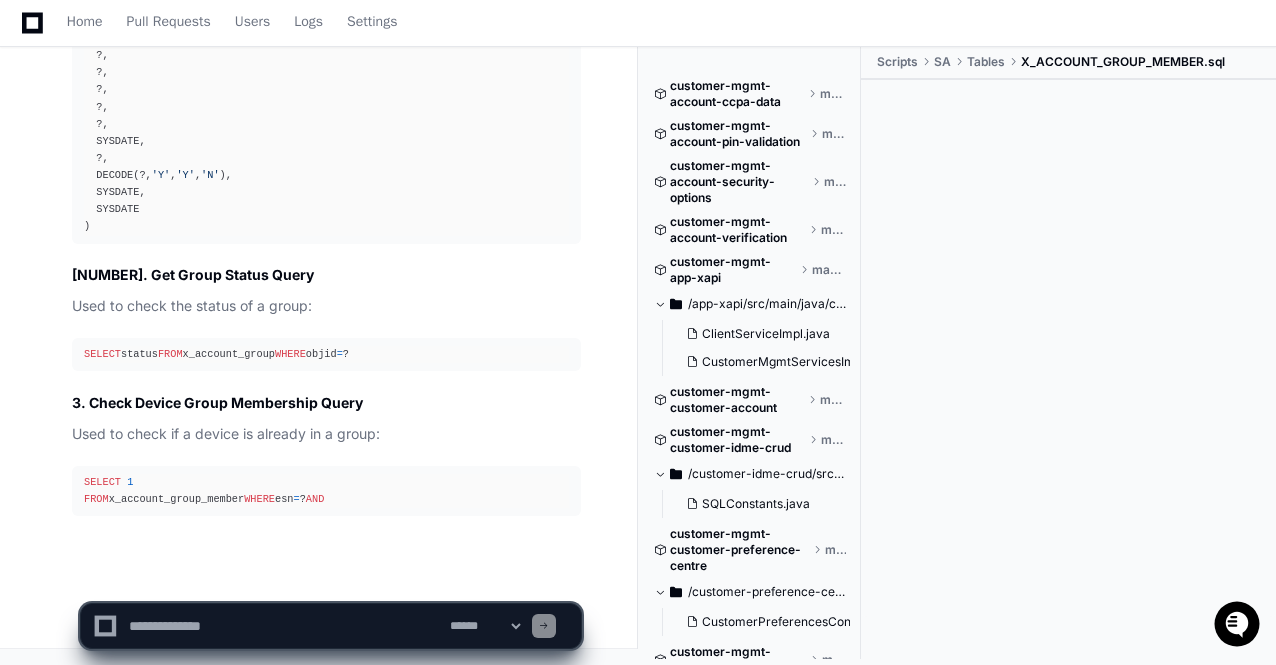 scroll, scrollTop: 66836, scrollLeft: 0, axis: vertical 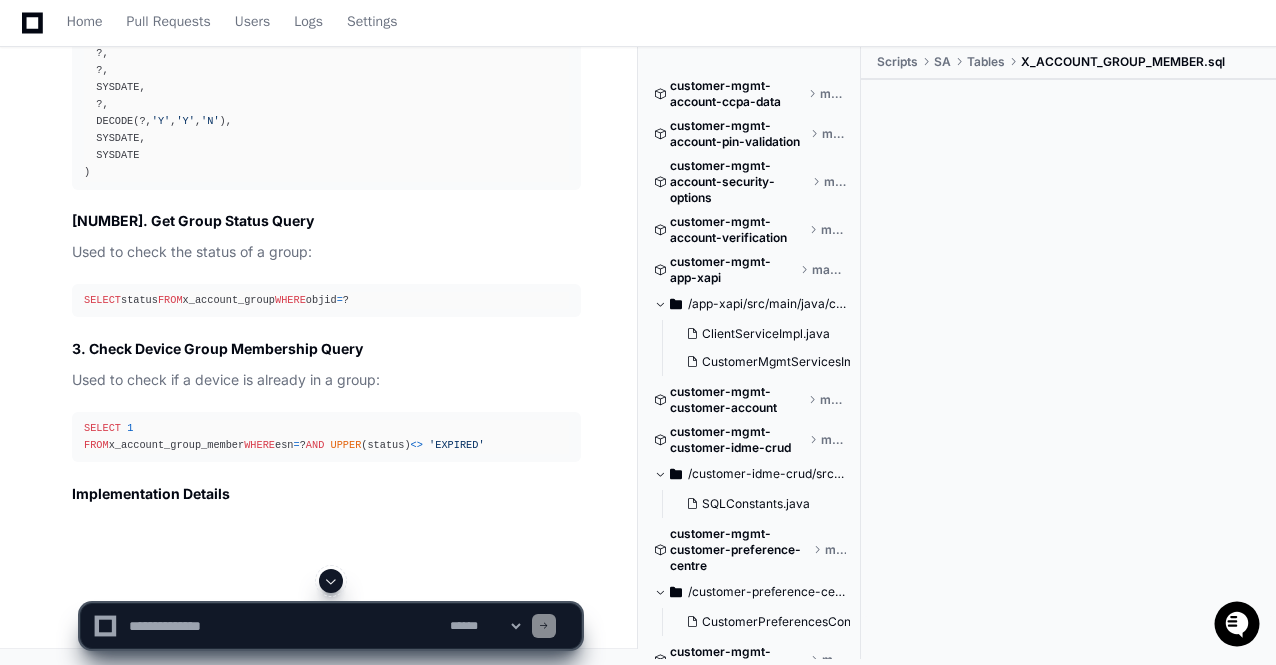 click 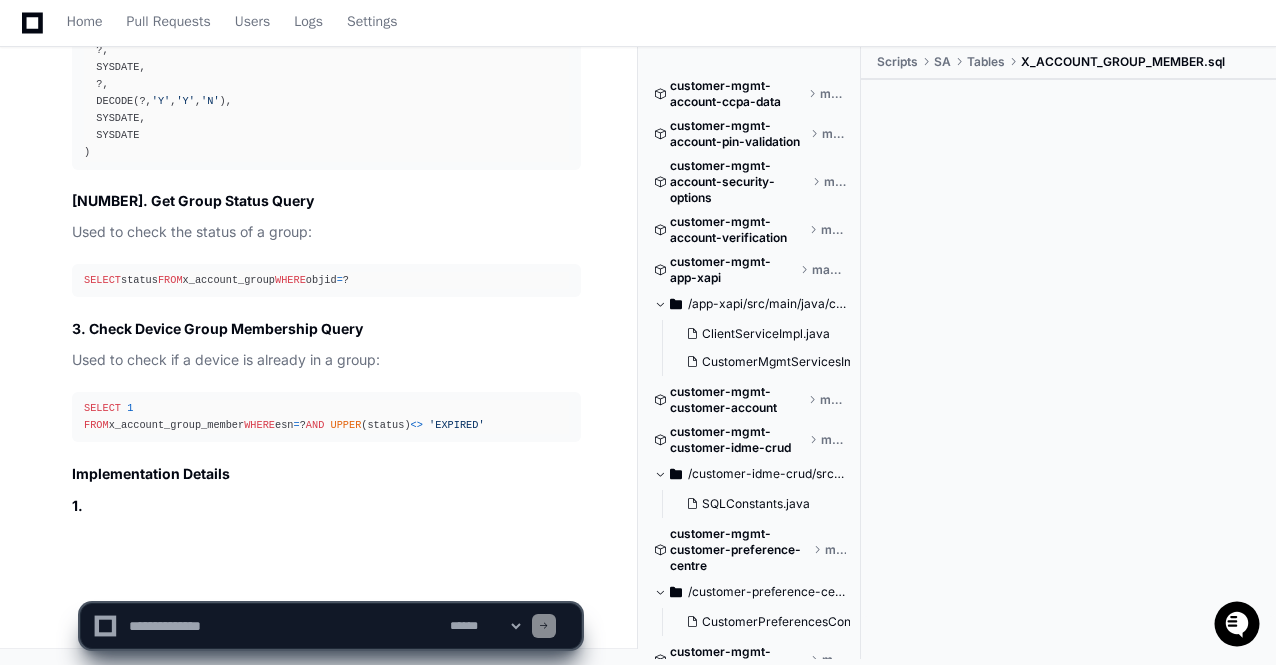 scroll, scrollTop: 66927, scrollLeft: 0, axis: vertical 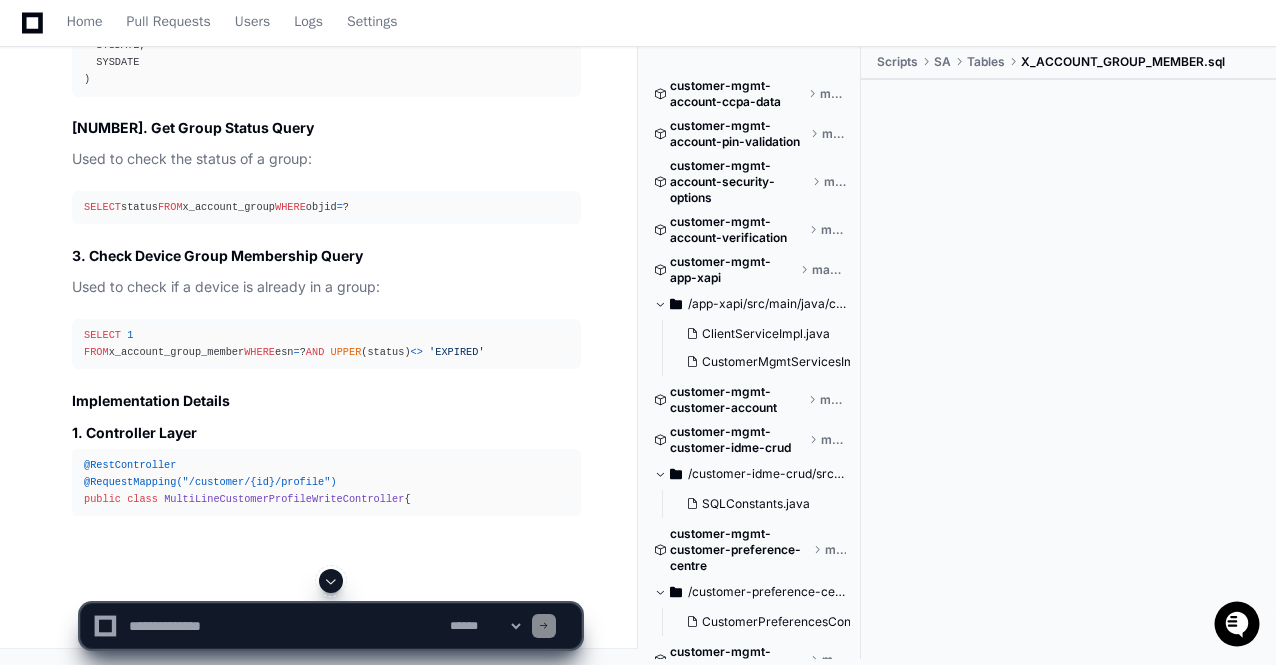 click 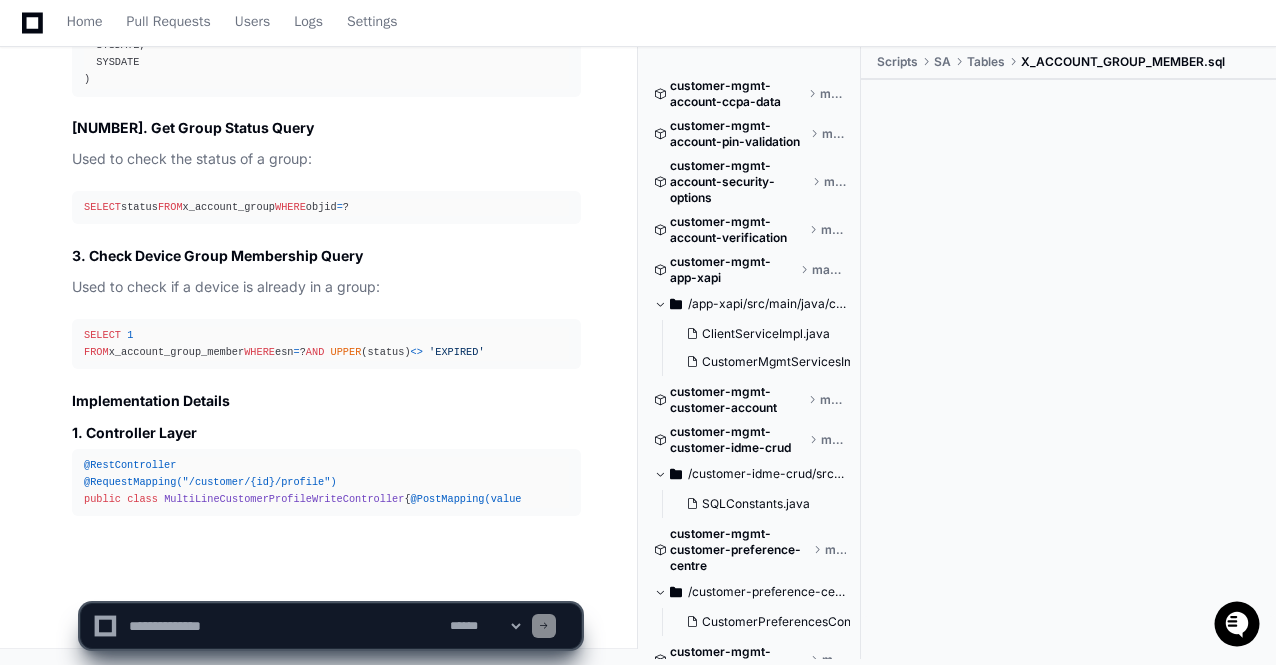 scroll, scrollTop: 67035, scrollLeft: 0, axis: vertical 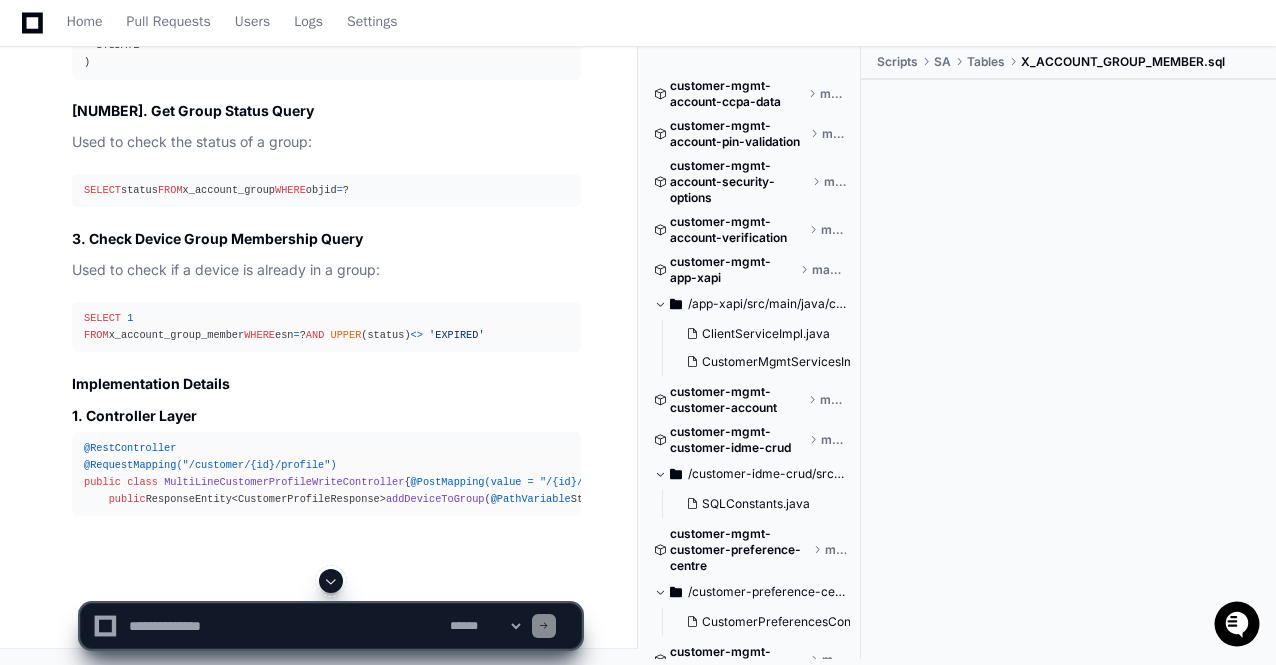 click 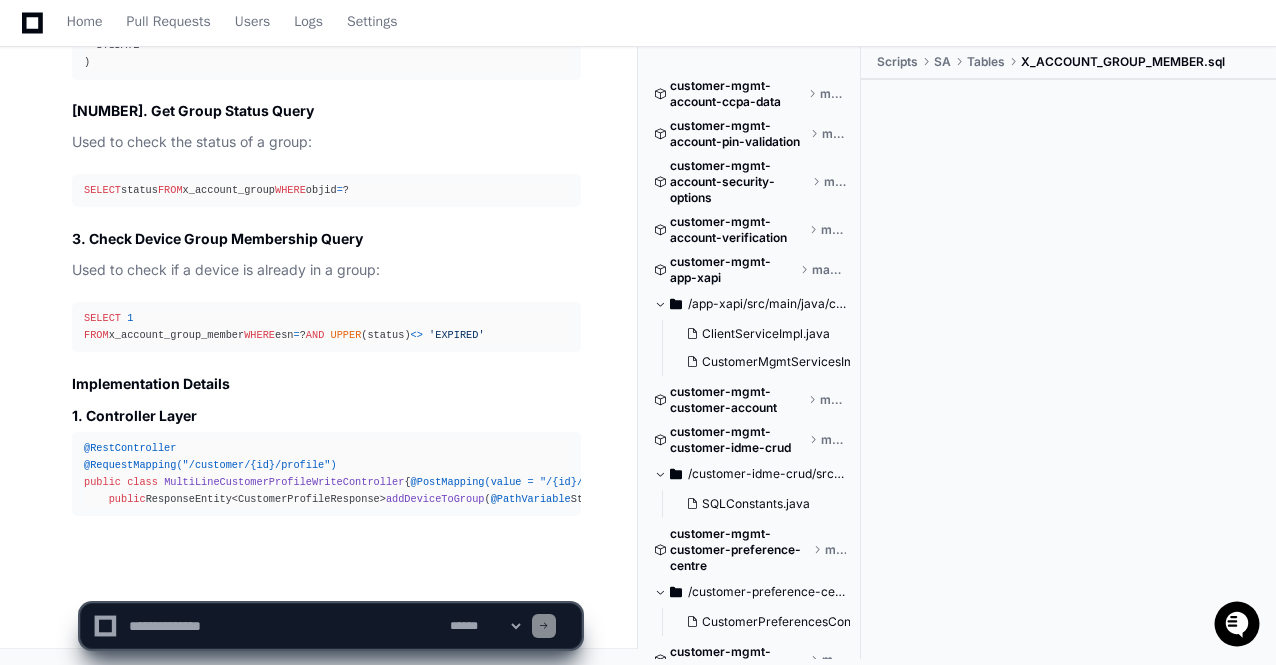 scroll, scrollTop: 67052, scrollLeft: 0, axis: vertical 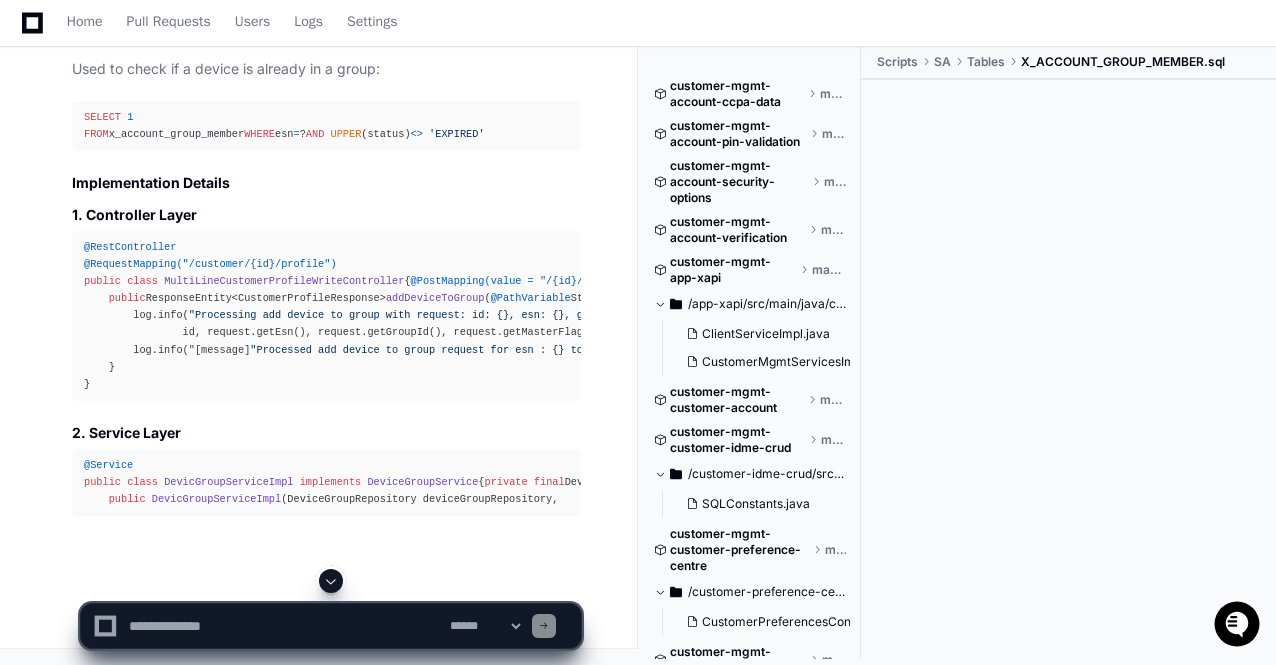 click 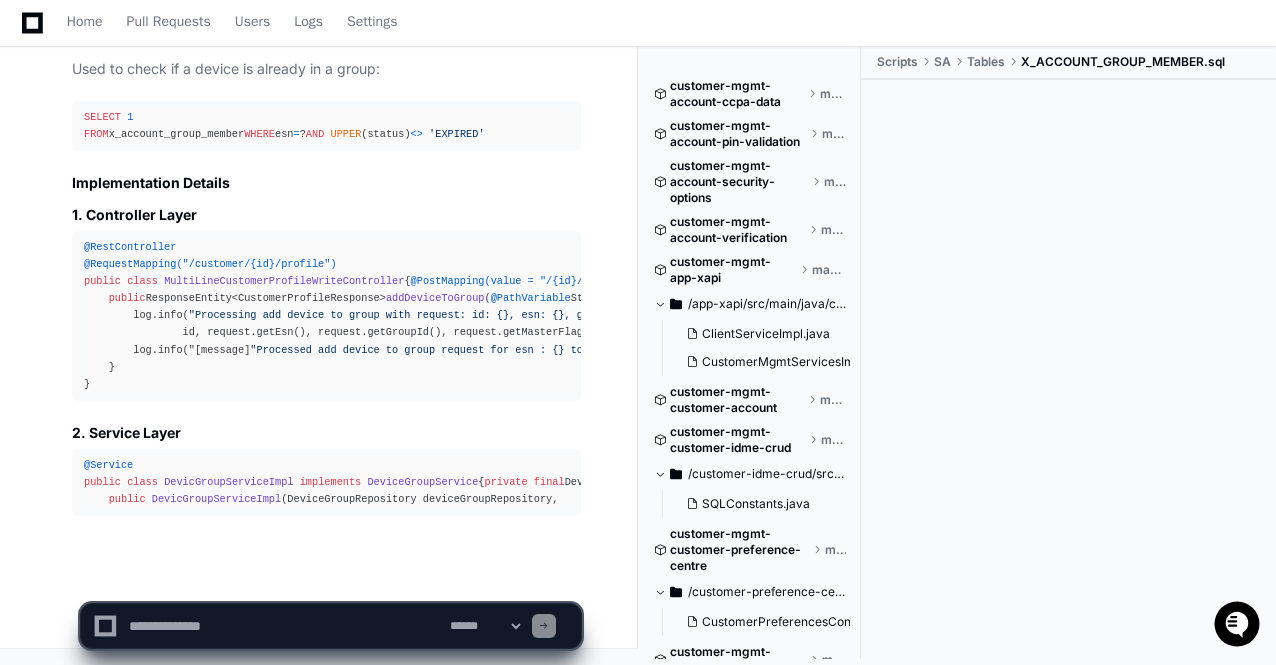 click on "**********" 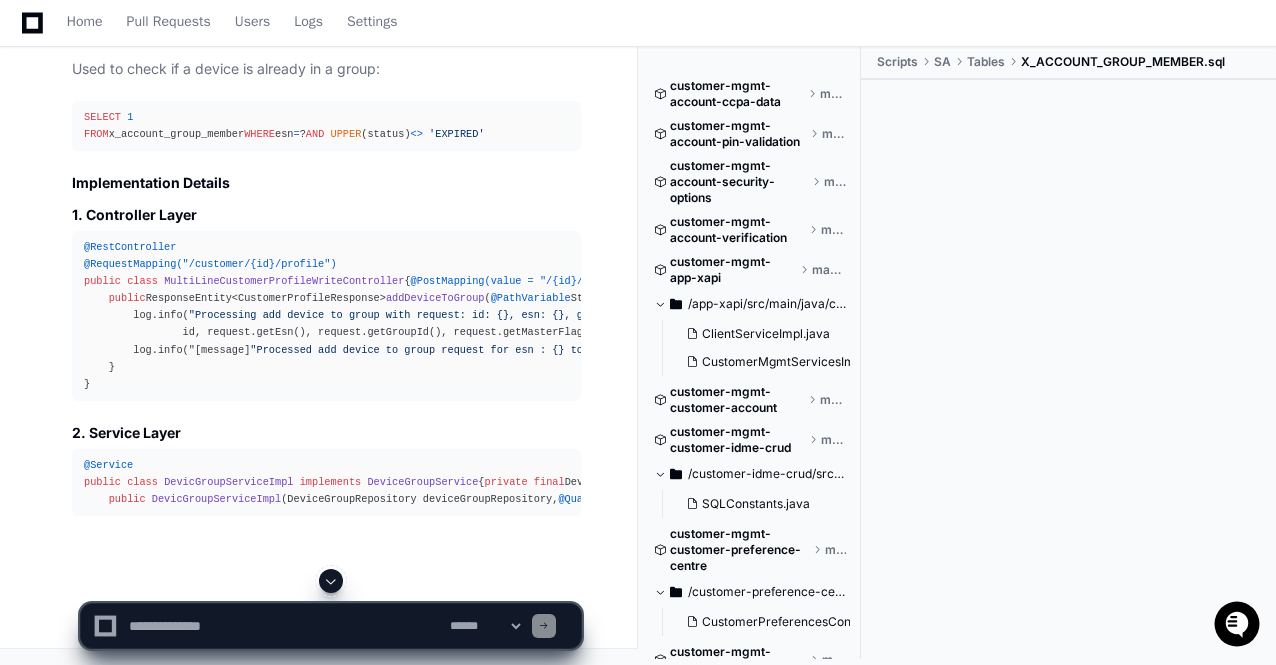 click 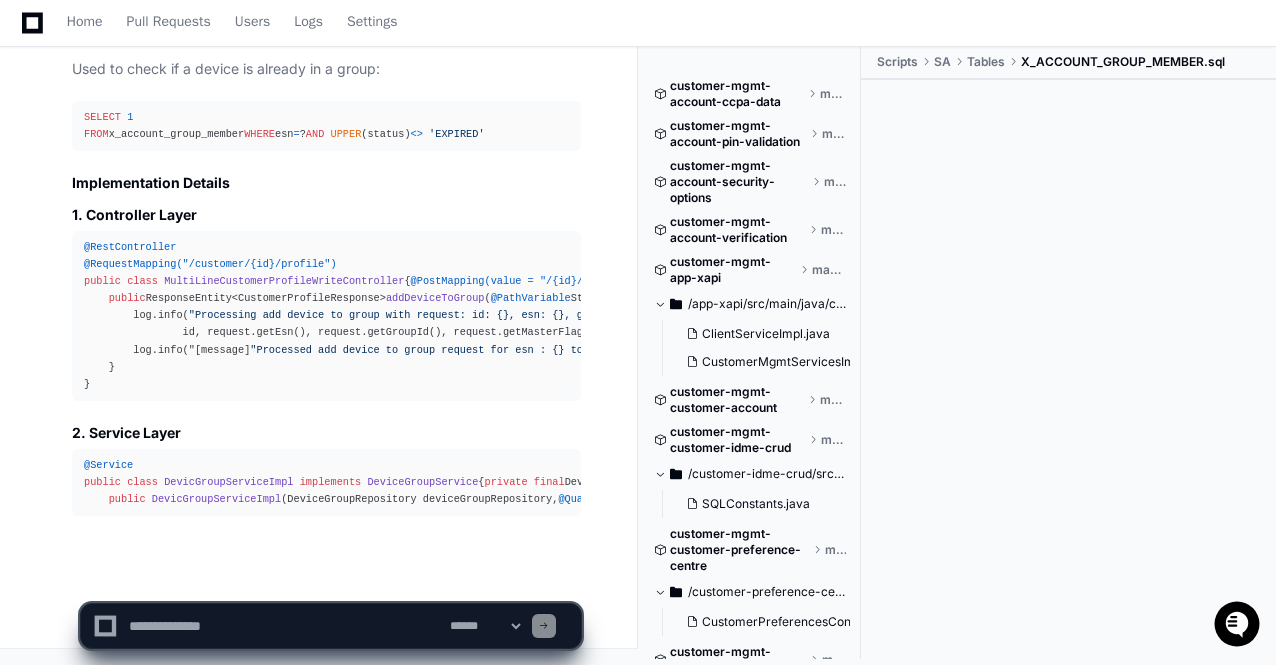 scroll, scrollTop: 67442, scrollLeft: 0, axis: vertical 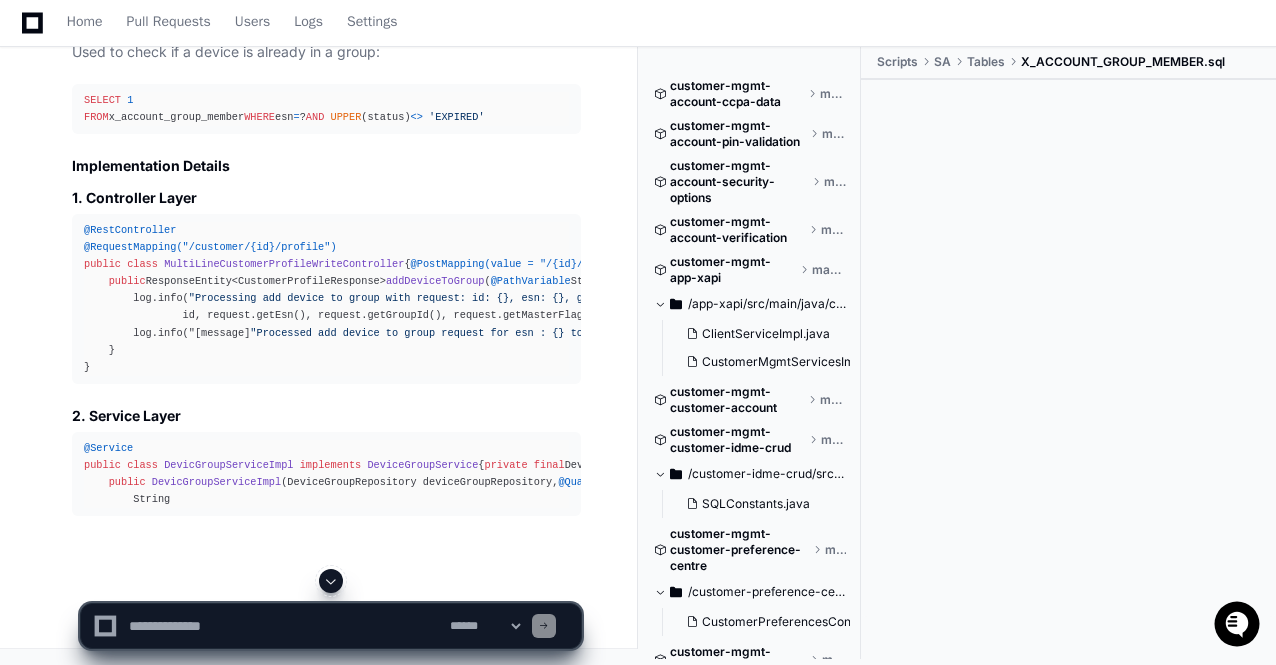 click 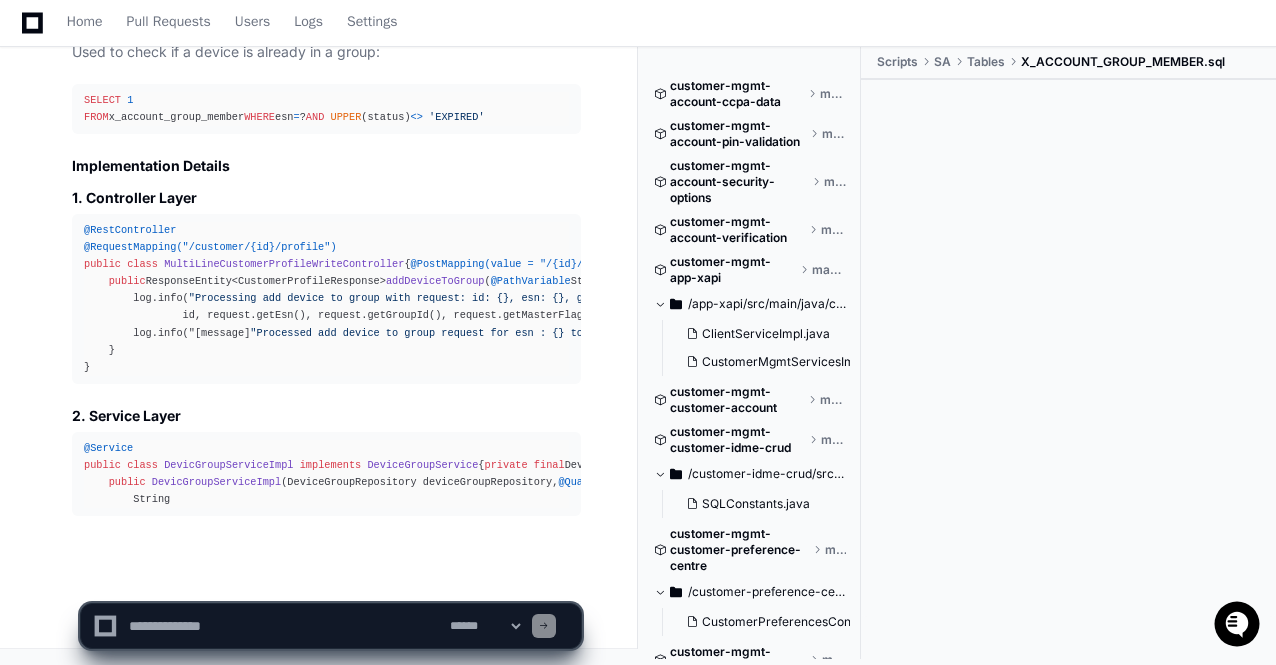 click on "**********" 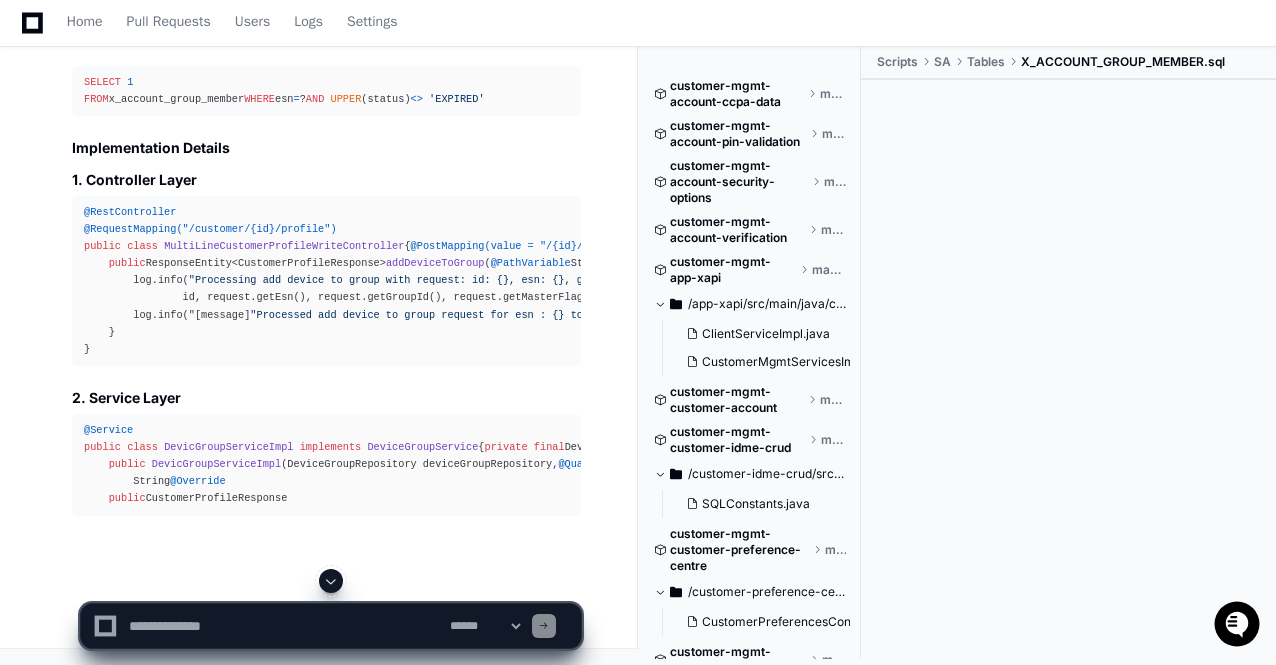 click 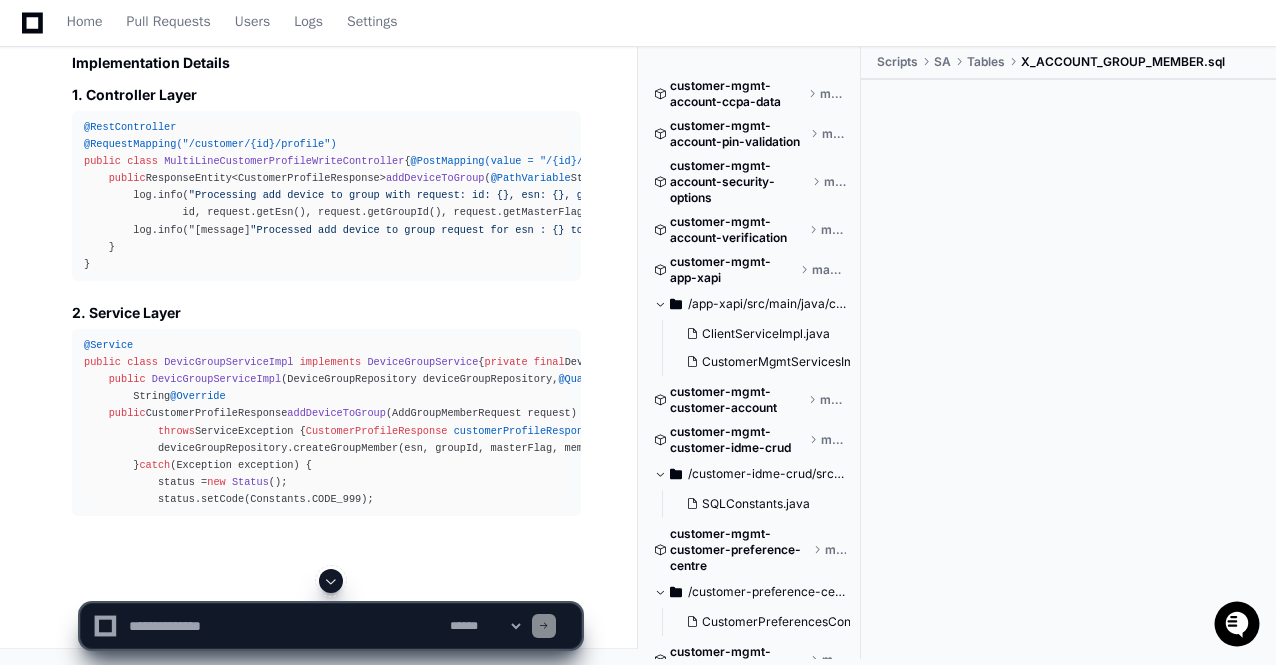 click 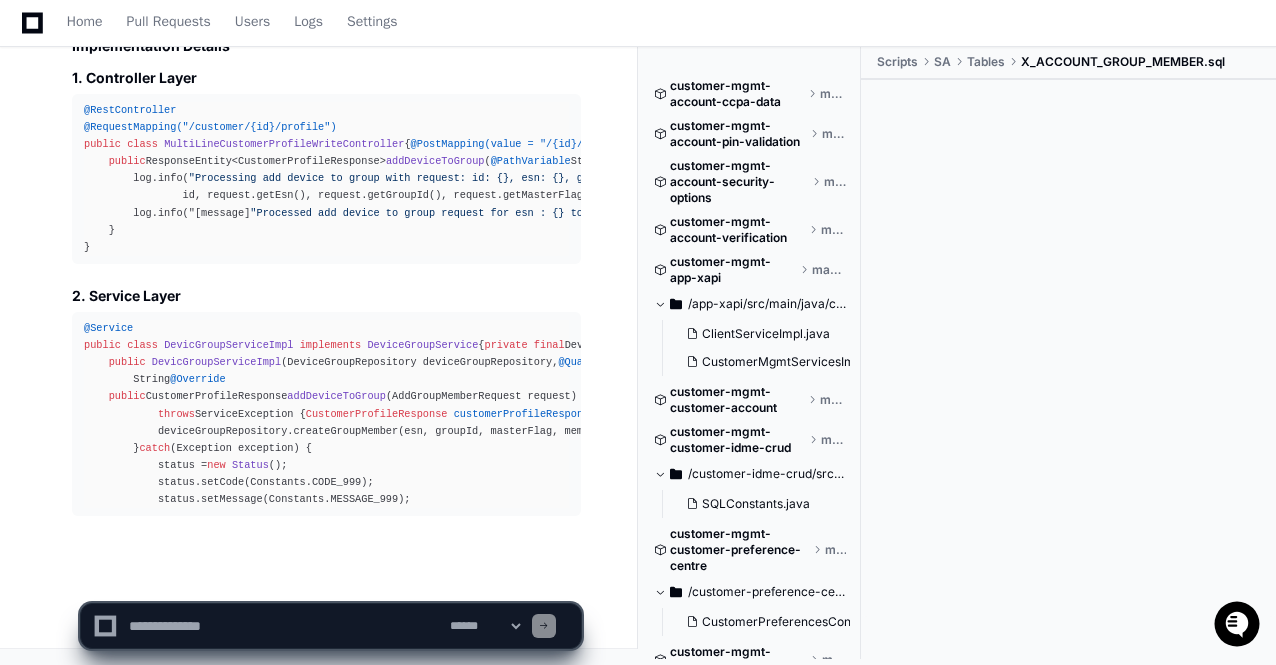 scroll, scrollTop: 67750, scrollLeft: 0, axis: vertical 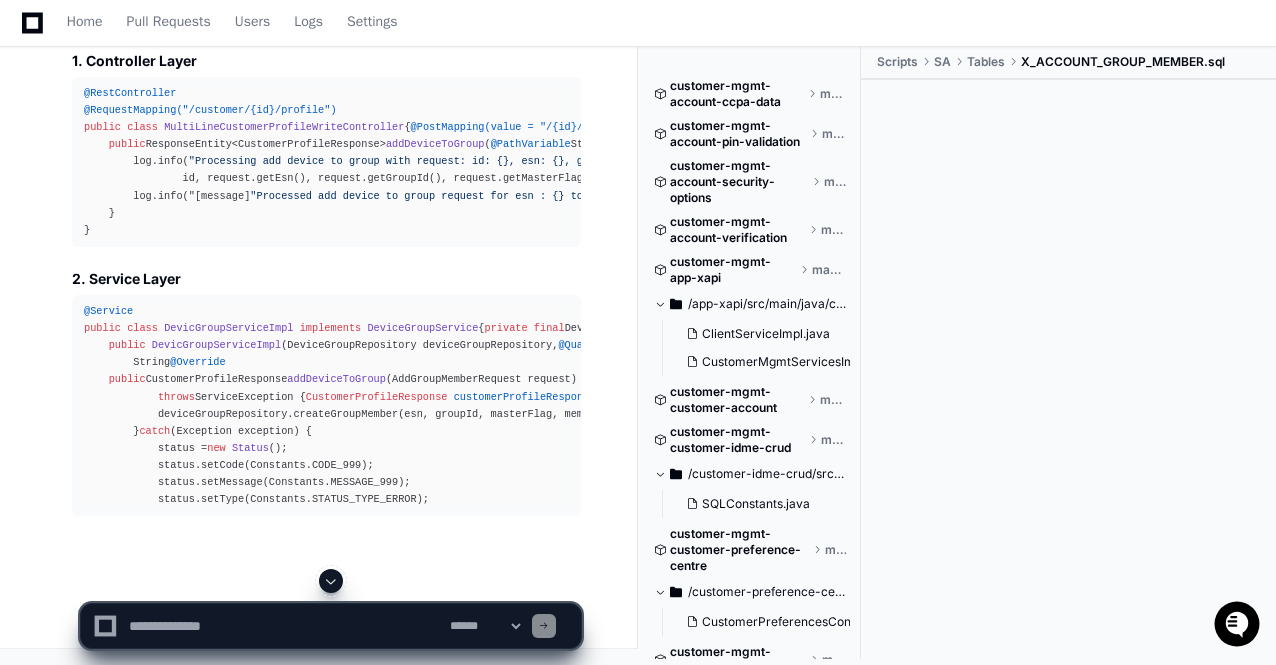 click 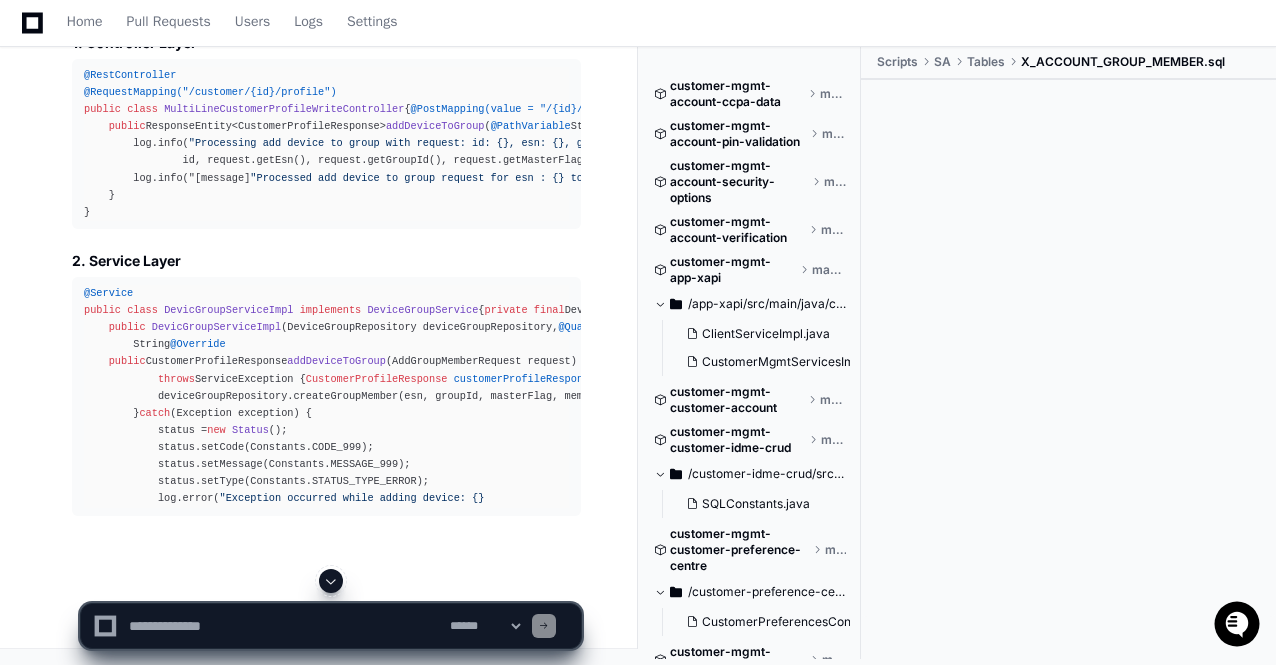 click 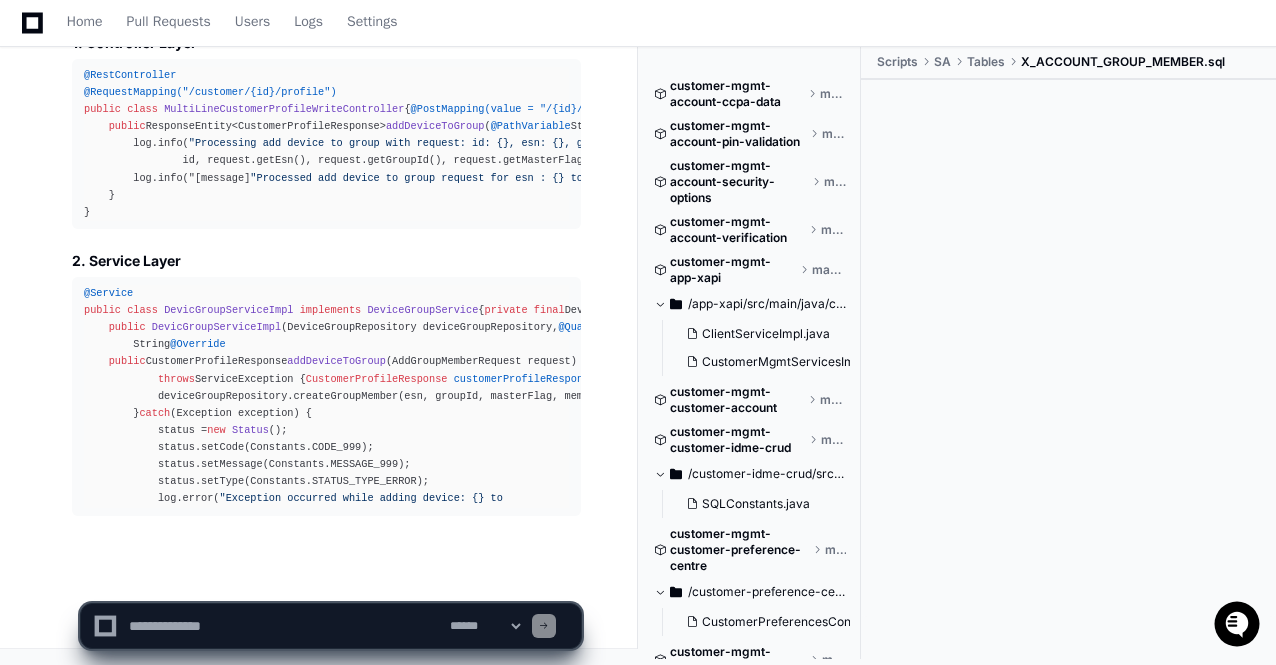 scroll, scrollTop: 67784, scrollLeft: 0, axis: vertical 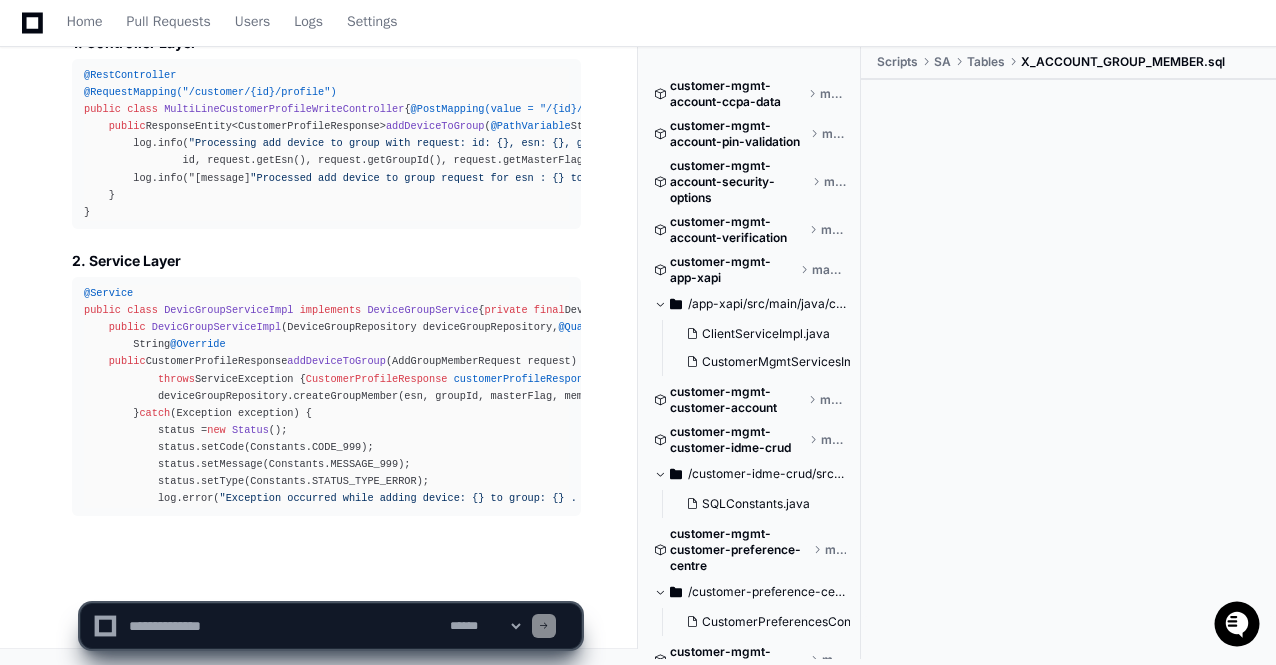 click on "gopinath.dayalan 16 hours ago Generate a report after doing the proper analysis accurately on AddToGroup modules. List all the queries used in both  AddToGroup modules along with the detailed table descriptions to the core to the accuracy. You are working on this modules for a long period who knows in and out of these modules so you will provide accurate information without hallusinating and say "Answer not known".
You are a Cassandra expert. Create cassandra tables and queries you discovered. Show it in the table format with column name, type, description along with the column showing the original fields and table name from where this column was picked up.
PlayerZero 16 hours ago Thinking Researching AddToGroup modules  I need to analyze the AddToGroup modules in the codebase to identify queries and table descriptions. Let me first search for these modules using semantic search.
First, I'll search for "AddToGroup" to locate the modules." 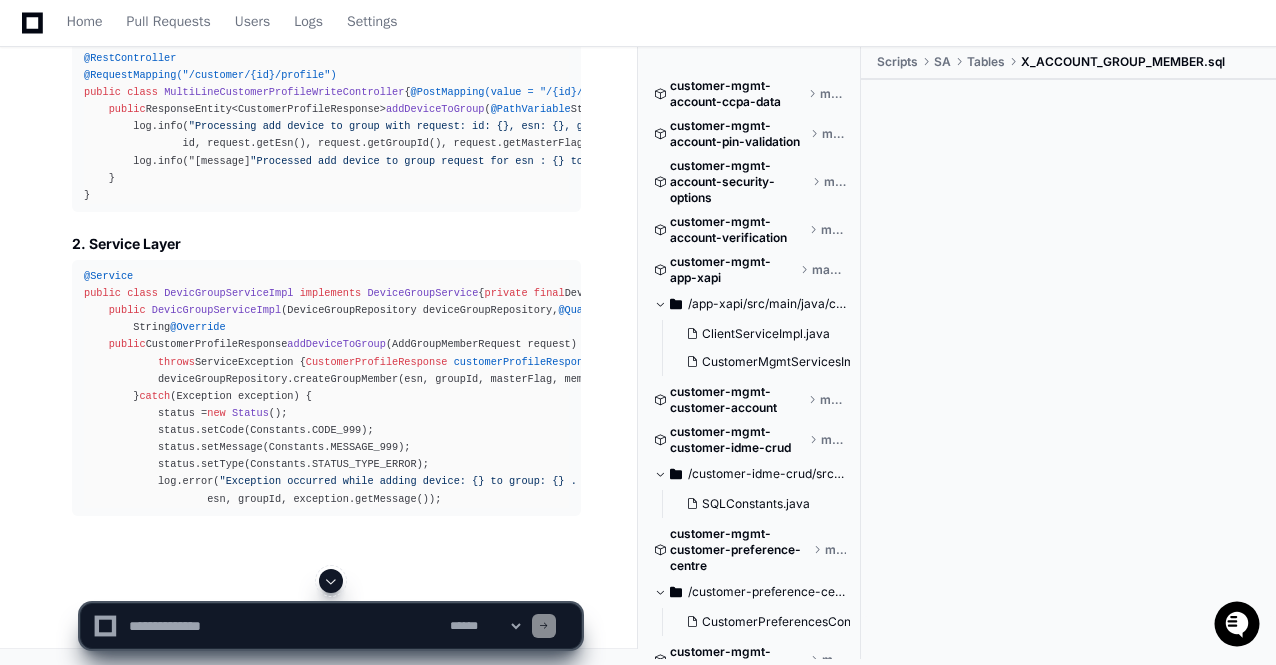 click 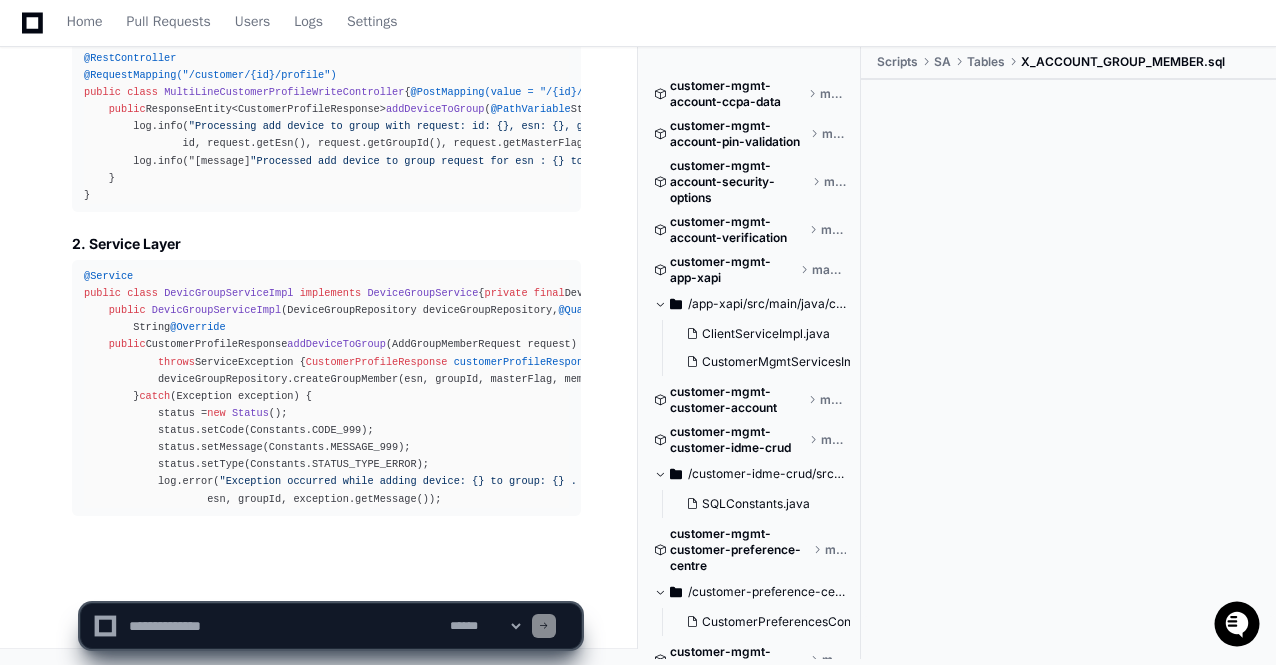 scroll, scrollTop: 67801, scrollLeft: 0, axis: vertical 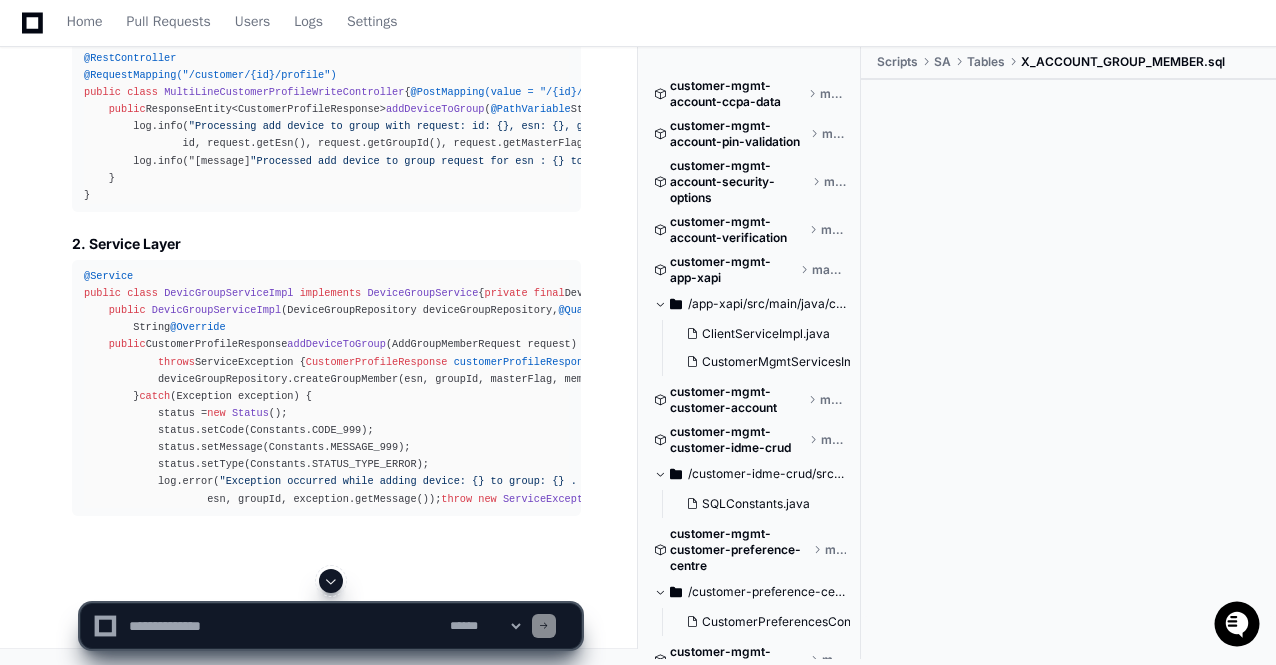 click 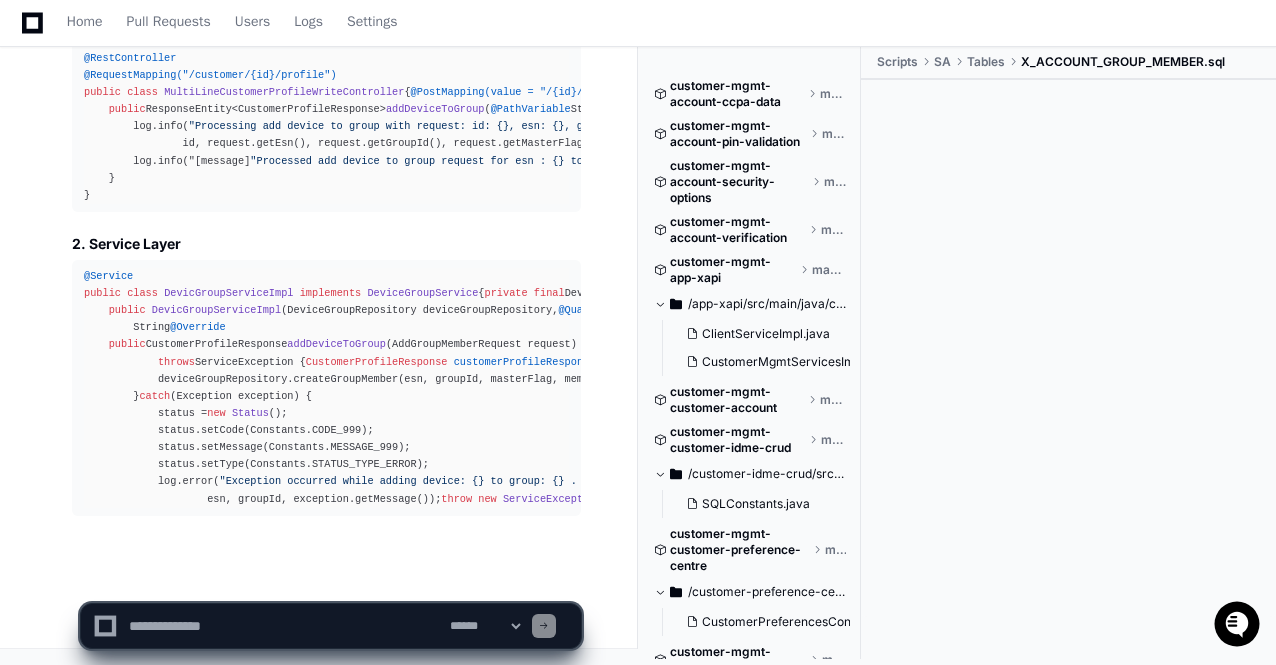 scroll, scrollTop: 67818, scrollLeft: 0, axis: vertical 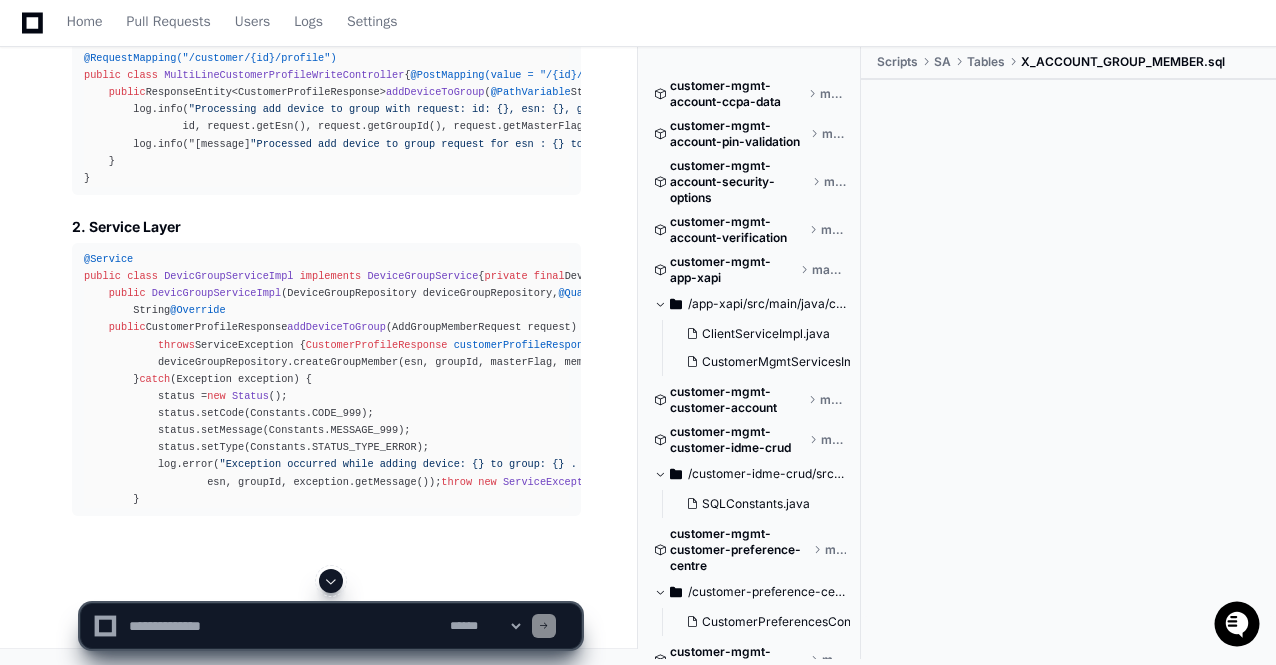 click 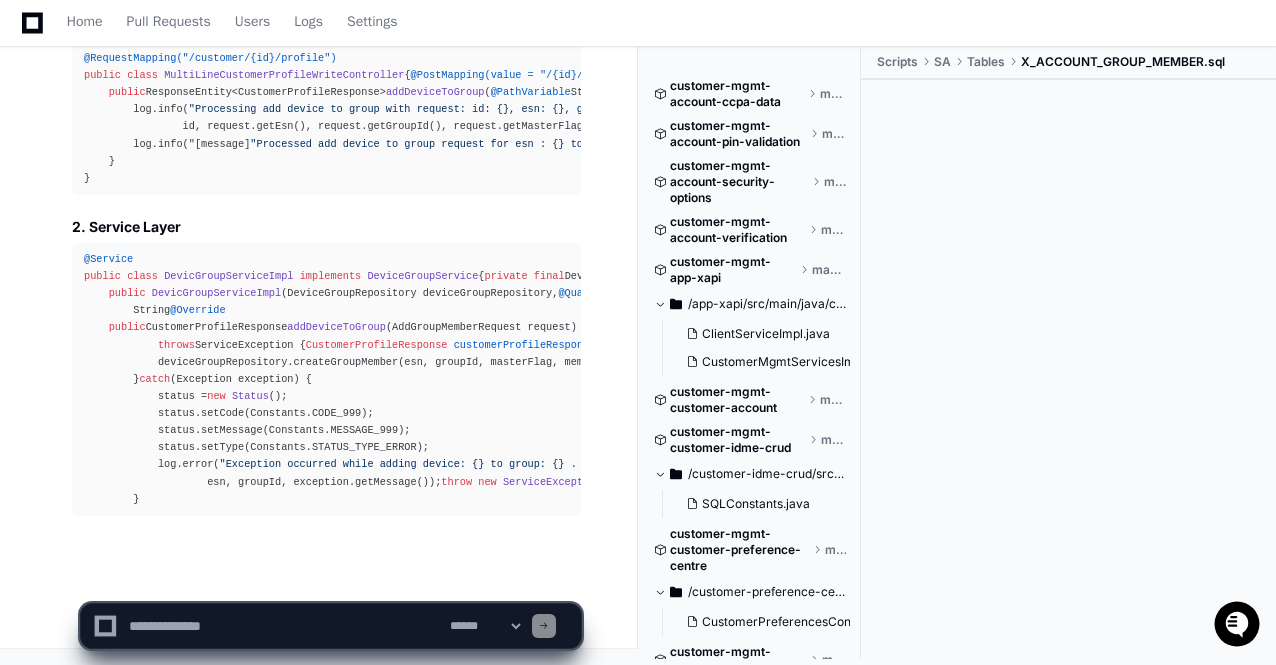 scroll, scrollTop: 67836, scrollLeft: 0, axis: vertical 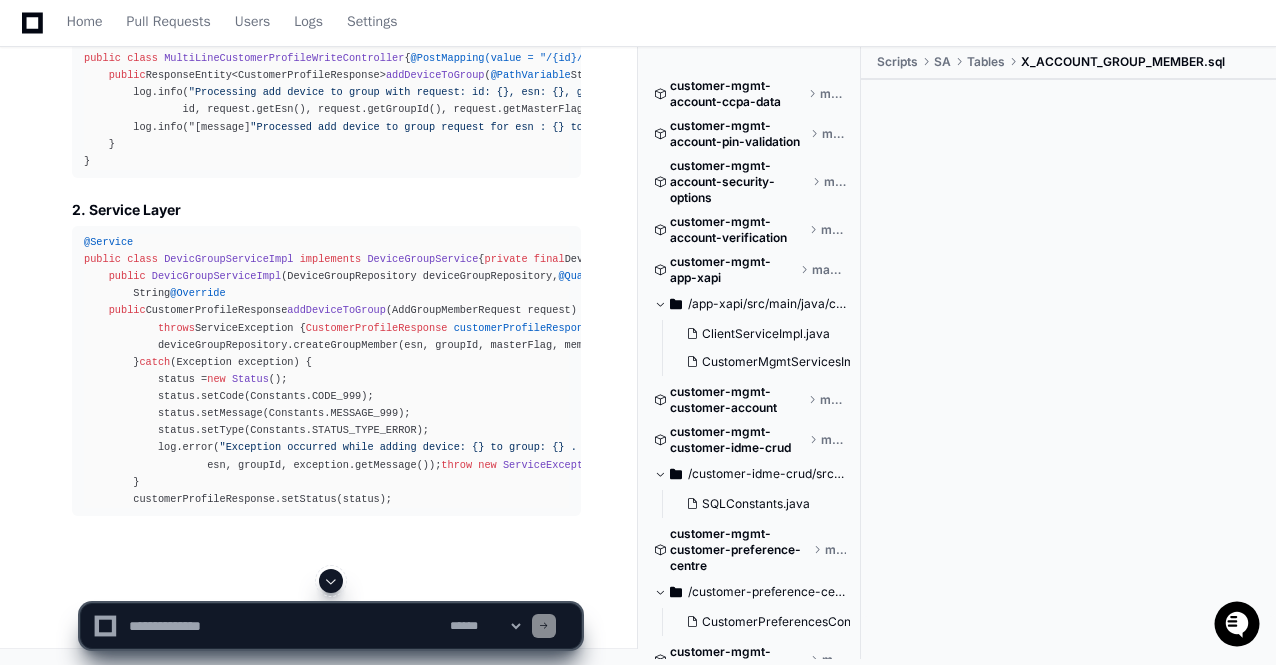 click 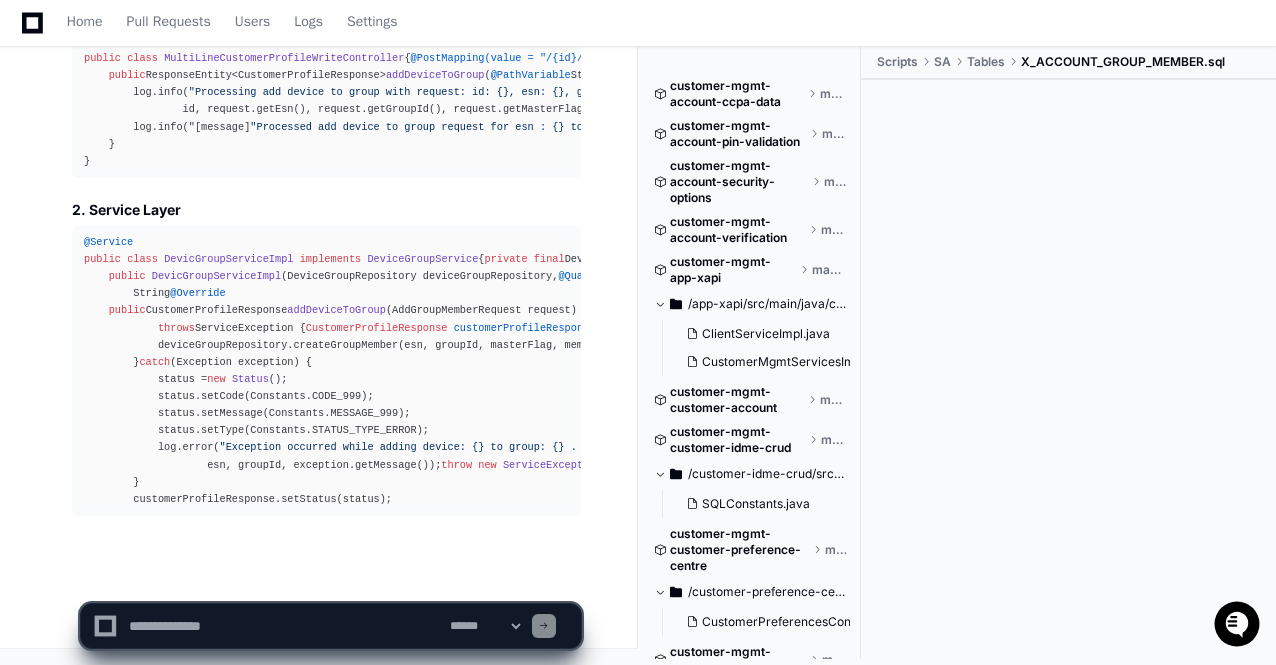 scroll, scrollTop: 67853, scrollLeft: 0, axis: vertical 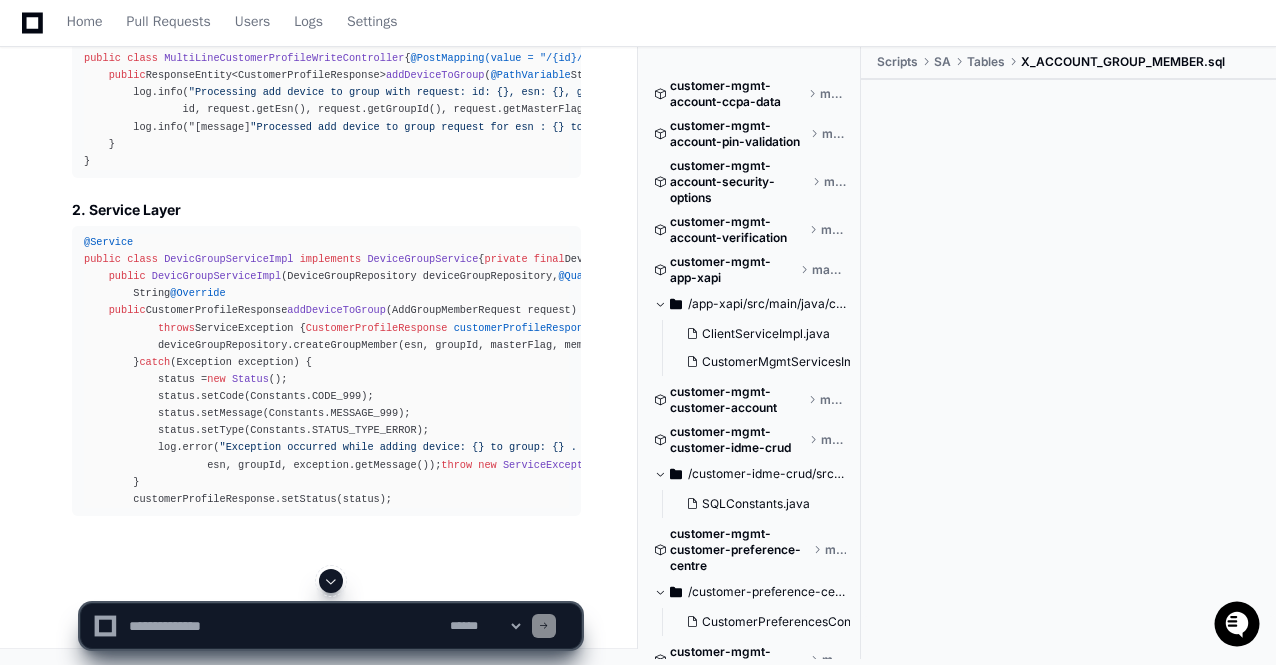 click 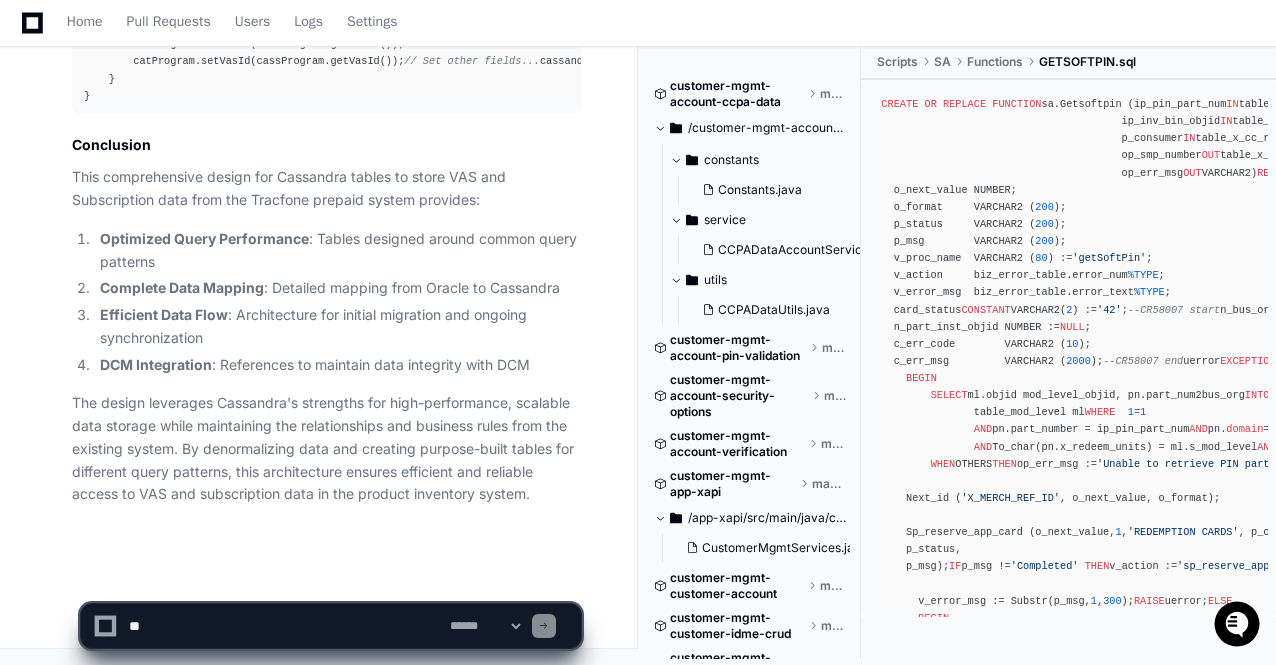scroll, scrollTop: 0, scrollLeft: 0, axis: both 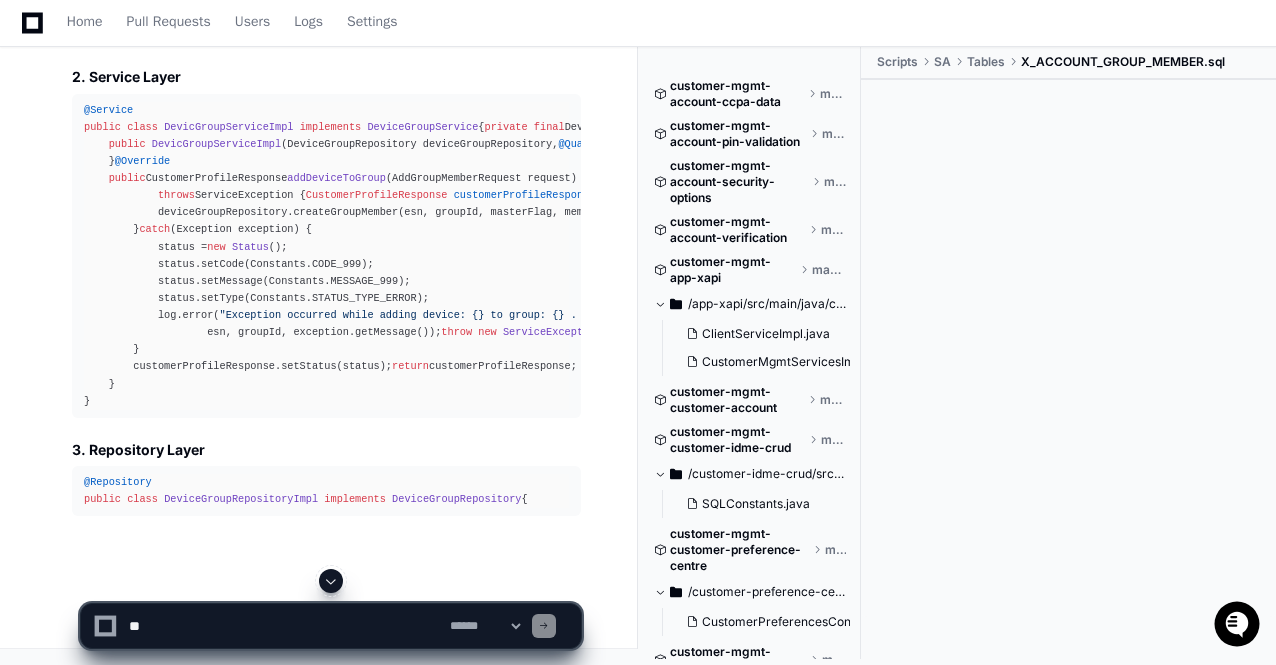 click 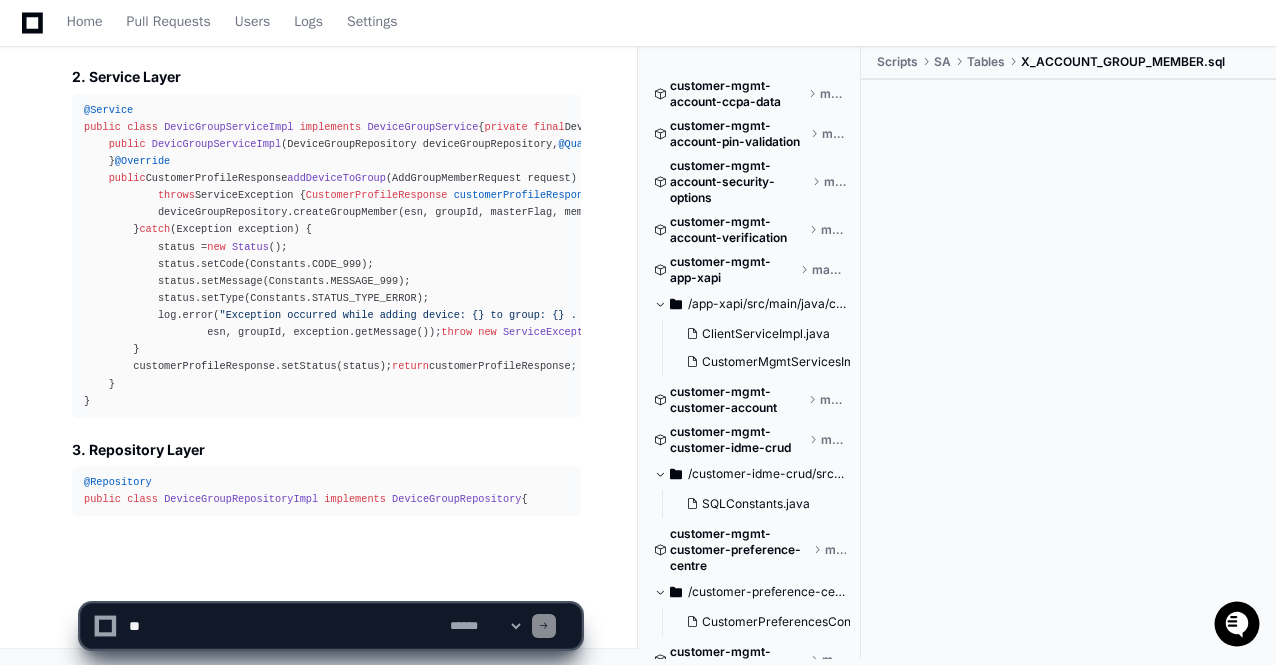 scroll, scrollTop: 68037, scrollLeft: 0, axis: vertical 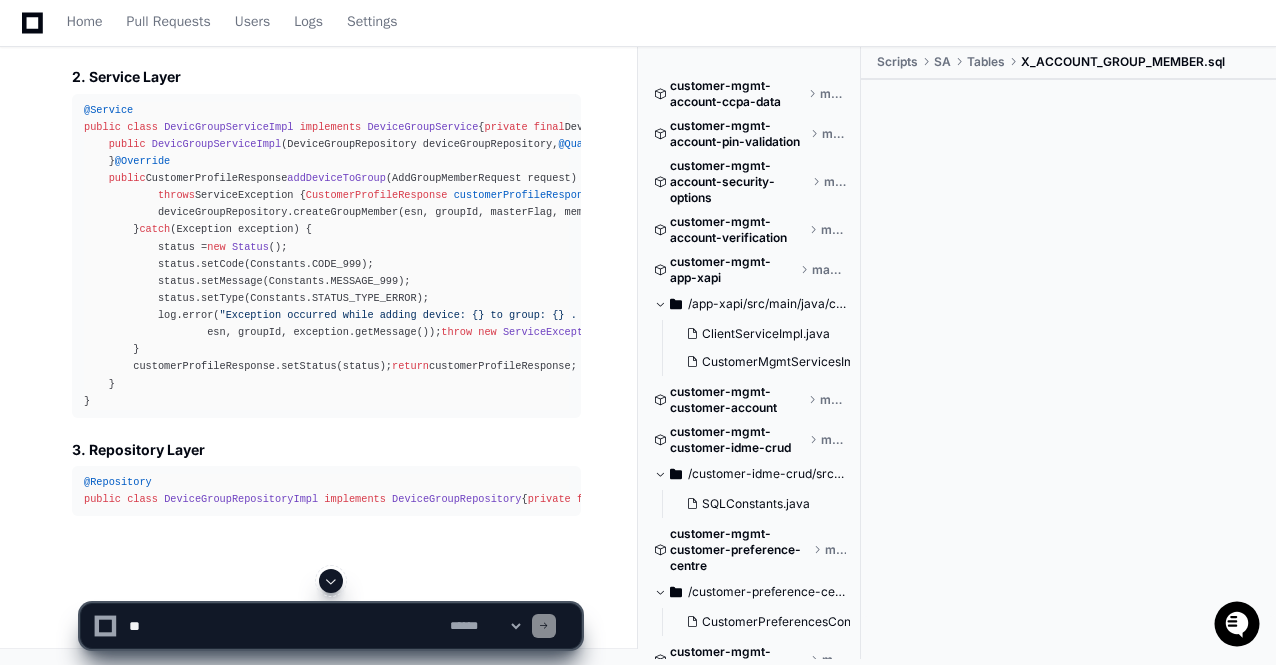 click 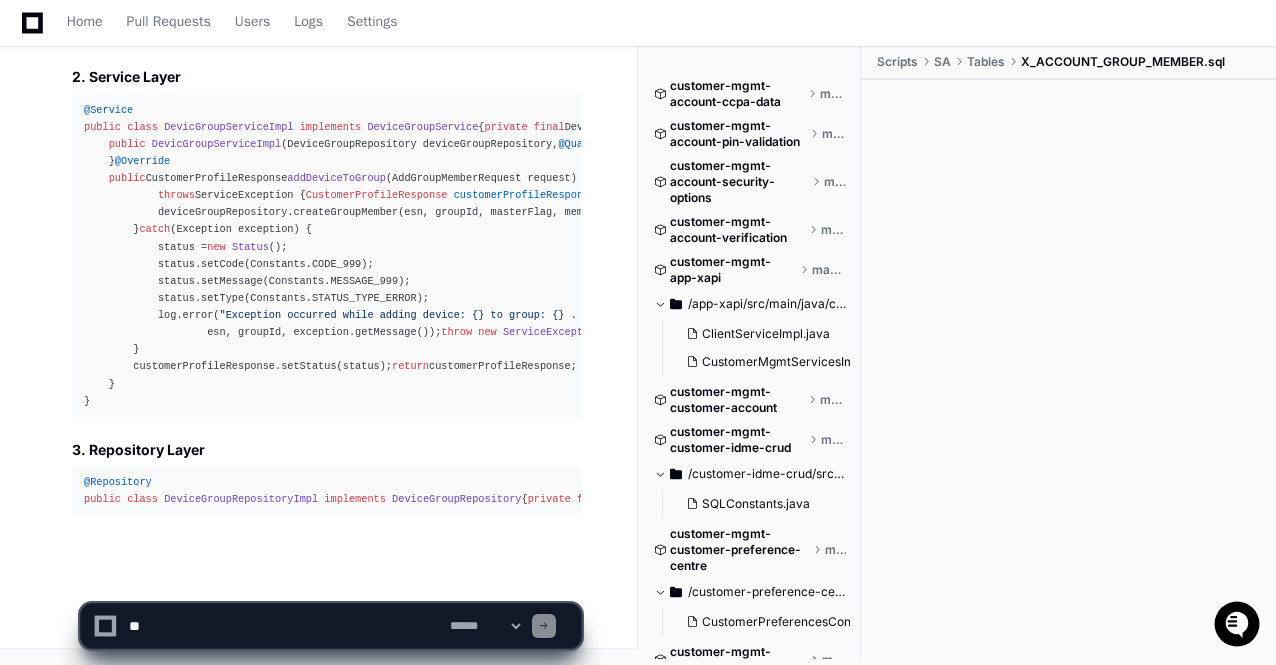 scroll, scrollTop: 68071, scrollLeft: 0, axis: vertical 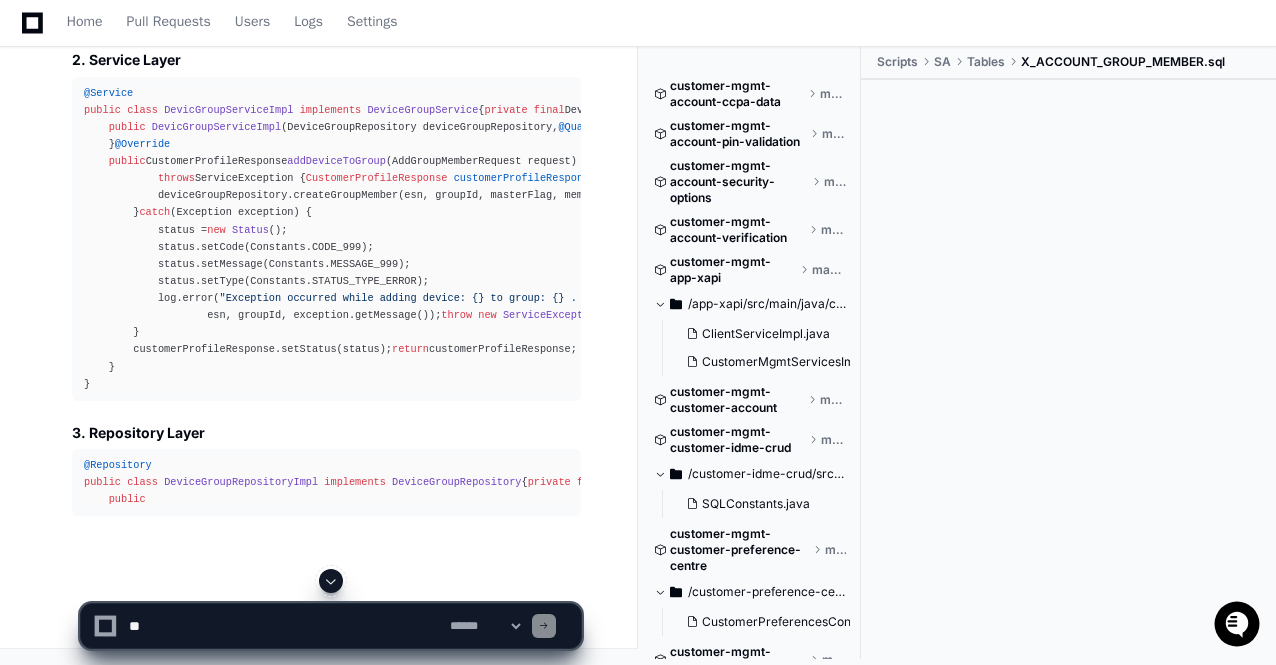 click 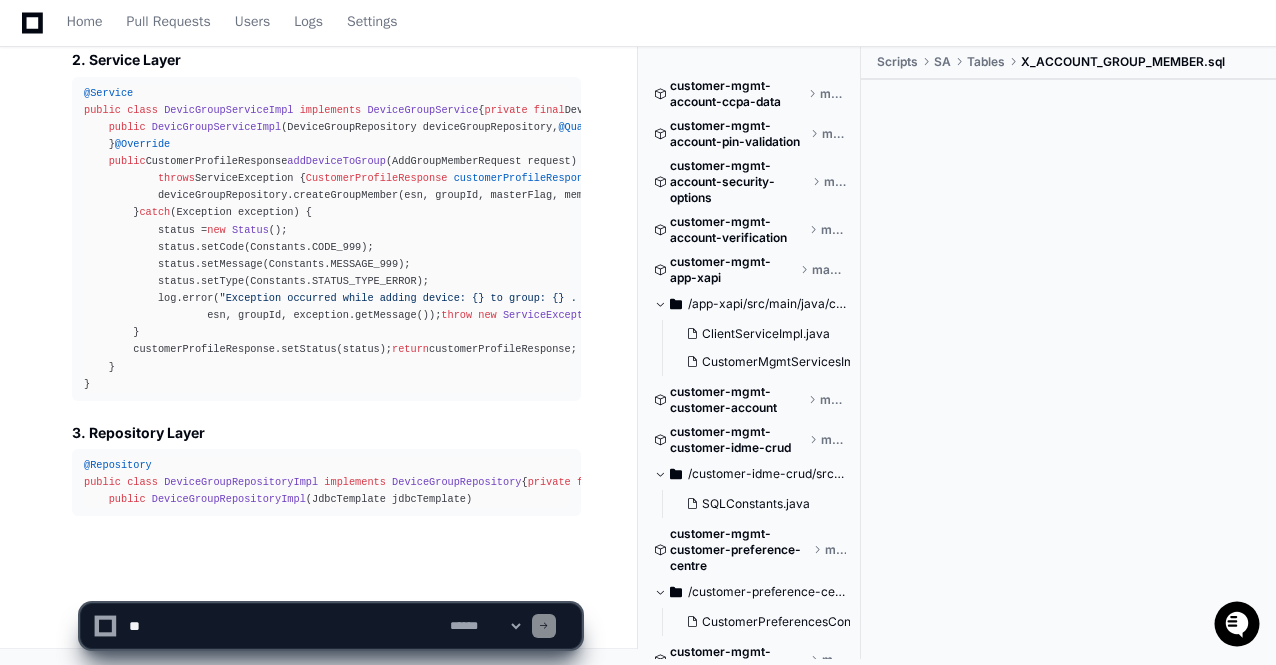 scroll, scrollTop: 68105, scrollLeft: 0, axis: vertical 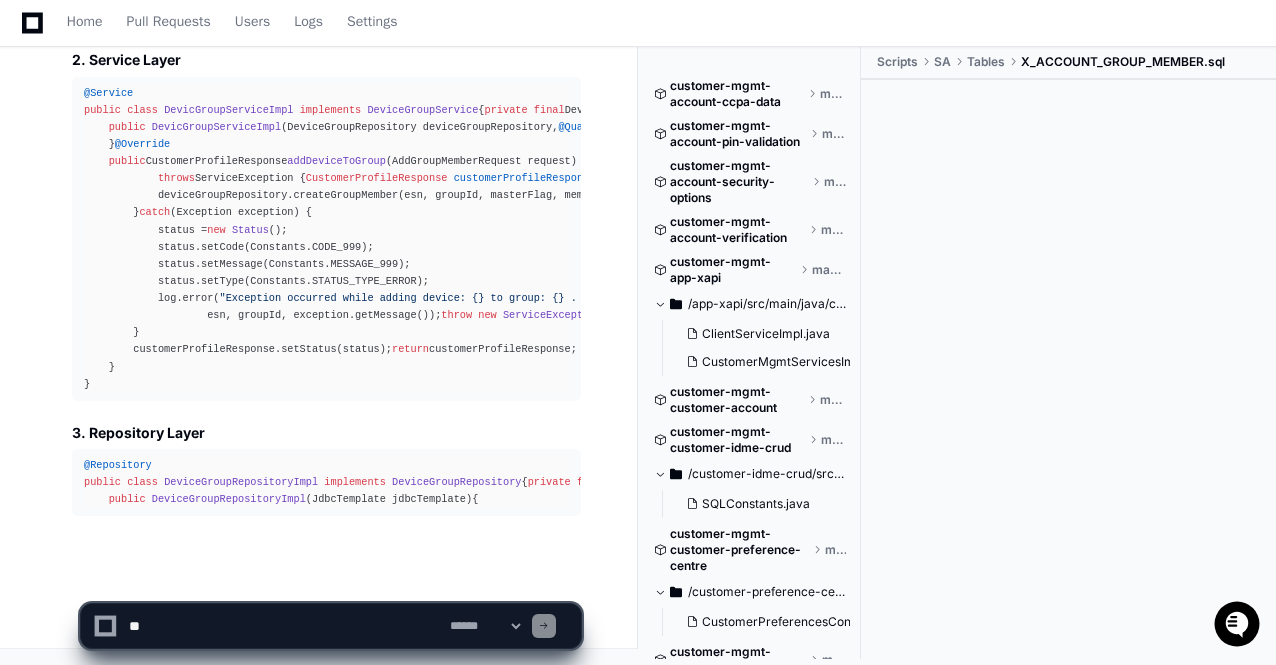 click on "**********" 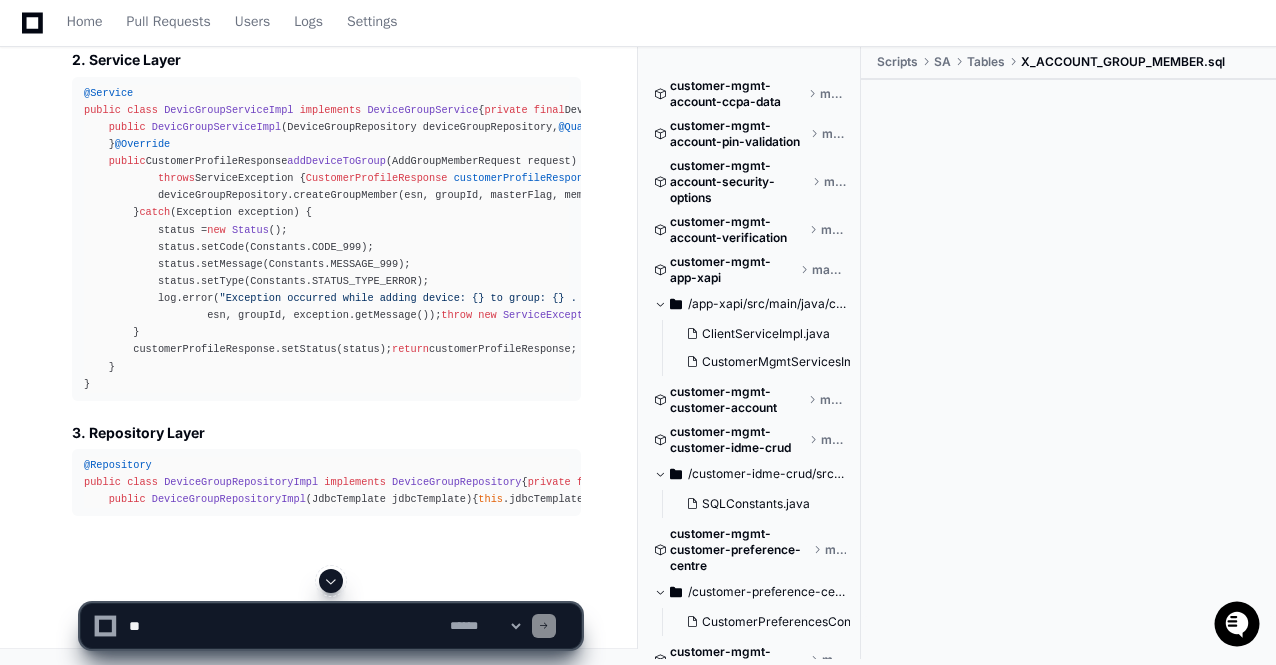 click 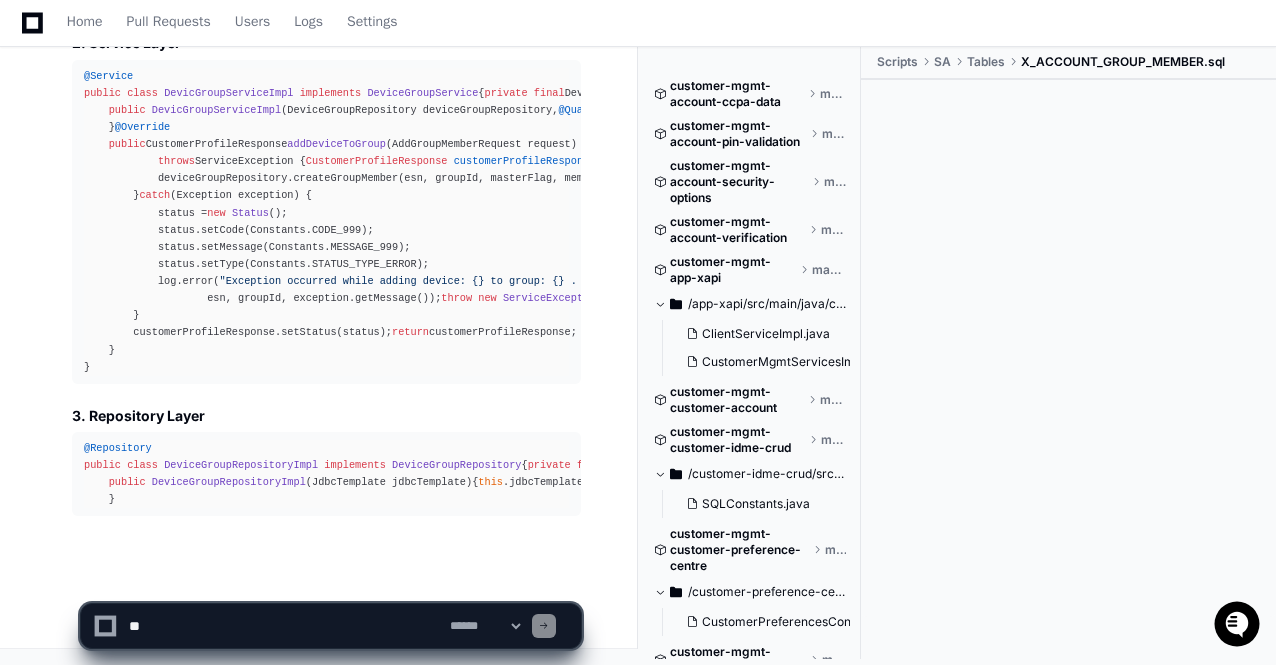 scroll, scrollTop: 68156, scrollLeft: 0, axis: vertical 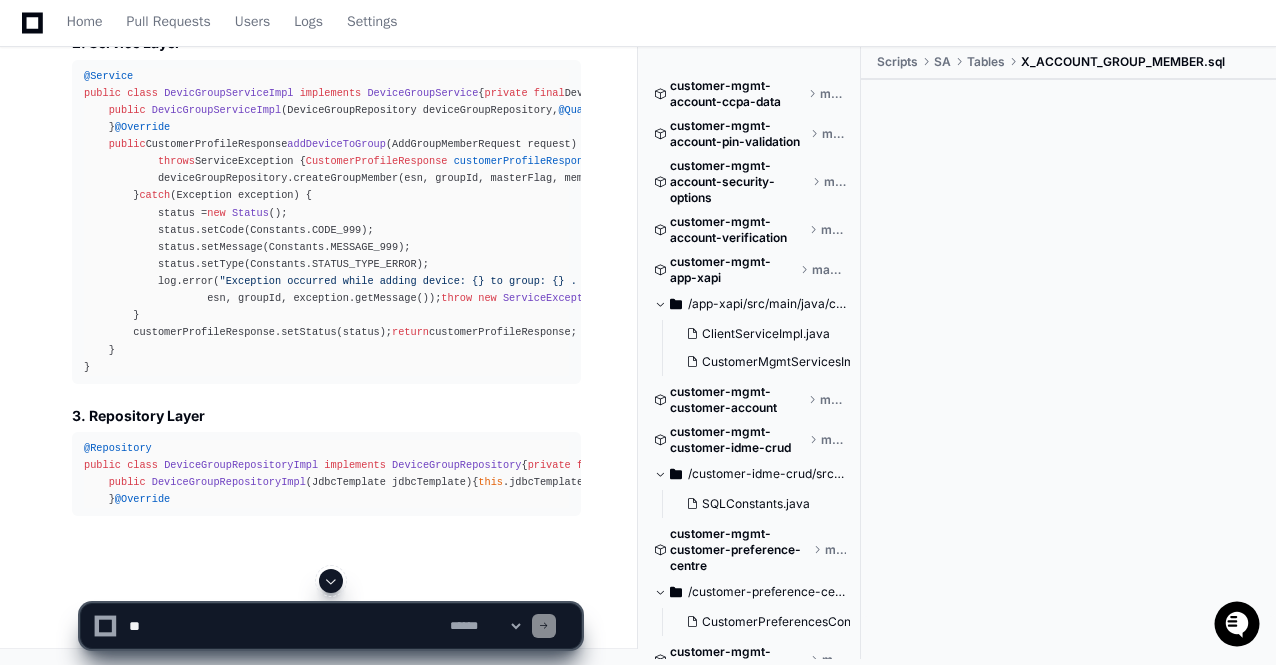 click 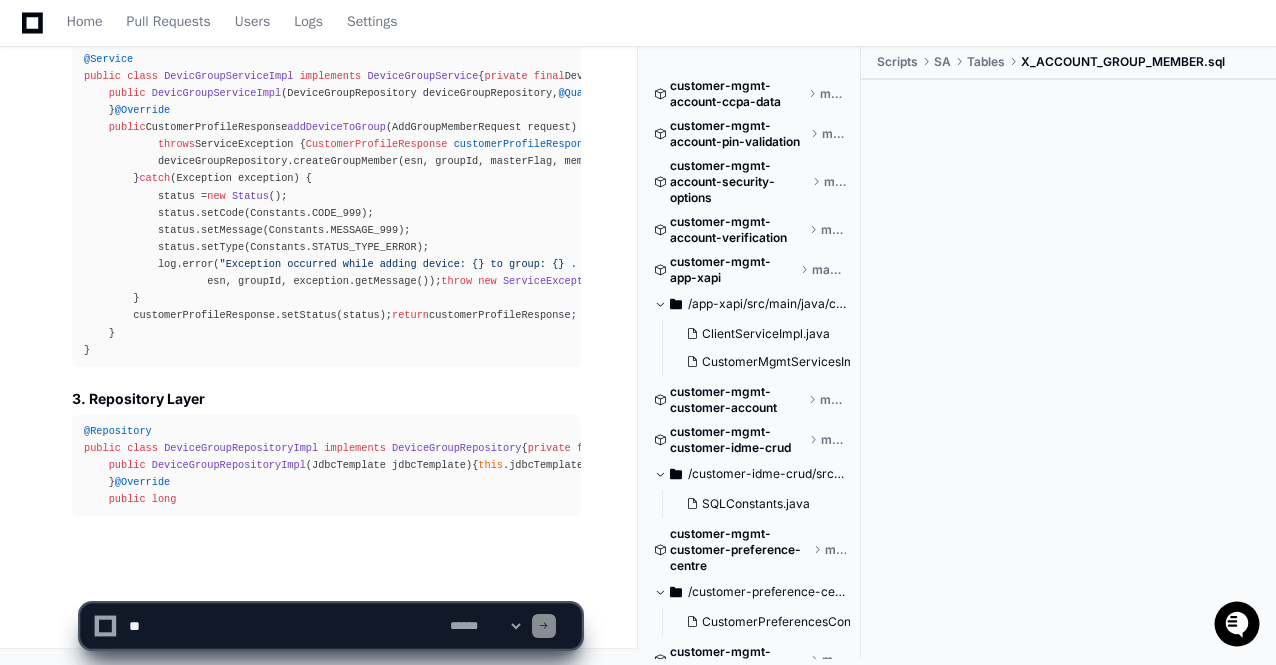 scroll, scrollTop: 68191, scrollLeft: 0, axis: vertical 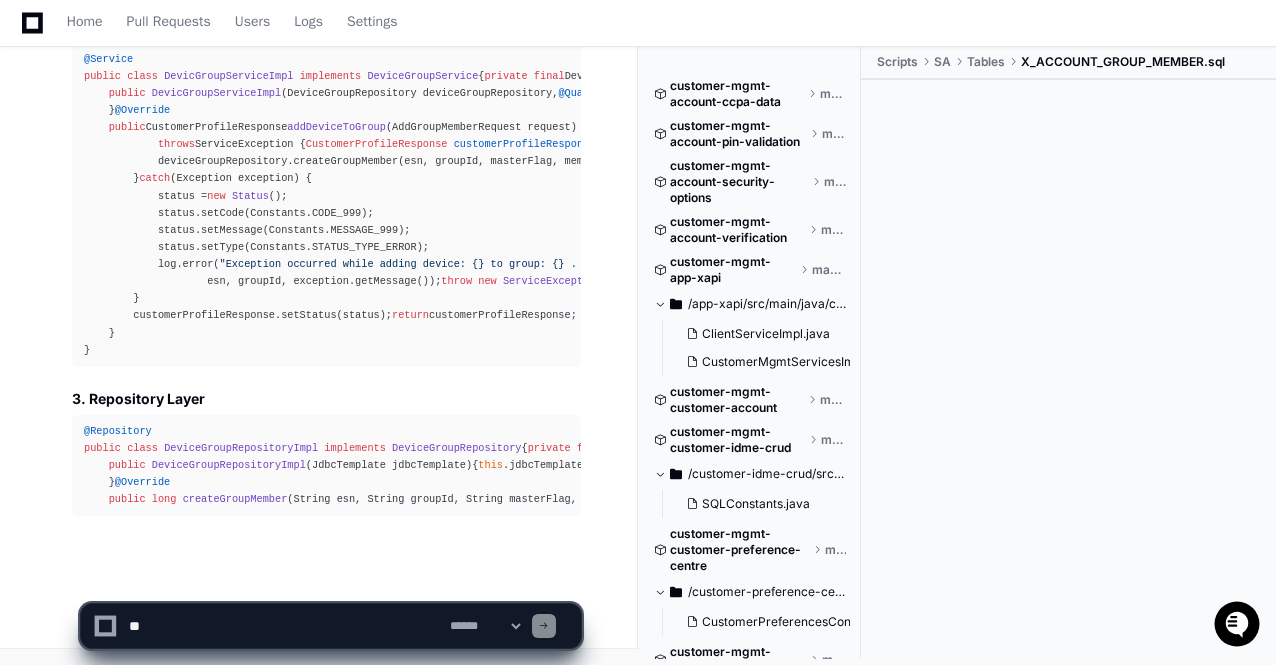 click on "**********" 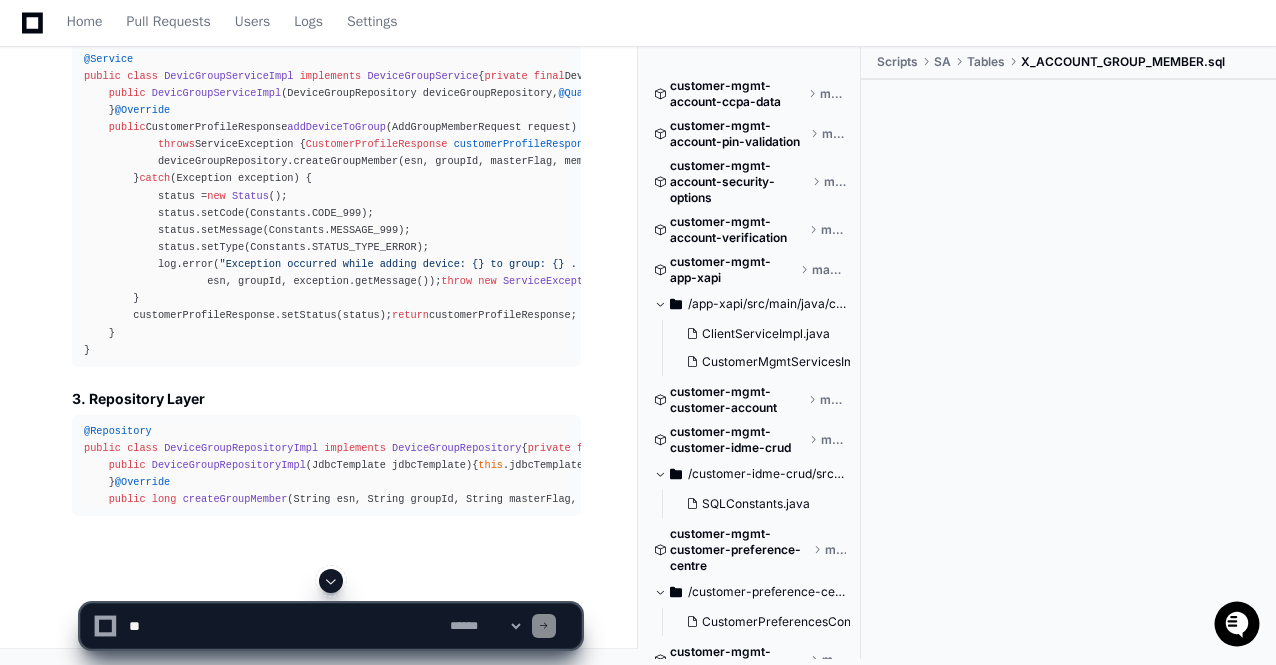 click 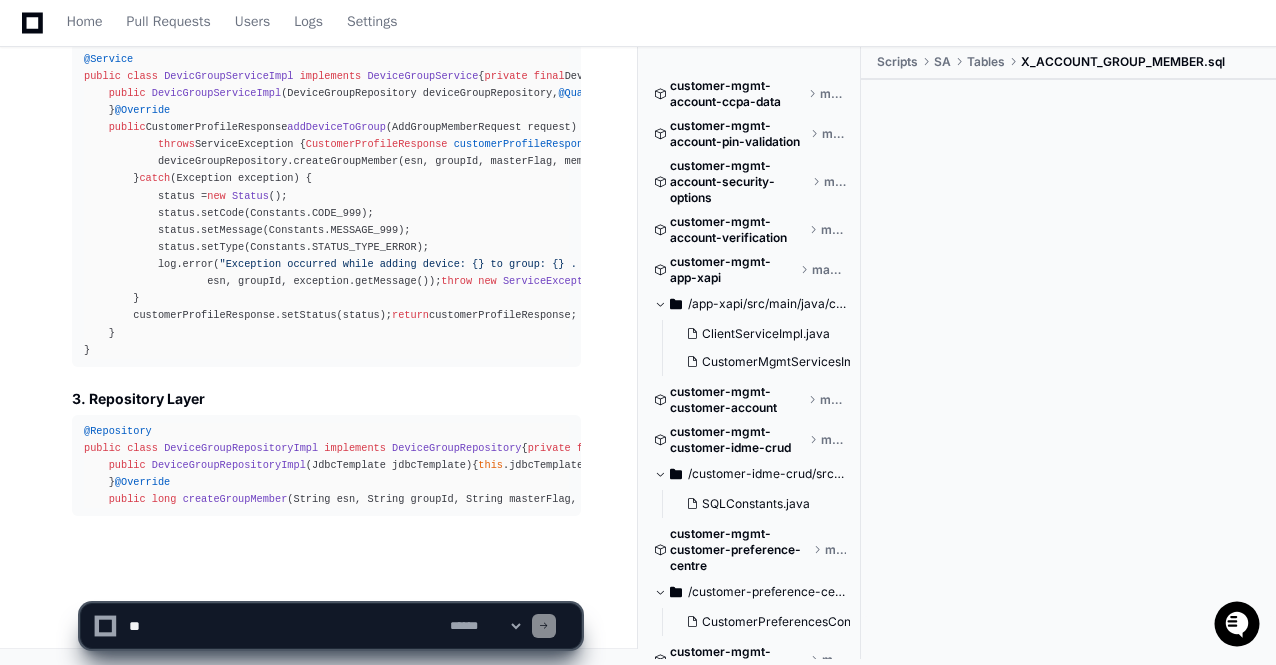 scroll, scrollTop: 68208, scrollLeft: 0, axis: vertical 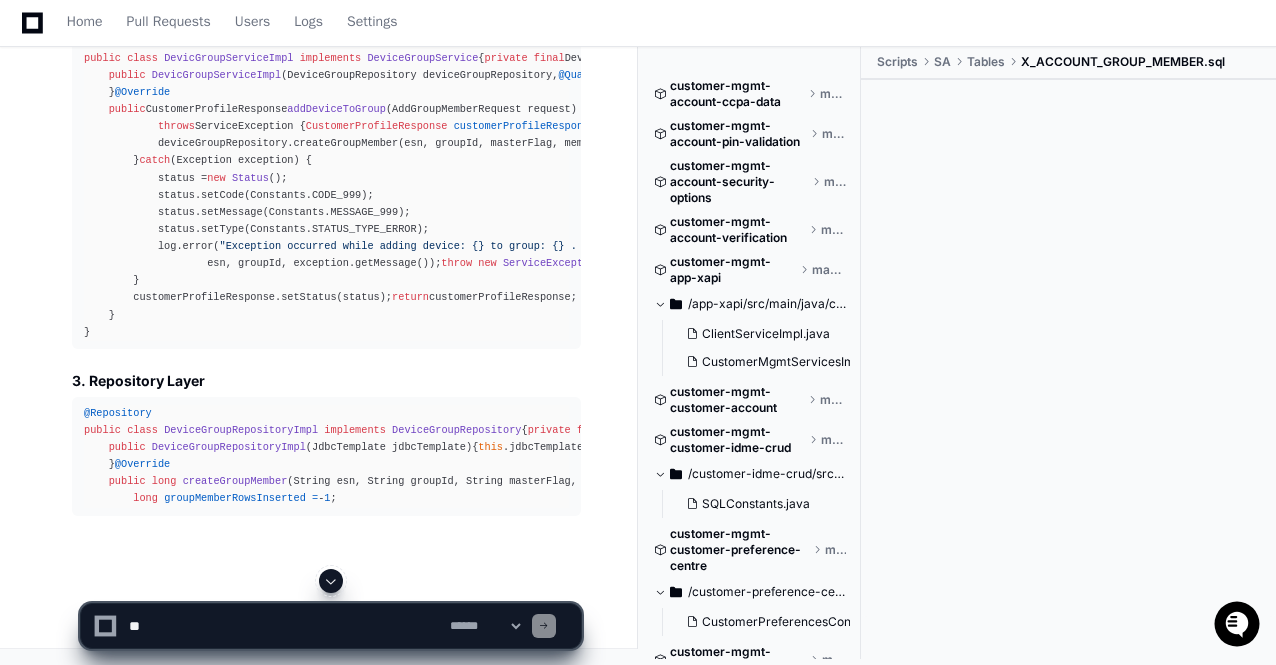 click 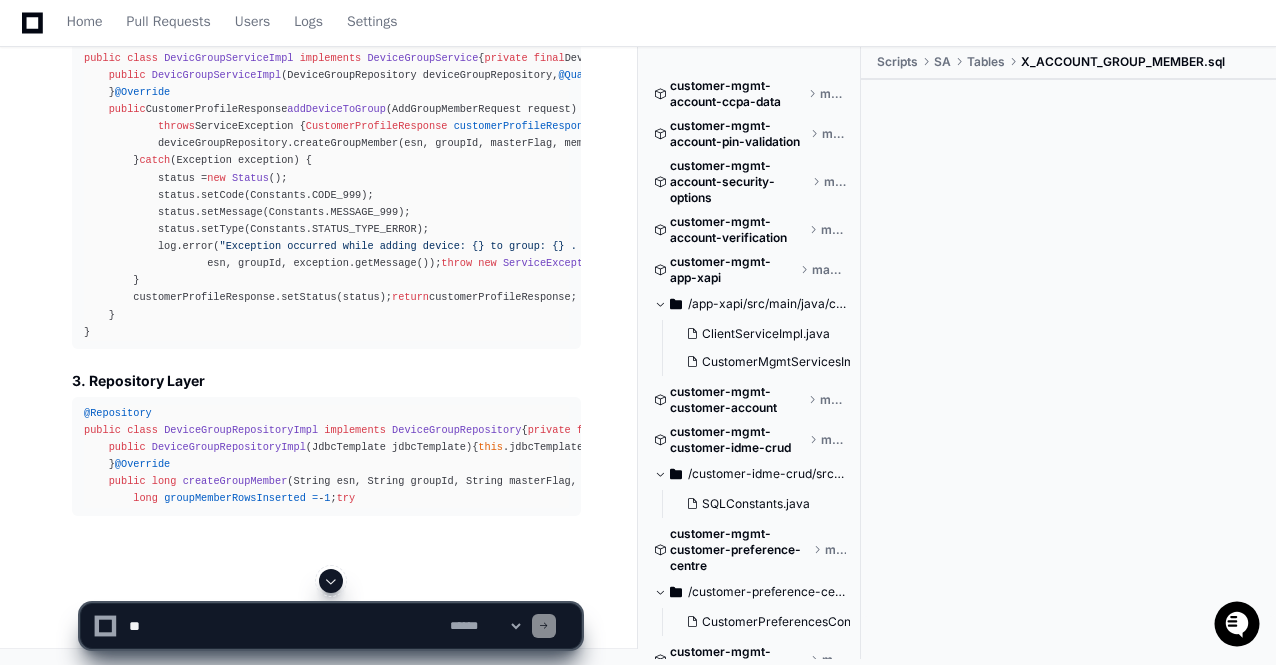 click on "**********" 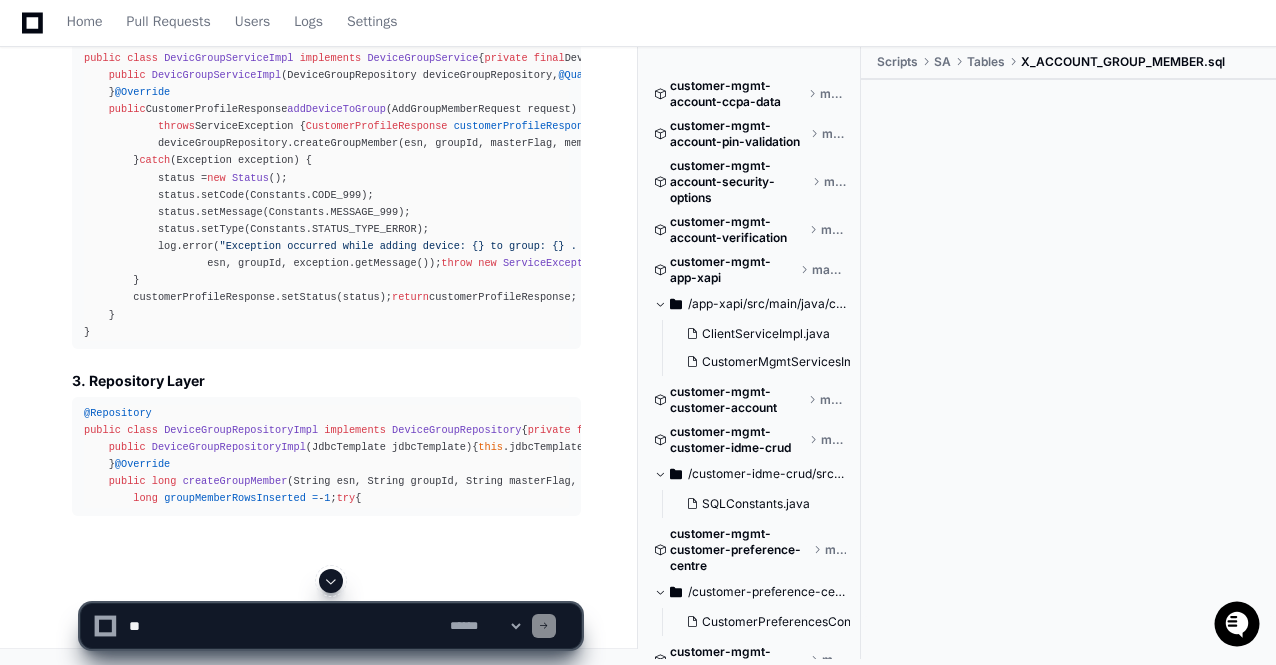 click 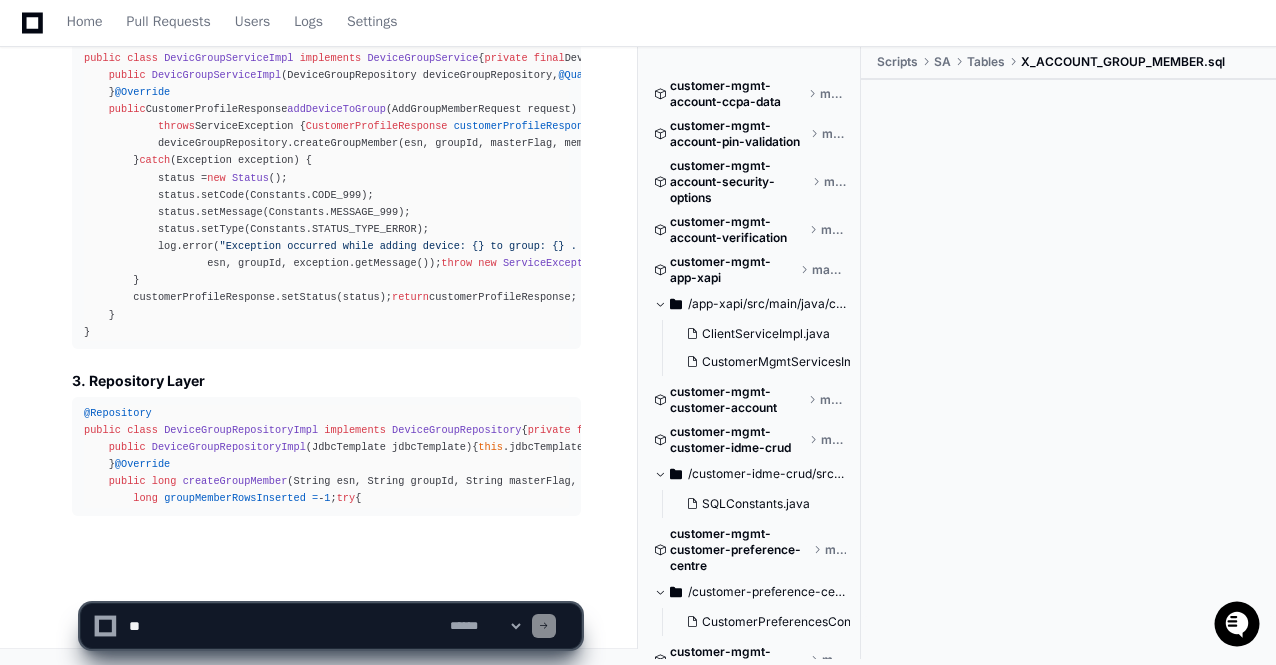 scroll, scrollTop: 68242, scrollLeft: 0, axis: vertical 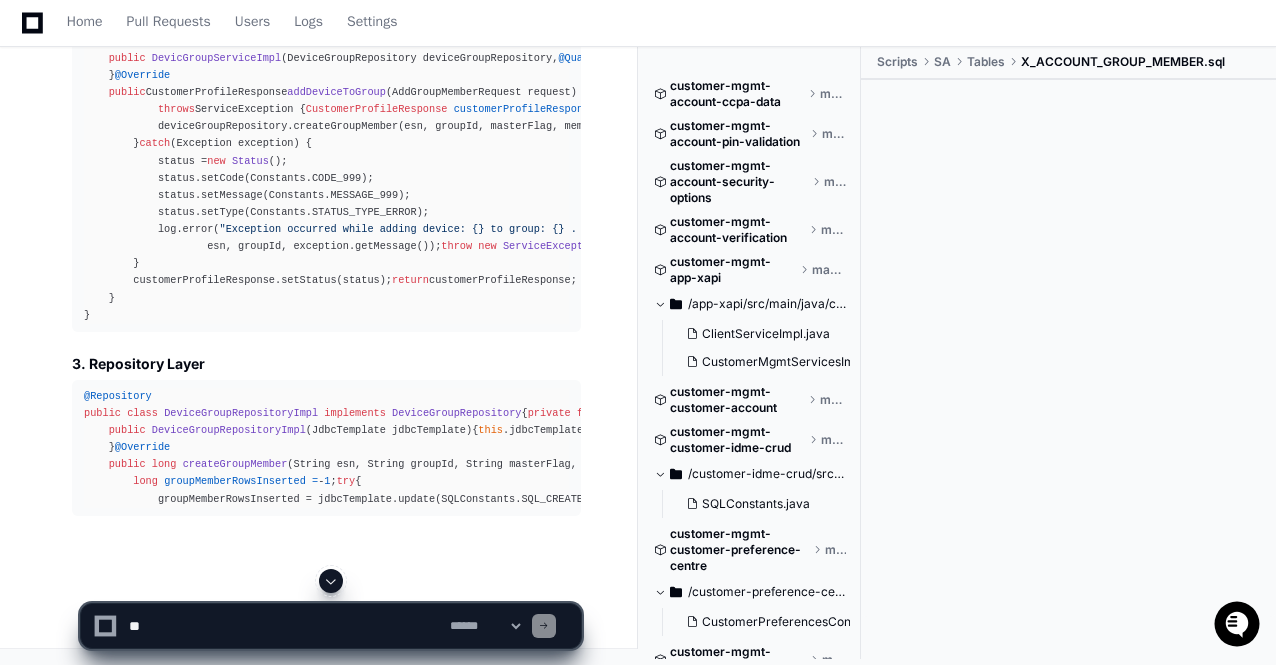 click 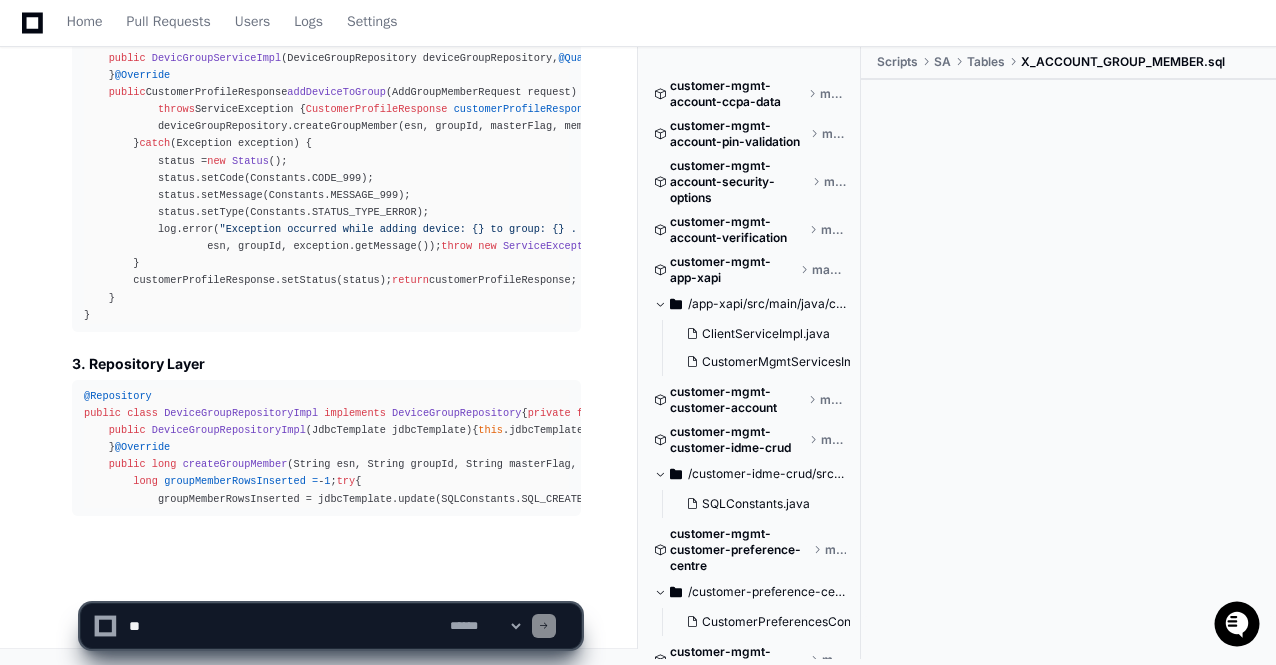 scroll, scrollTop: 68260, scrollLeft: 0, axis: vertical 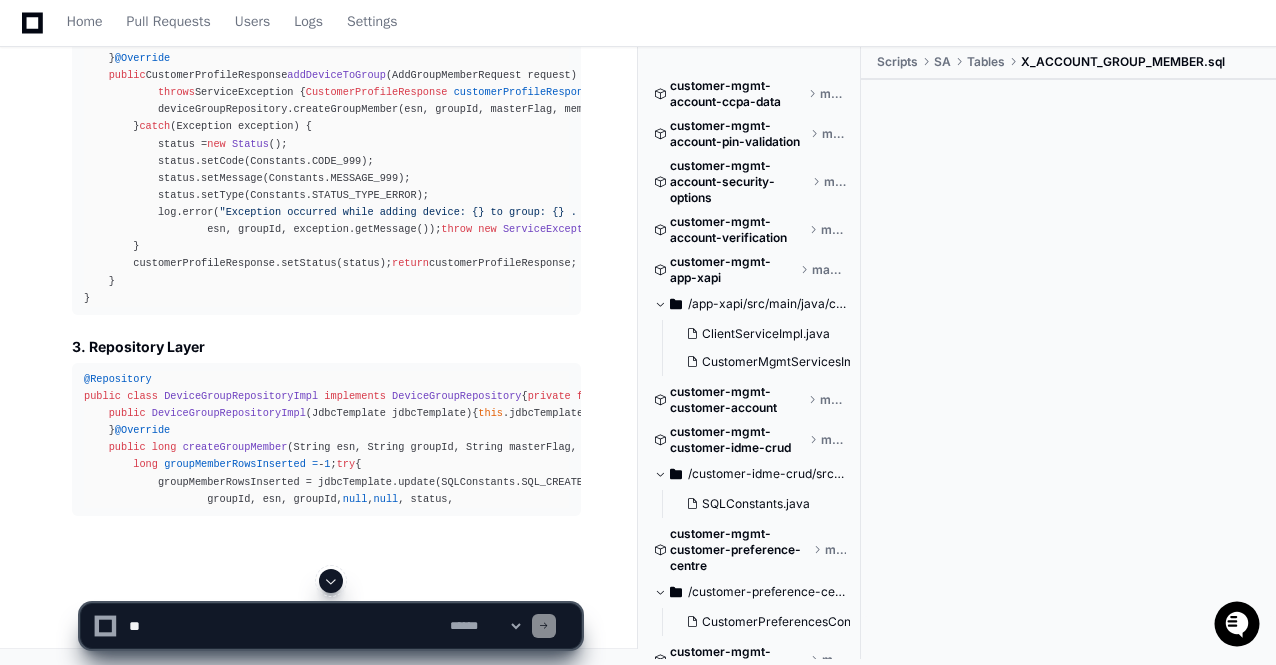 click 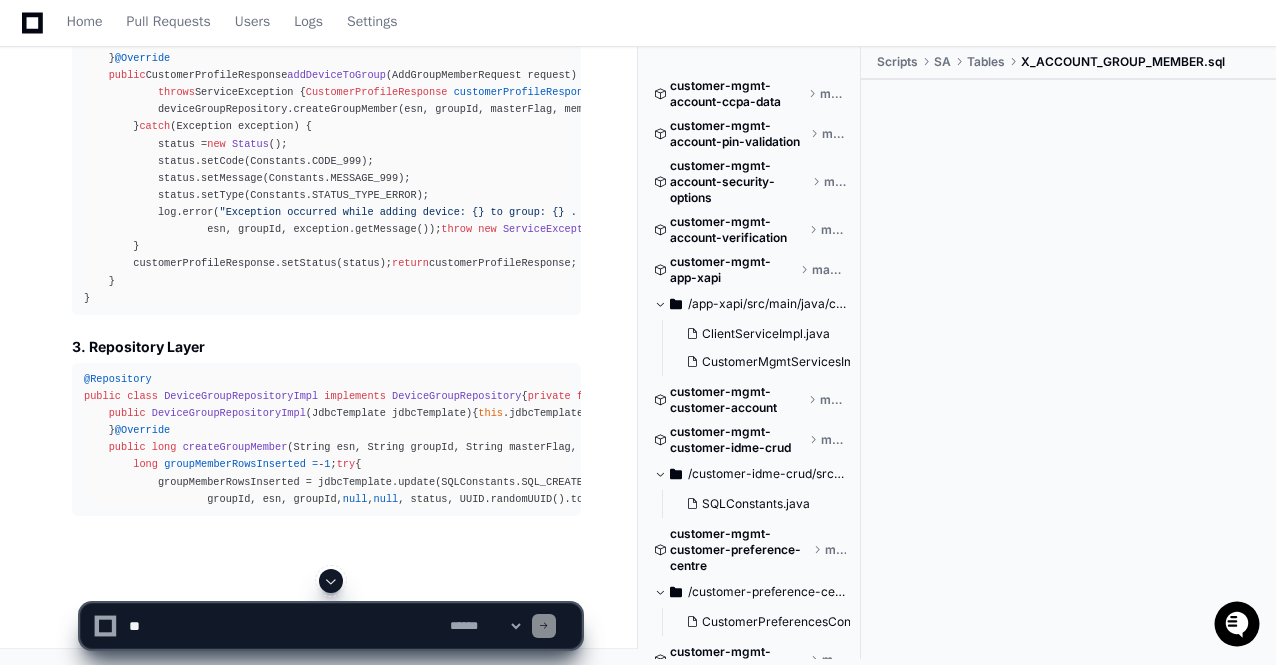 scroll, scrollTop: 68276, scrollLeft: 0, axis: vertical 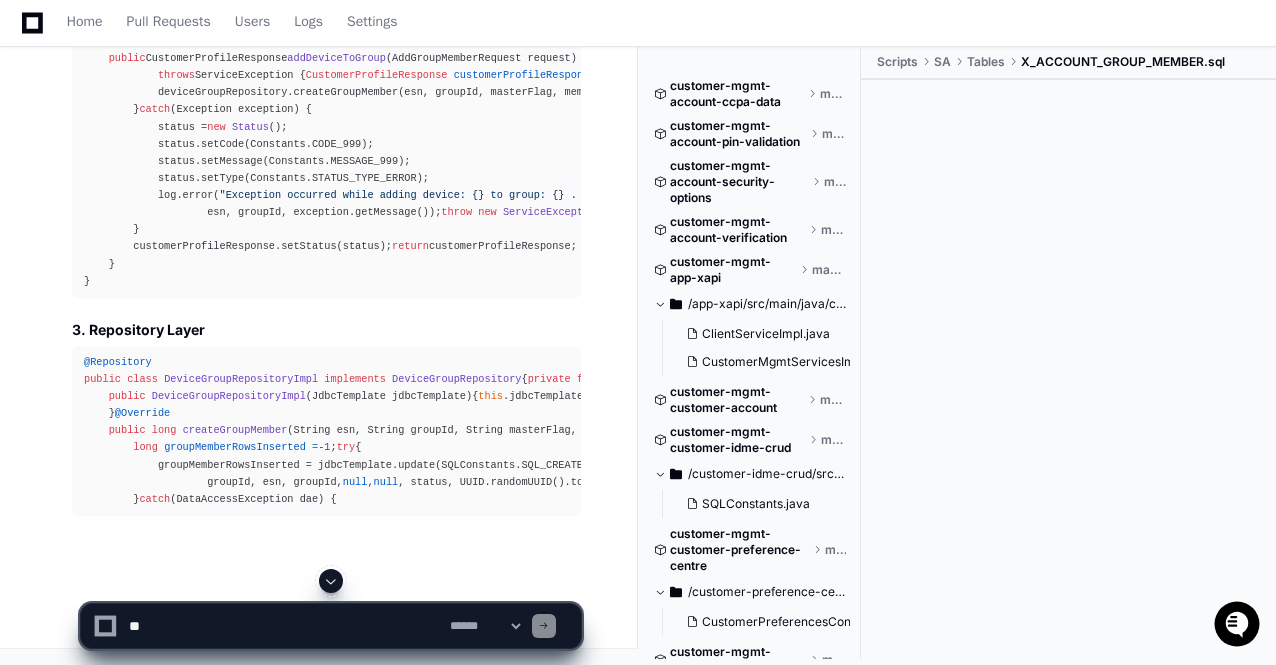click 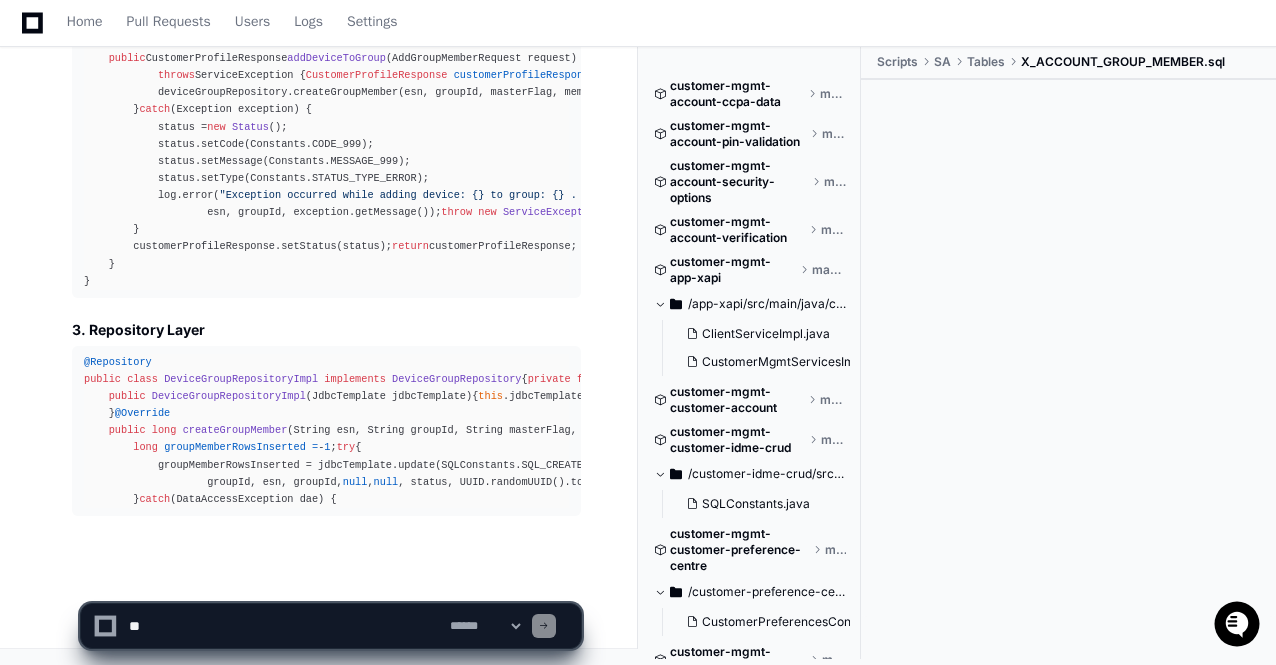 scroll, scrollTop: 68294, scrollLeft: 0, axis: vertical 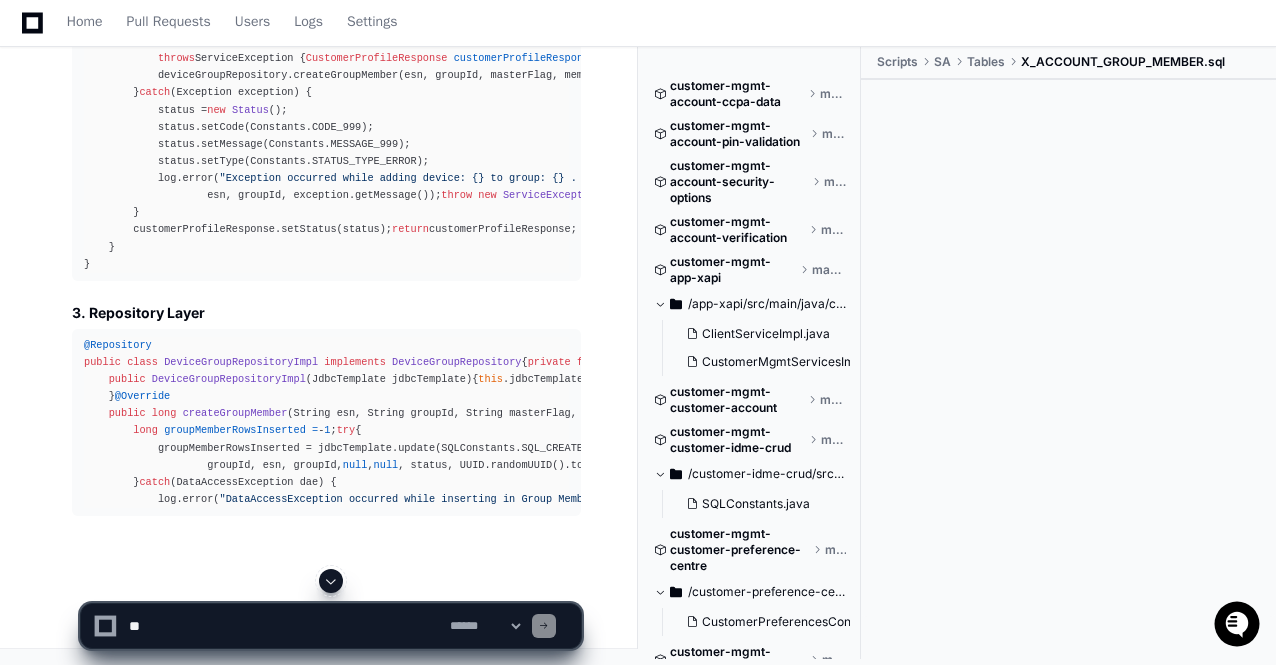 click 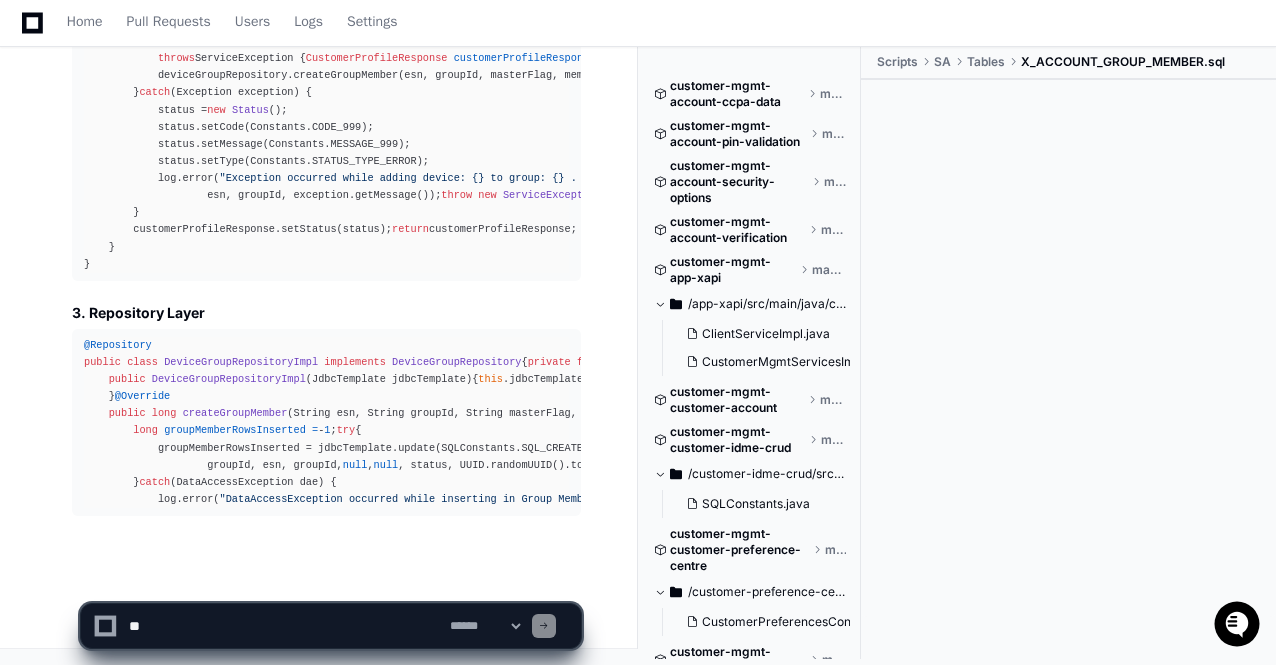 scroll, scrollTop: 68311, scrollLeft: 0, axis: vertical 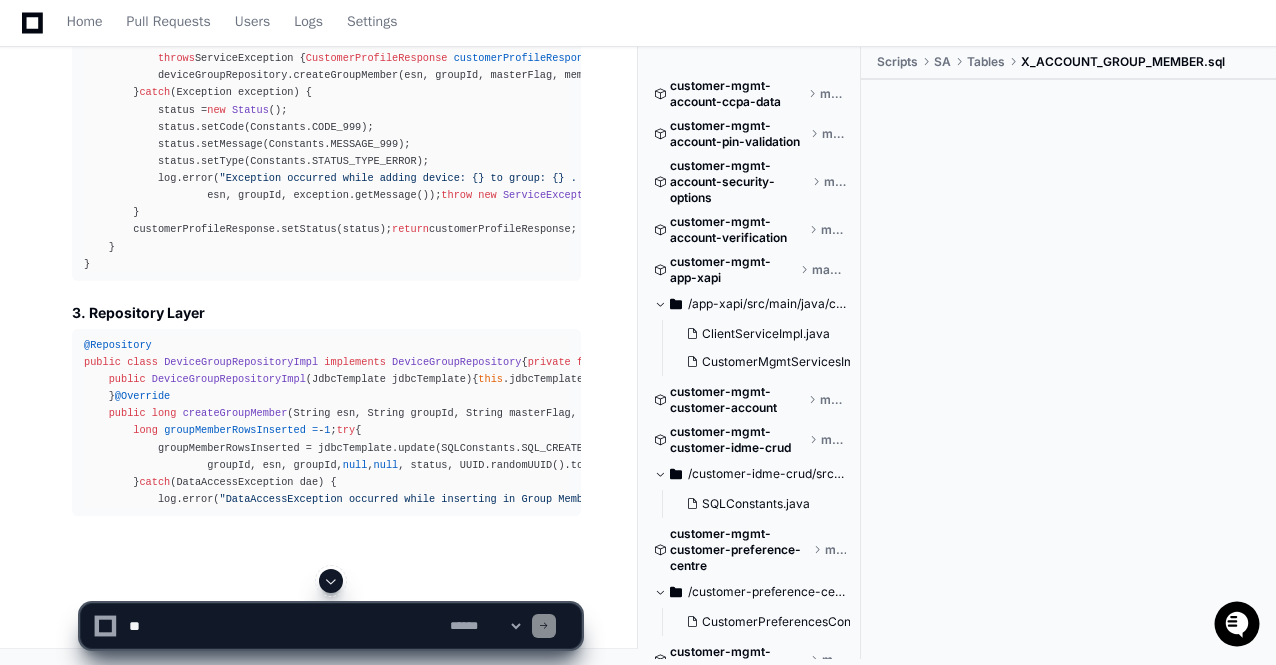 click 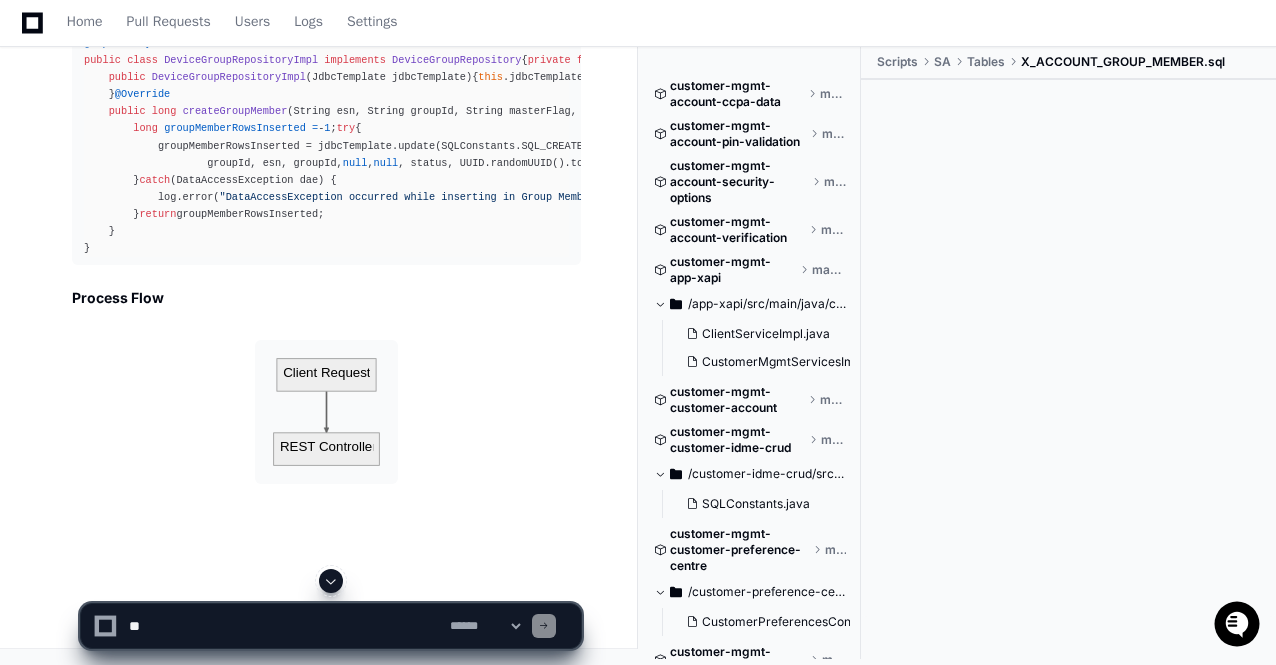 click 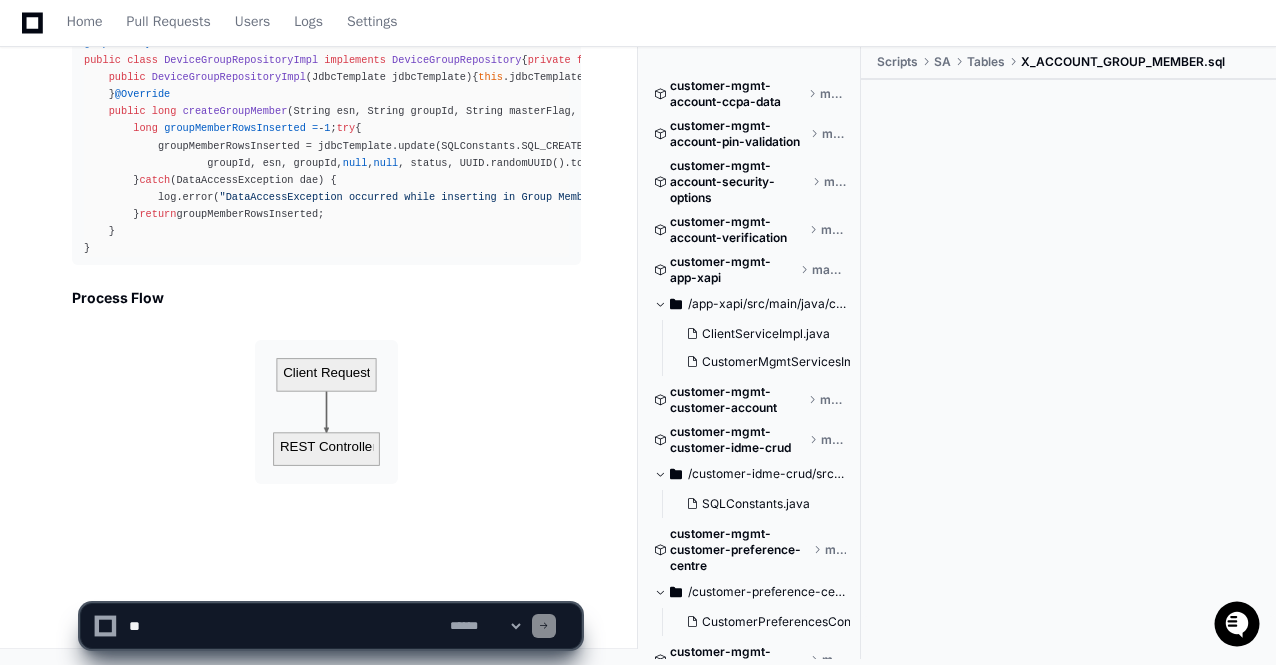 scroll, scrollTop: 68681, scrollLeft: 0, axis: vertical 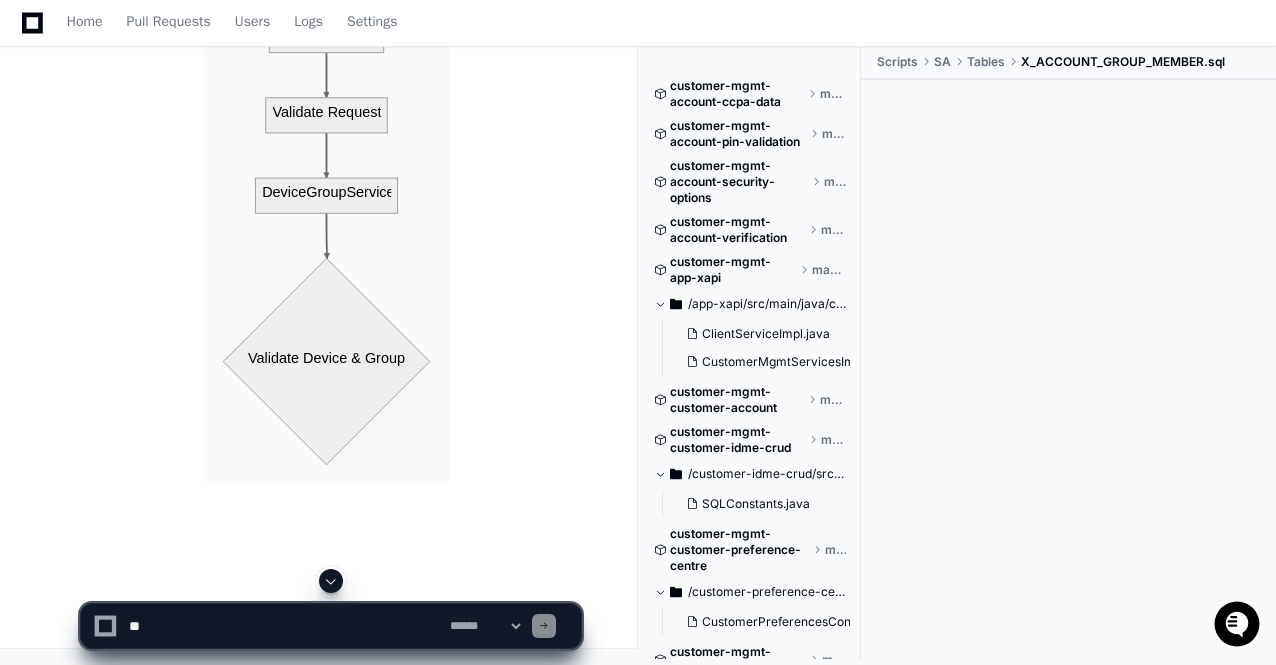 click 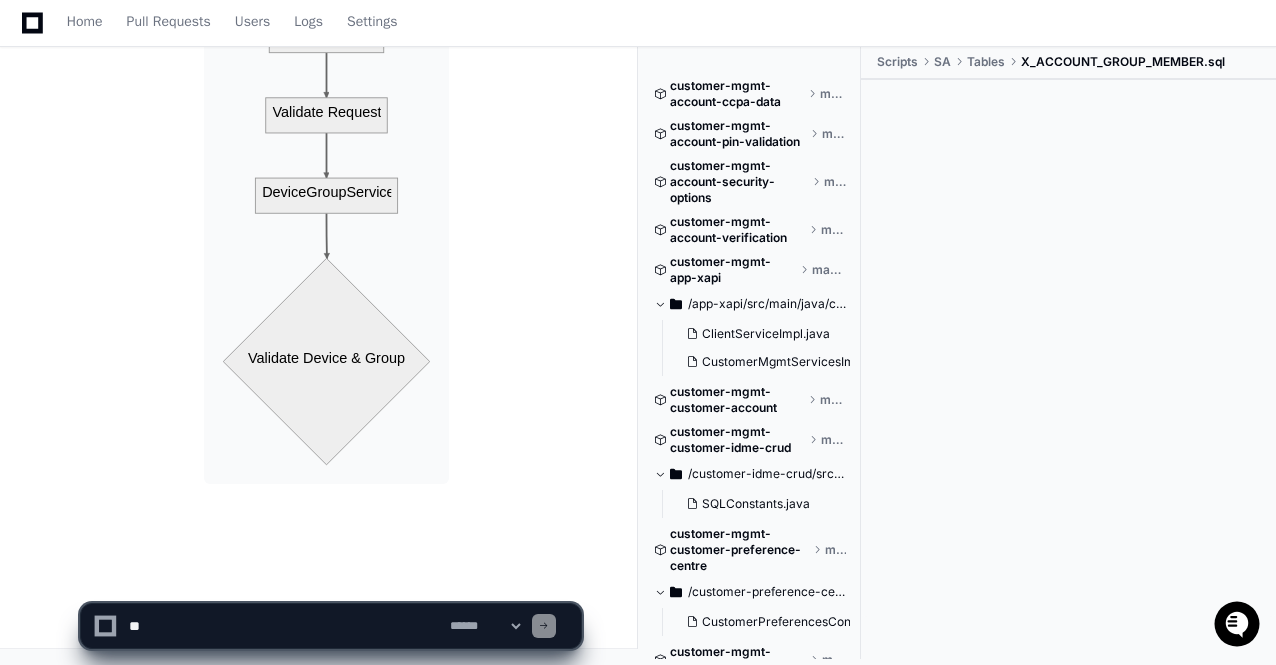 scroll, scrollTop: 69103, scrollLeft: 0, axis: vertical 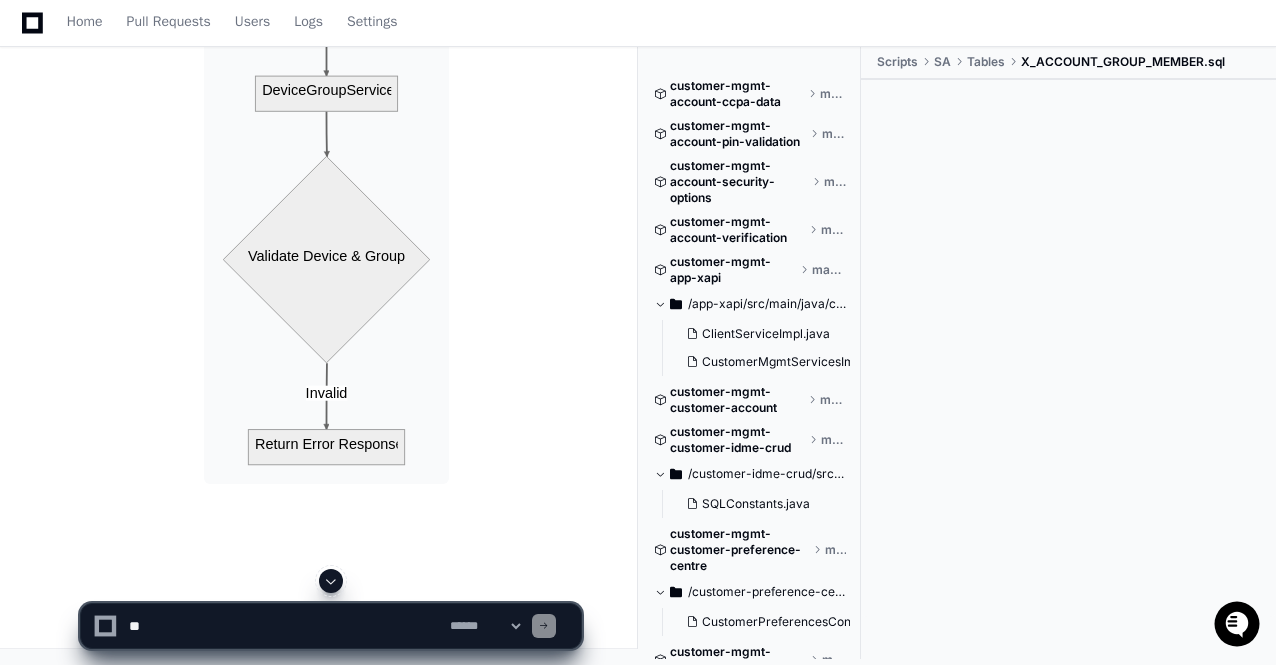 click 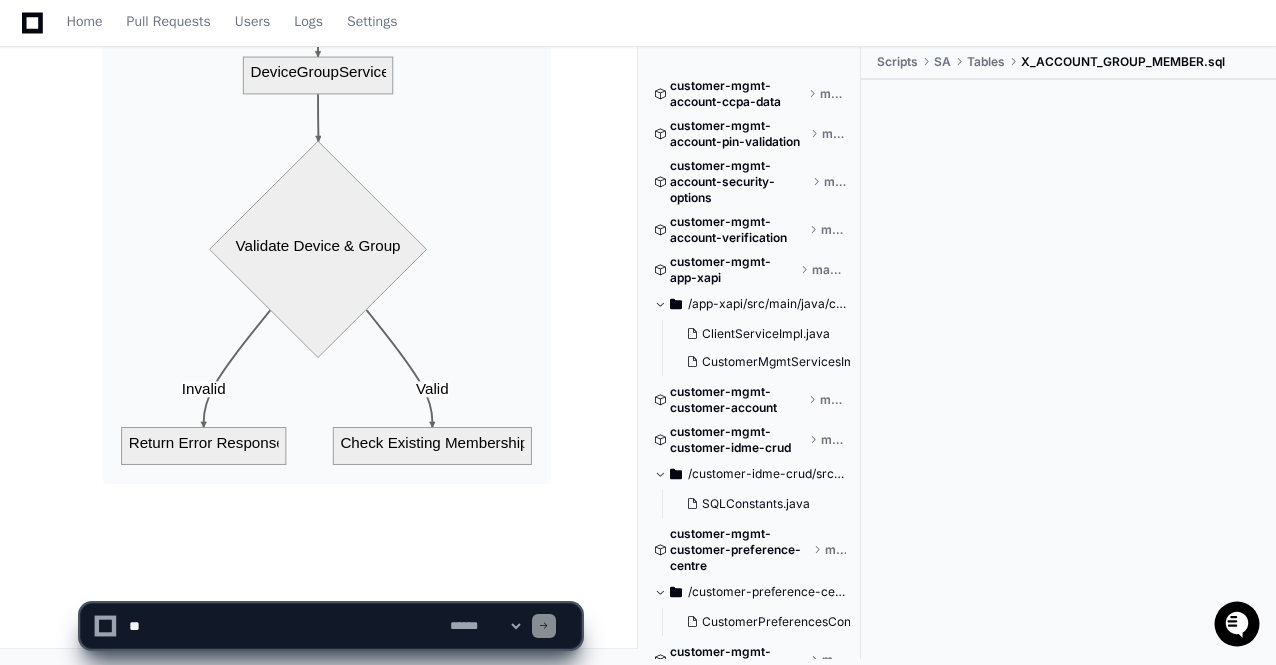 scroll, scrollTop: 69237, scrollLeft: 0, axis: vertical 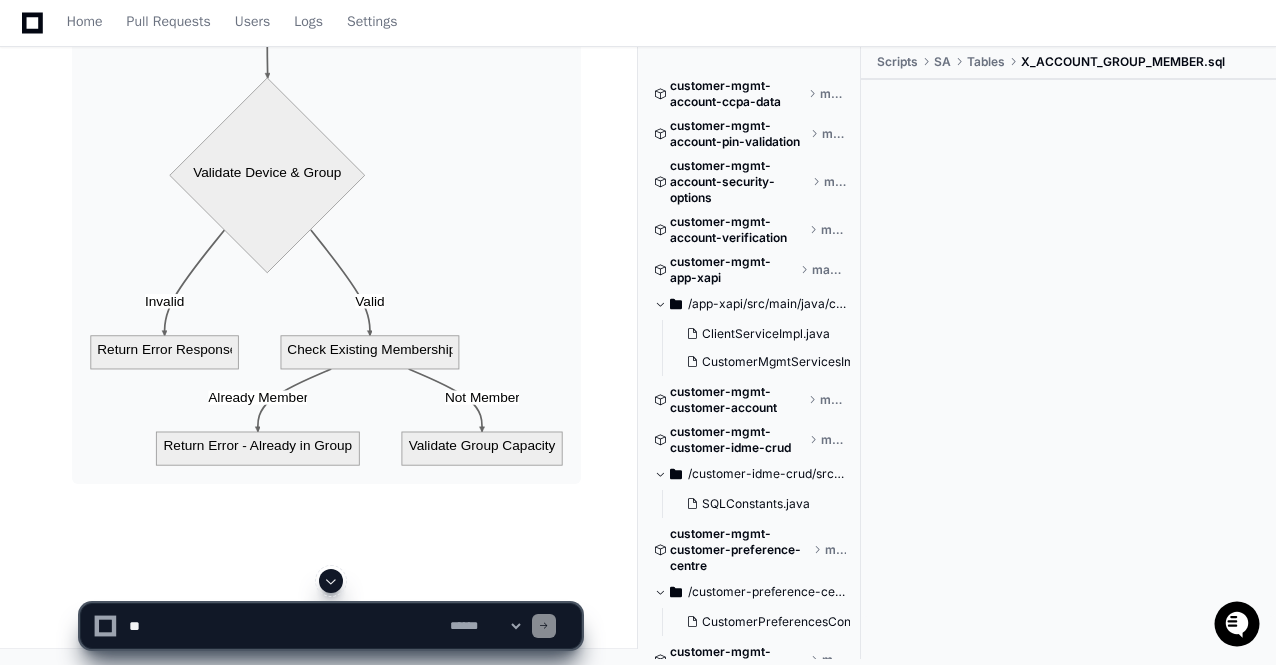 click 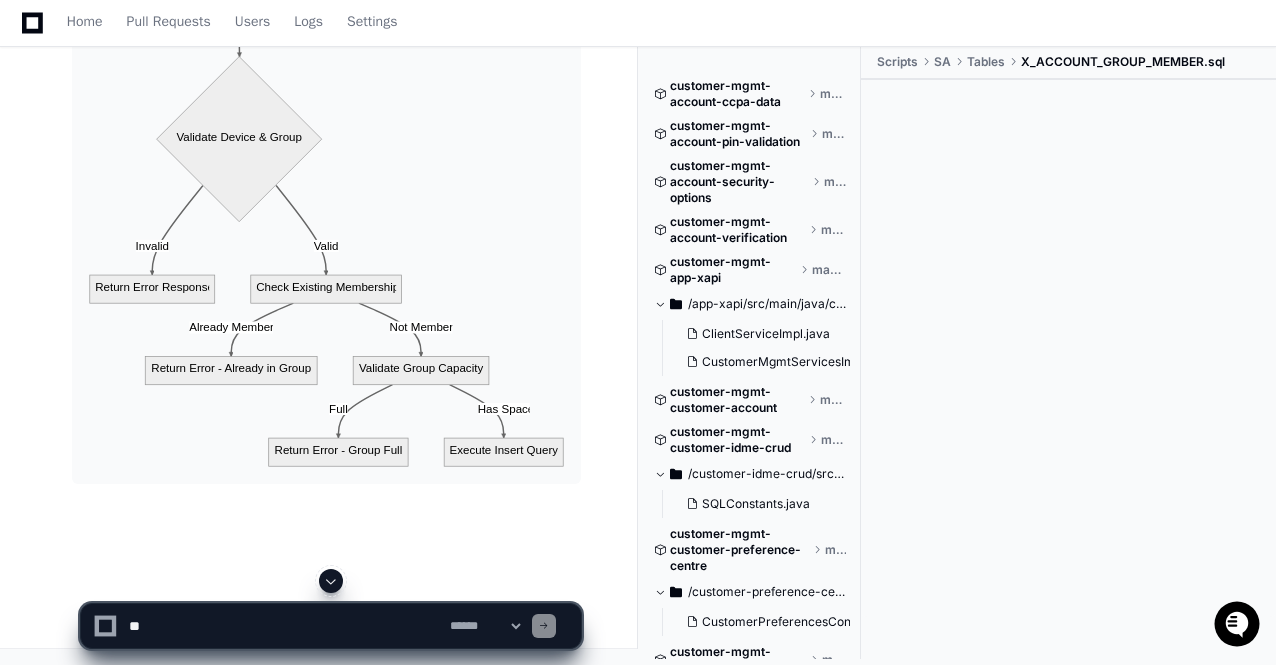 scroll, scrollTop: 69242, scrollLeft: 0, axis: vertical 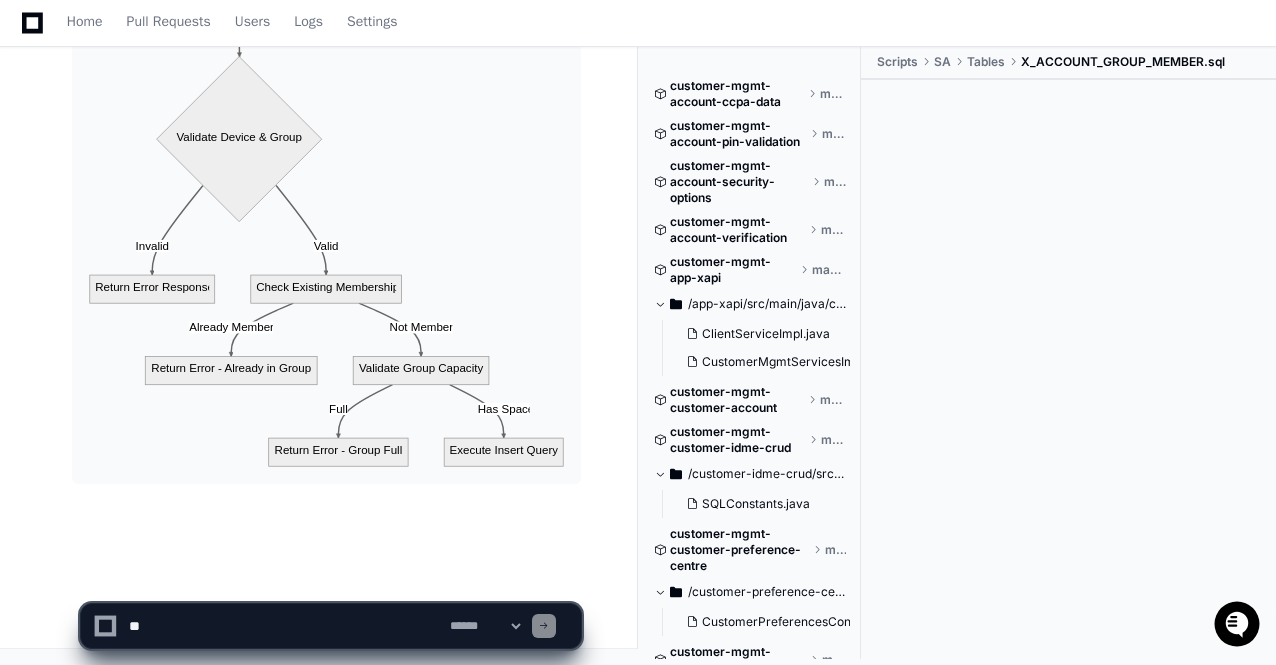 click on "**********" 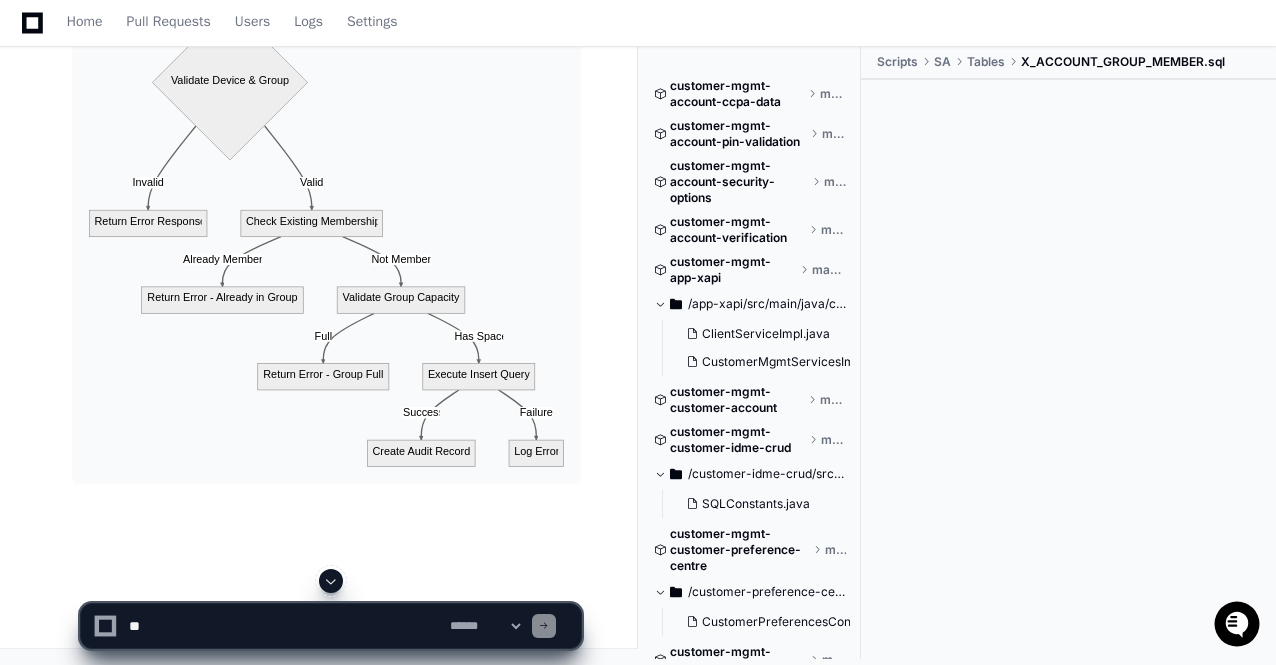 click 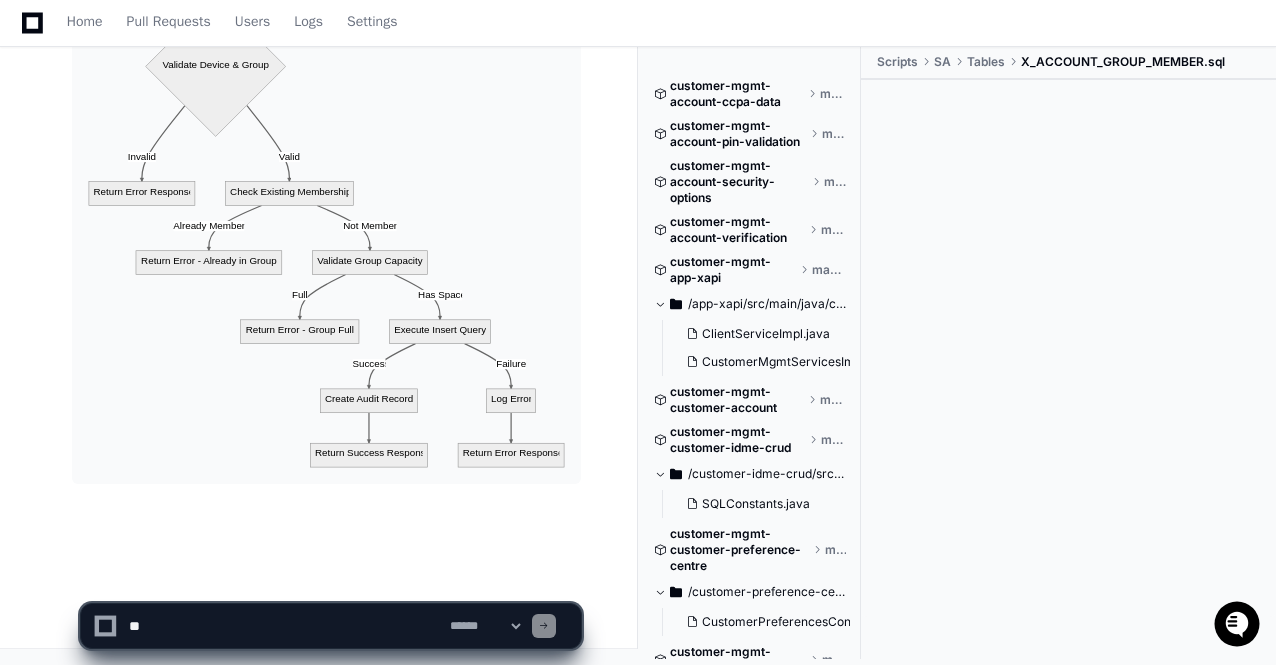 scroll, scrollTop: 69263, scrollLeft: 0, axis: vertical 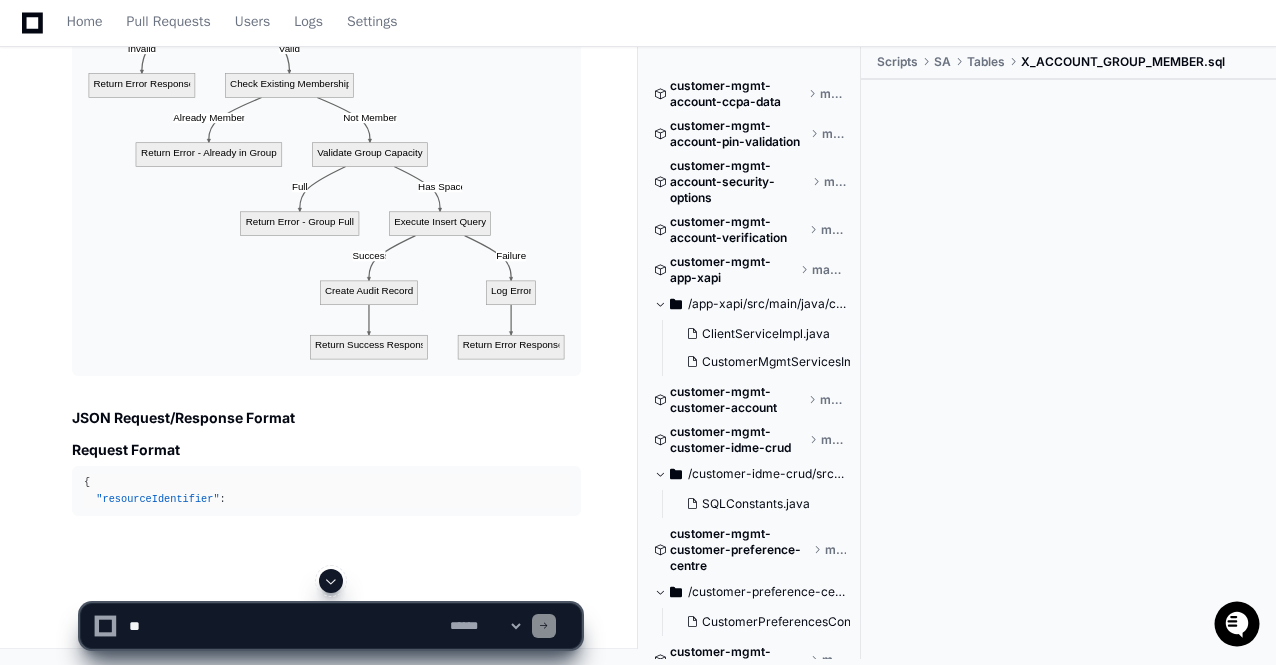 click 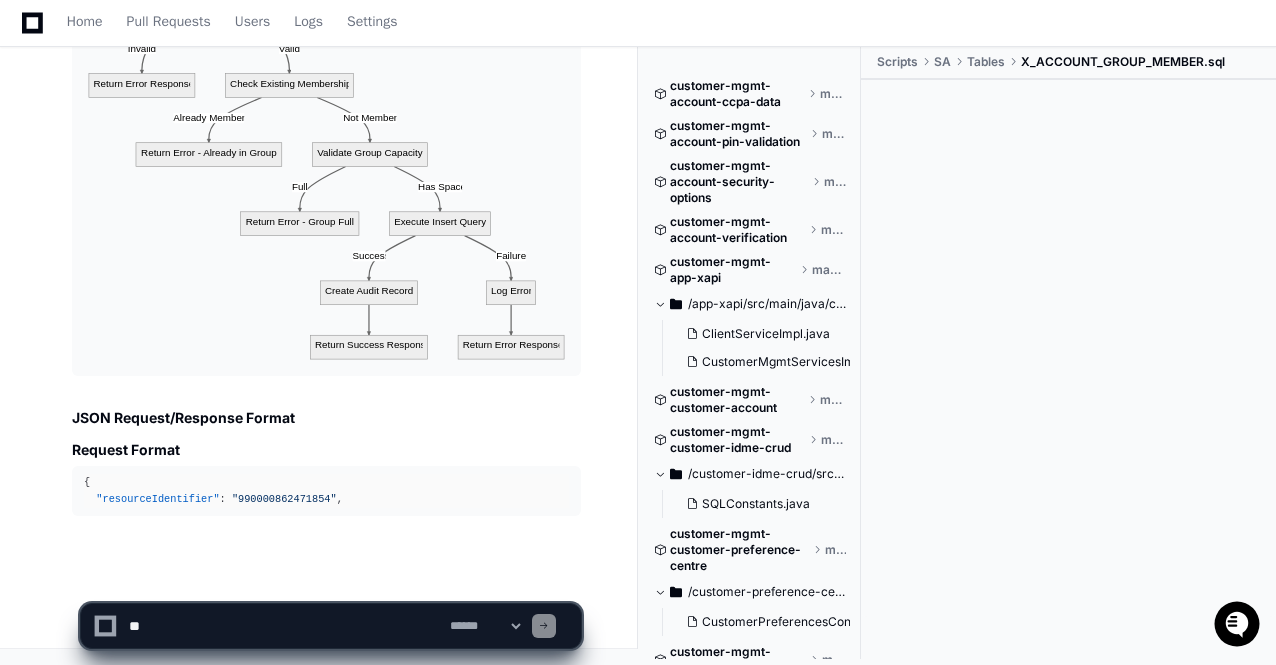 scroll, scrollTop: 69371, scrollLeft: 0, axis: vertical 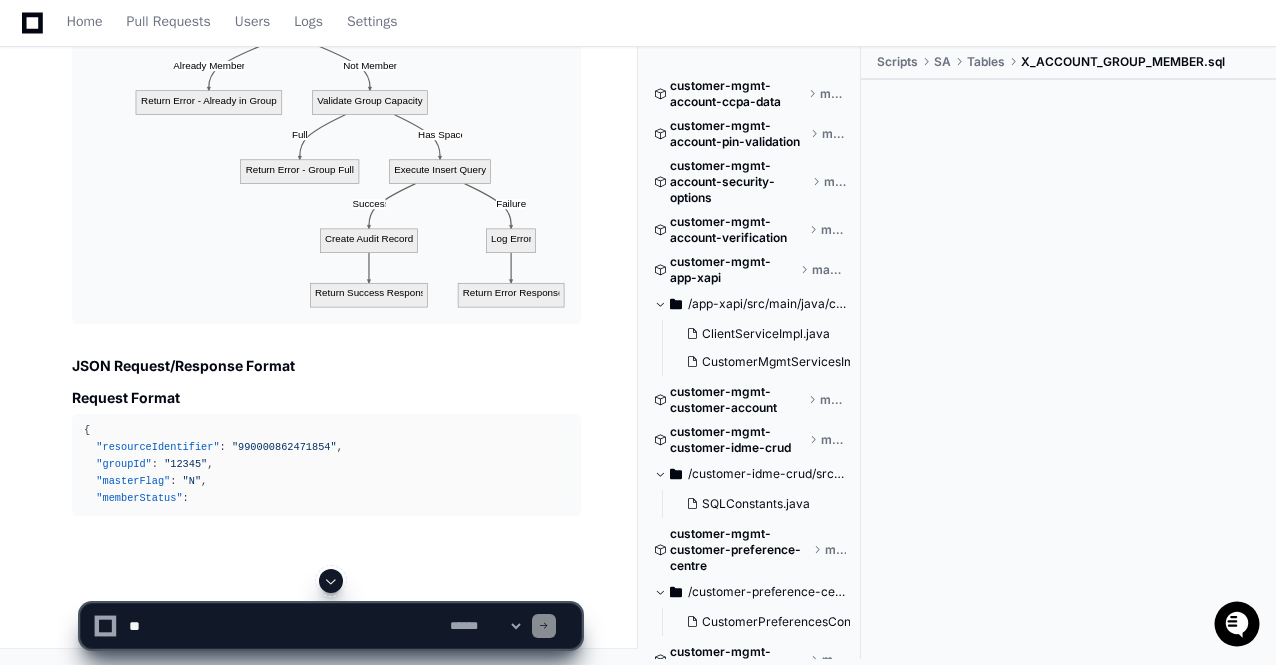 click 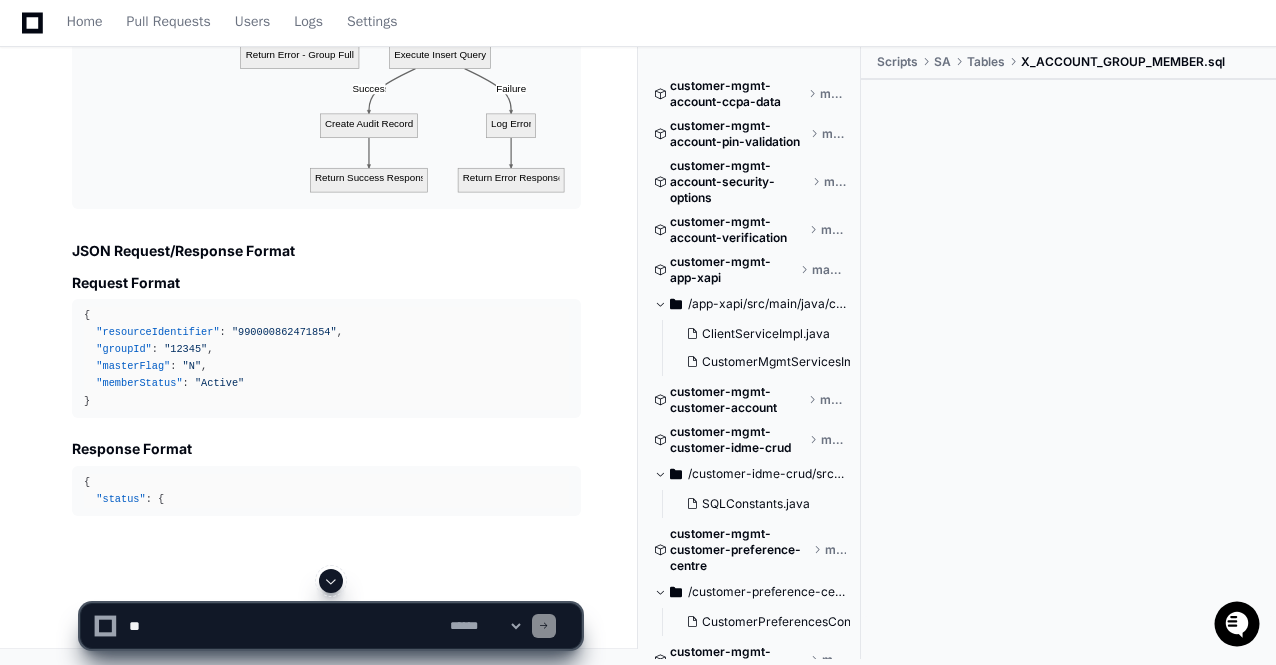 click 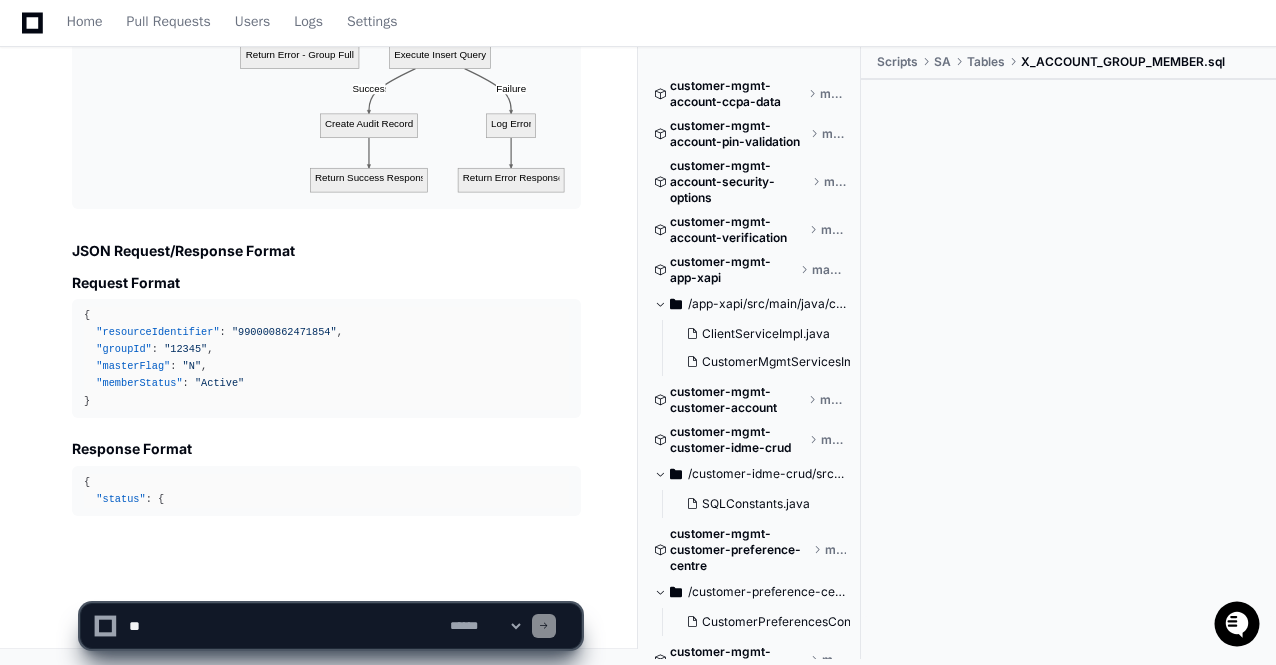 scroll, scrollTop: 69538, scrollLeft: 0, axis: vertical 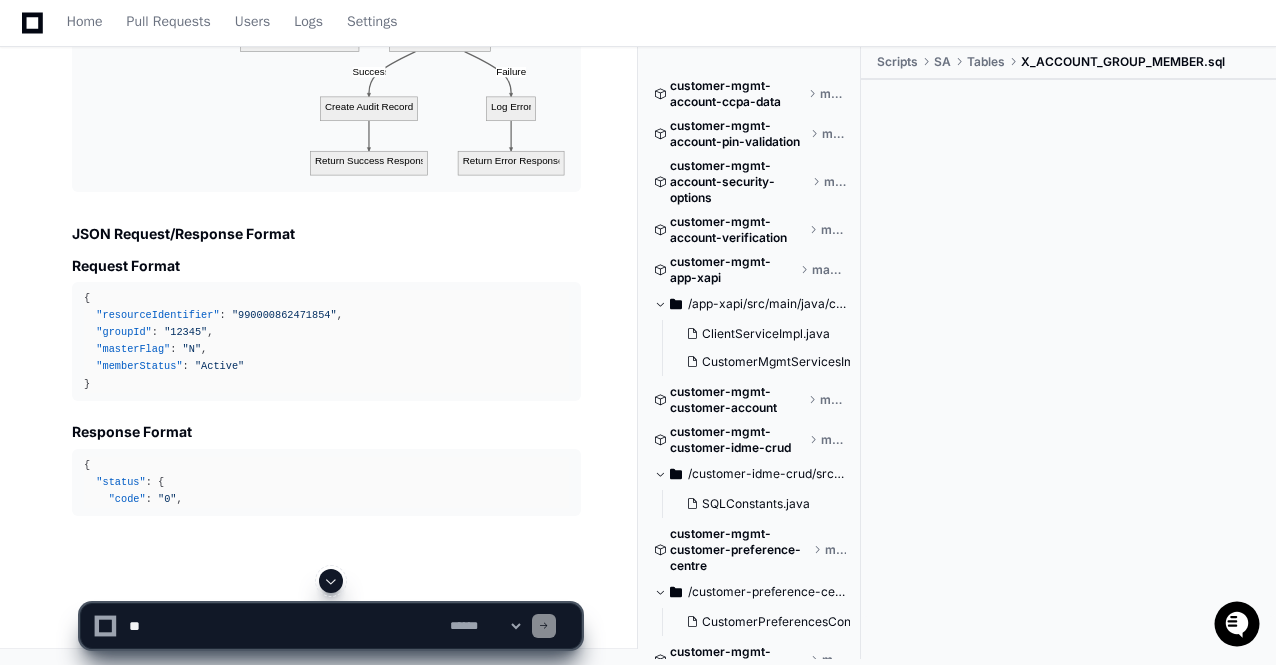 click 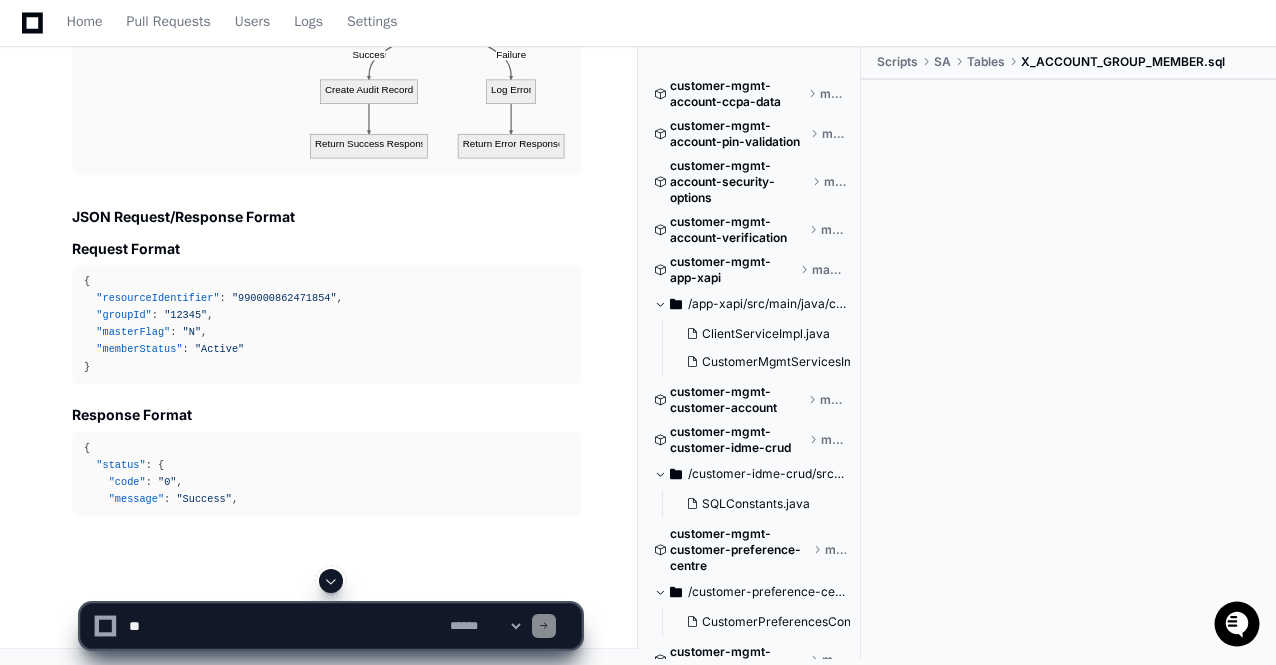 scroll, scrollTop: 69572, scrollLeft: 0, axis: vertical 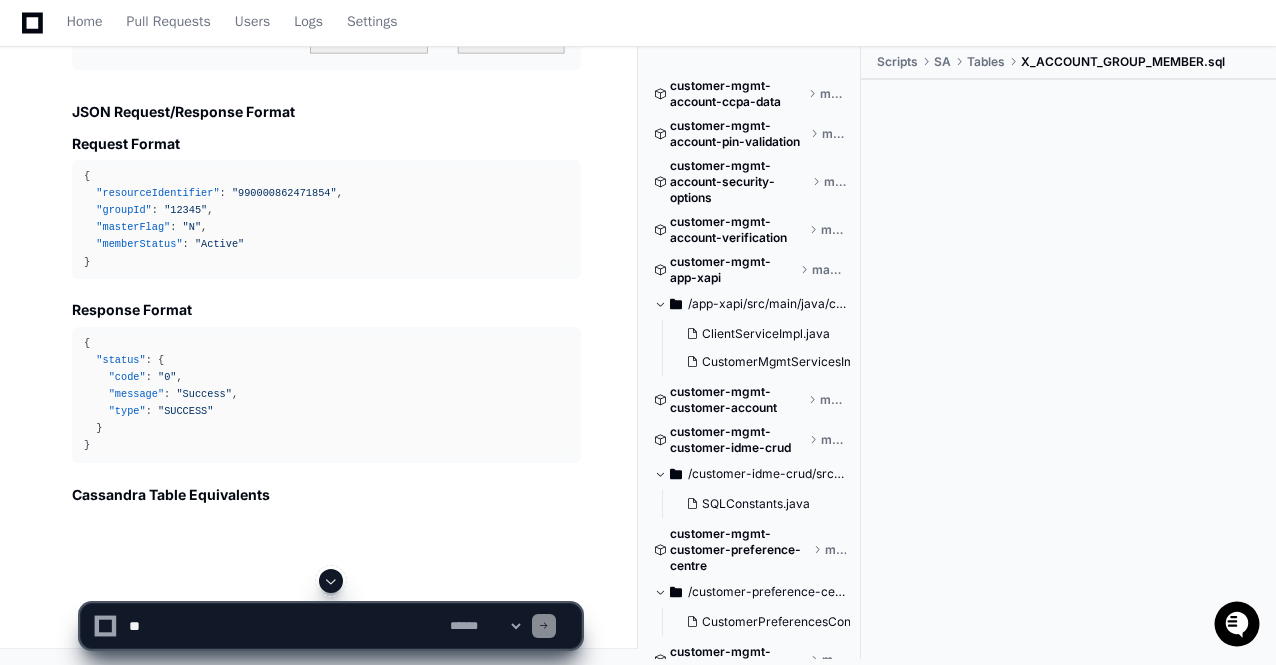 click 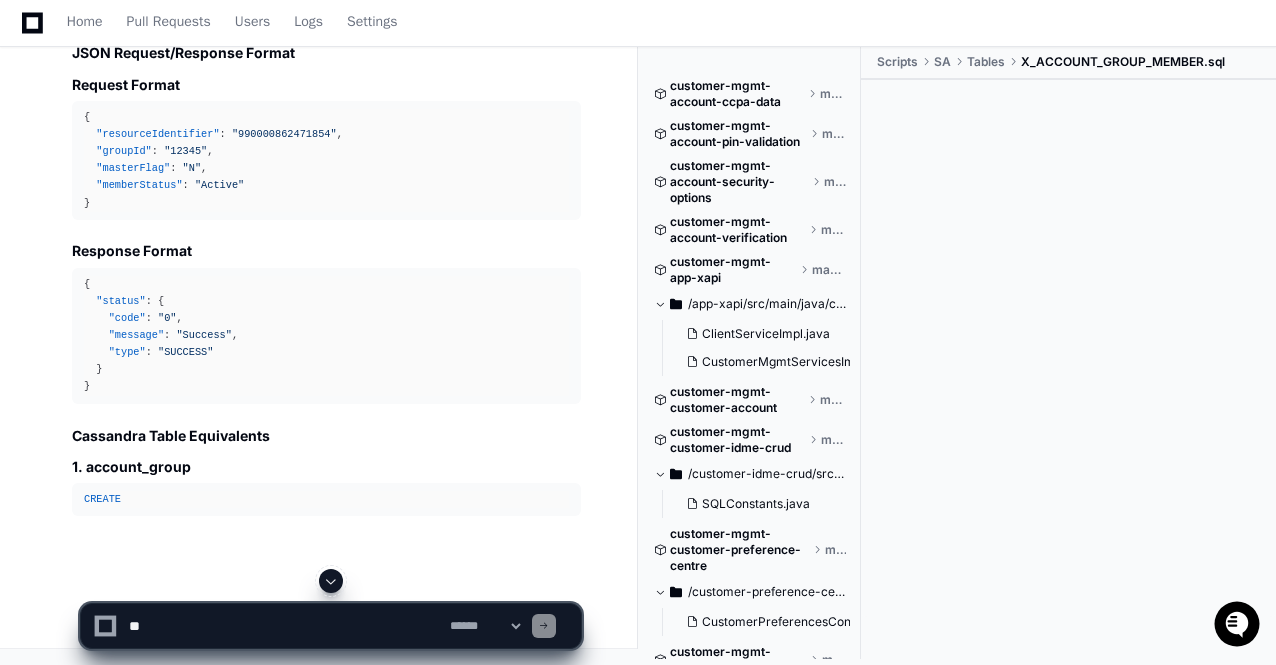 scroll, scrollTop: 69677, scrollLeft: 0, axis: vertical 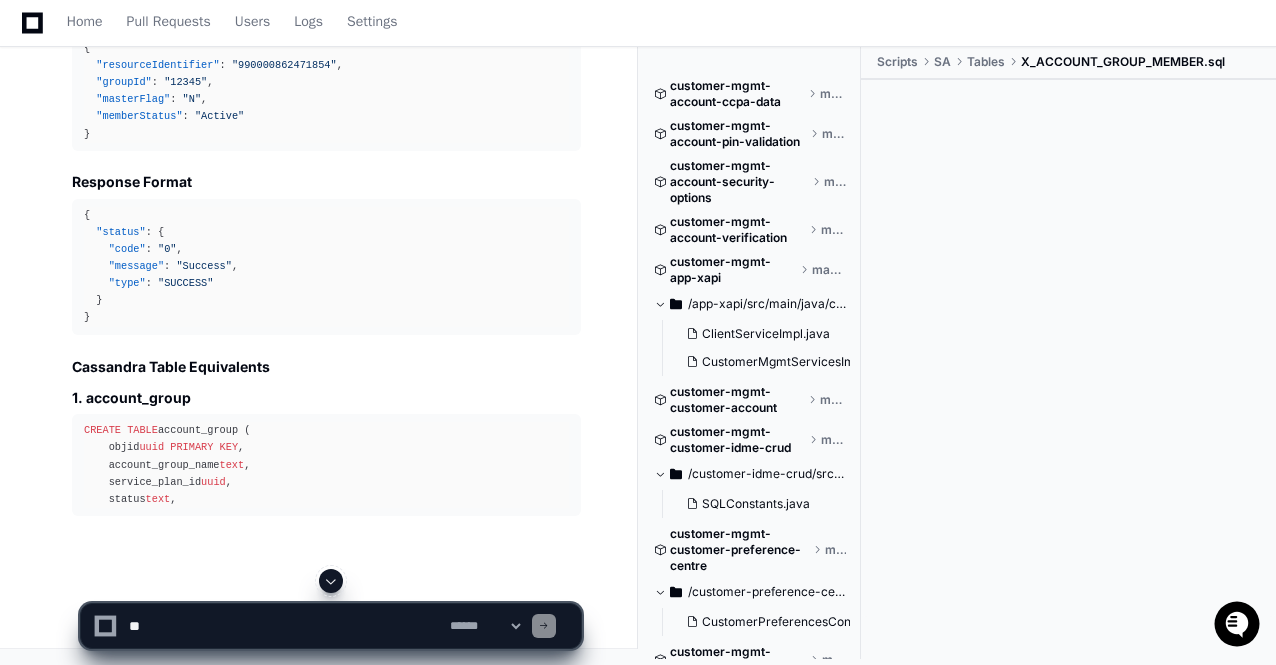 click 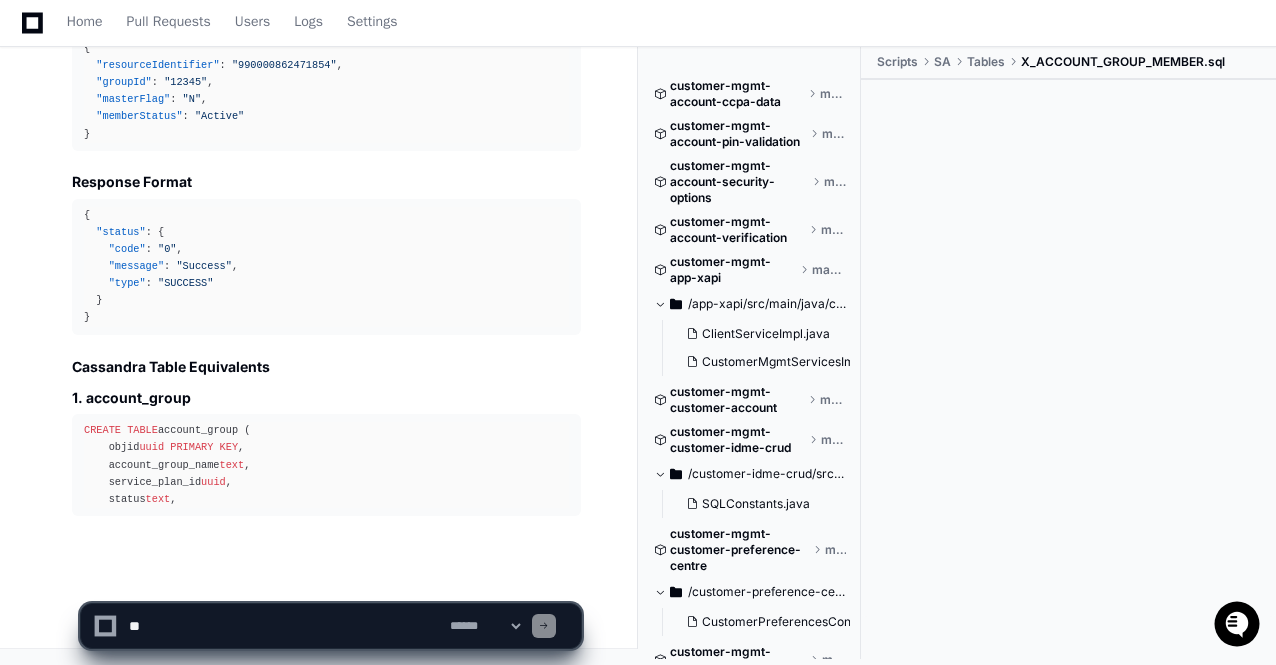 scroll, scrollTop: 69805, scrollLeft: 0, axis: vertical 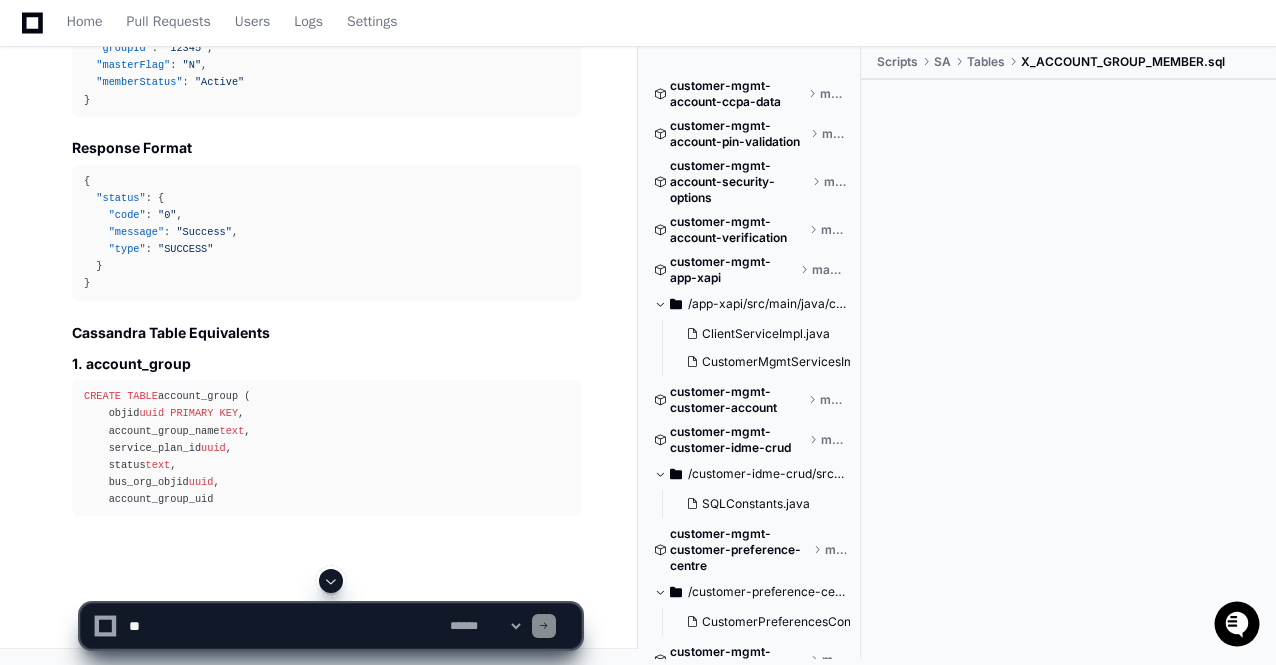 click 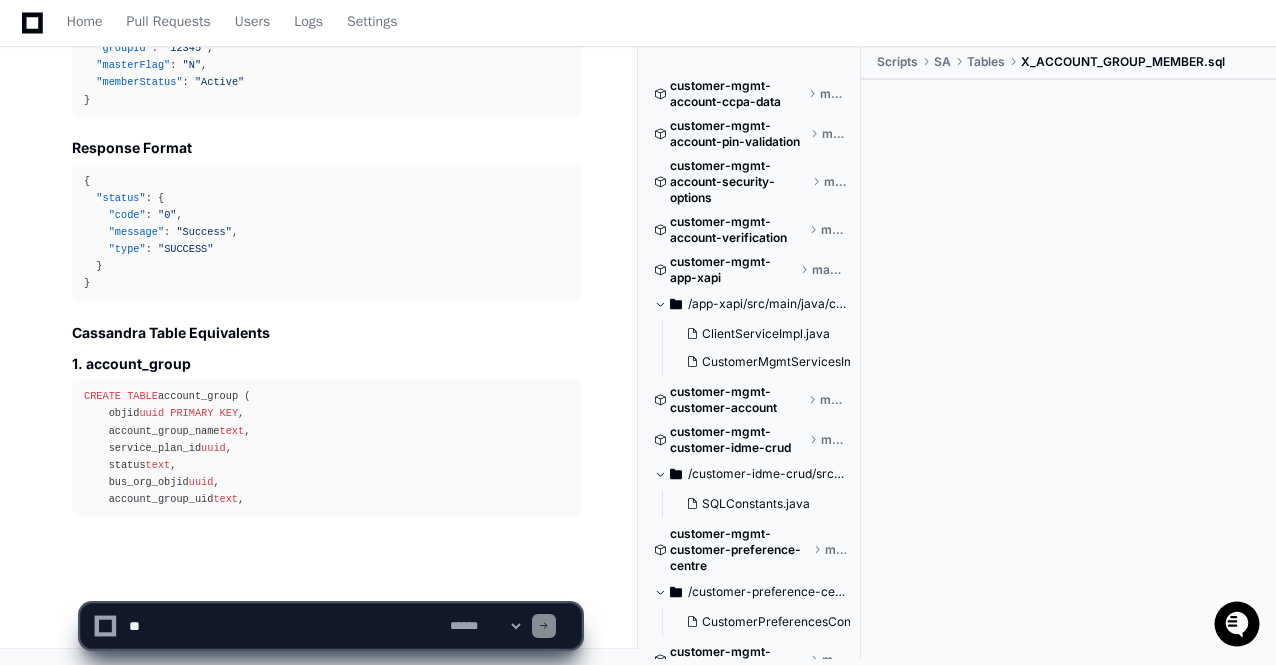scroll, scrollTop: 69839, scrollLeft: 0, axis: vertical 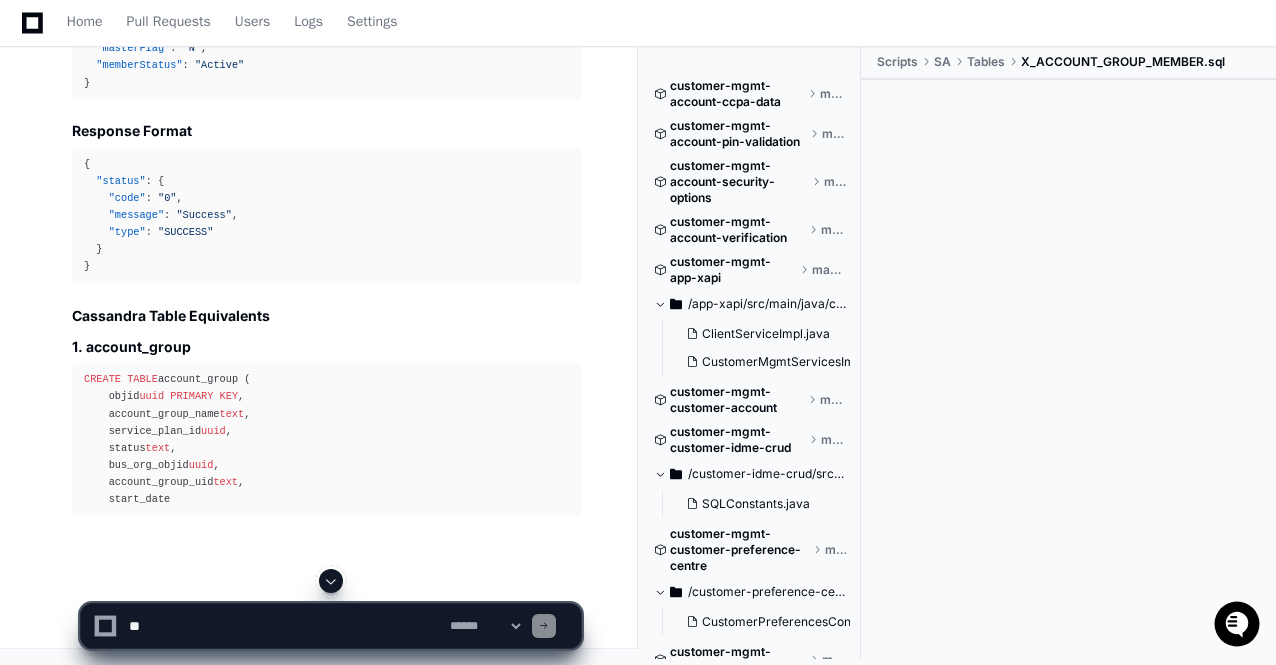 click on "**********" 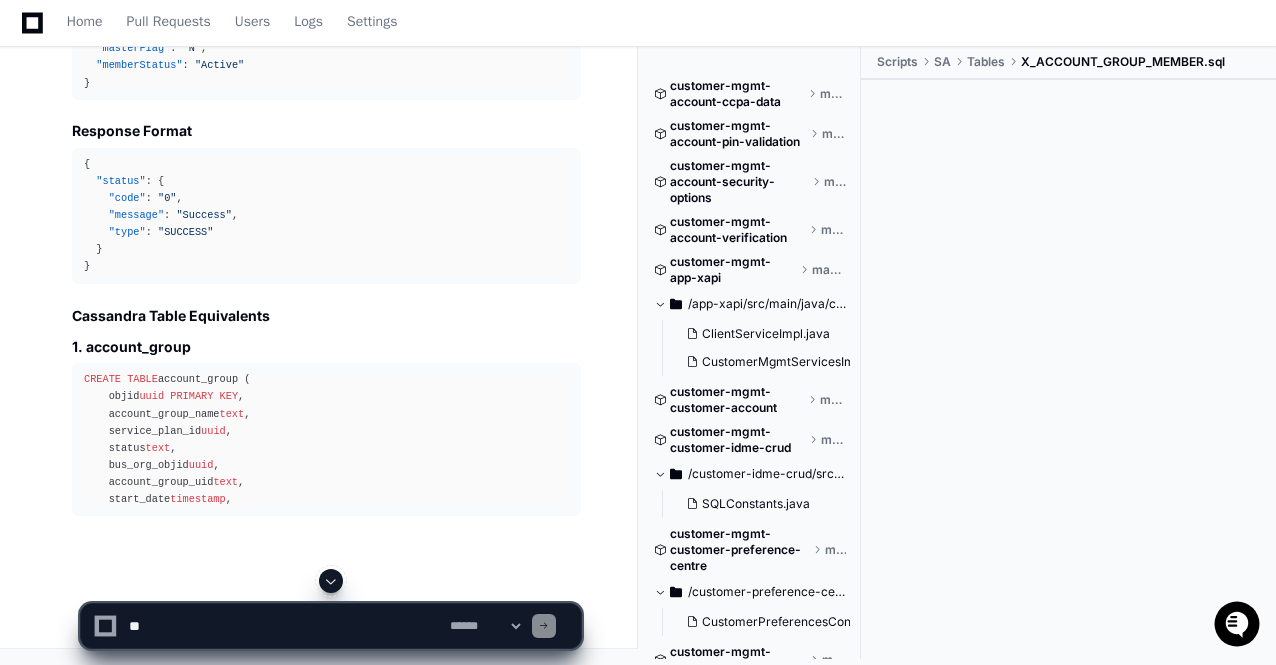 click 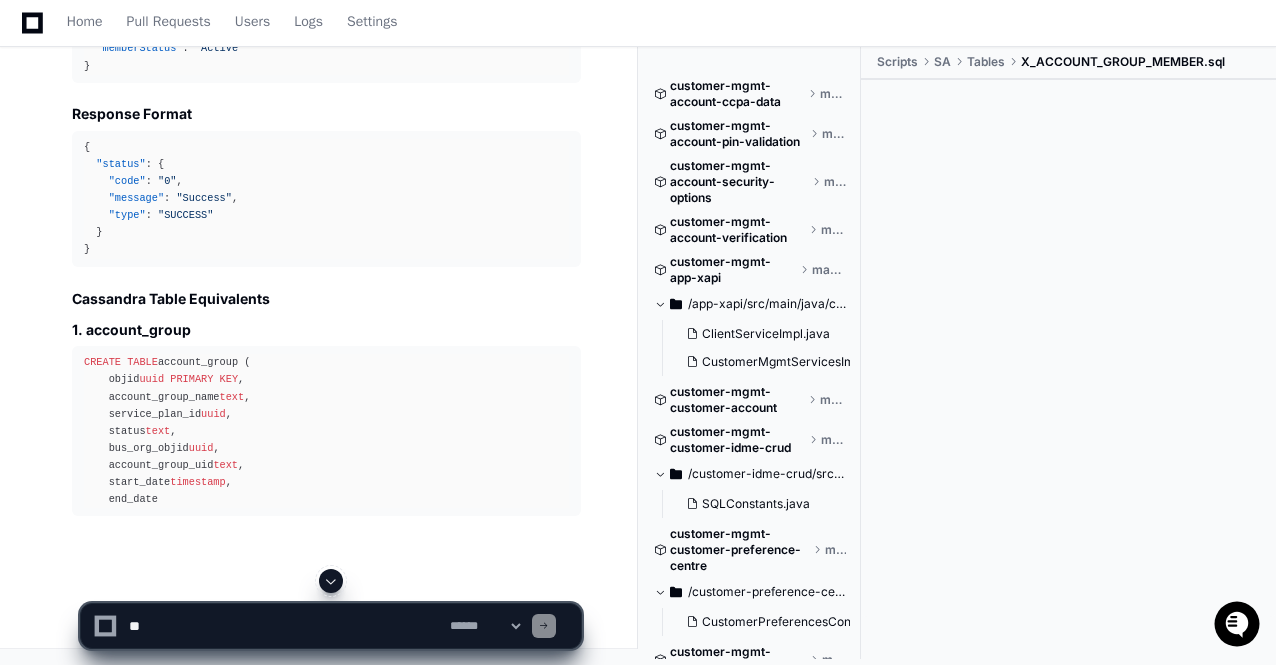 scroll, scrollTop: 69874, scrollLeft: 0, axis: vertical 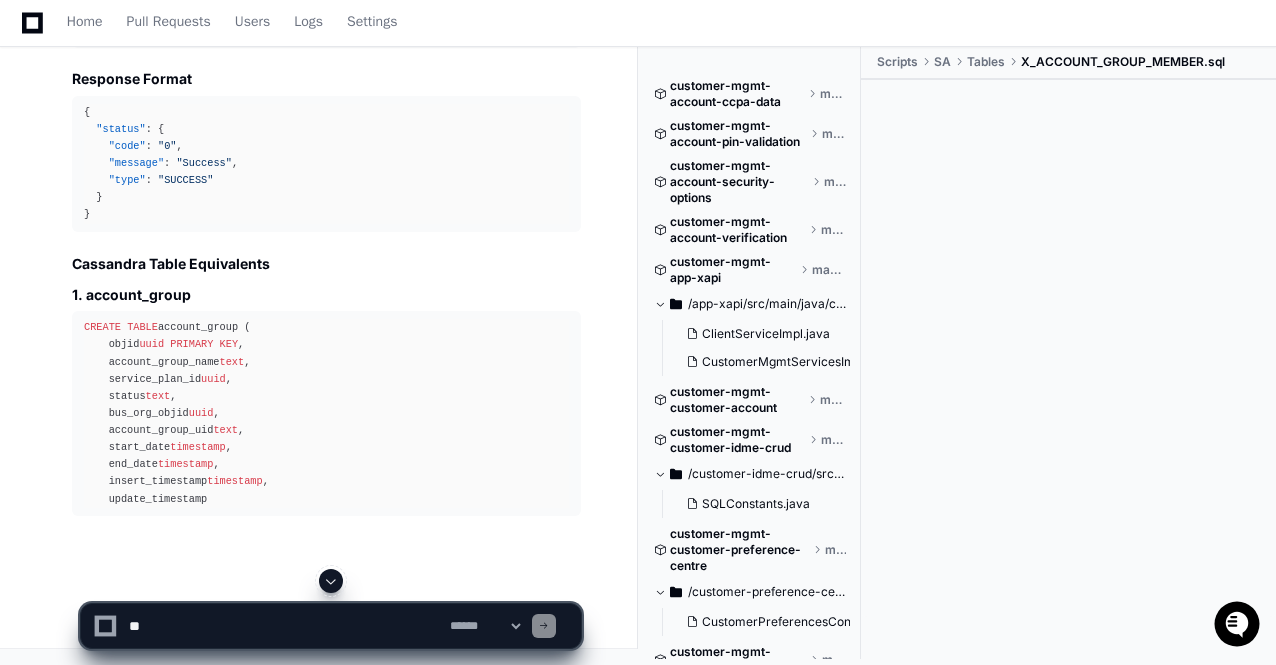 click 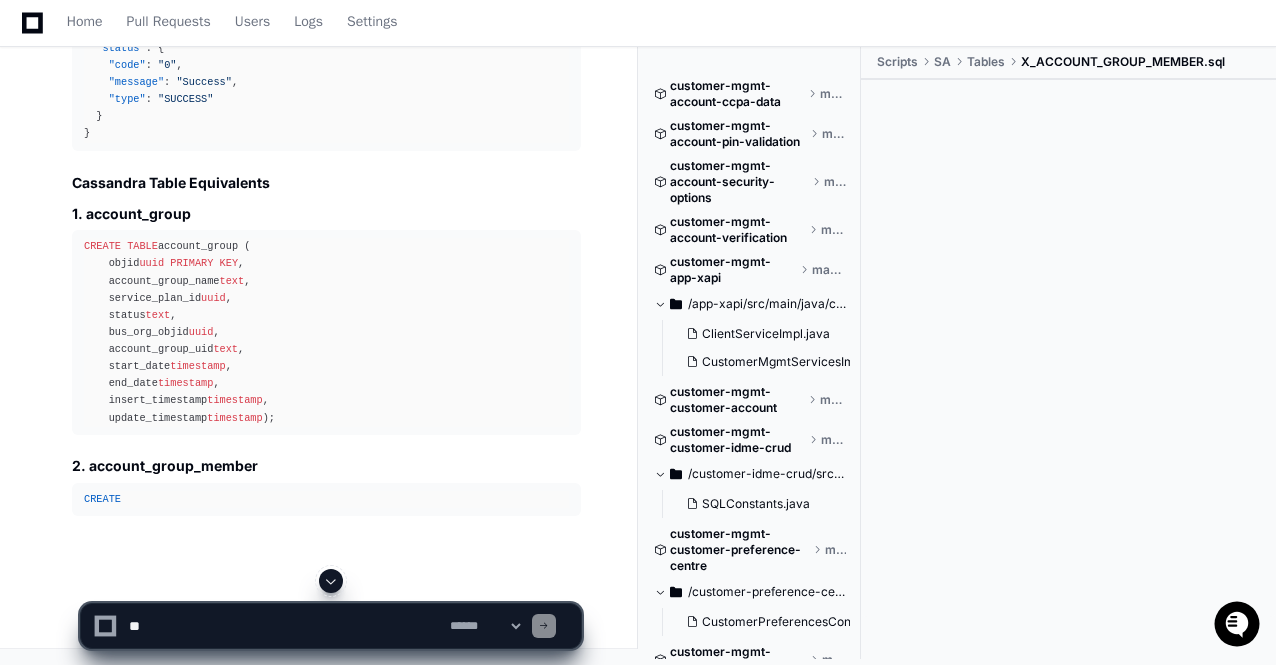 click 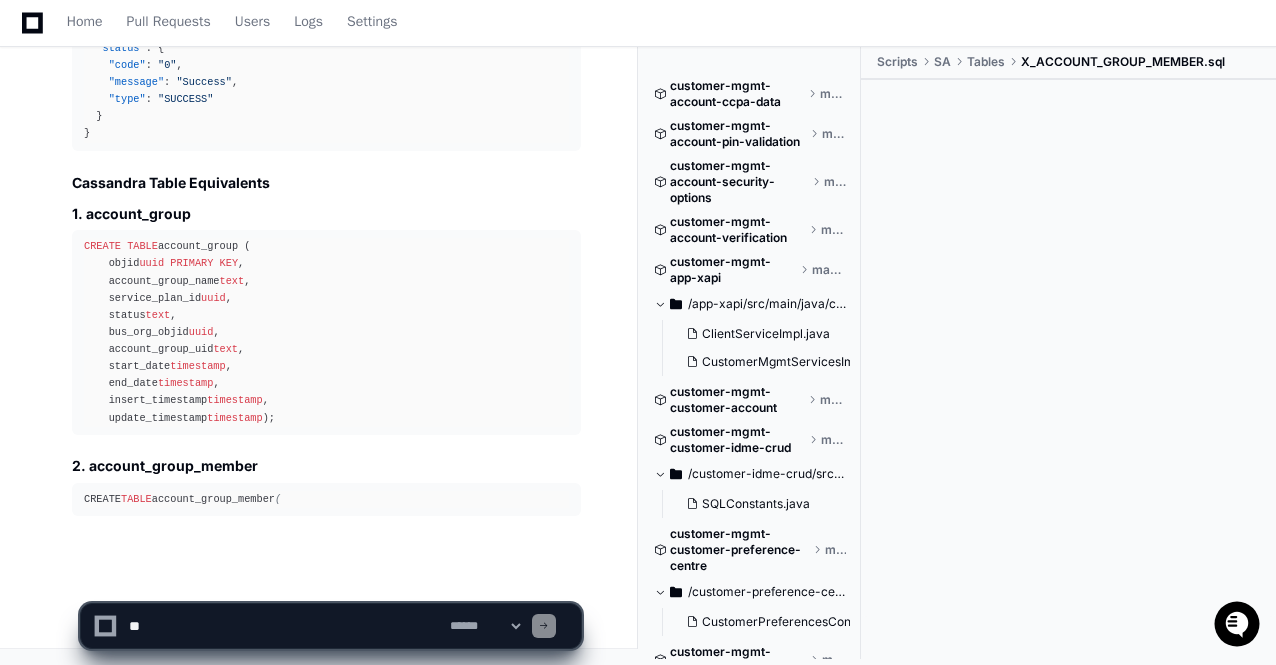 click on "**********" 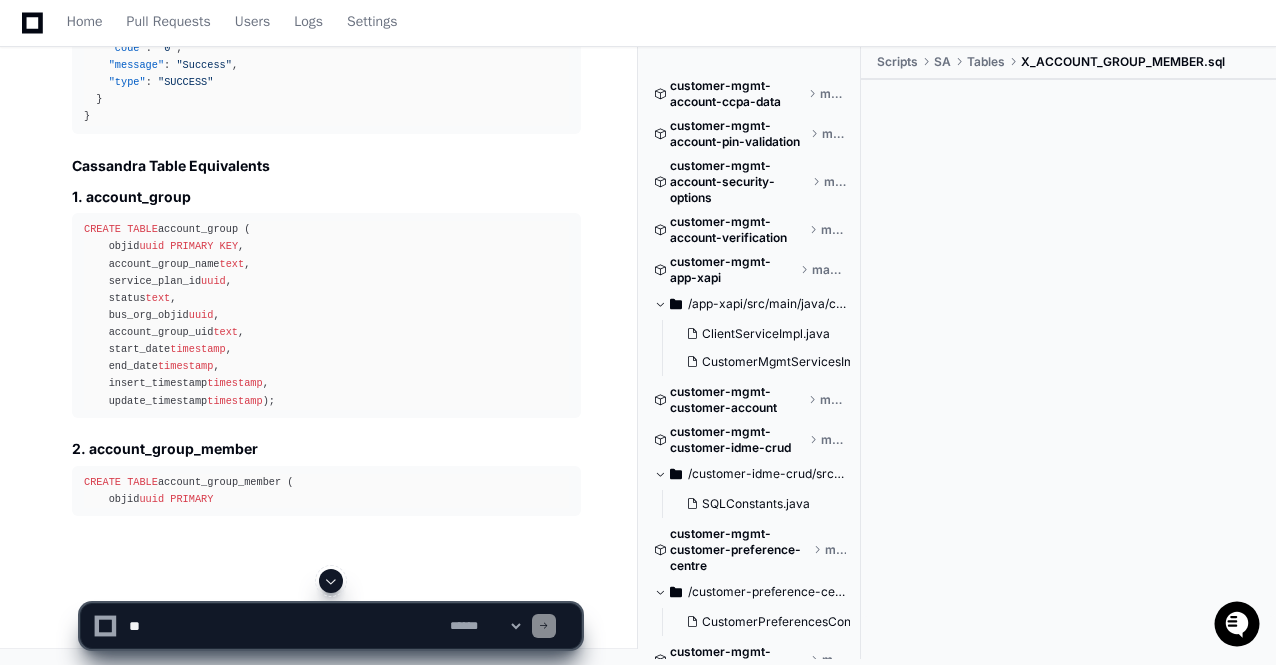 click 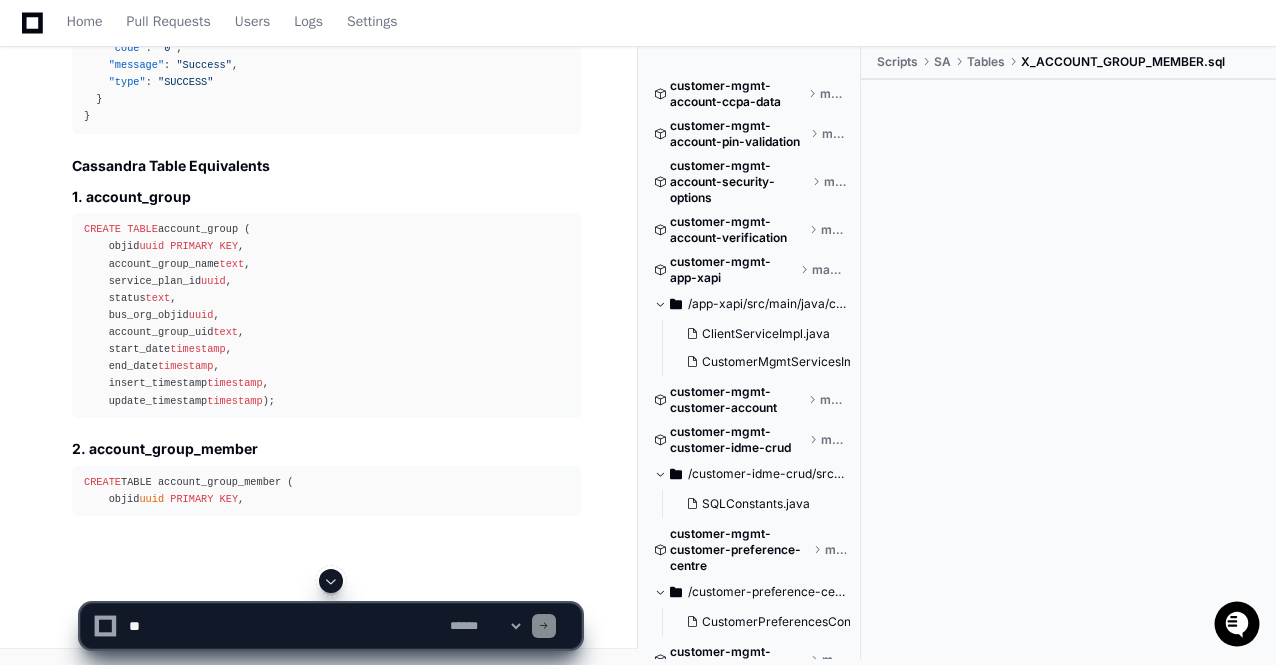 scroll, scrollTop: 70023, scrollLeft: 0, axis: vertical 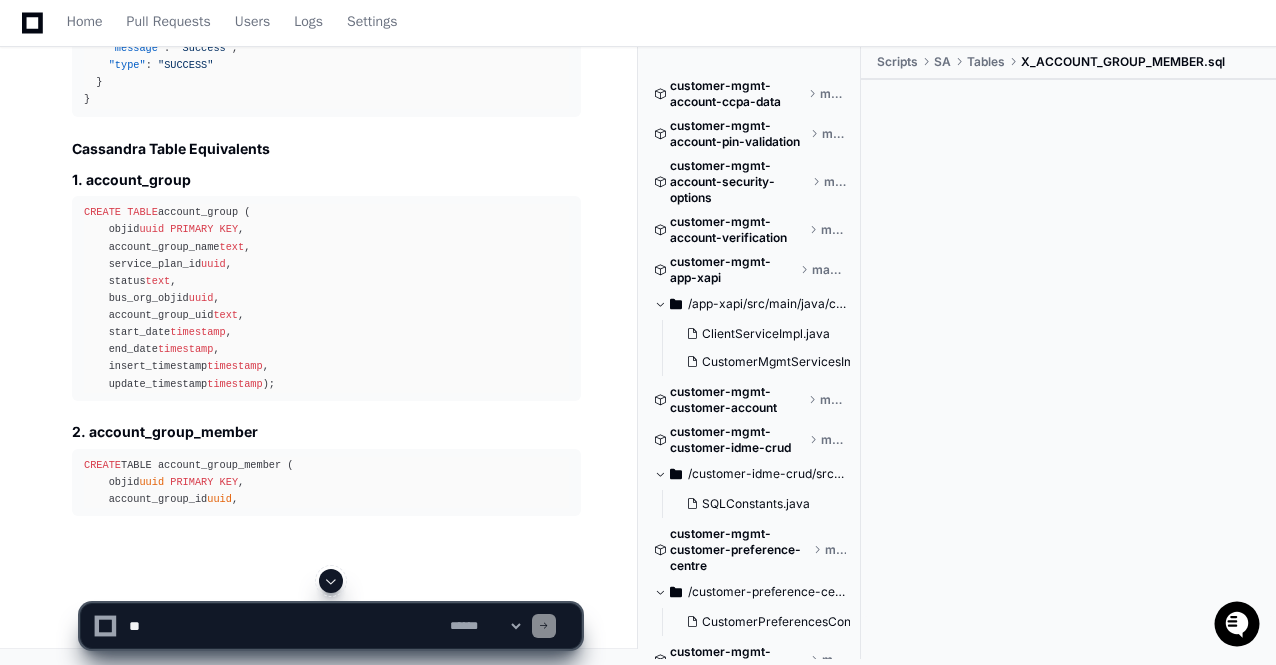 click 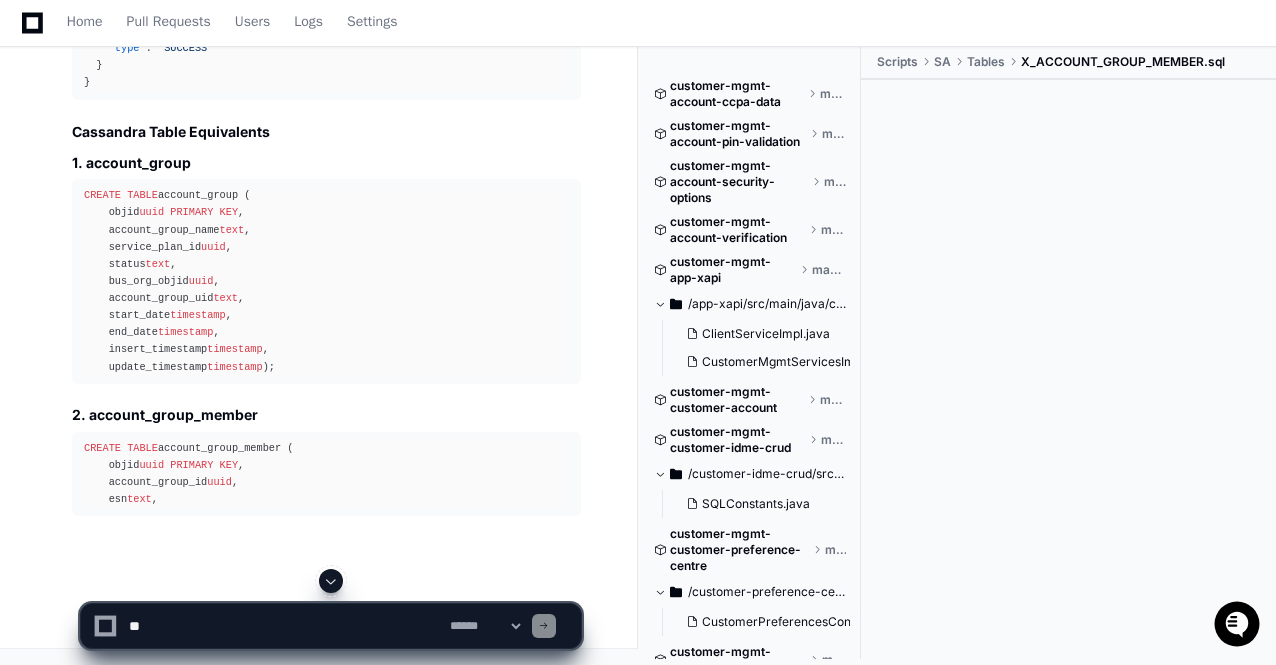 click 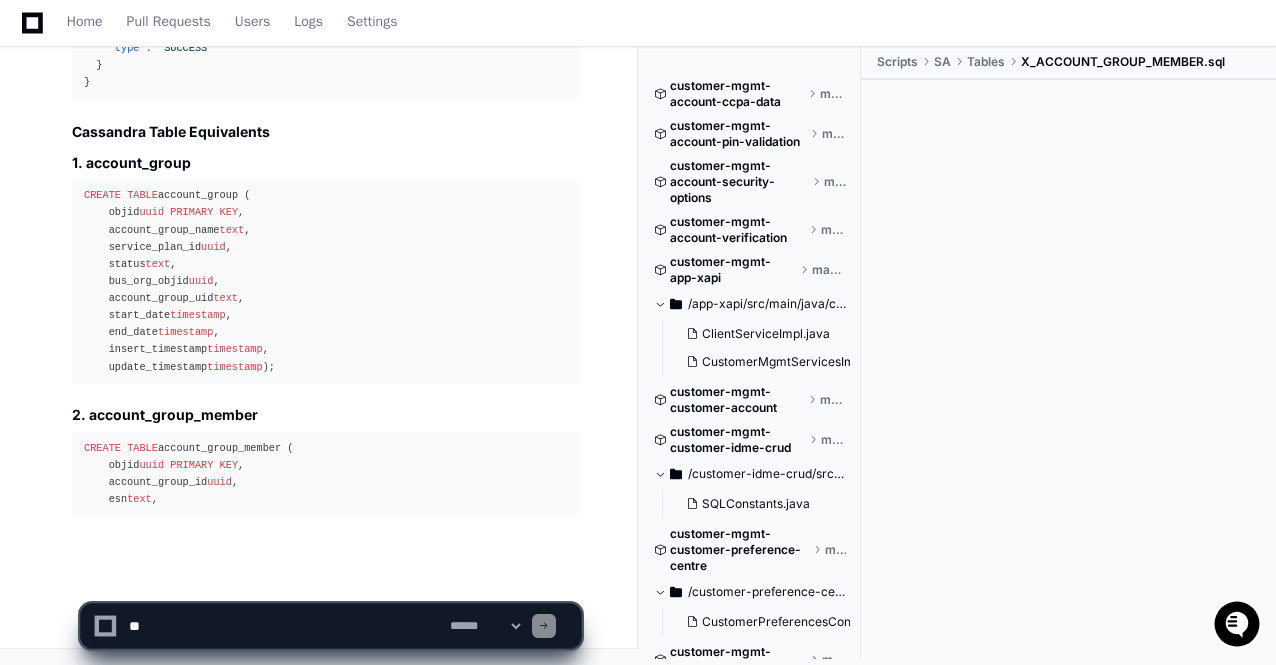 scroll, scrollTop: 70058, scrollLeft: 0, axis: vertical 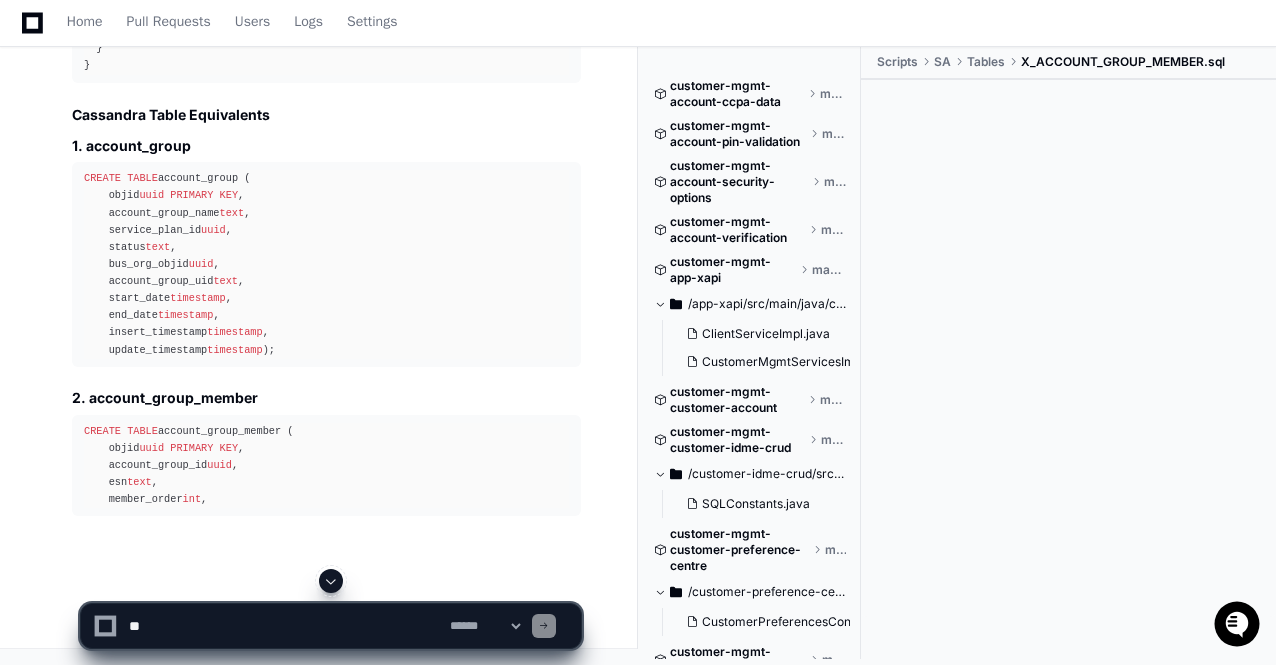 click 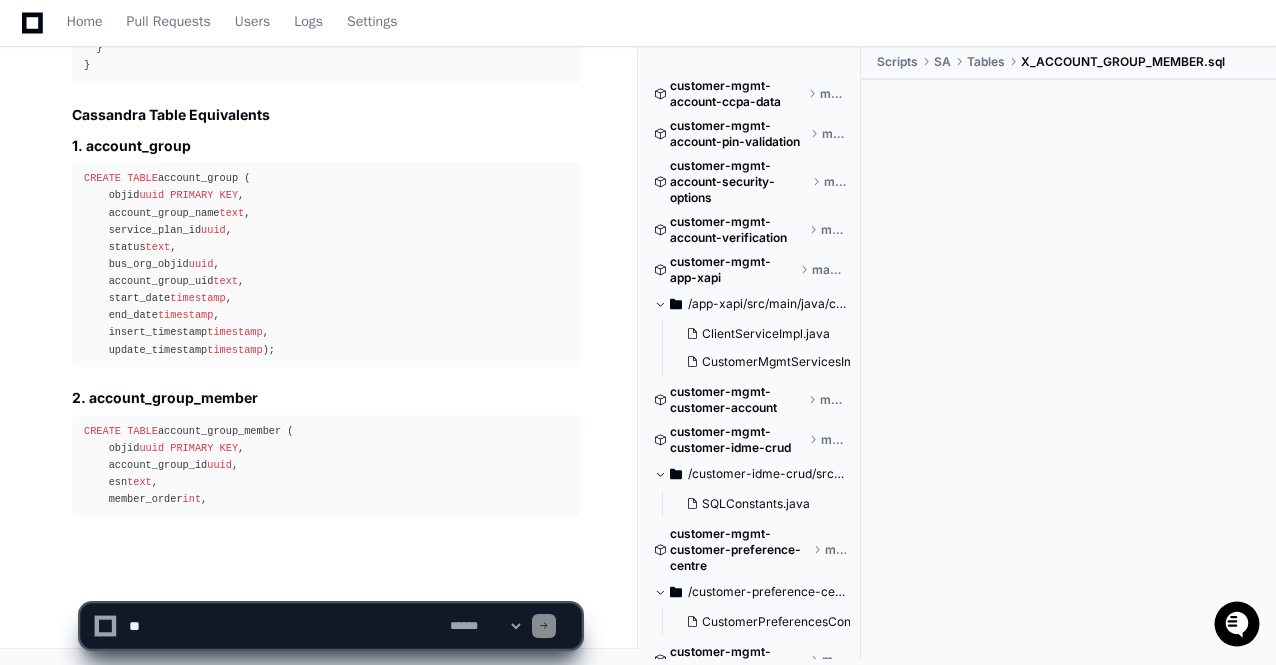 scroll, scrollTop: 70074, scrollLeft: 0, axis: vertical 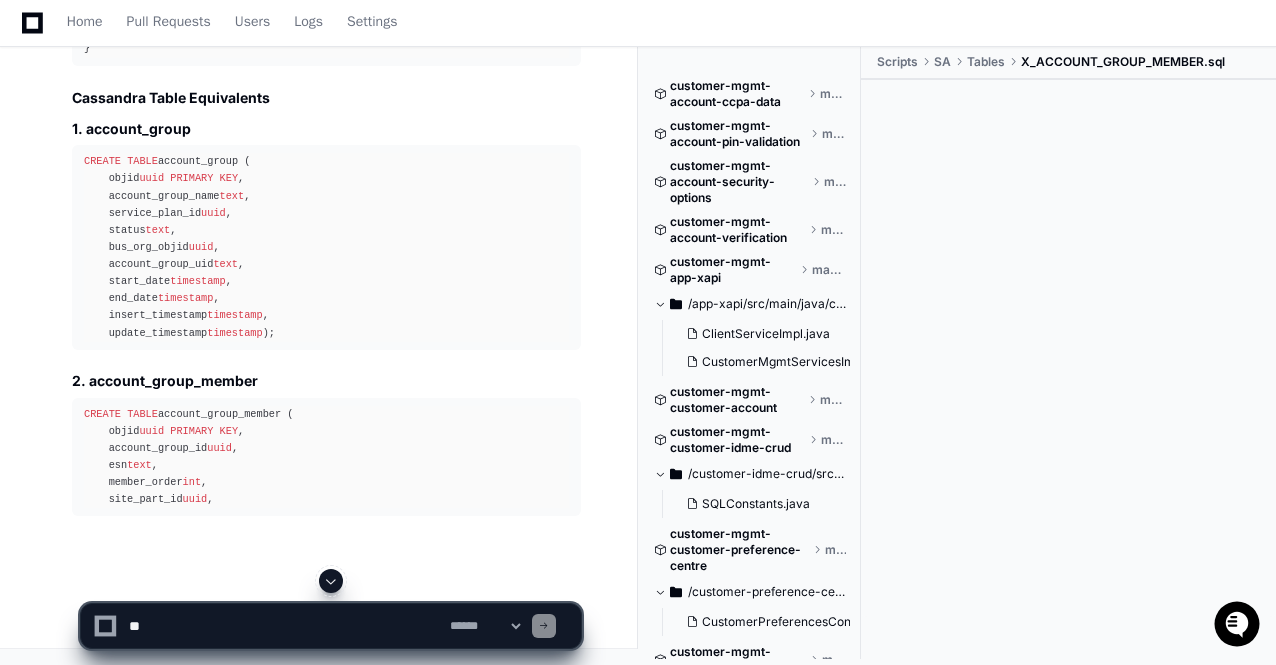 click 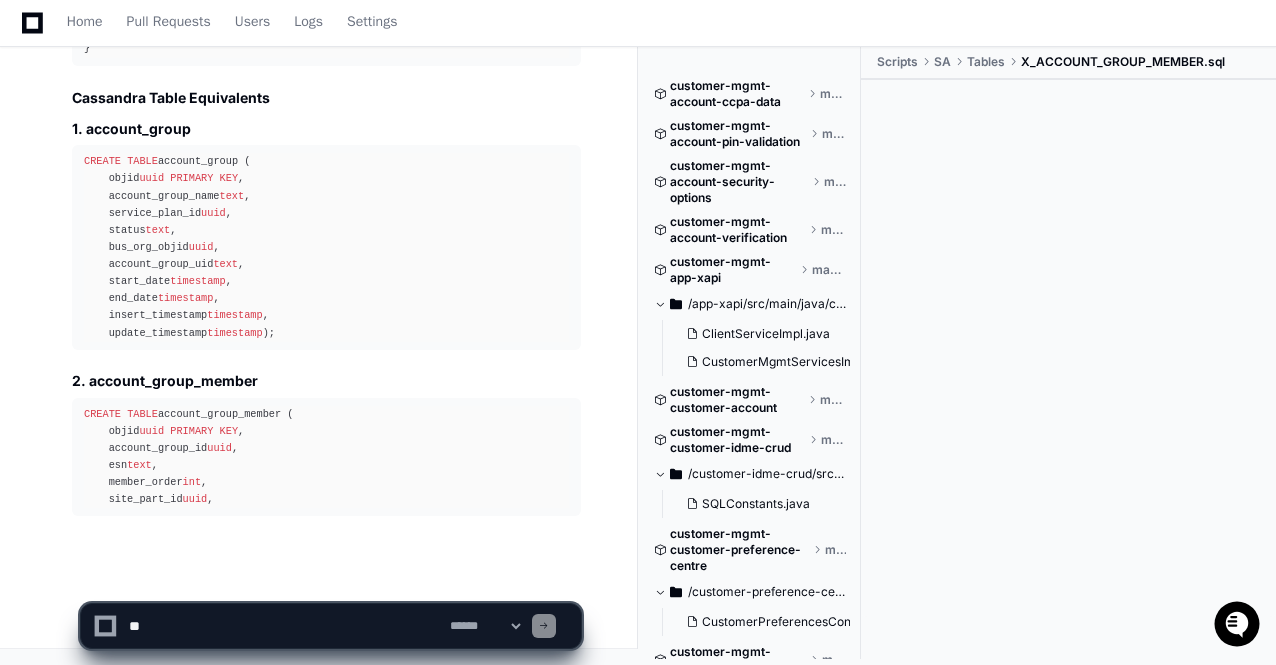 scroll, scrollTop: 70092, scrollLeft: 0, axis: vertical 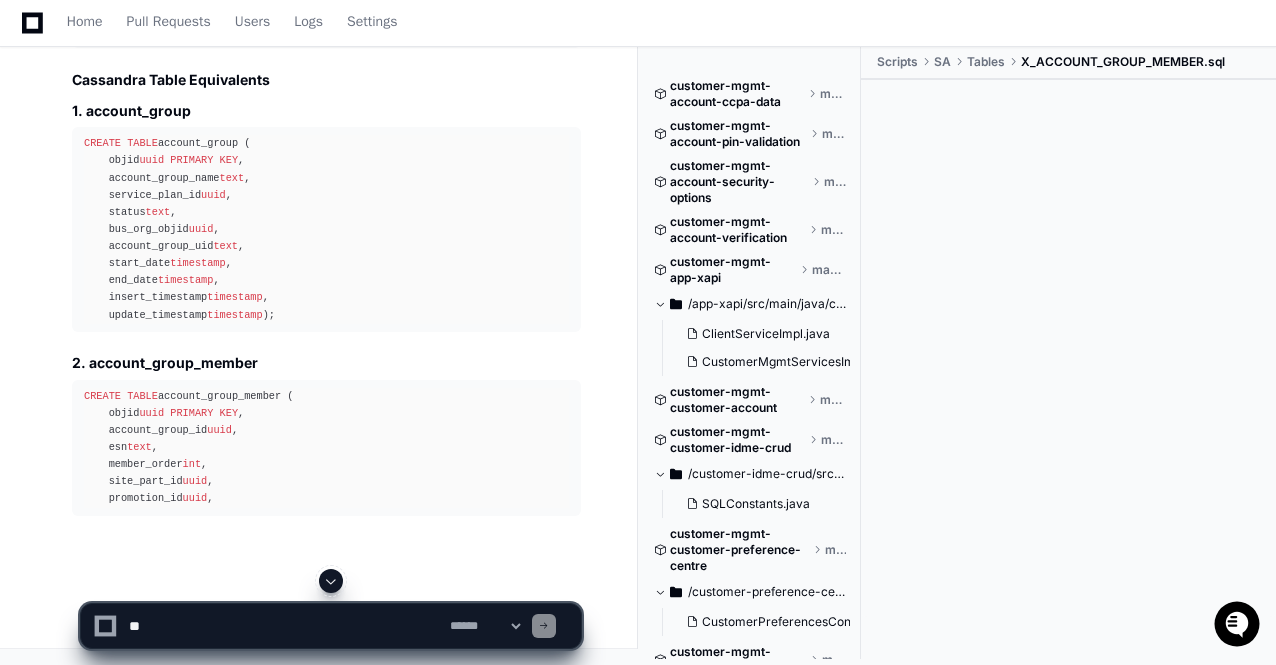click 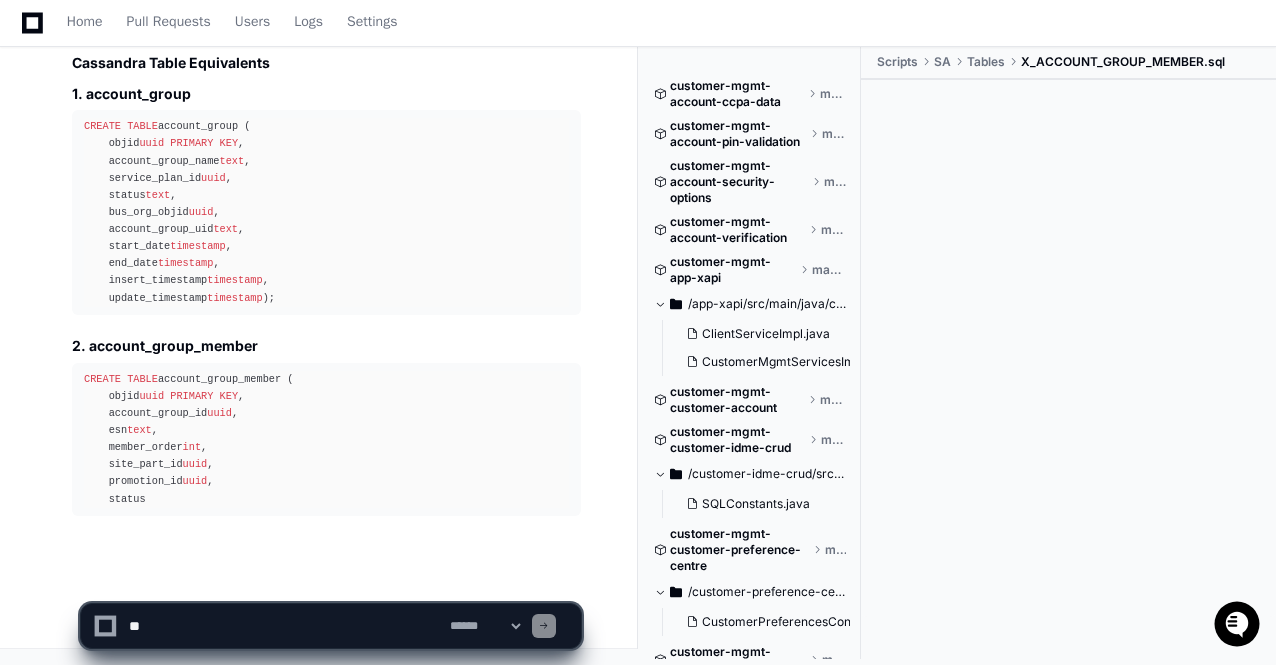 scroll, scrollTop: 70109, scrollLeft: 0, axis: vertical 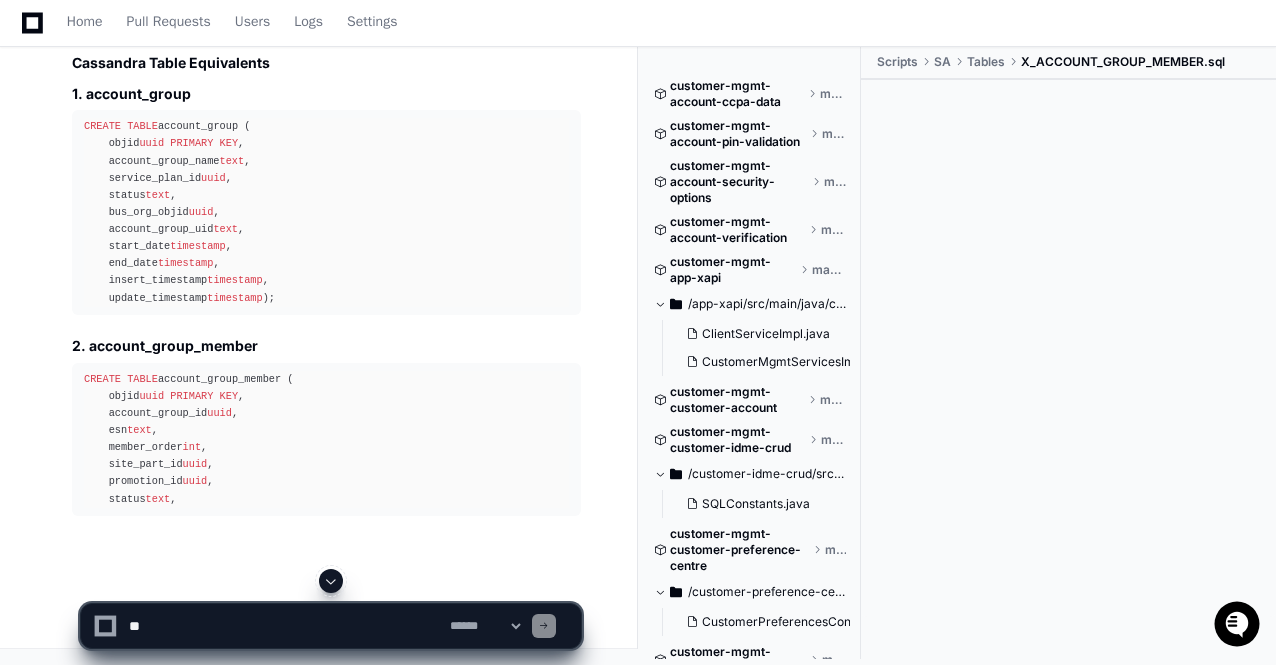 click 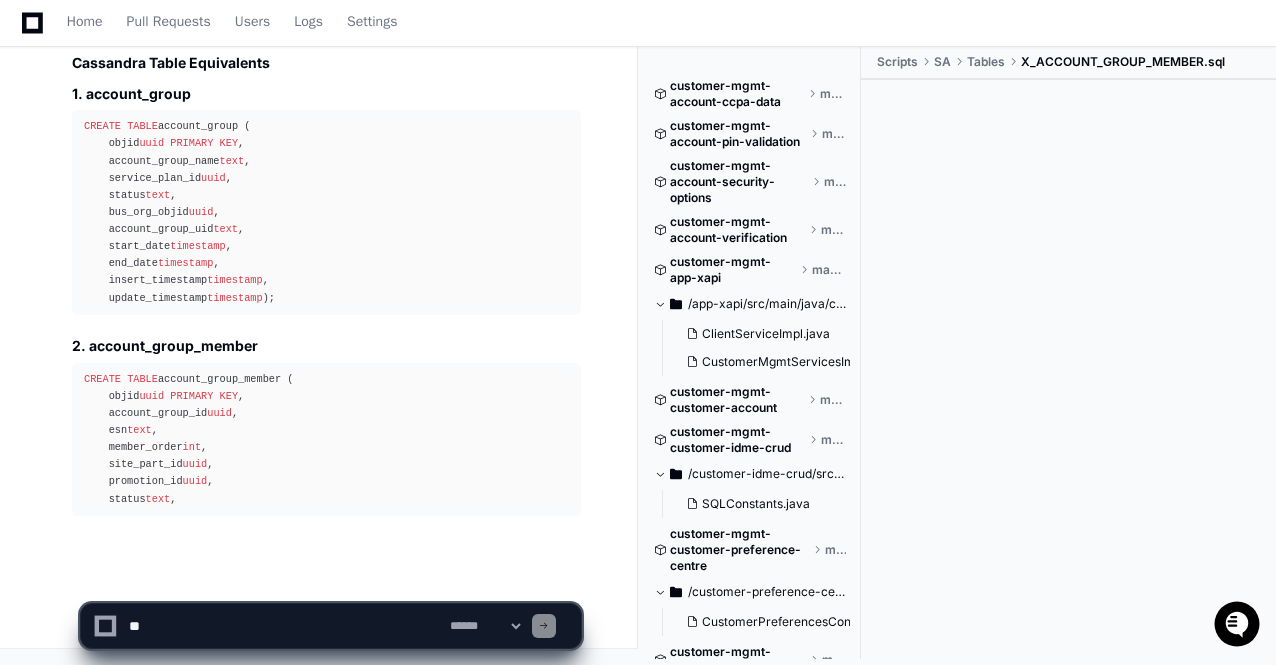 scroll, scrollTop: 70126, scrollLeft: 0, axis: vertical 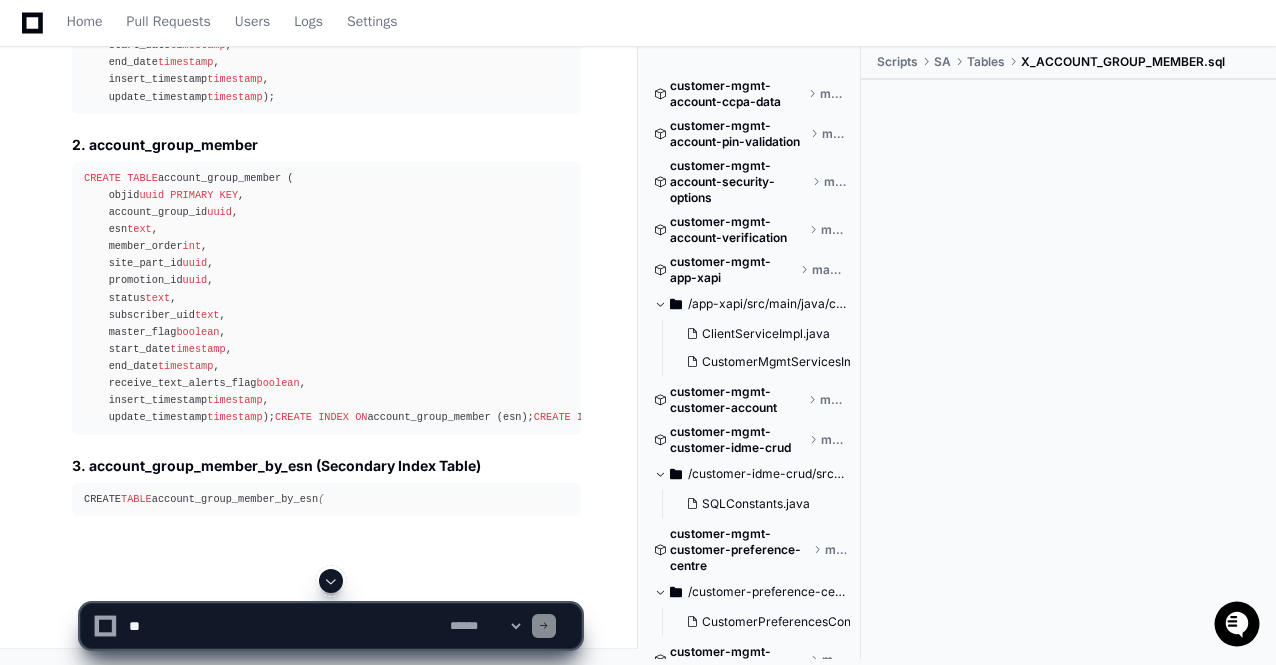 click 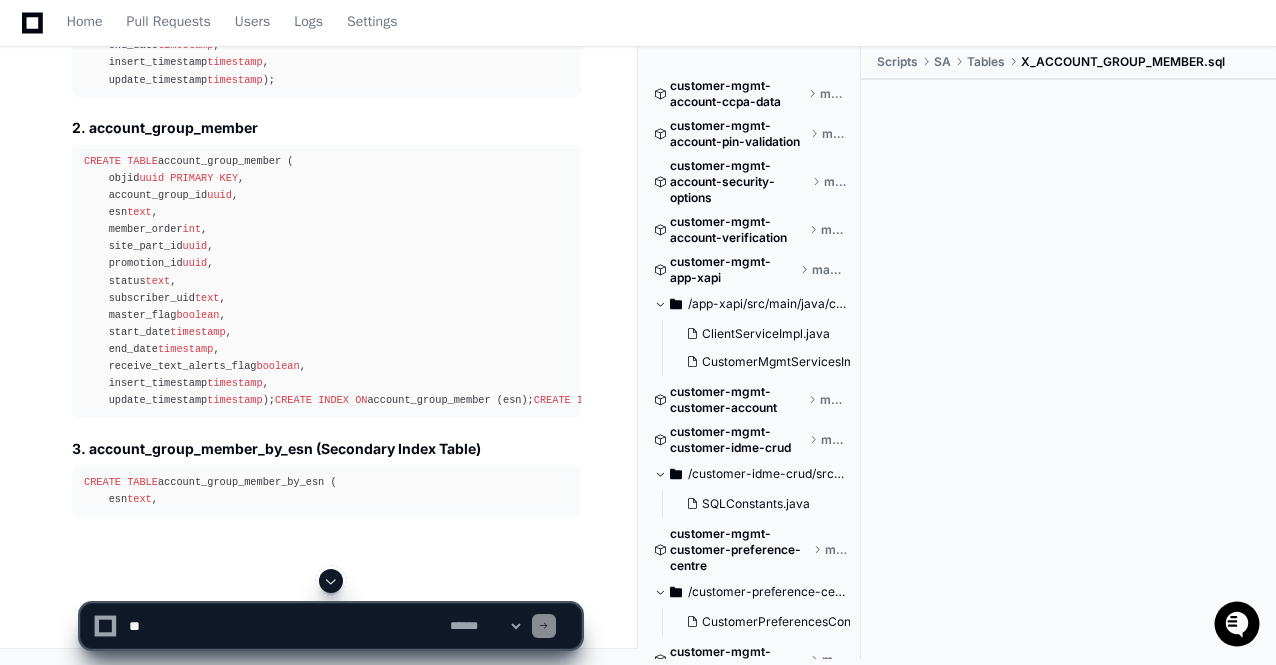 click 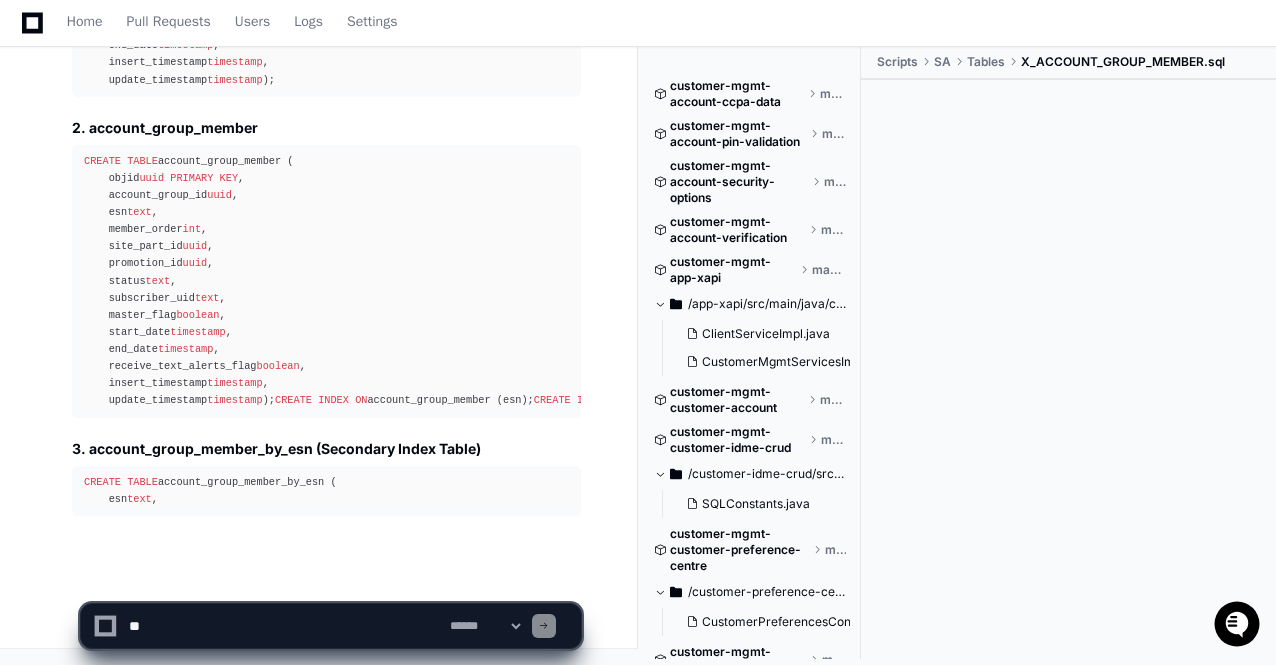 scroll, scrollTop: 70413, scrollLeft: 0, axis: vertical 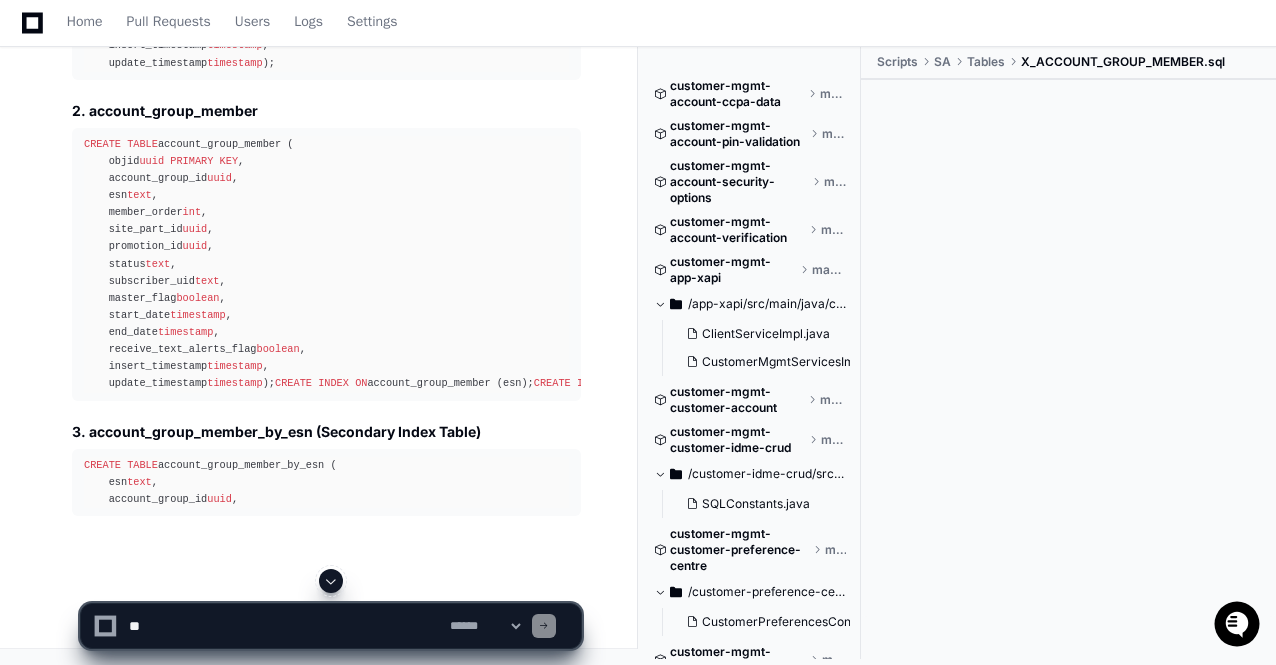click 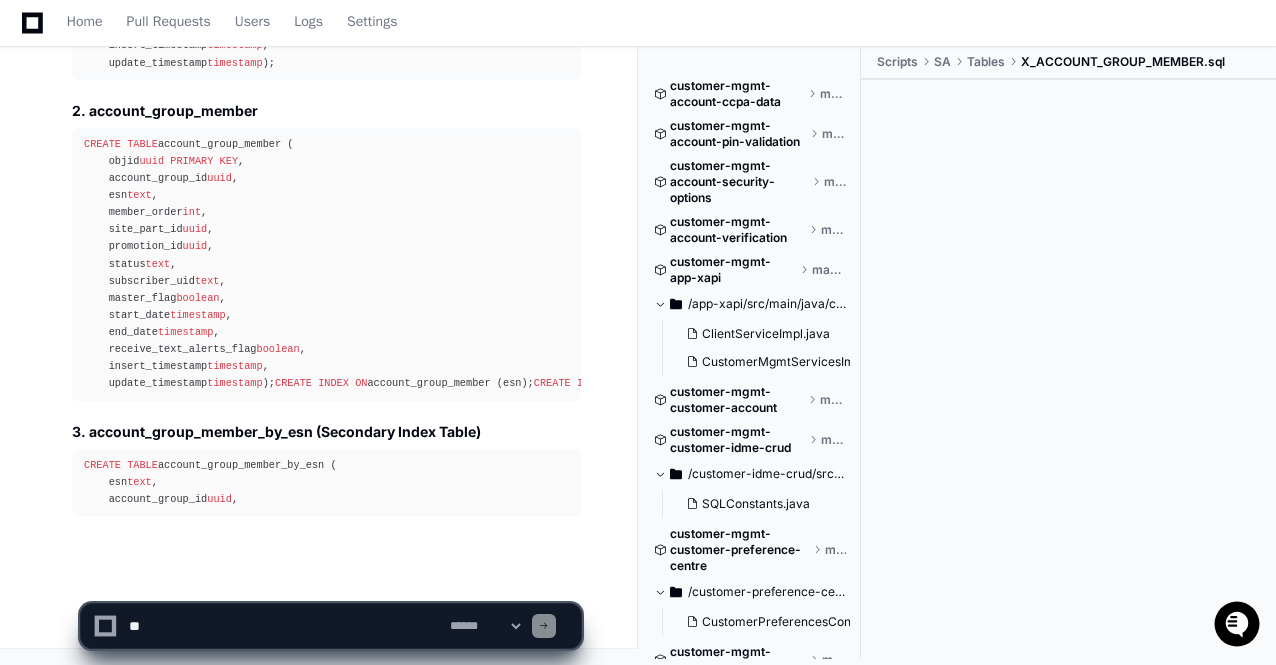 scroll, scrollTop: 70430, scrollLeft: 0, axis: vertical 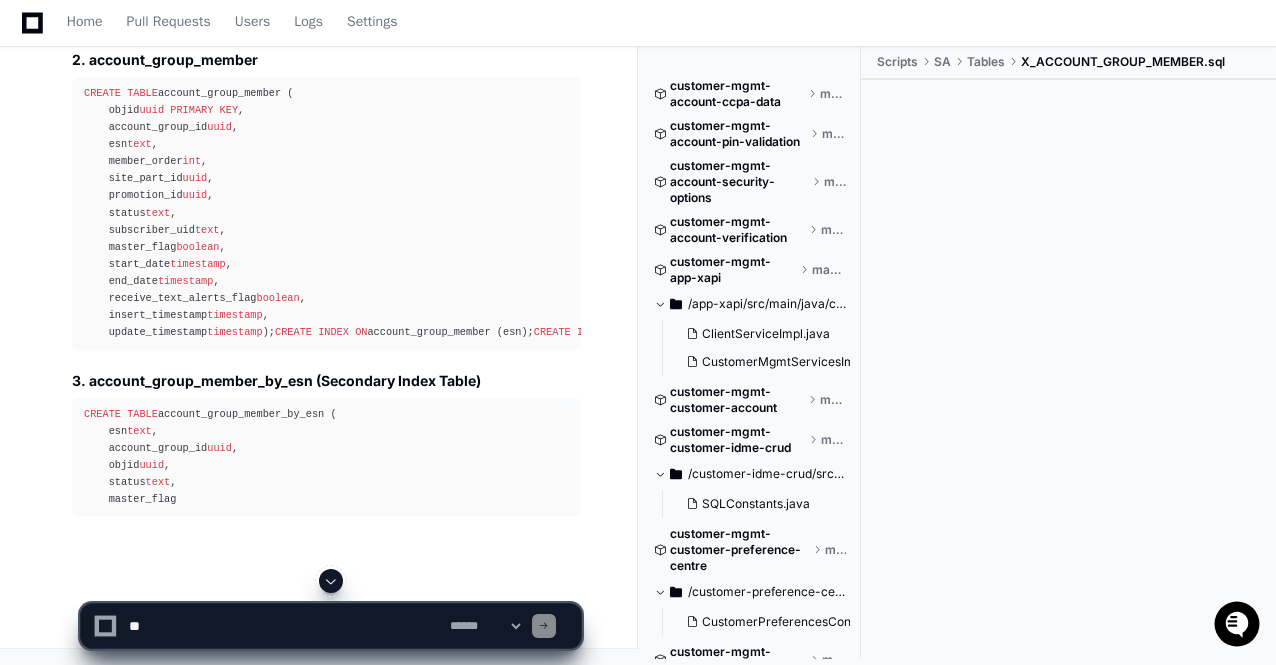 click 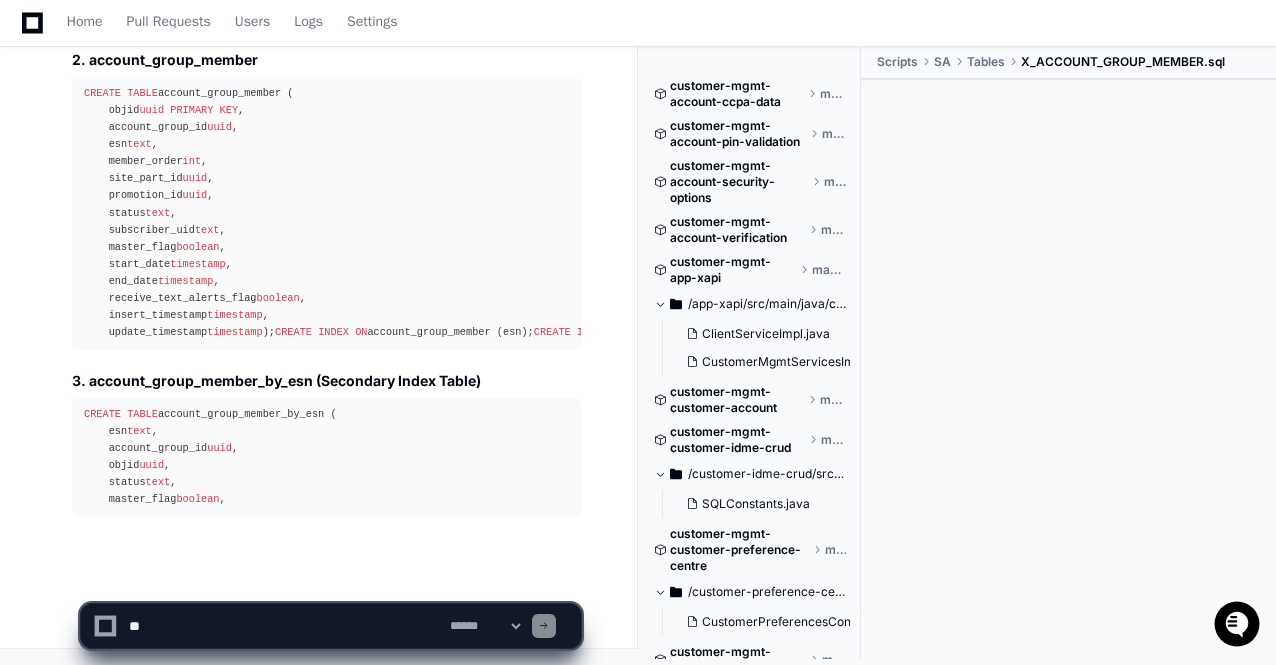 scroll, scrollTop: 70481, scrollLeft: 0, axis: vertical 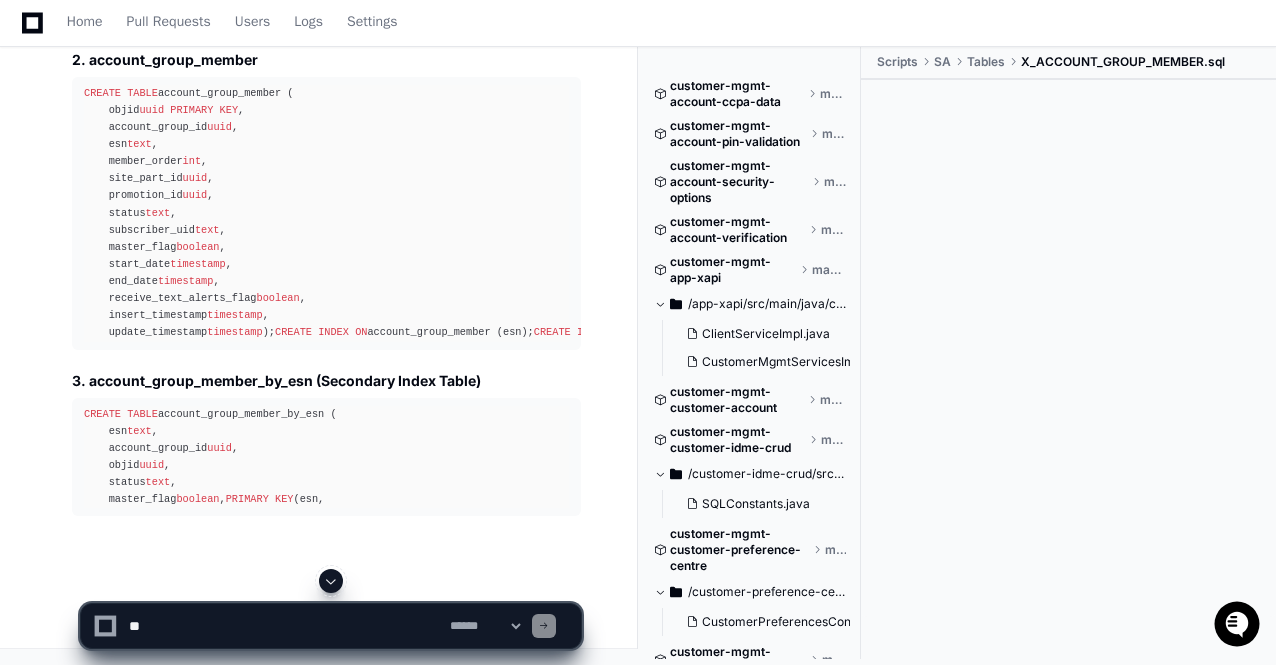click 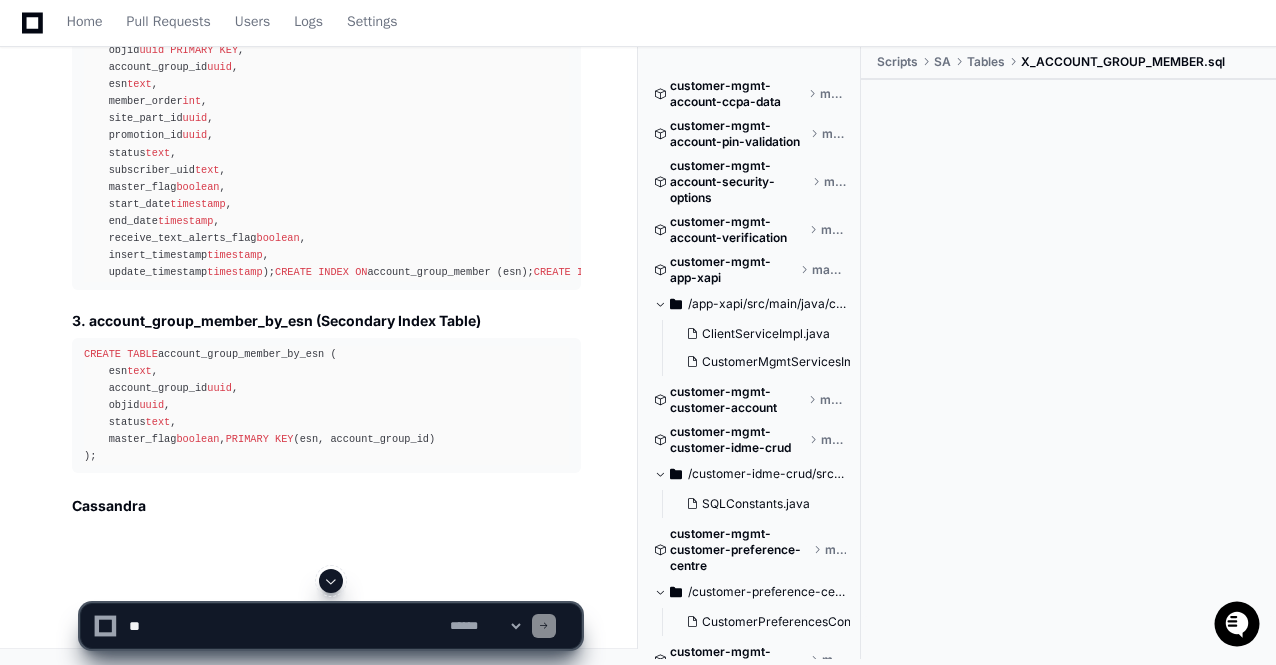 click on "**********" 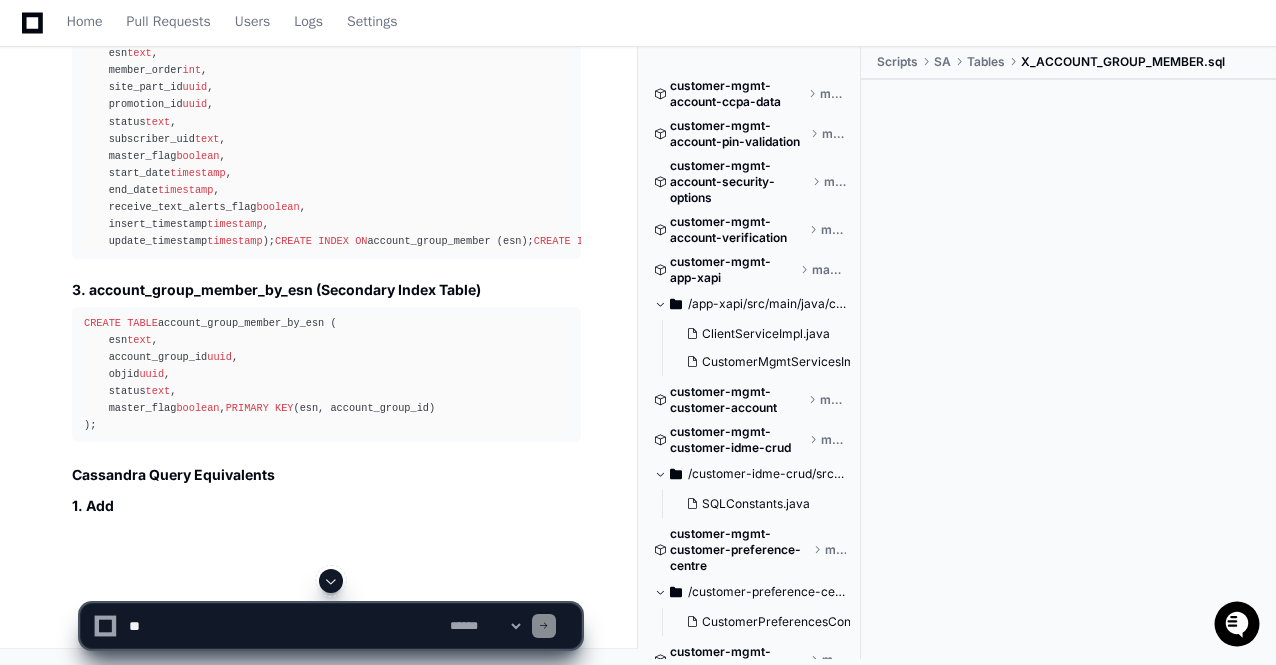 click 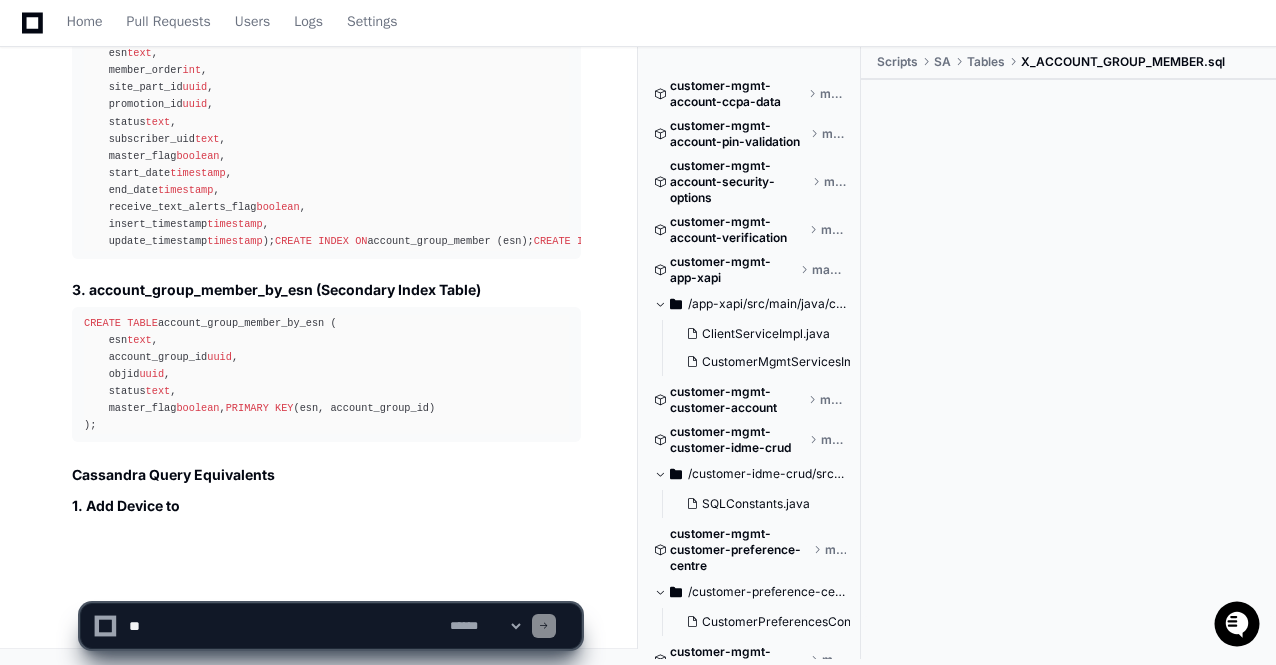 click on "**********" 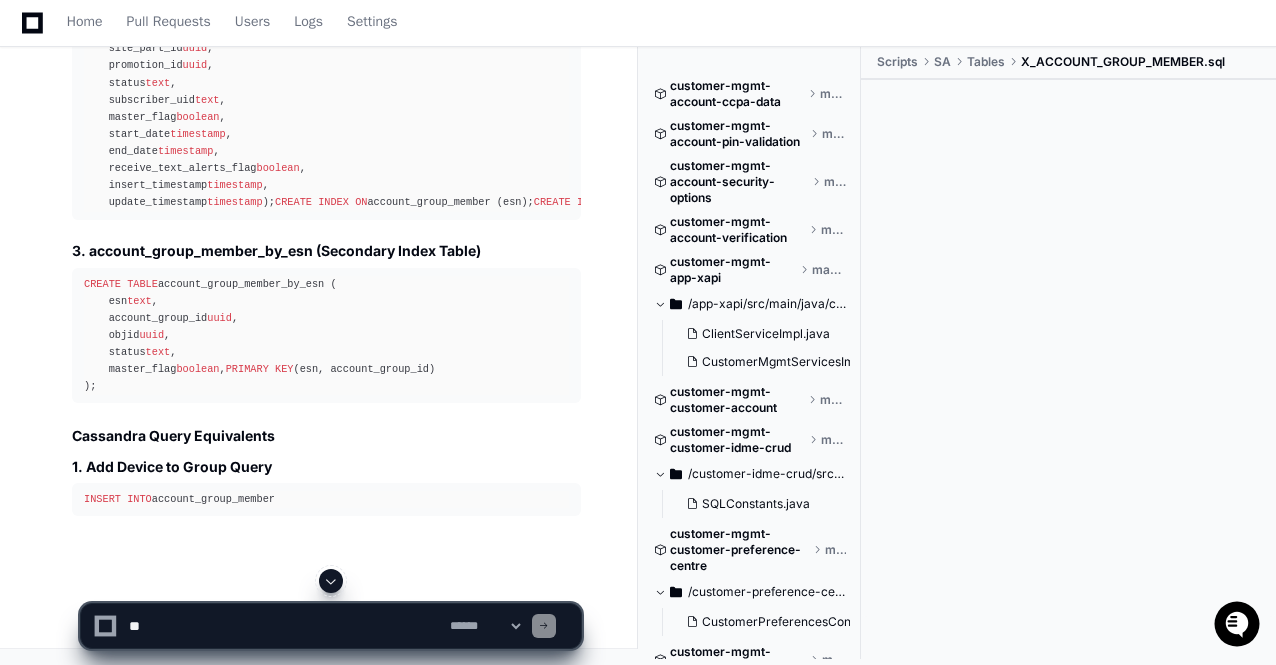 click 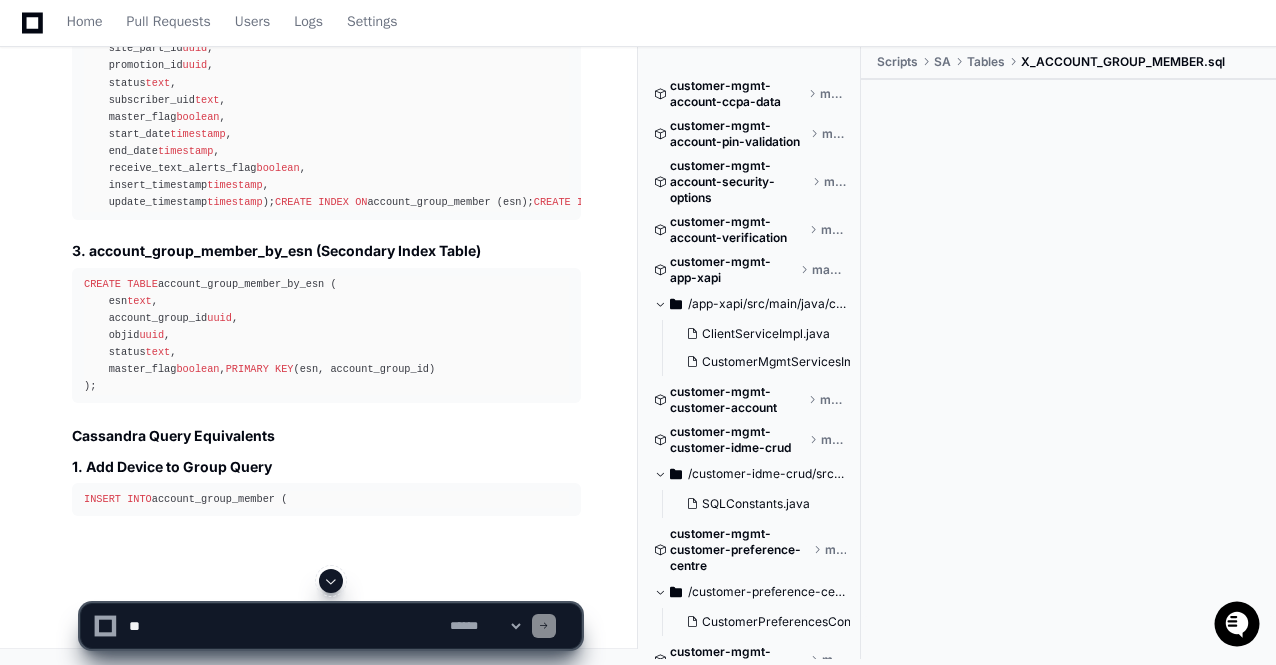 scroll, scrollTop: 70628, scrollLeft: 0, axis: vertical 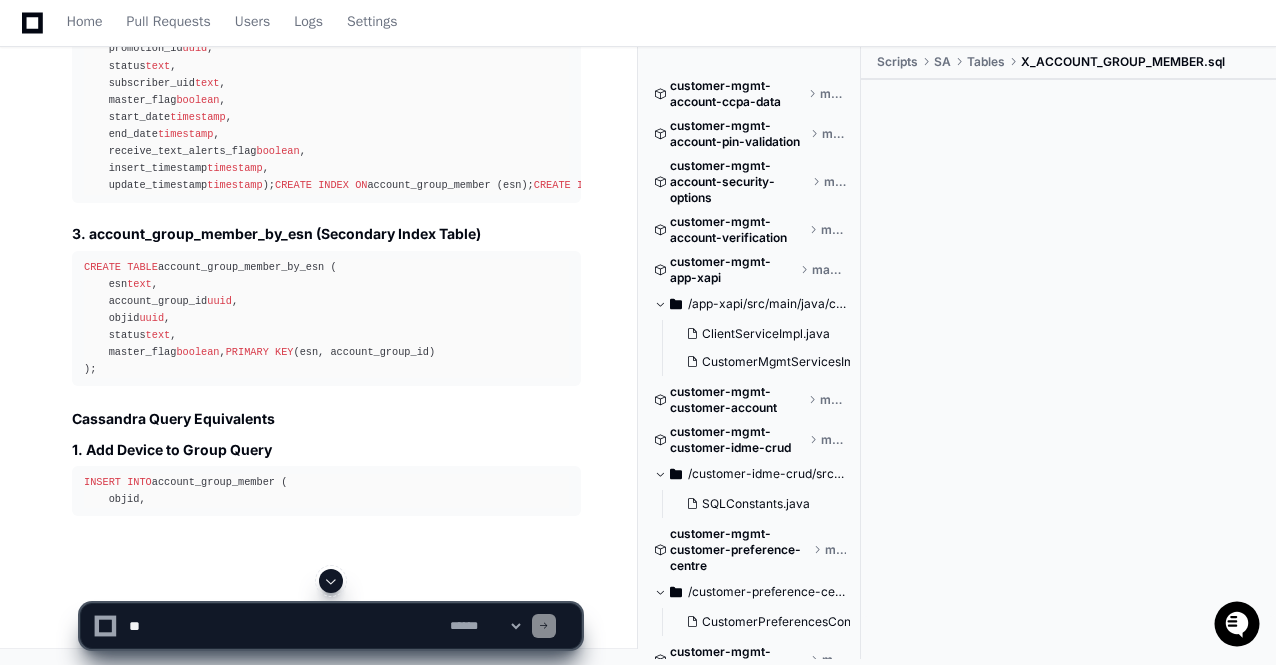 click 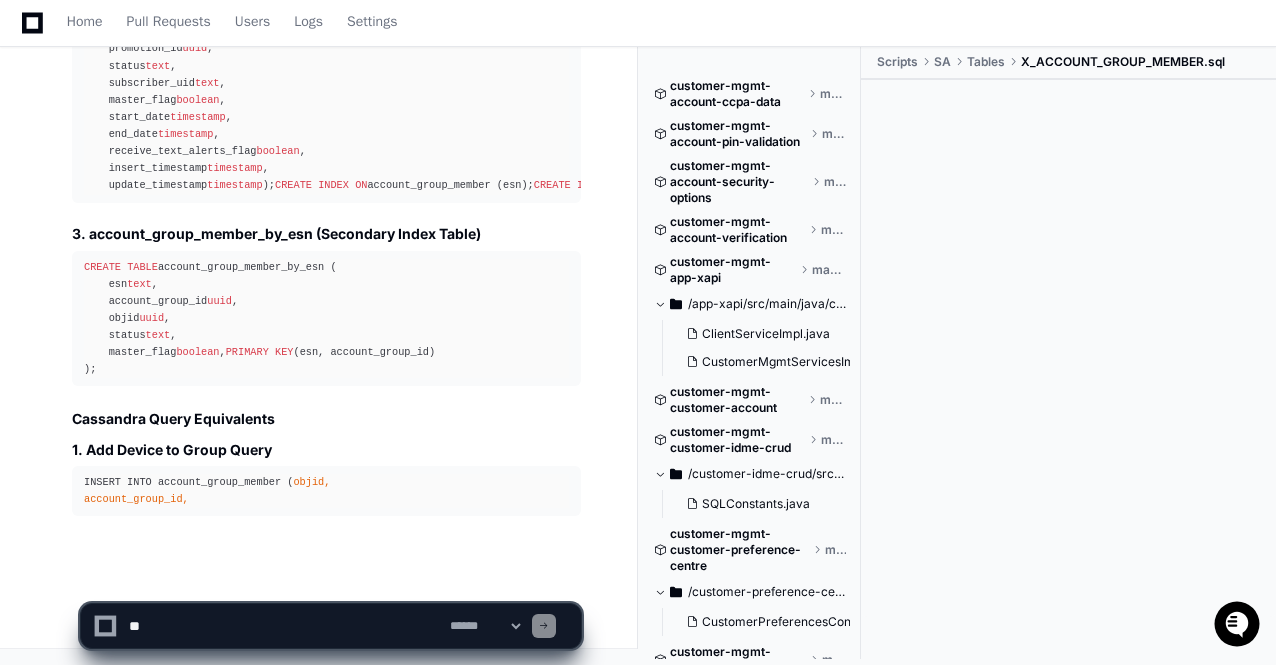 scroll, scrollTop: 70663, scrollLeft: 0, axis: vertical 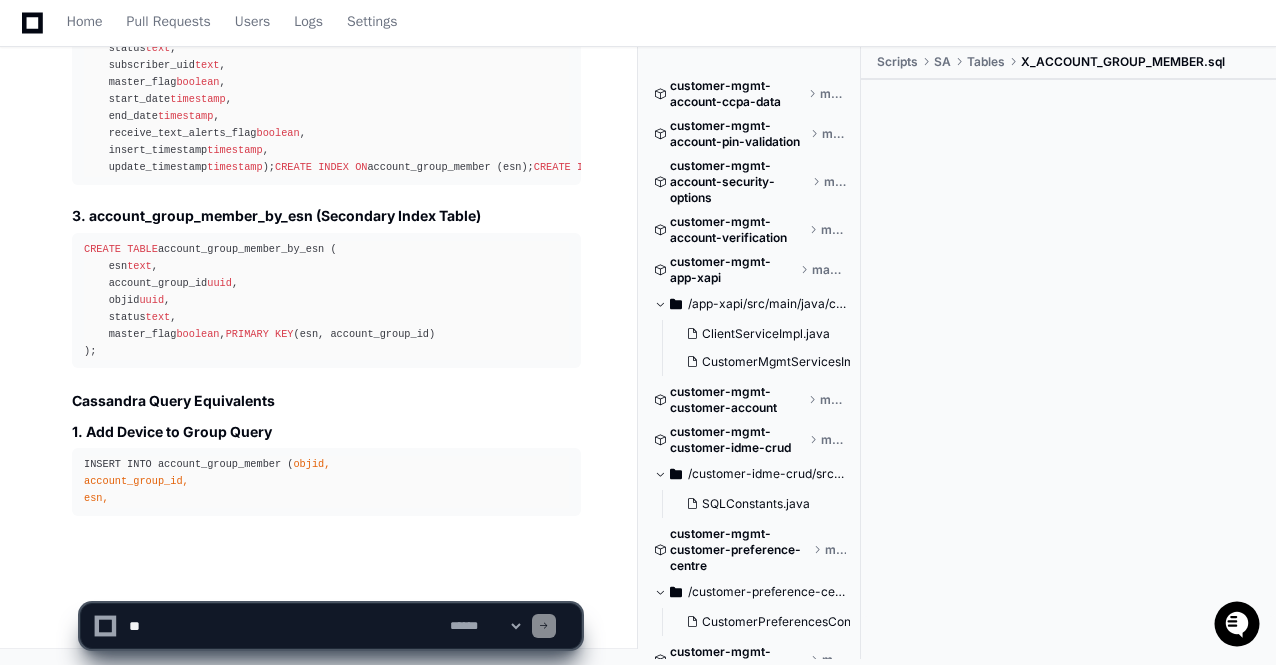 click on "**********" 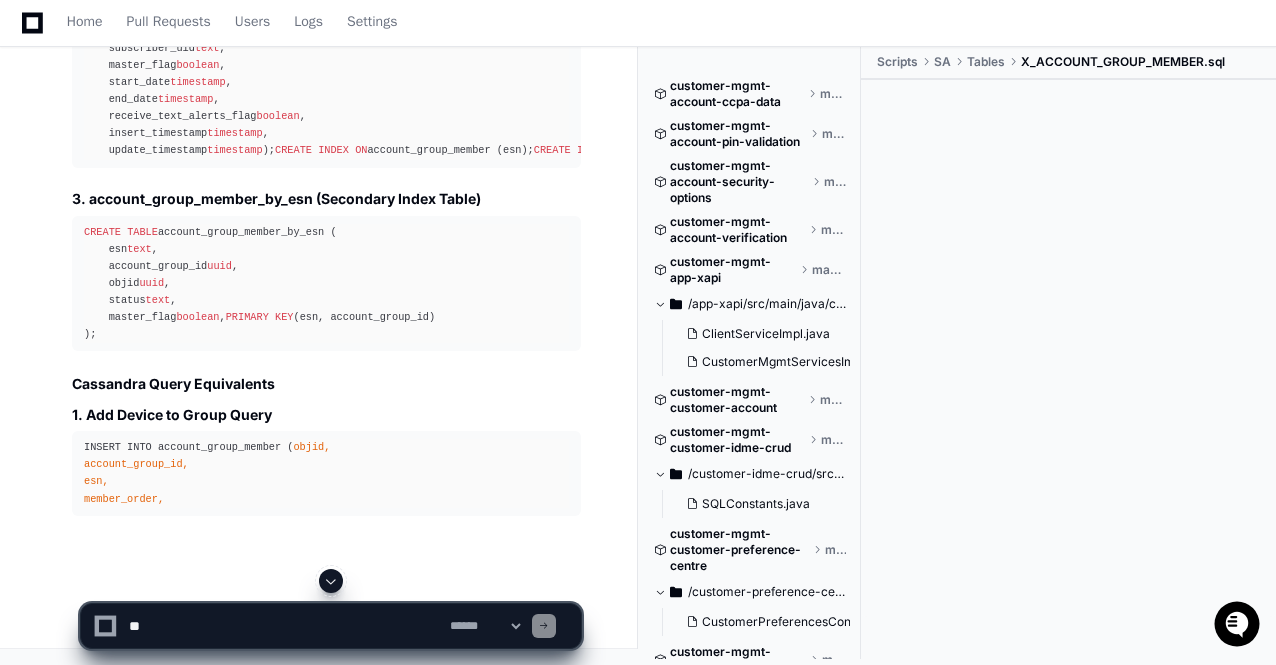 click 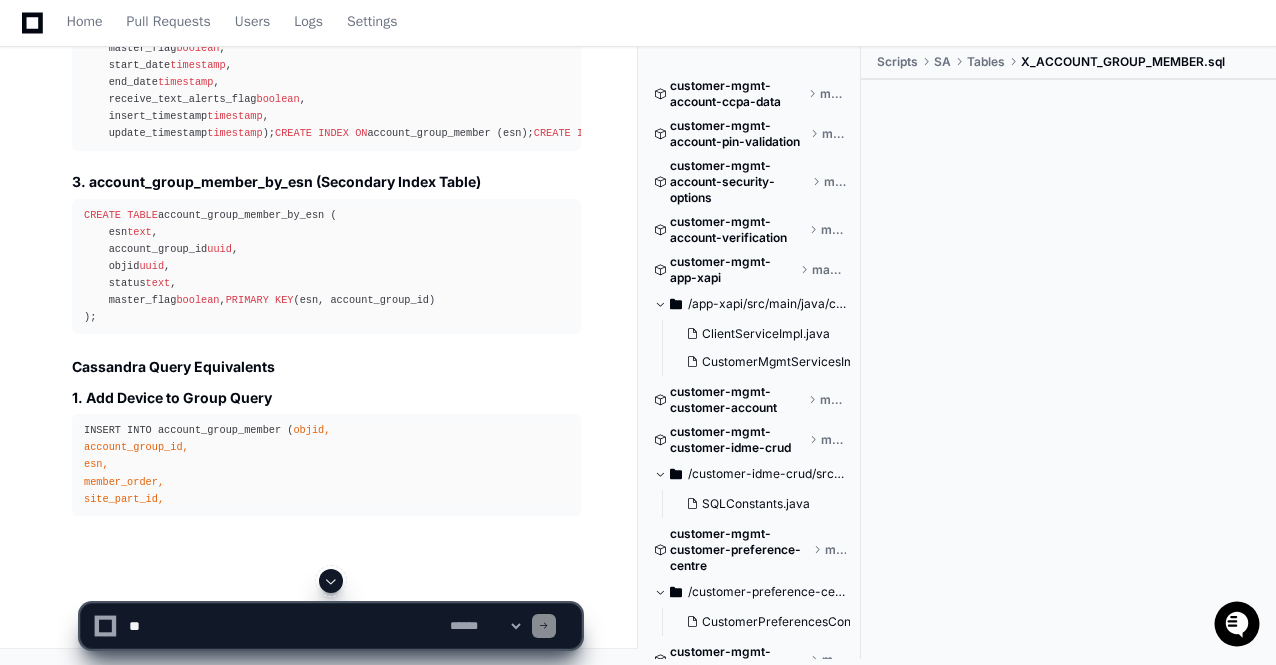 click 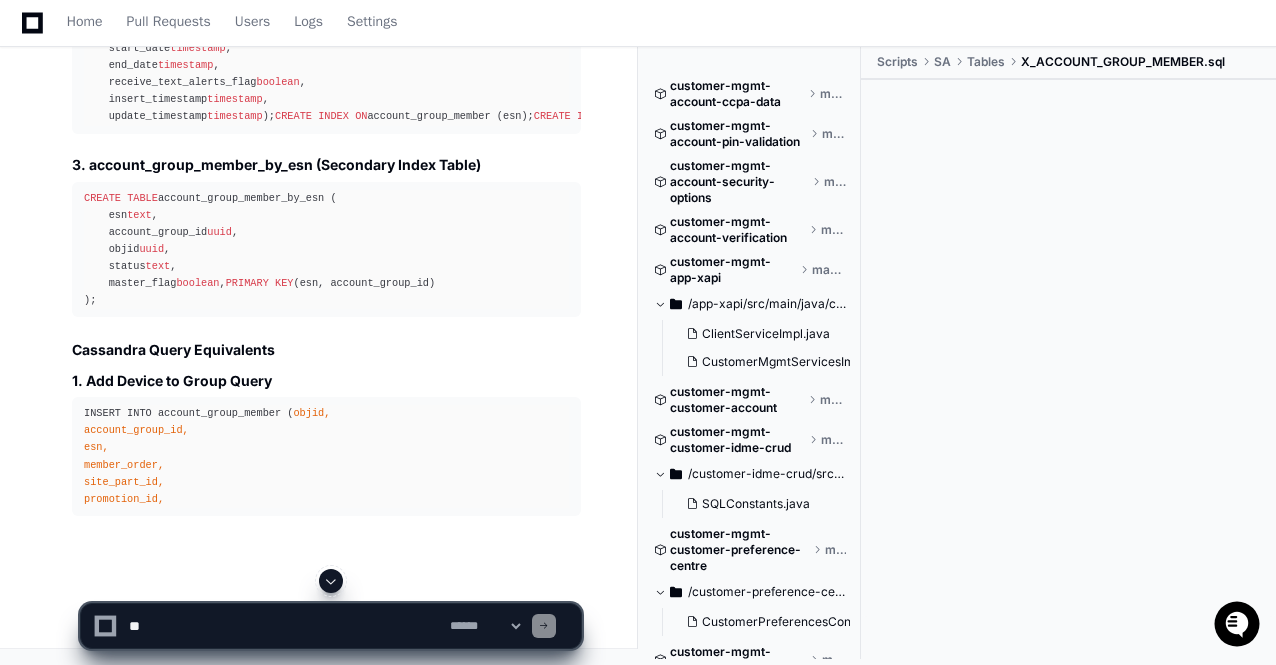 scroll, scrollTop: 70731, scrollLeft: 0, axis: vertical 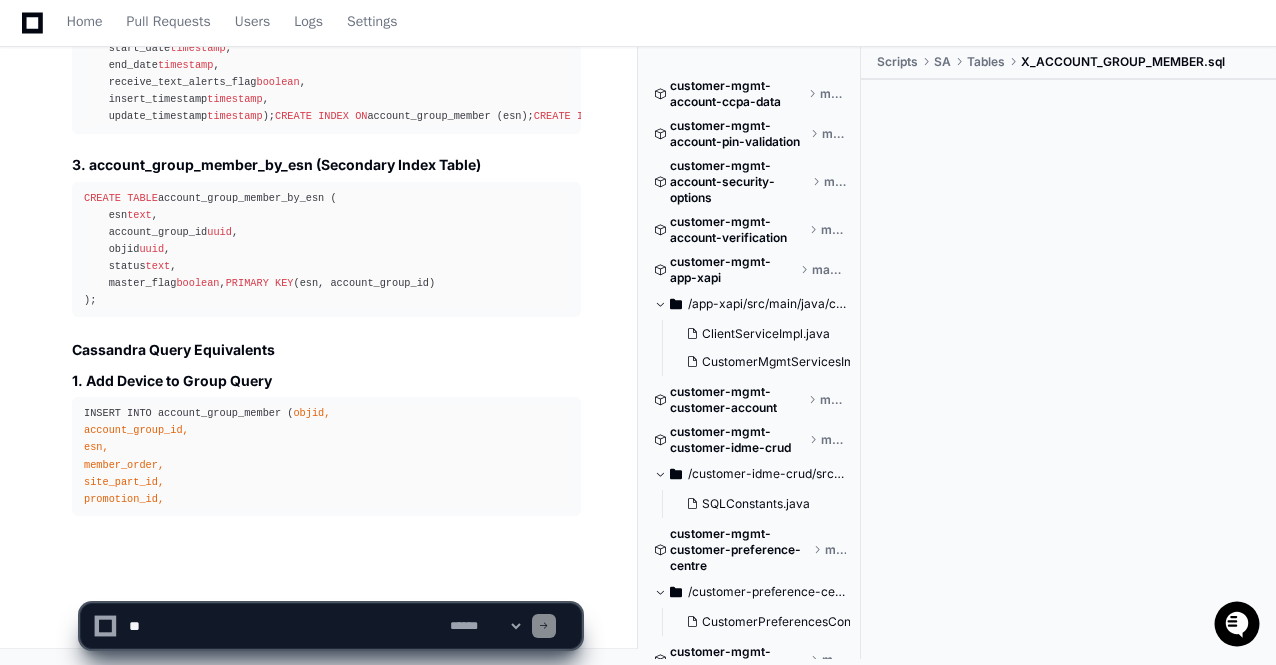 click on "**********" 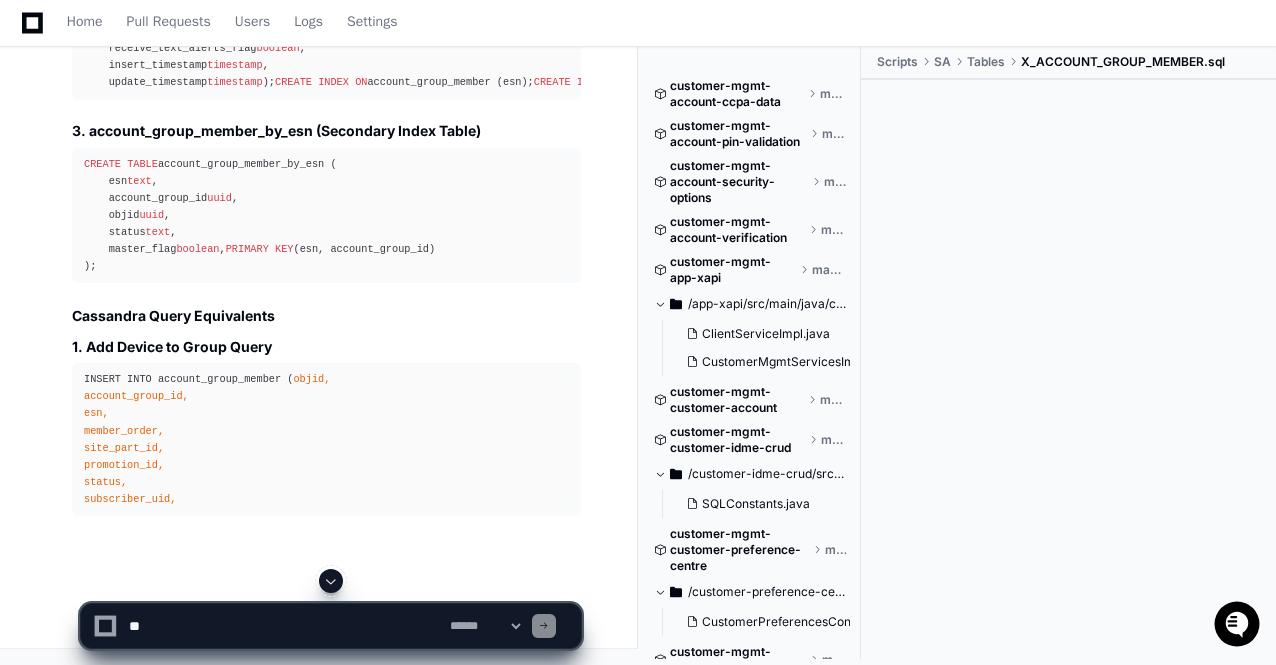 click 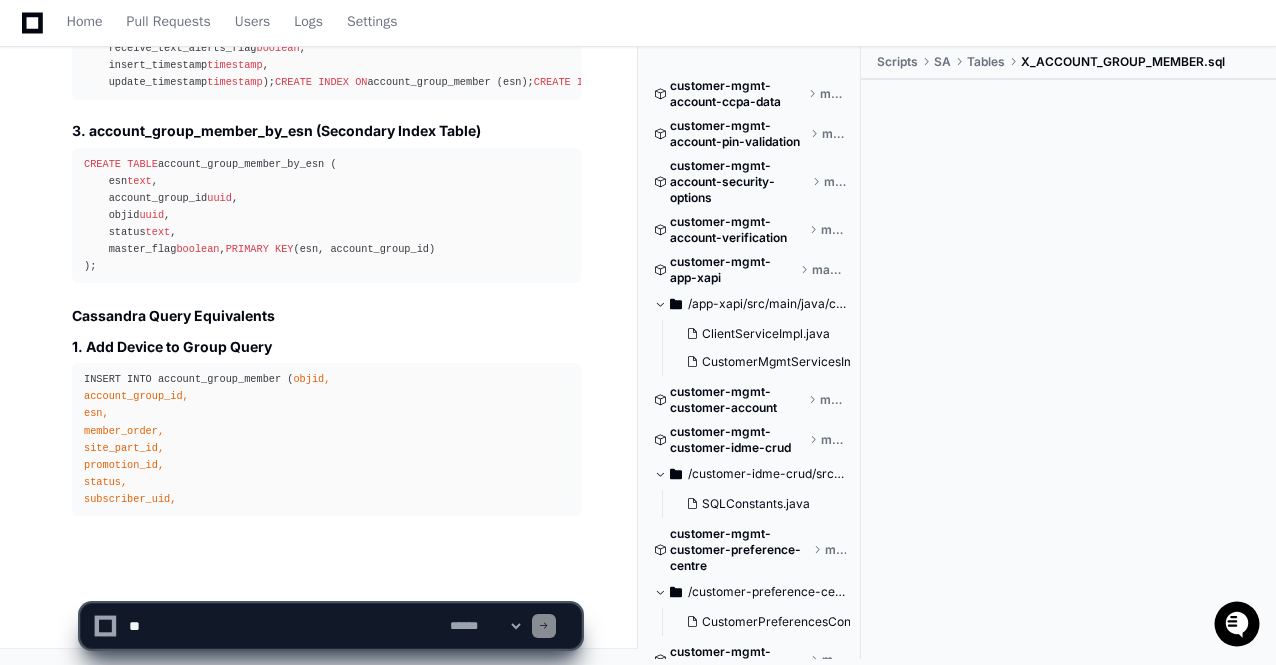 click on "**********" 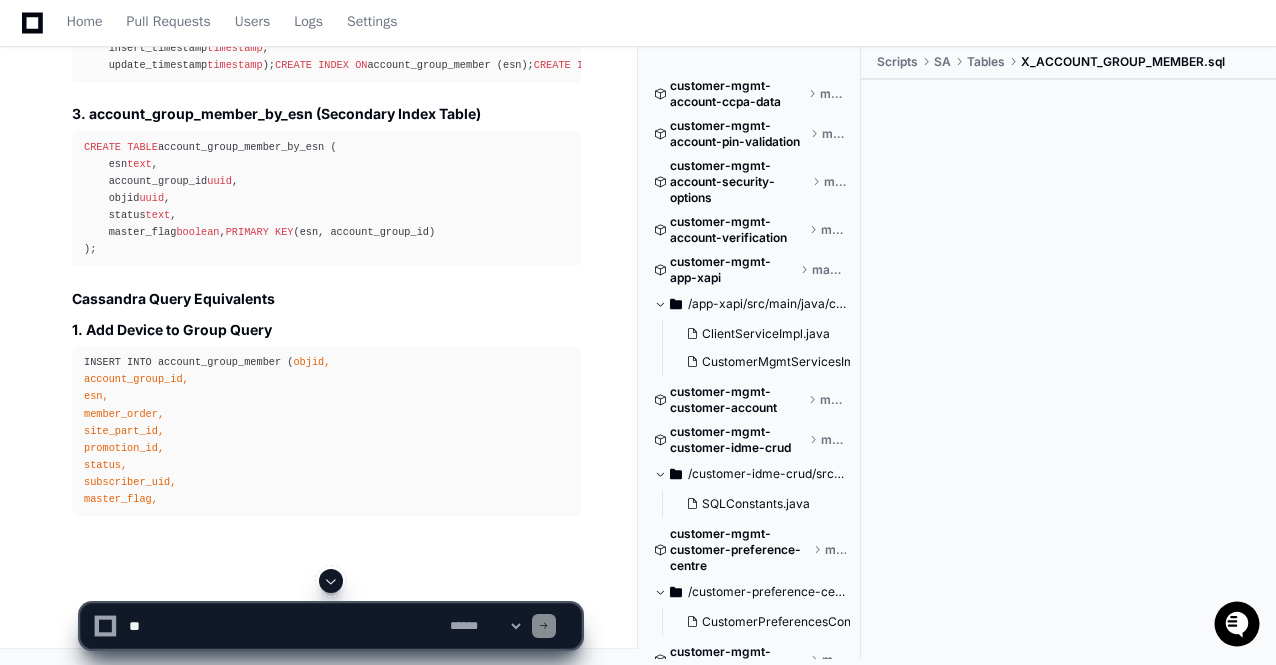 click 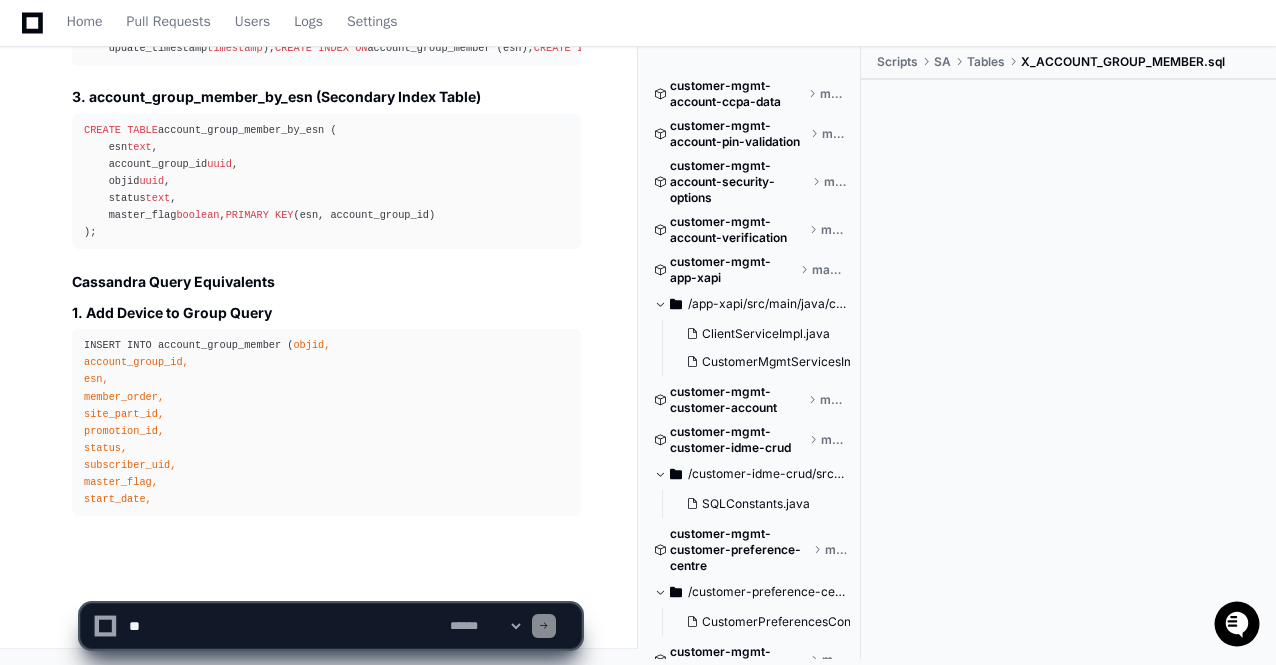 scroll, scrollTop: 70800, scrollLeft: 0, axis: vertical 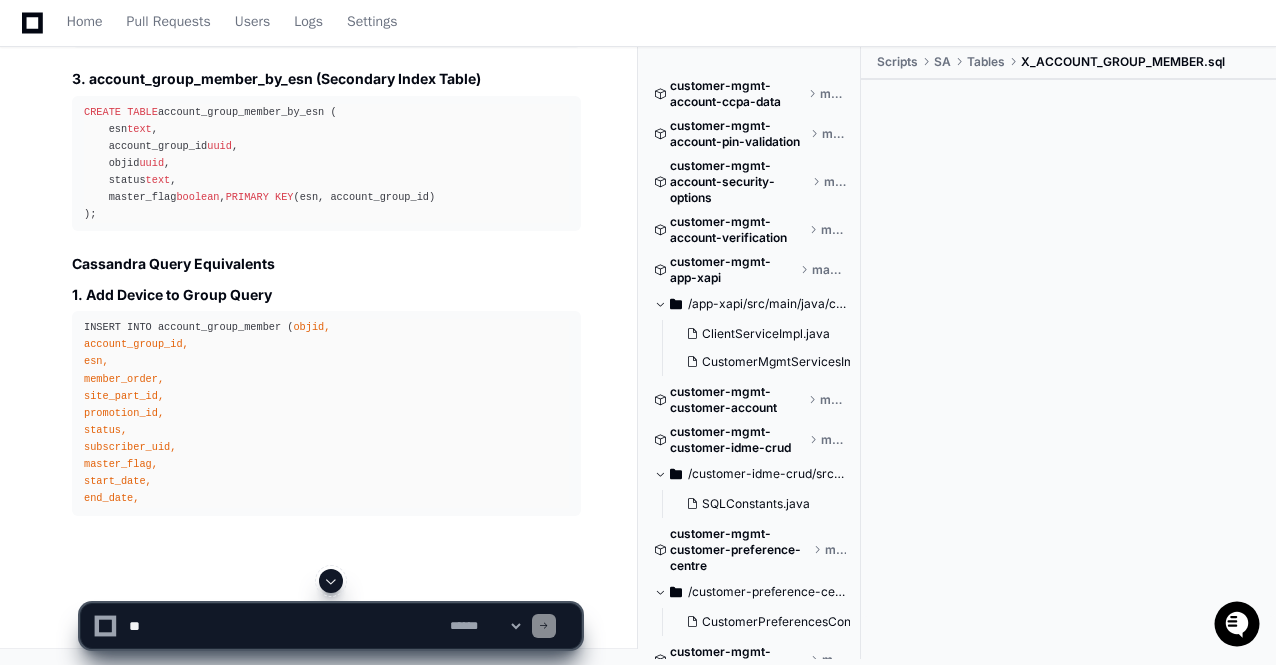 click 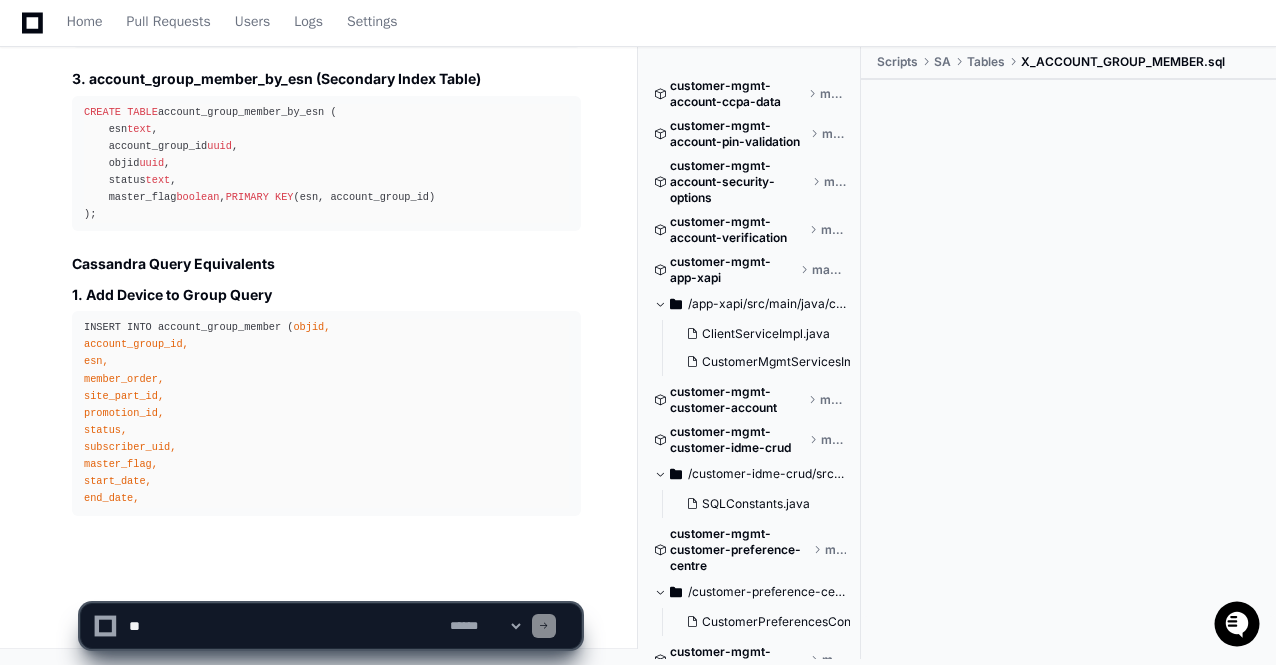 scroll, scrollTop: 70817, scrollLeft: 0, axis: vertical 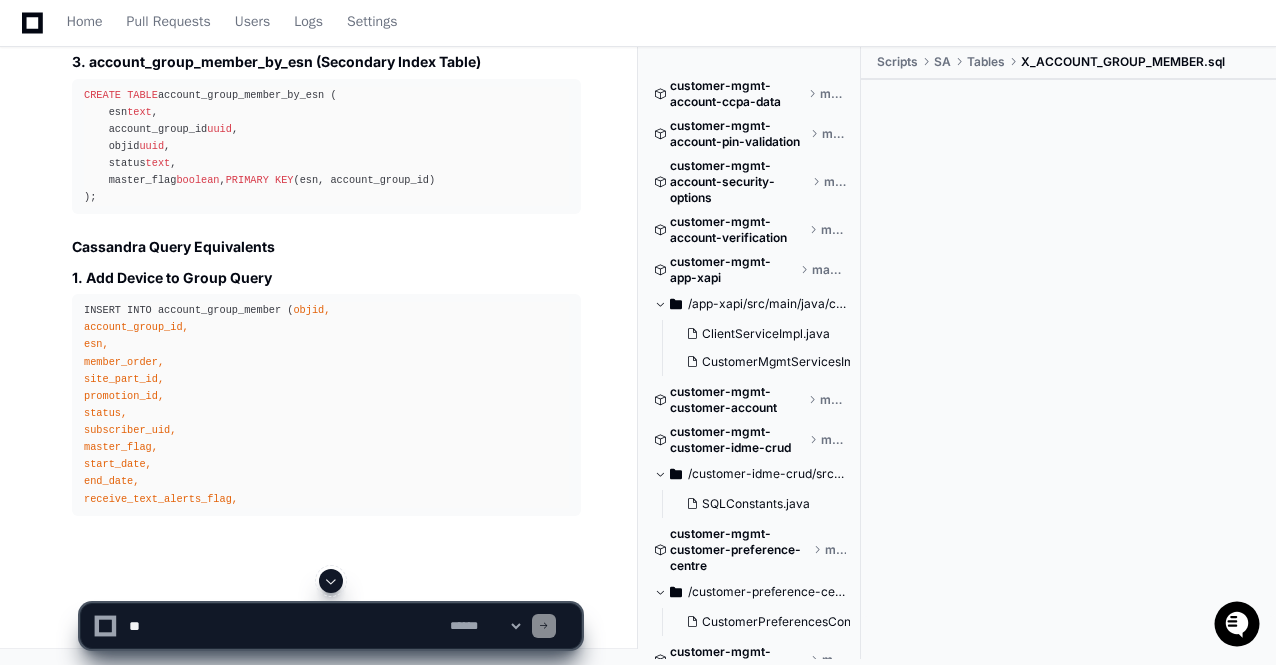 click 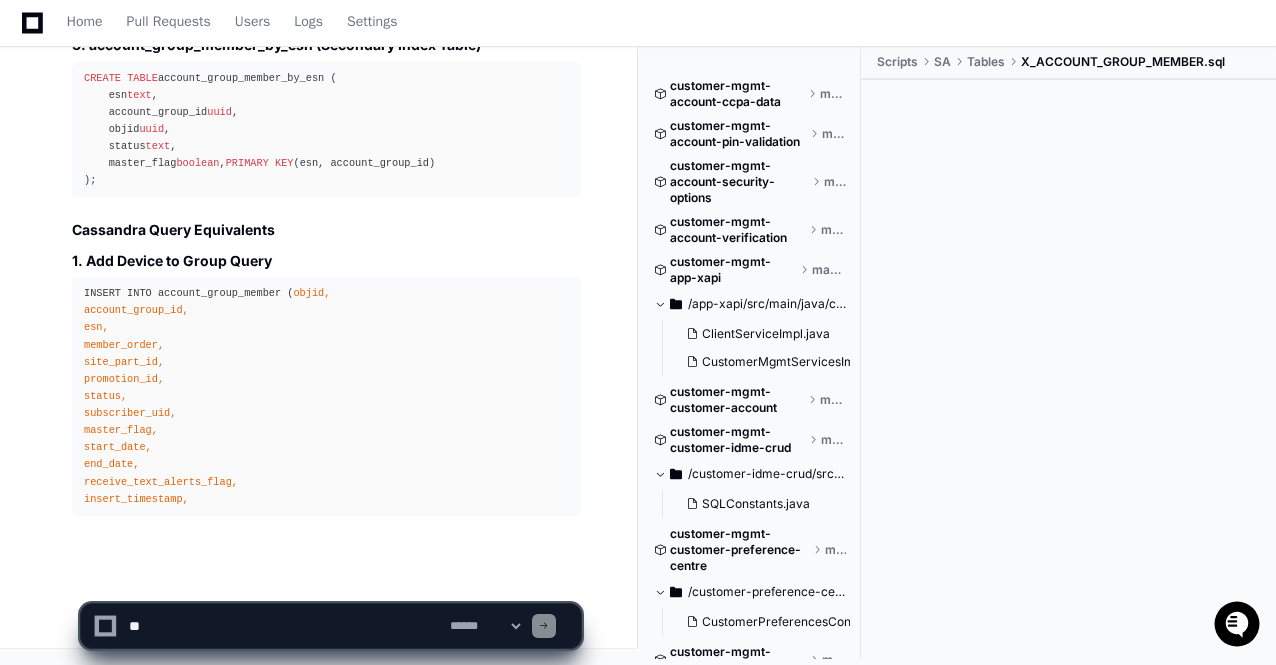 scroll, scrollTop: 70851, scrollLeft: 0, axis: vertical 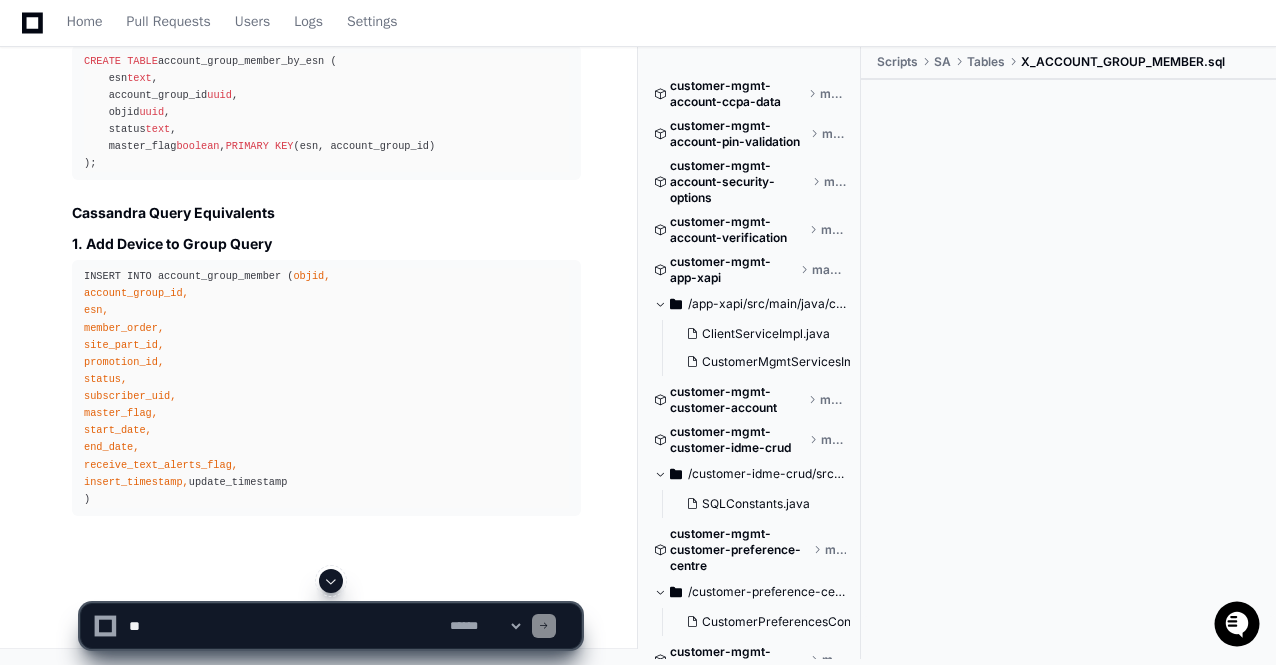 click 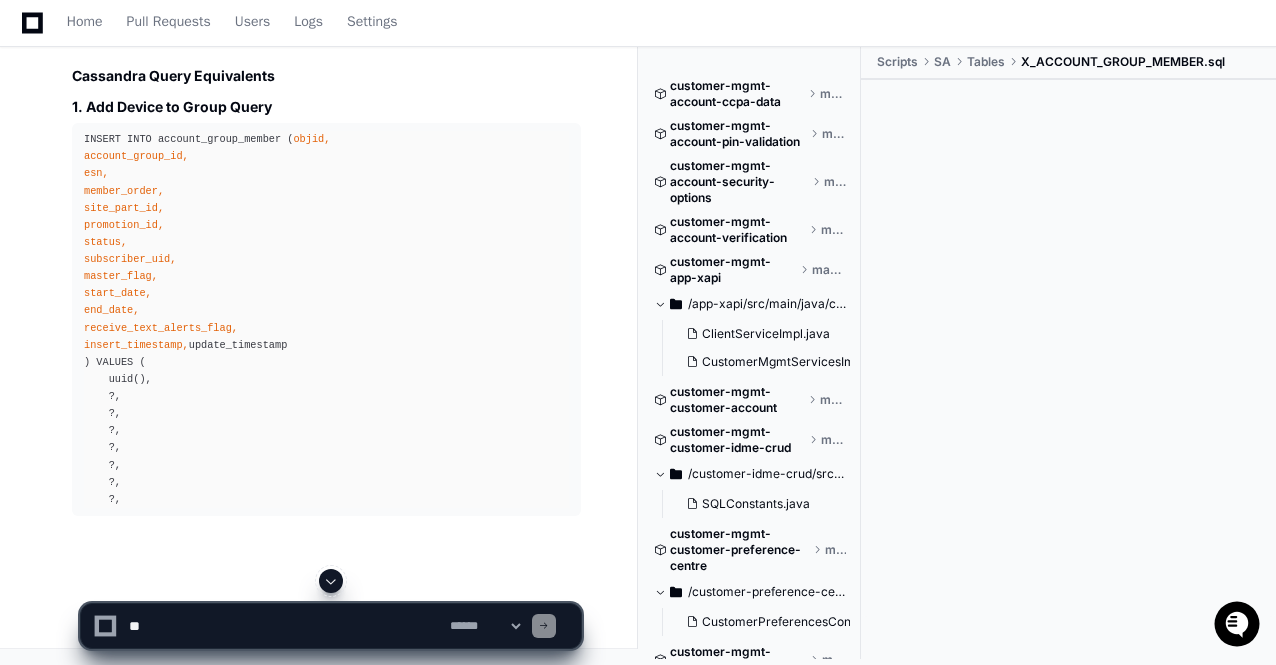 click 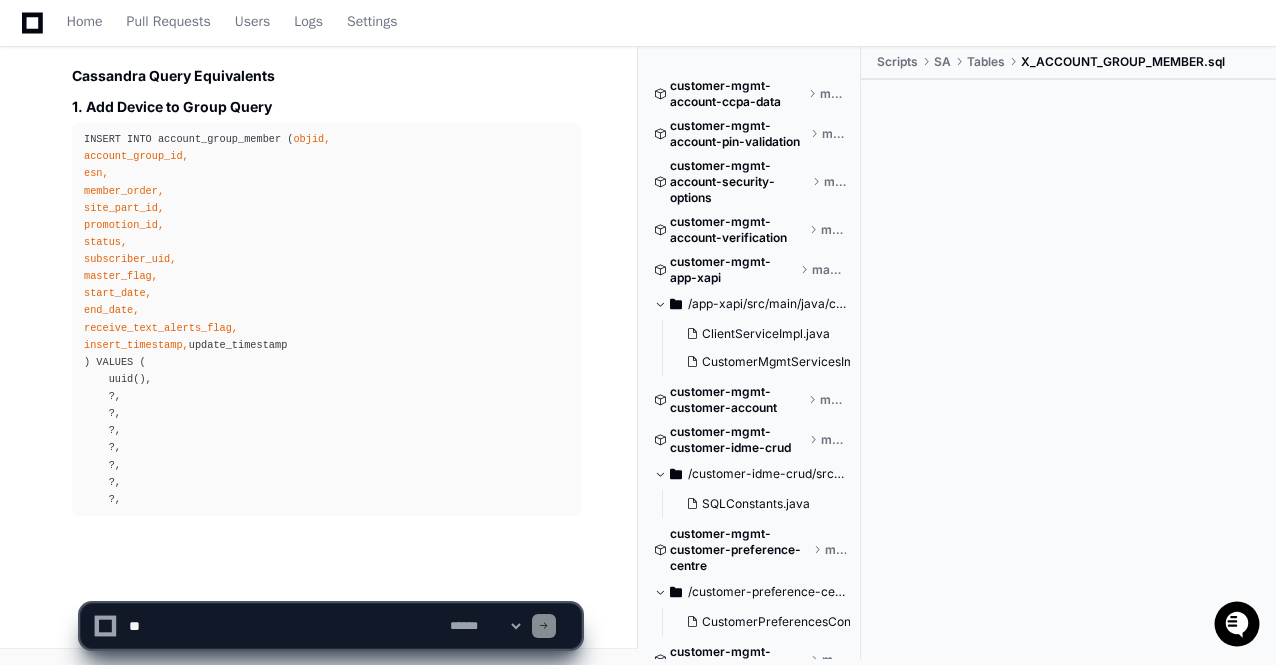 scroll, scrollTop: 71022, scrollLeft: 0, axis: vertical 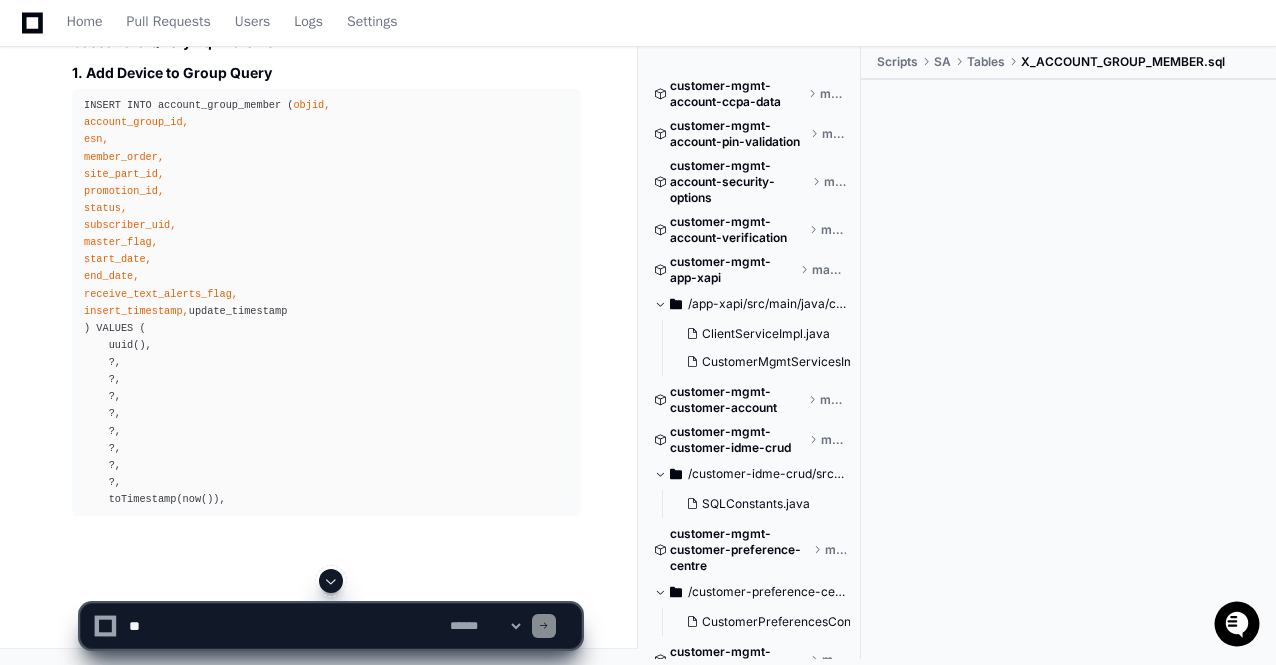 click 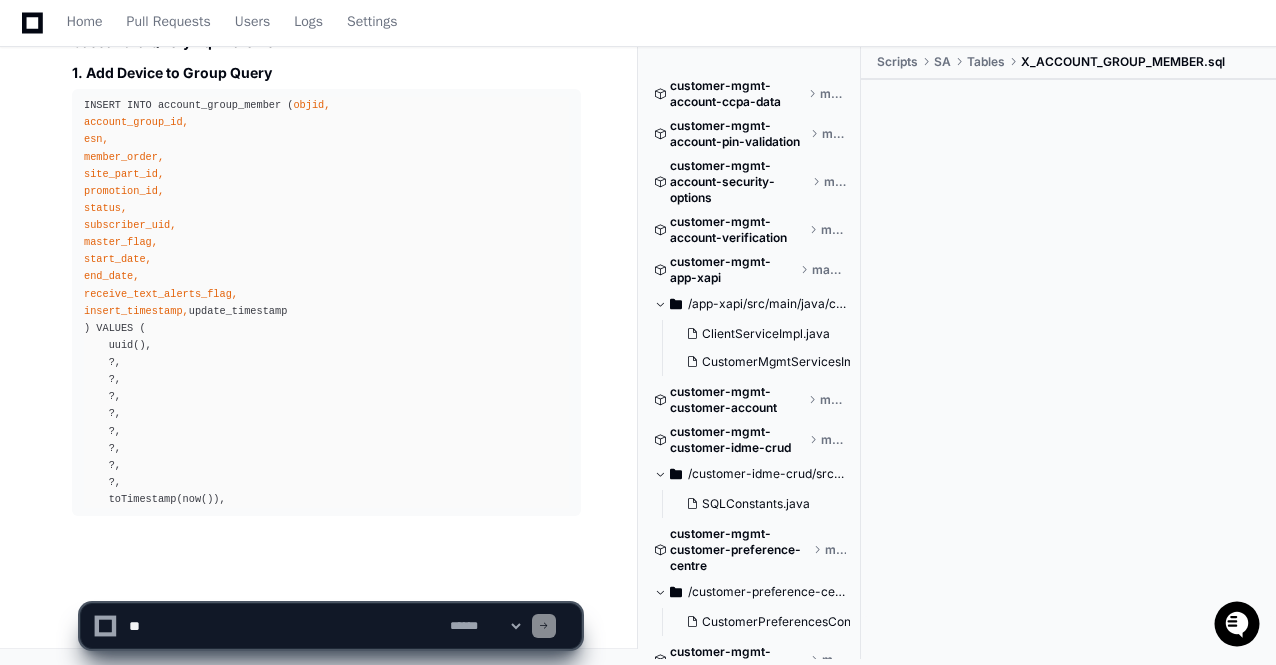 scroll, scrollTop: 71057, scrollLeft: 0, axis: vertical 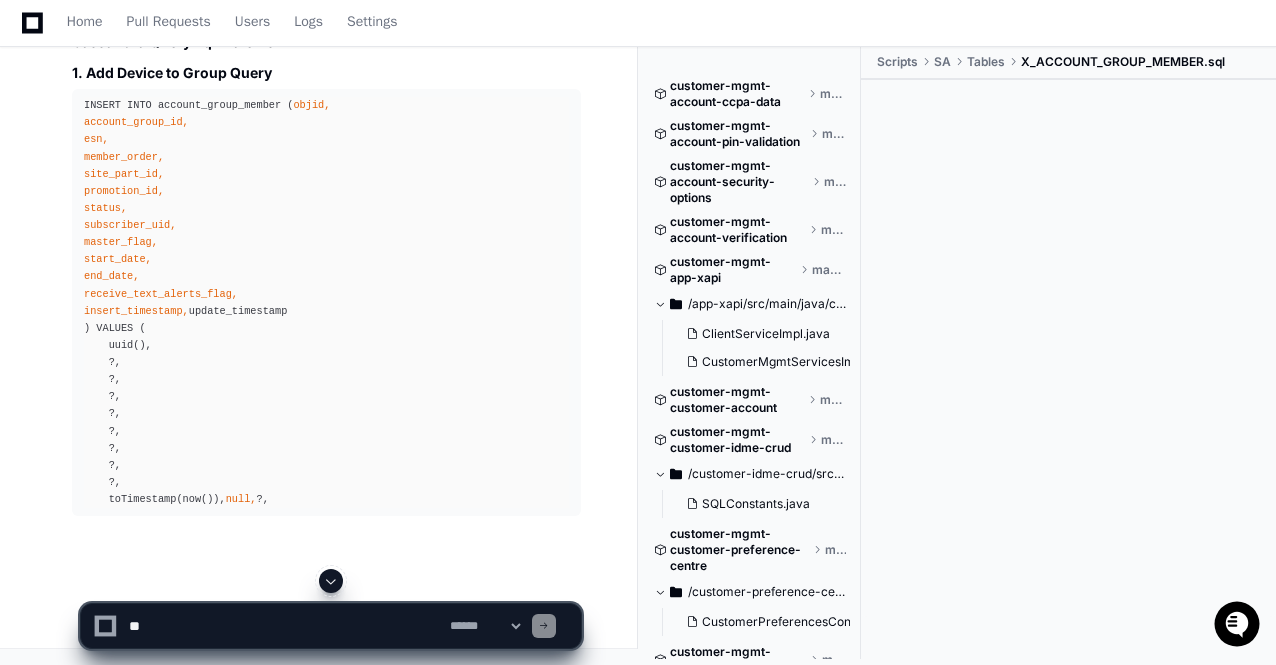 click 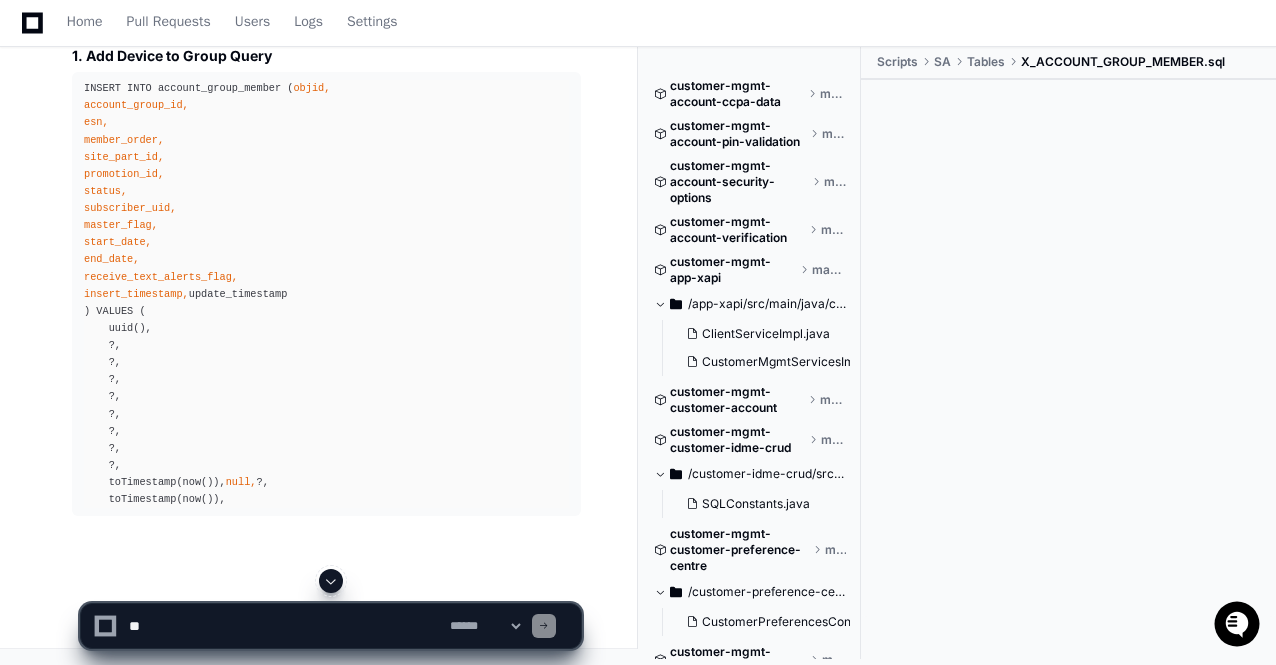 click 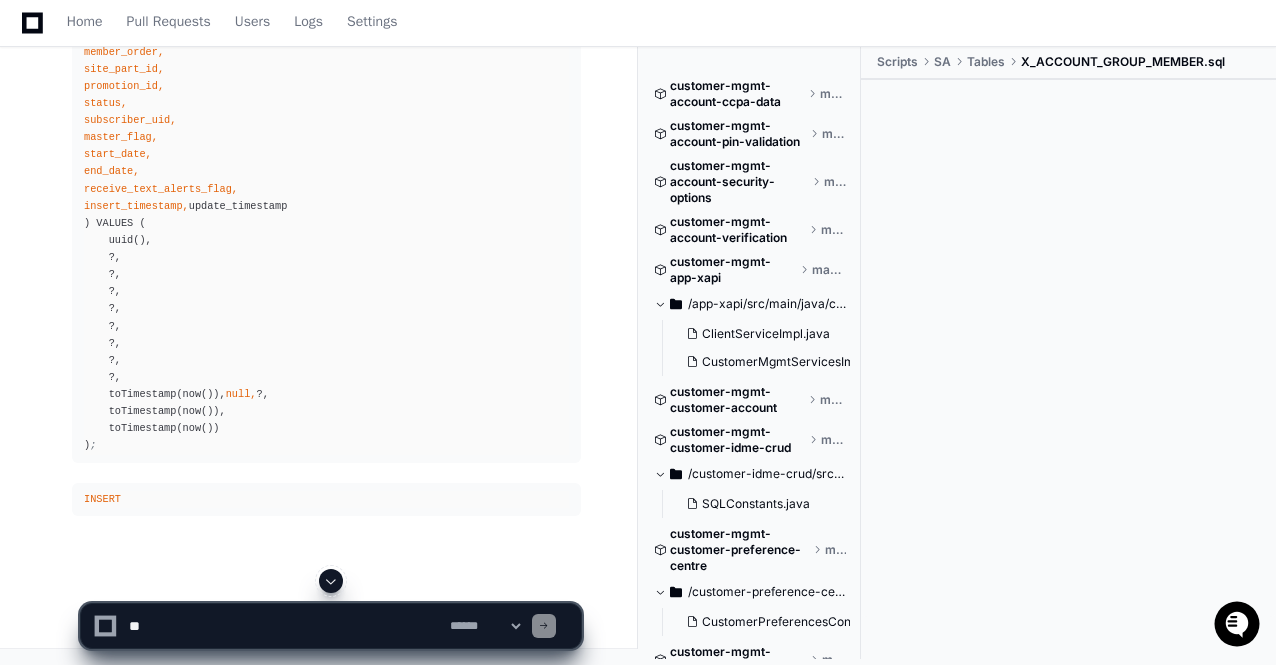 scroll, scrollTop: 71196, scrollLeft: 0, axis: vertical 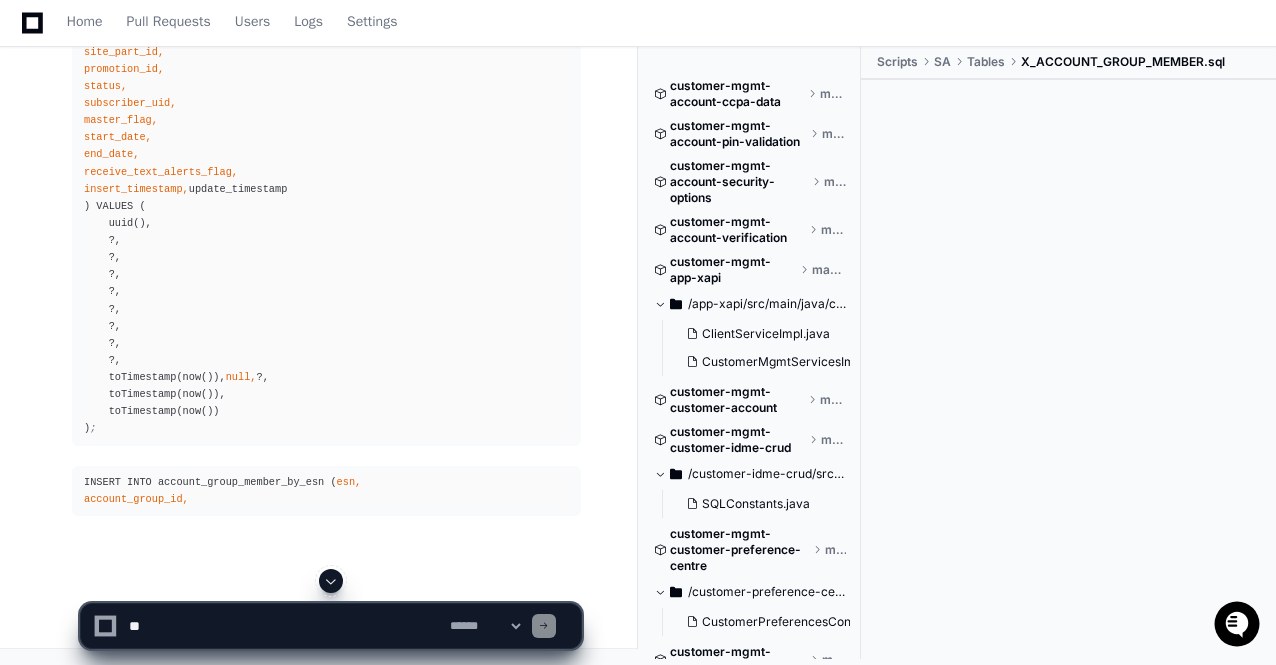 click 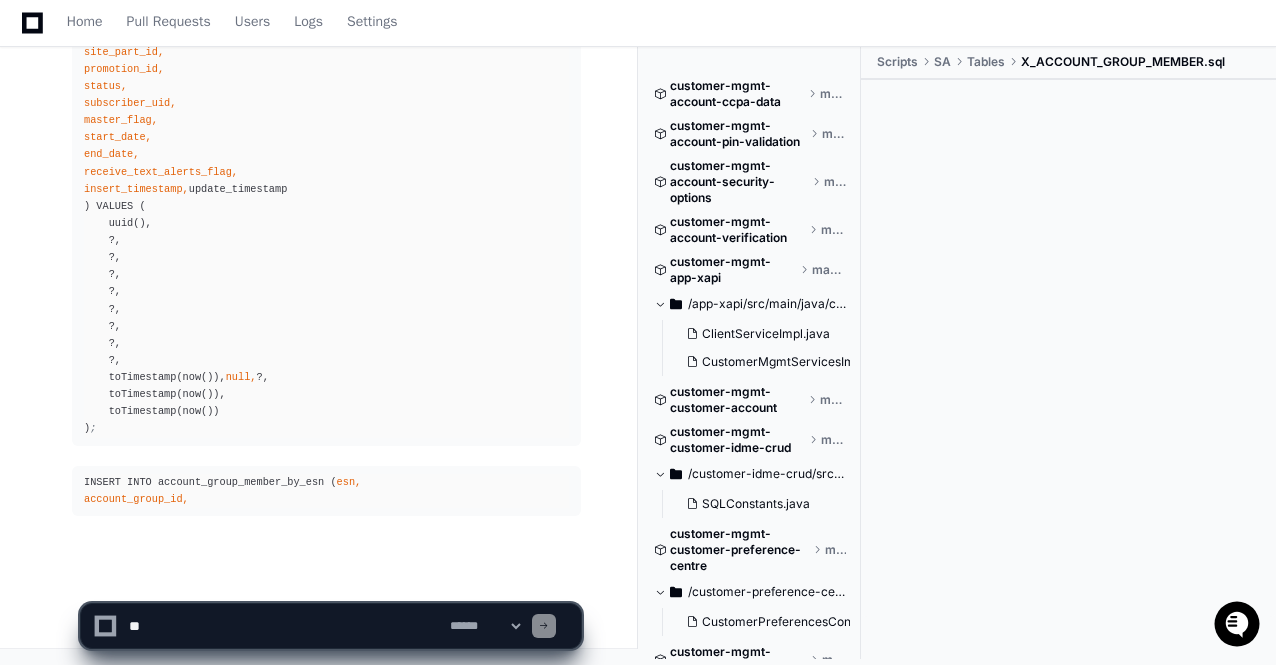 scroll, scrollTop: 71230, scrollLeft: 0, axis: vertical 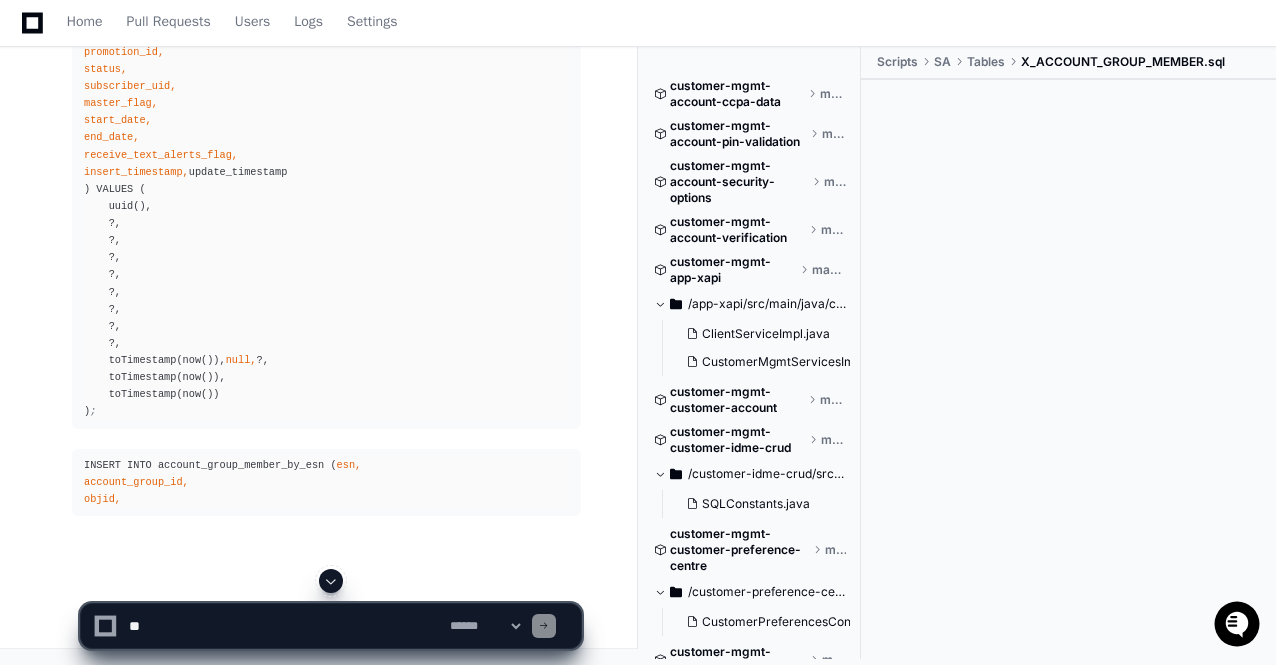 click 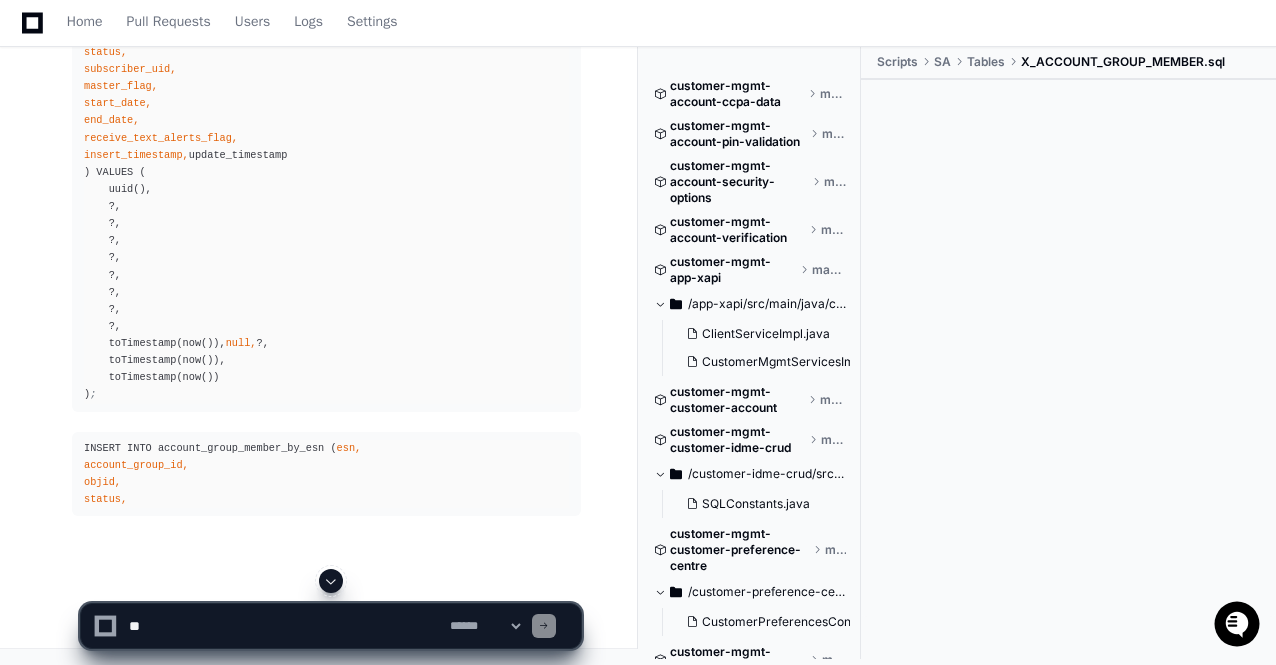 scroll, scrollTop: 71264, scrollLeft: 0, axis: vertical 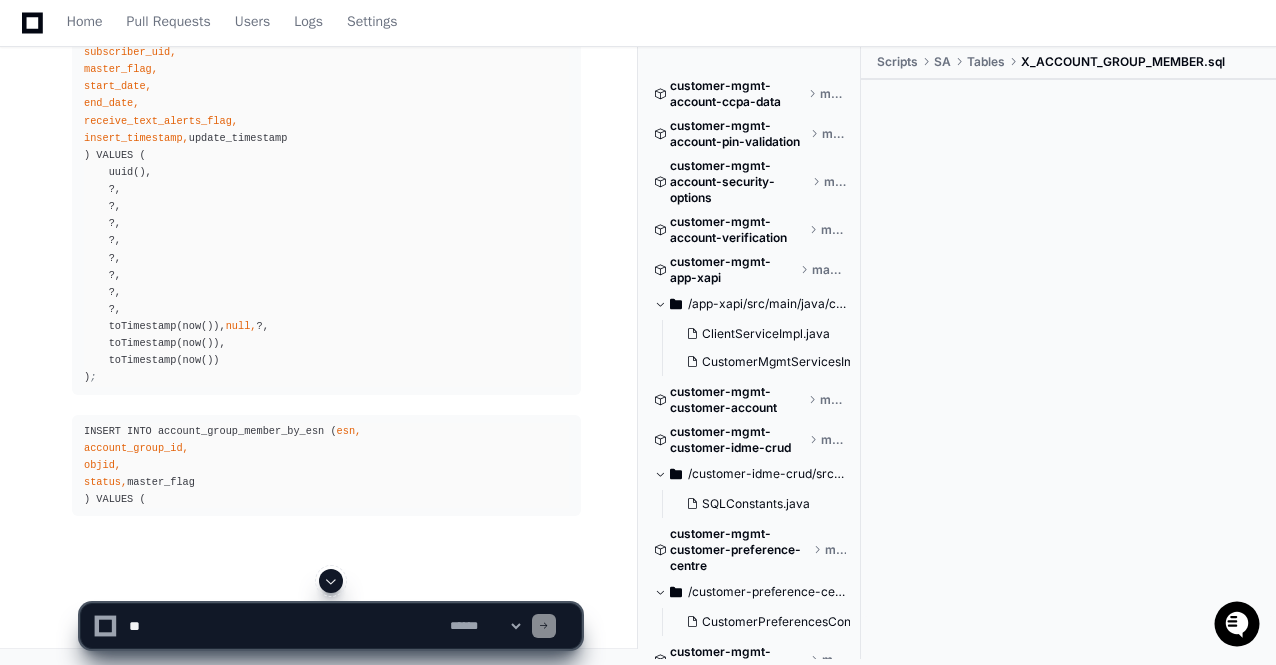 click 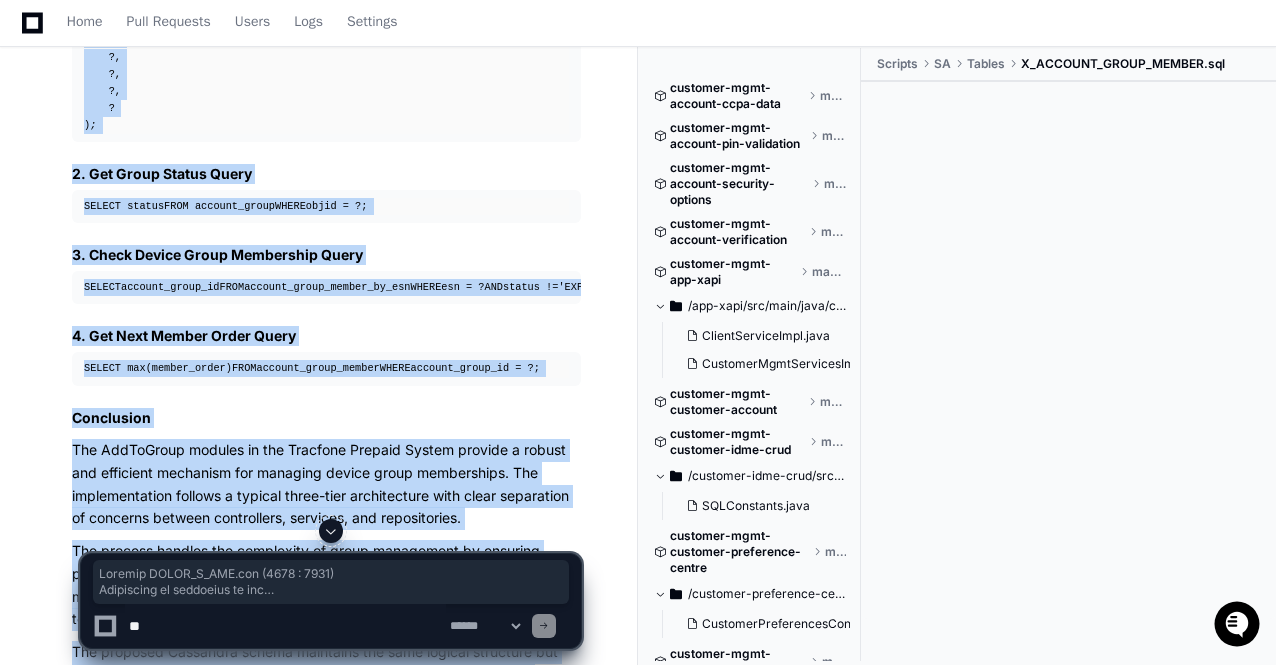 scroll, scrollTop: 63860, scrollLeft: 0, axis: vertical 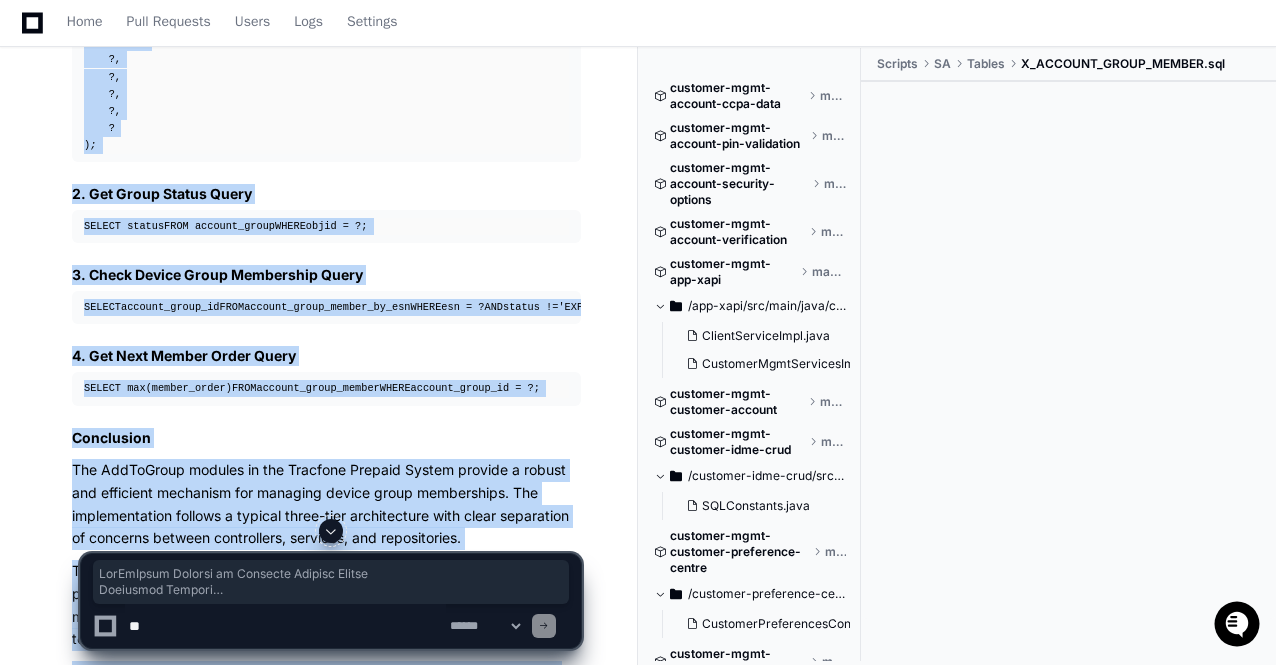 click on "Based on all my research, I will create a comprehensive report on the addToGroup modules in the Tracfone Prepaid System.
AddToGroup Modules in Tracfone Prepaid System
Executive Summary
This report provides a detailed analysis of the AddToGroup modules within the Tracfone Prepaid System, focusing on product and service inventory management. The analysis covers the database structure, SQL queries, code implementation, and process flow used in the group management operations. These modules enable customers to manage shared plans by adding devices to groups, supporting Tracfone's multi-line services across different brands.
Core AddToGroup Modules
The main components responsible for adding devices to groups in the Tracfone system are:
MultiLineCustomerProfileWriteController  - REST controller that exposes endpoints for adding devices to groups
DeviceGroupService  - Service interface defining the contract for group management operations
DevicGroupServiceImpl
DeviceGroupRepository" 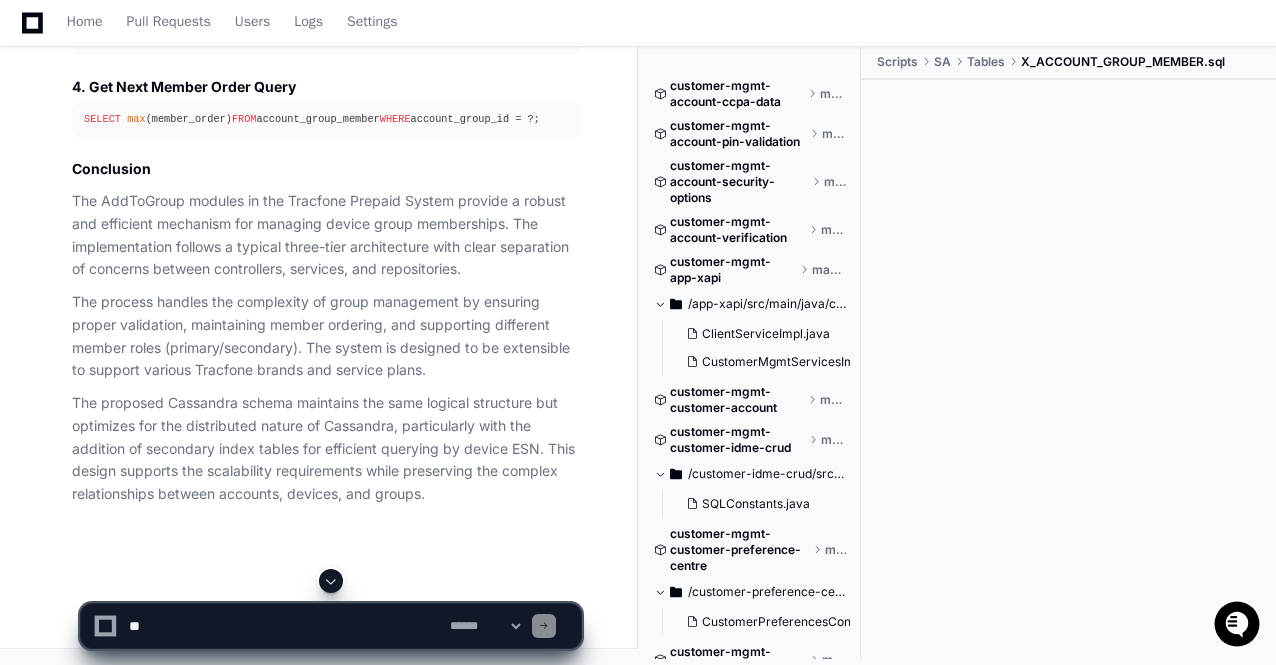 scroll, scrollTop: 68900, scrollLeft: 0, axis: vertical 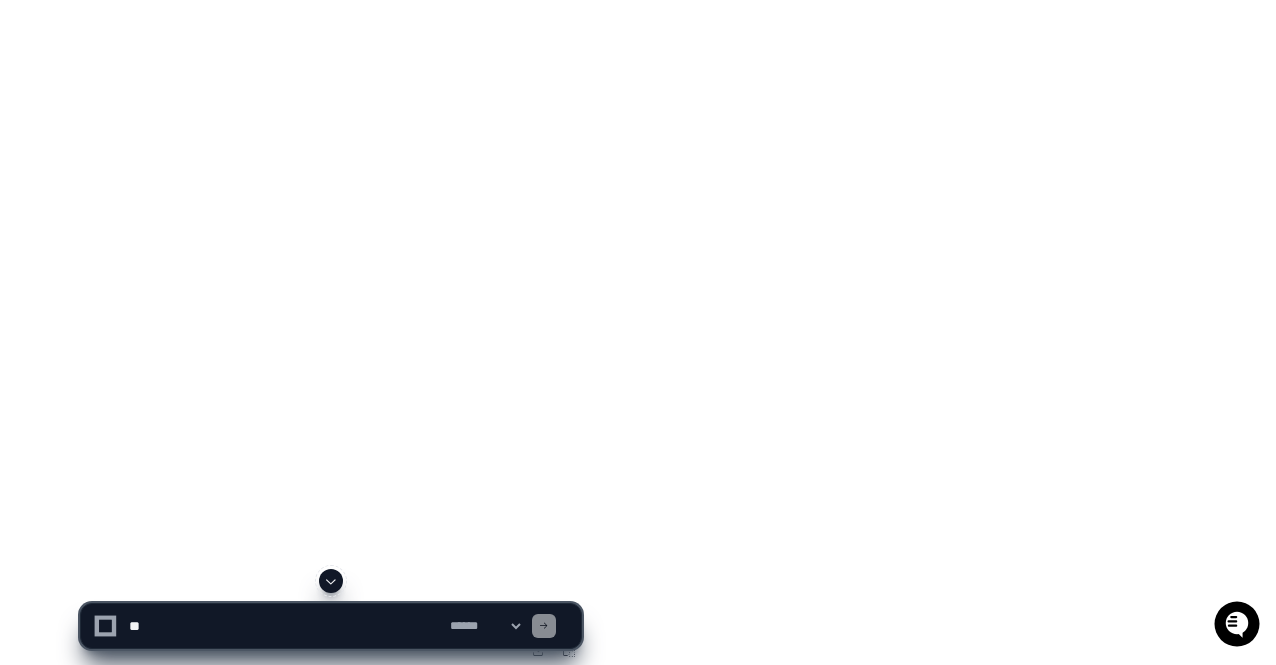 click 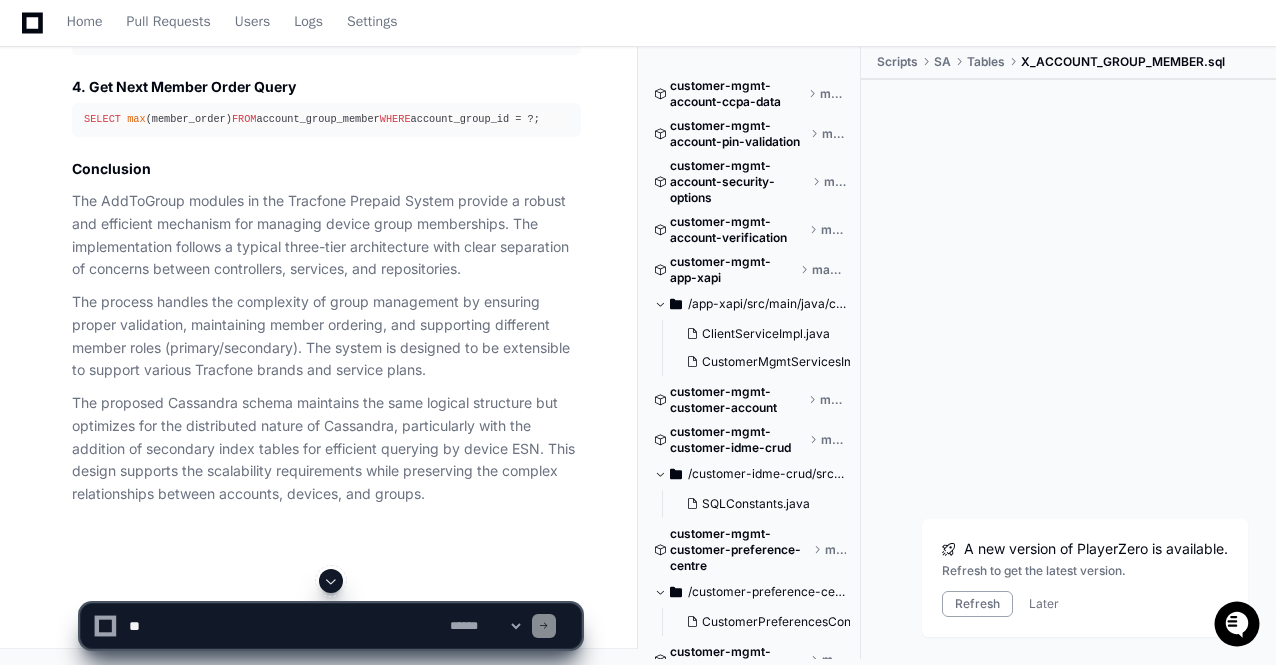 click 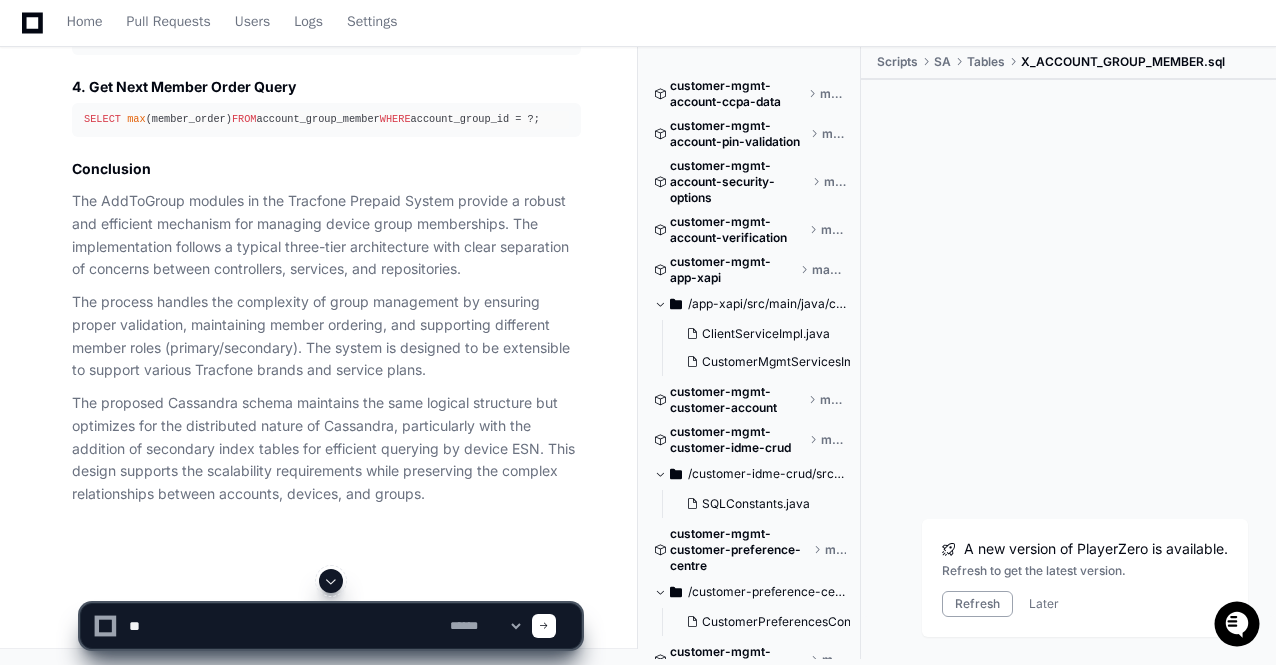 type on "**********" 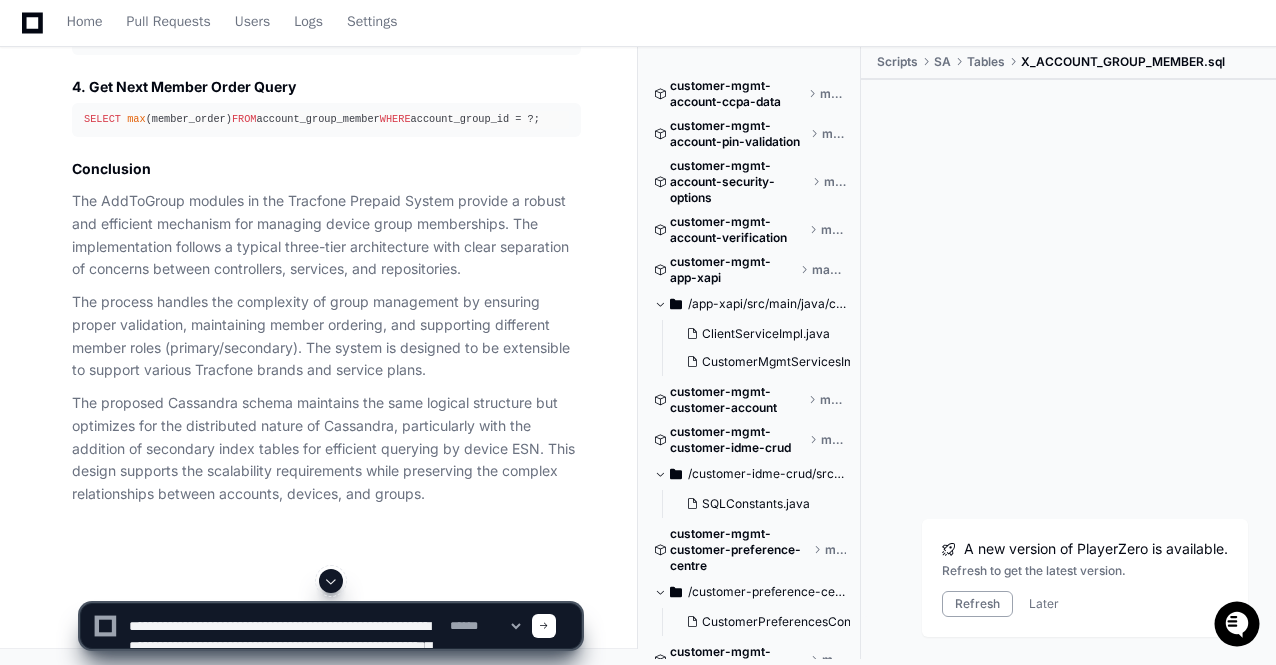 scroll, scrollTop: 126, scrollLeft: 0, axis: vertical 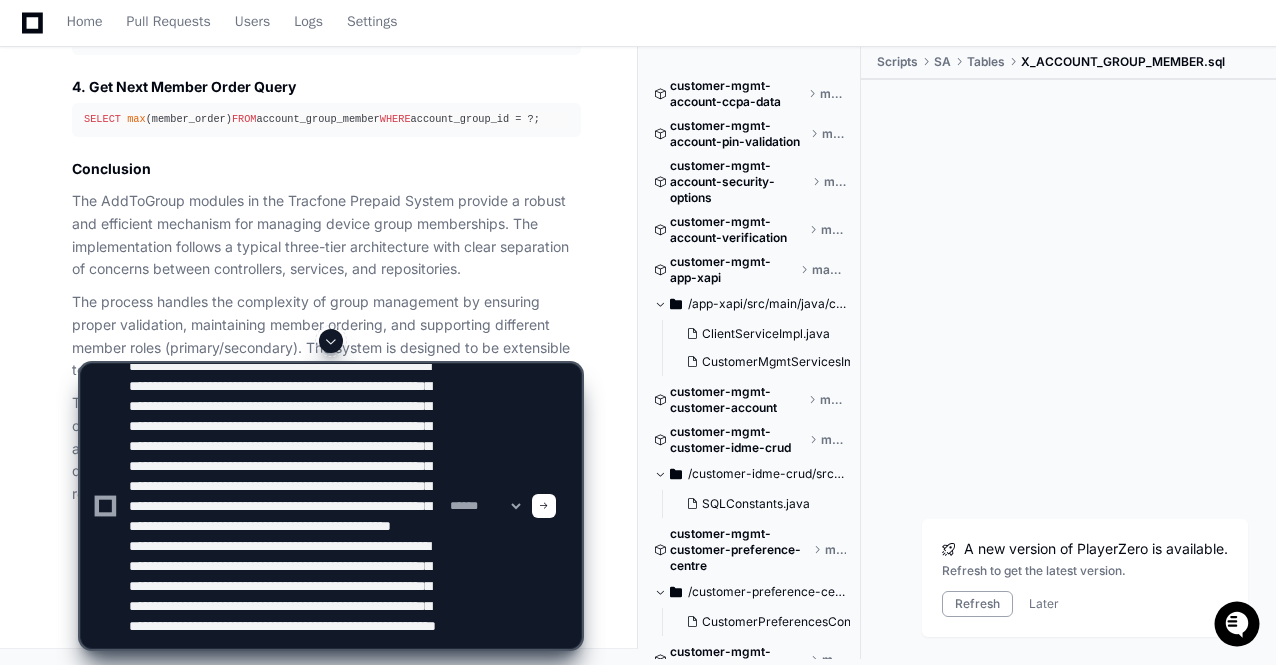 type 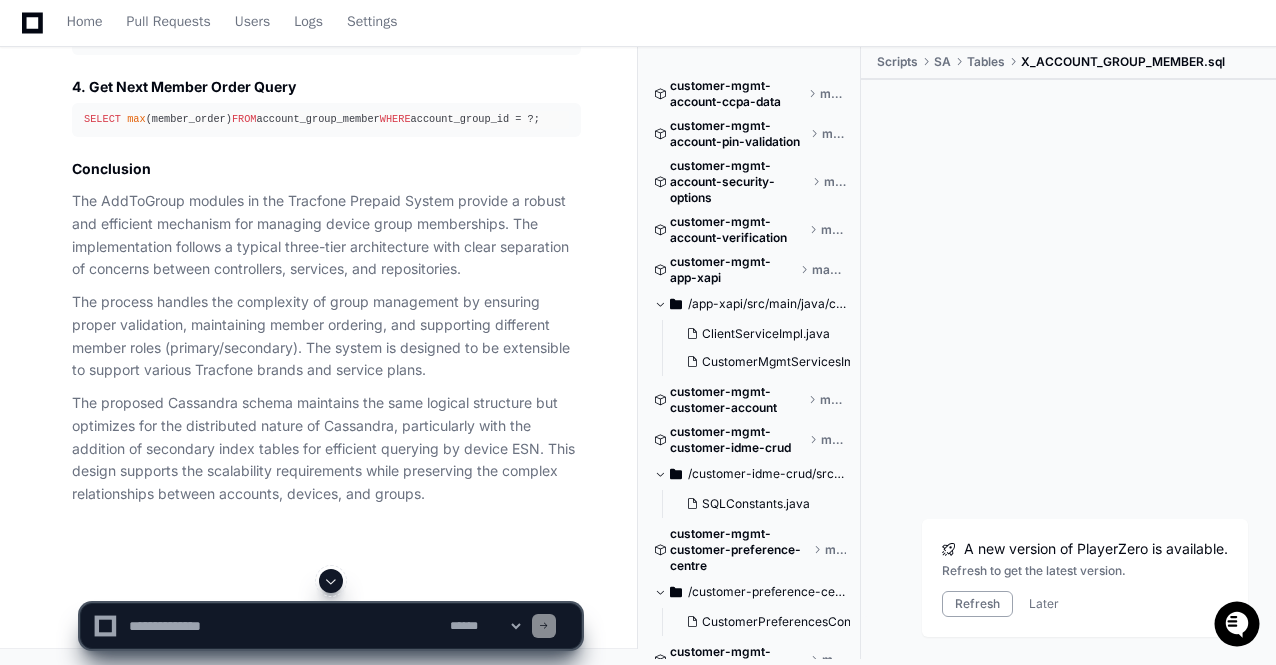 scroll, scrollTop: 0, scrollLeft: 0, axis: both 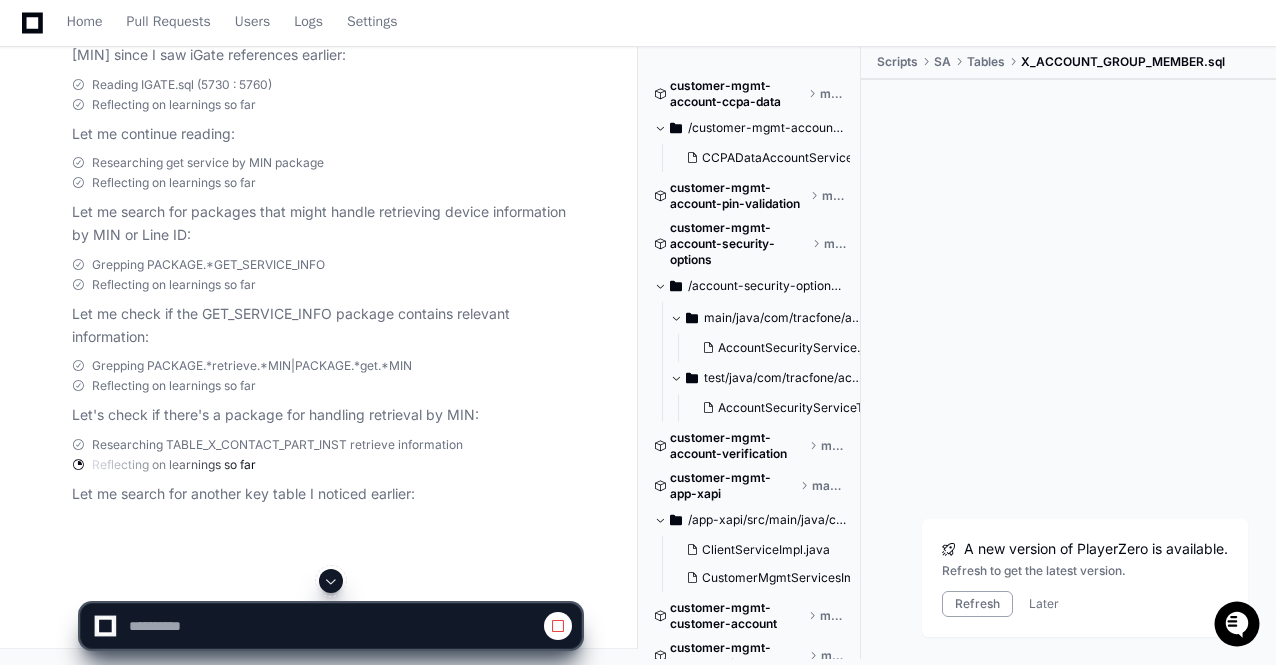 click 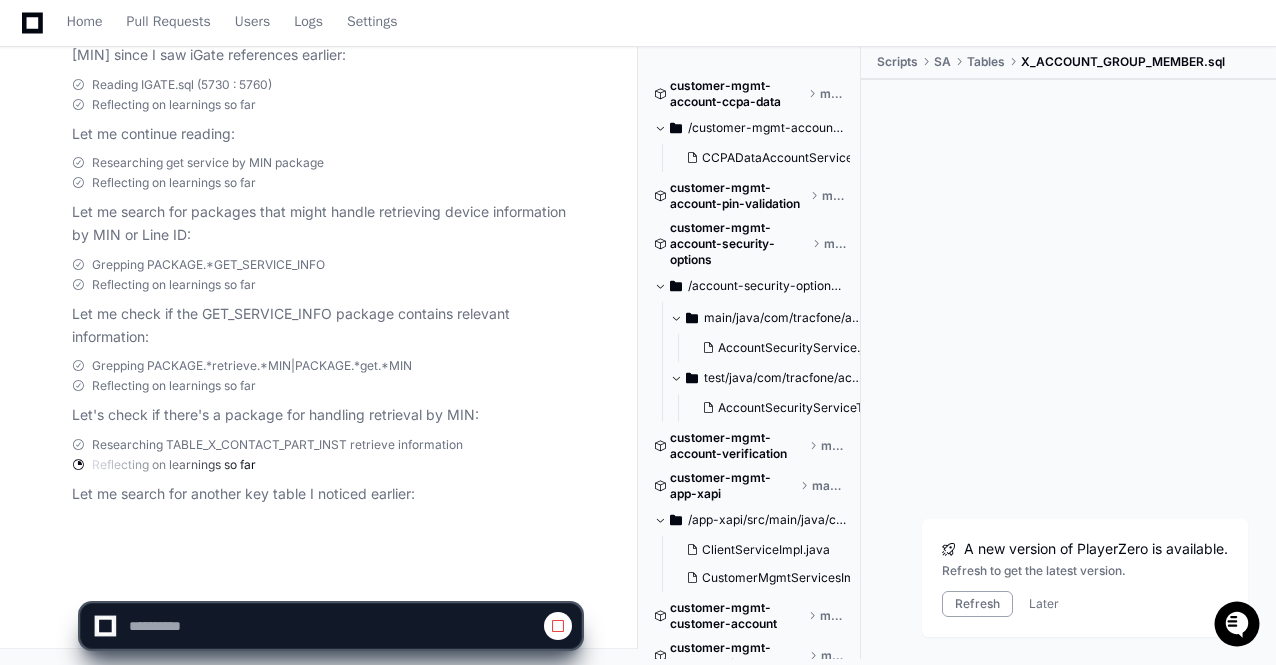 scroll, scrollTop: 74719, scrollLeft: 0, axis: vertical 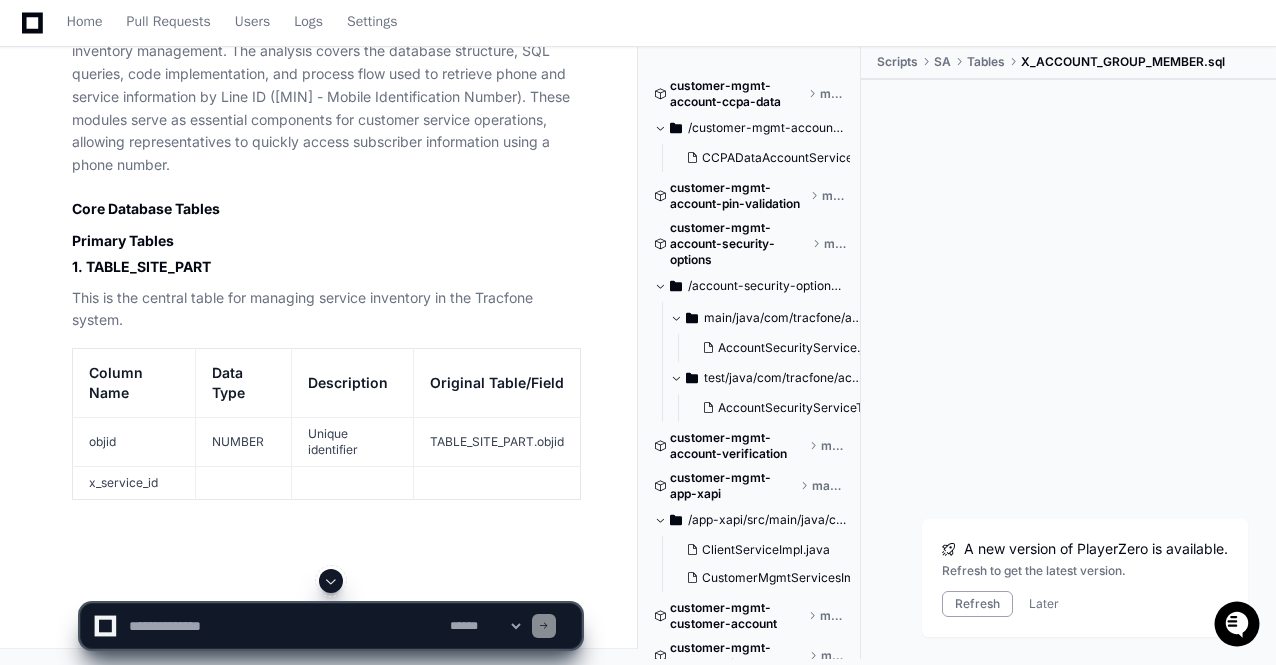 click 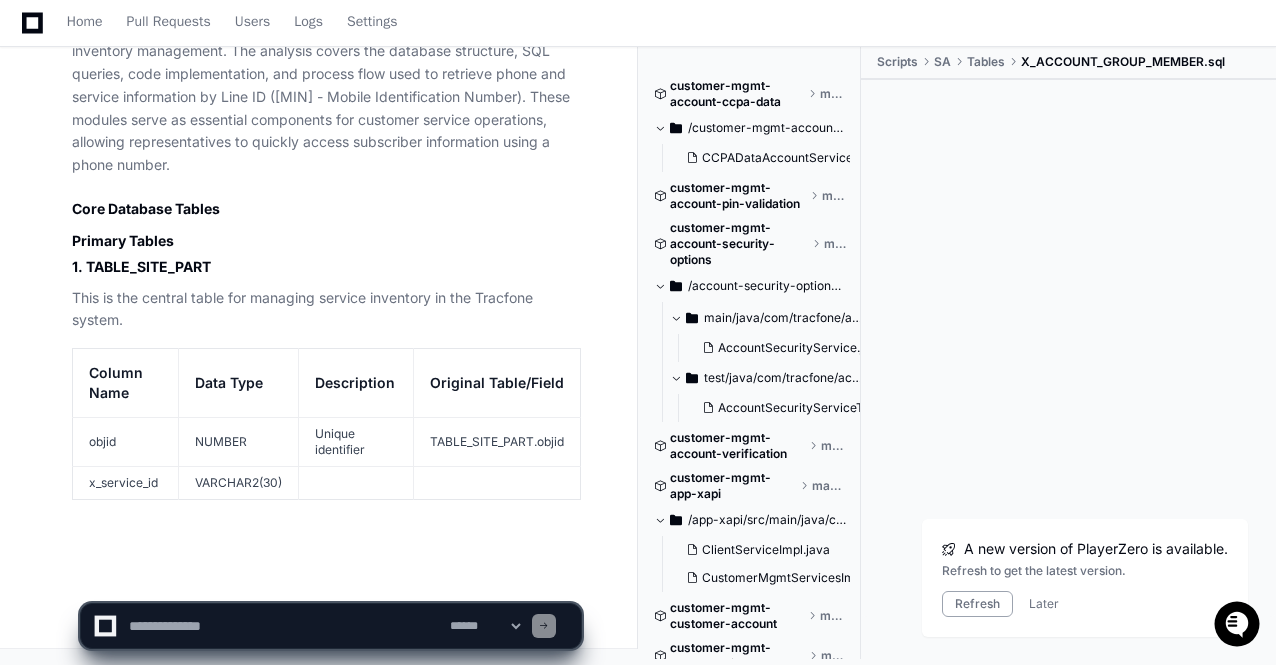 scroll, scrollTop: 75474, scrollLeft: 0, axis: vertical 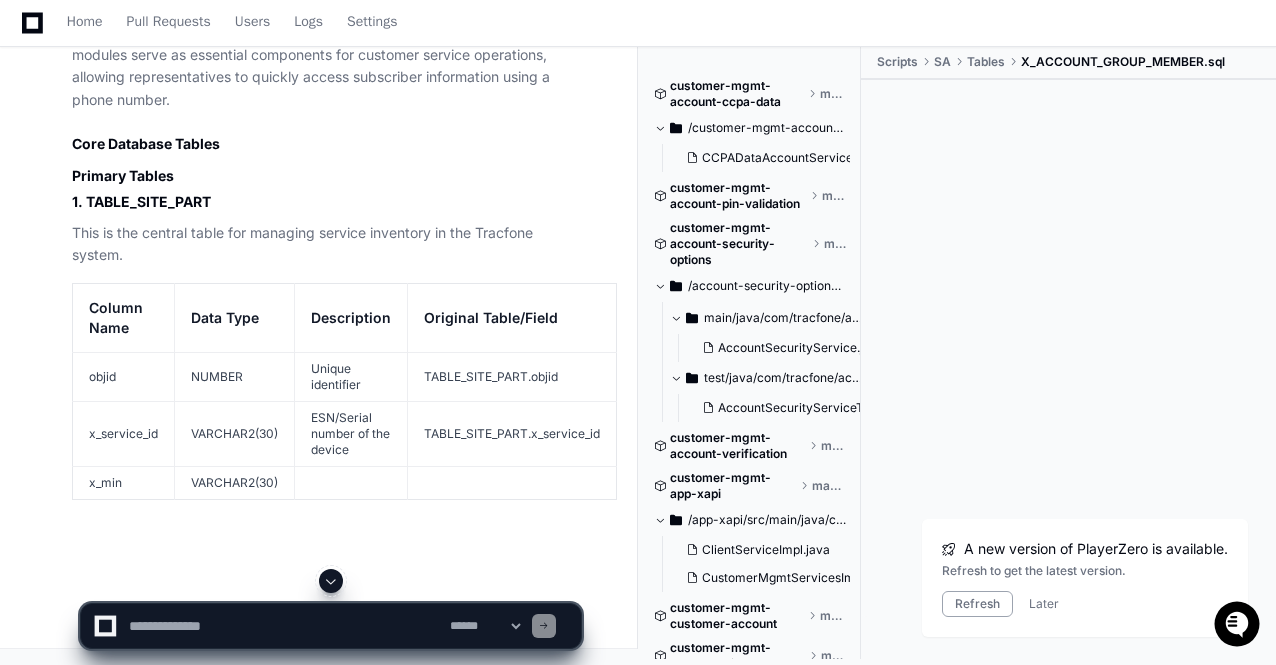 click 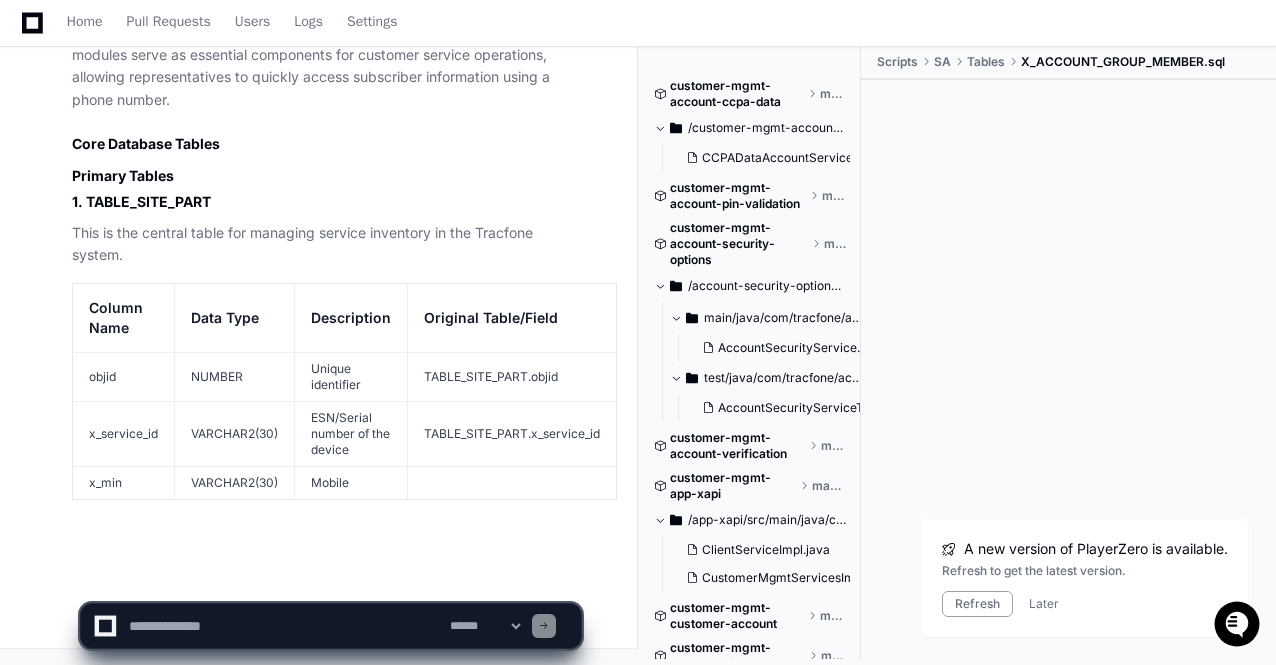 scroll, scrollTop: 75538, scrollLeft: 0, axis: vertical 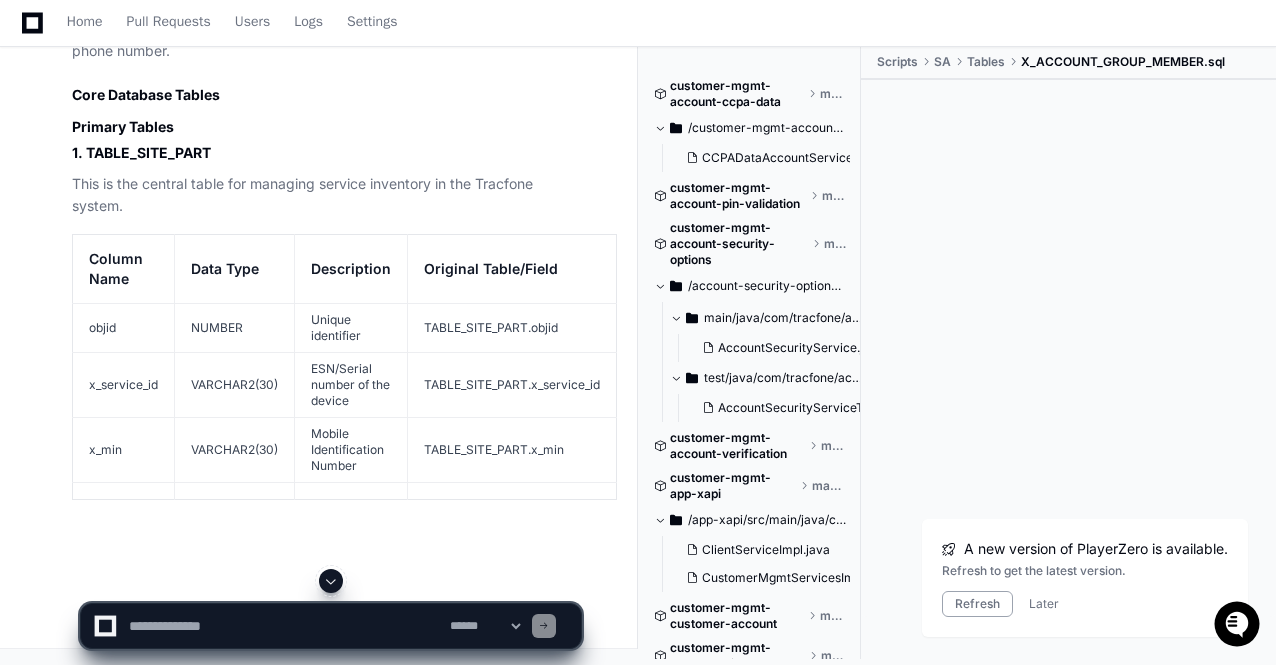 click 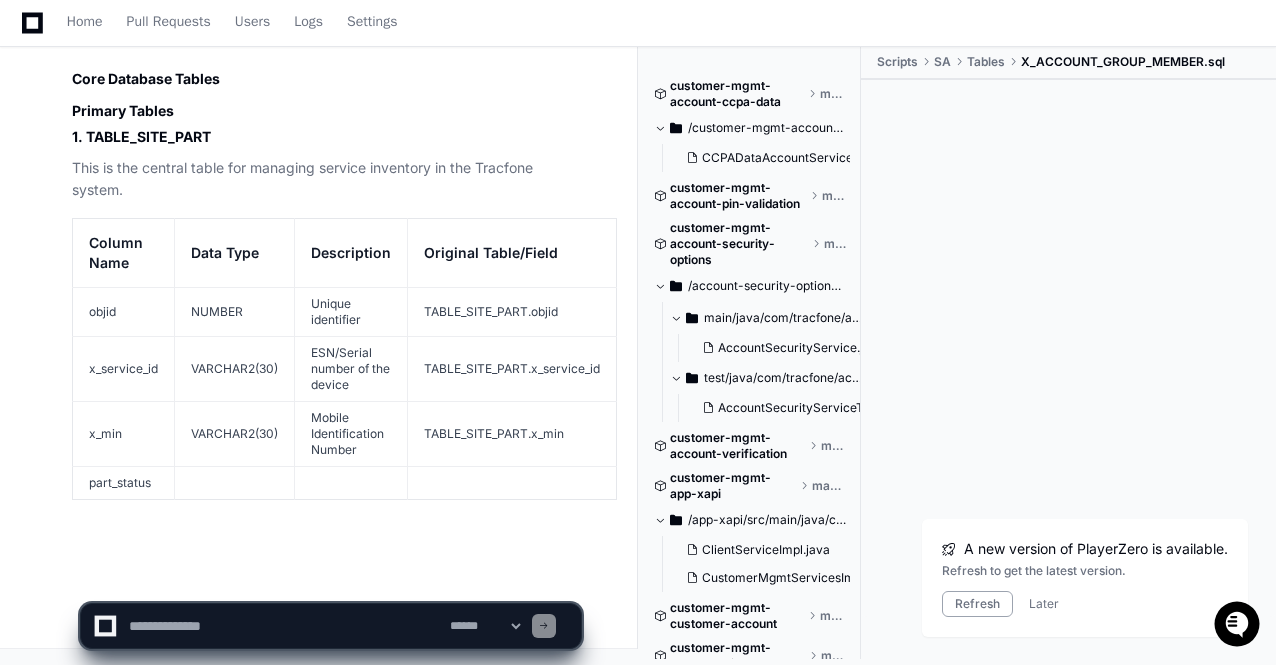 scroll, scrollTop: 75603, scrollLeft: 0, axis: vertical 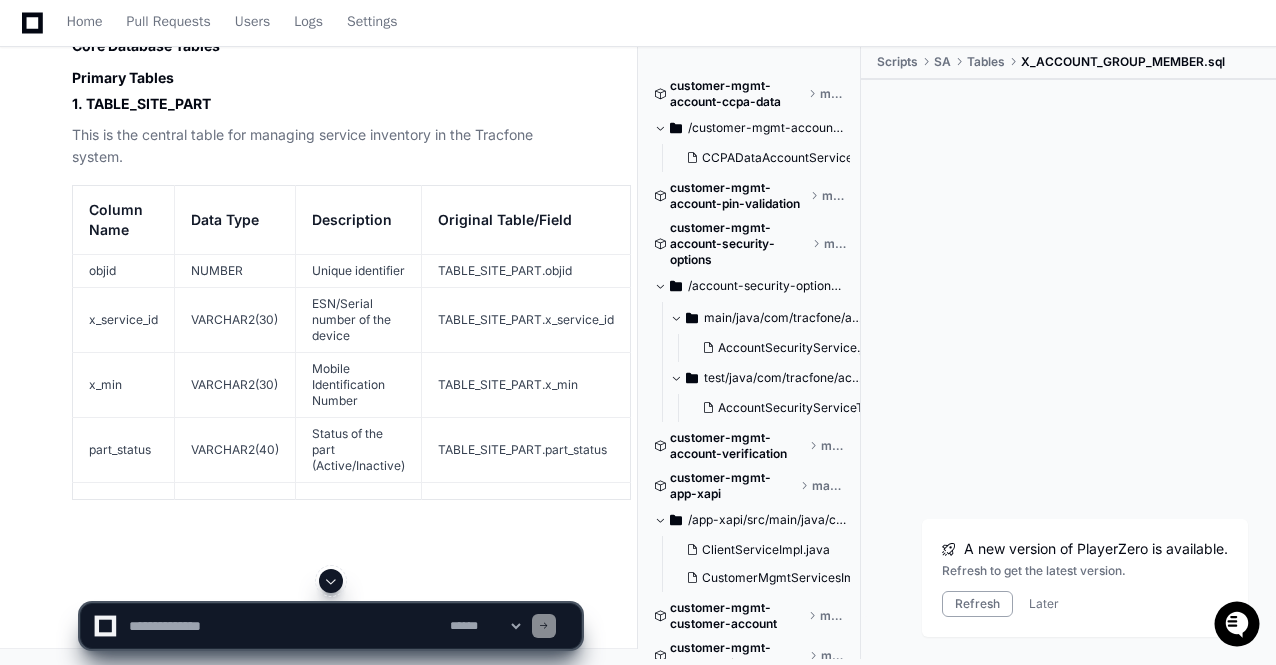 click 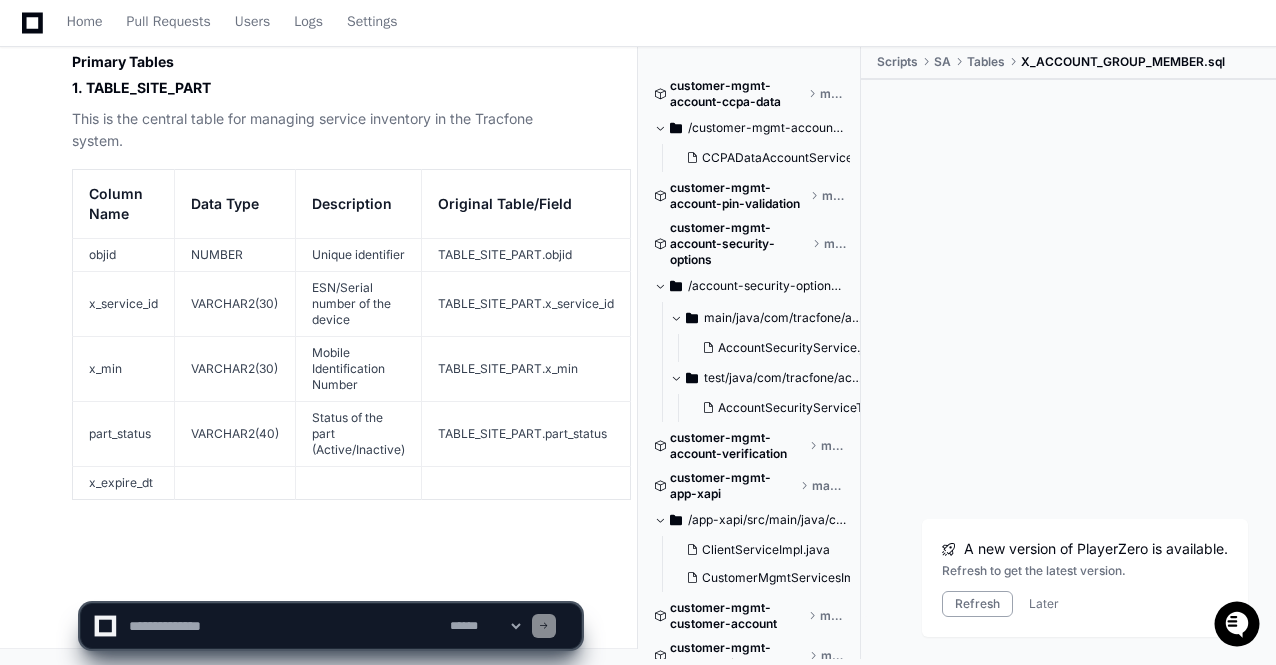scroll, scrollTop: 75668, scrollLeft: 0, axis: vertical 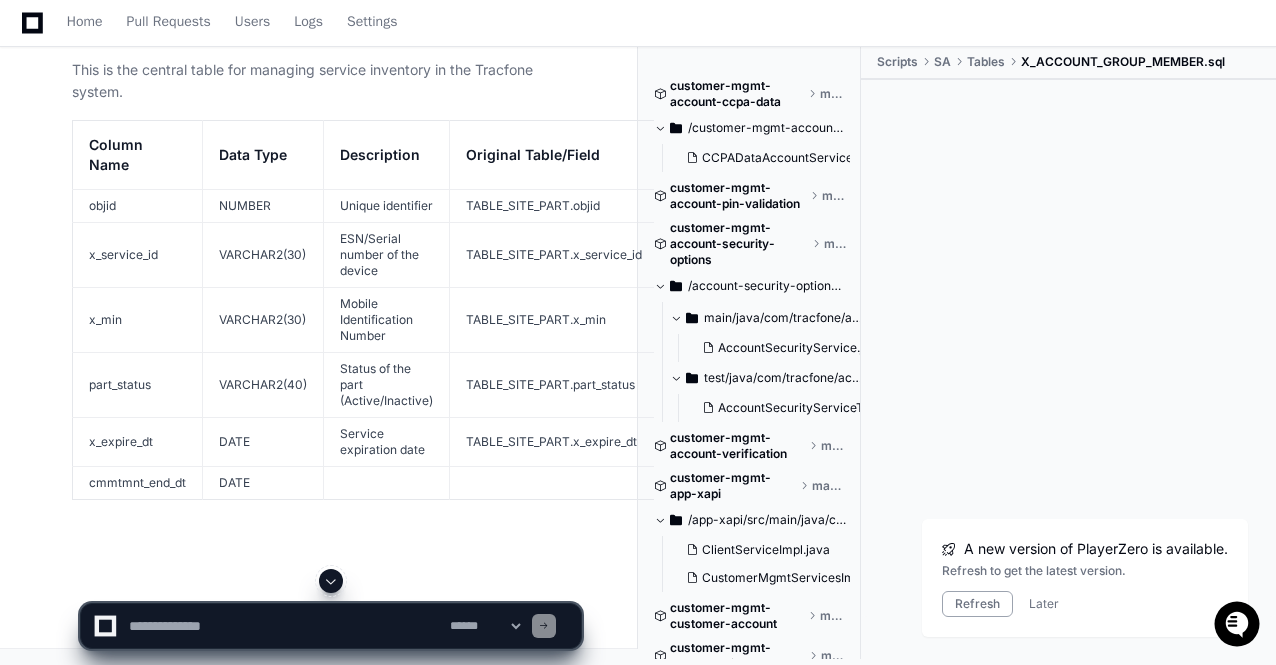 click 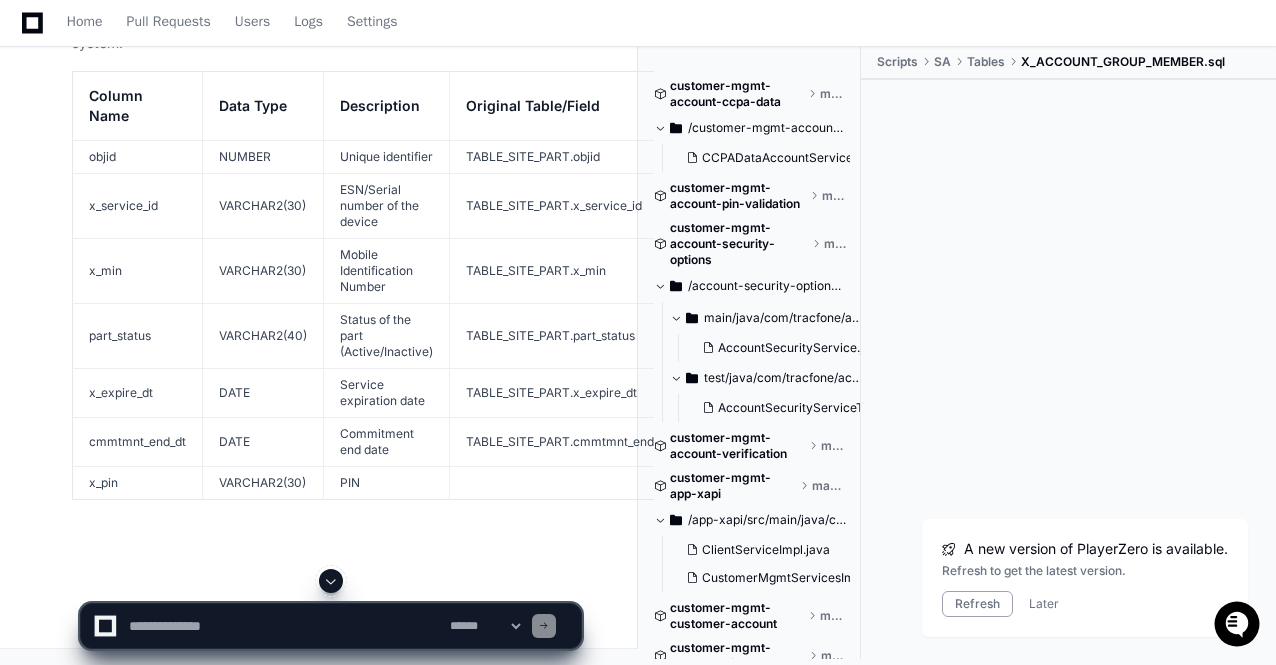 click 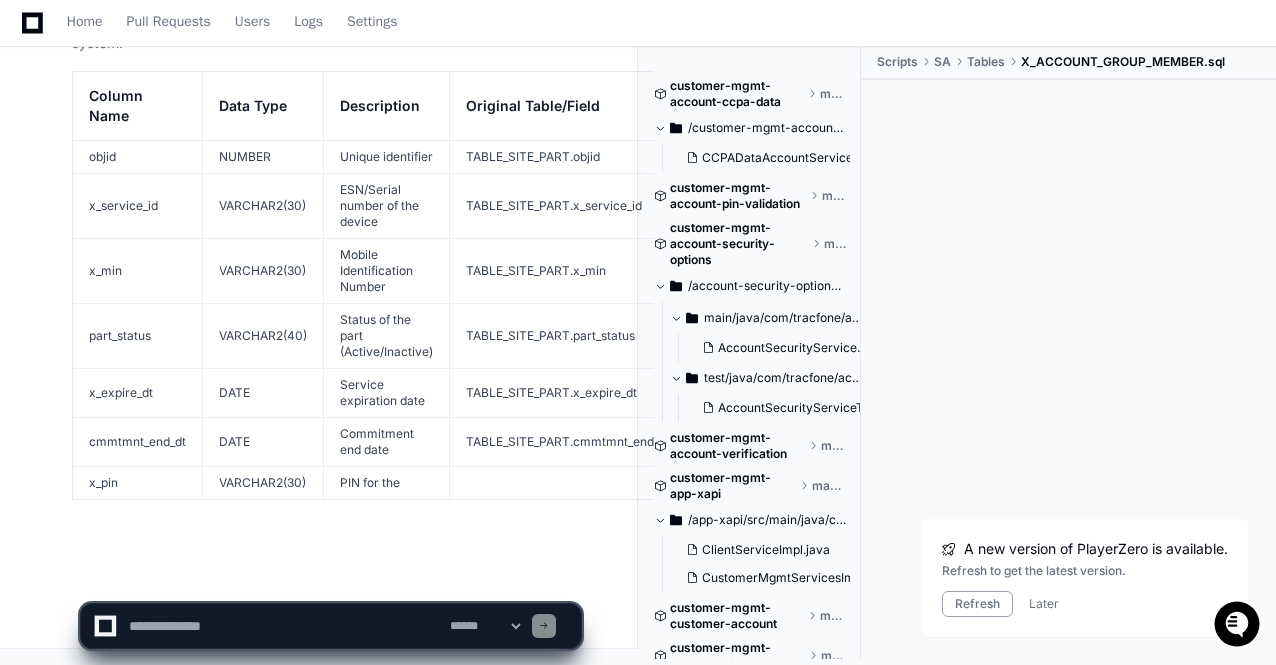 scroll, scrollTop: 75745, scrollLeft: 0, axis: vertical 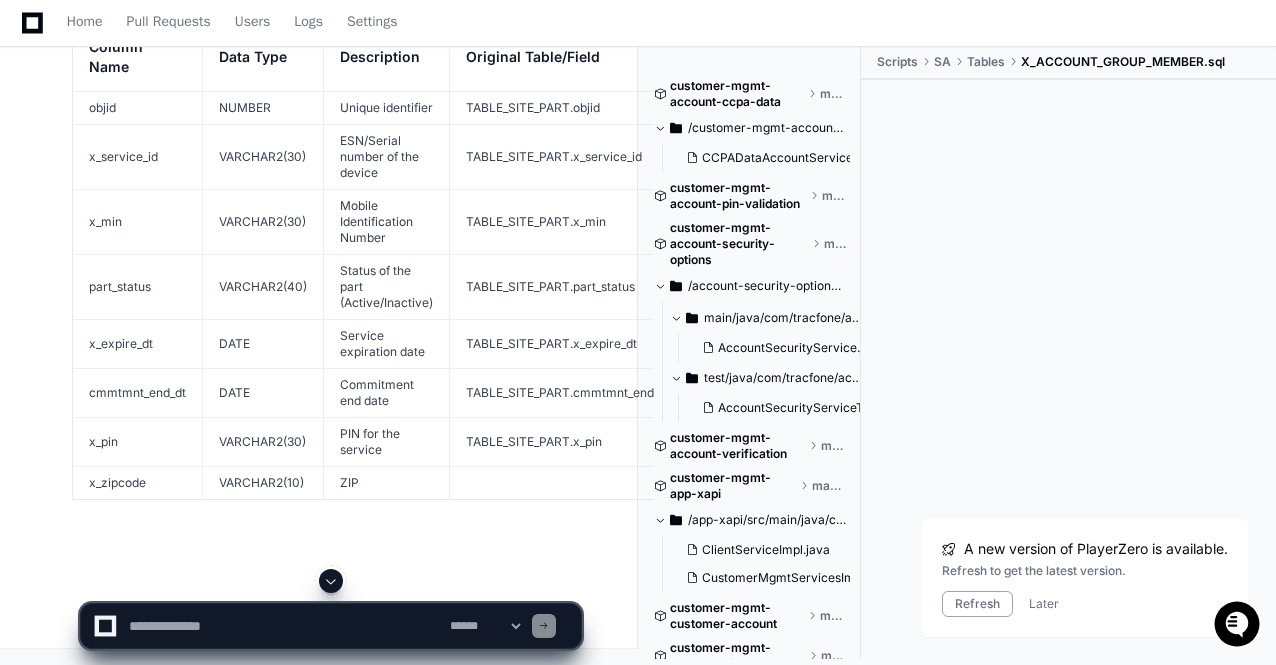 click 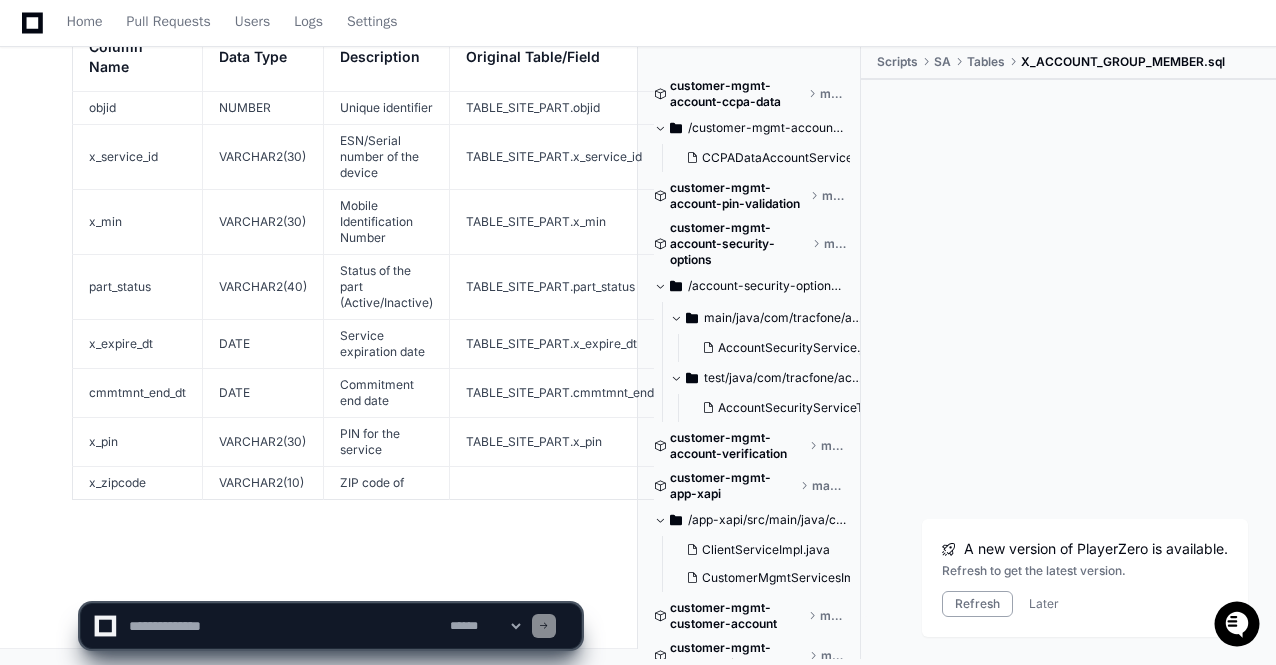 scroll, scrollTop: 75794, scrollLeft: 0, axis: vertical 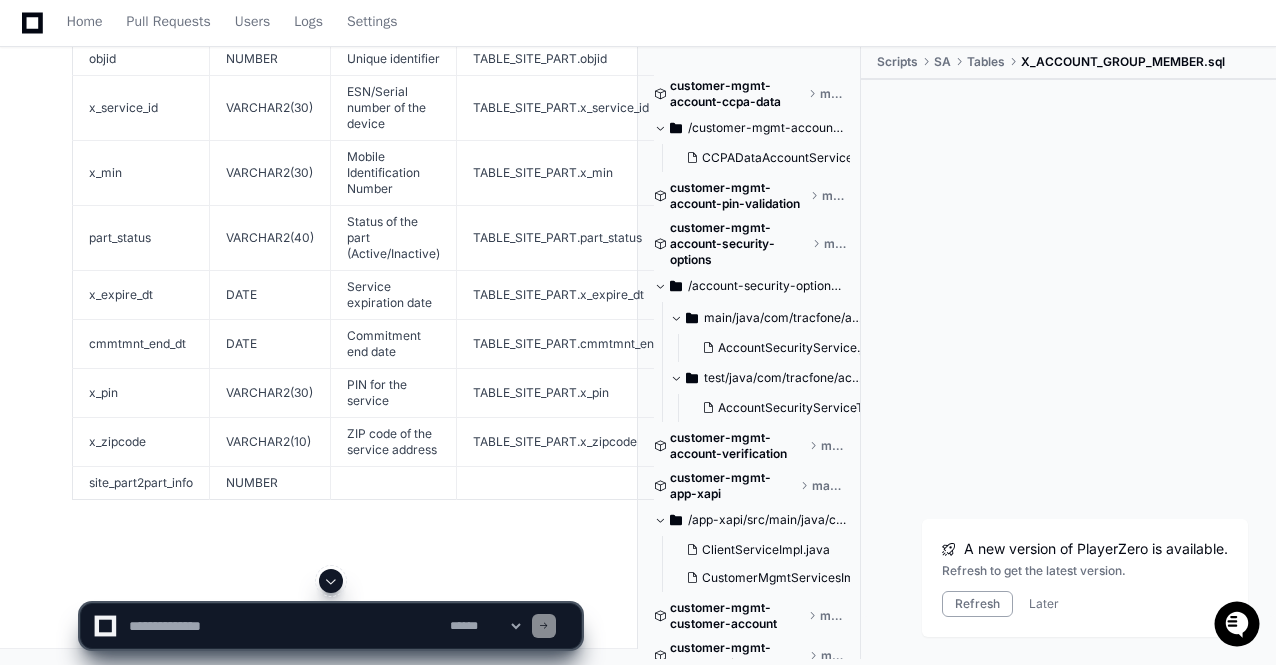 click 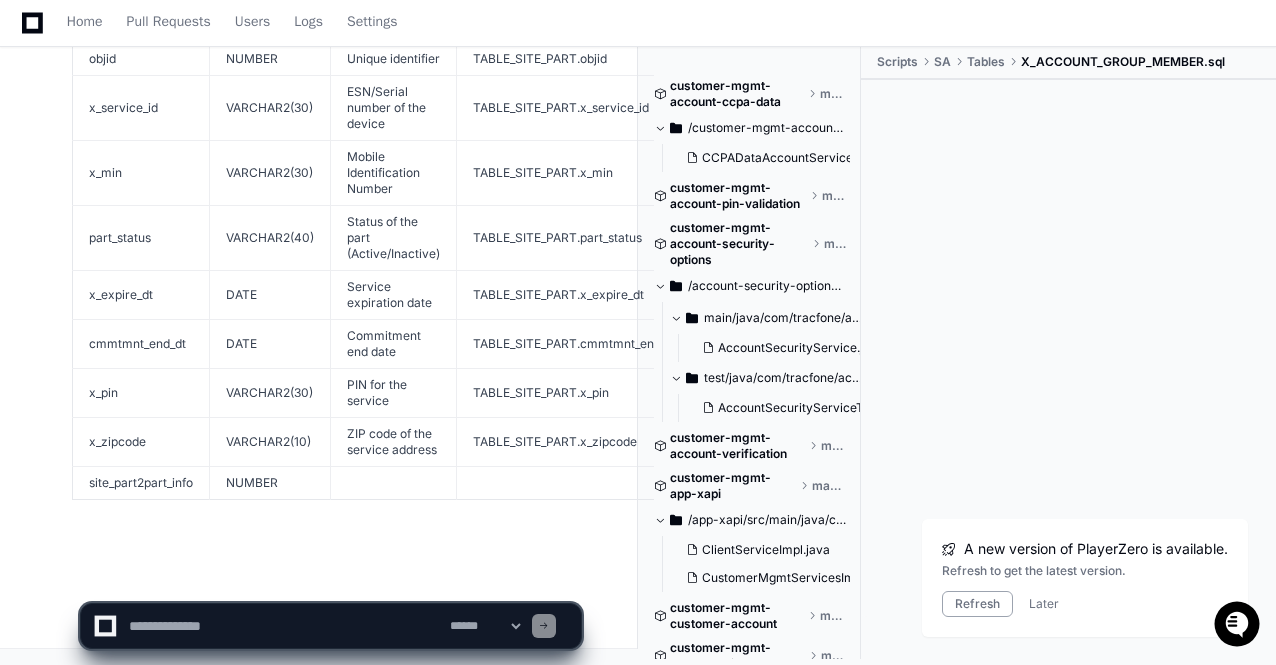 scroll, scrollTop: 75842, scrollLeft: 0, axis: vertical 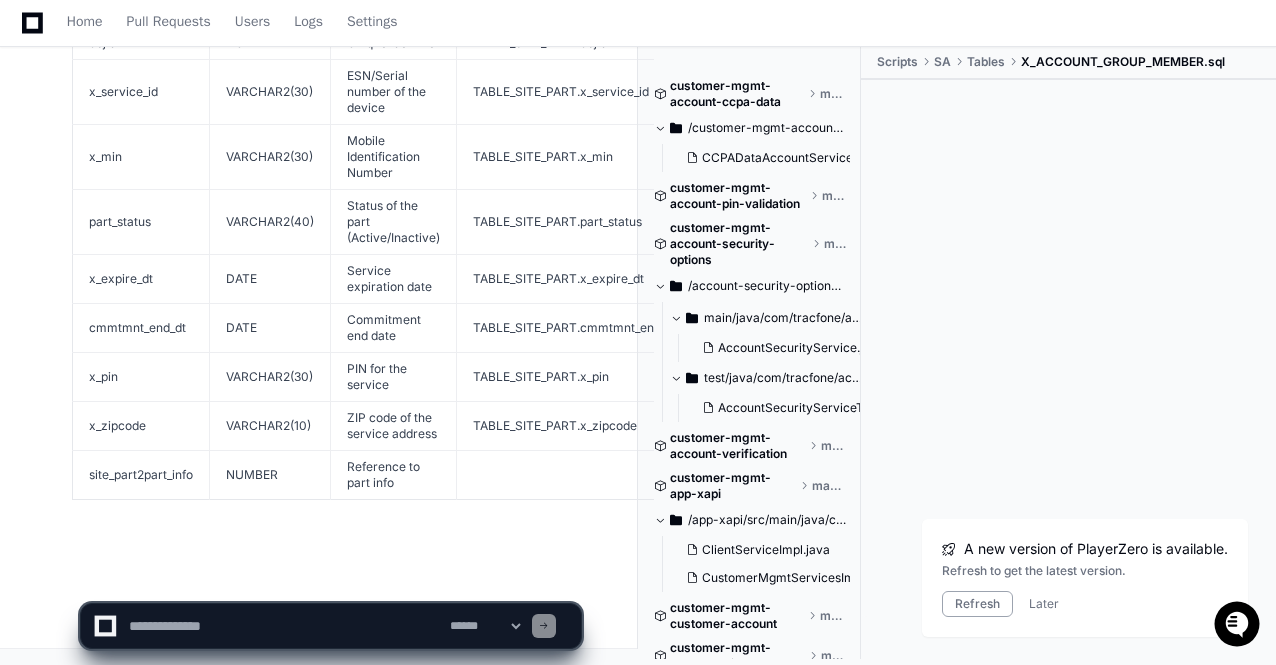click on "**********" 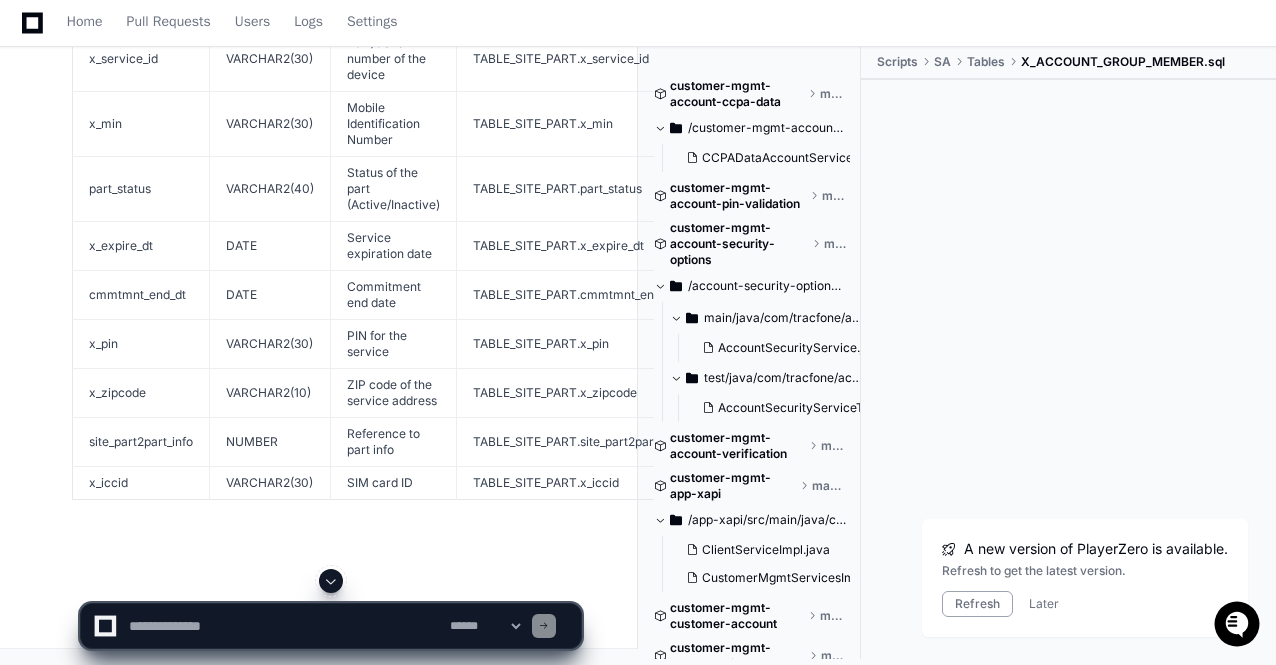 click 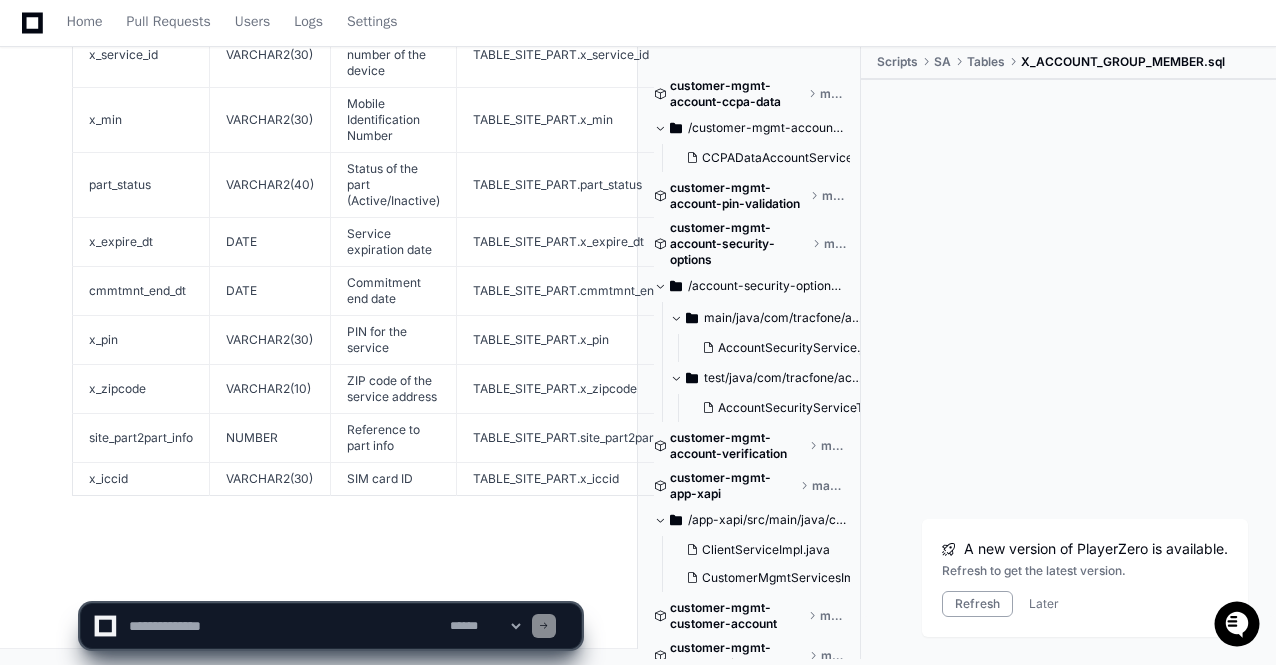 scroll, scrollTop: 75891, scrollLeft: 0, axis: vertical 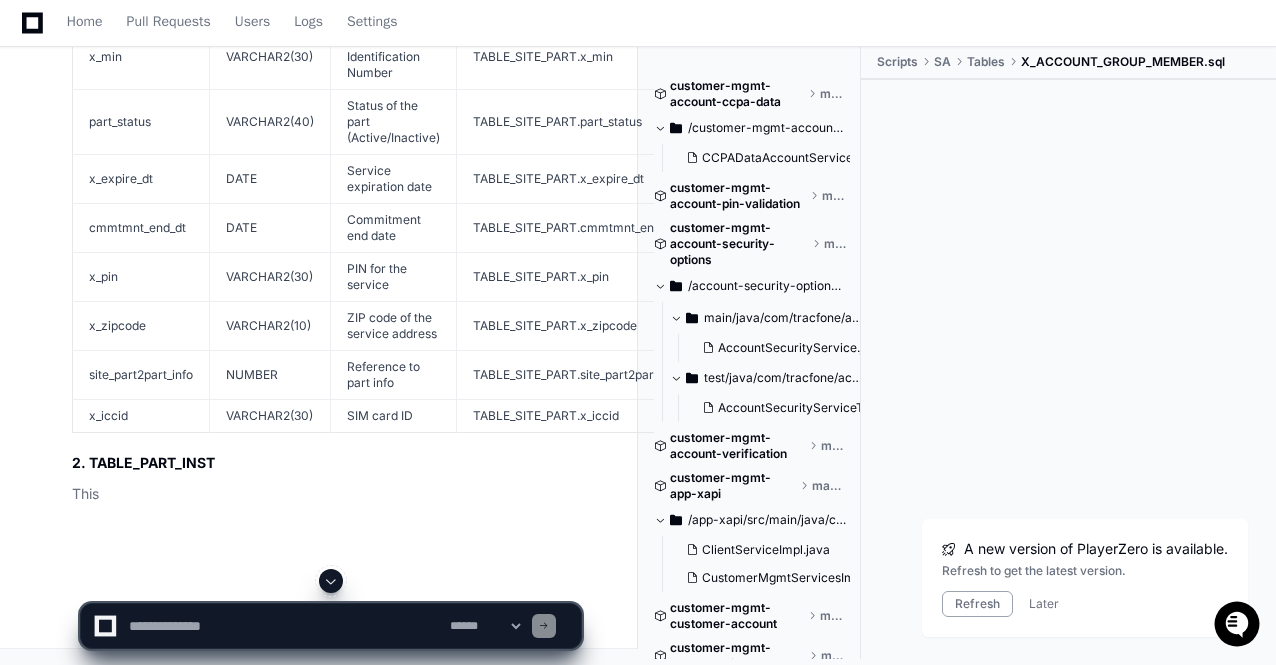 click 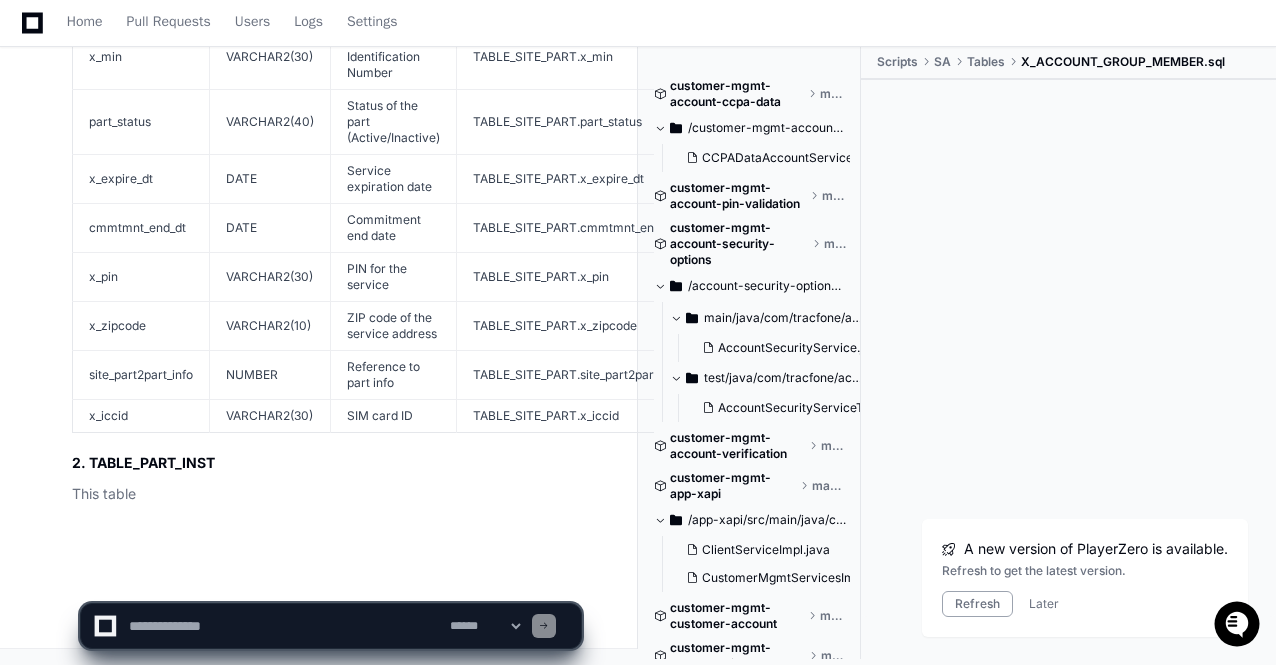 scroll, scrollTop: 75958, scrollLeft: 0, axis: vertical 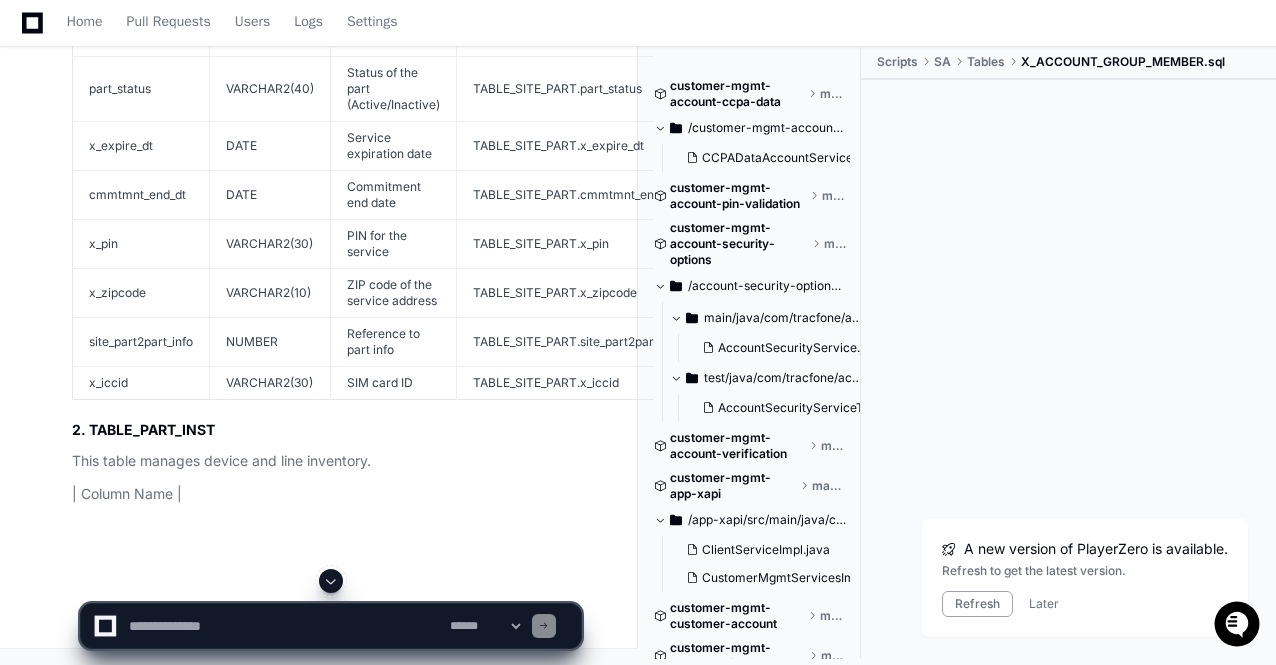 click 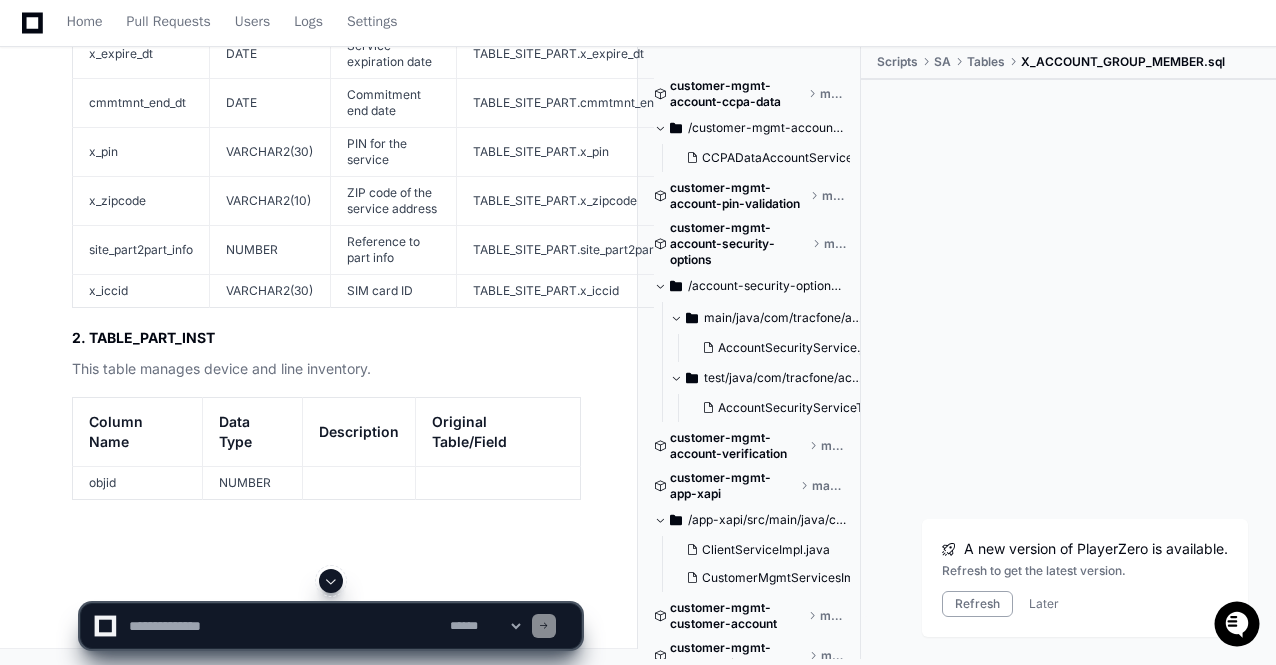 click 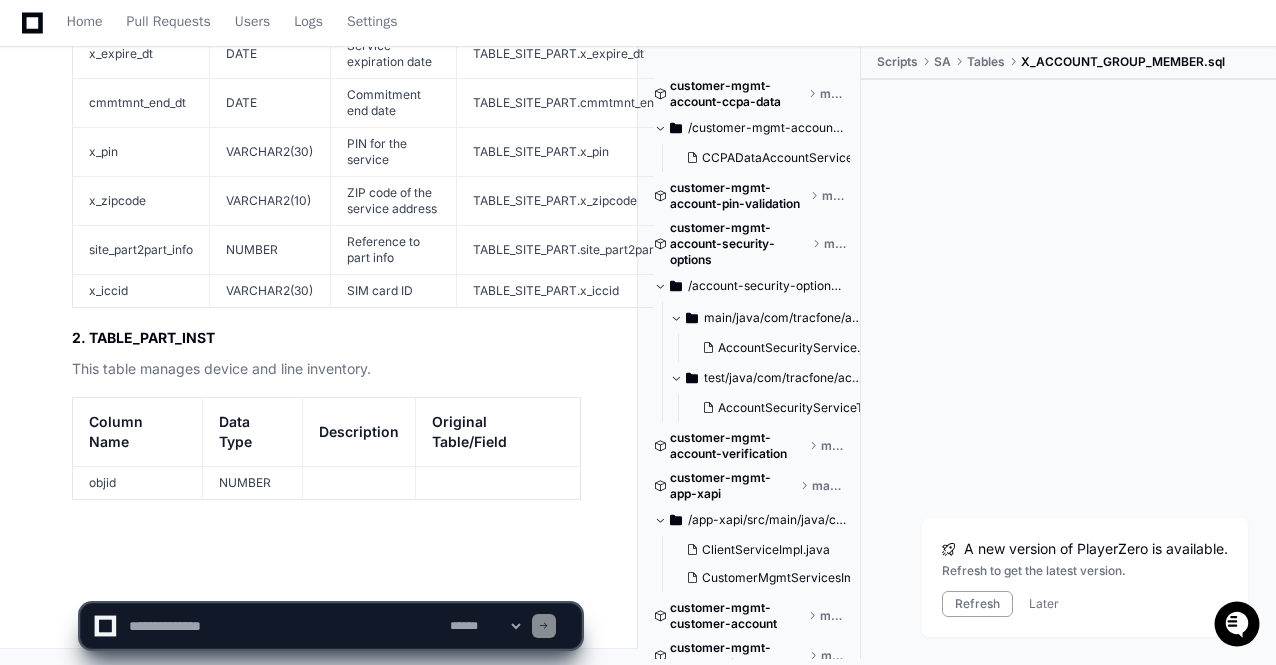 scroll, scrollTop: 76062, scrollLeft: 0, axis: vertical 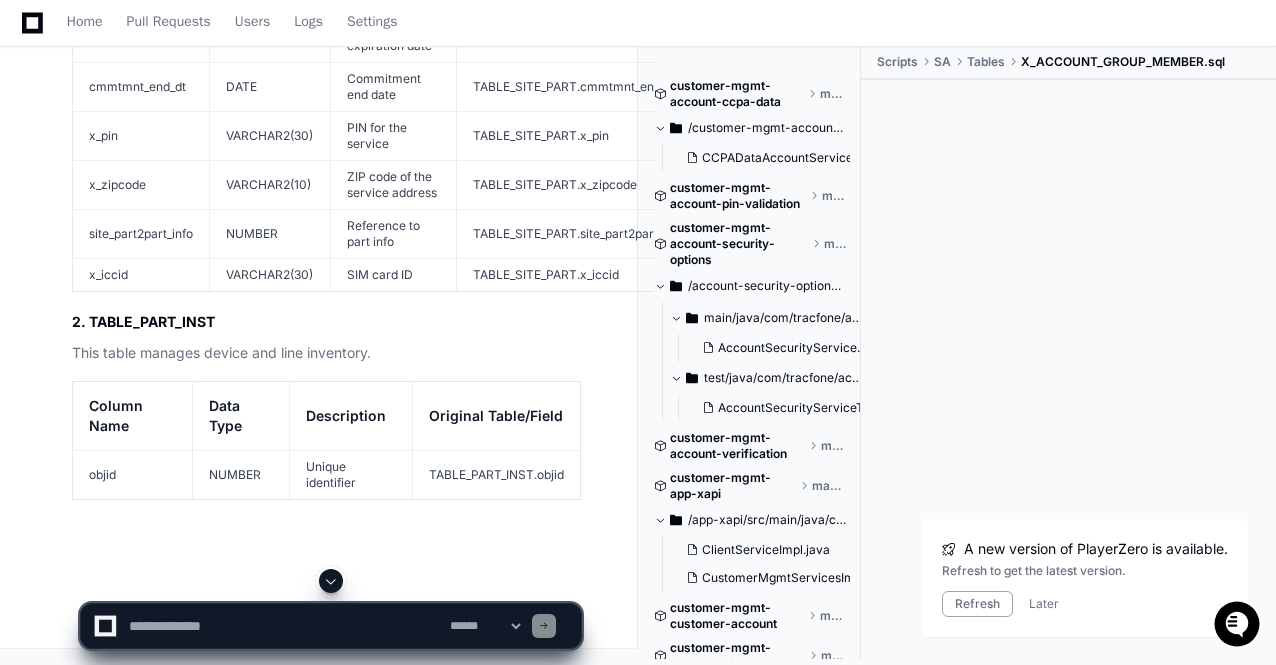 click 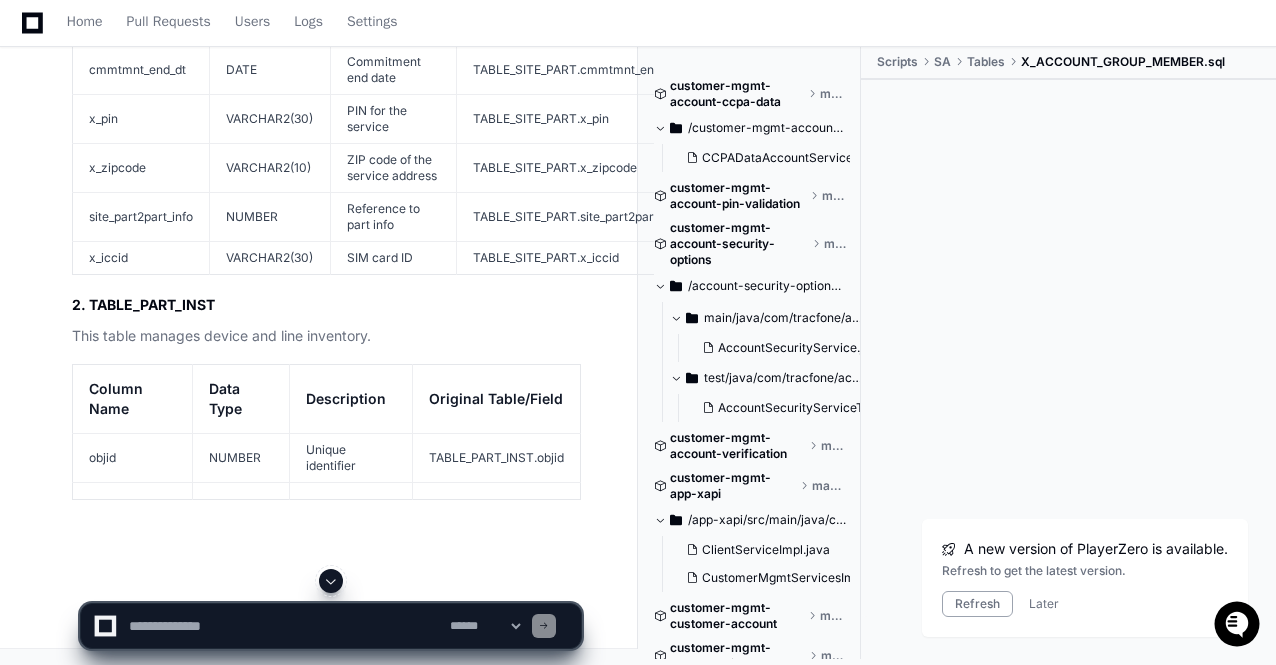 scroll, scrollTop: 76114, scrollLeft: 0, axis: vertical 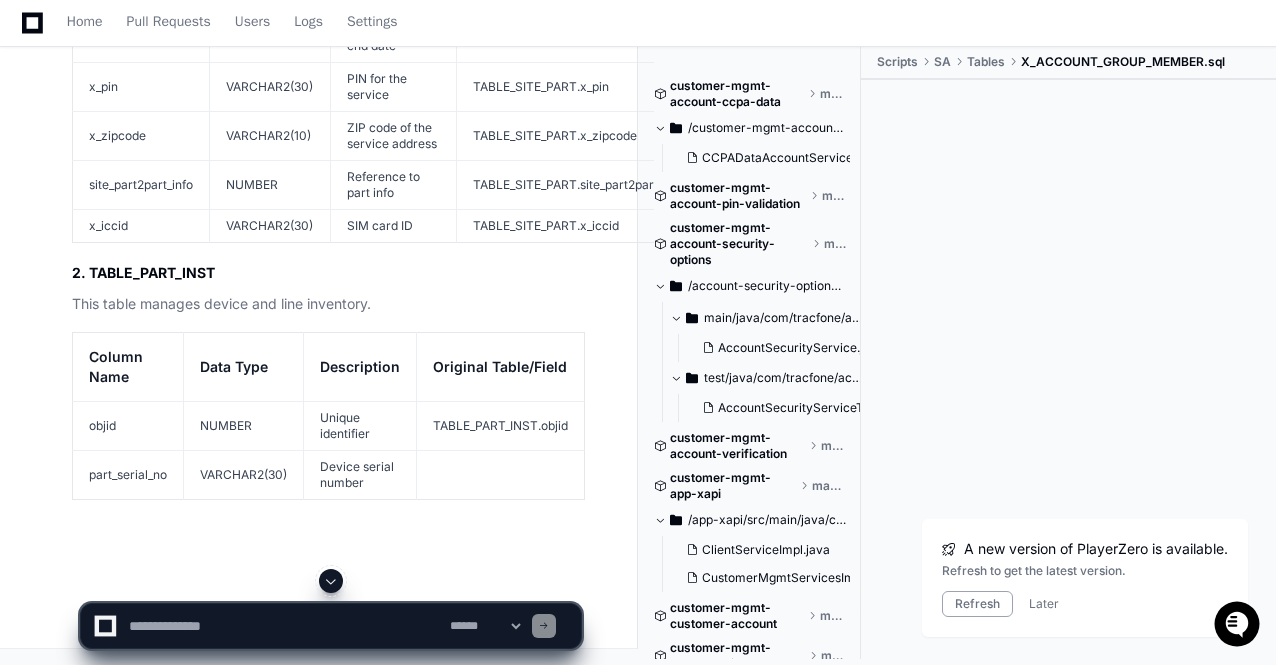 click 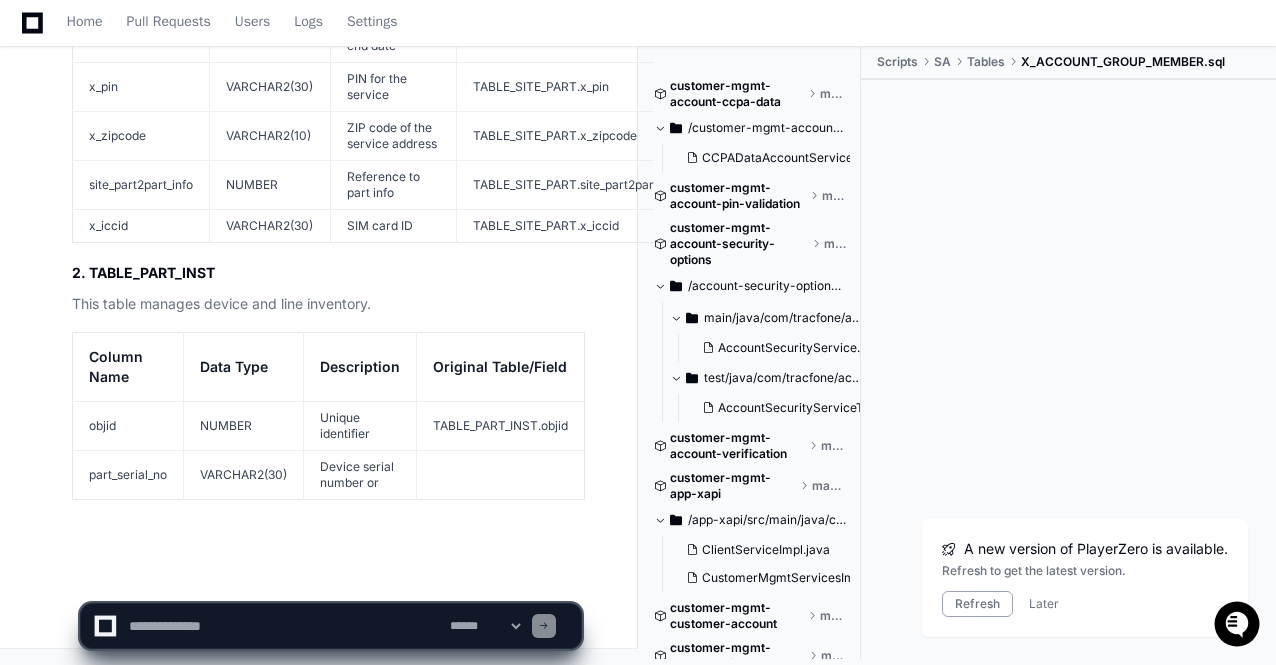 scroll, scrollTop: 76146, scrollLeft: 0, axis: vertical 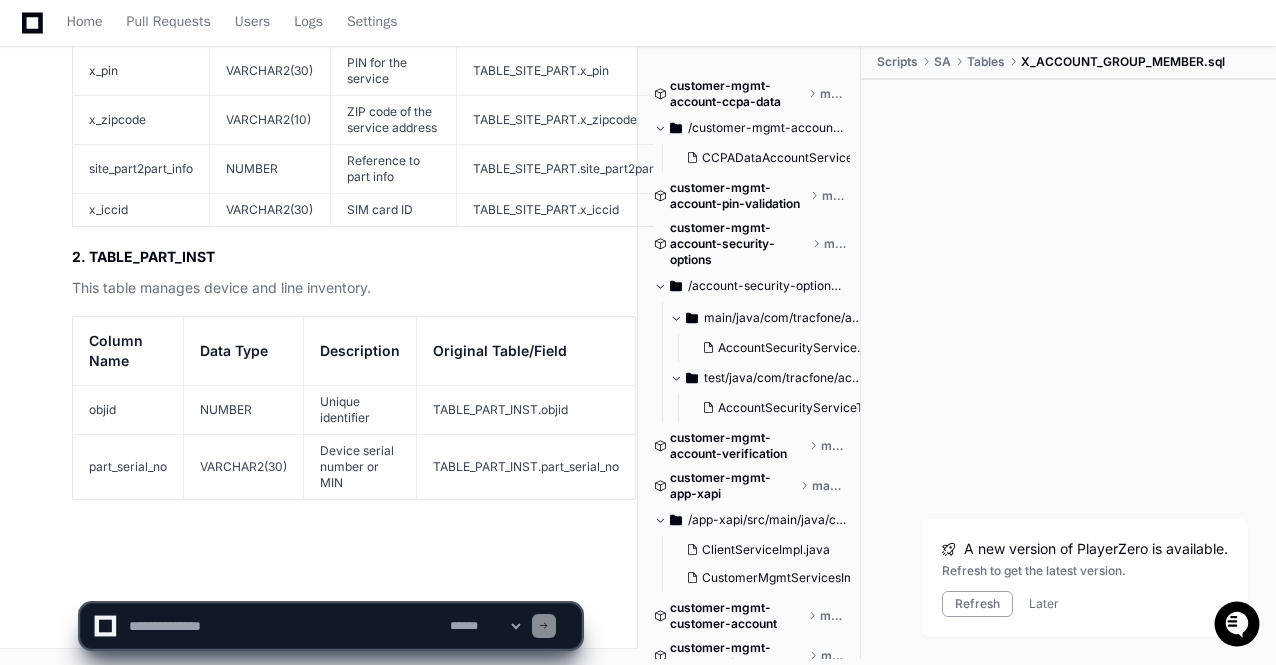 click 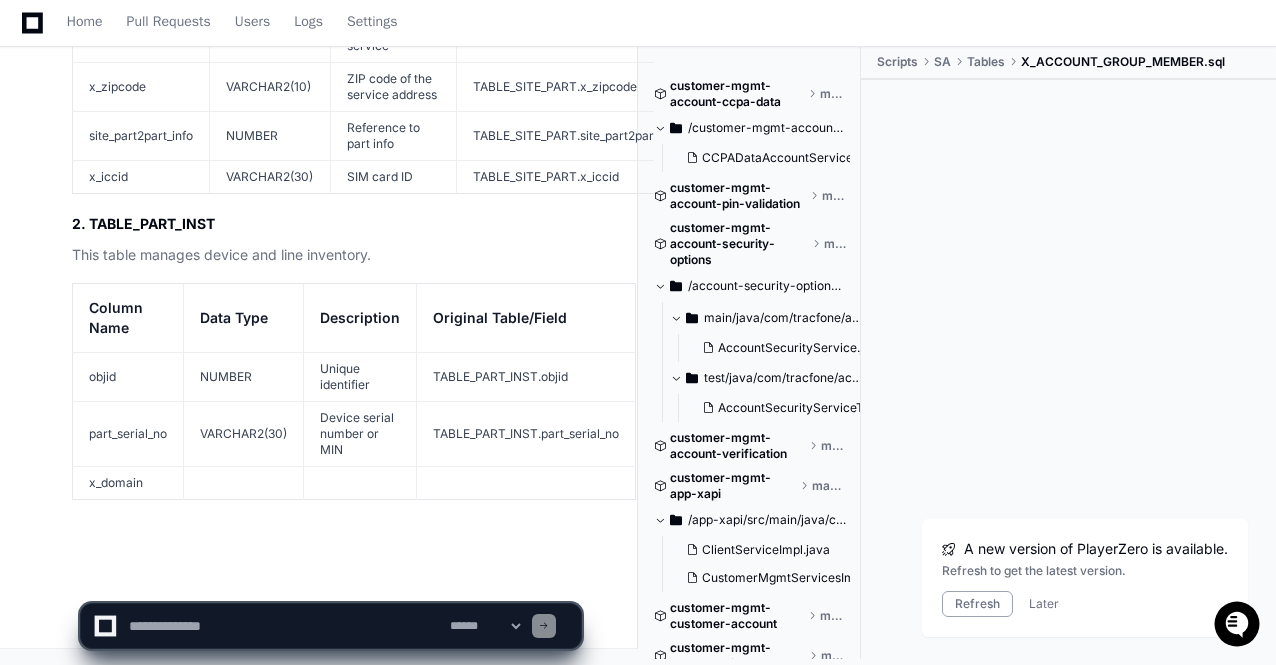 scroll, scrollTop: 76195, scrollLeft: 0, axis: vertical 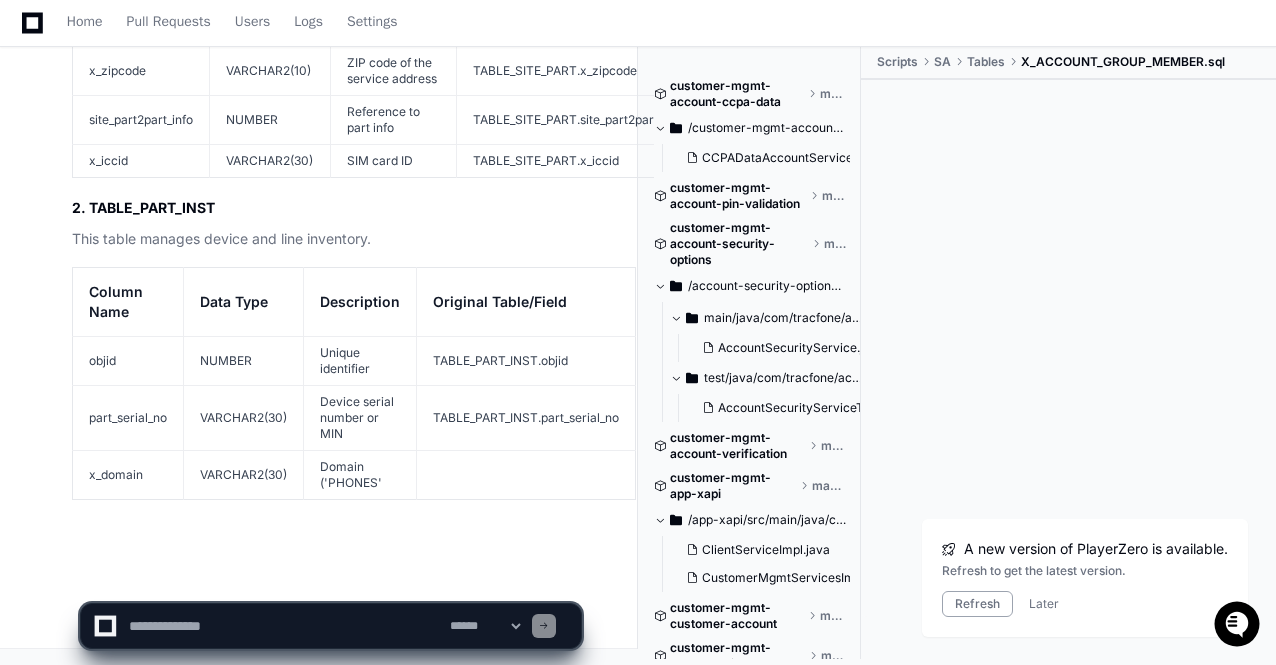 click on "**********" 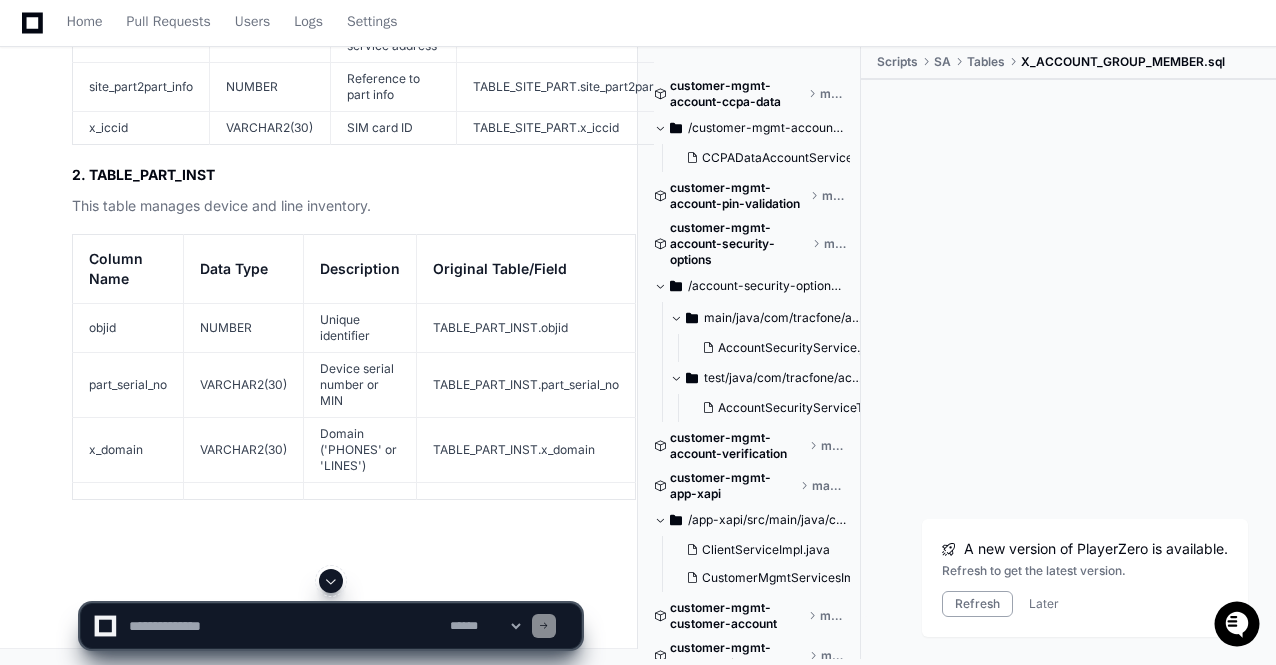 click 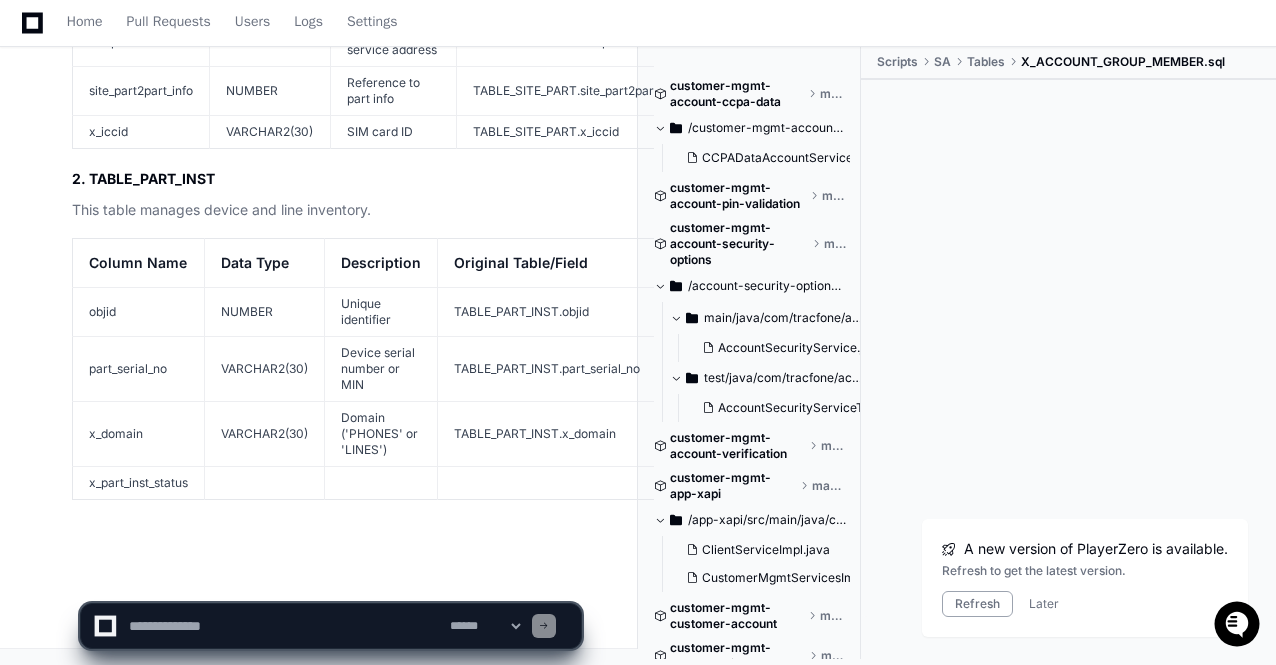 scroll, scrollTop: 76240, scrollLeft: 0, axis: vertical 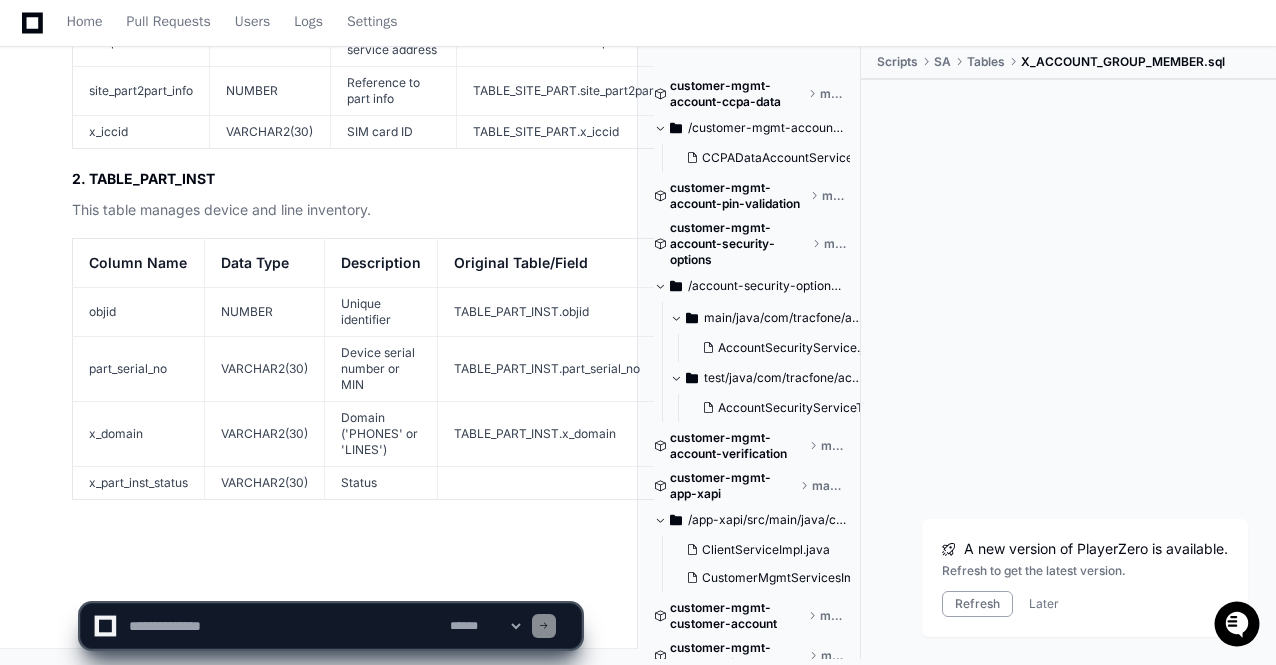 click on "**********" 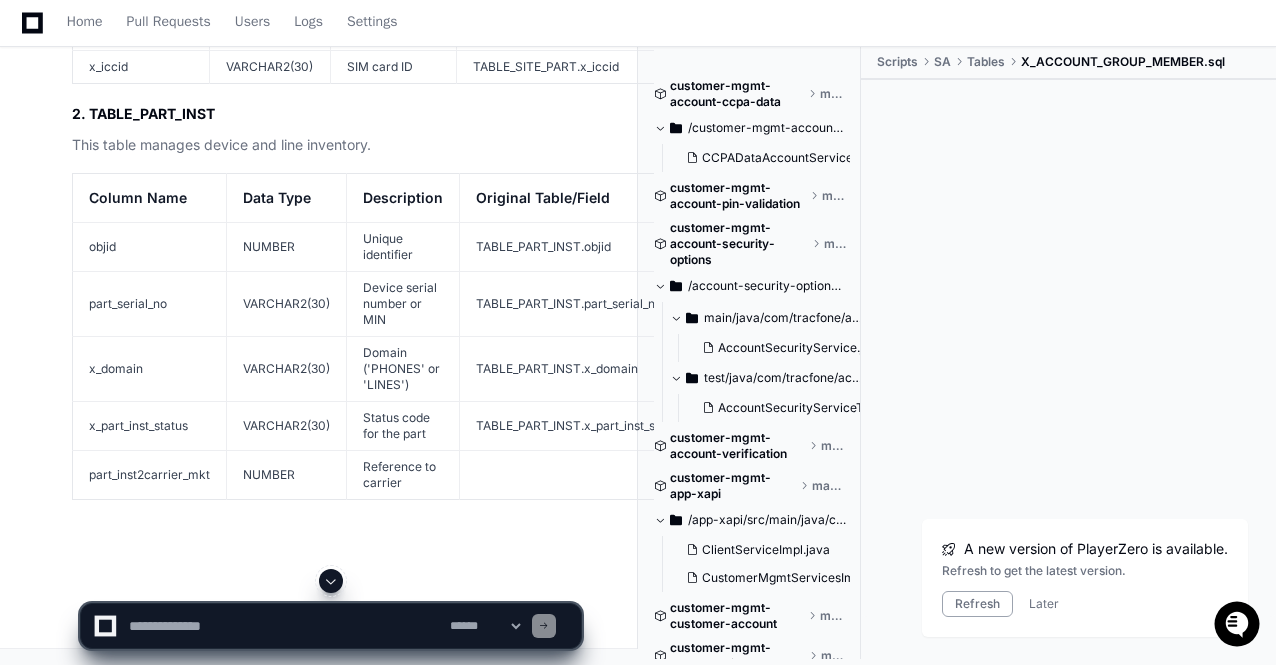 click 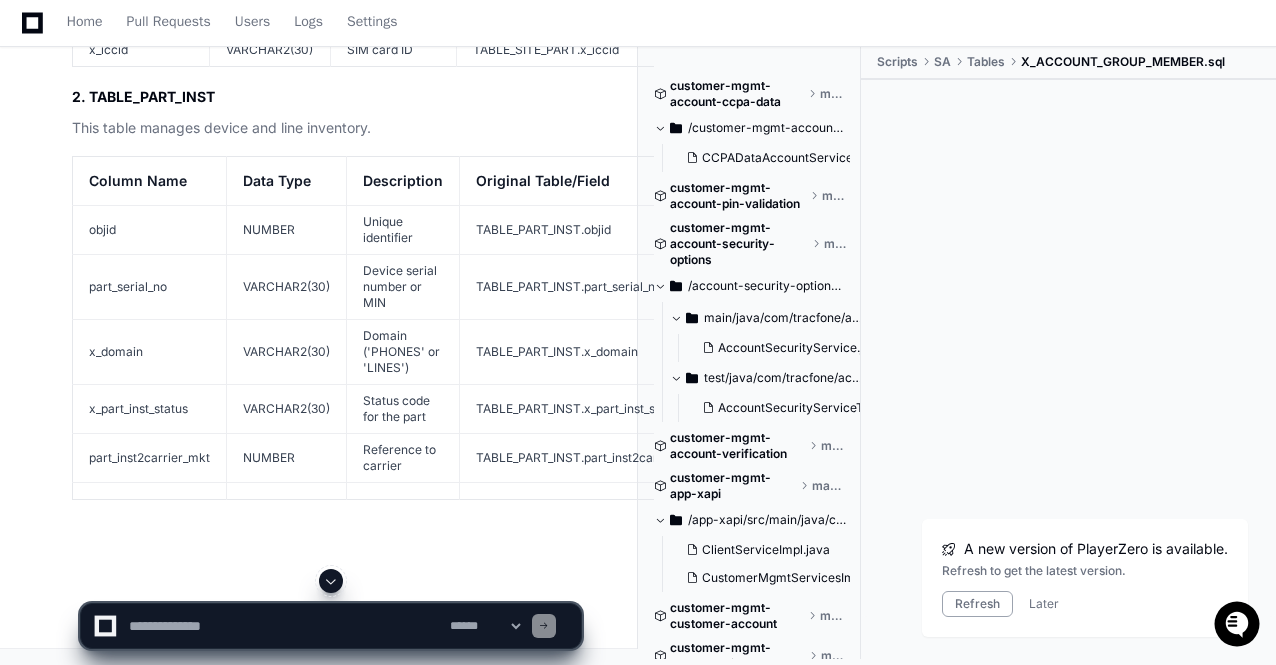 scroll, scrollTop: 76304, scrollLeft: 0, axis: vertical 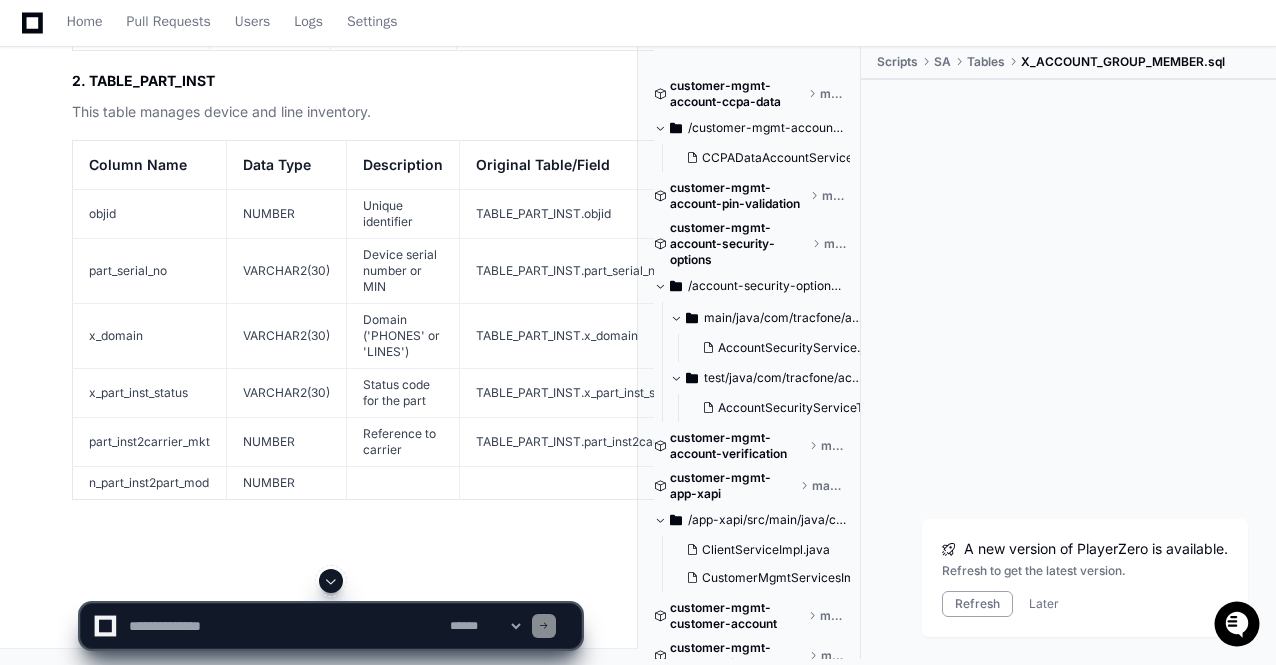 click 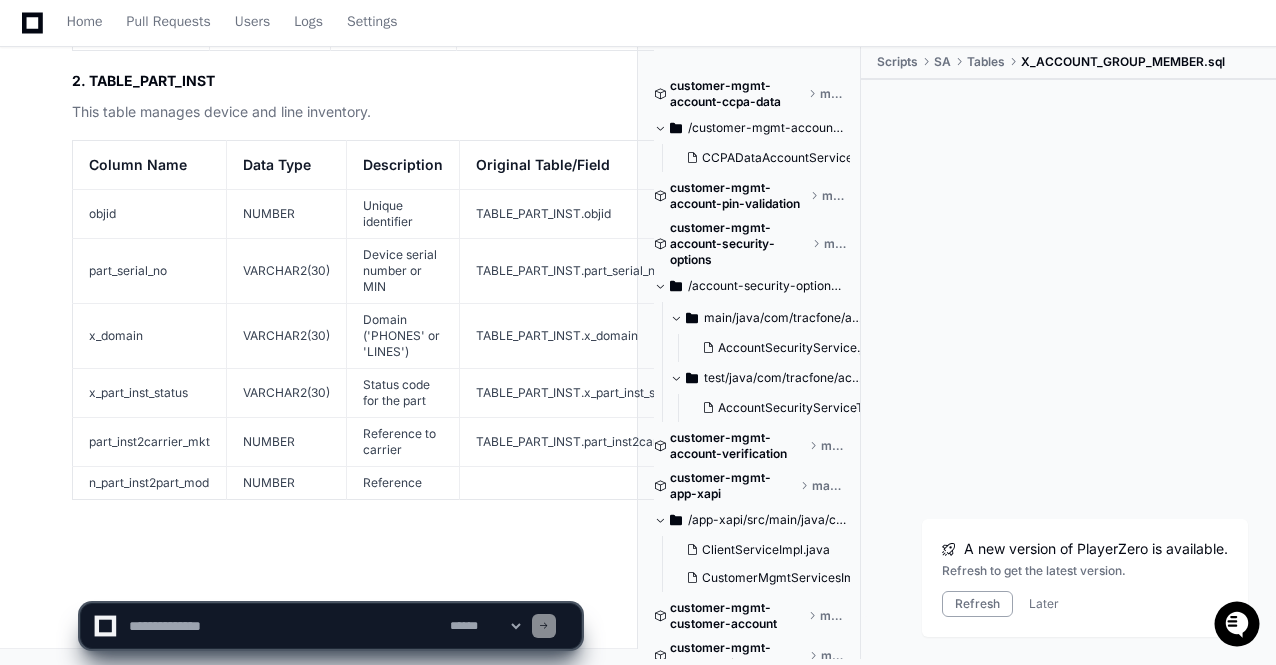 scroll, scrollTop: 76337, scrollLeft: 0, axis: vertical 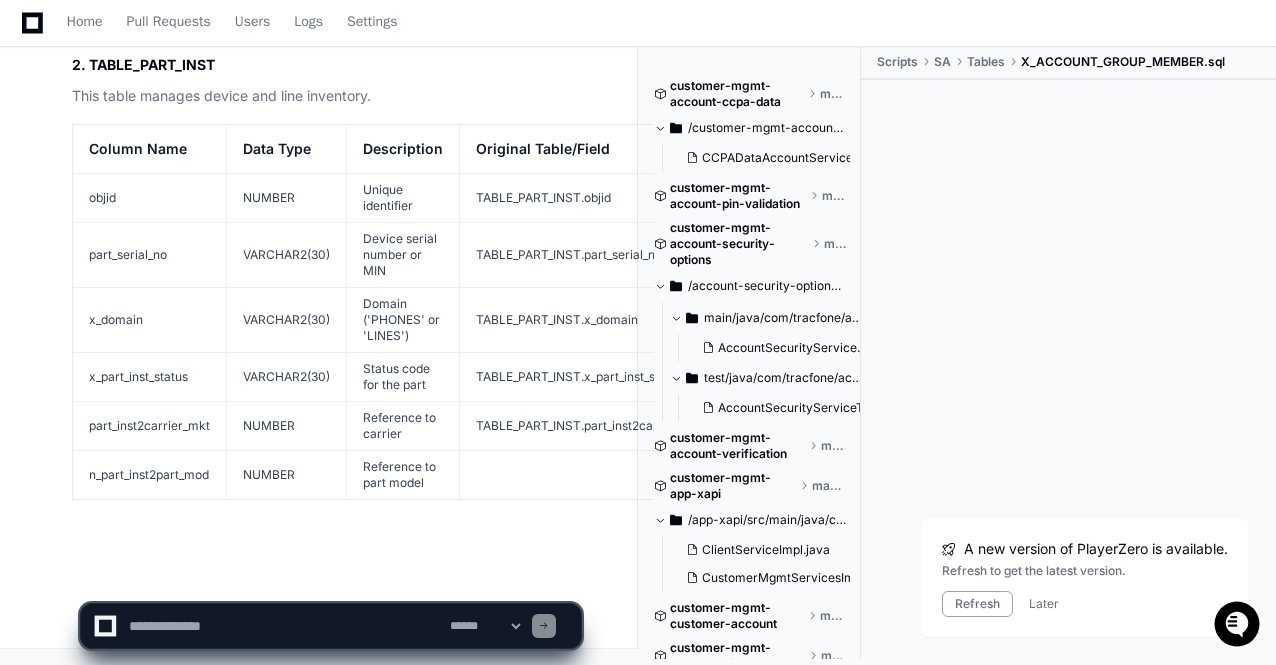 click on "**********" 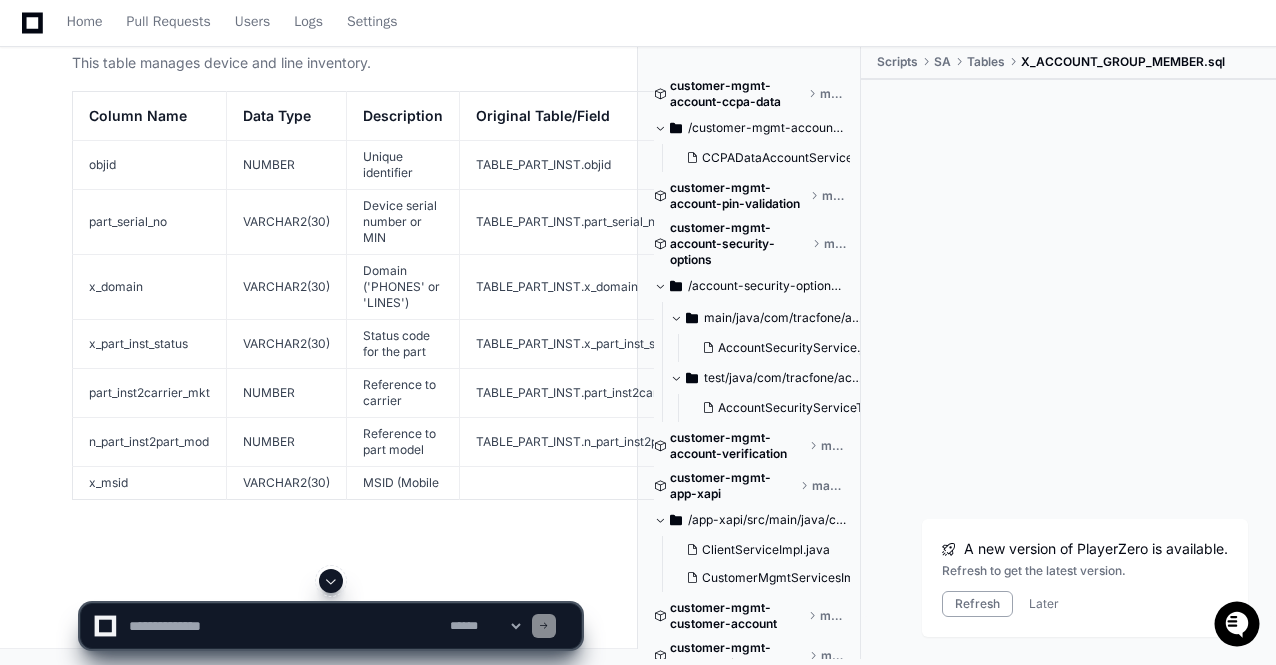 click 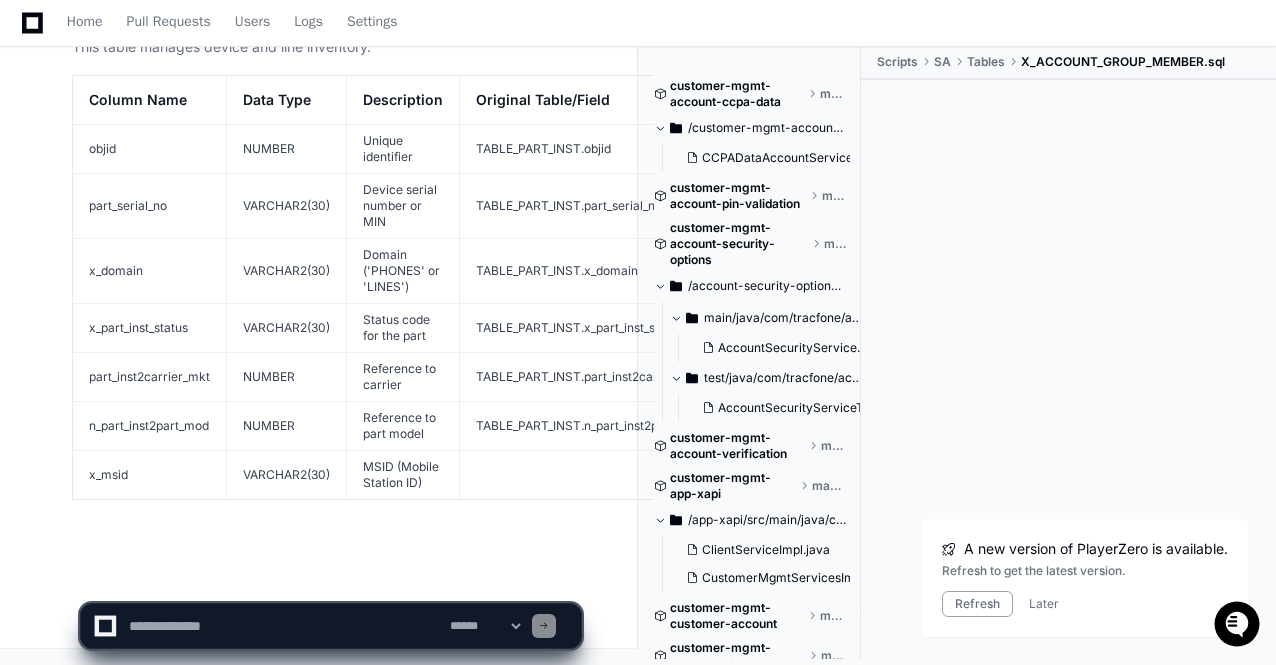 scroll, scrollTop: 76402, scrollLeft: 0, axis: vertical 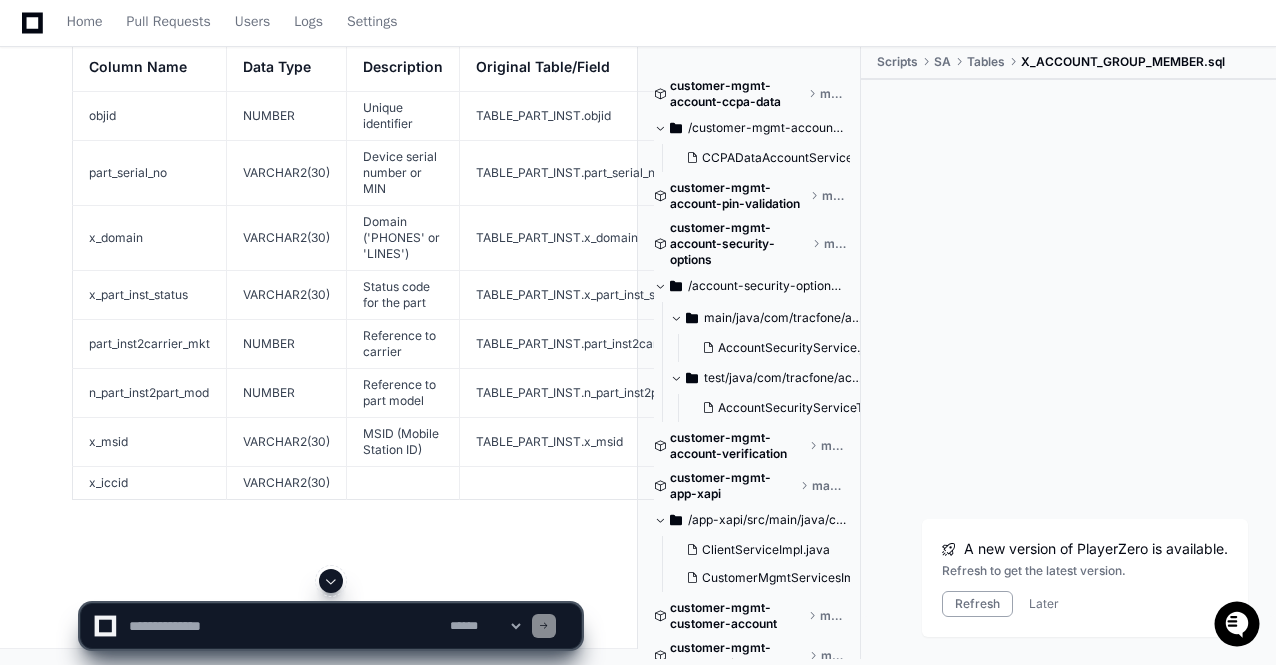 click 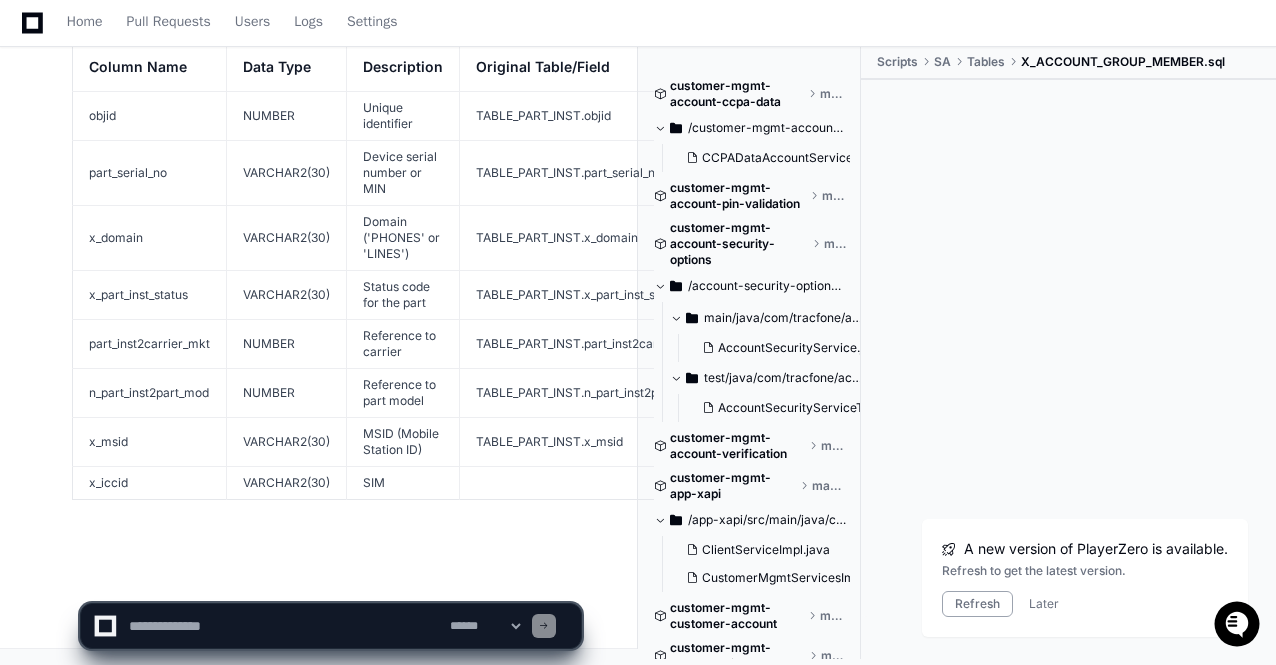 scroll, scrollTop: 76434, scrollLeft: 0, axis: vertical 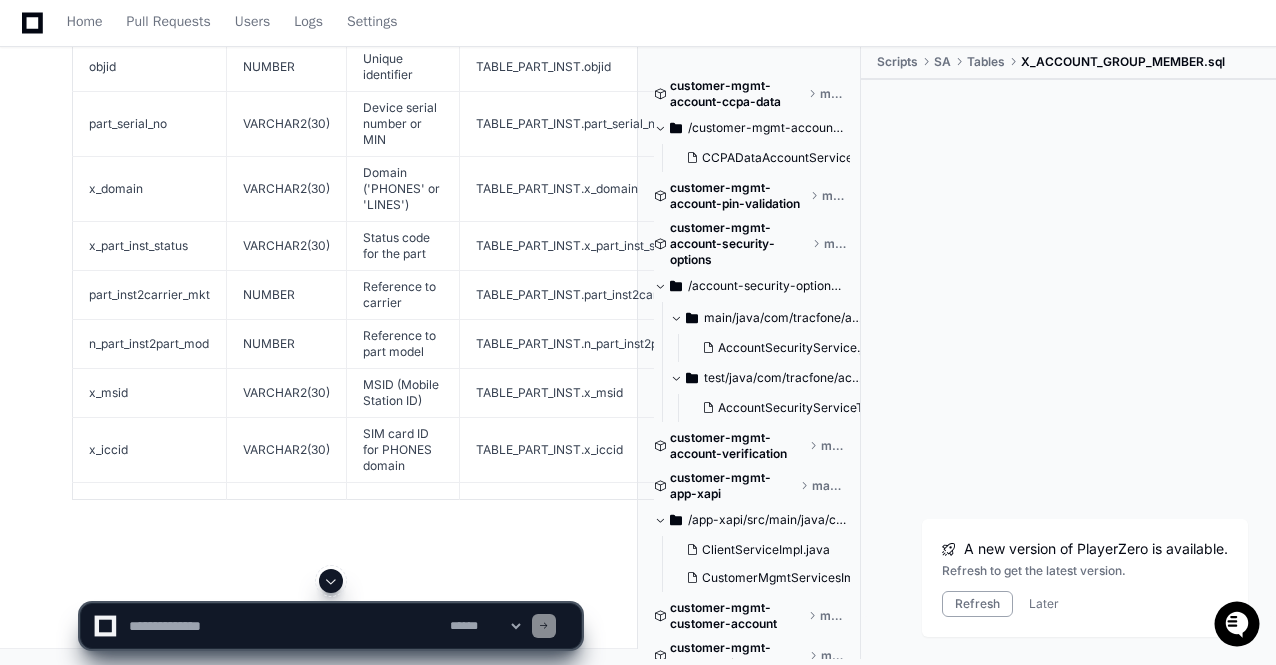 click 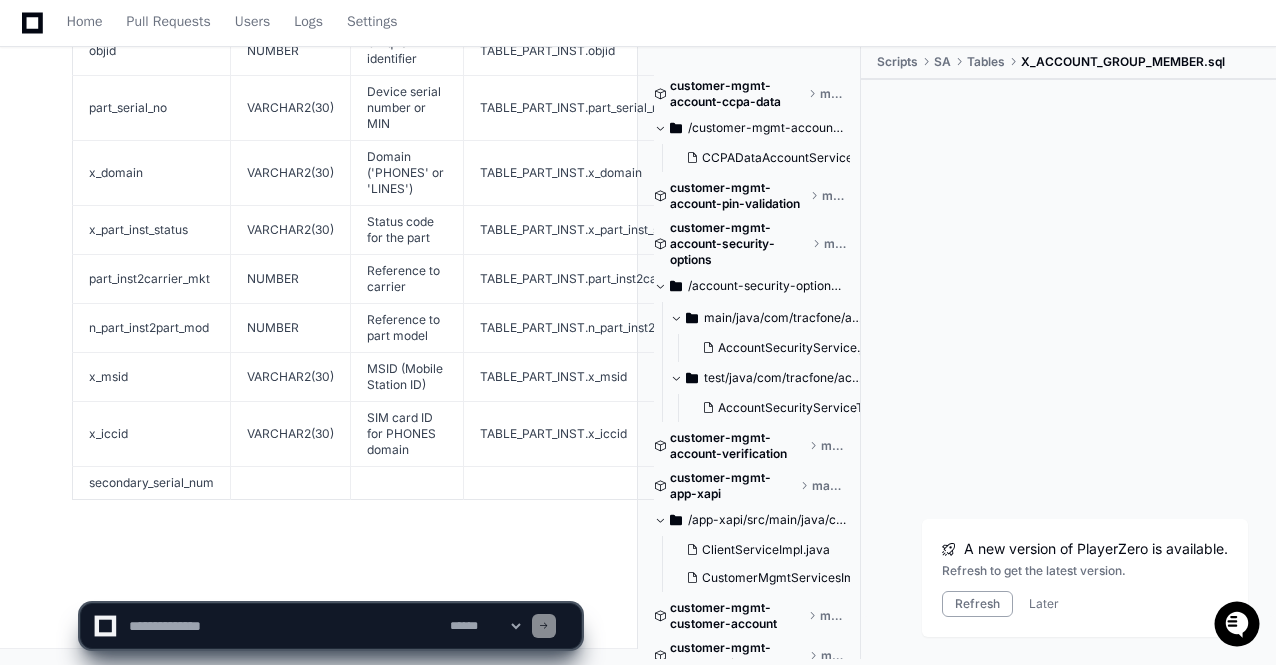 scroll, scrollTop: 76499, scrollLeft: 0, axis: vertical 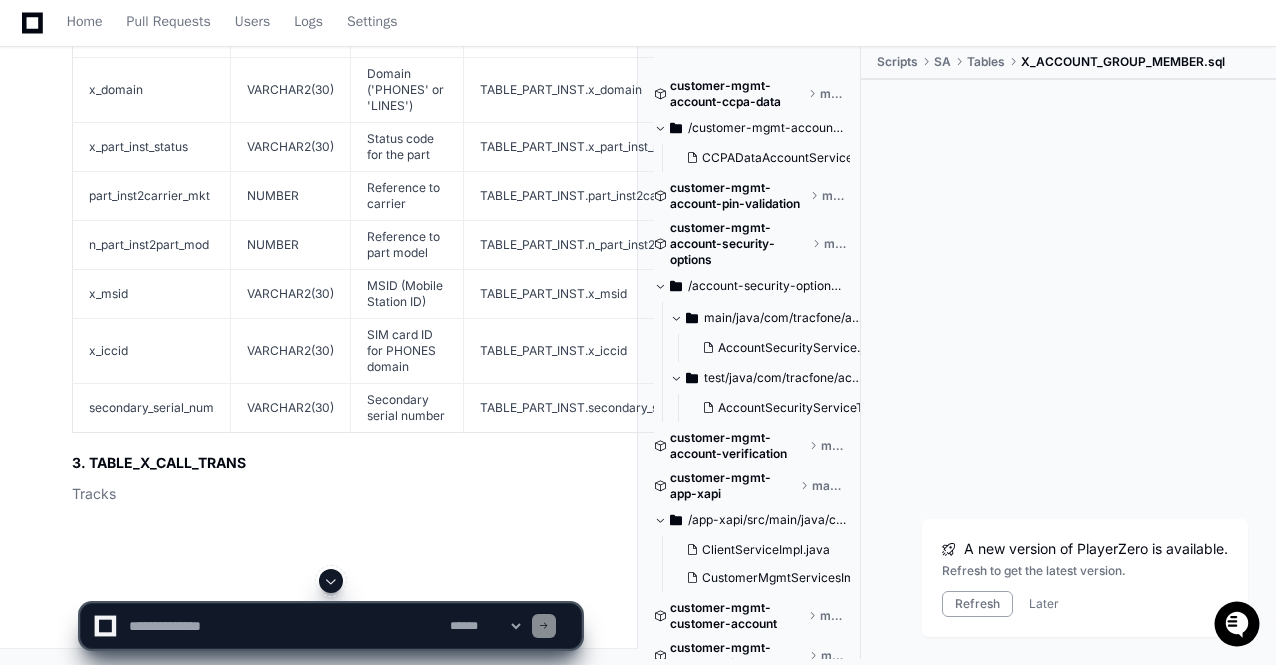 click 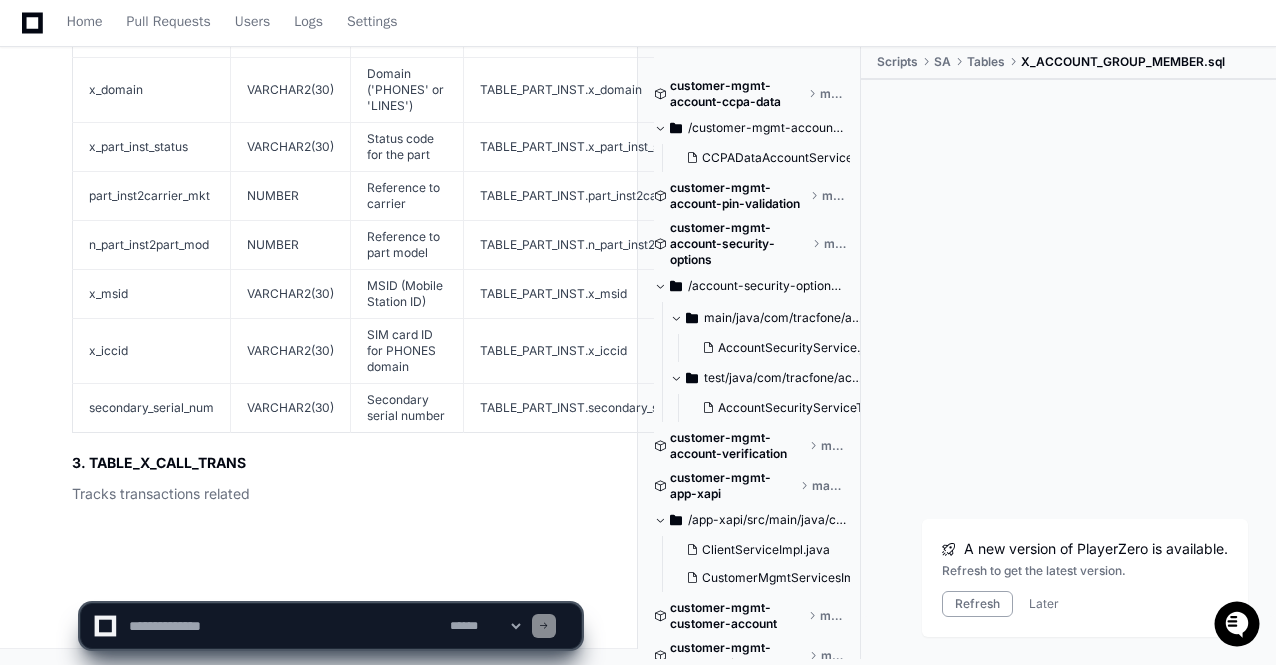 scroll, scrollTop: 76582, scrollLeft: 0, axis: vertical 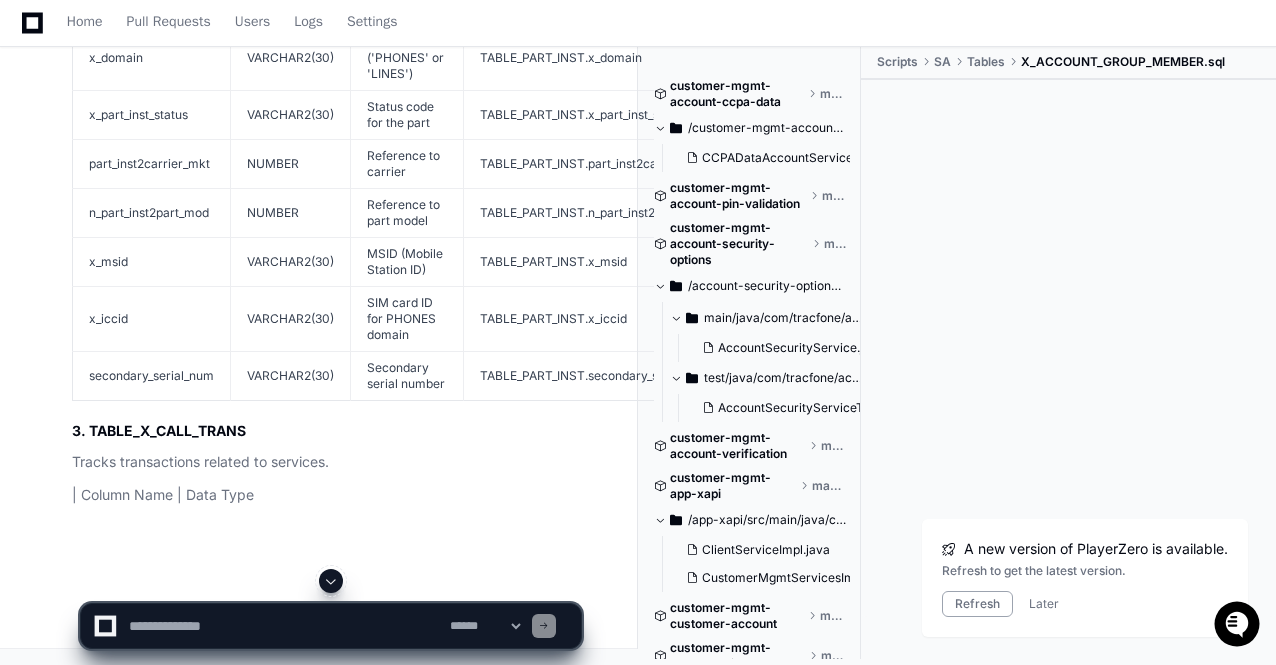 click 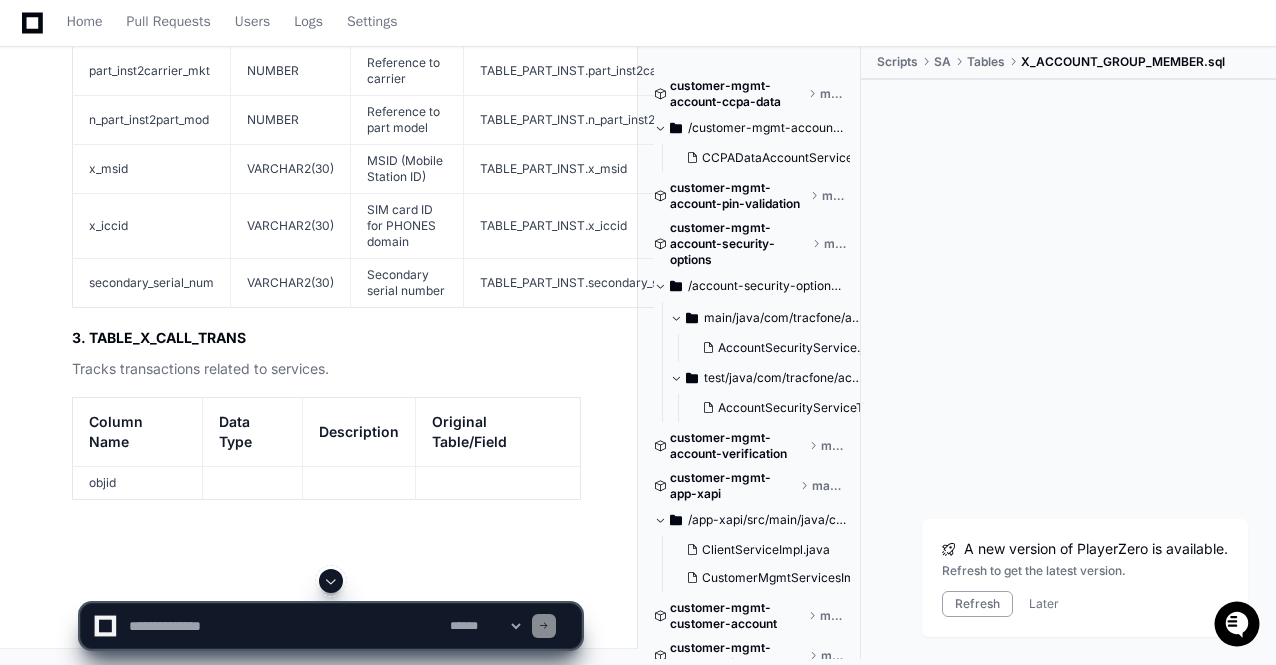 click 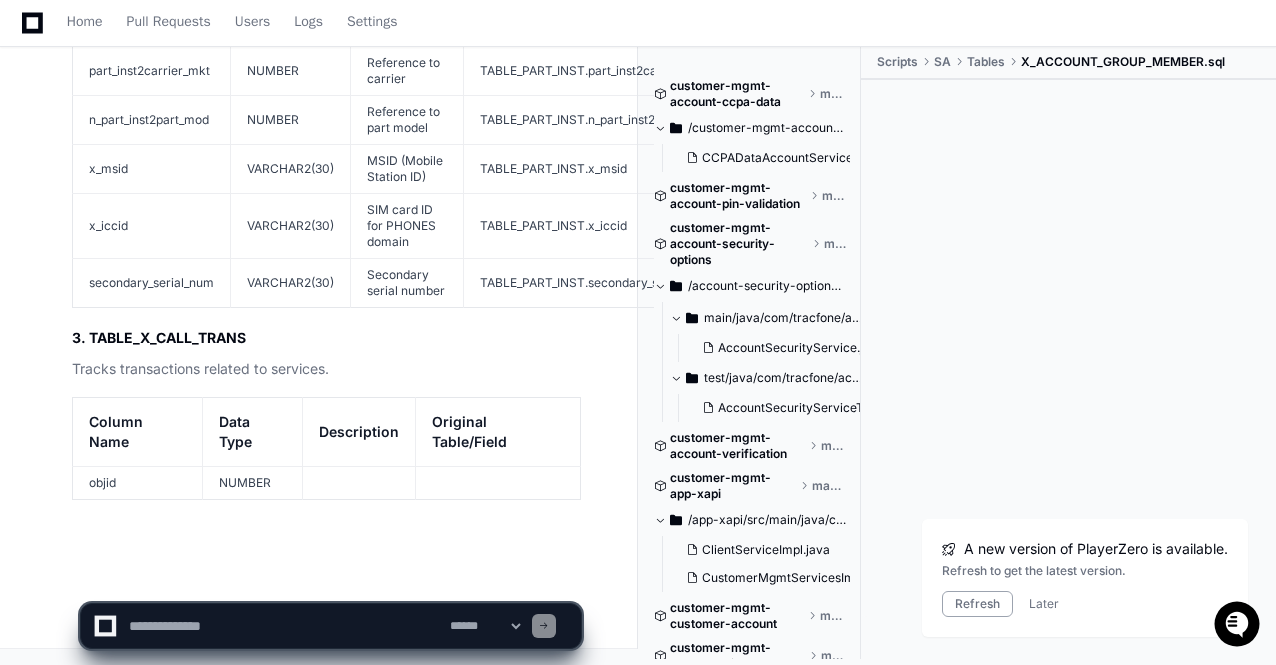 scroll, scrollTop: 76686, scrollLeft: 0, axis: vertical 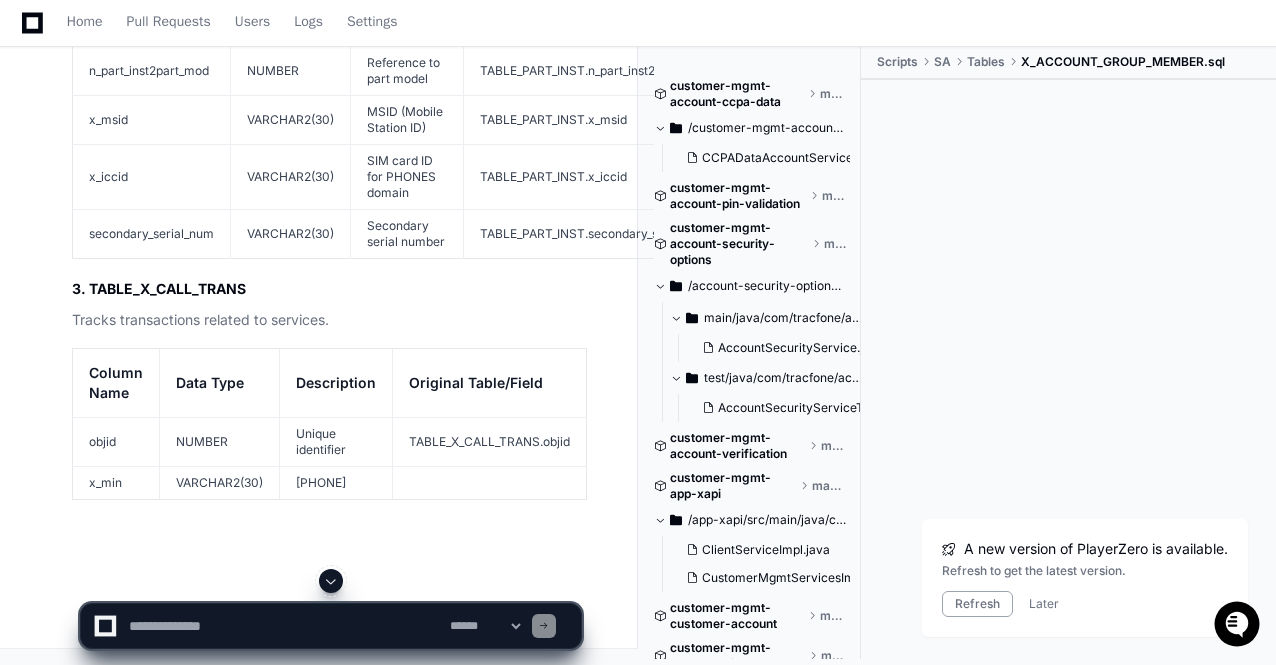 click 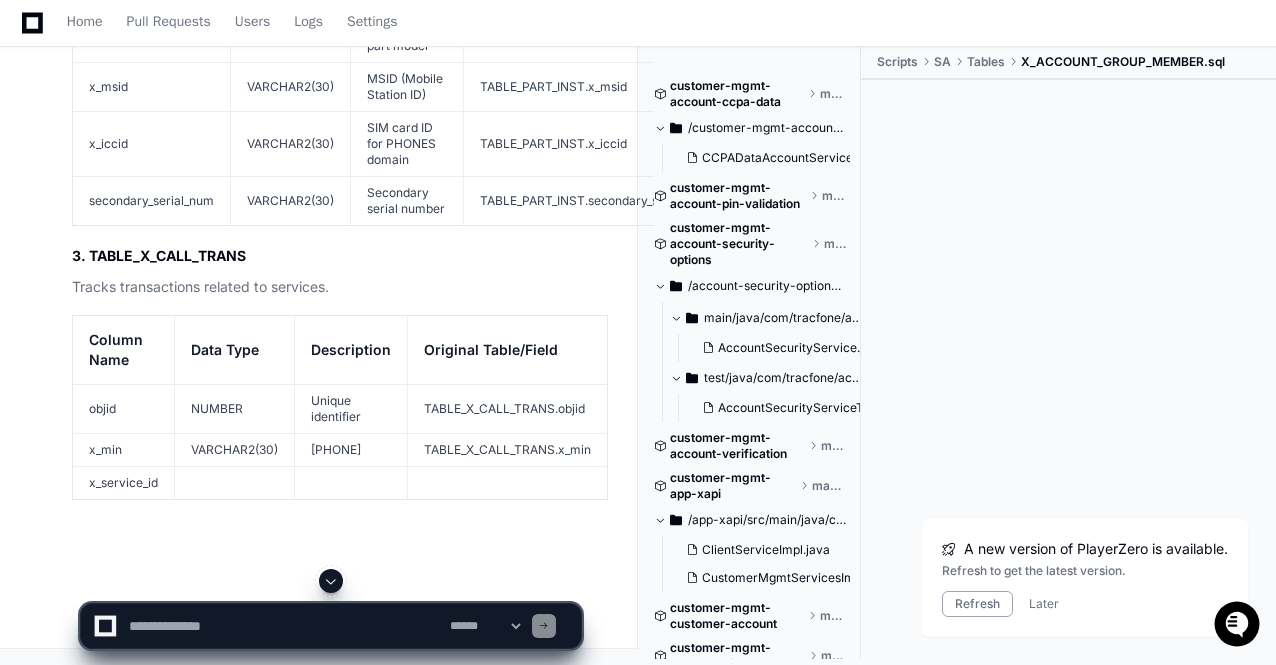 click 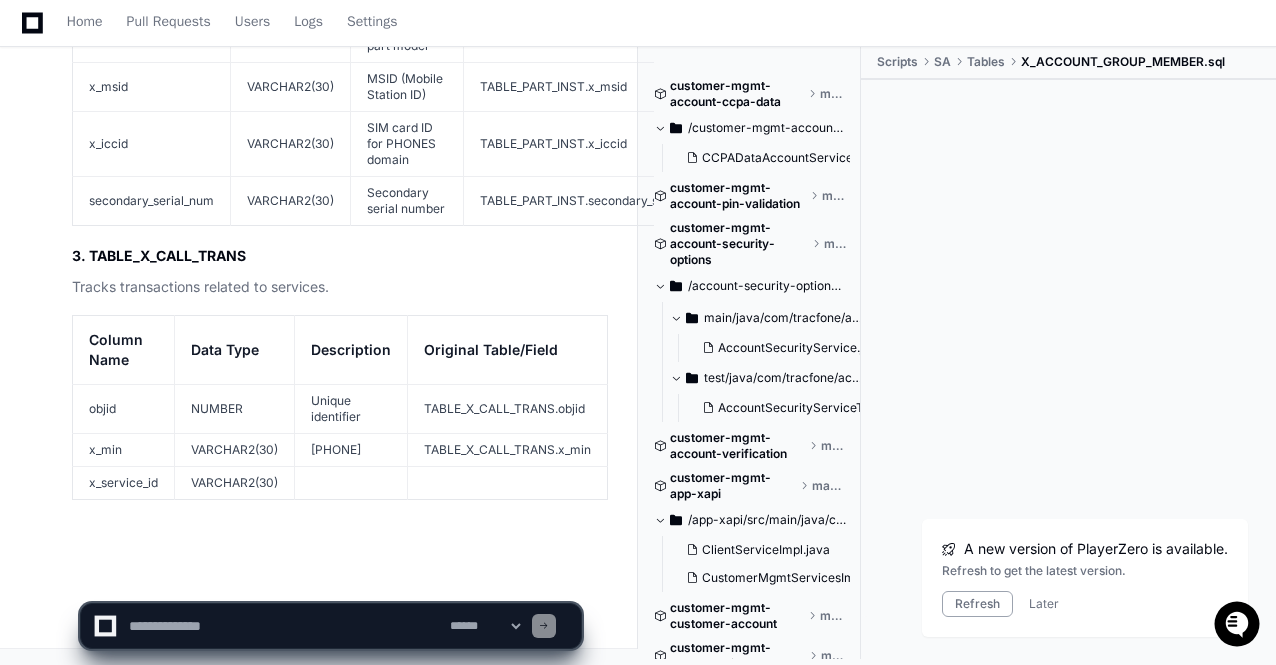 scroll, scrollTop: 76803, scrollLeft: 0, axis: vertical 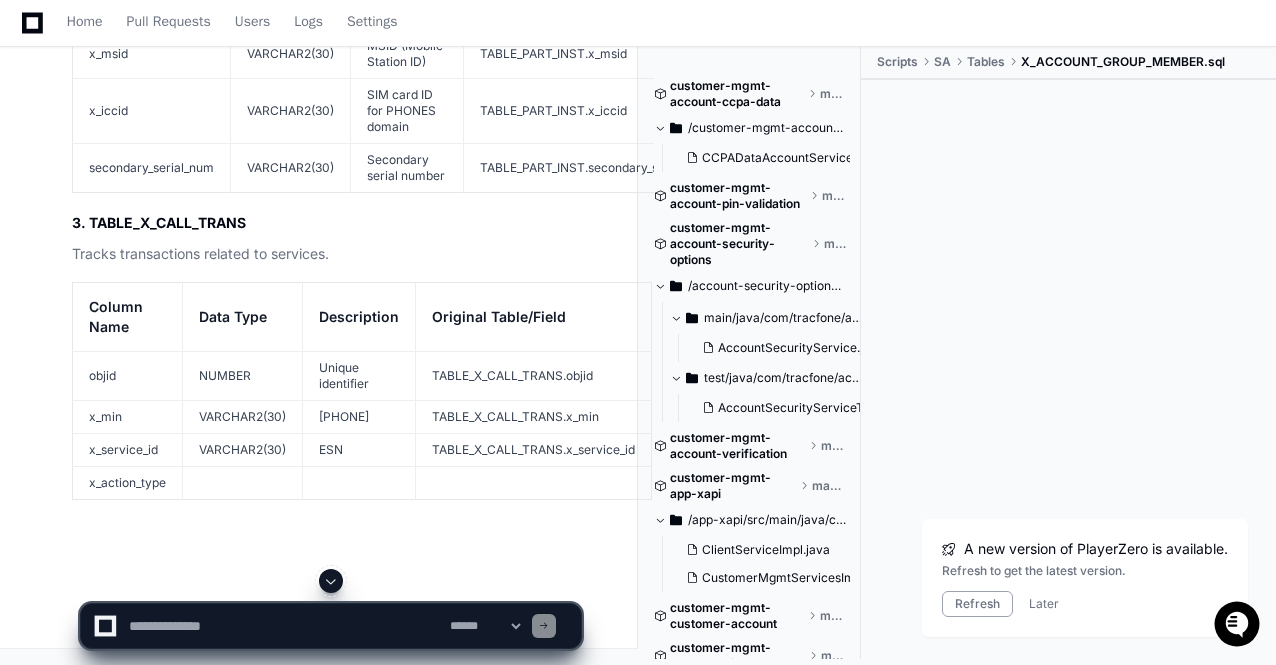 click 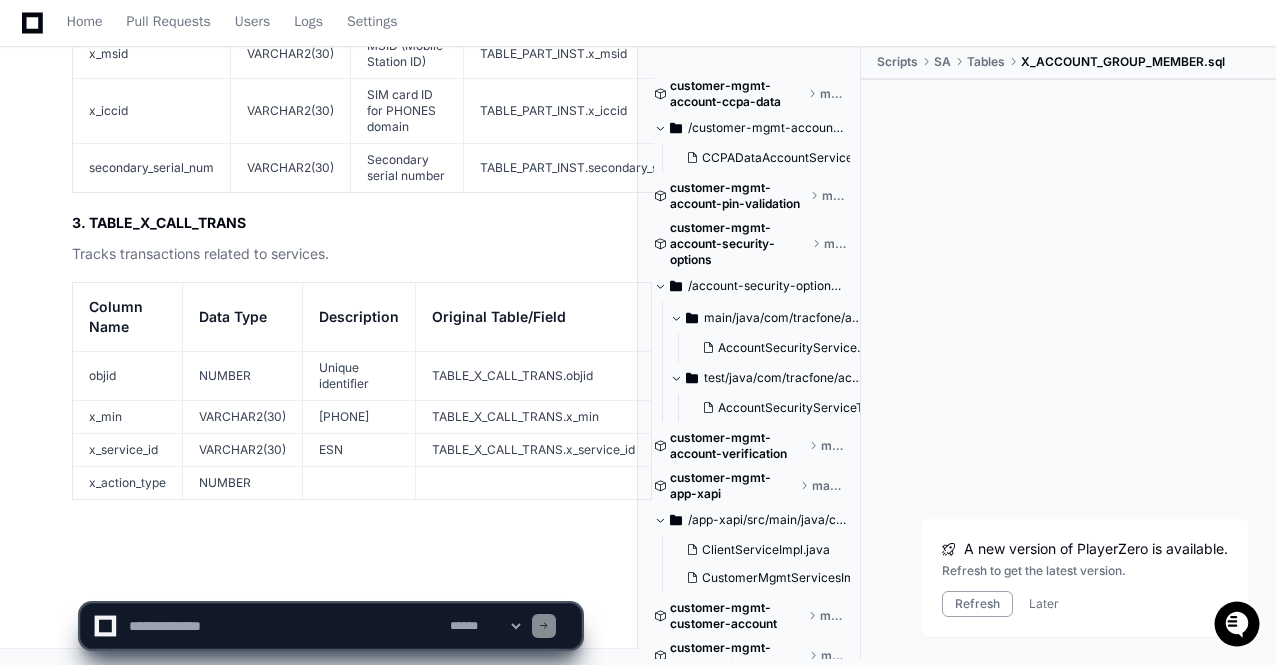 scroll, scrollTop: 76836, scrollLeft: 0, axis: vertical 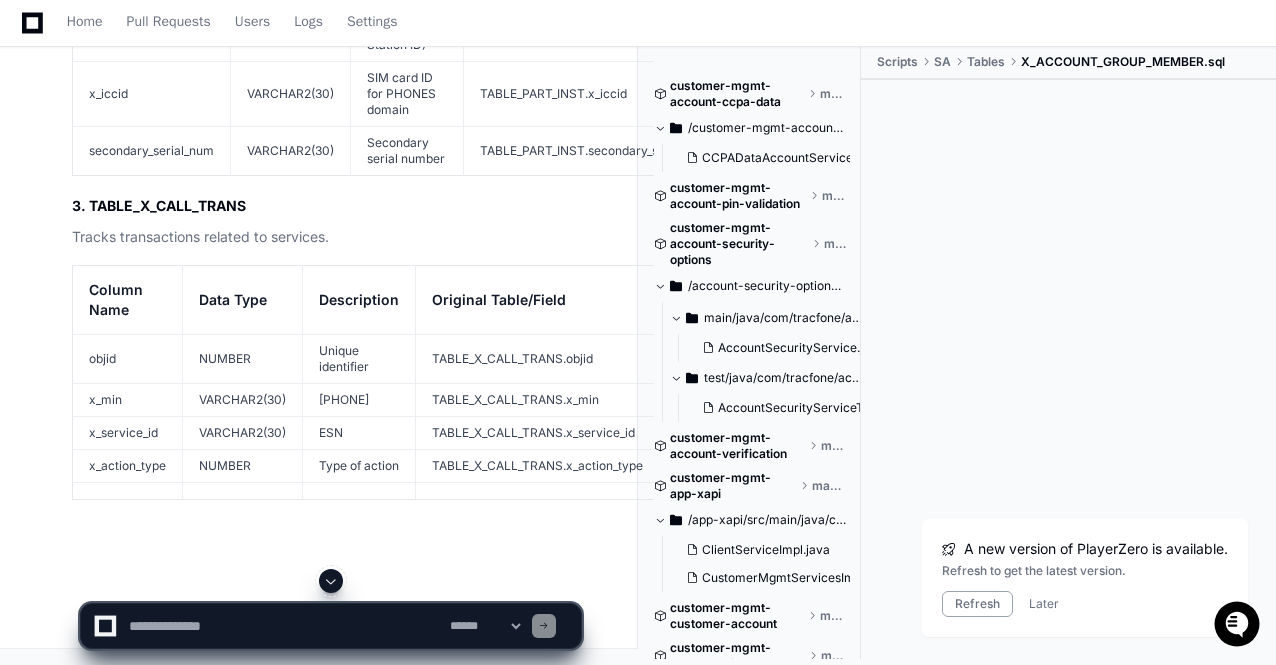 click on "**********" 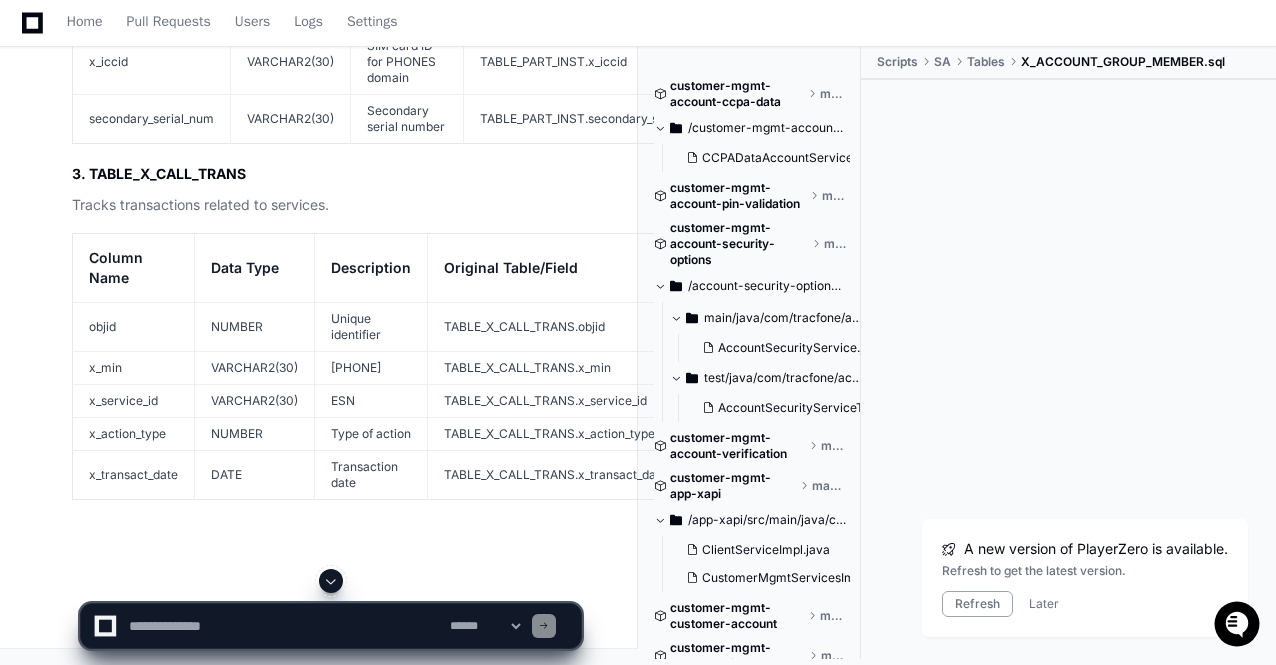 click 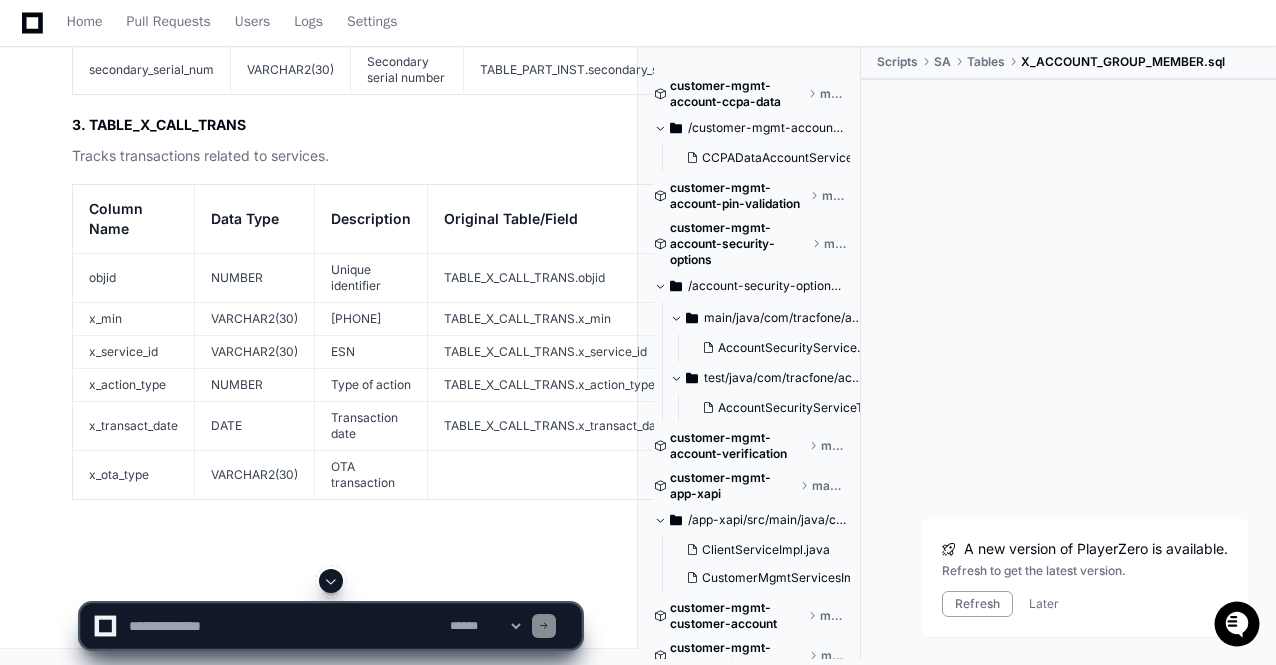 click 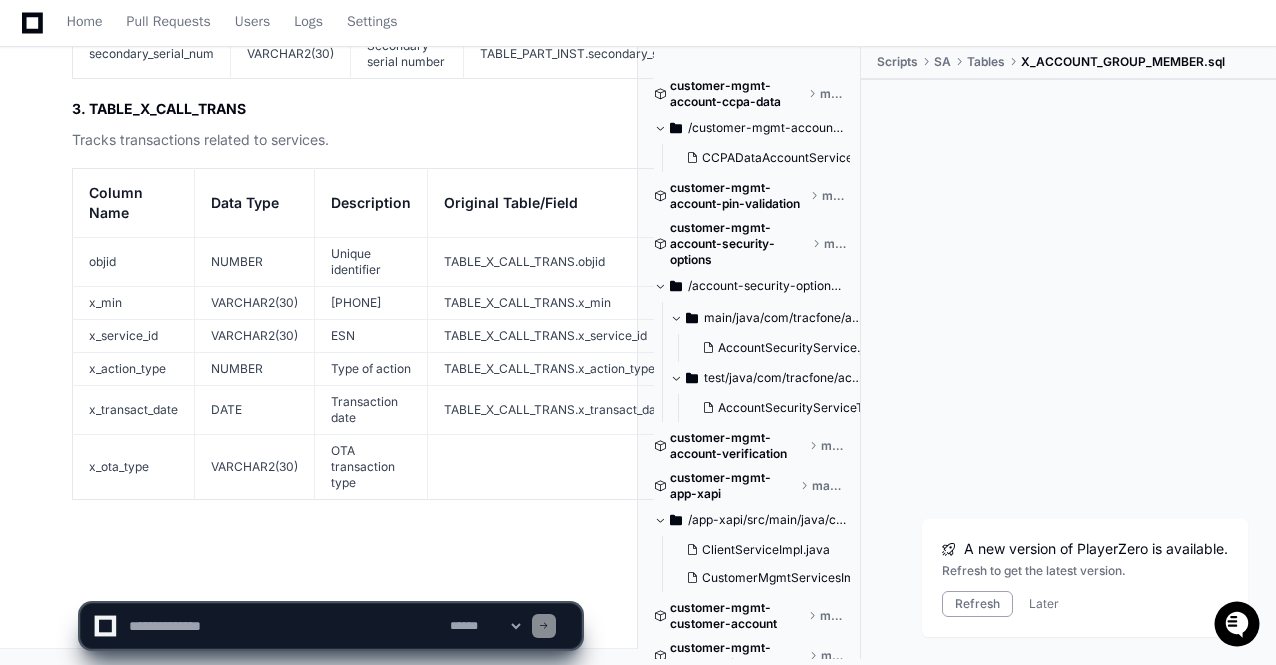 scroll, scrollTop: 76949, scrollLeft: 0, axis: vertical 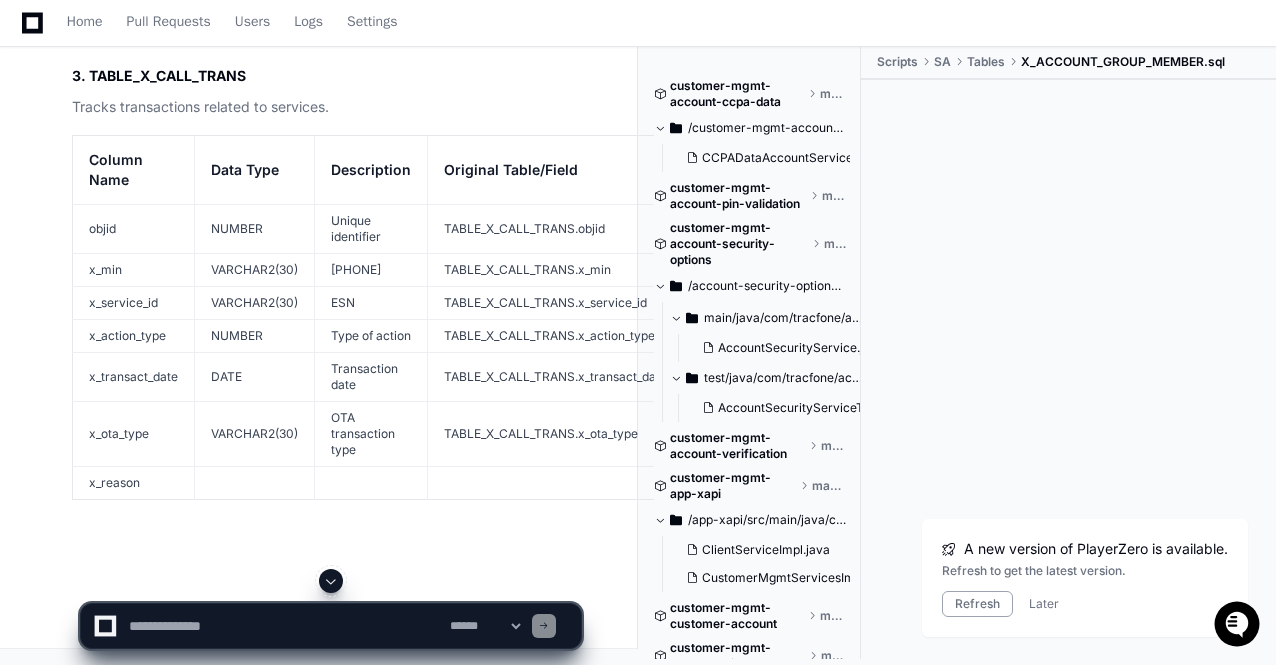 click 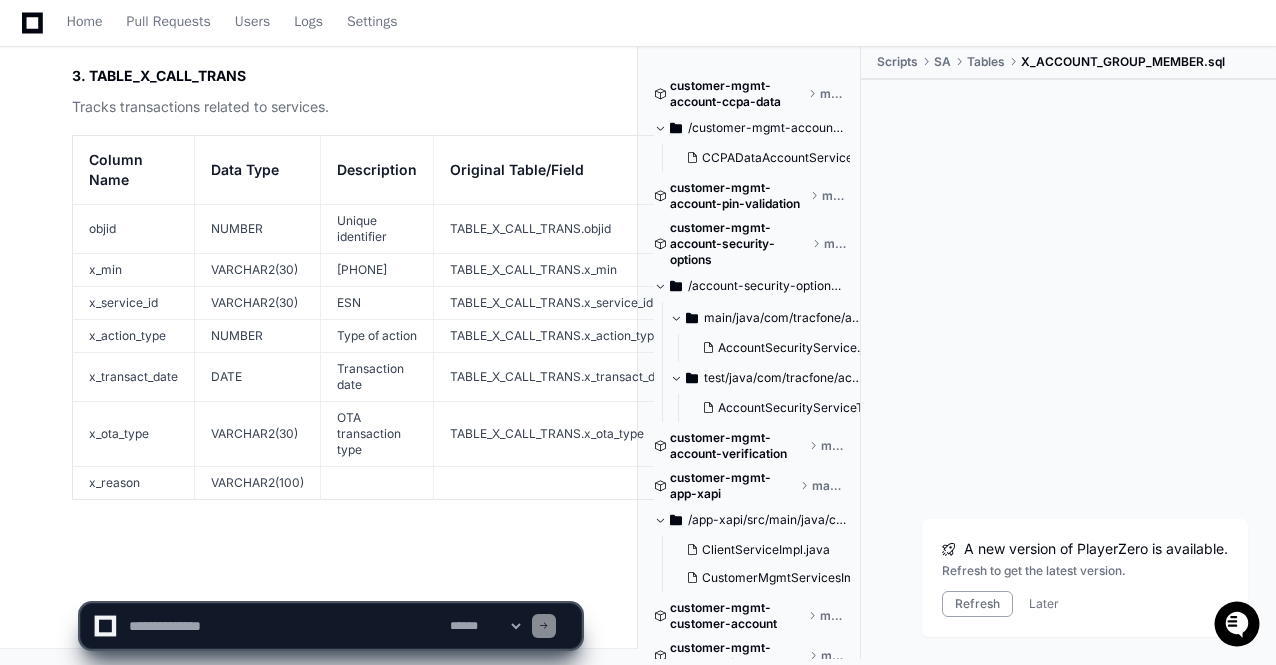 scroll, scrollTop: 76998, scrollLeft: 0, axis: vertical 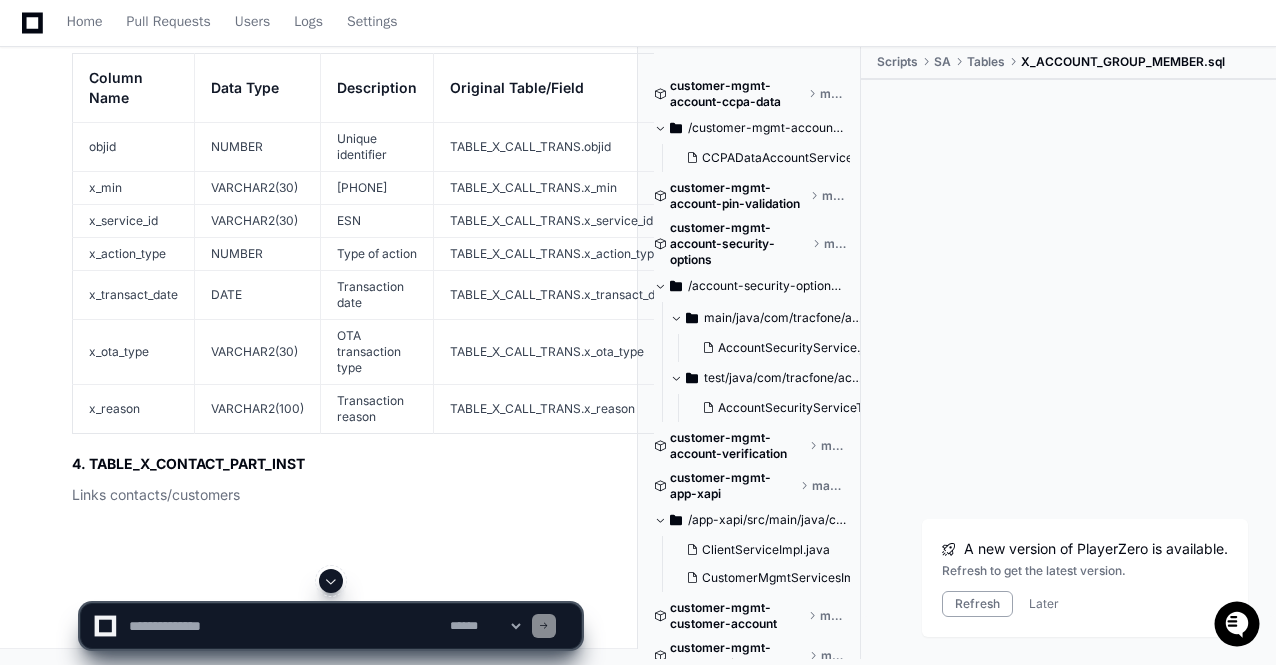 click 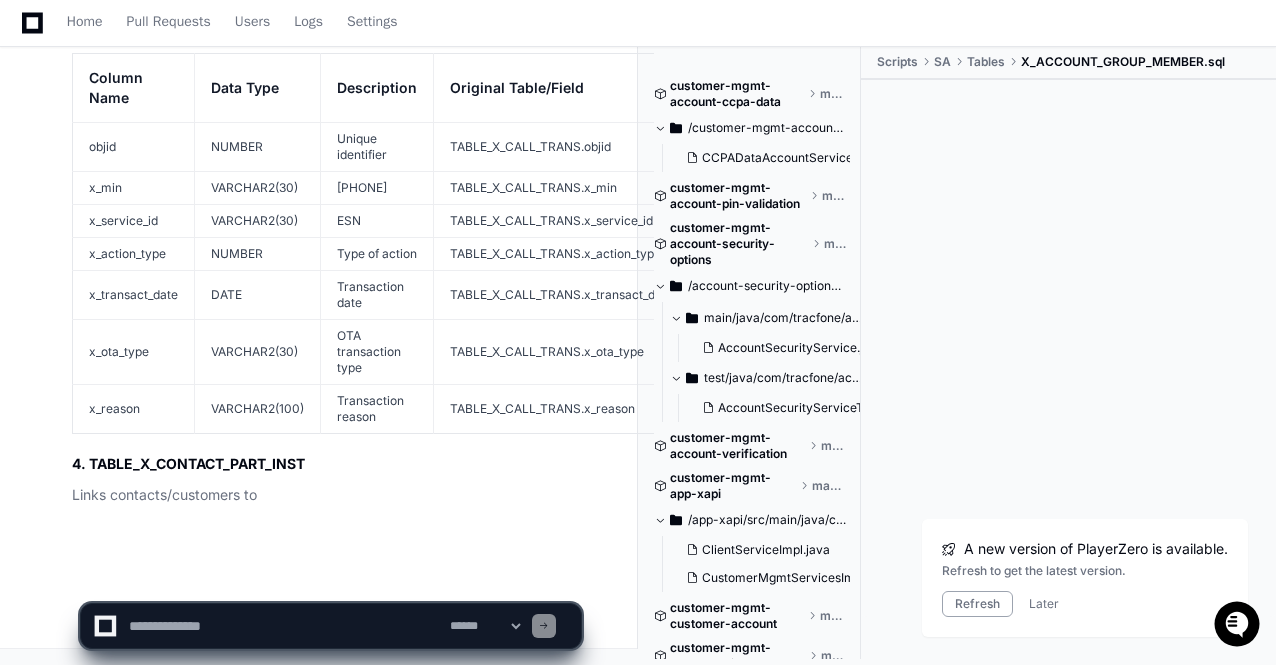 scroll, scrollTop: 77080, scrollLeft: 0, axis: vertical 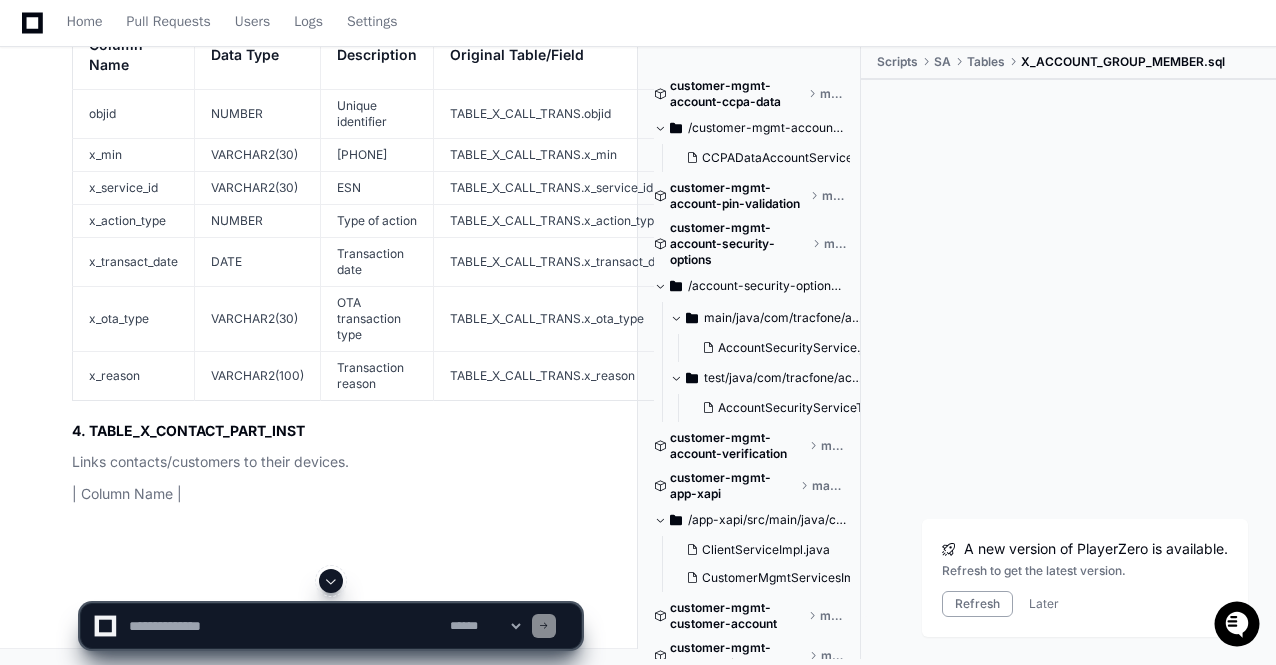click 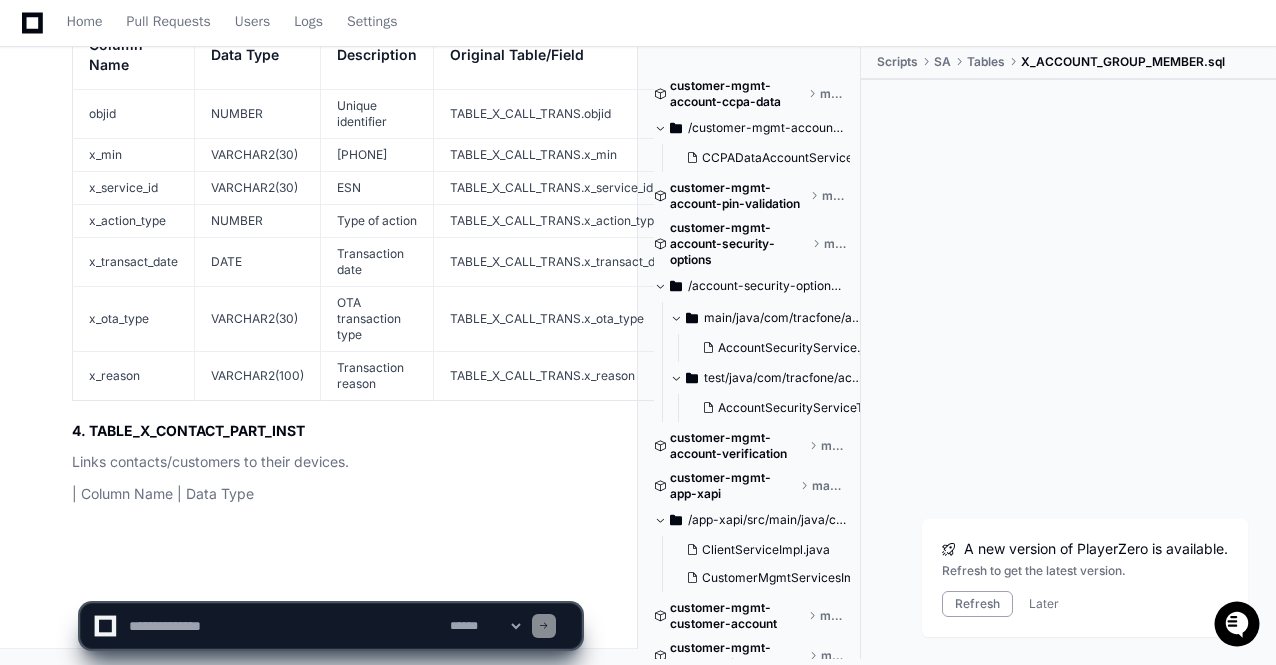 scroll, scrollTop: 77113, scrollLeft: 0, axis: vertical 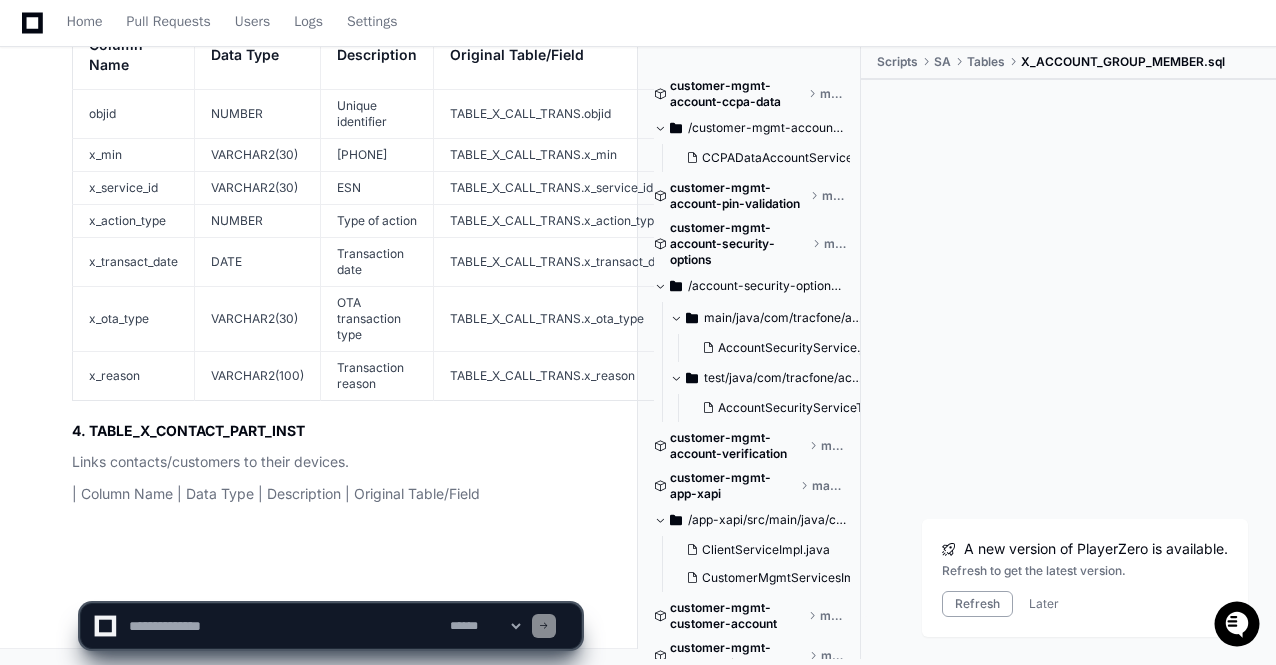 click on "**********" 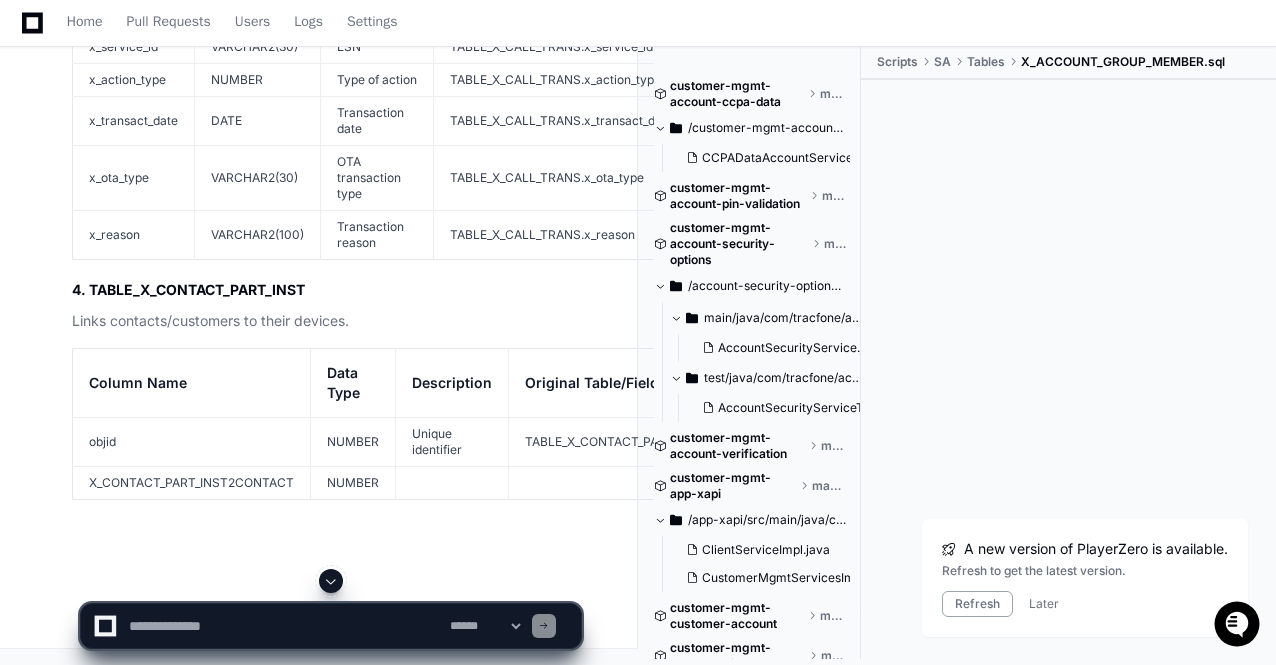 click 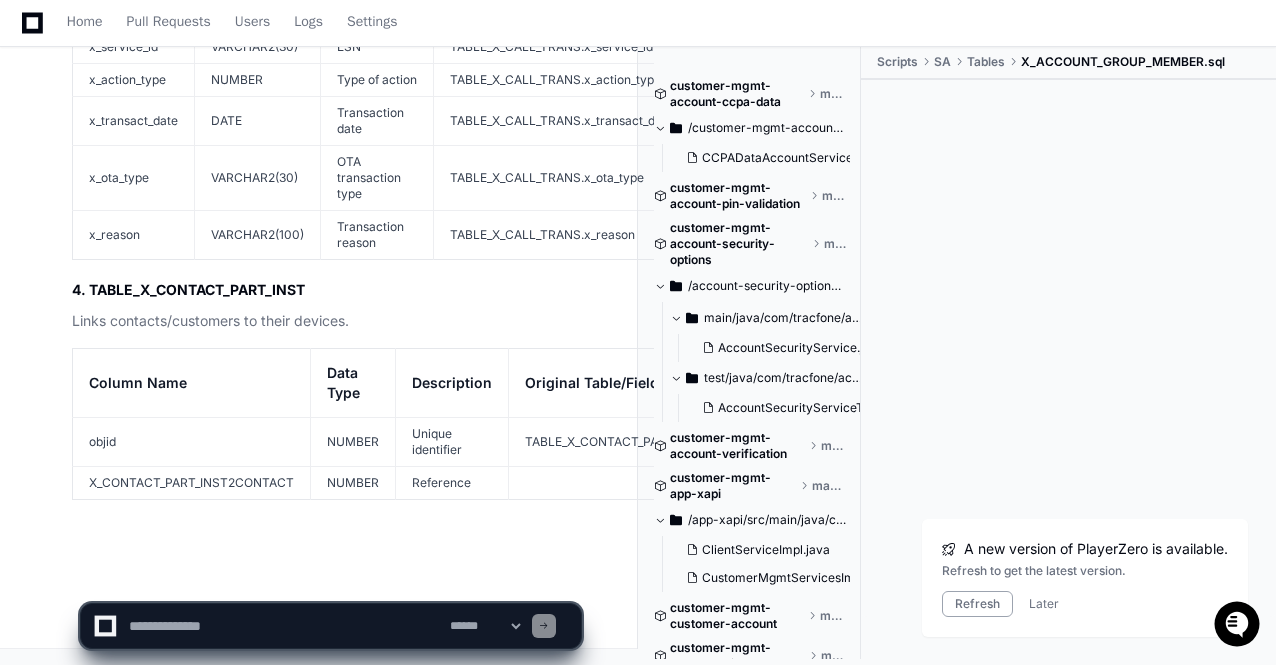 scroll, scrollTop: 77253, scrollLeft: 0, axis: vertical 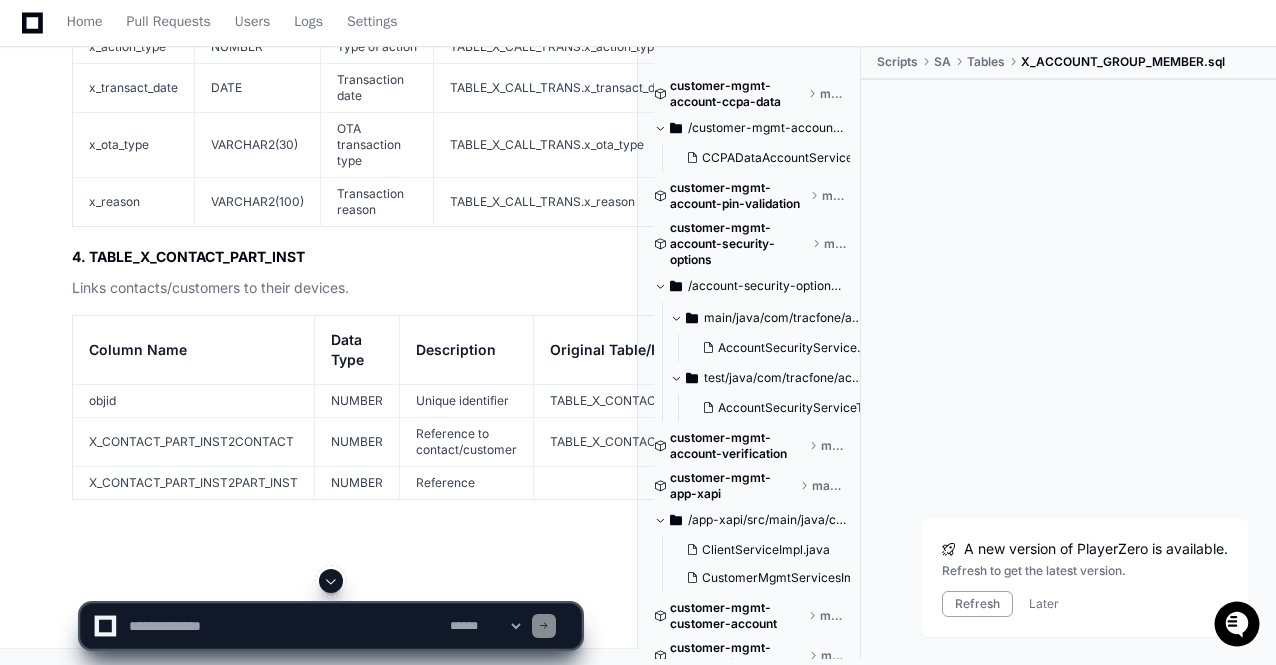 click 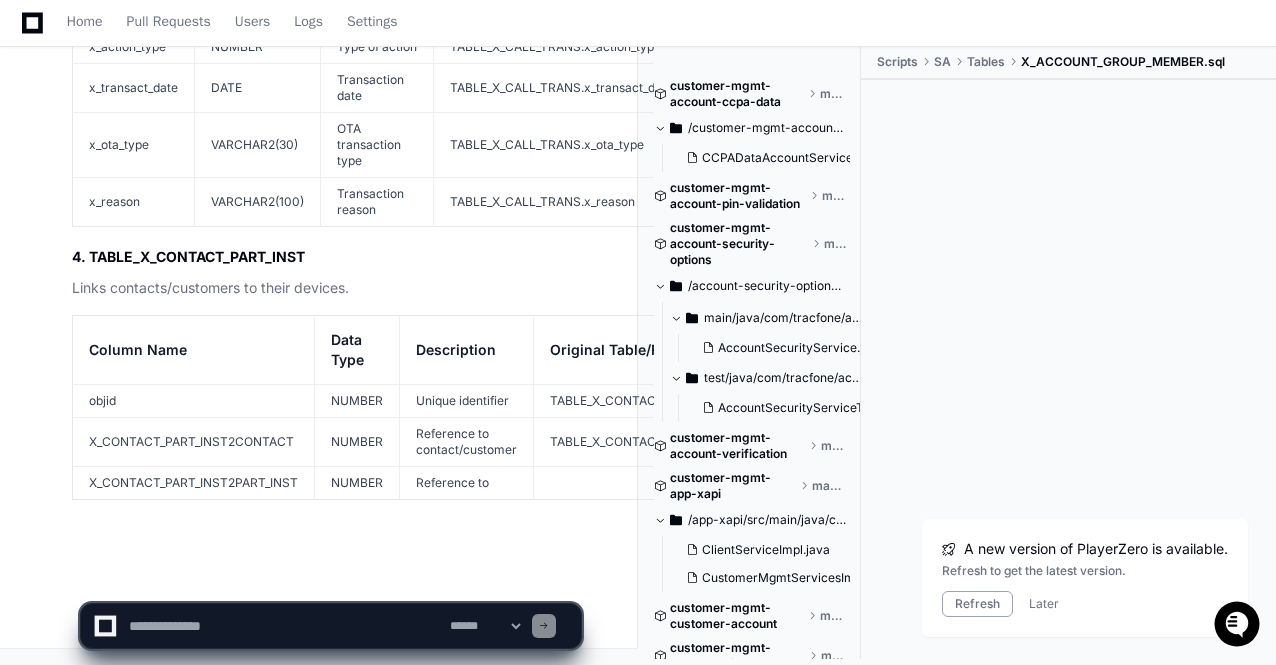 scroll, scrollTop: 77286, scrollLeft: 0, axis: vertical 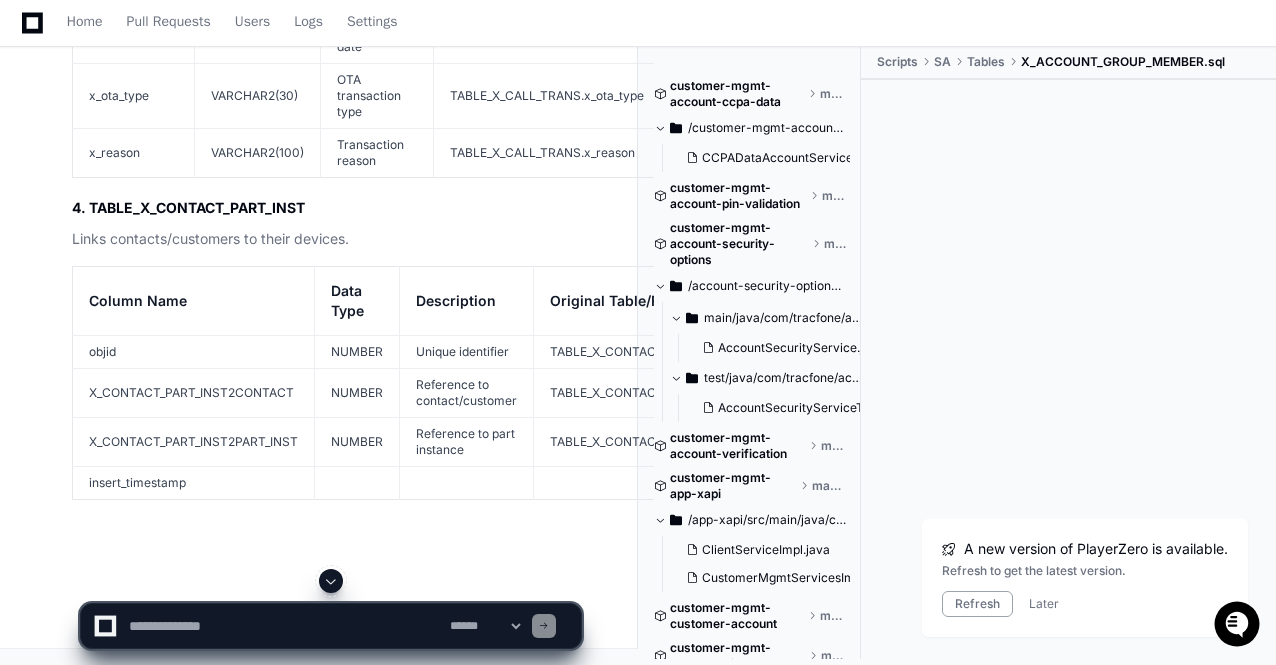 click 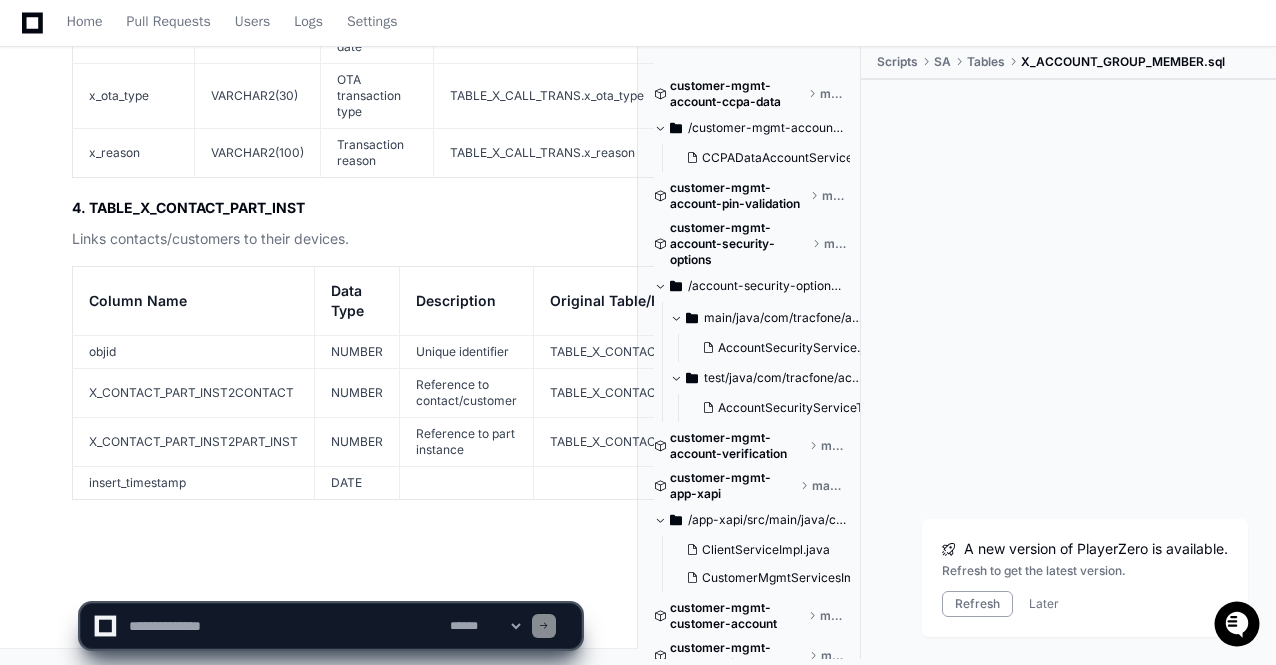 scroll, scrollTop: 77334, scrollLeft: 0, axis: vertical 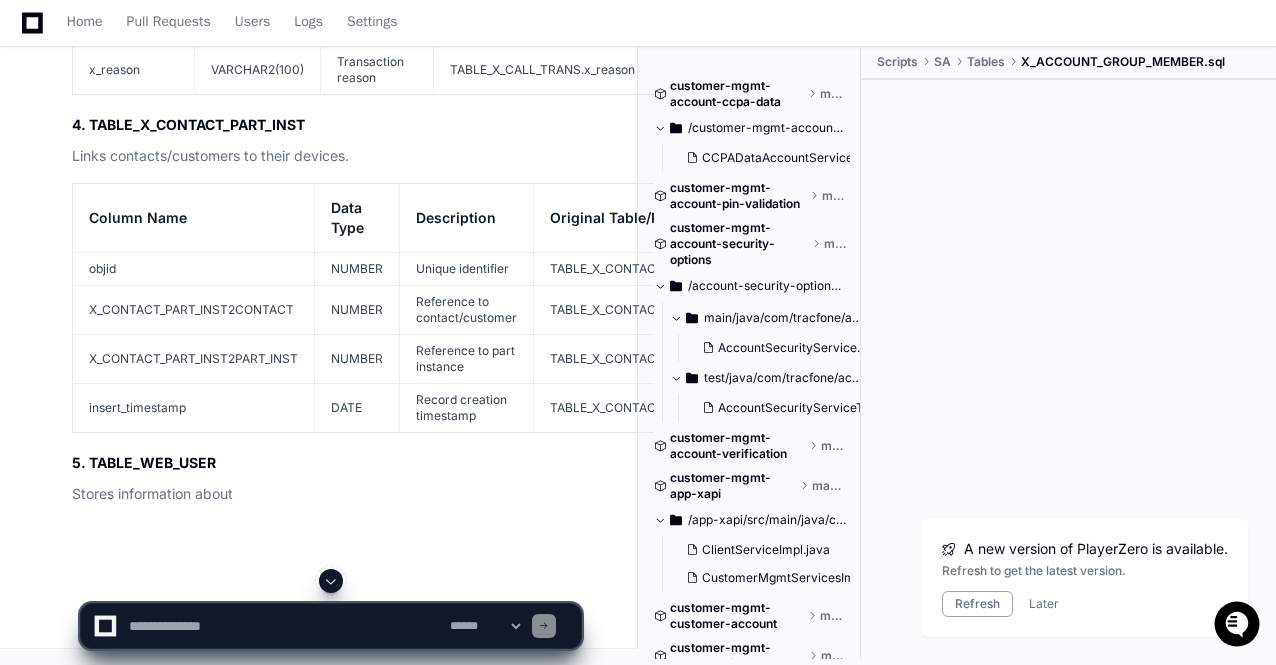 click 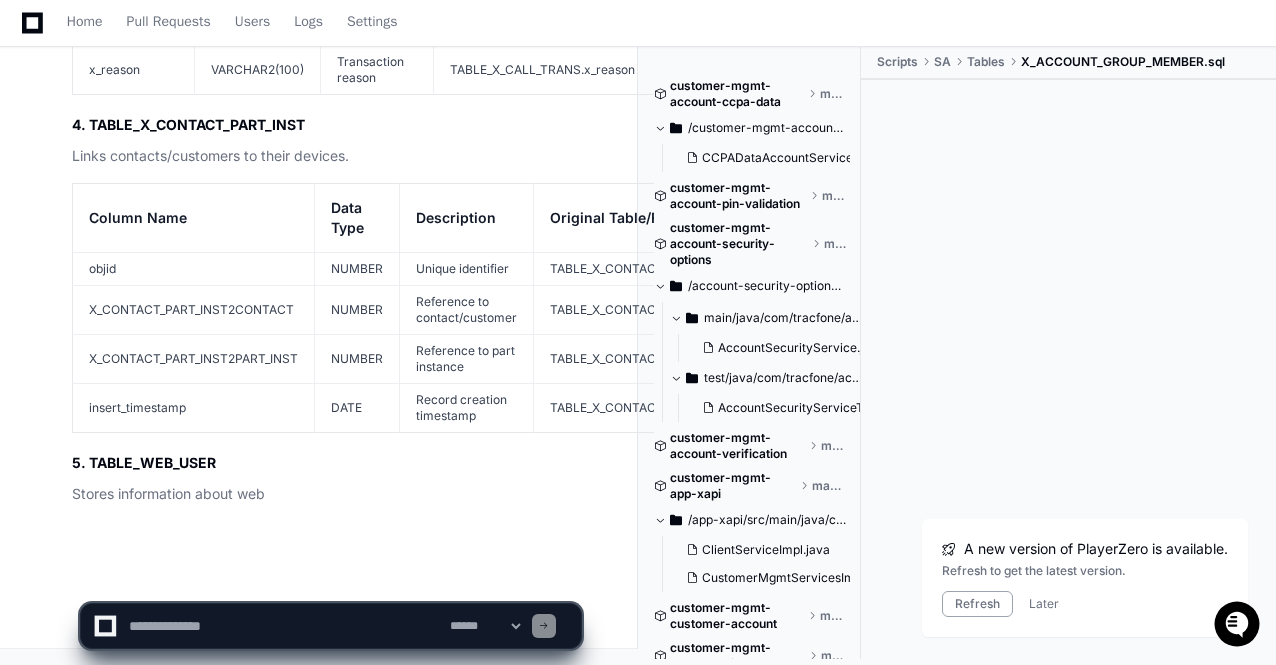 scroll, scrollTop: 77417, scrollLeft: 0, axis: vertical 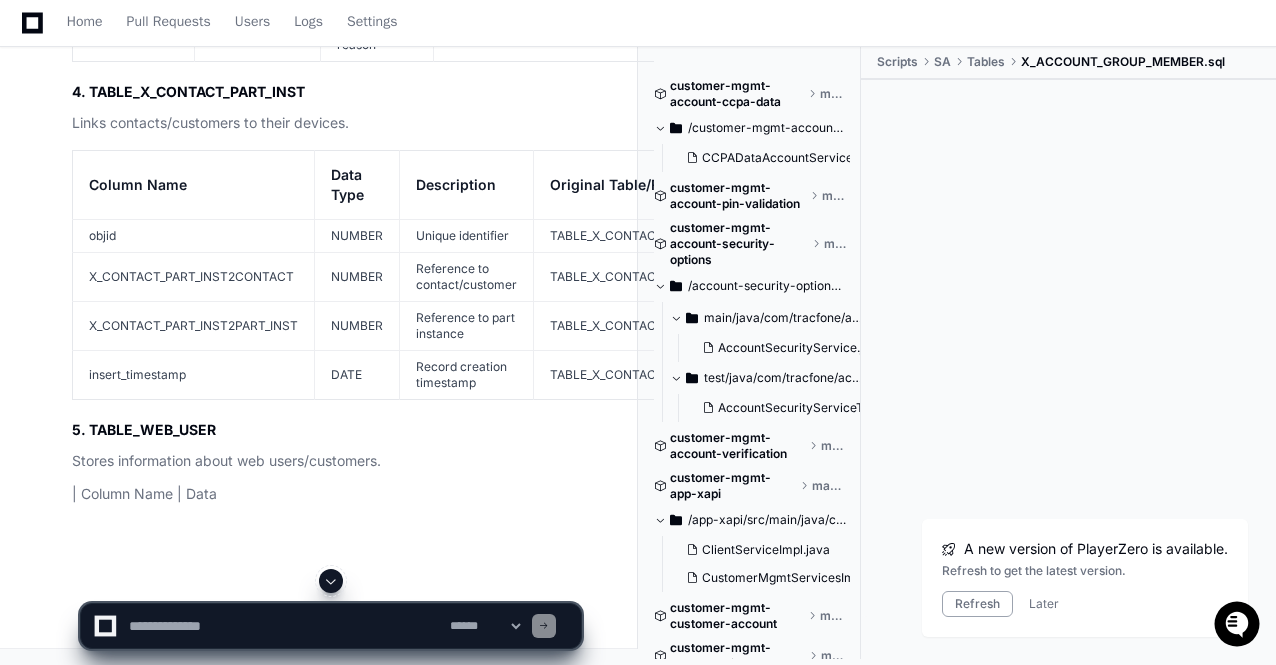 click 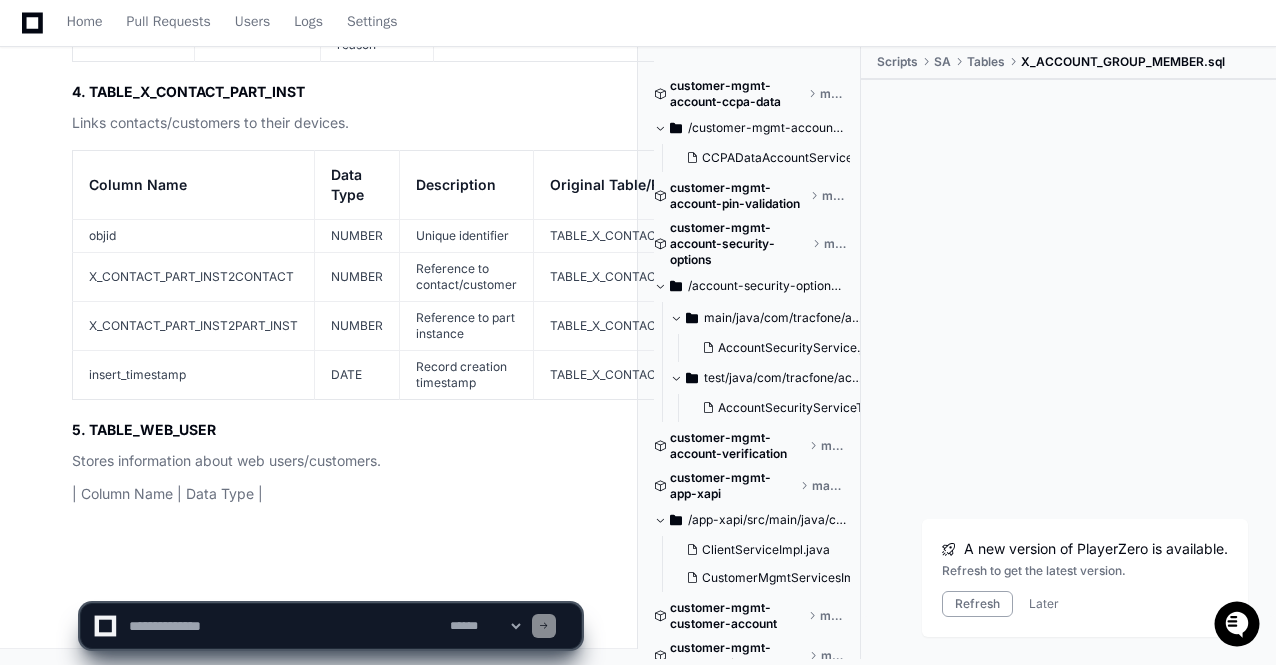 scroll, scrollTop: 77450, scrollLeft: 0, axis: vertical 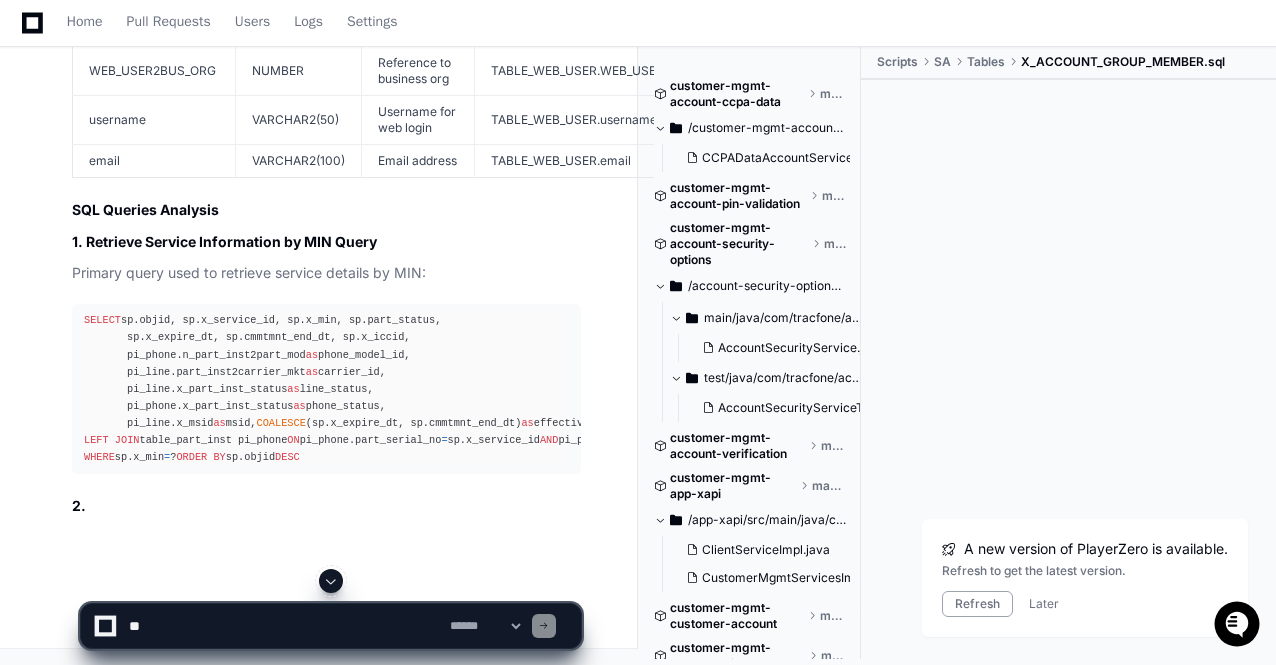click 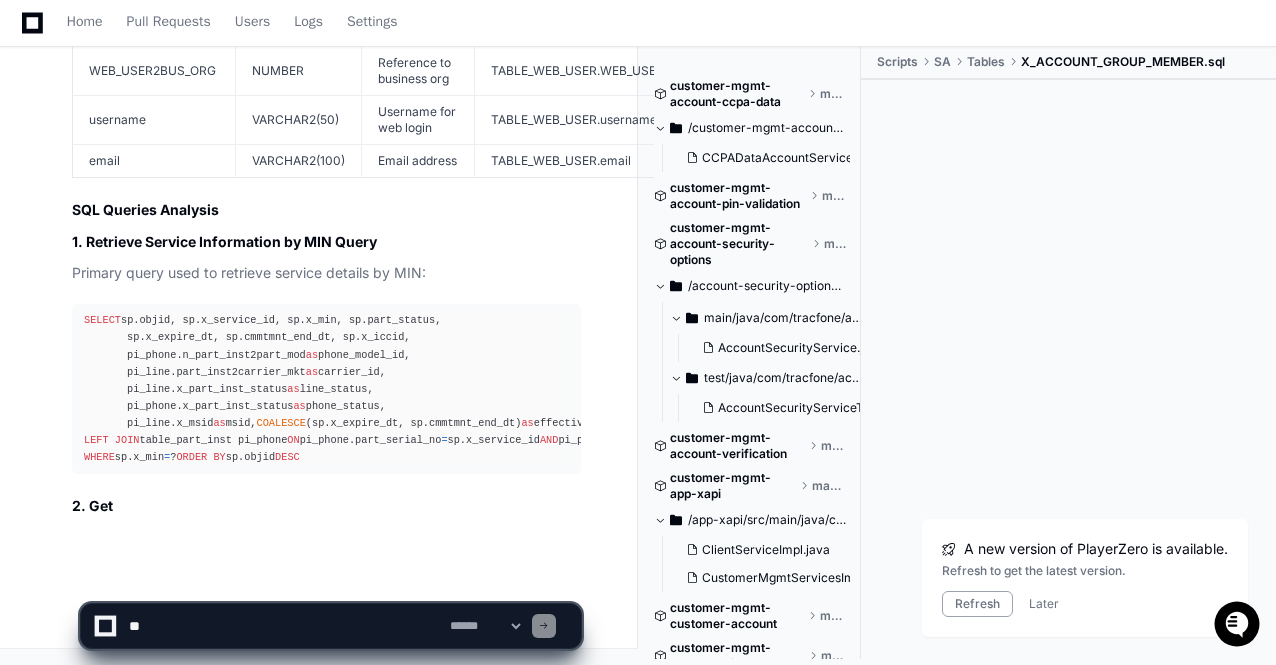 scroll, scrollTop: 78122, scrollLeft: 0, axis: vertical 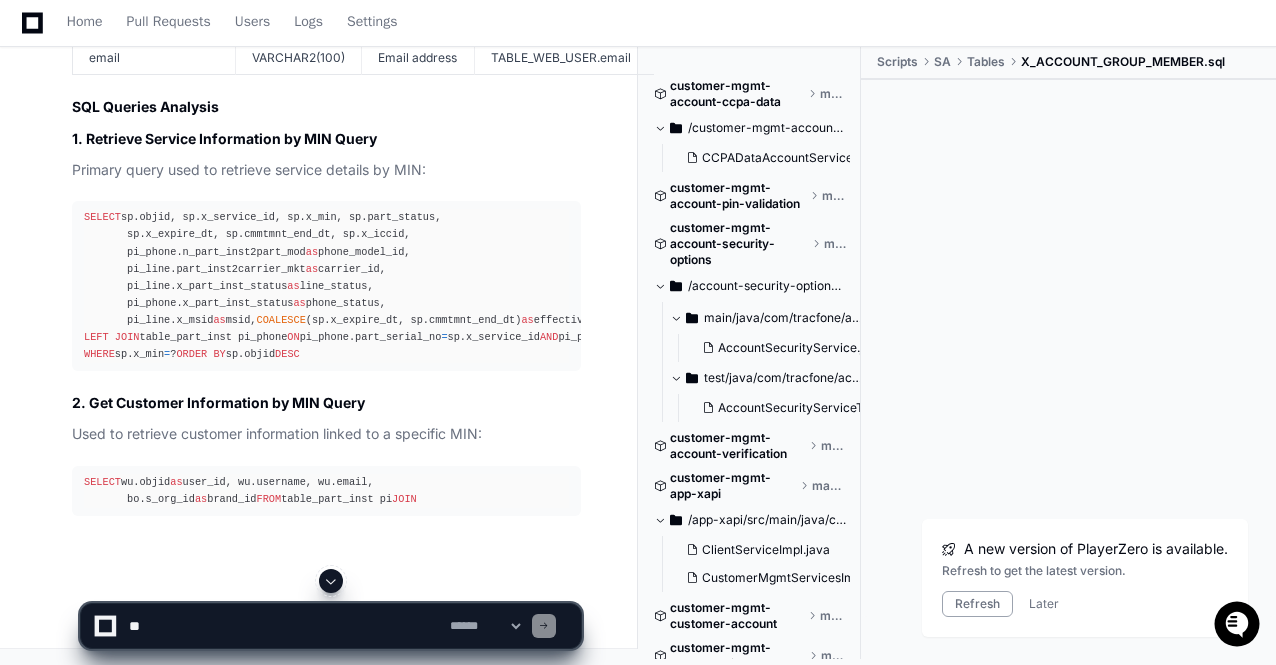 click 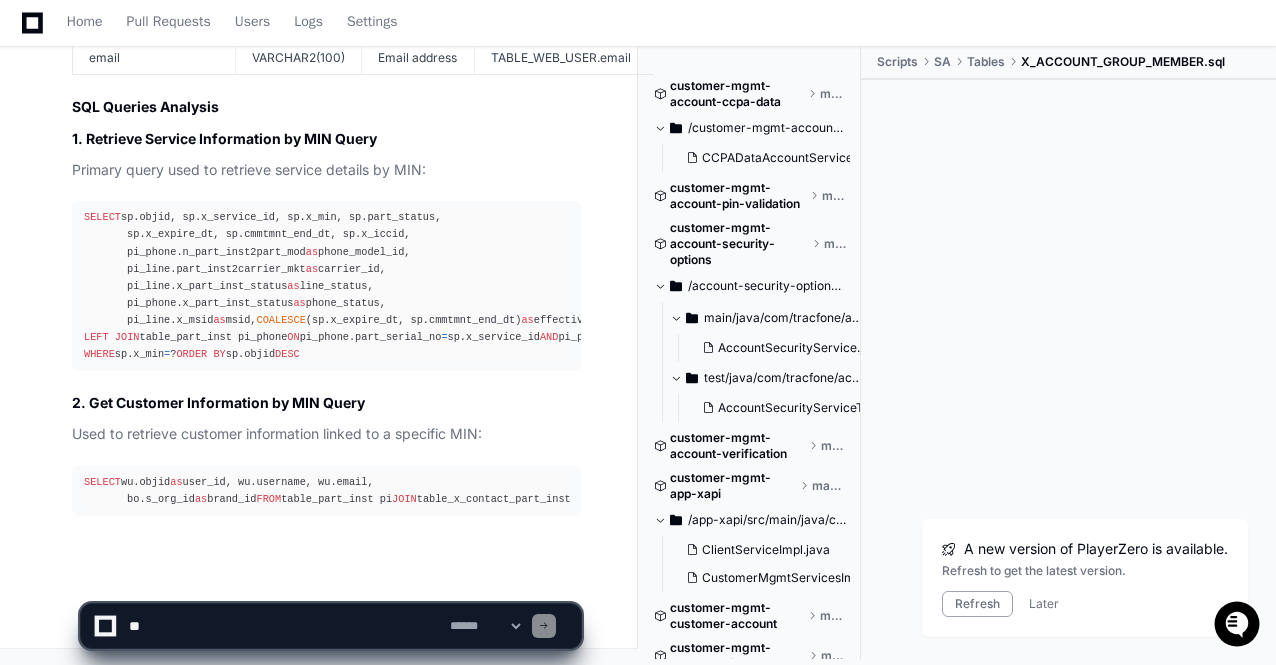 scroll, scrollTop: 78260, scrollLeft: 0, axis: vertical 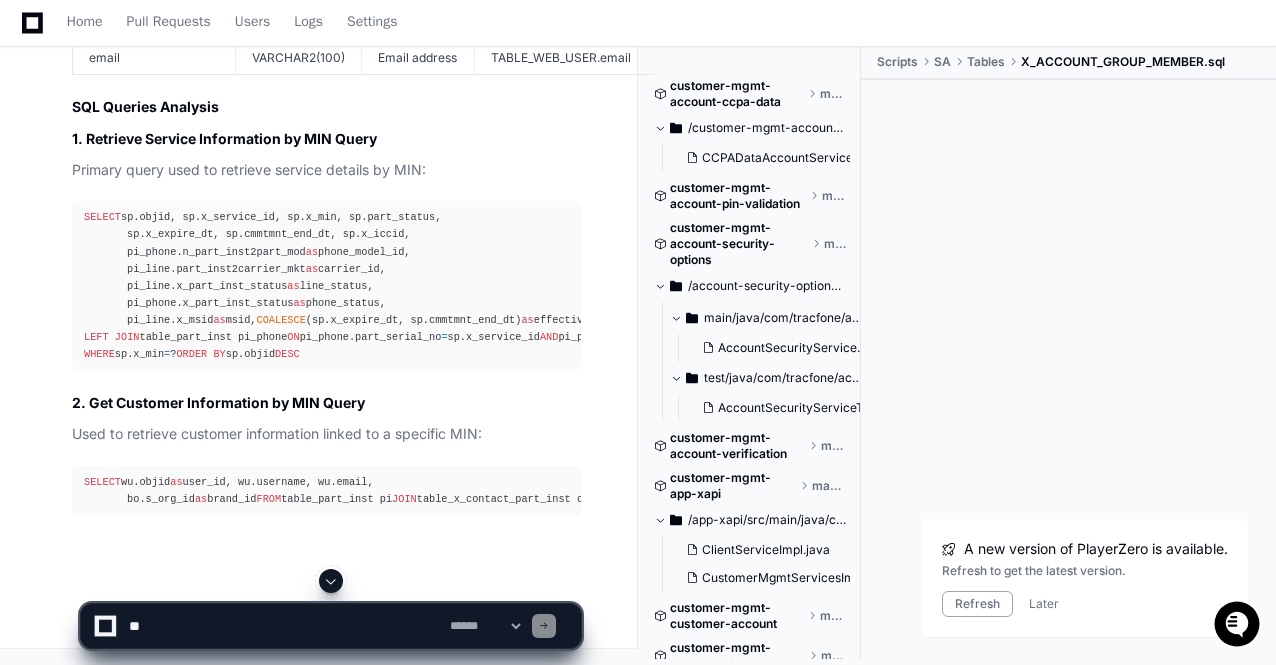 click 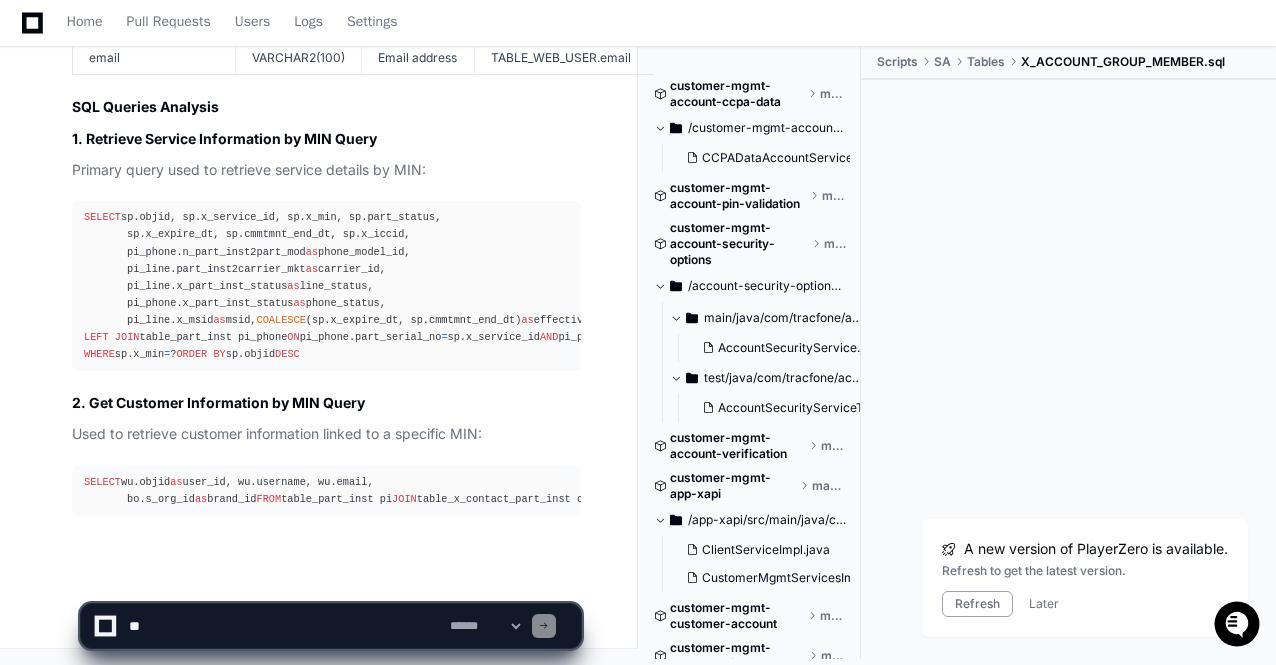 scroll, scrollTop: 78294, scrollLeft: 0, axis: vertical 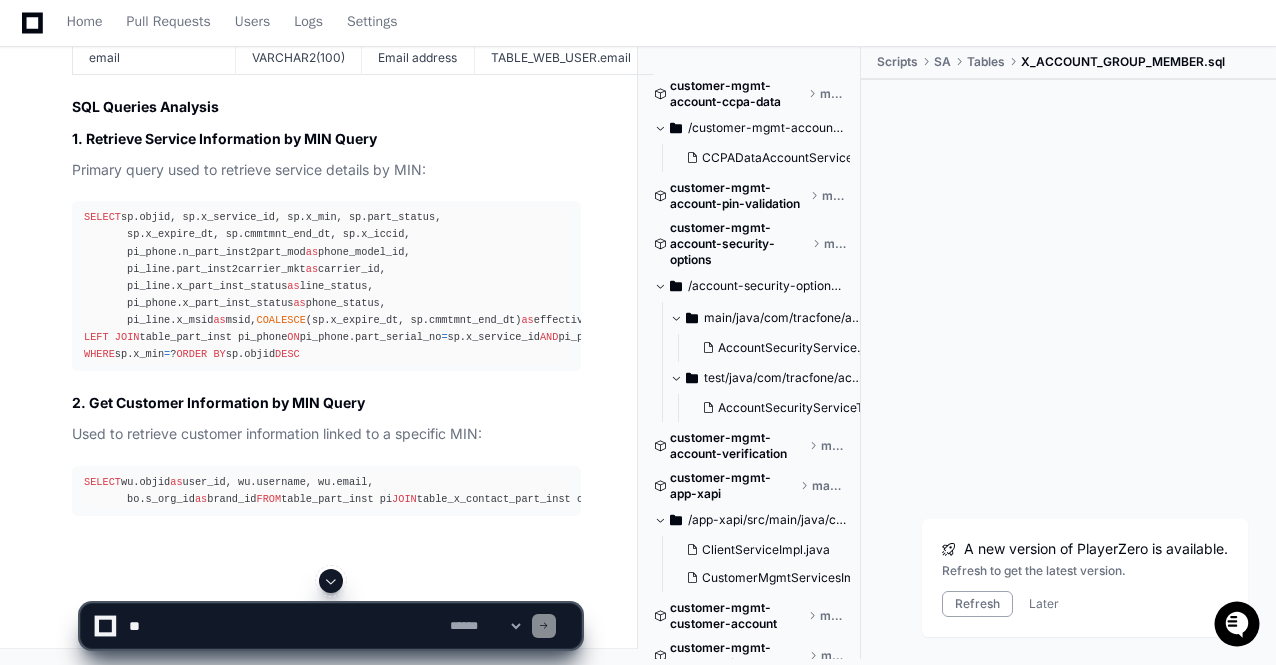 click 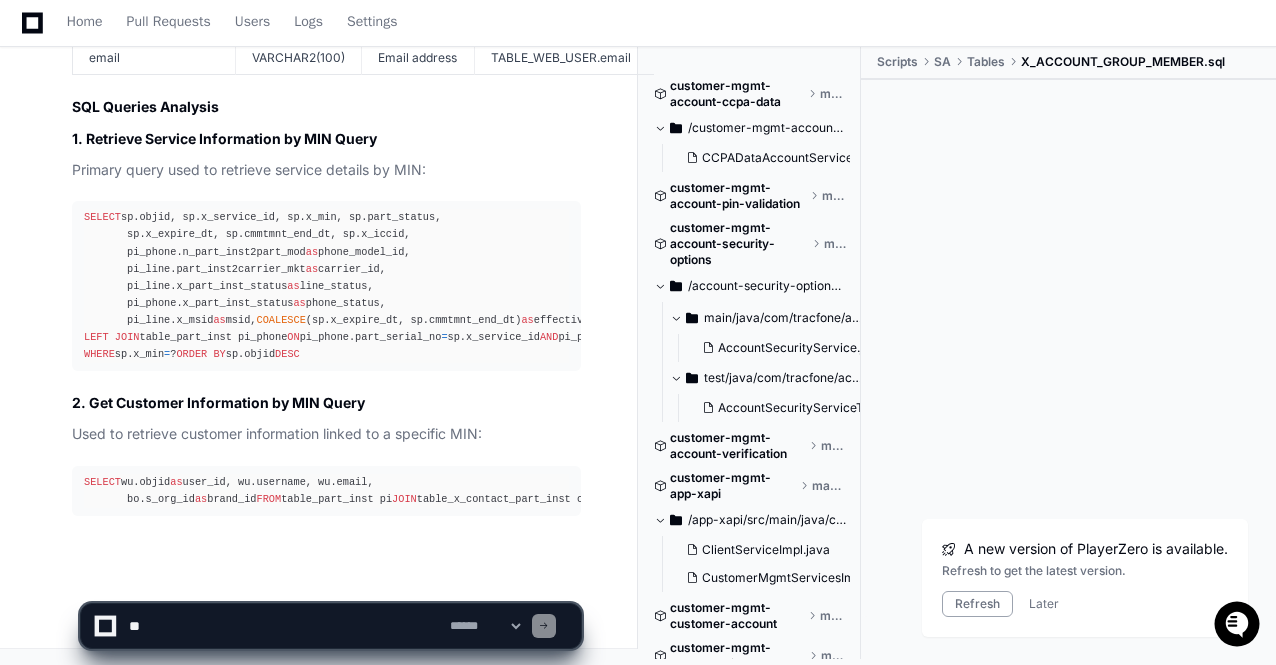 scroll, scrollTop: 78328, scrollLeft: 0, axis: vertical 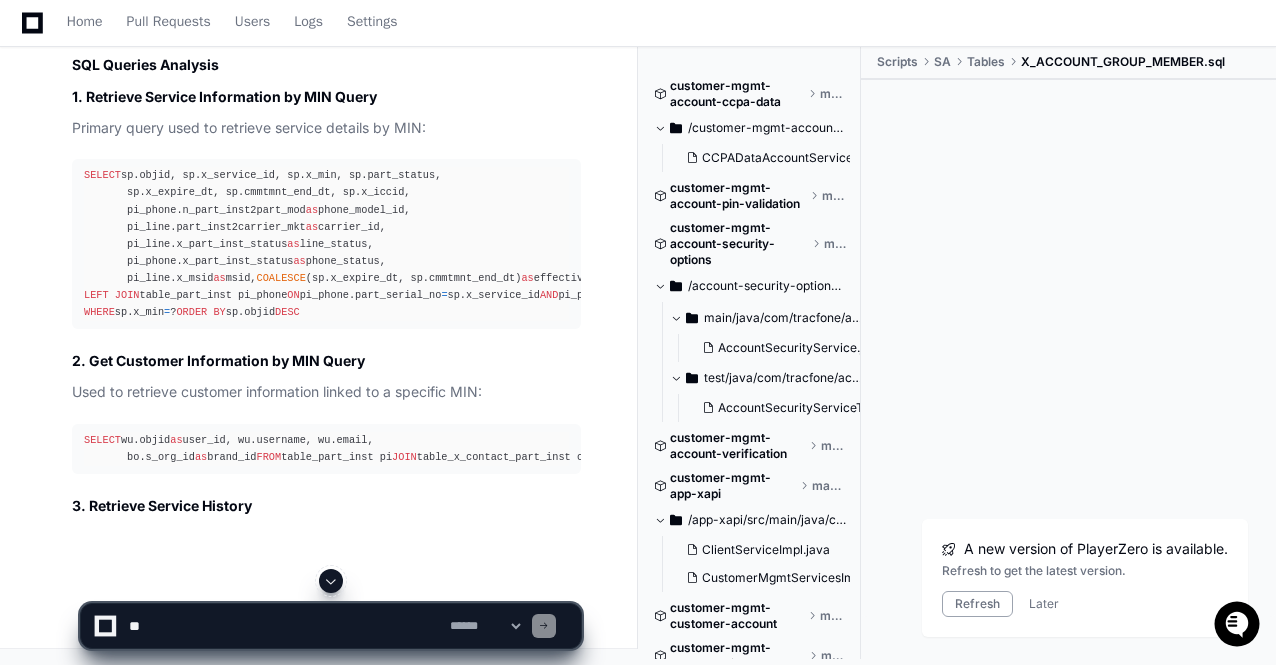 click 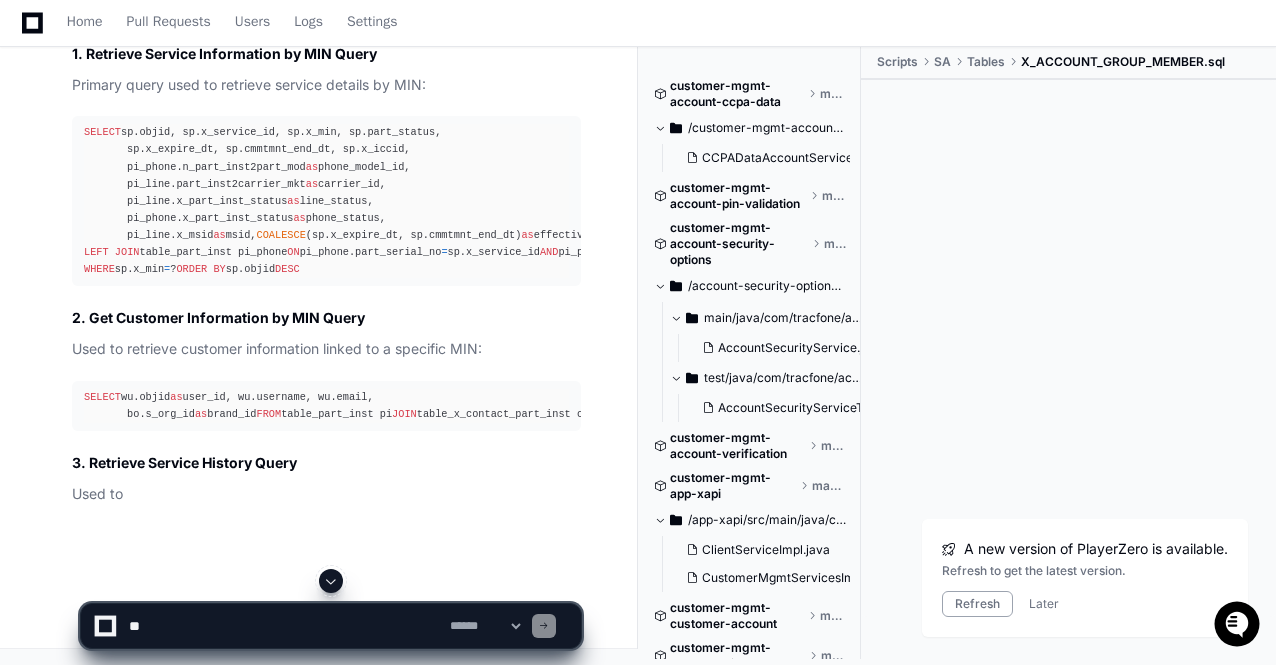 scroll, scrollTop: 78413, scrollLeft: 0, axis: vertical 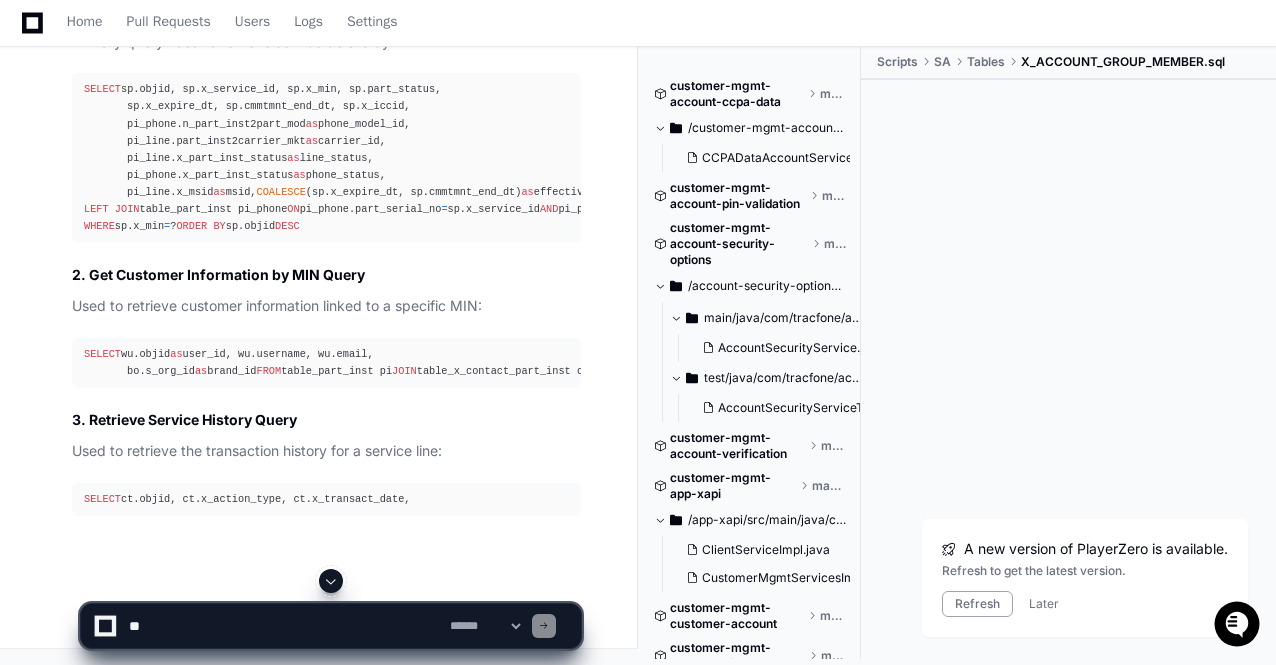 click 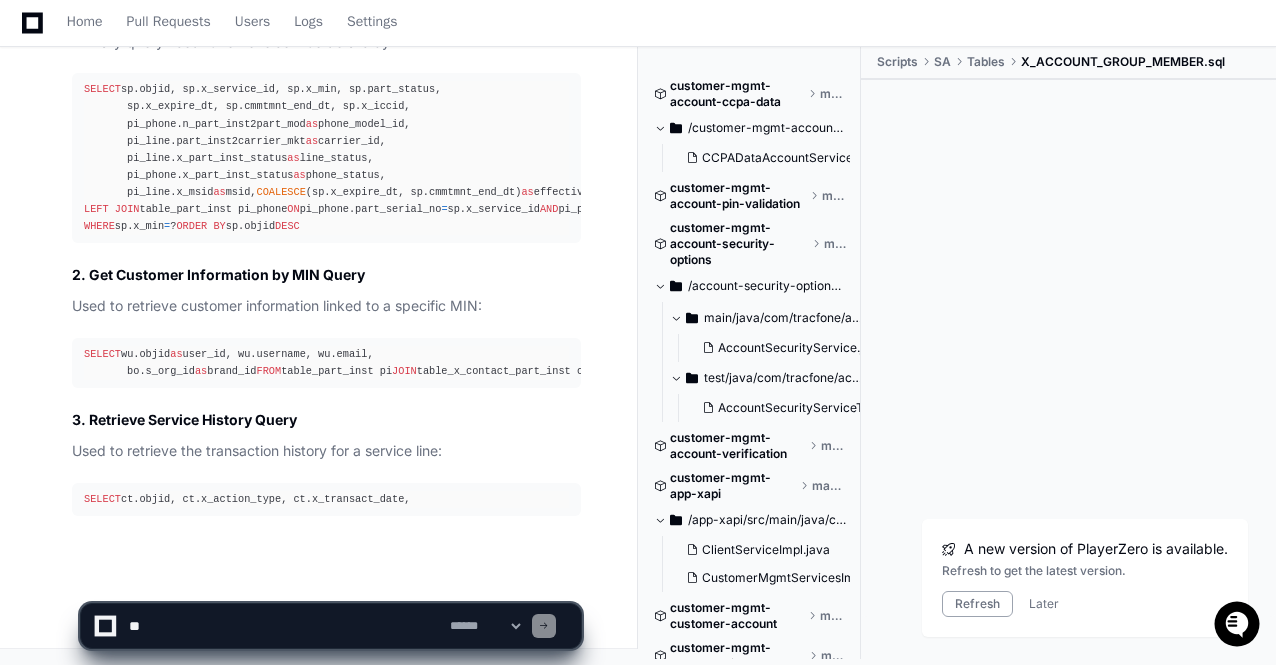 scroll, scrollTop: 78456, scrollLeft: 0, axis: vertical 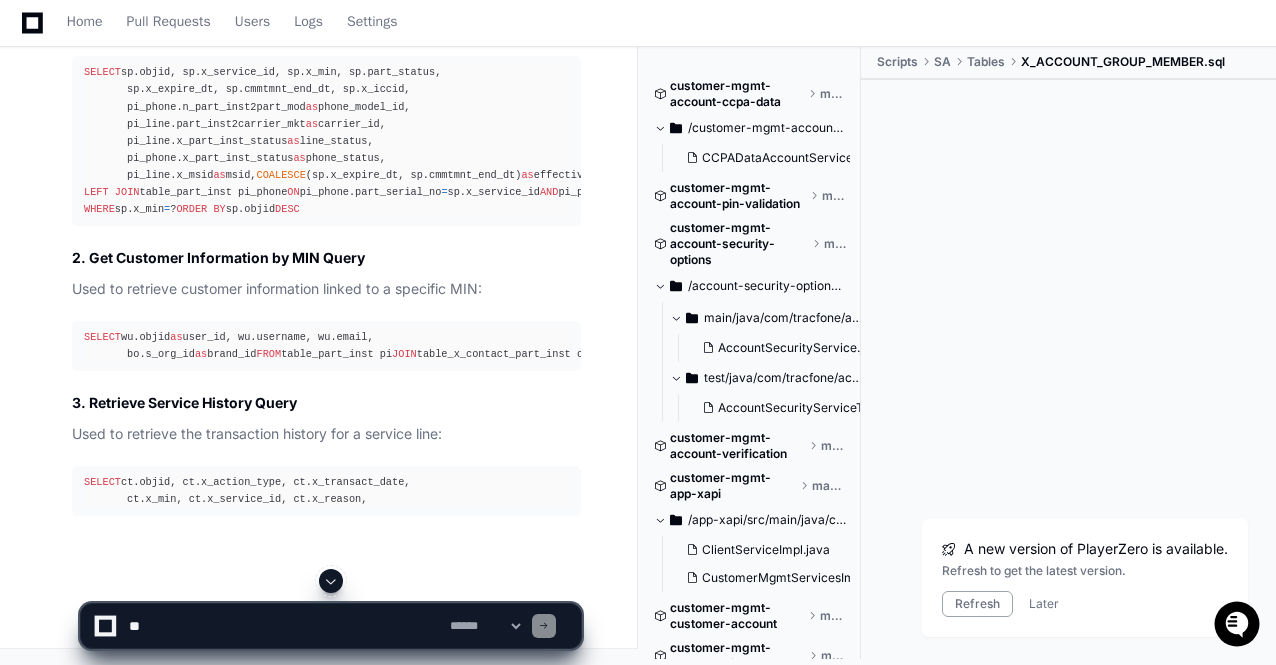 click 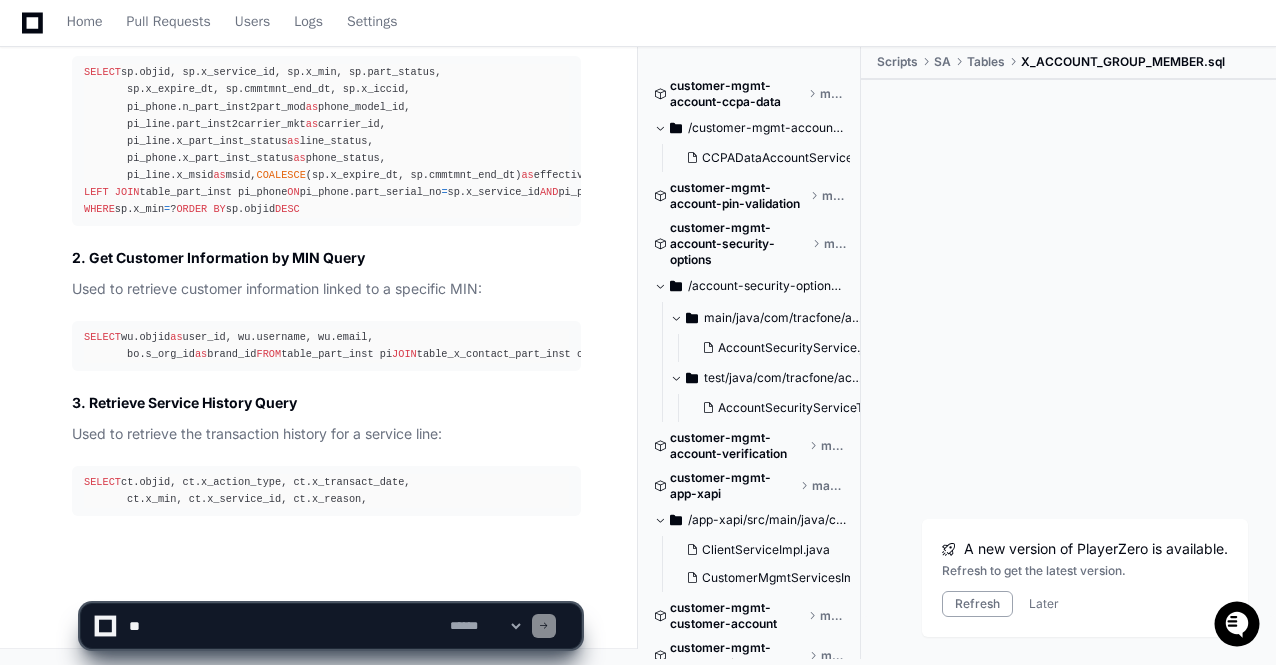 scroll, scrollTop: 78473, scrollLeft: 0, axis: vertical 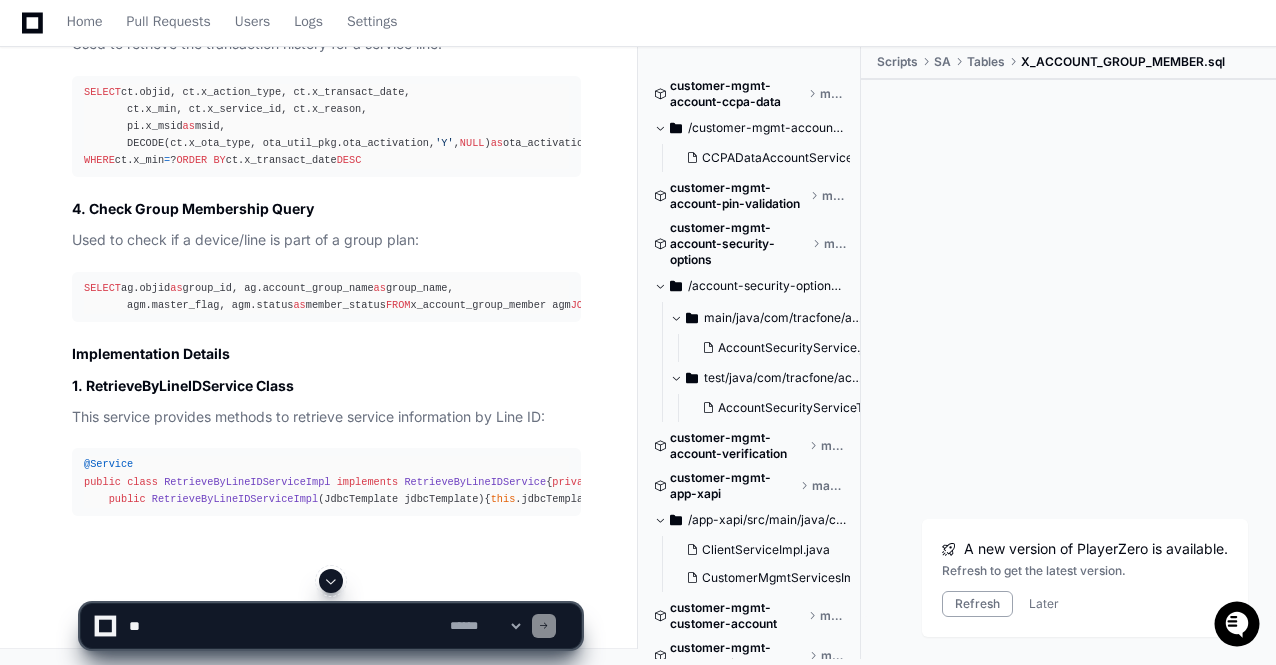 click 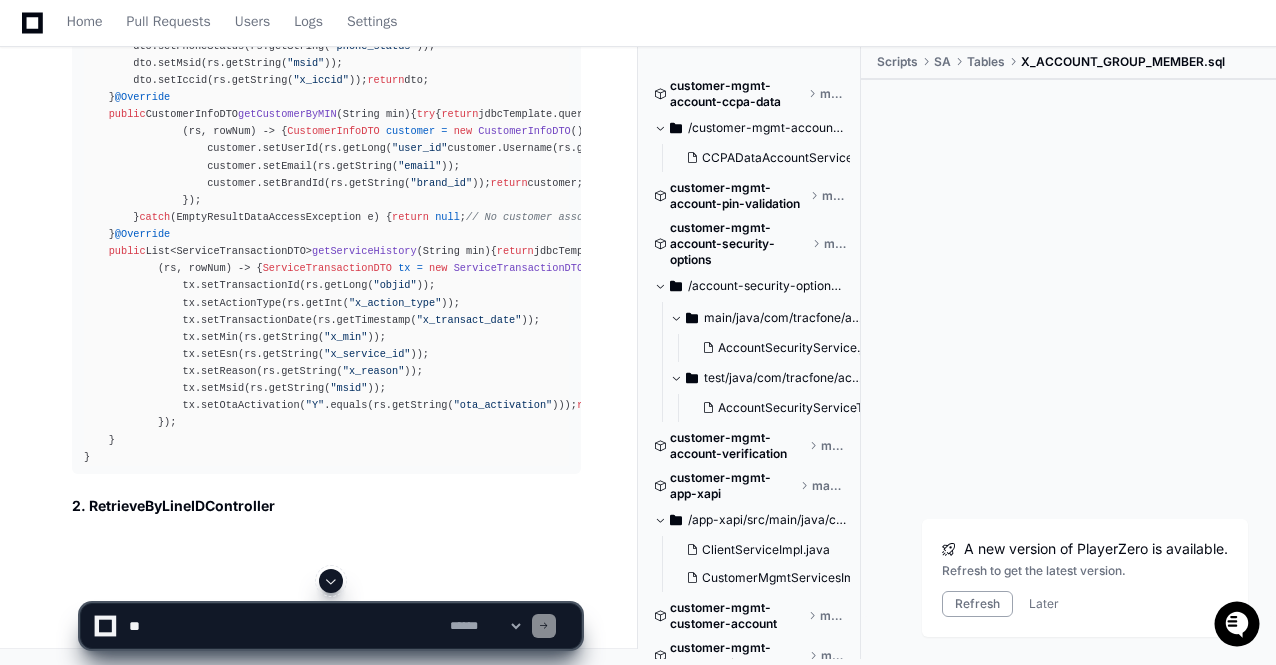 click 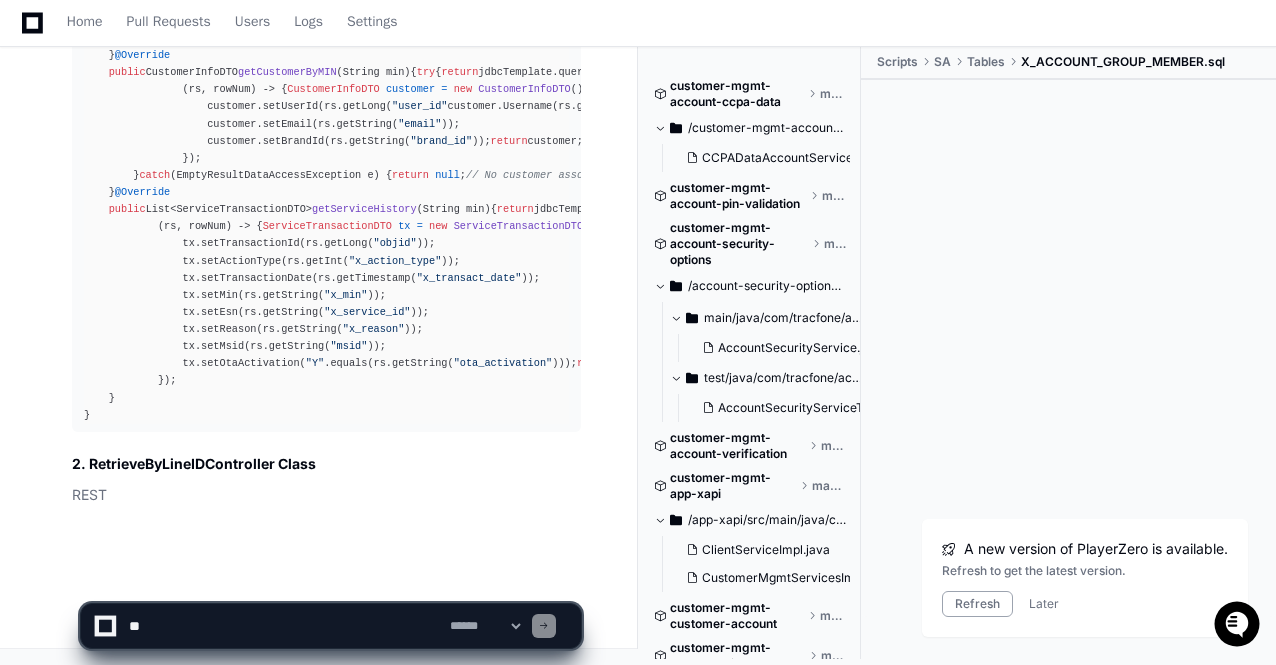 scroll, scrollTop: 80284, scrollLeft: 0, axis: vertical 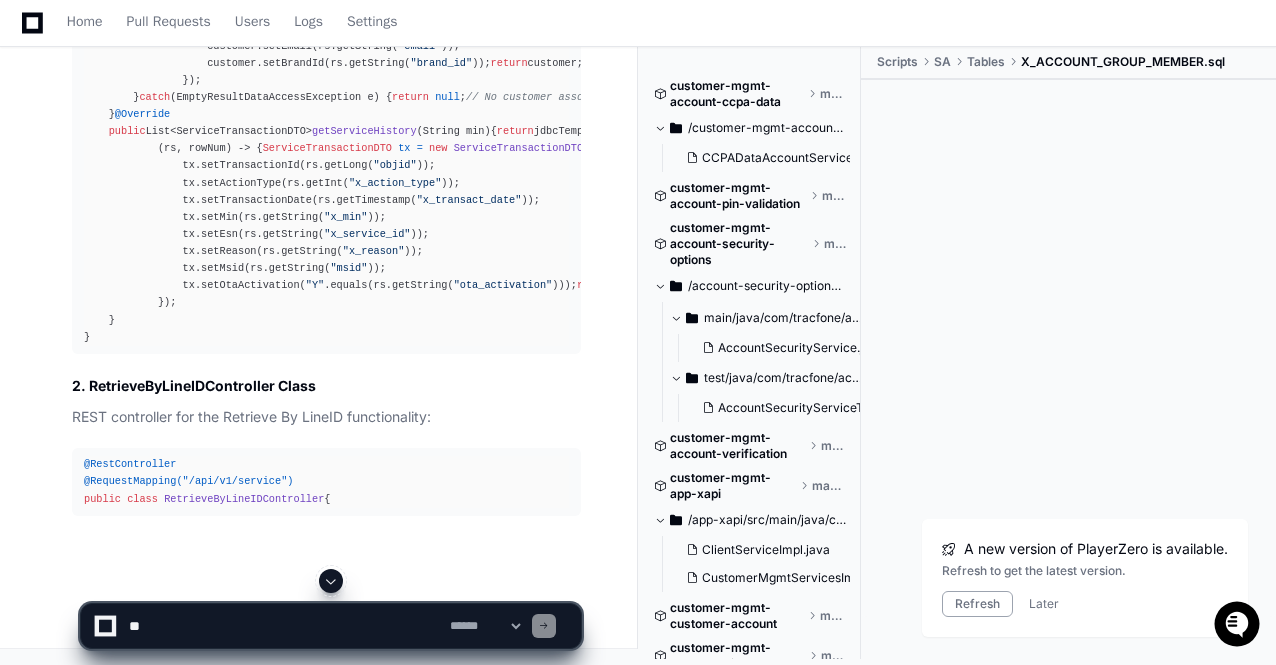 click 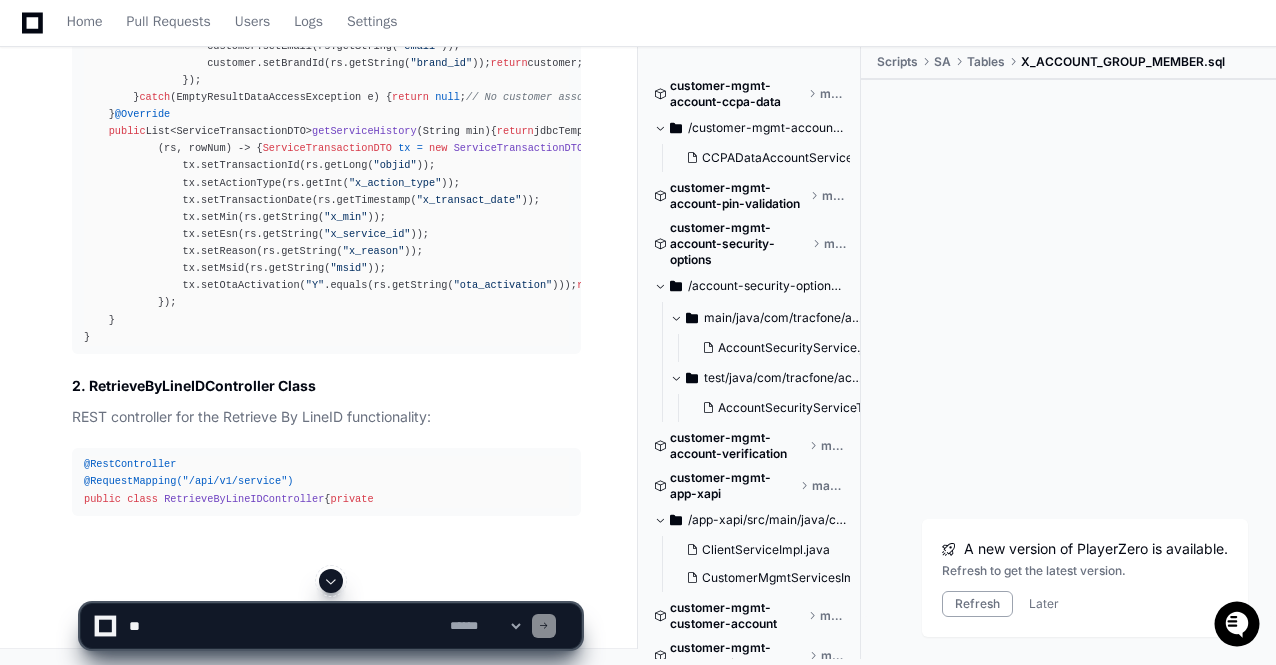scroll, scrollTop: 80379, scrollLeft: 0, axis: vertical 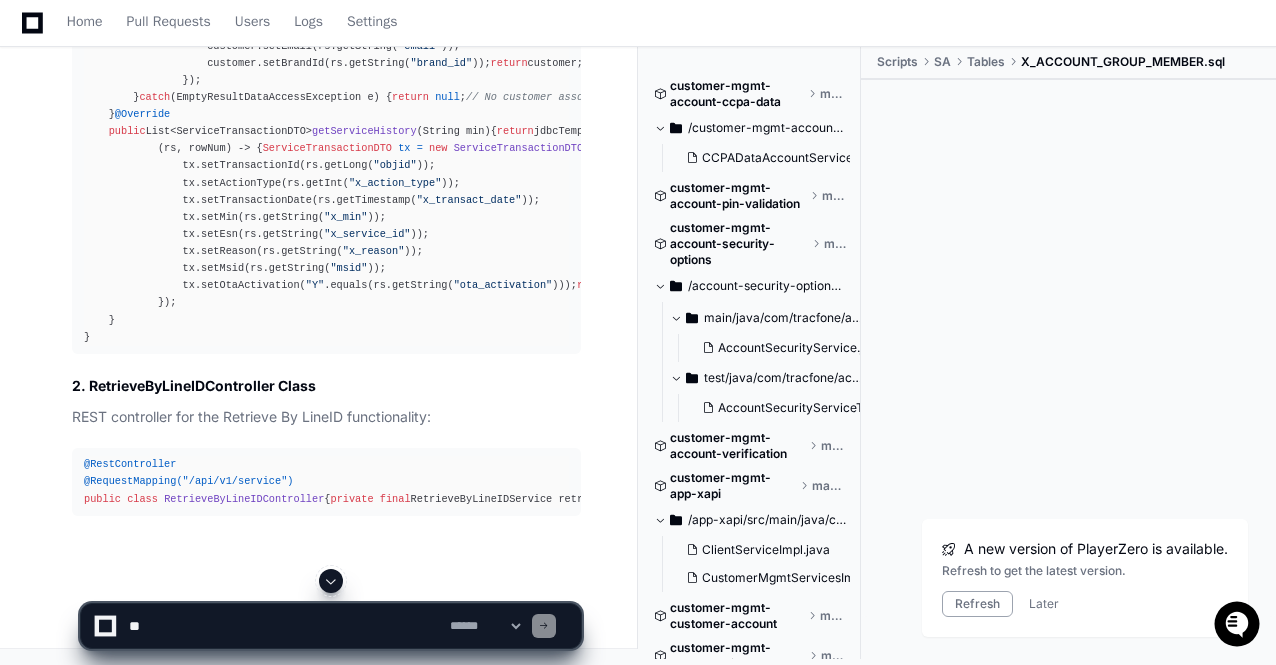 click 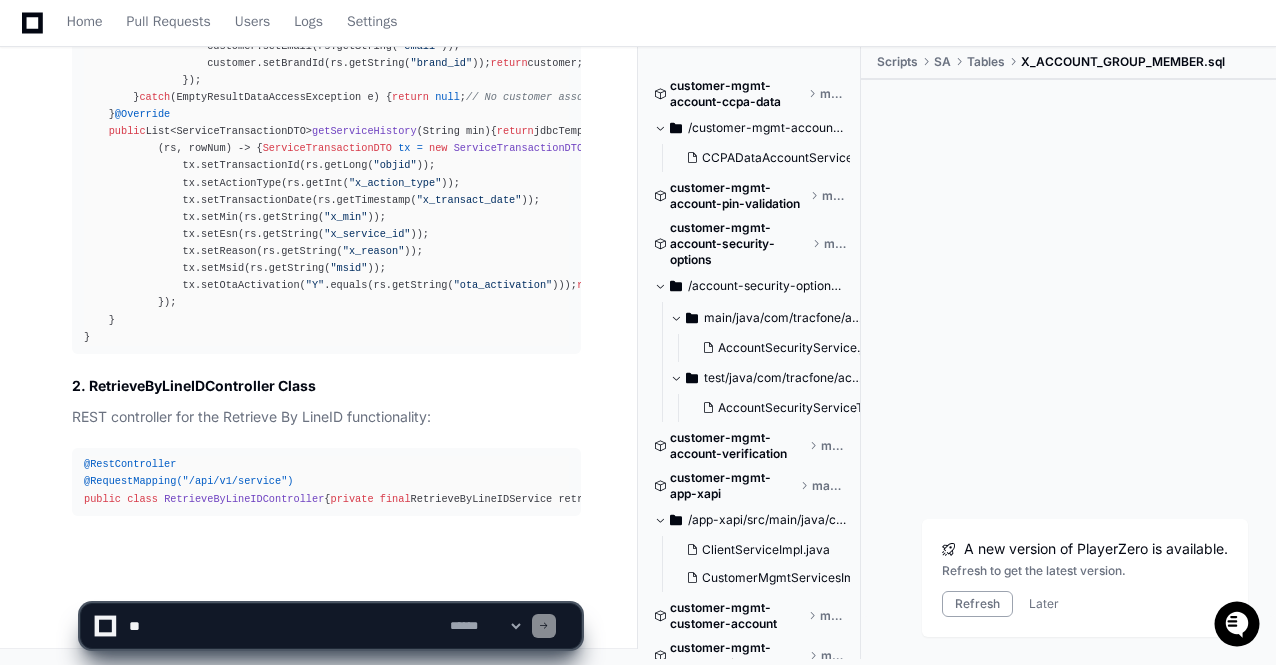 scroll, scrollTop: 80396, scrollLeft: 0, axis: vertical 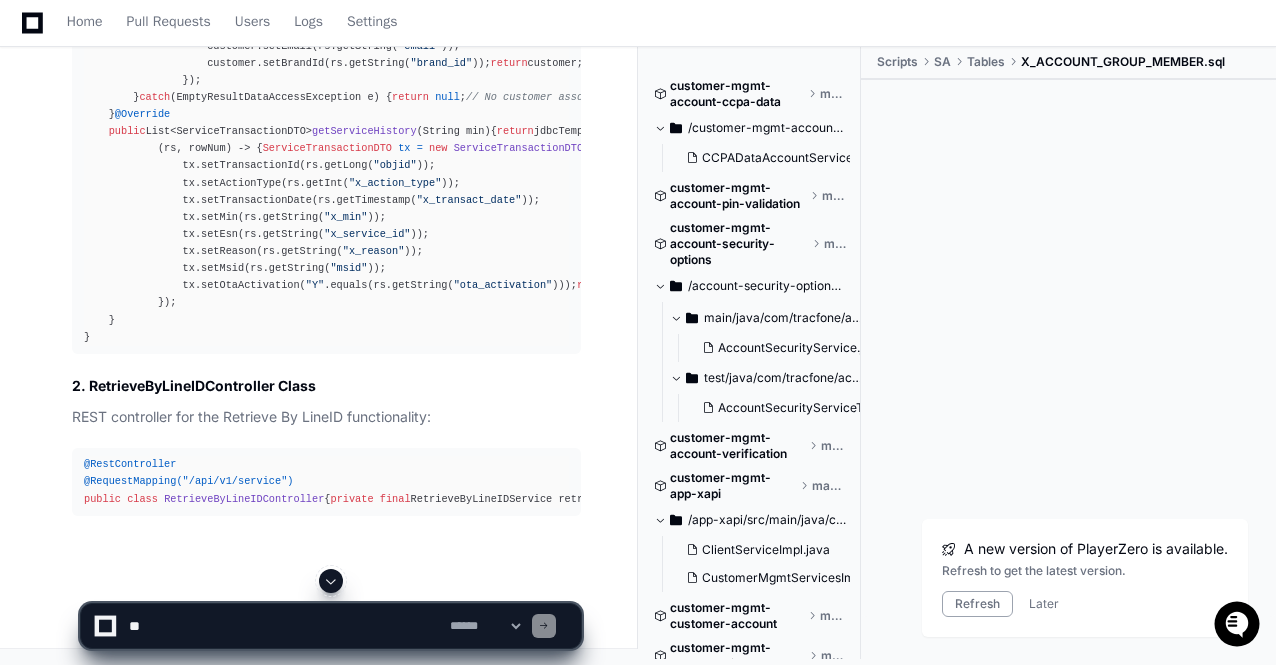 click 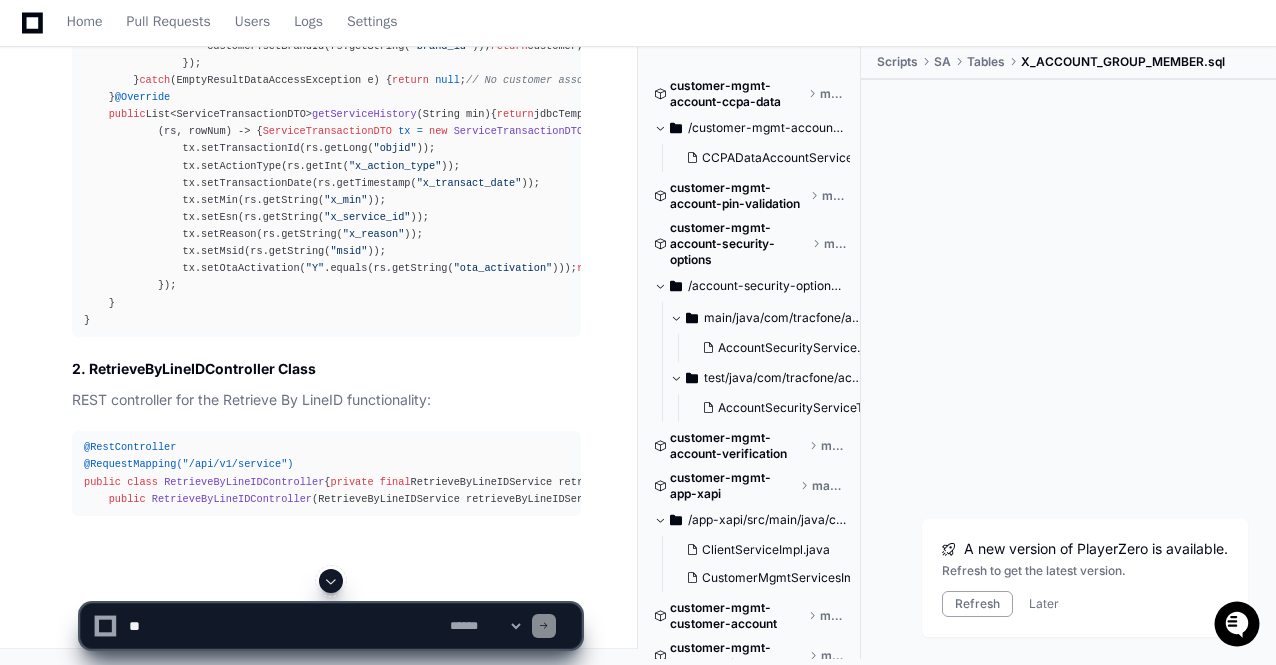 click 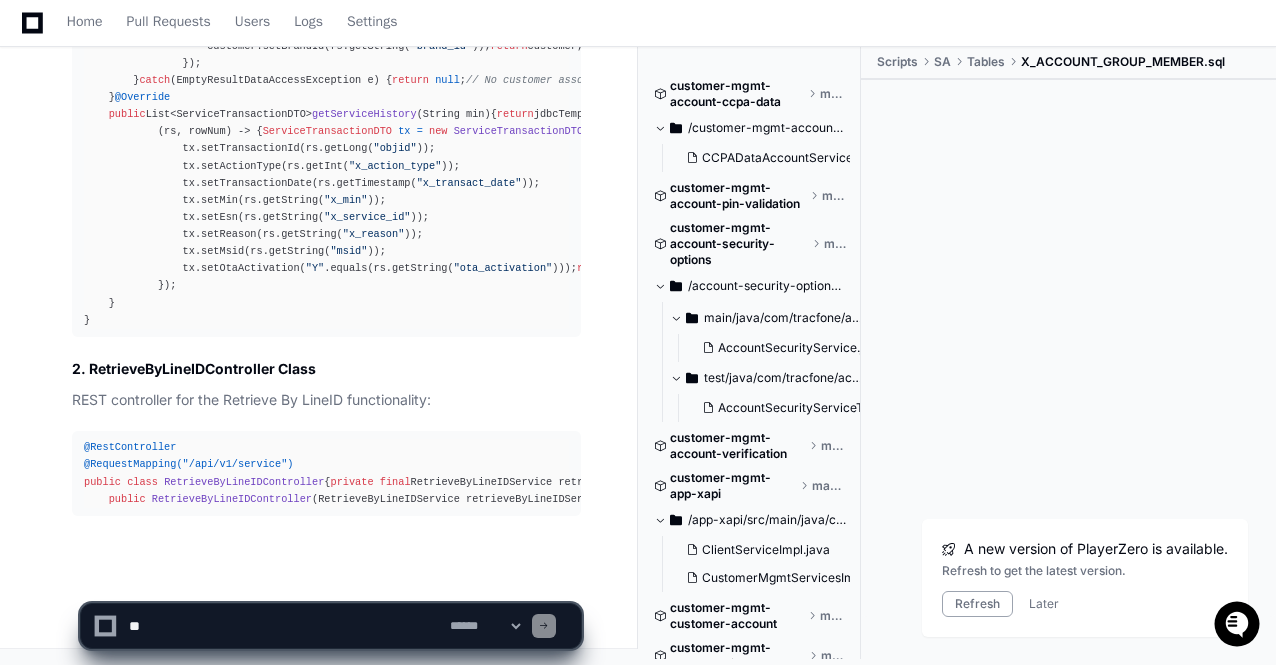 scroll, scrollTop: 80447, scrollLeft: 0, axis: vertical 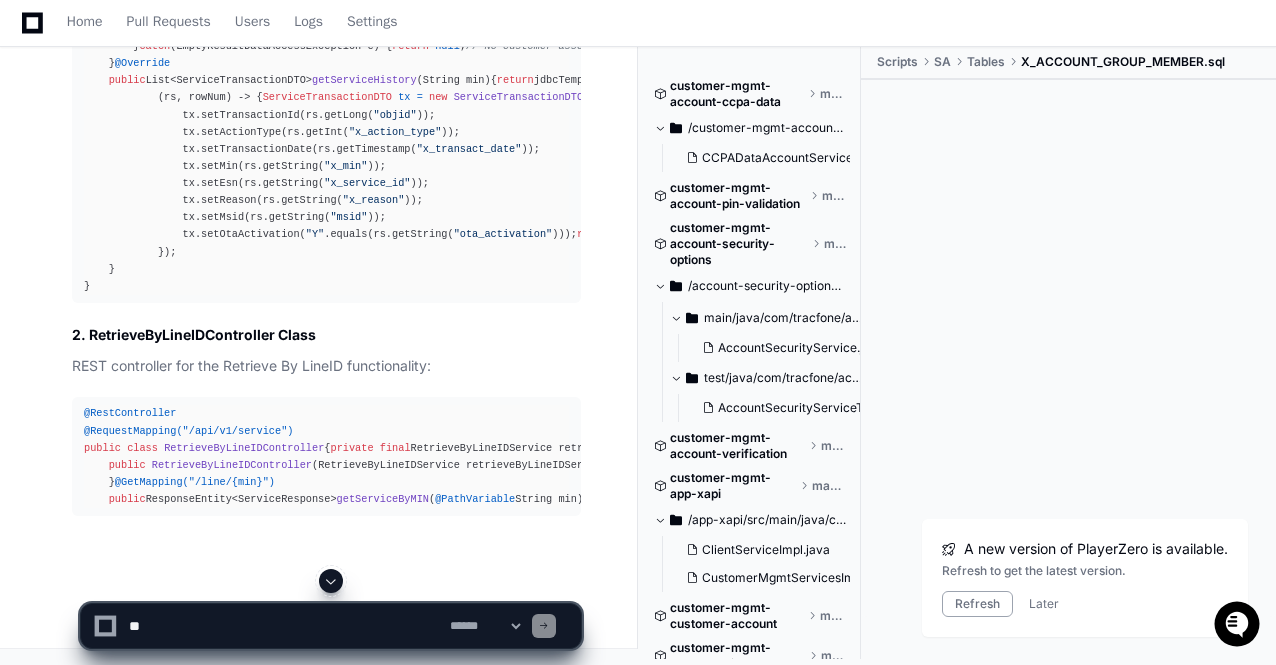 click 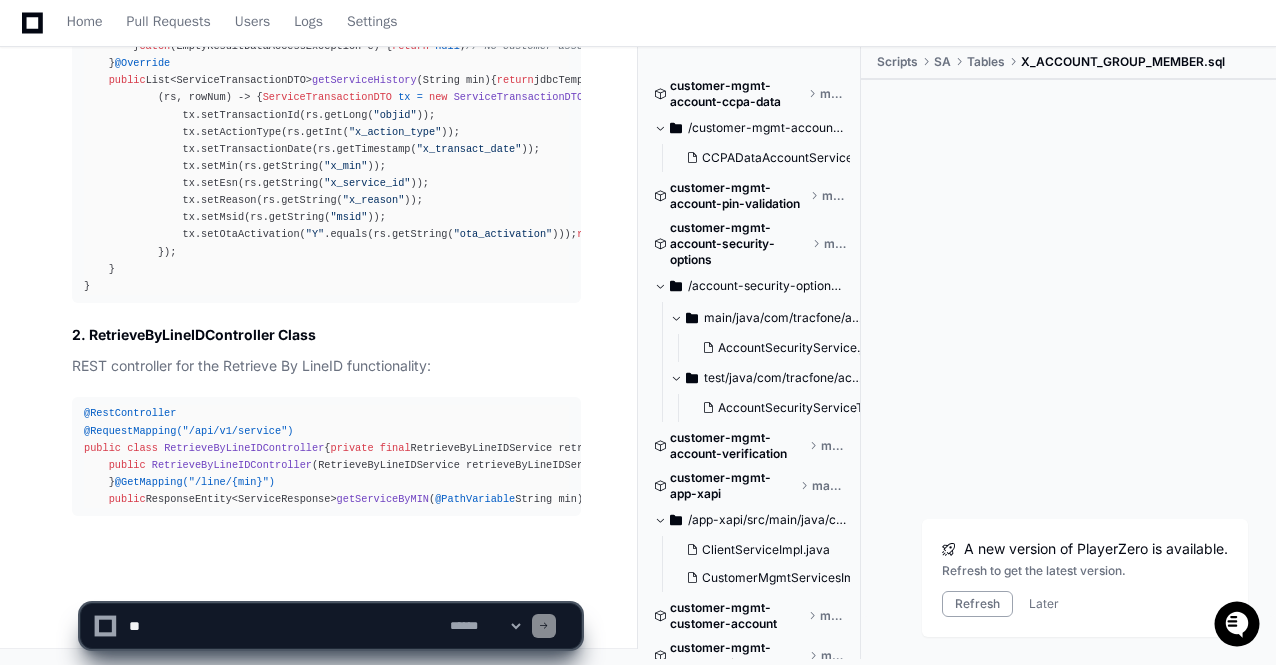 scroll, scrollTop: 80602, scrollLeft: 0, axis: vertical 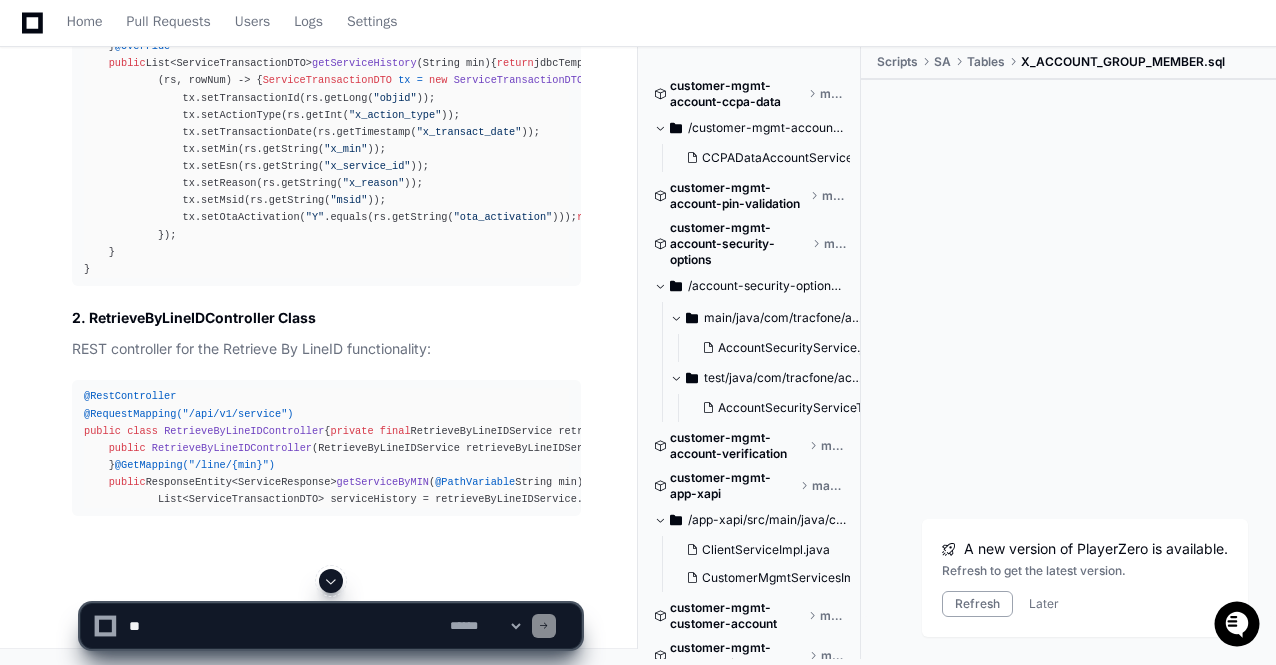 click 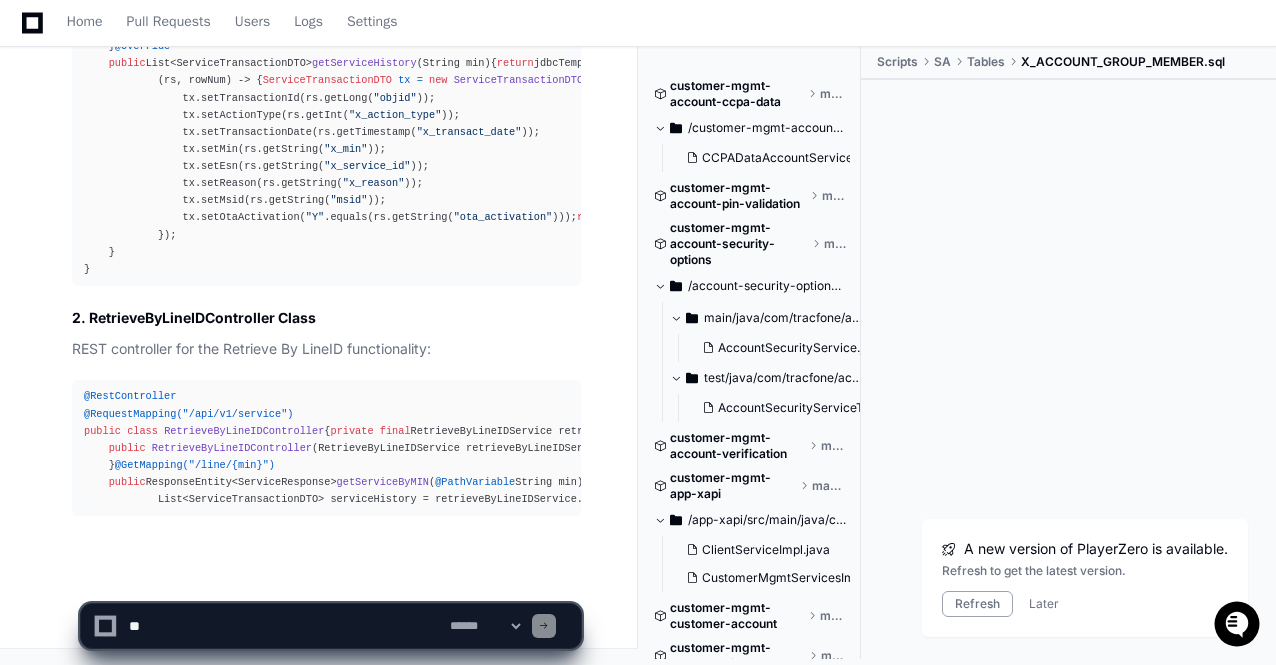 click on "PlayerZero 7 minutes ago Thinking Reflecting on learnings so far Researching retrieve by LineID module Tracfone Reflecting on learnings so far  I'll search for information about the "Retrieve By LineID" modules in the Tracfone Prepaid System to create a comprehensive report. Let's start by searching for relevant code and queries related to retrieving by Line ID.  I'll search for modules related to retrieving information by Line ID in the Tracfone Prepaid System.
Researching SQL query retrieve by MIN Line ID Reflecting on learnings so far Let me search for more specific queries related to retrieving by Line ID or MIN:
Researching findByMin repository method Reflecting on learnings so far Let's look for repository methods related to retrieving by MIN or phone number:
Researching getByLineId service method Reflecting on learnings so far Let me search for service methods related to retrieving by Line ID:
Researching get phone service information" 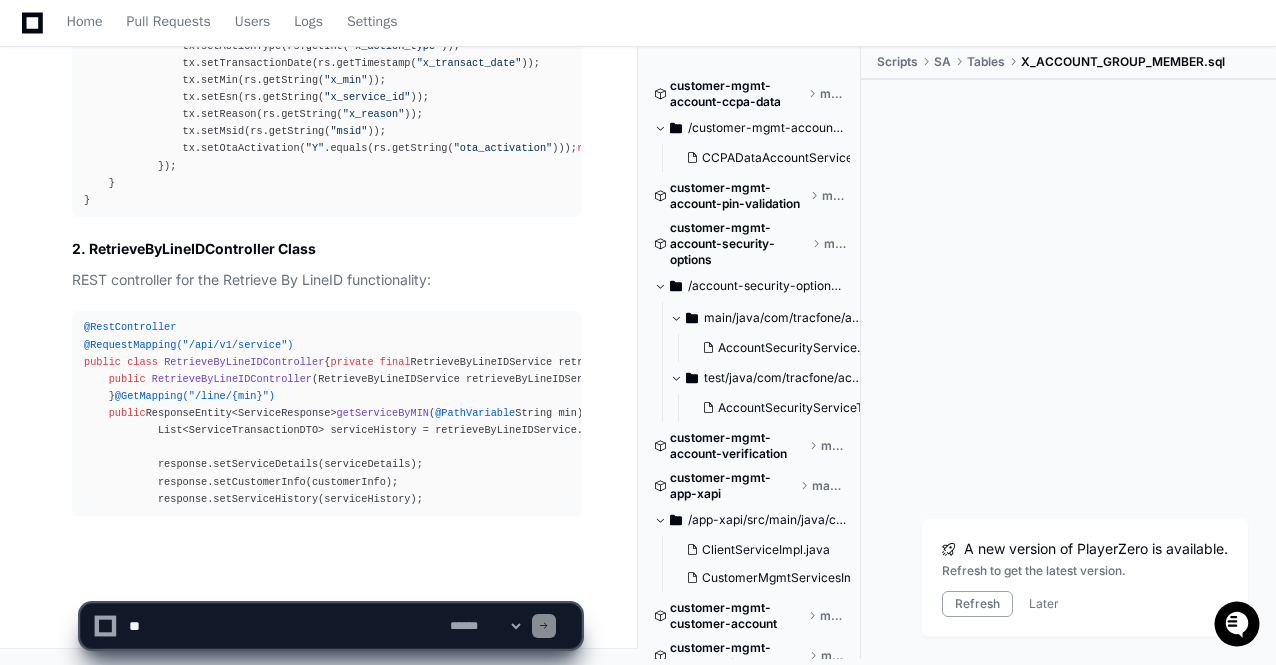 scroll, scrollTop: 80687, scrollLeft: 0, axis: vertical 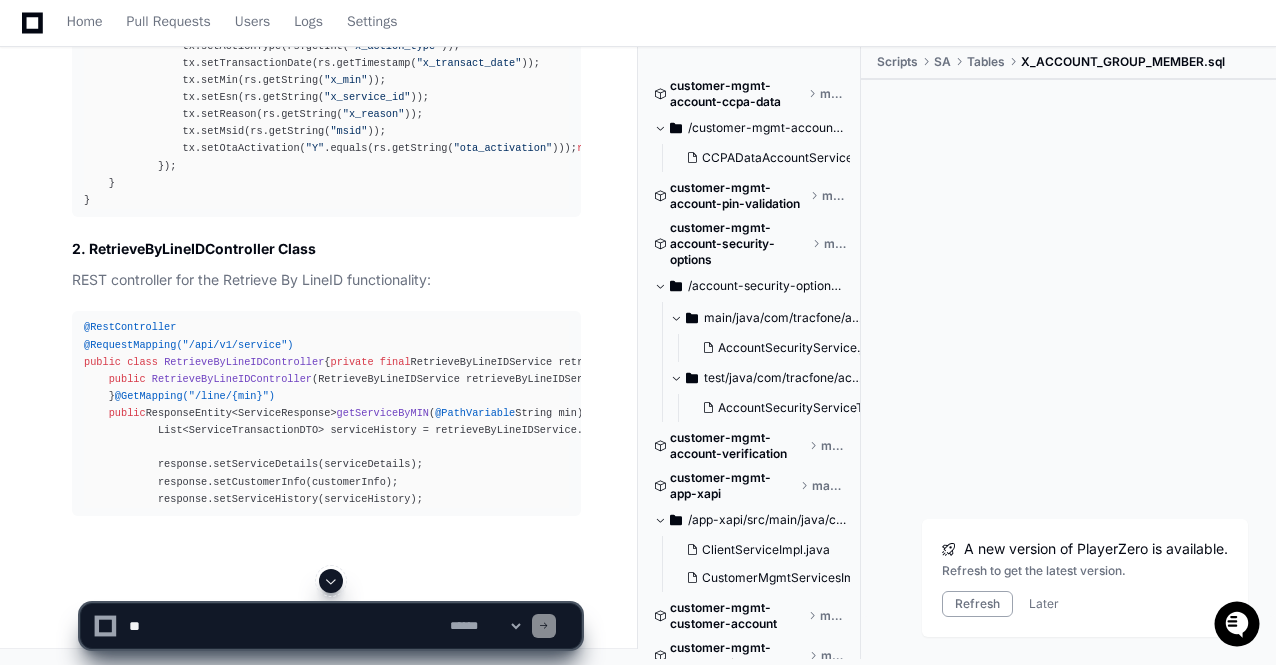 click 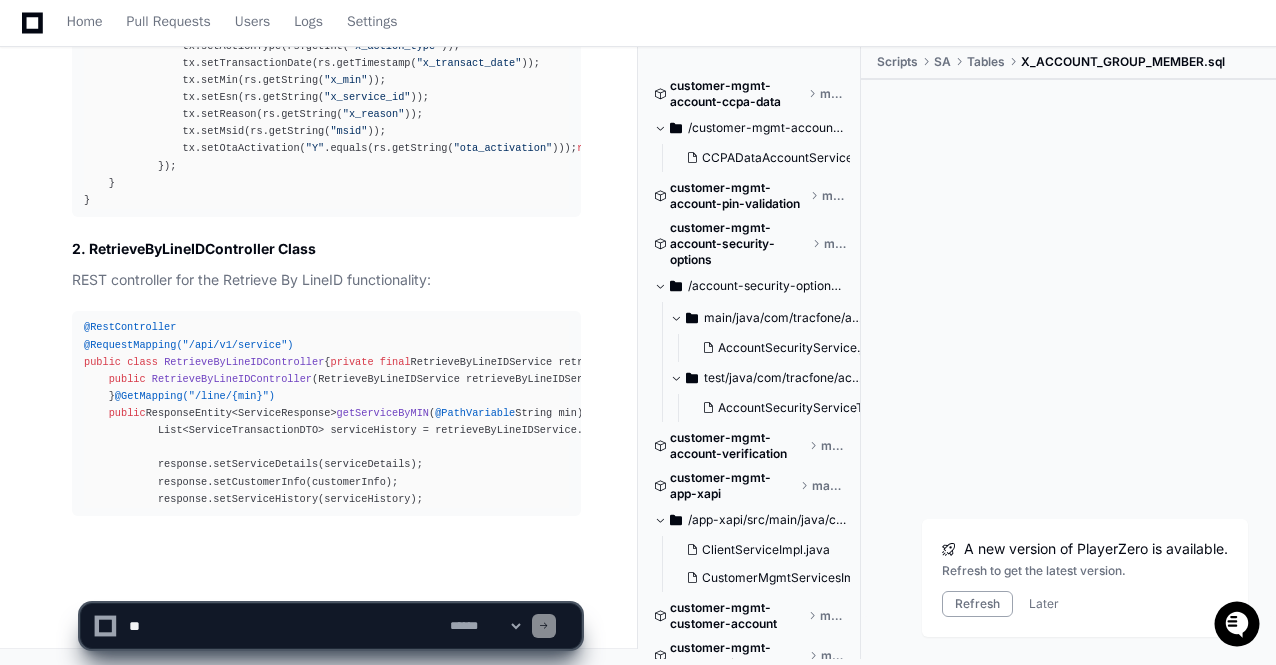 scroll, scrollTop: 80704, scrollLeft: 0, axis: vertical 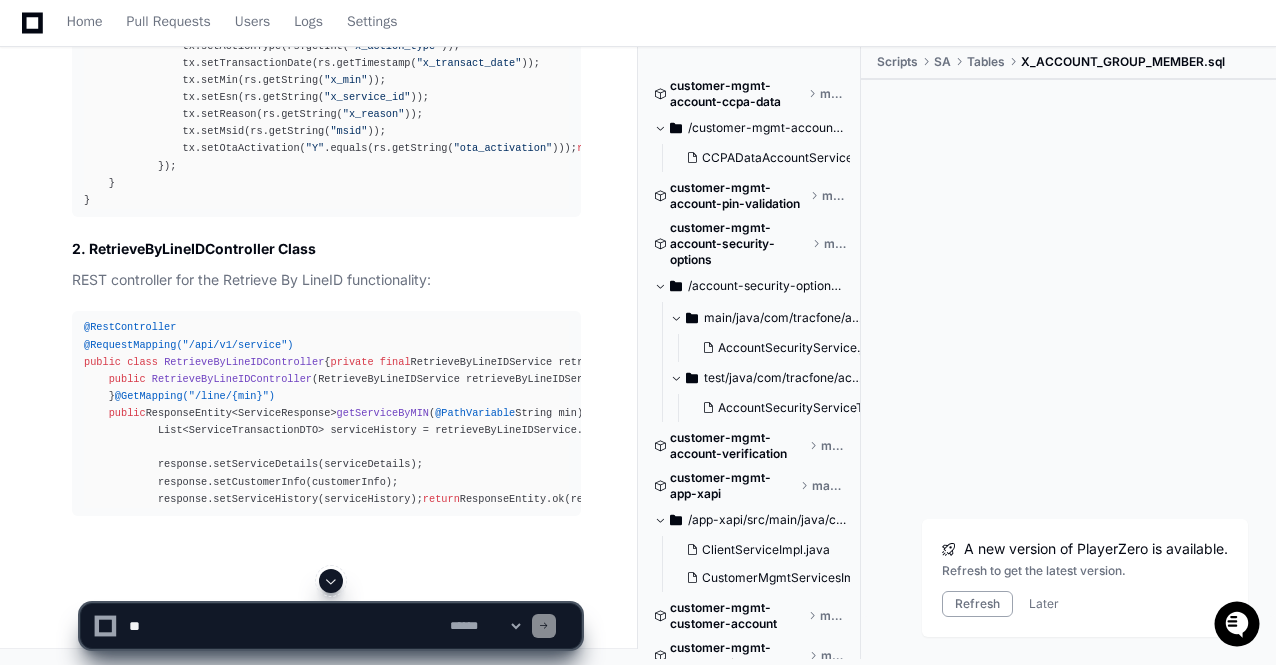 click 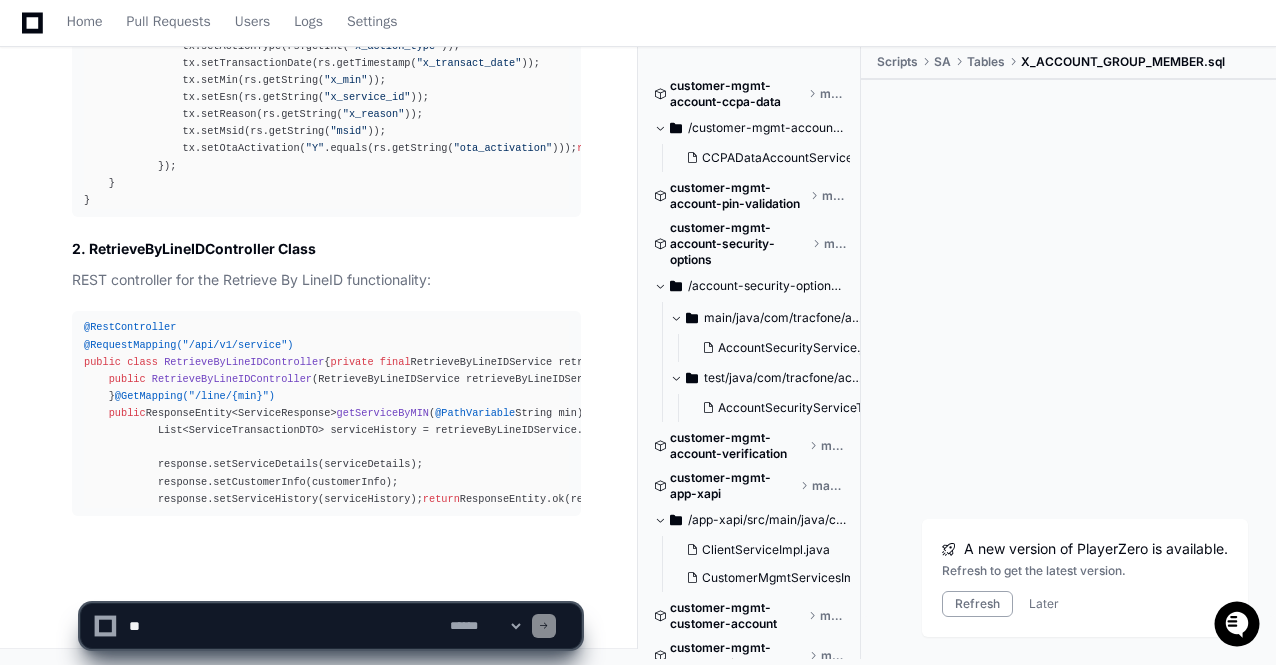 scroll, scrollTop: 80722, scrollLeft: 0, axis: vertical 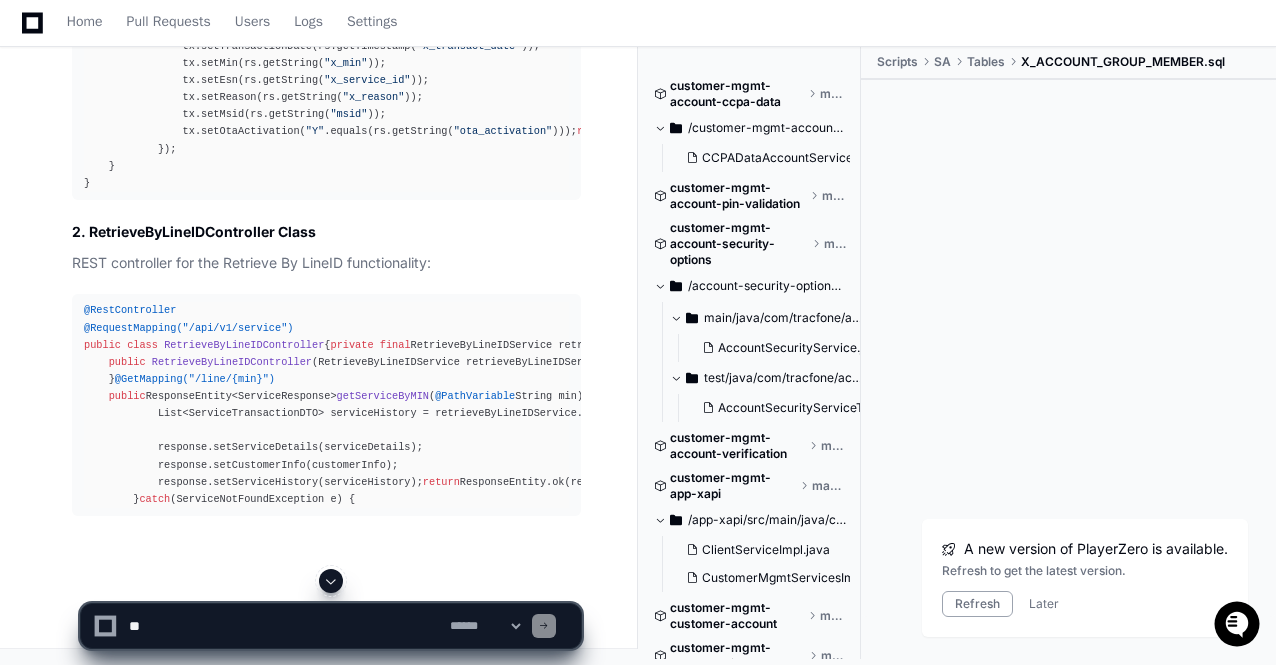 click 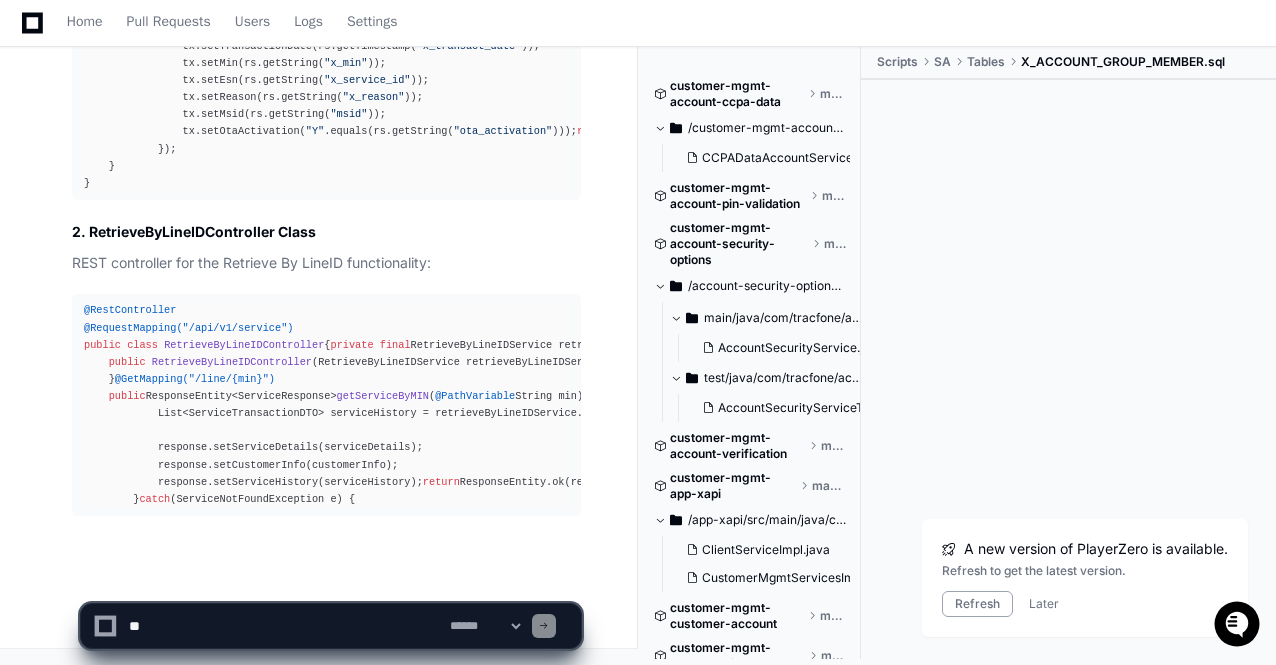 scroll, scrollTop: 80738, scrollLeft: 0, axis: vertical 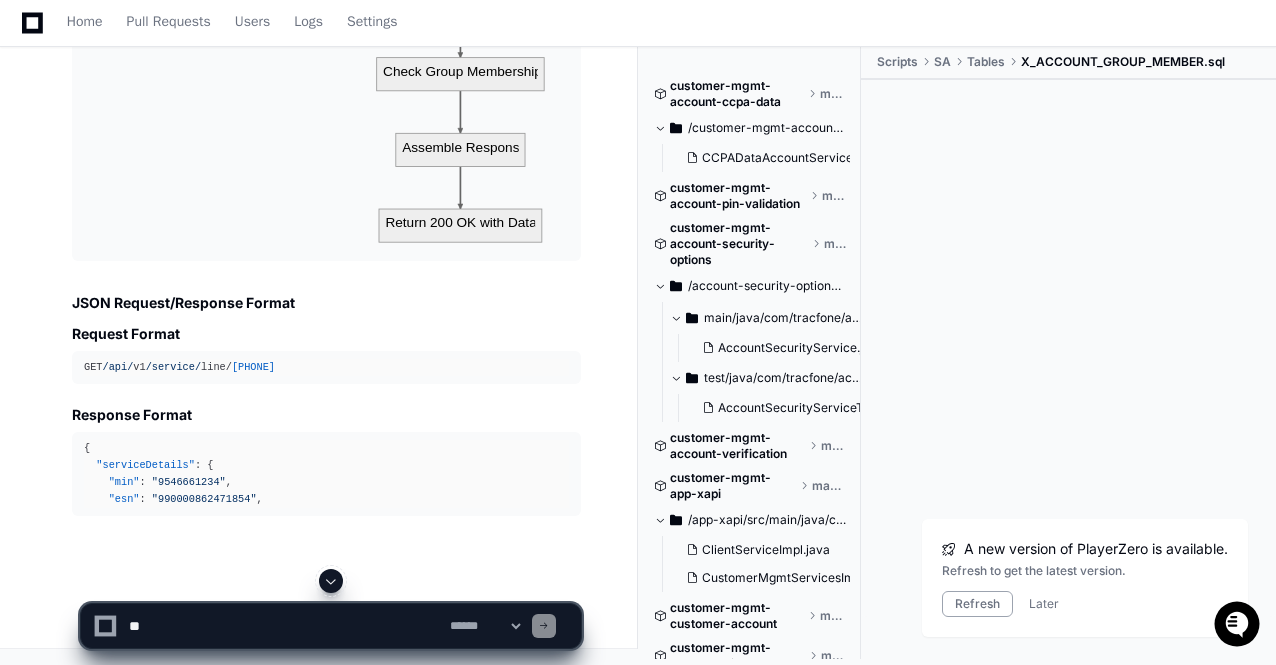 click 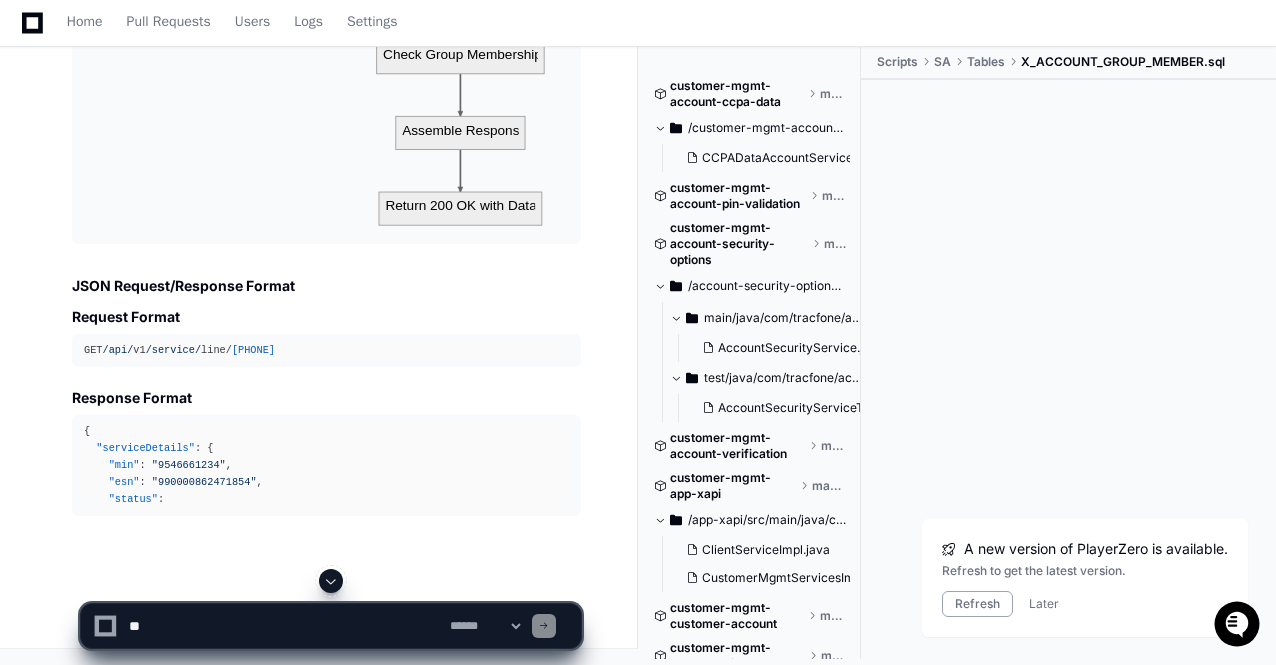 click 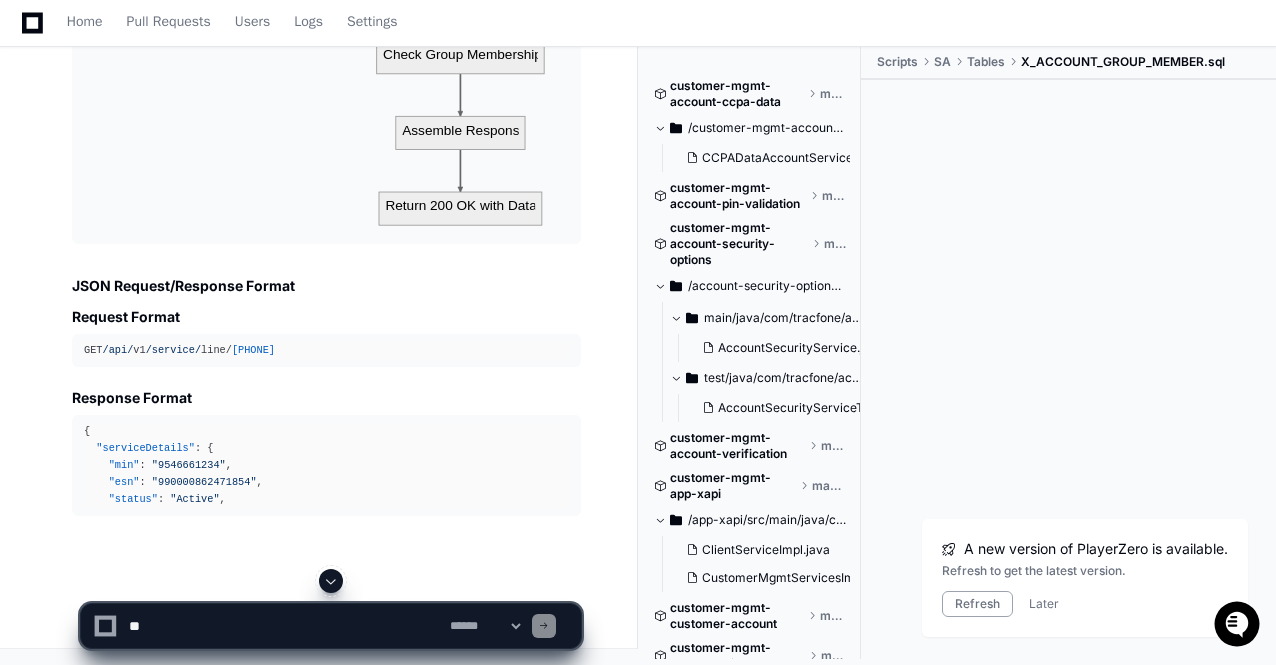 scroll, scrollTop: 82298, scrollLeft: 0, axis: vertical 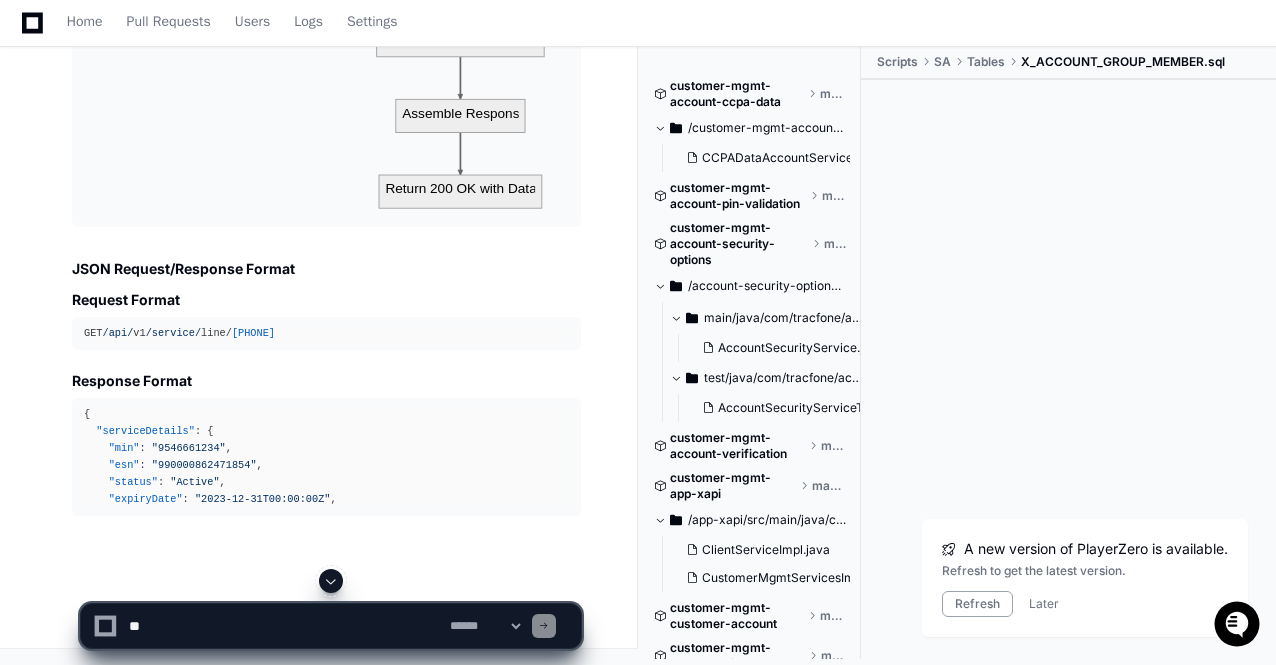 click 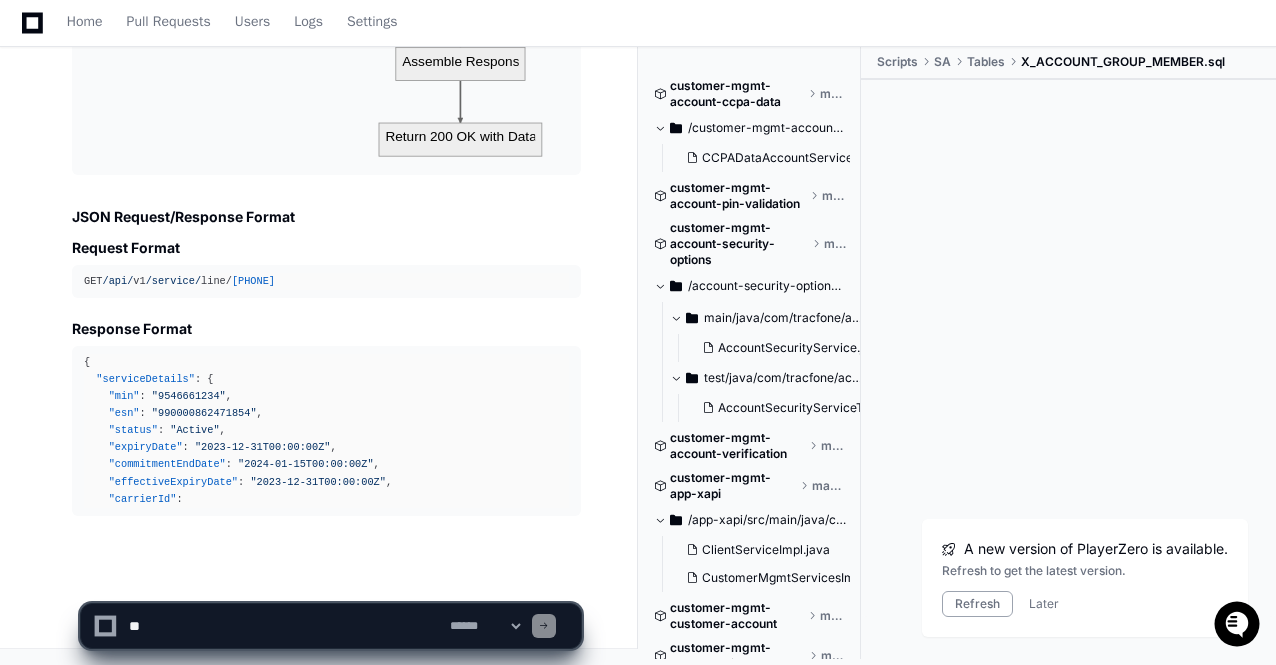 scroll, scrollTop: 82367, scrollLeft: 0, axis: vertical 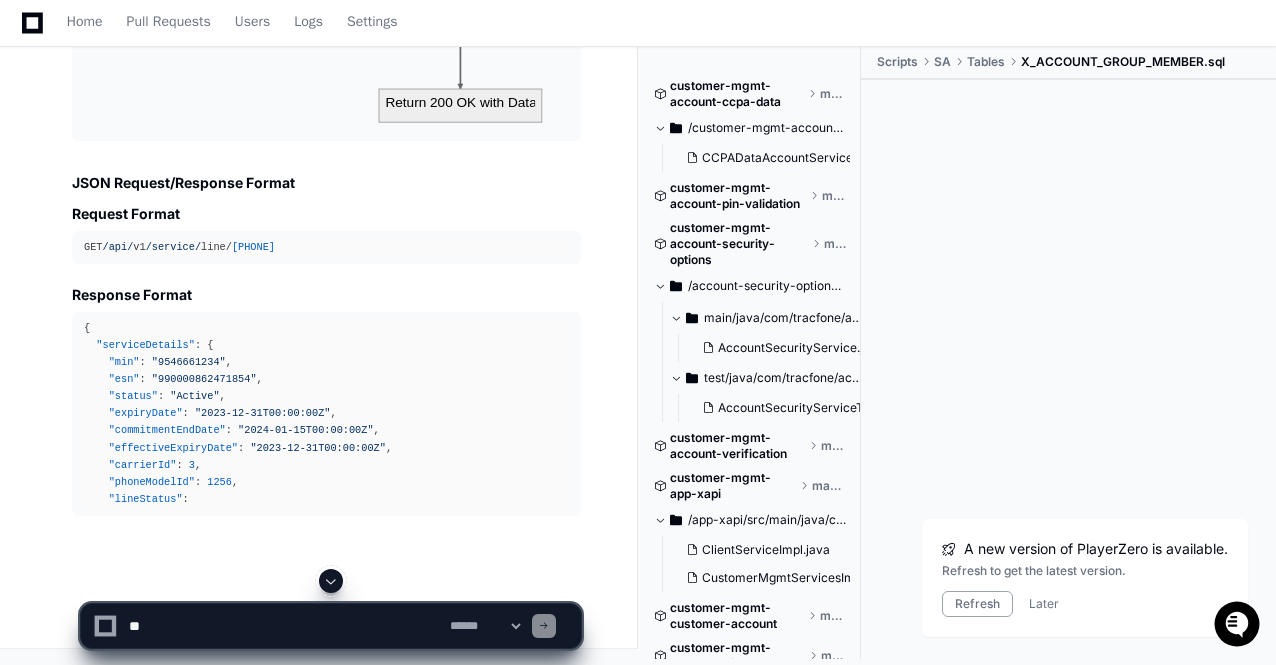 click 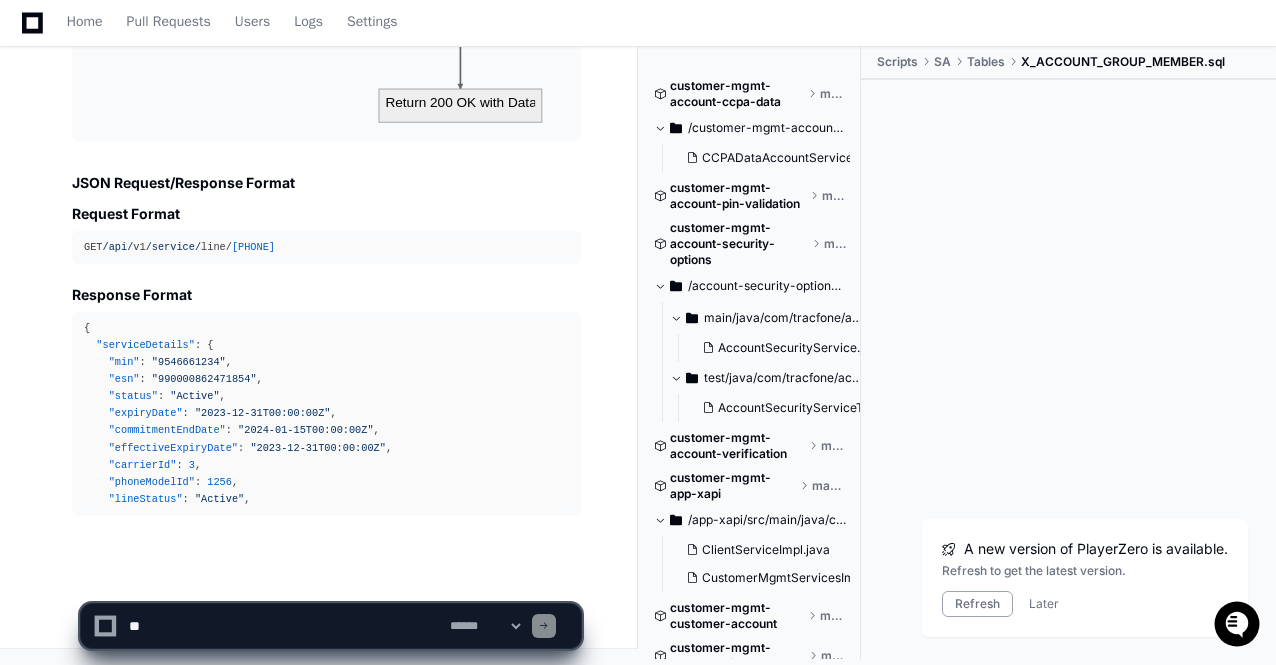 scroll, scrollTop: 82402, scrollLeft: 0, axis: vertical 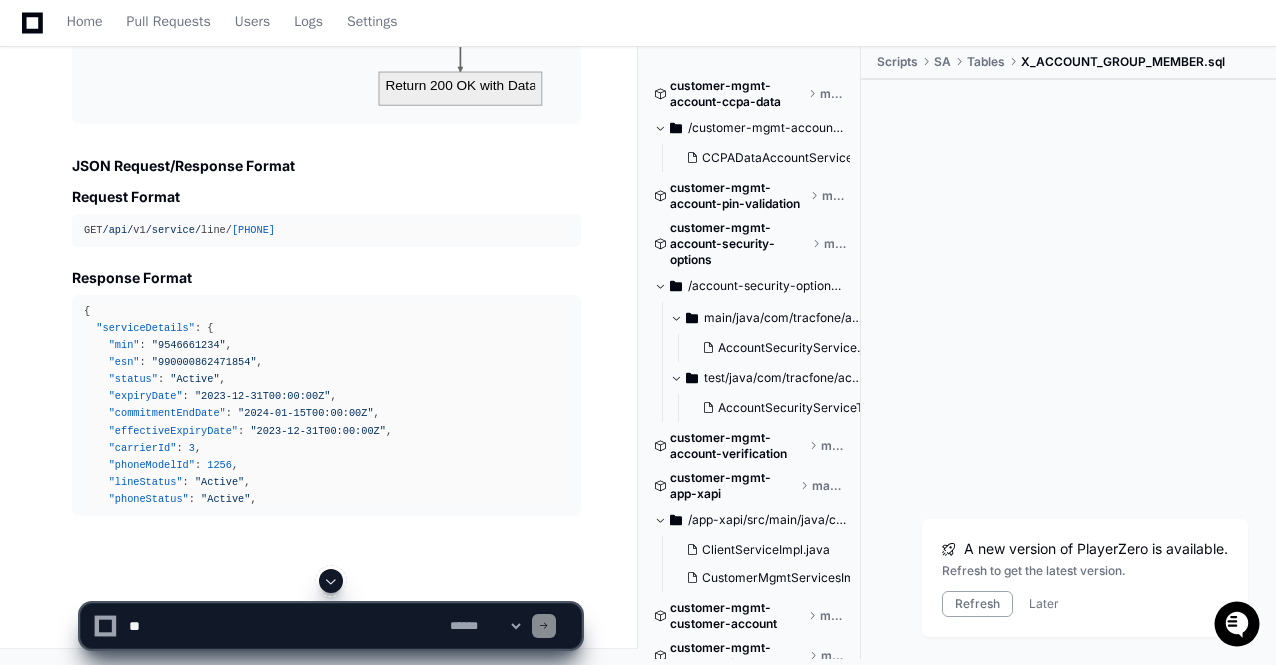 click 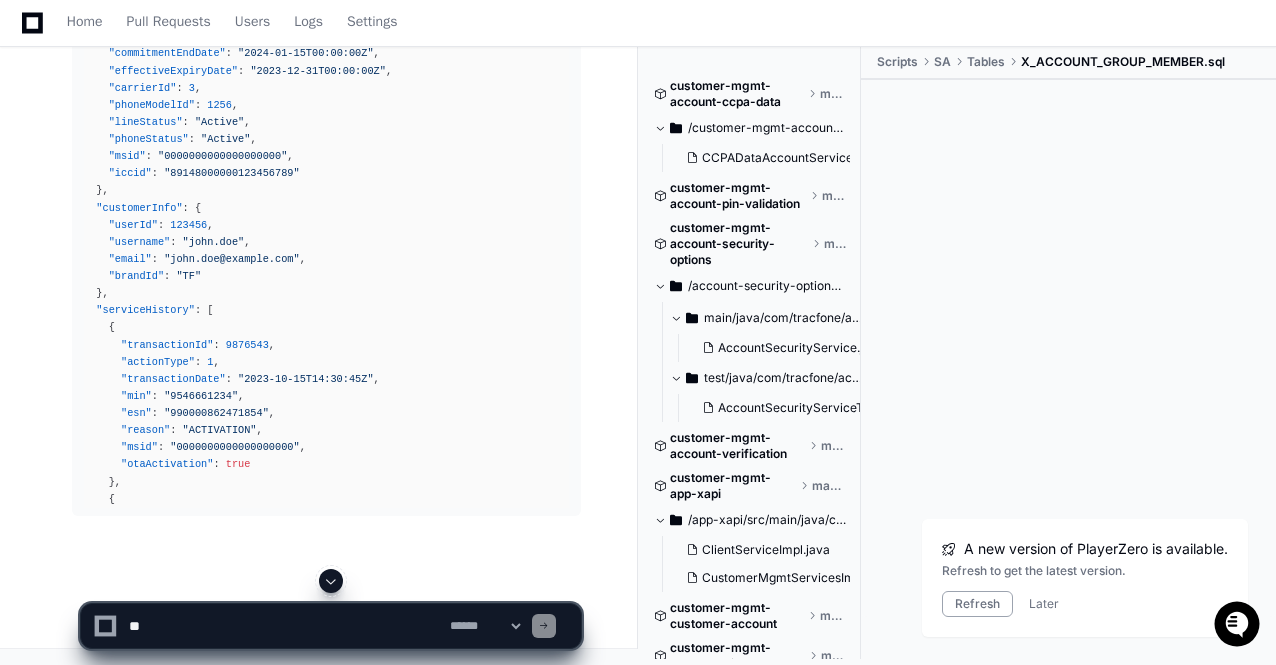 click 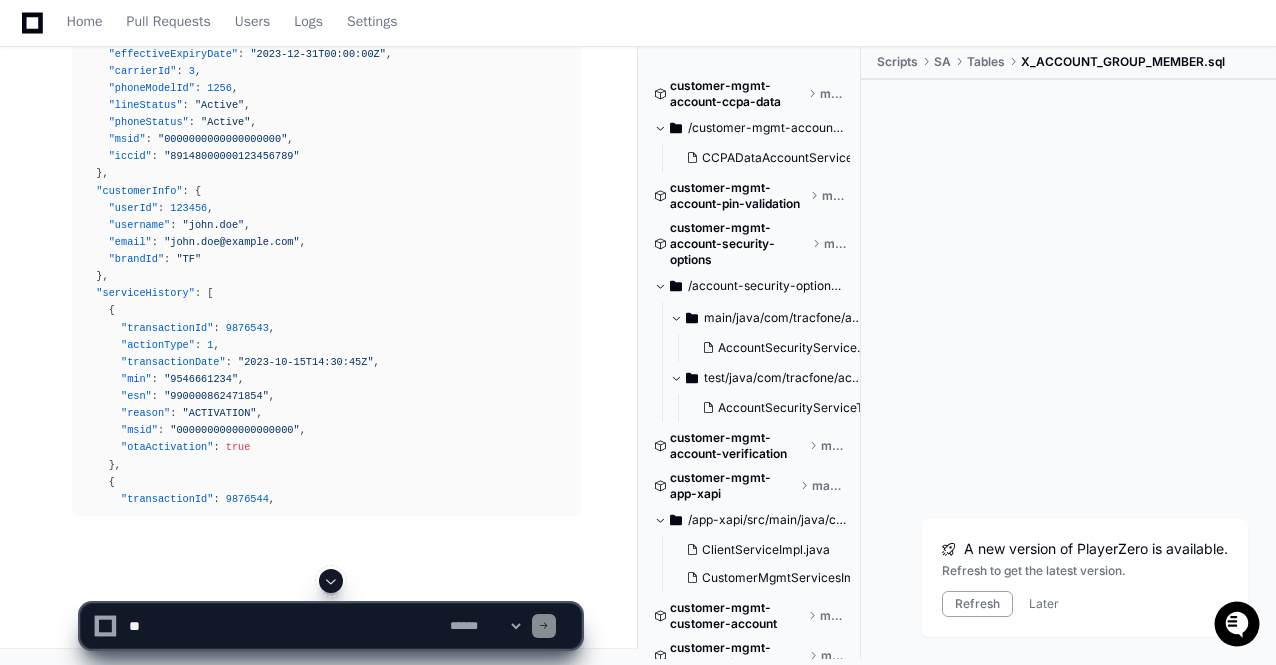 click 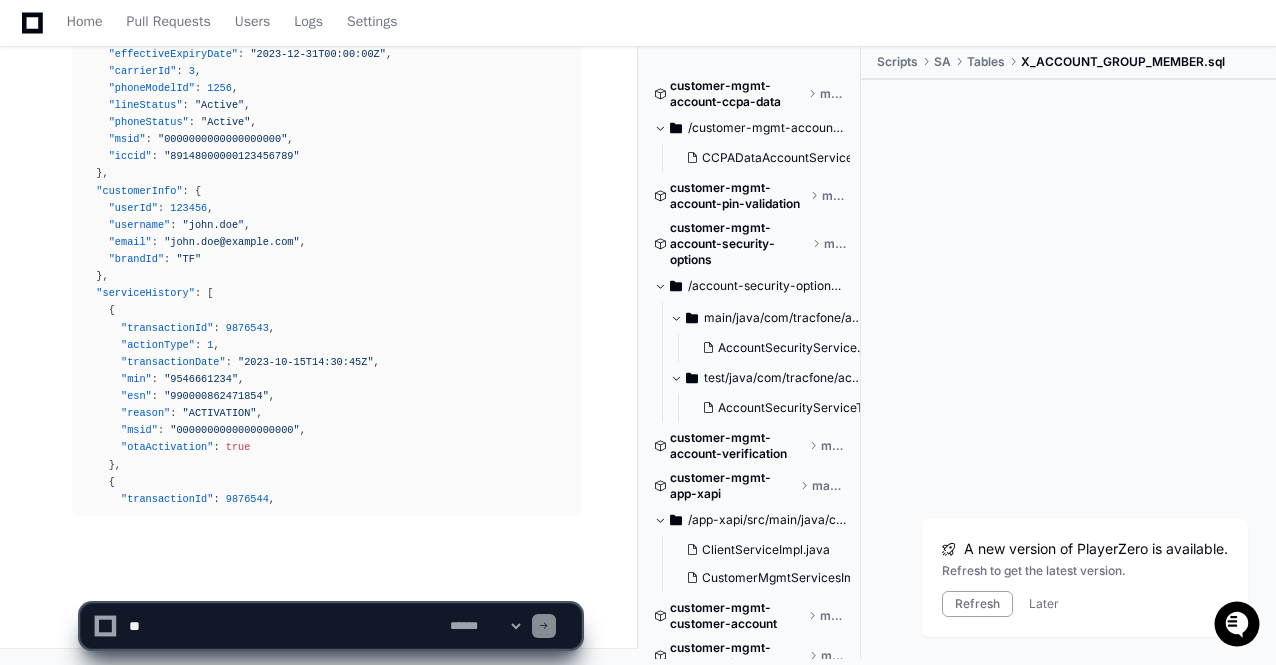 scroll, scrollTop: 82796, scrollLeft: 0, axis: vertical 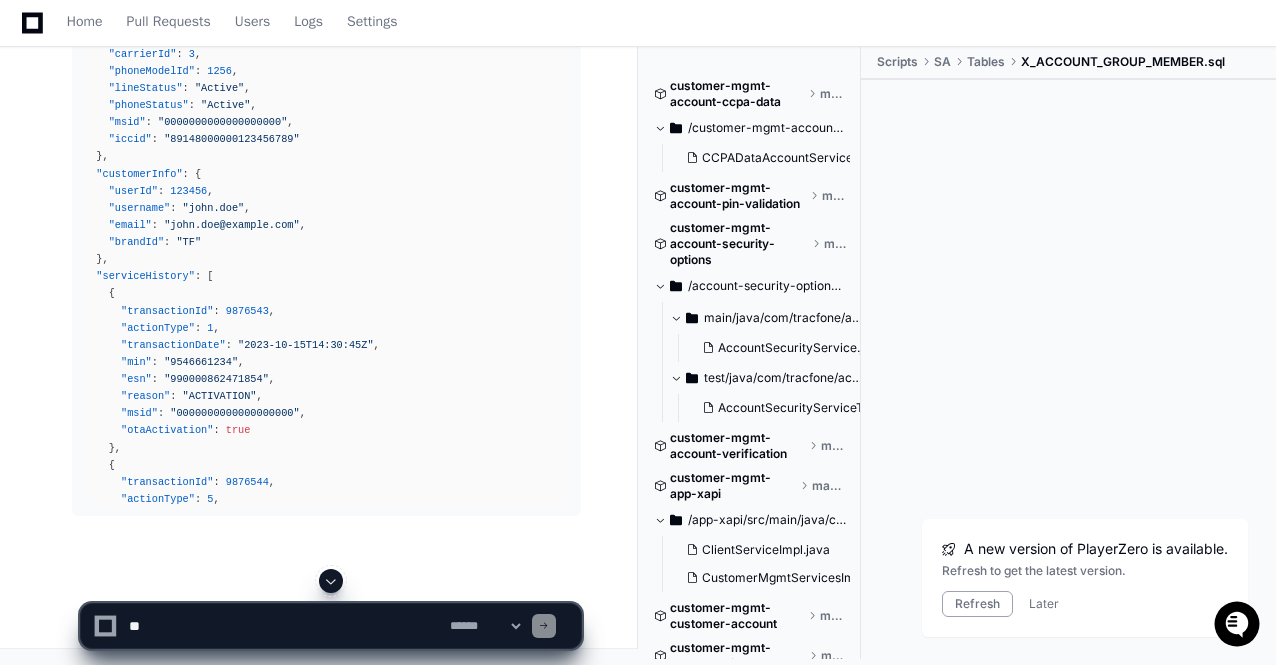 click 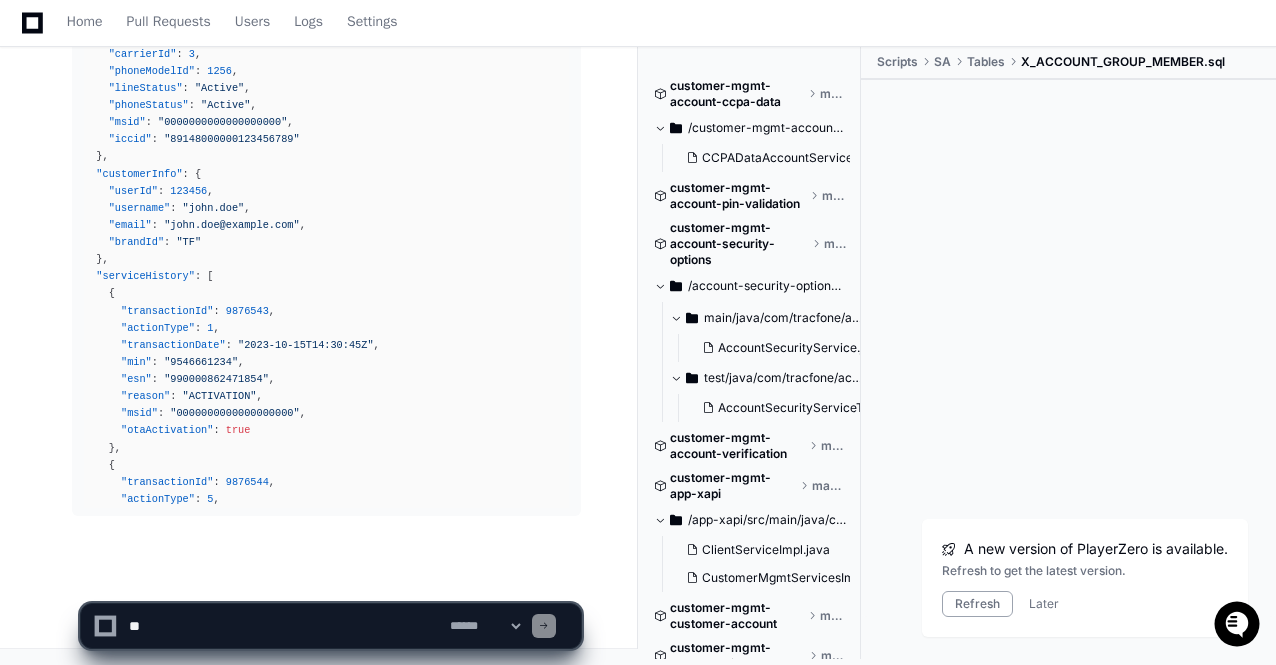 scroll, scrollTop: 82812, scrollLeft: 0, axis: vertical 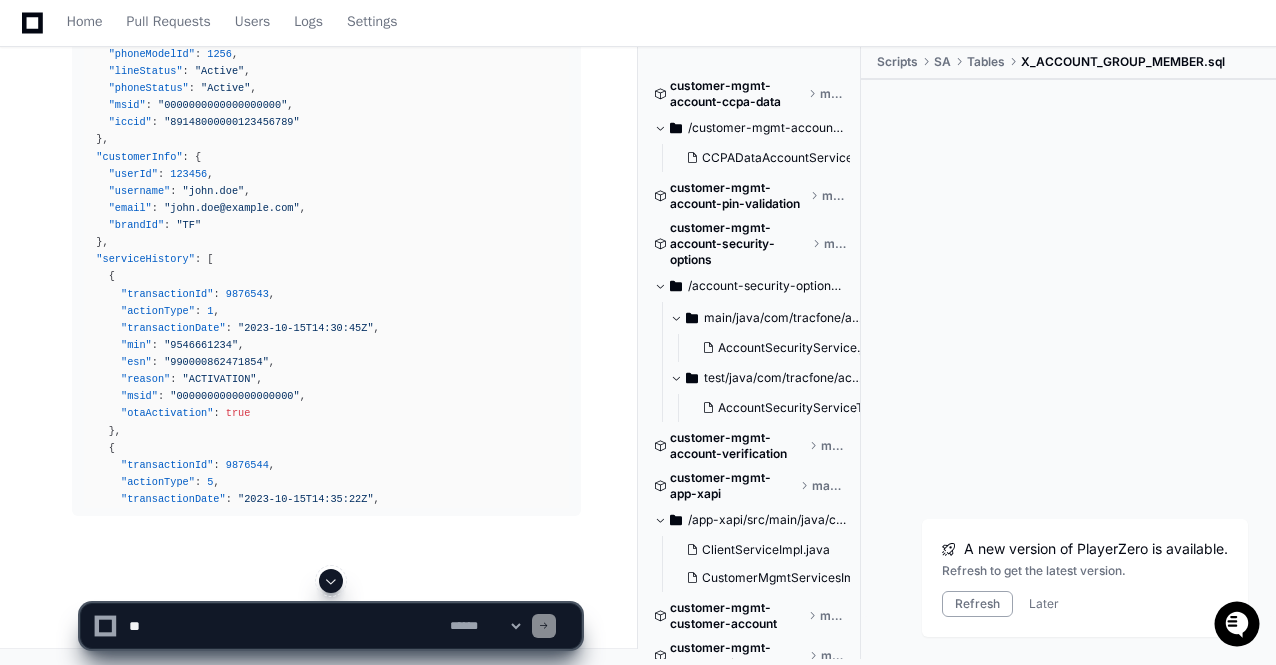 click 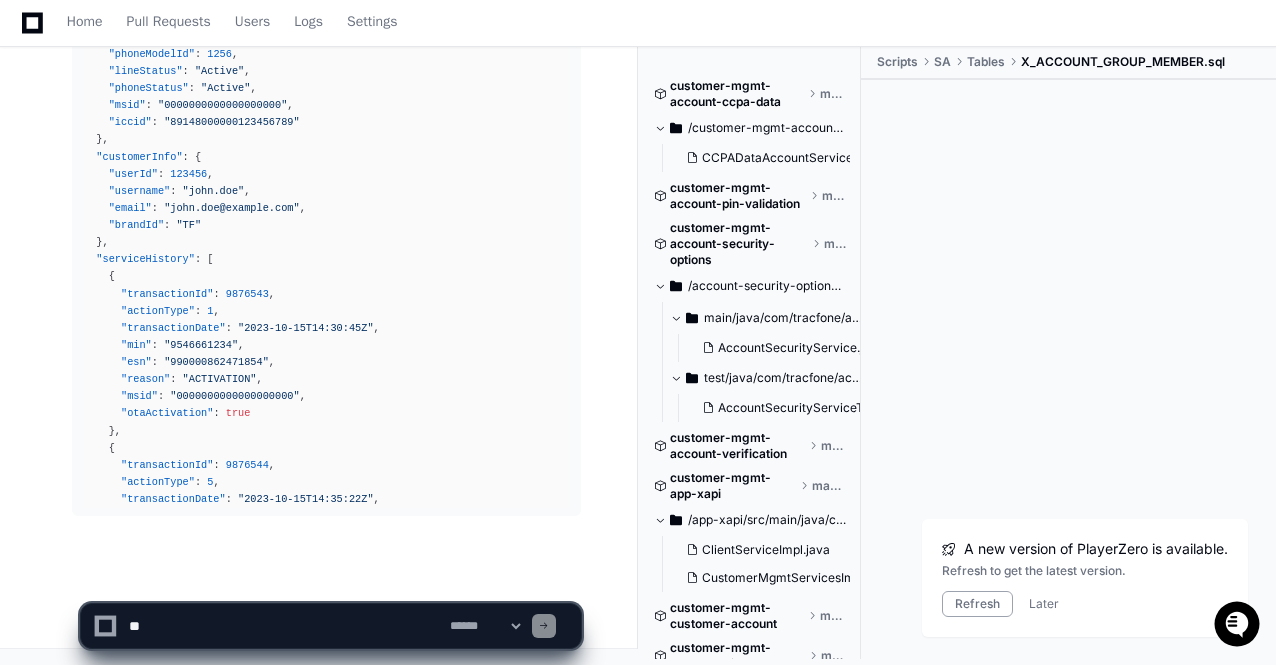 scroll, scrollTop: 82830, scrollLeft: 0, axis: vertical 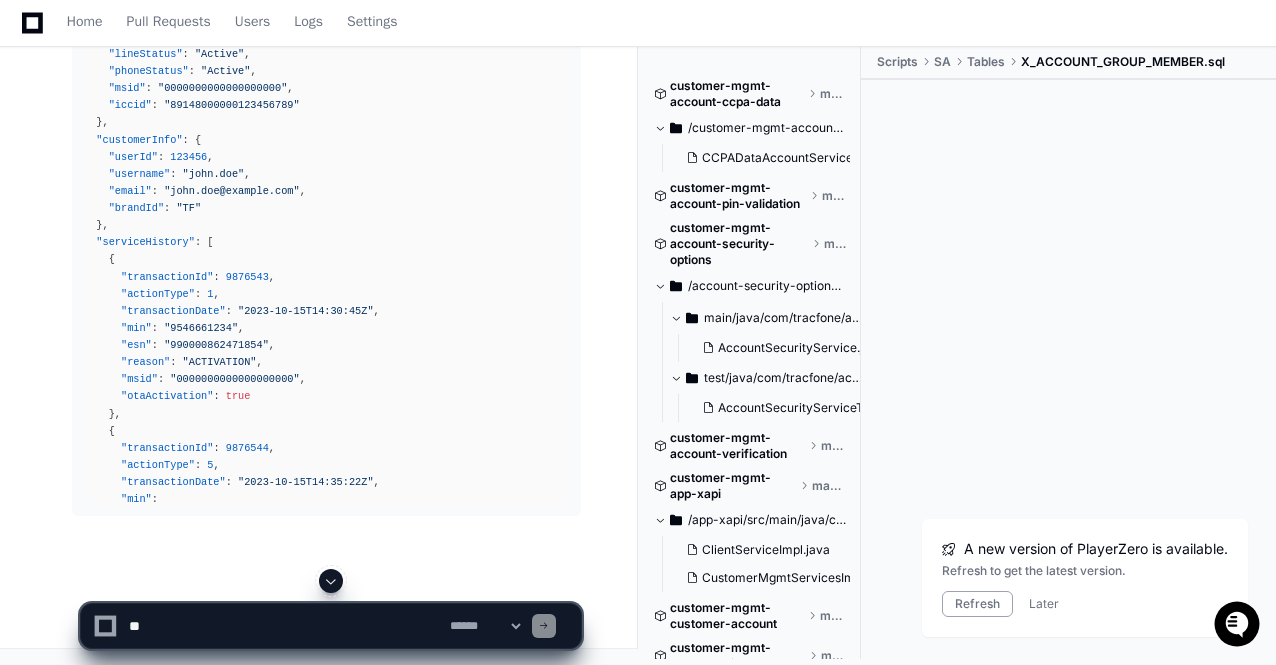 click 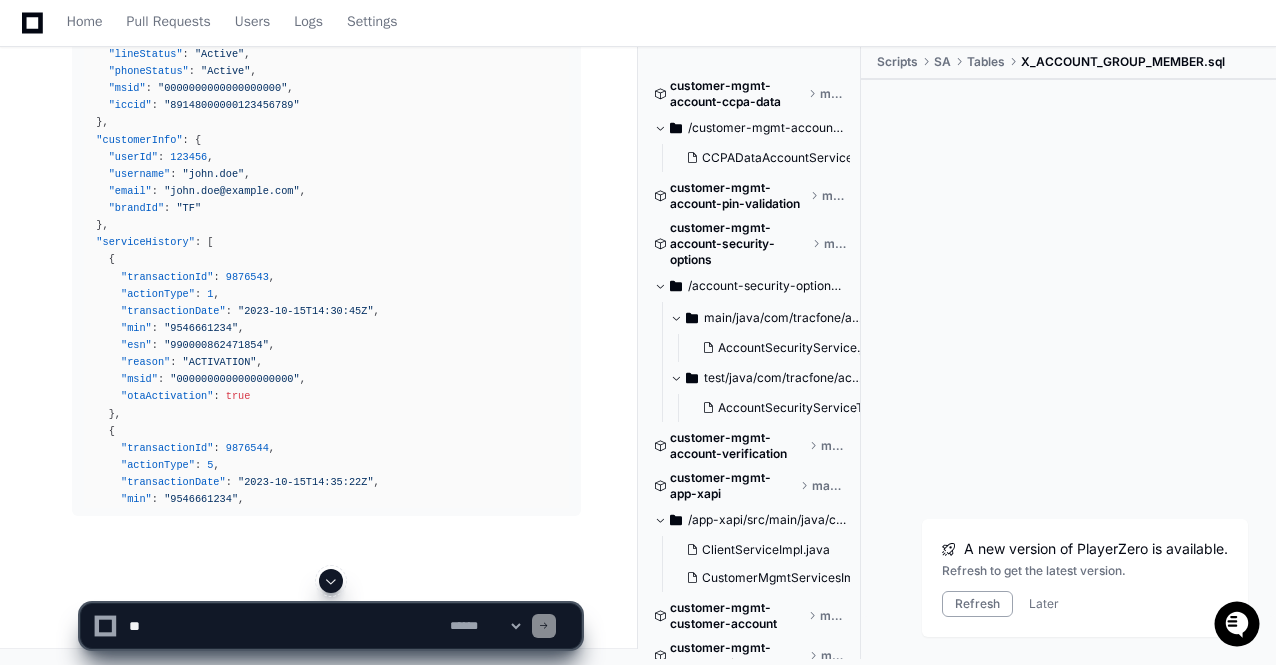 scroll, scrollTop: 82847, scrollLeft: 0, axis: vertical 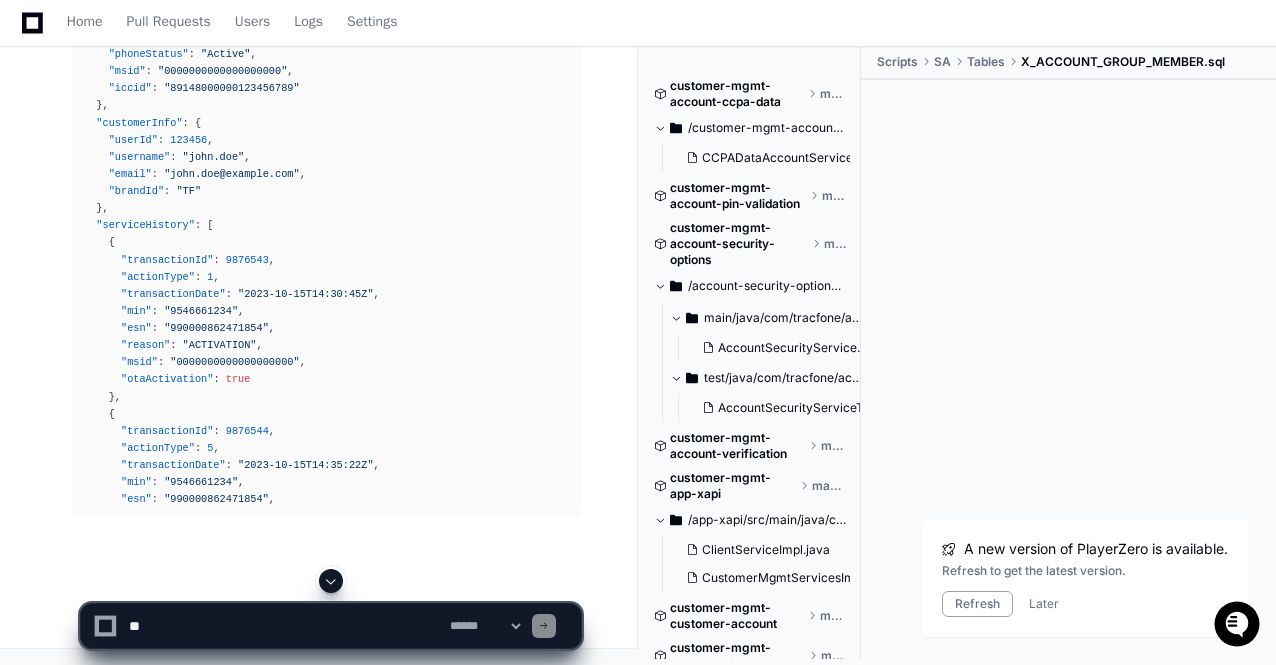 click 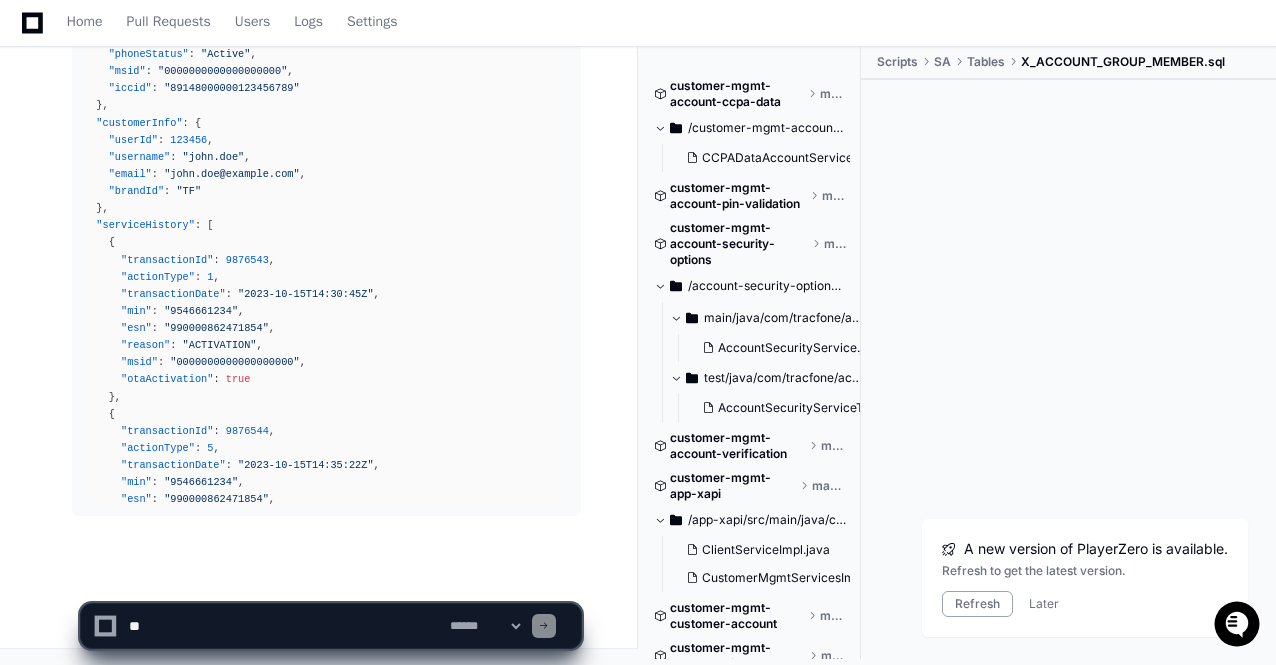 scroll, scrollTop: 82864, scrollLeft: 0, axis: vertical 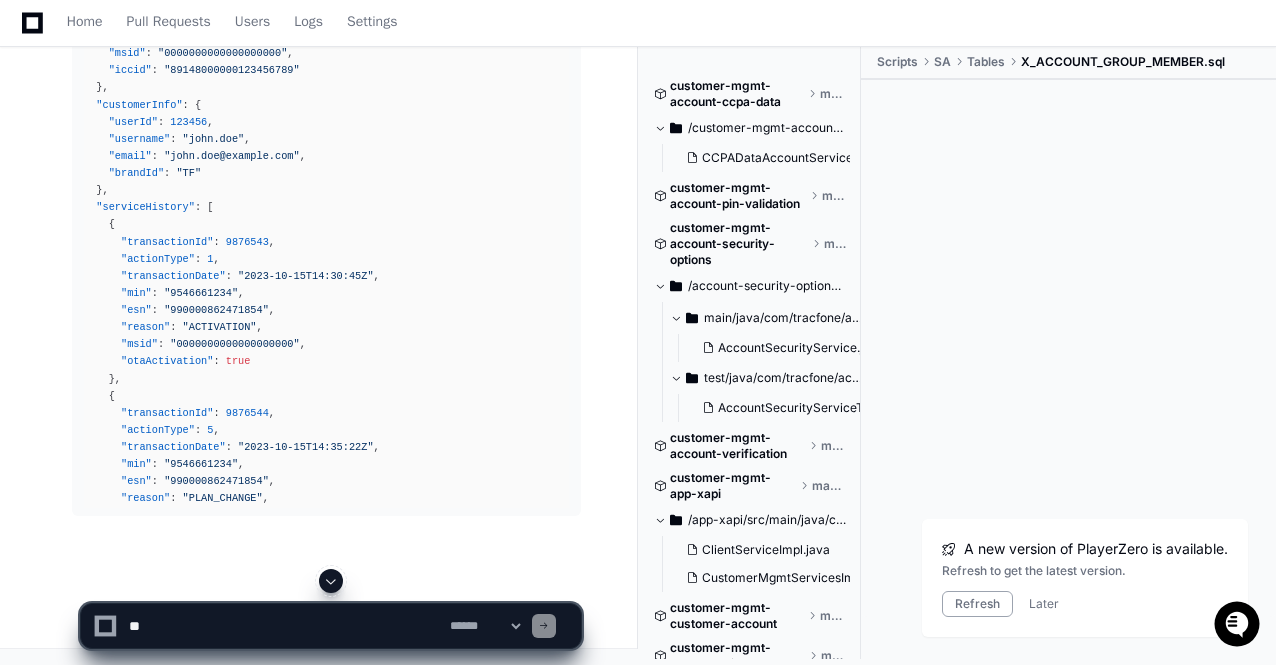 click 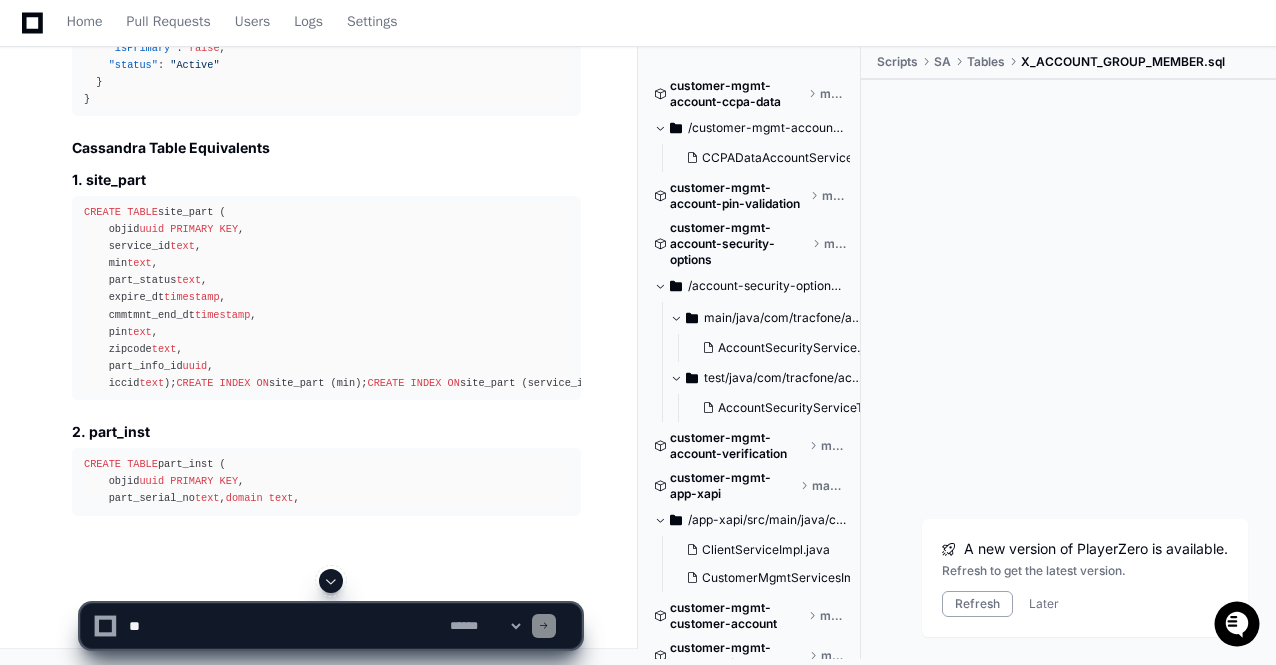 scroll, scrollTop: 82916, scrollLeft: 0, axis: vertical 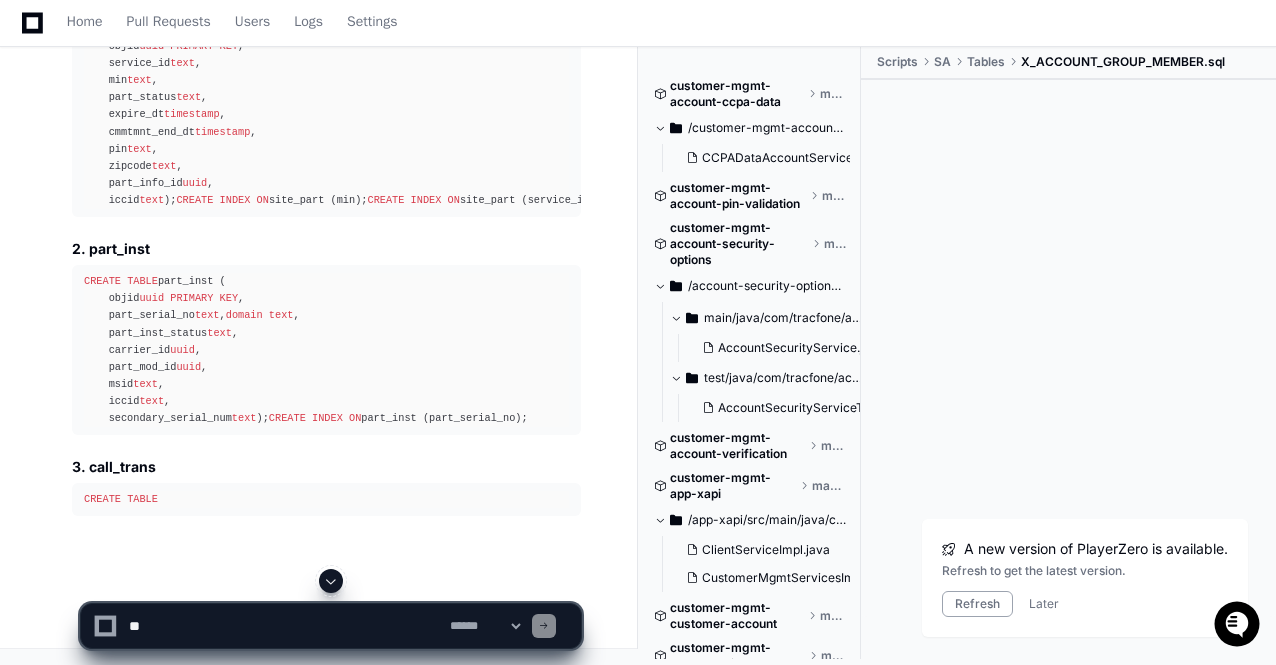 click 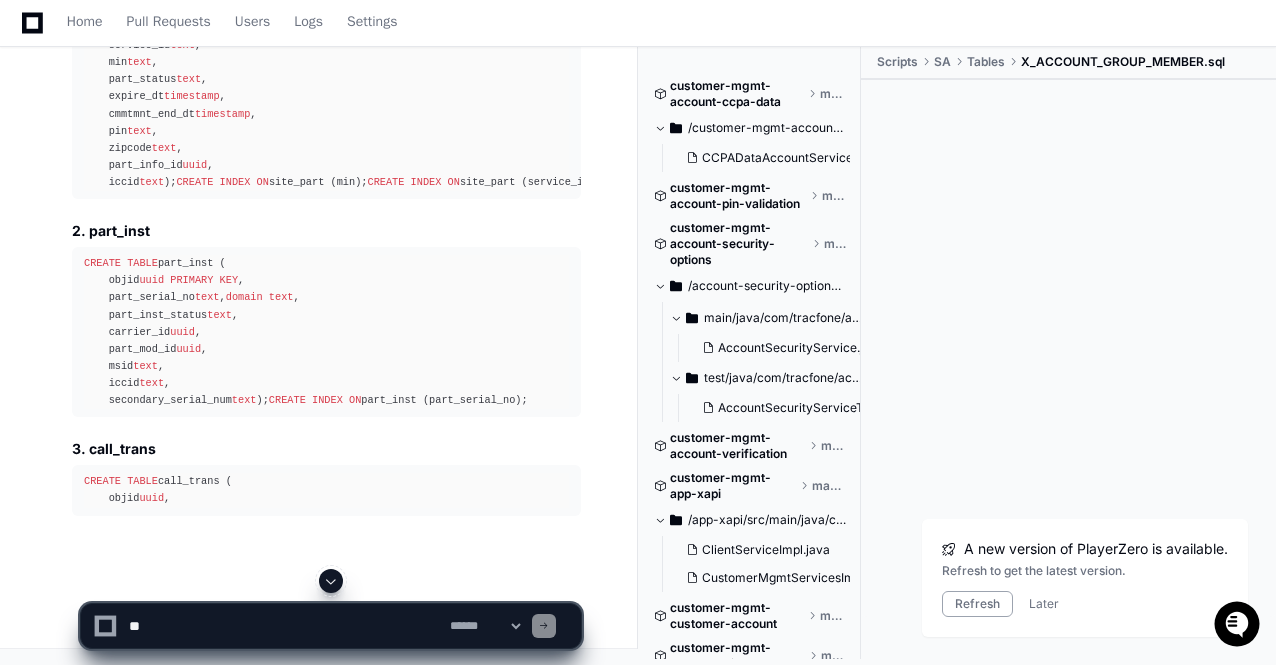 click 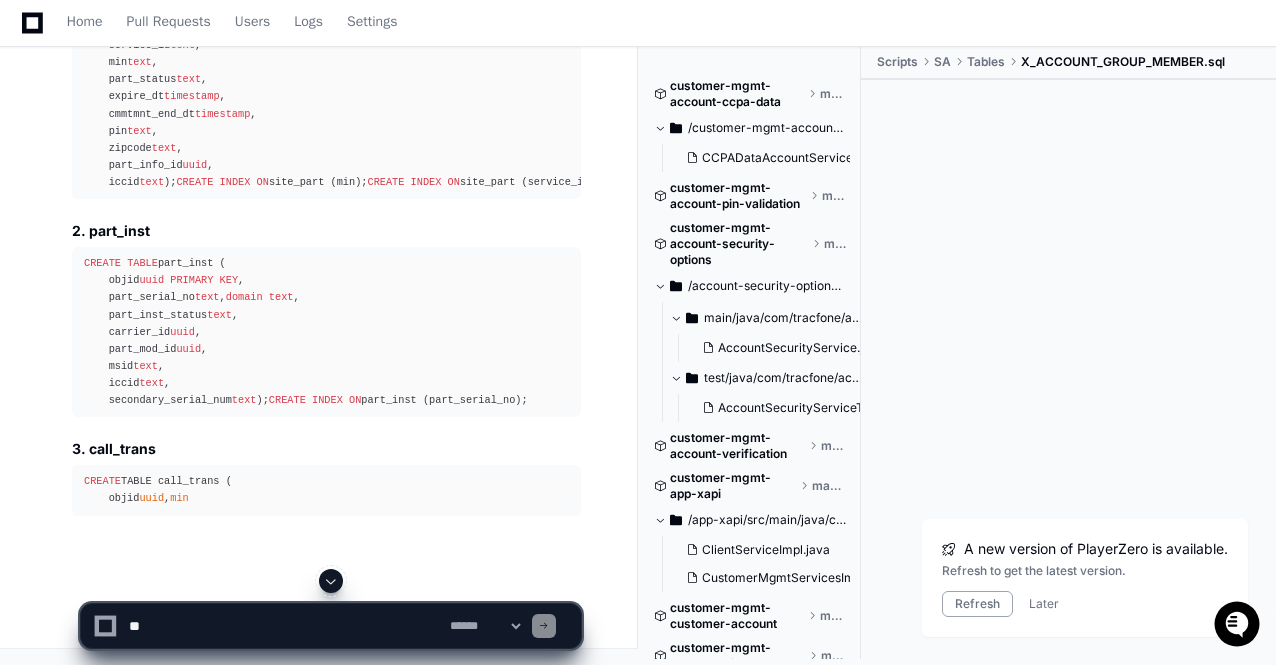 scroll, scrollTop: 83824, scrollLeft: 0, axis: vertical 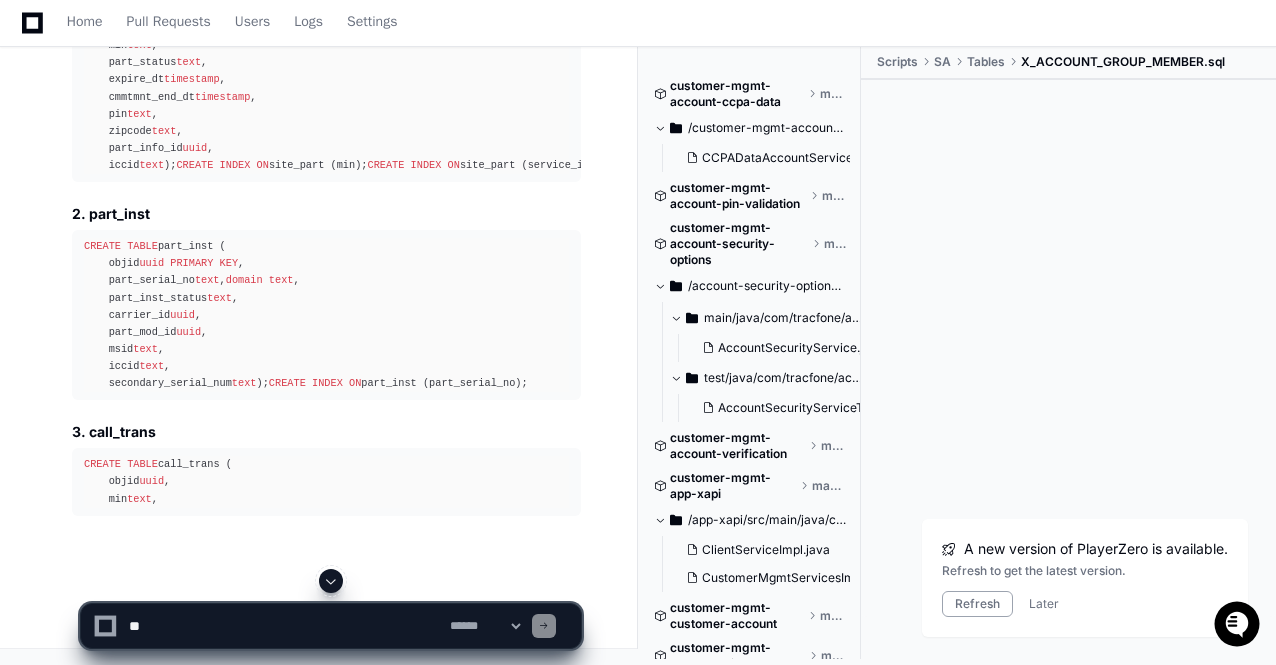 click 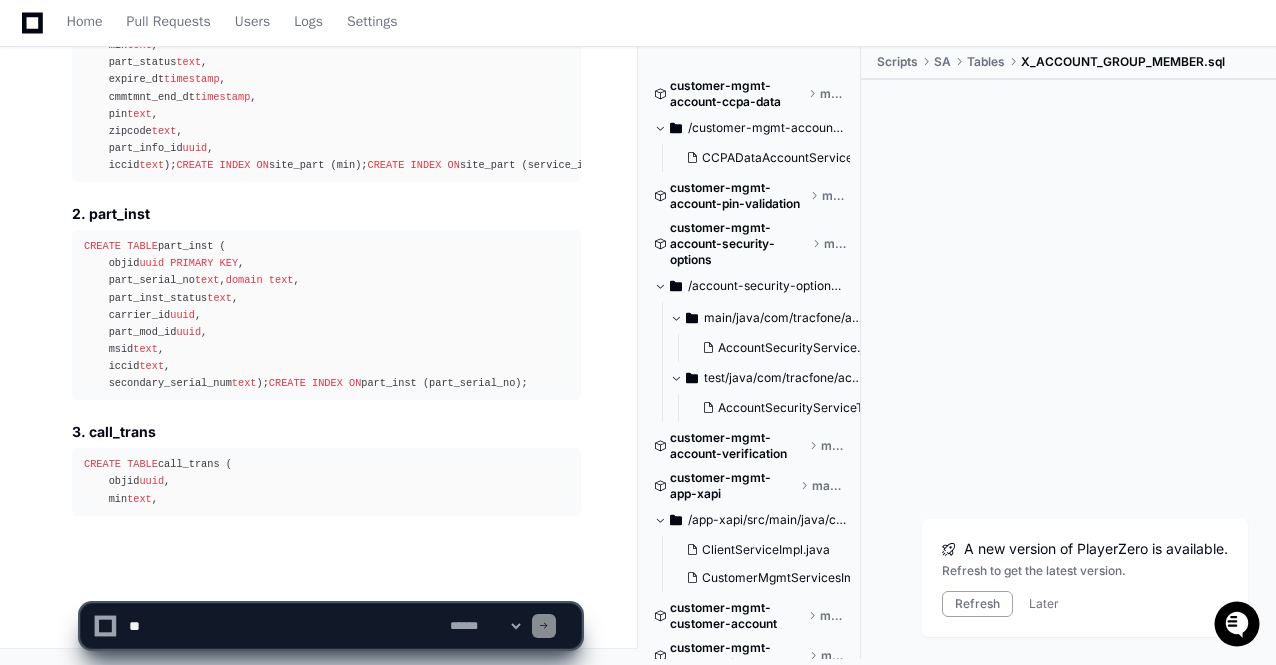 scroll, scrollTop: 83842, scrollLeft: 0, axis: vertical 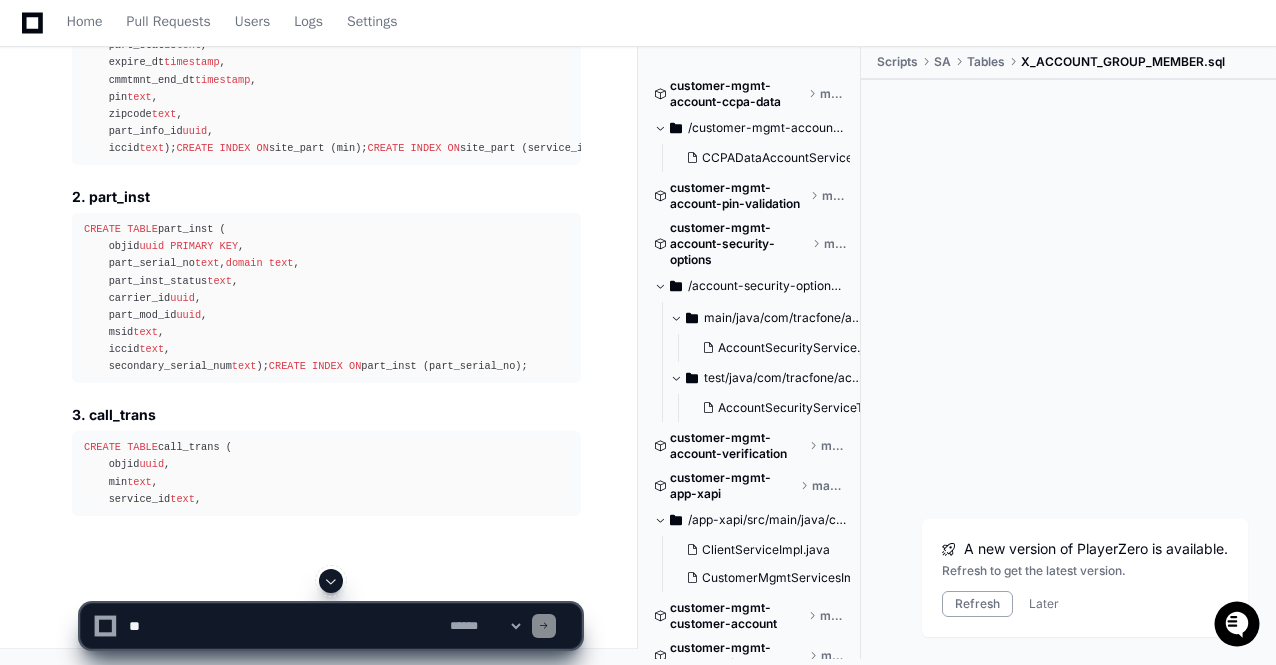 click 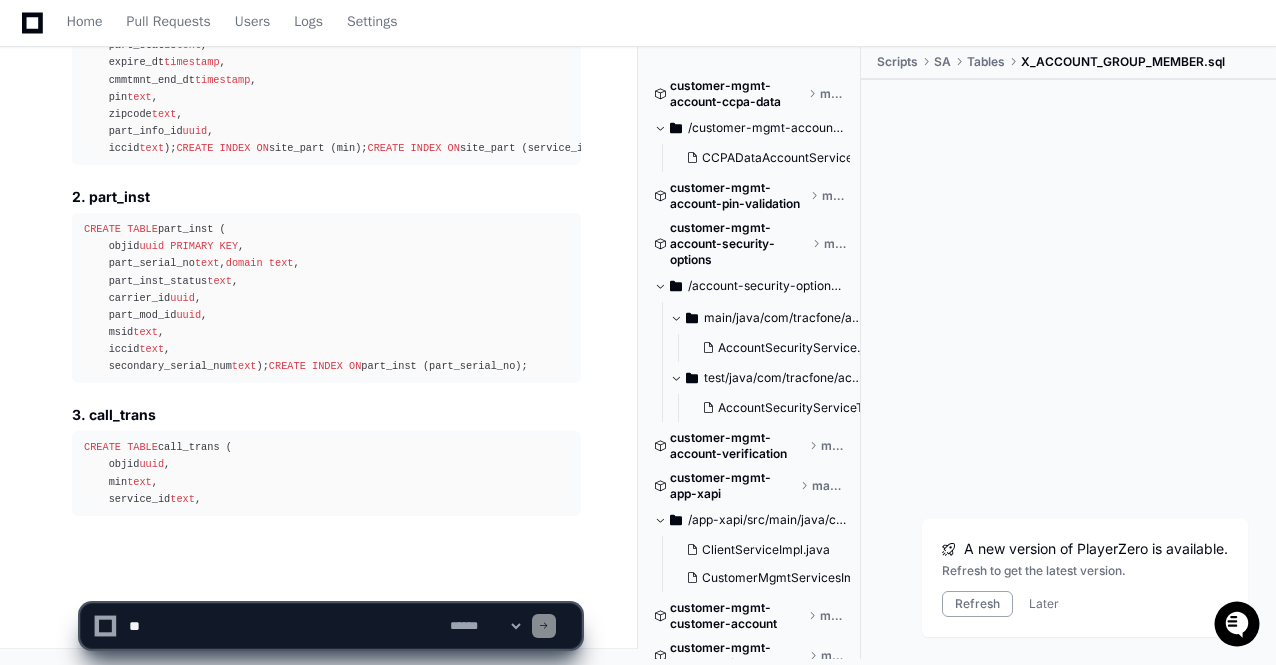 scroll, scrollTop: 83859, scrollLeft: 0, axis: vertical 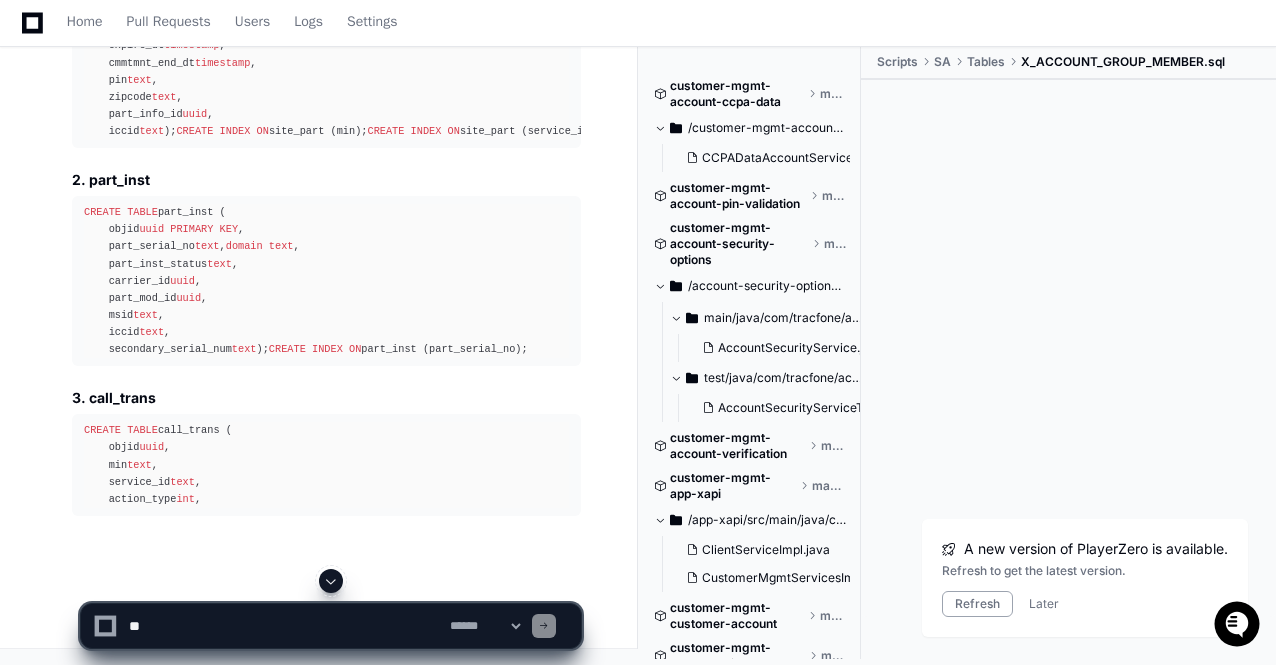 click 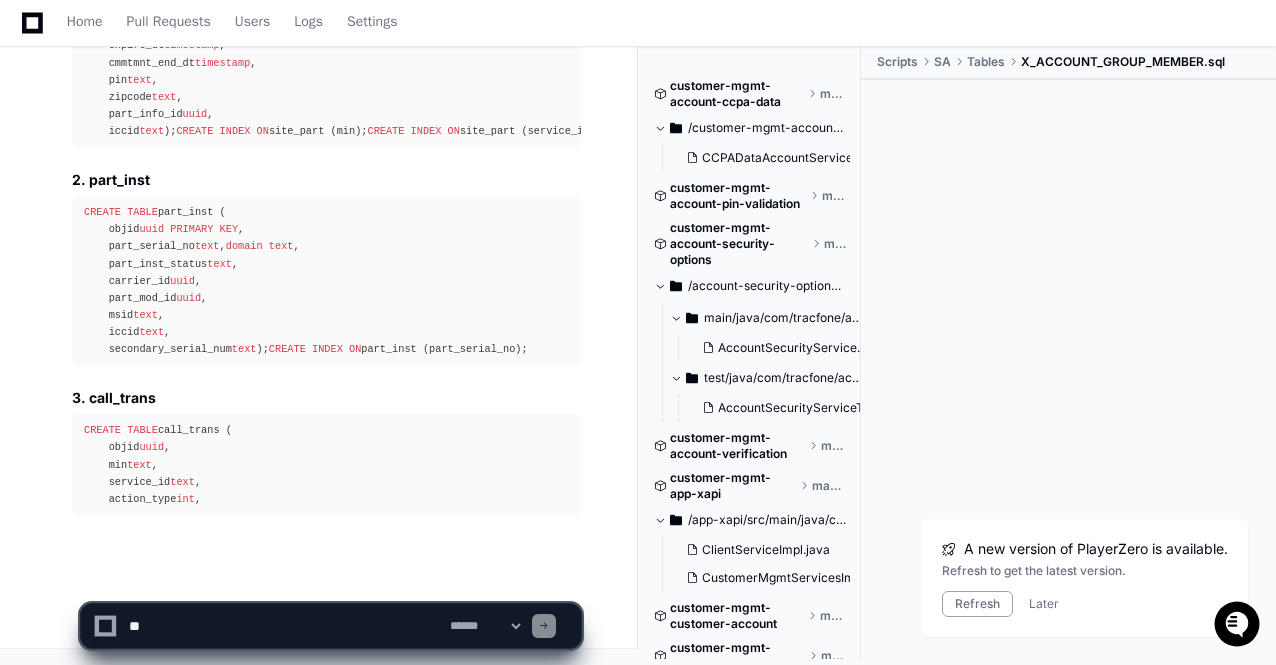click on "**********" 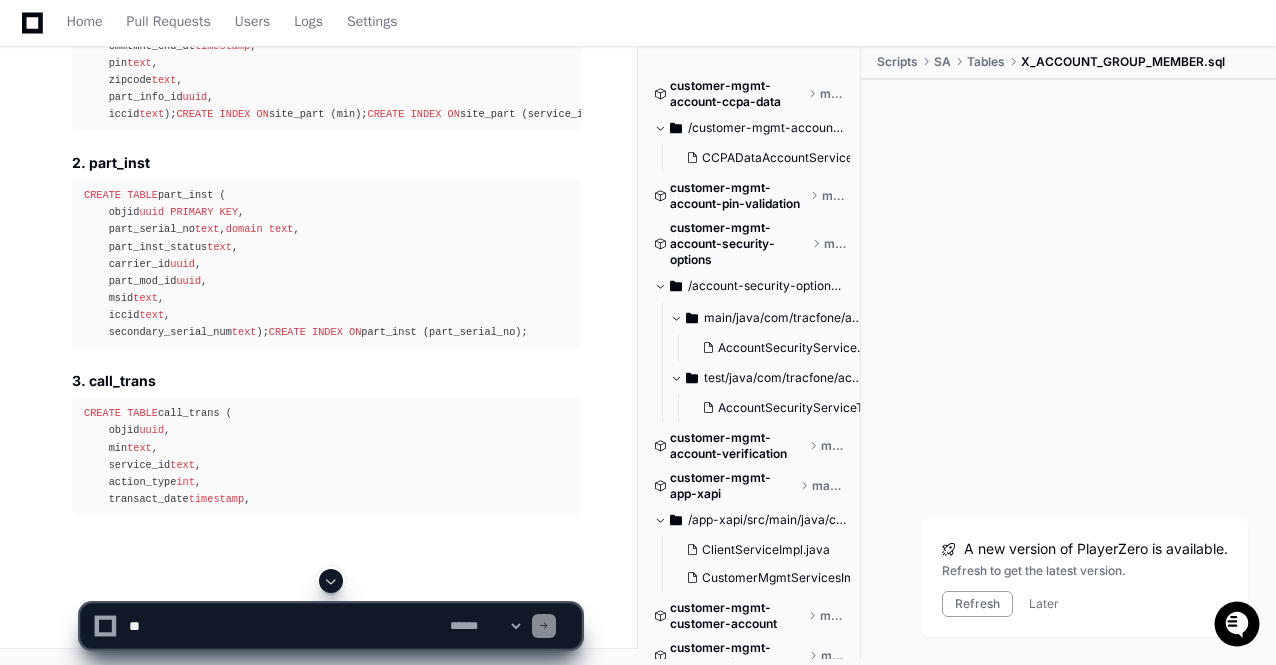 click 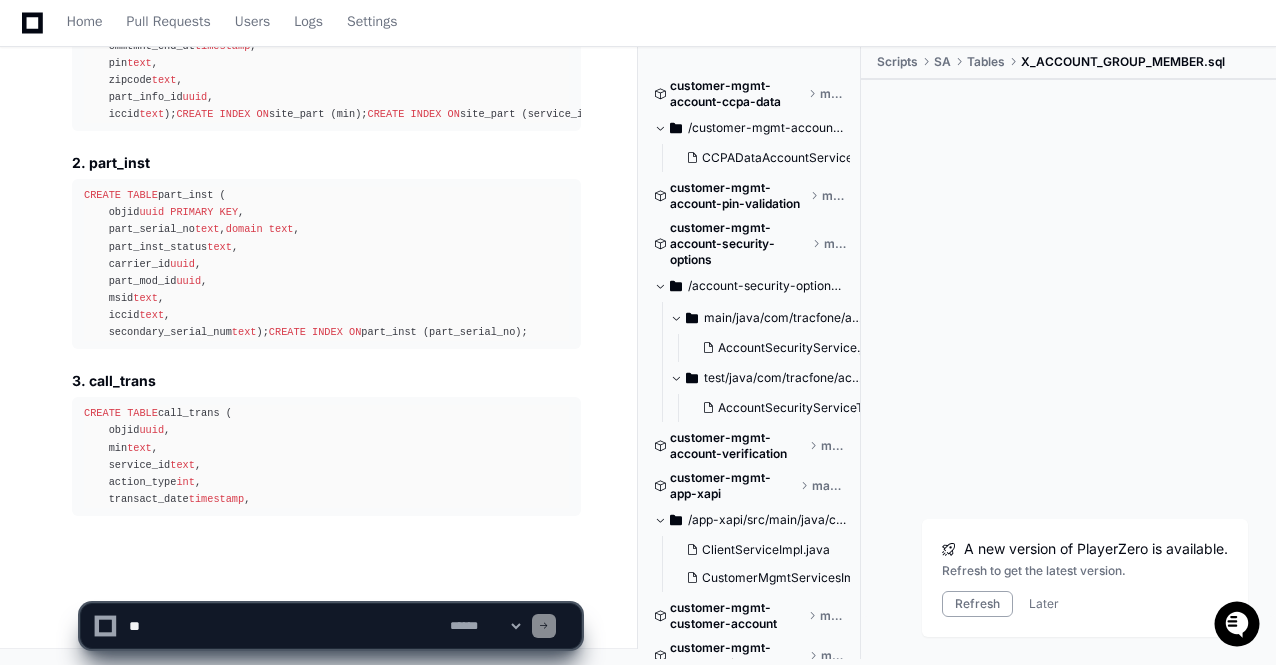scroll, scrollTop: 83893, scrollLeft: 0, axis: vertical 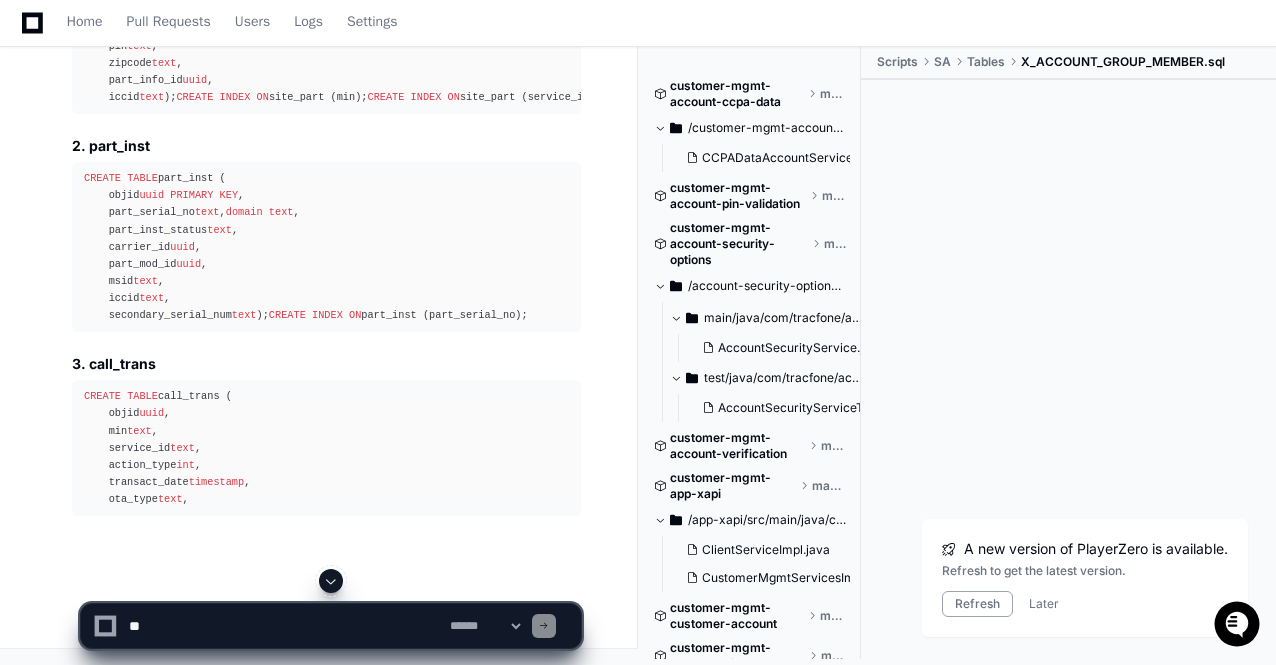 click 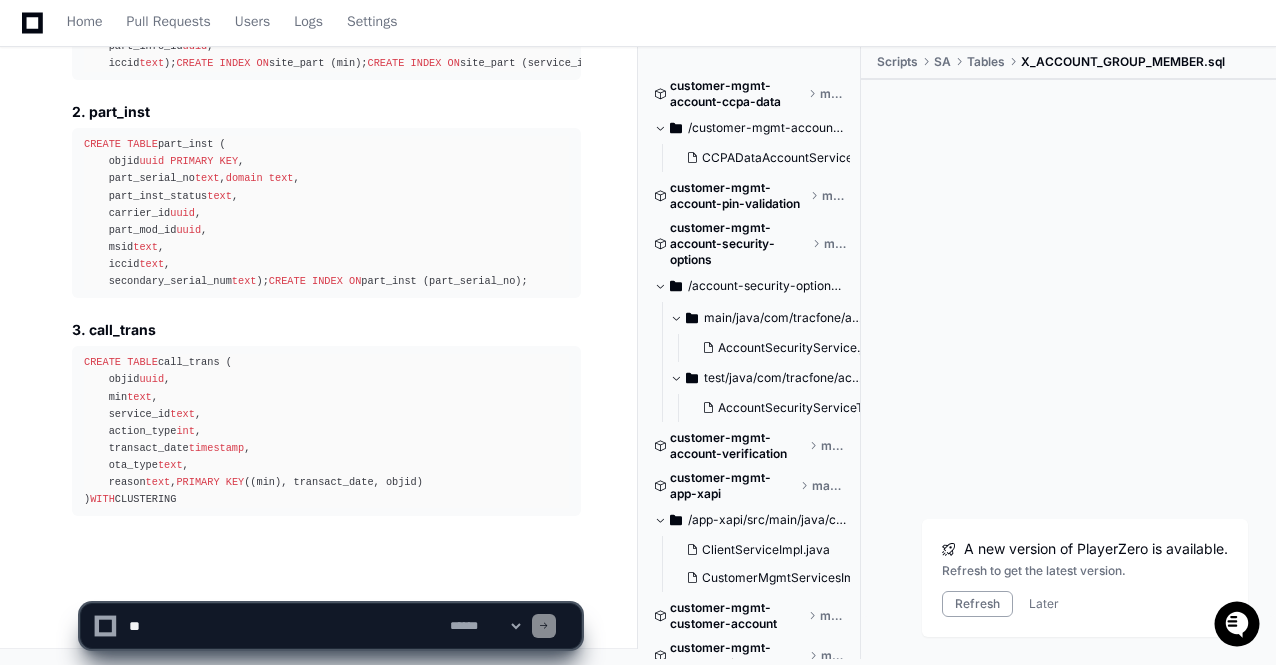 scroll, scrollTop: 83962, scrollLeft: 0, axis: vertical 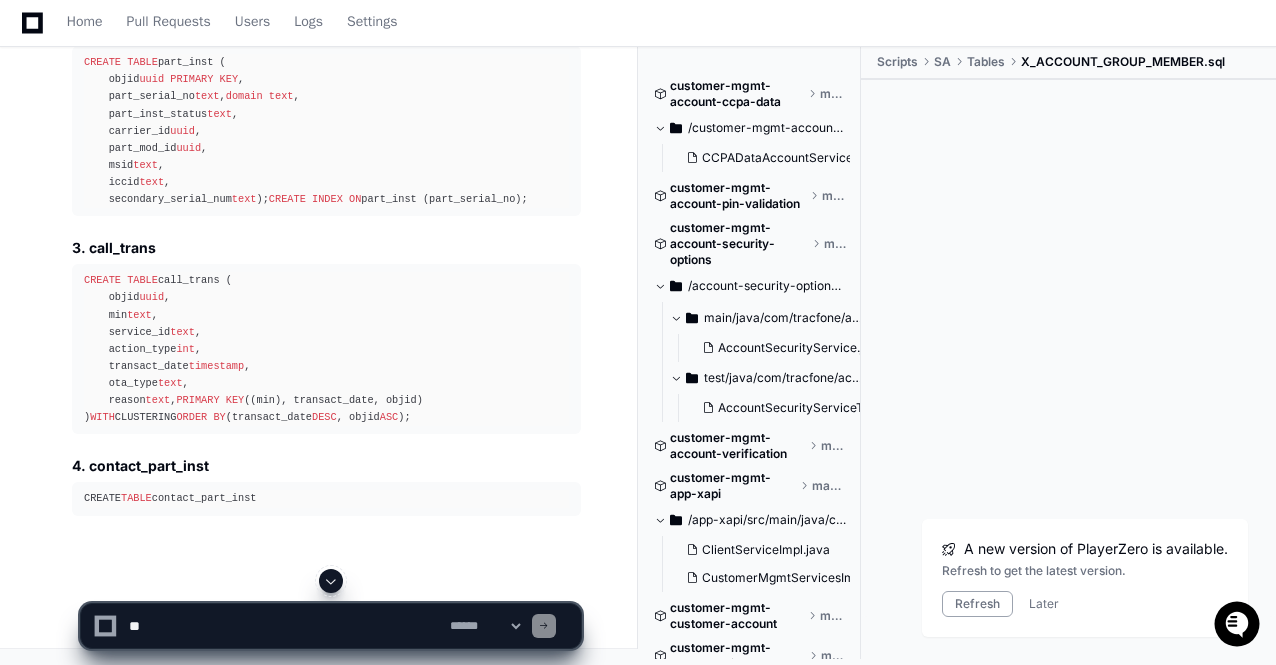click 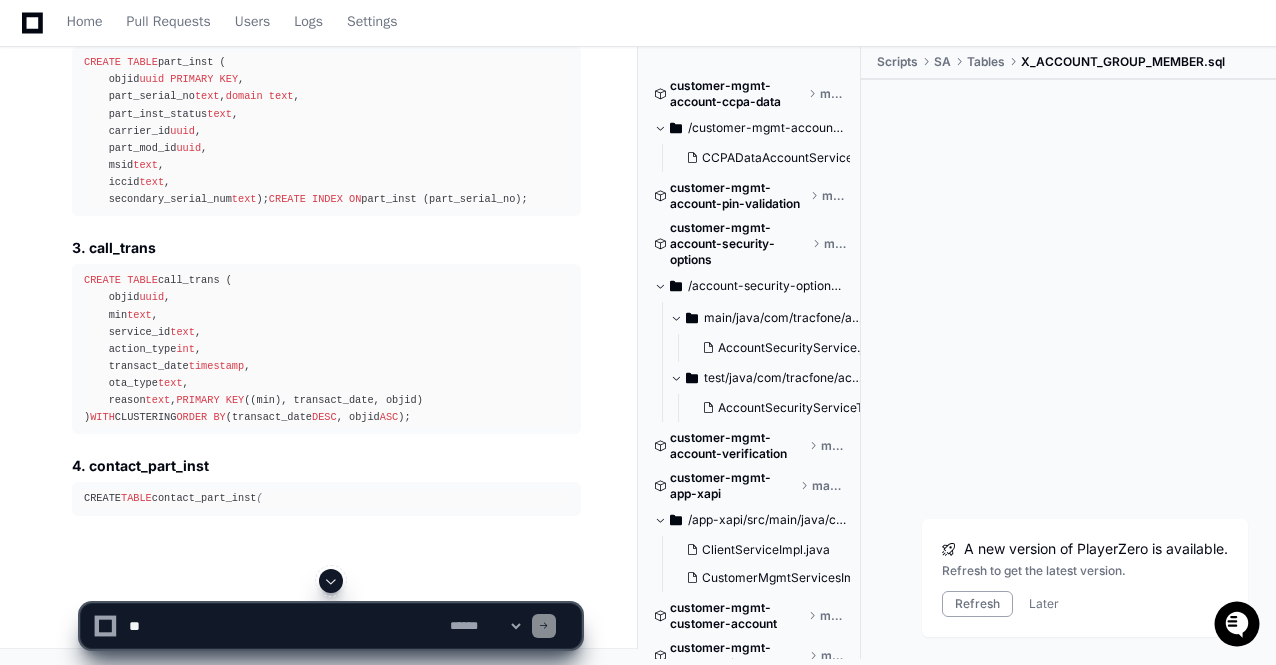 scroll, scrollTop: 84043, scrollLeft: 0, axis: vertical 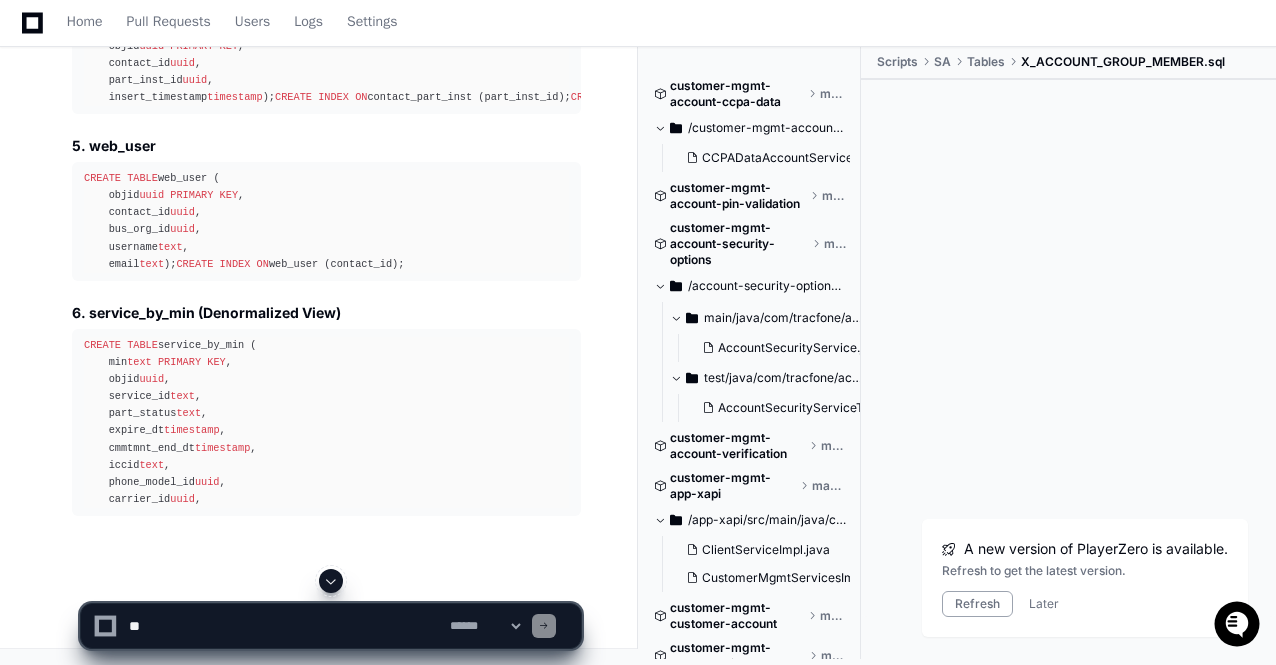 click 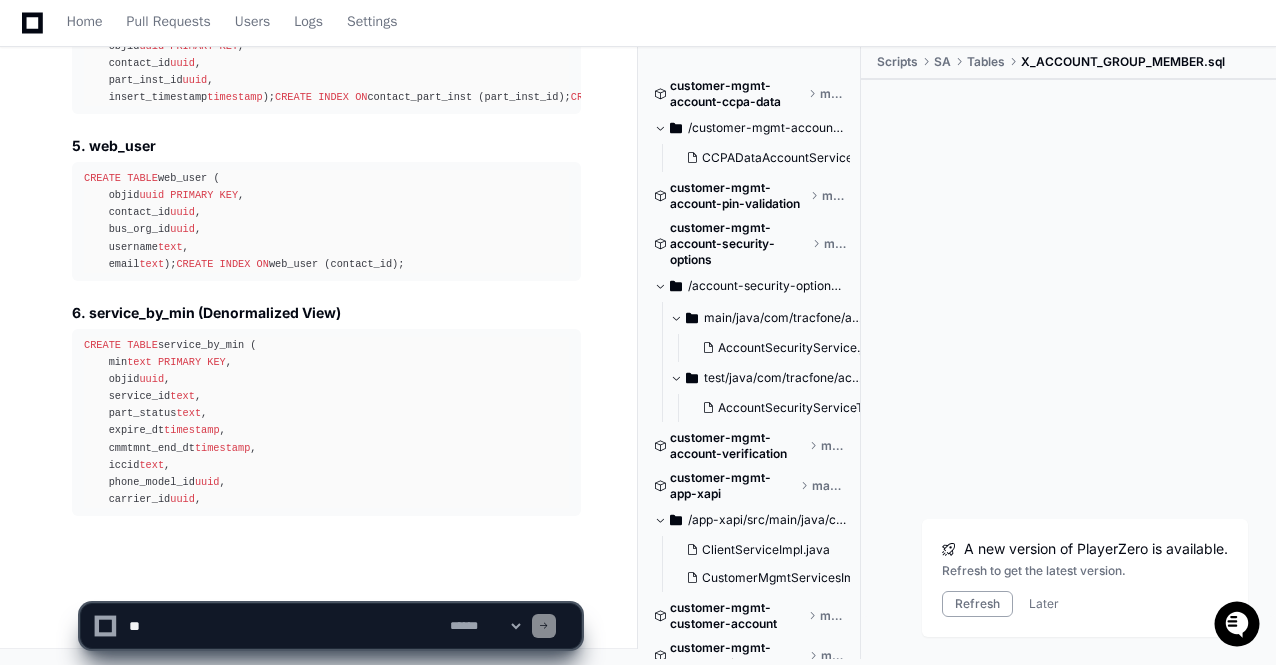 click on "**********" 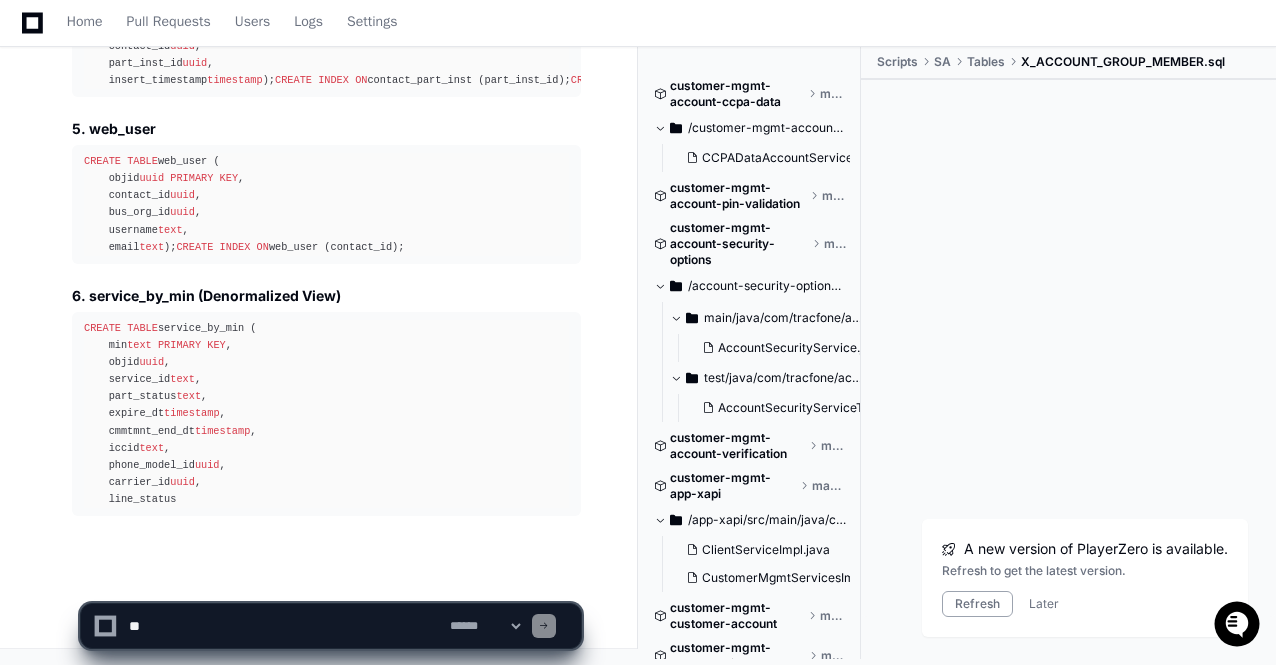 click 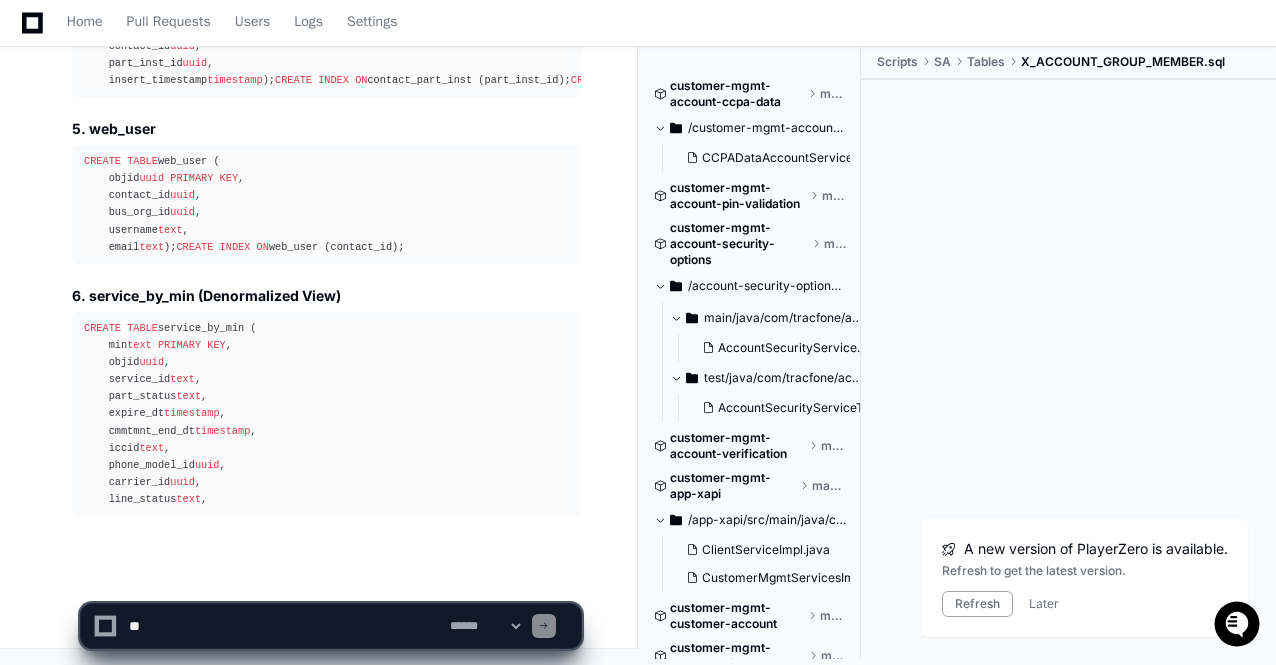 scroll, scrollTop: 84650, scrollLeft: 0, axis: vertical 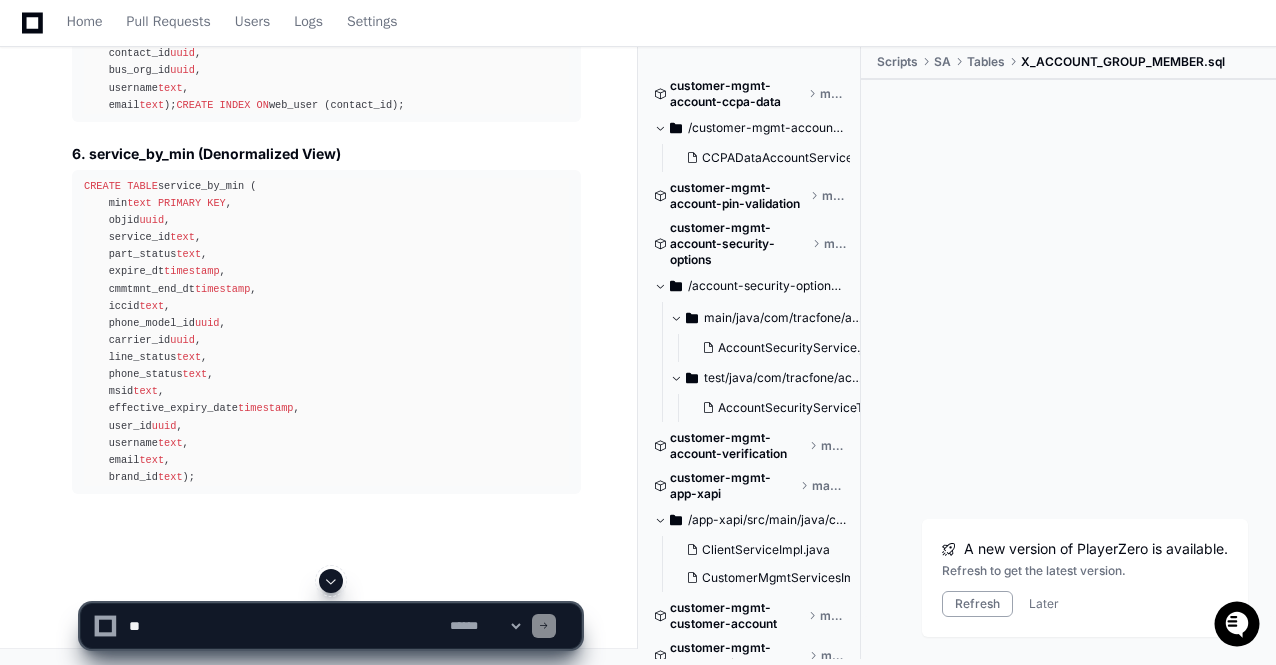 click 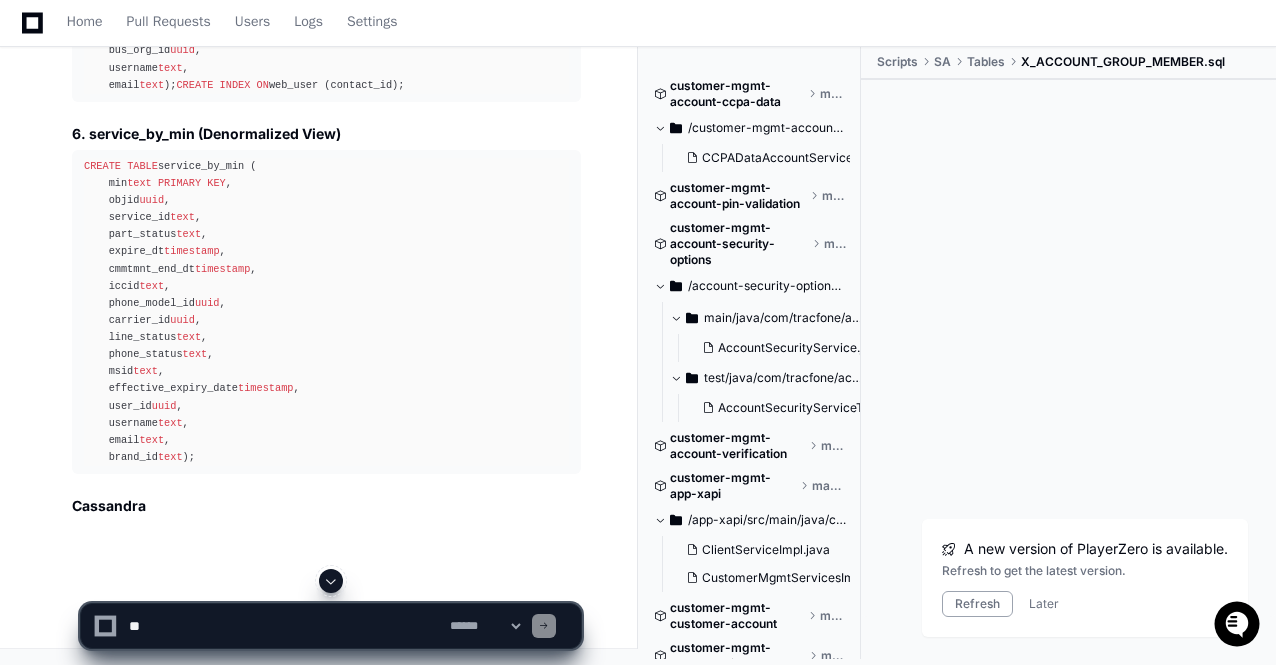 scroll, scrollTop: 84830, scrollLeft: 0, axis: vertical 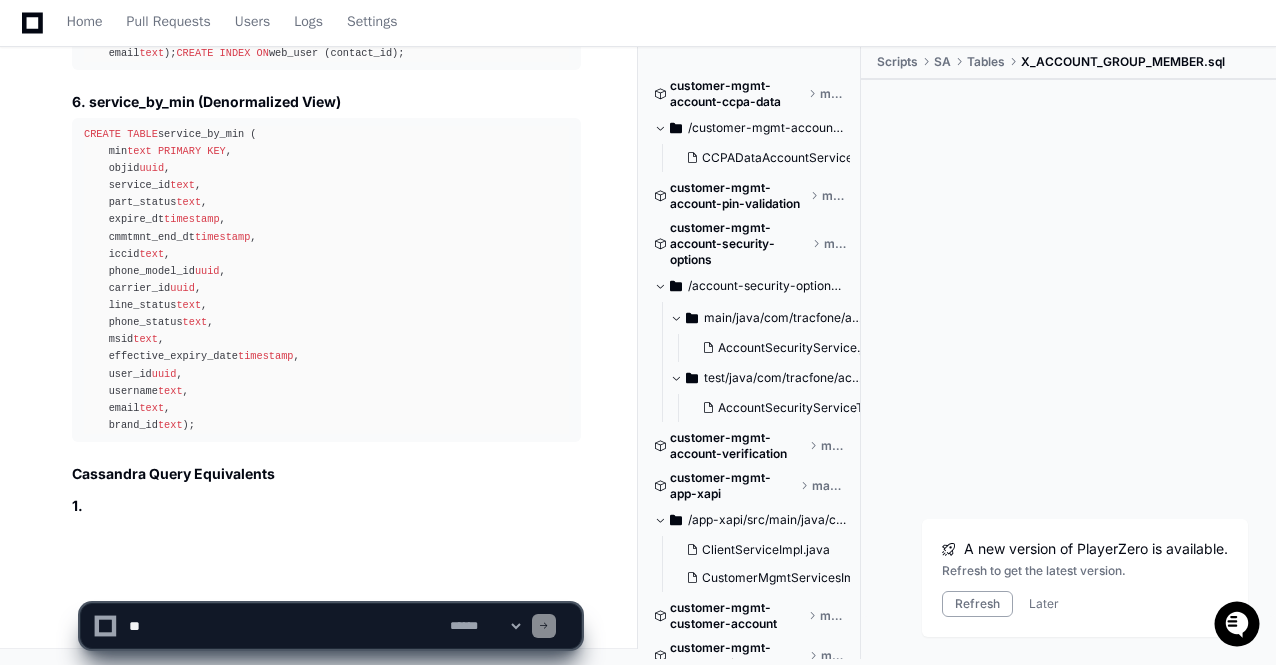 click on "Based on the information I've gathered, I'm going to create a comprehensive report on the Retrieve By LineID modules in the Tracfone Prepaid System. While I don't have all the details on the exact module implementation, I'll use the fragments of SQL queries, table structures, and package implementations I've found to create a coherent understanding of how line retrieval works in the Tracfone system.
Retrieve By LineID Modules in Tracfone Prepaid System
Executive Summary
This report provides a comprehensive analysis of the Retrieve By LineID modules in the Tracfone Prepaid System, focusing on product and service inventory management. The analysis covers the database structure, SQL queries, code implementation, and process flow used to retrieve phone and service information by Line ID (MIN - Mobile Identification Number). These modules serve as essential components for customer service operations, allowing representatives to quickly access subscriber information using a phone number.
Primary Tables" 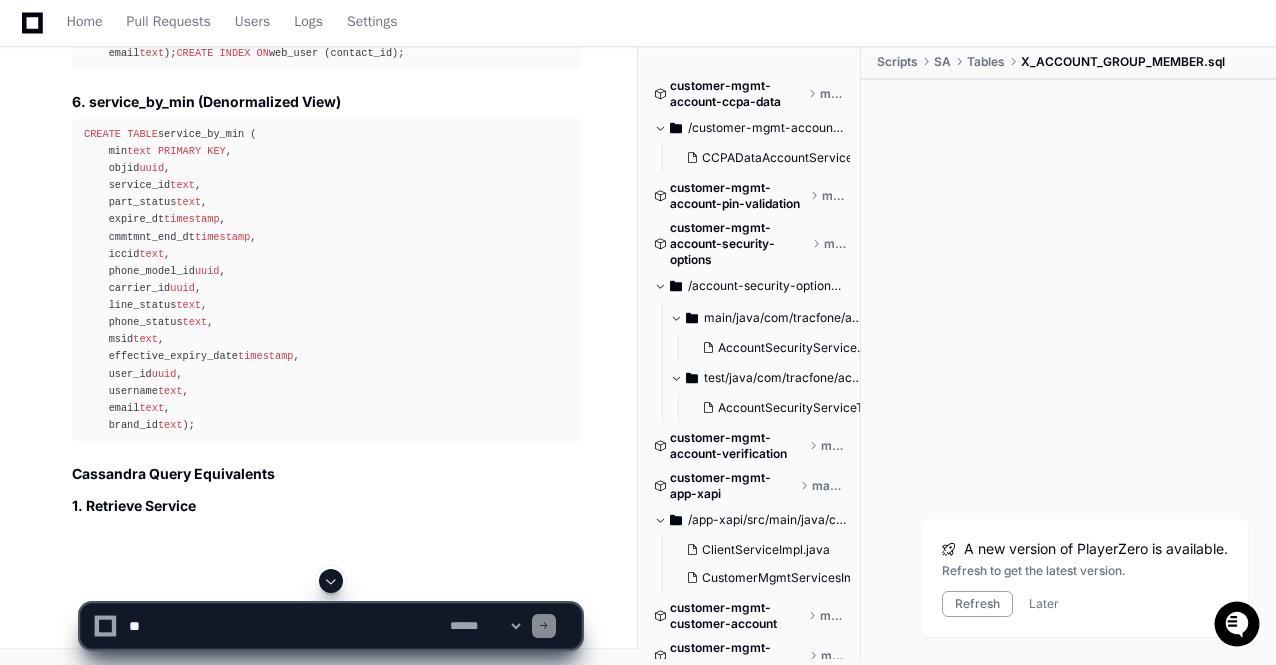 click 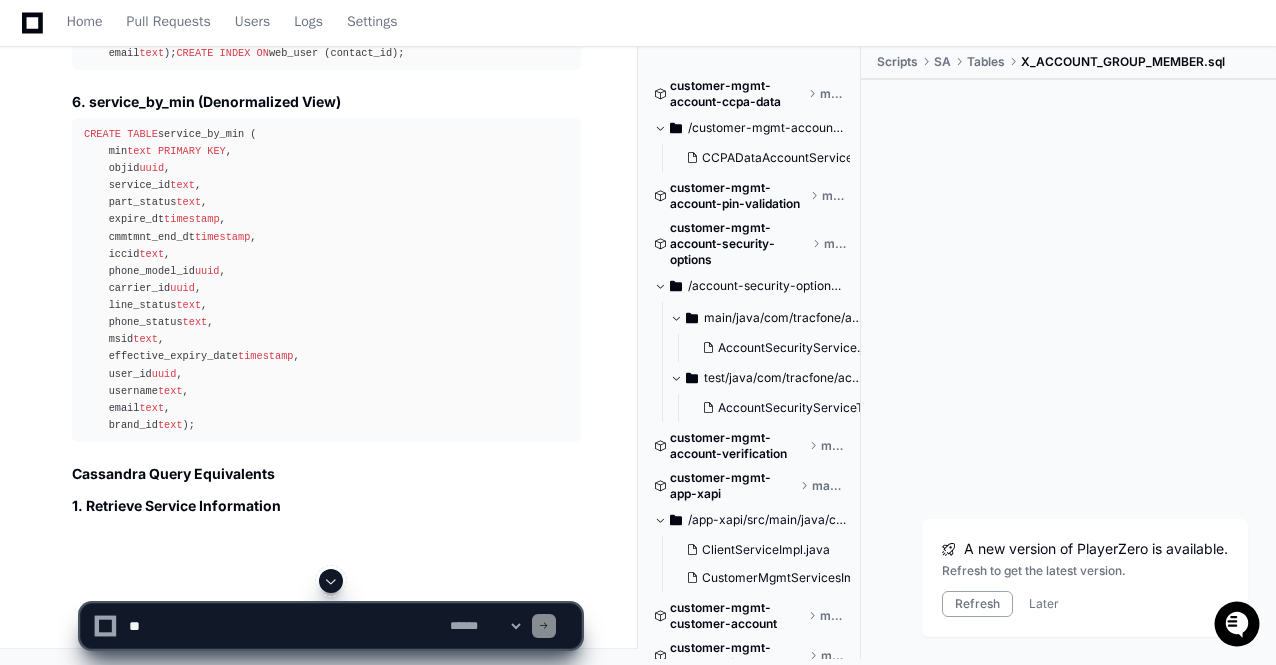 scroll, scrollTop: 84861, scrollLeft: 0, axis: vertical 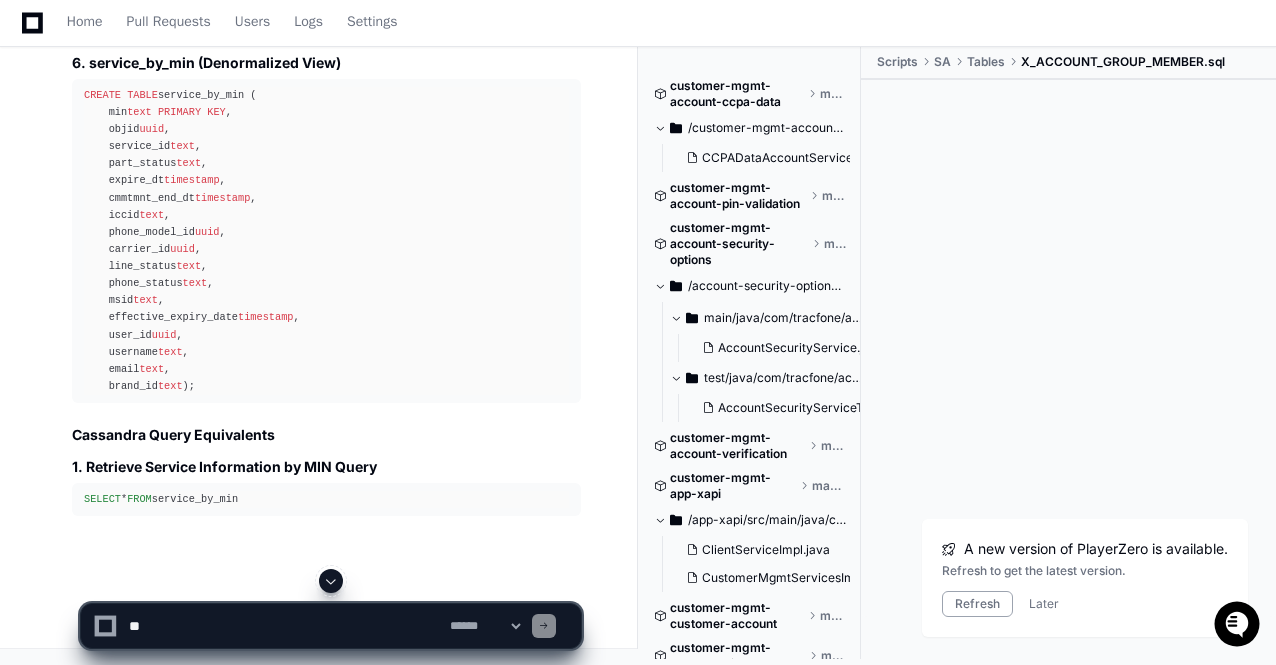 click 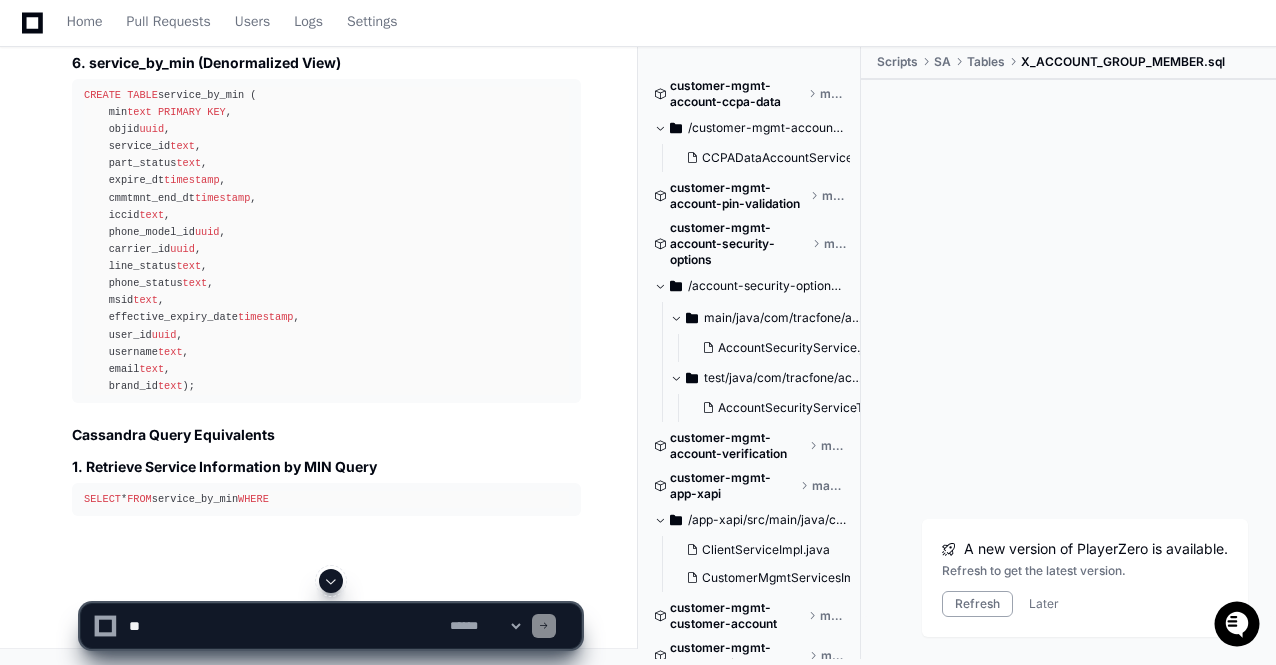 scroll, scrollTop: 84900, scrollLeft: 0, axis: vertical 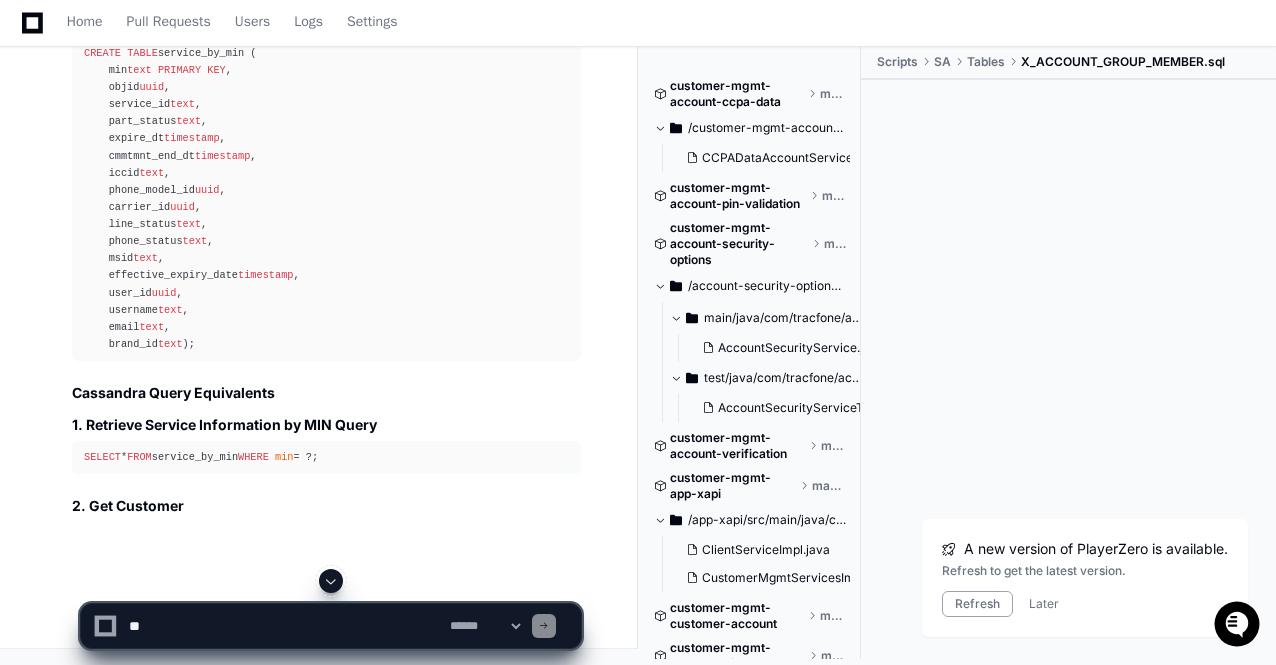 click 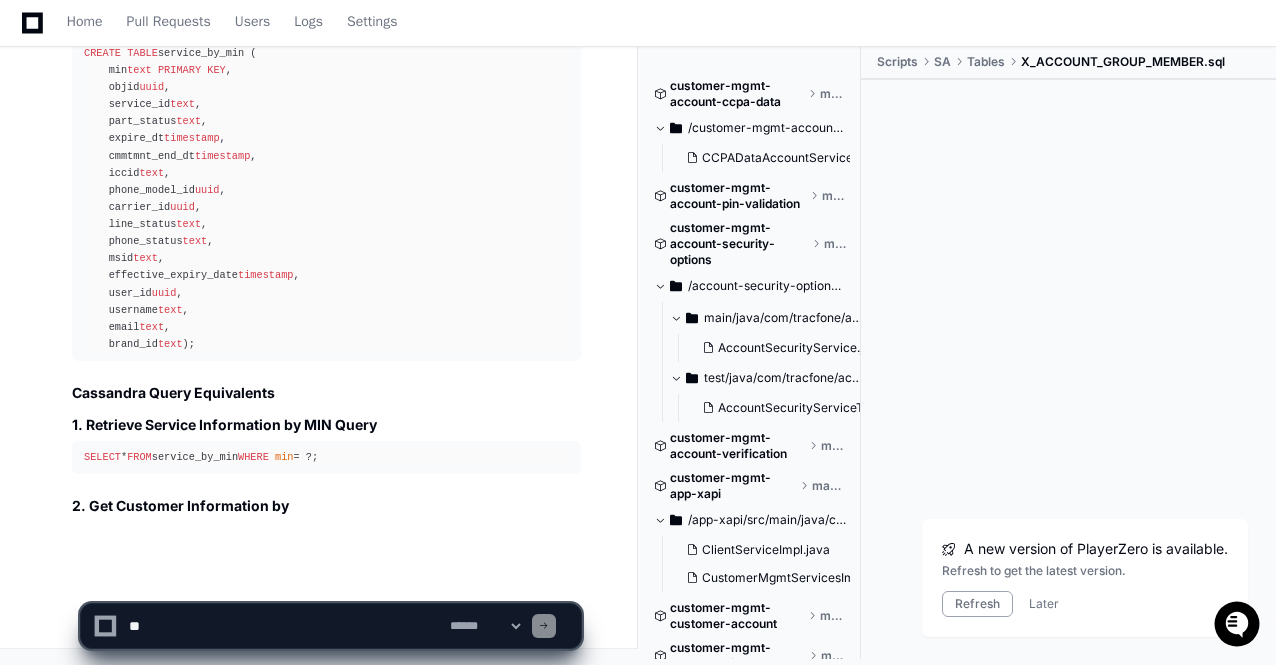 scroll, scrollTop: 84942, scrollLeft: 0, axis: vertical 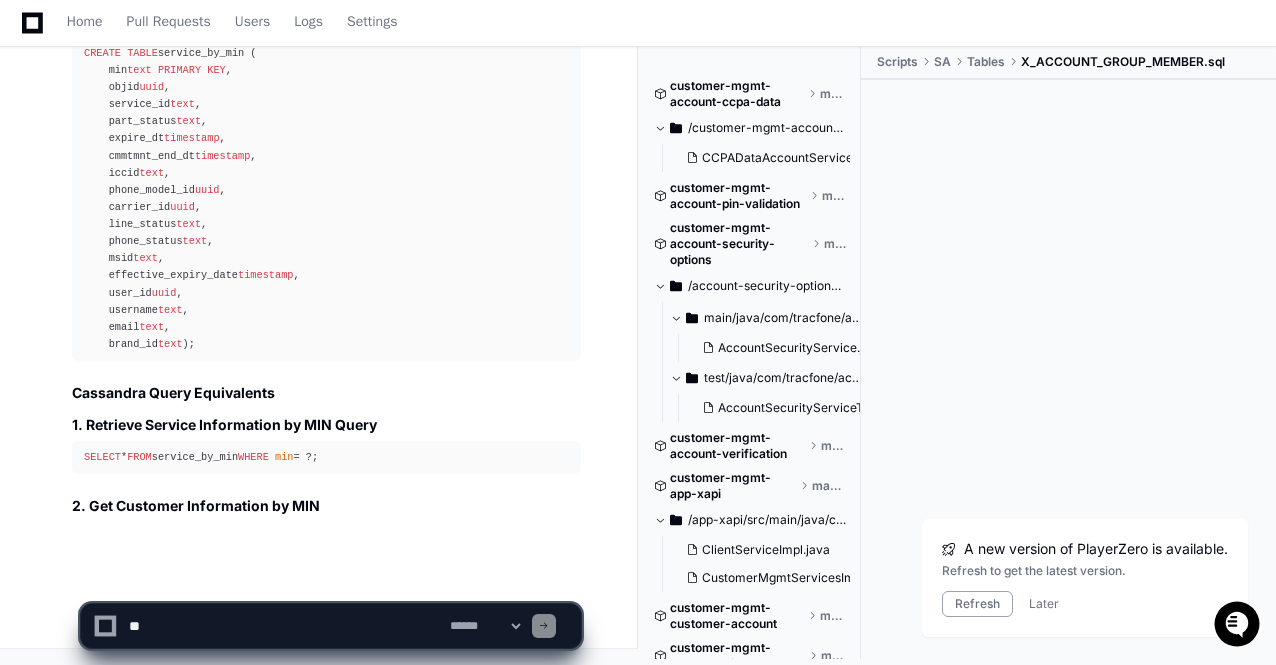 click on "**********" 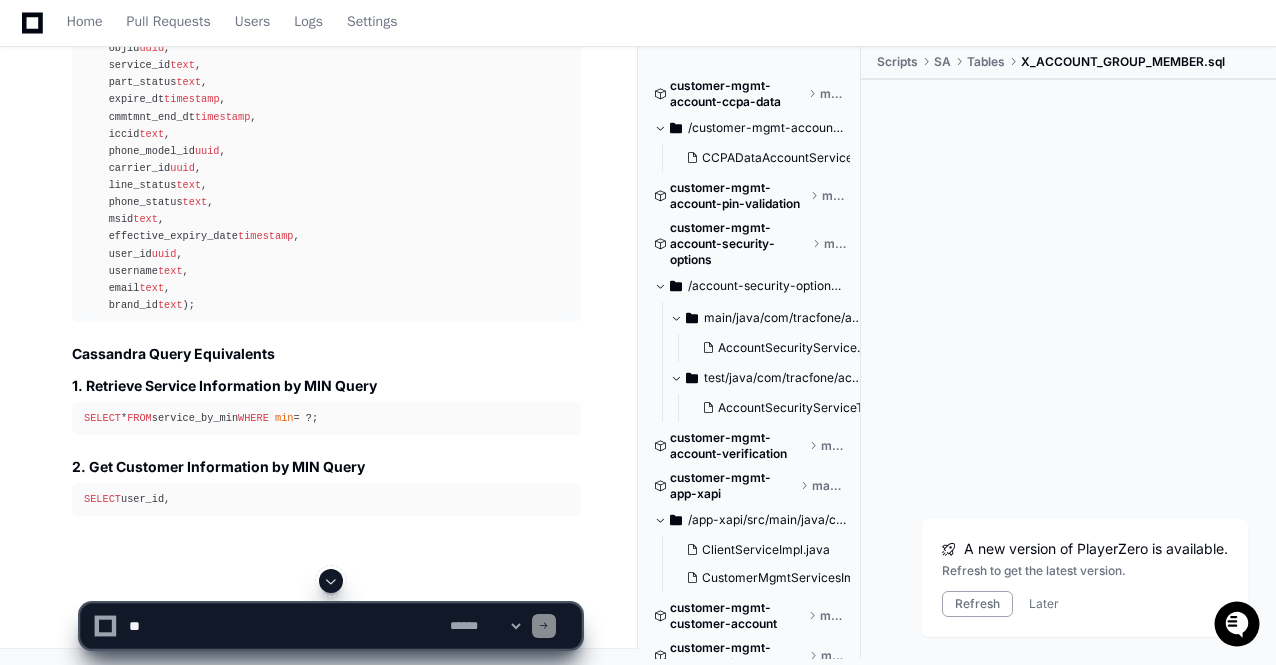 click 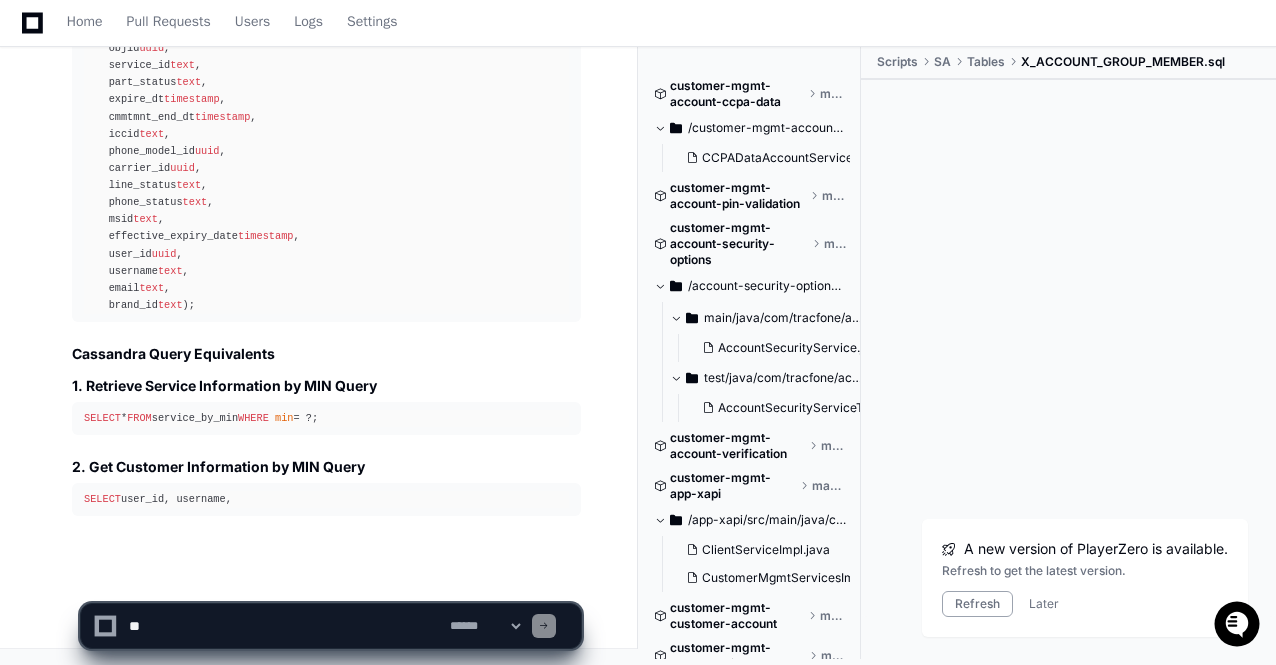 scroll, scrollTop: 84982, scrollLeft: 0, axis: vertical 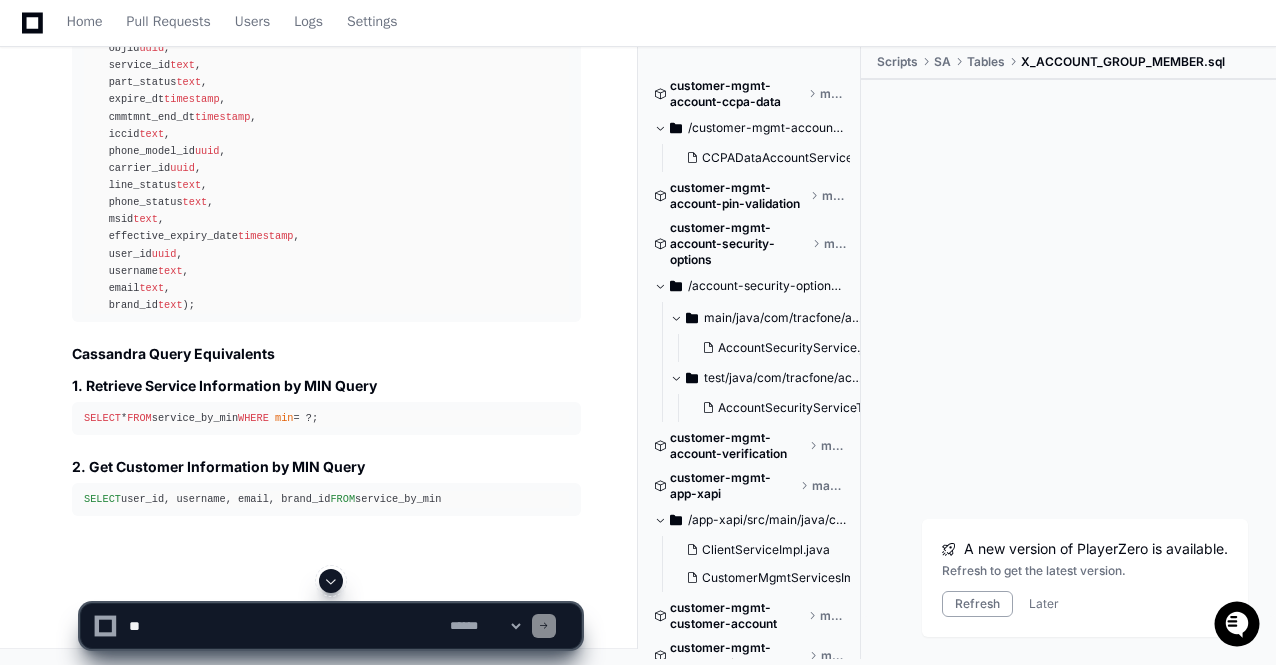 click 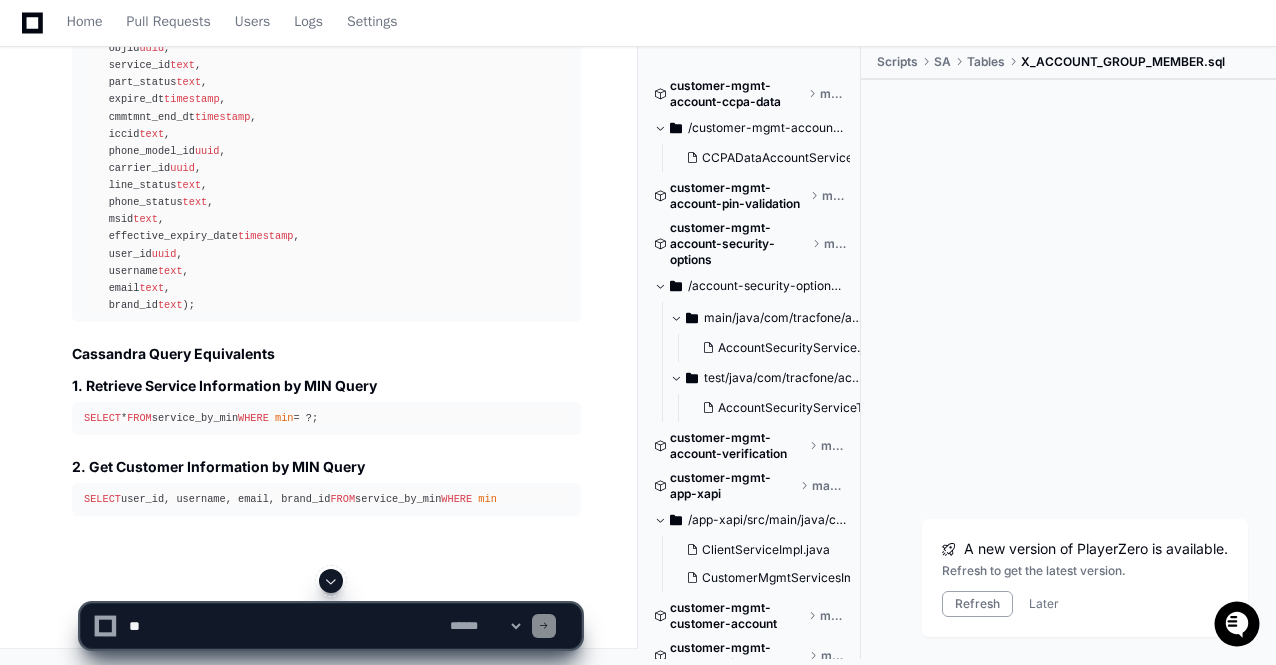 scroll, scrollTop: 85016, scrollLeft: 0, axis: vertical 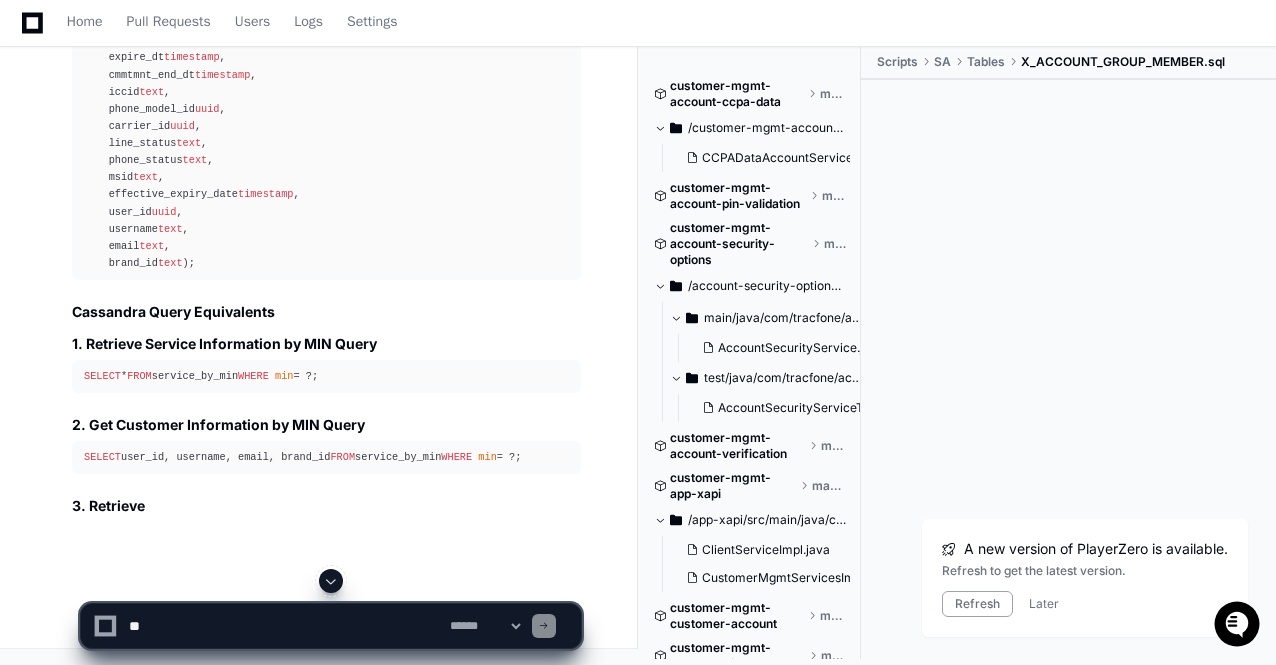 click 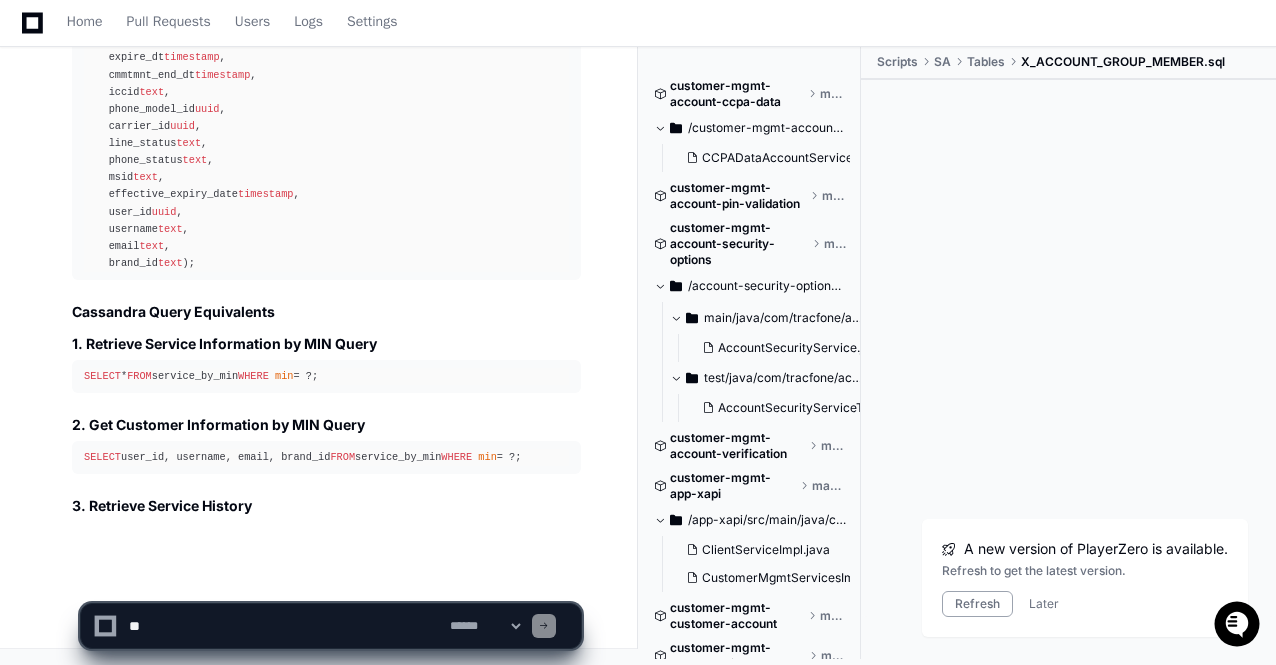 scroll, scrollTop: 85058, scrollLeft: 0, axis: vertical 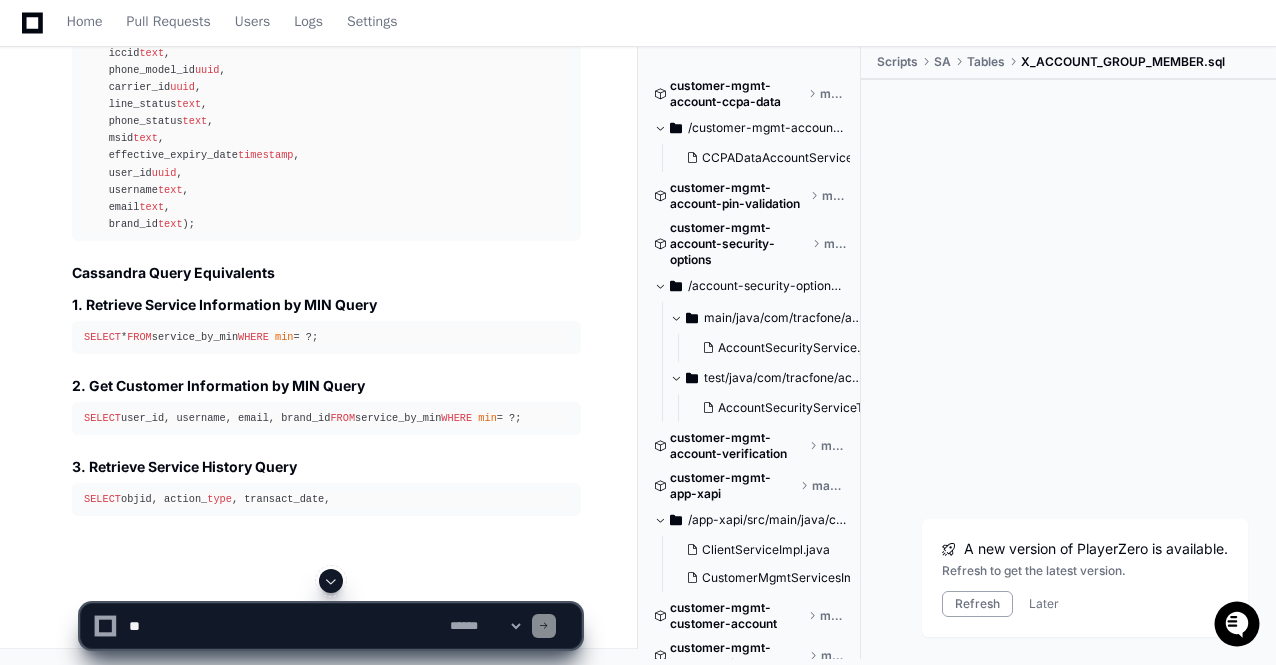 click 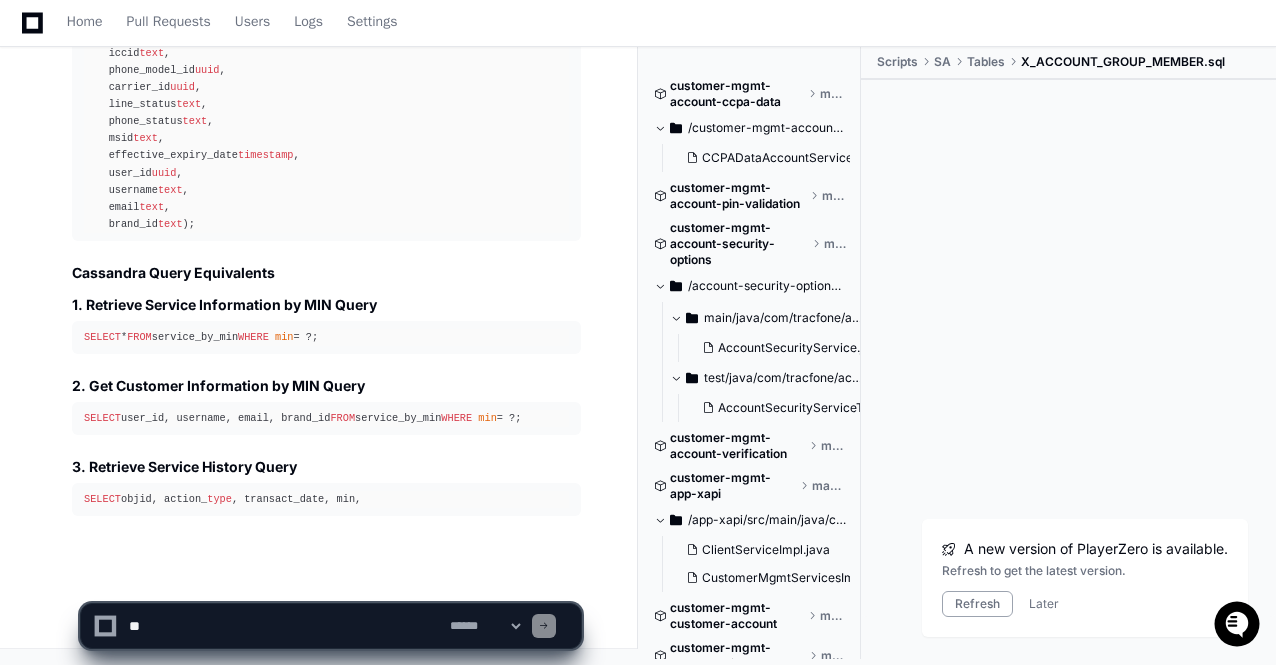 scroll, scrollTop: 85097, scrollLeft: 0, axis: vertical 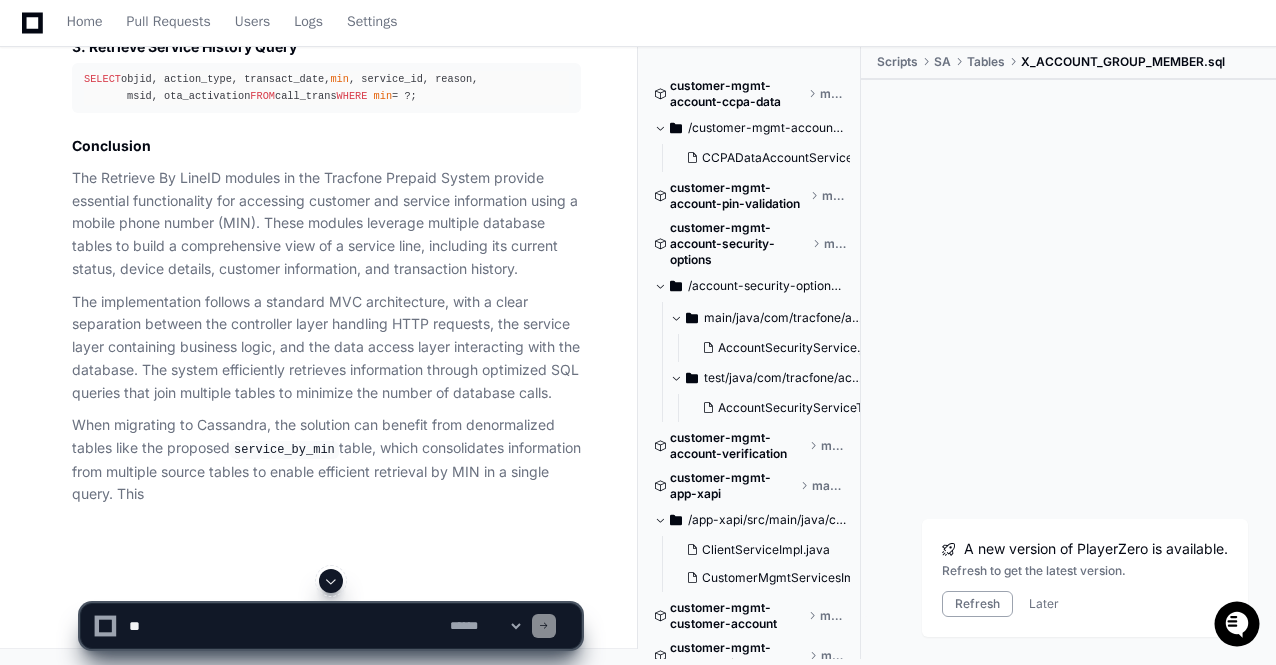 click 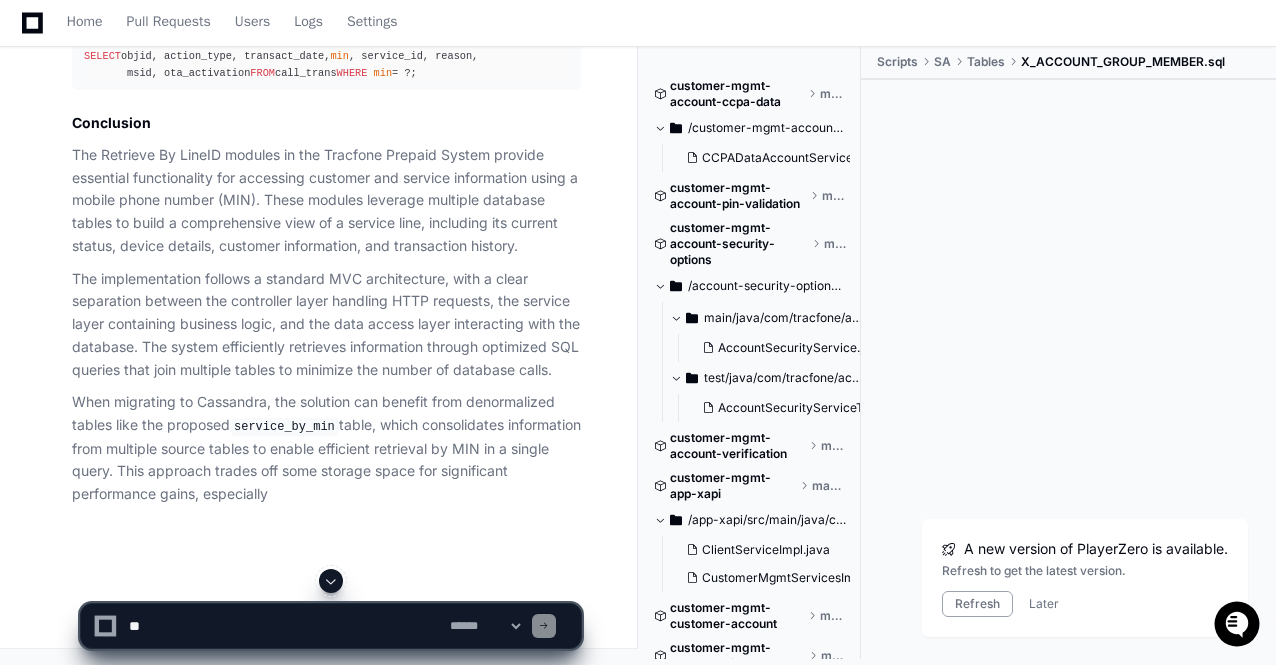 click 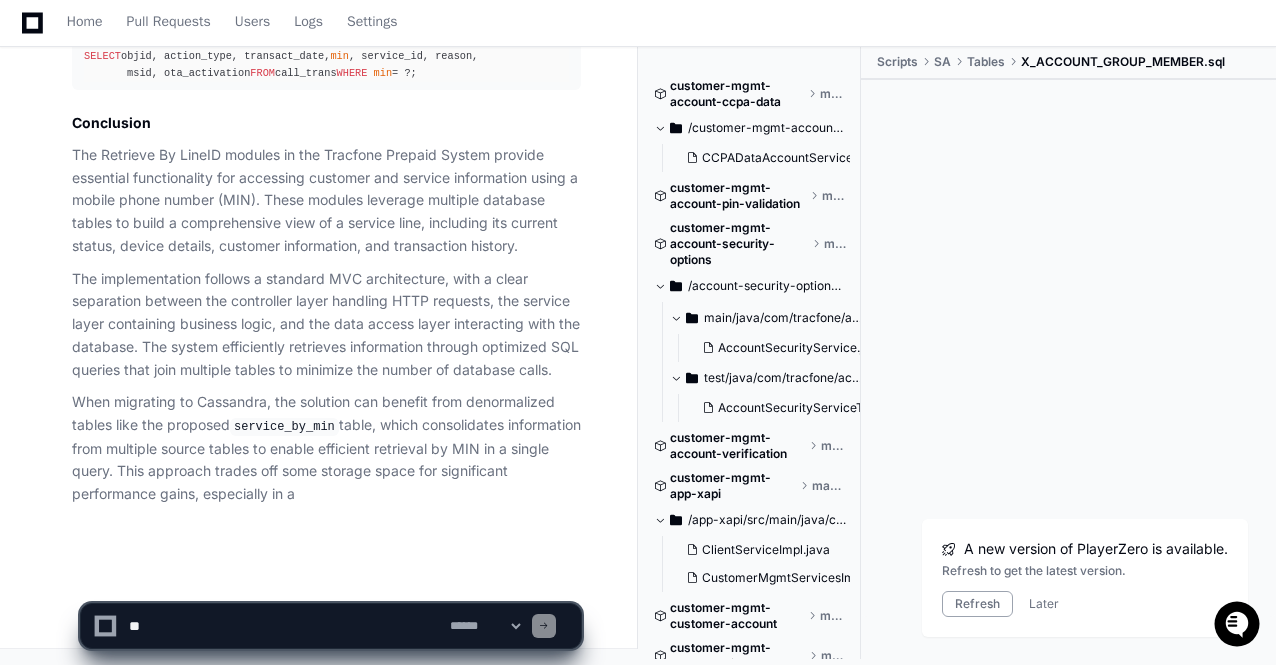 scroll, scrollTop: 85596, scrollLeft: 0, axis: vertical 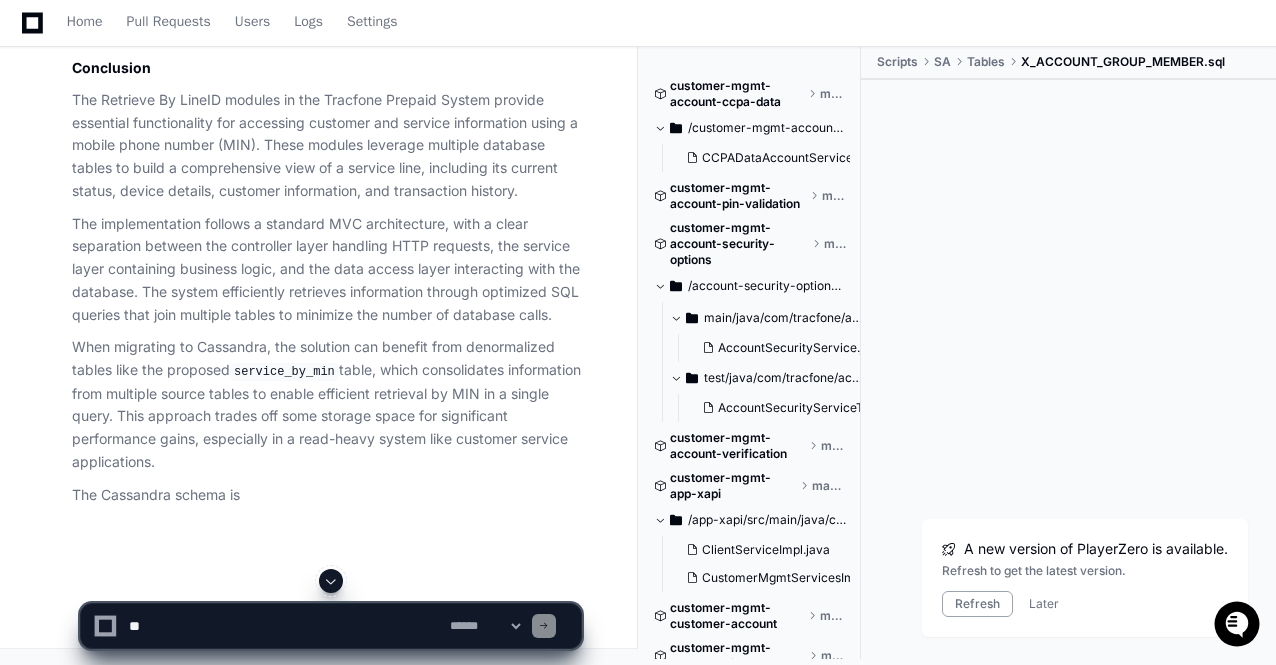 click 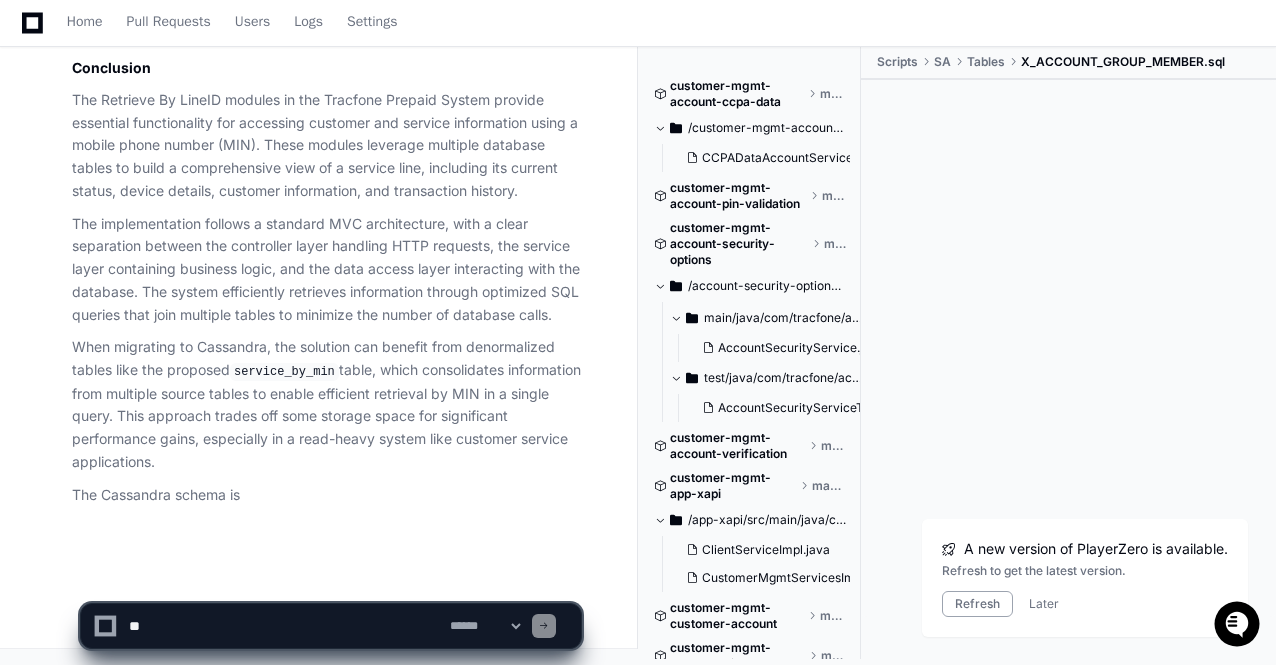 scroll, scrollTop: 85652, scrollLeft: 0, axis: vertical 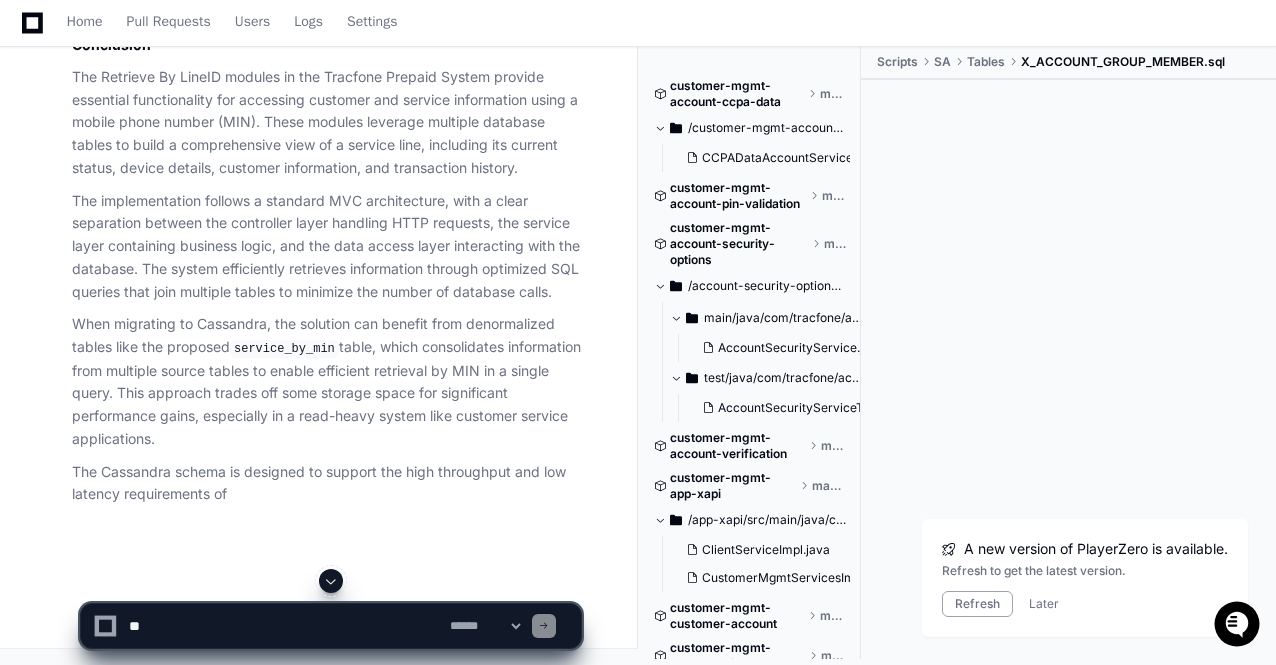 click 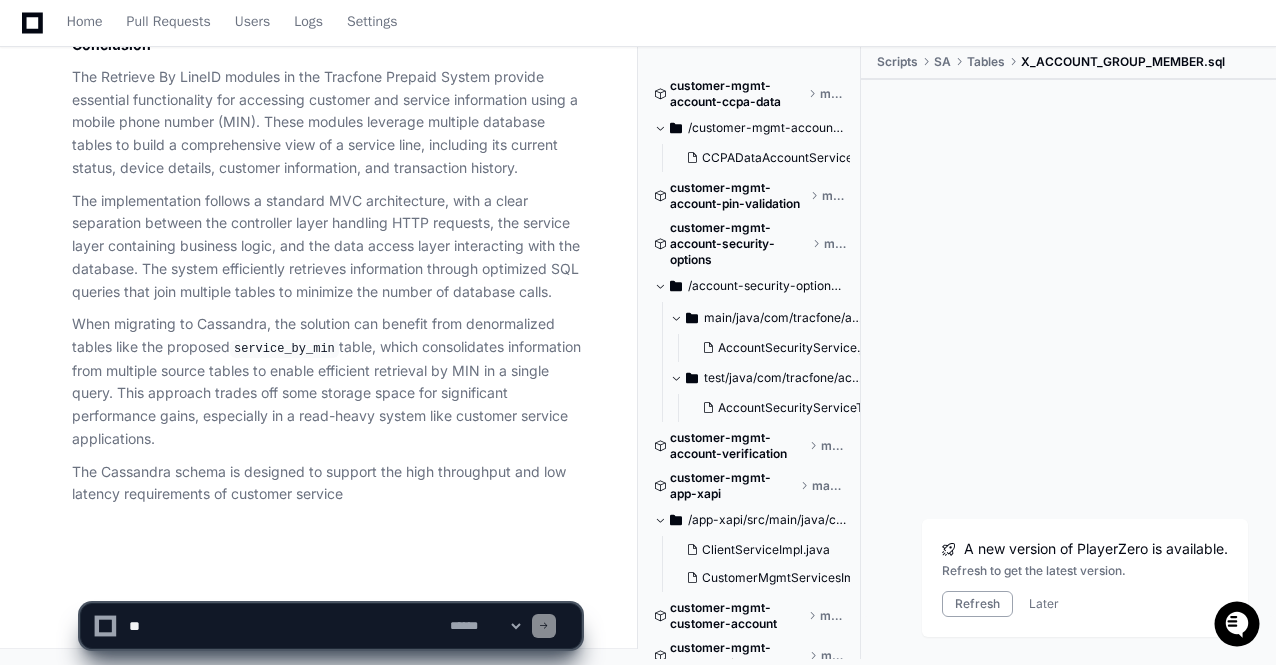 scroll, scrollTop: 85674, scrollLeft: 0, axis: vertical 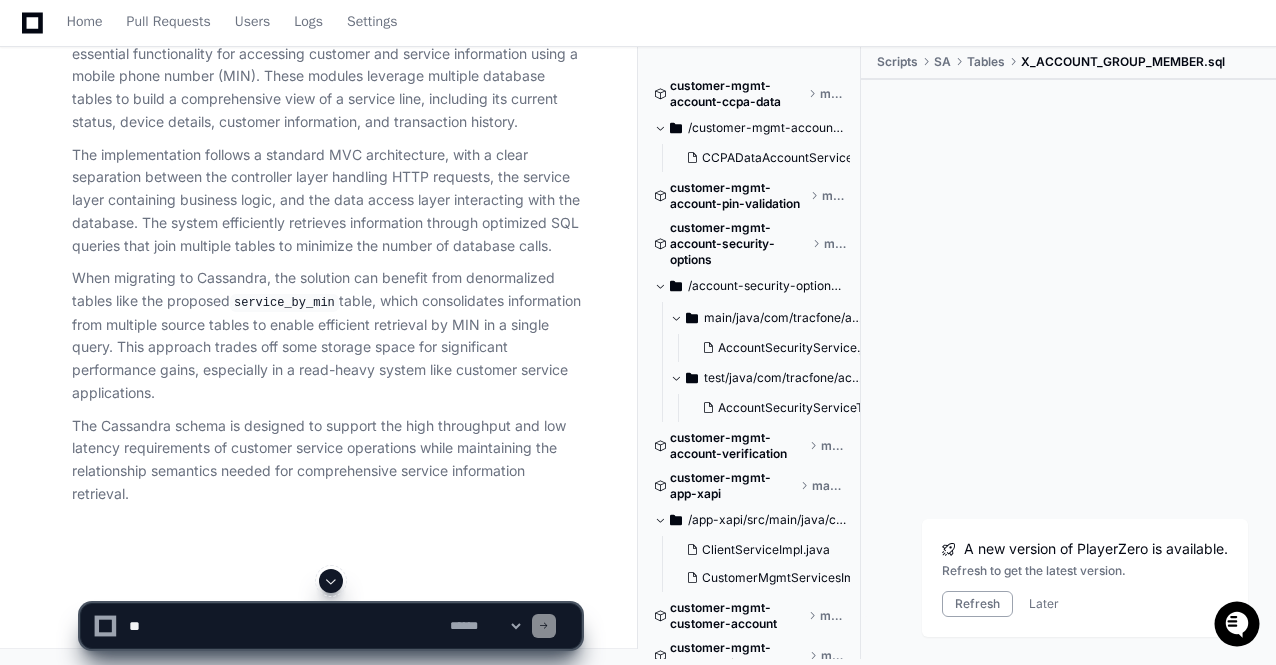 click 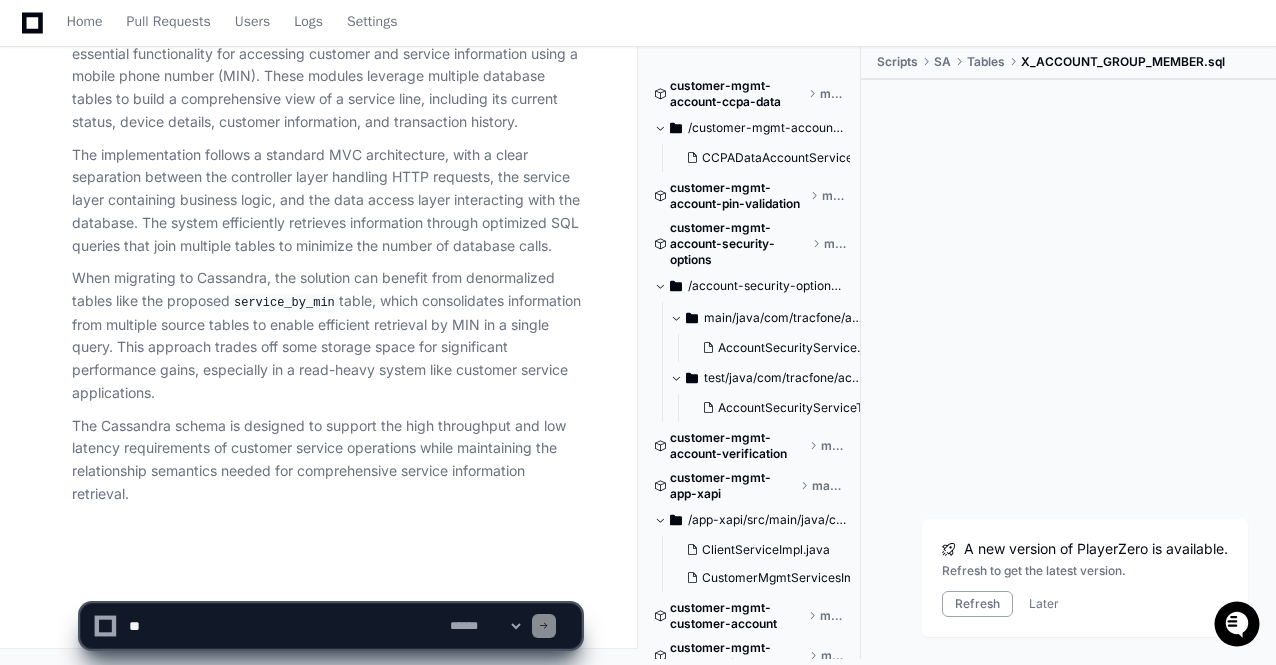 click on "The Cassandra schema is designed to support the high throughput and low latency requirements of customer service operations while maintaining the relationship semantics needed for comprehensive service information retrieval." 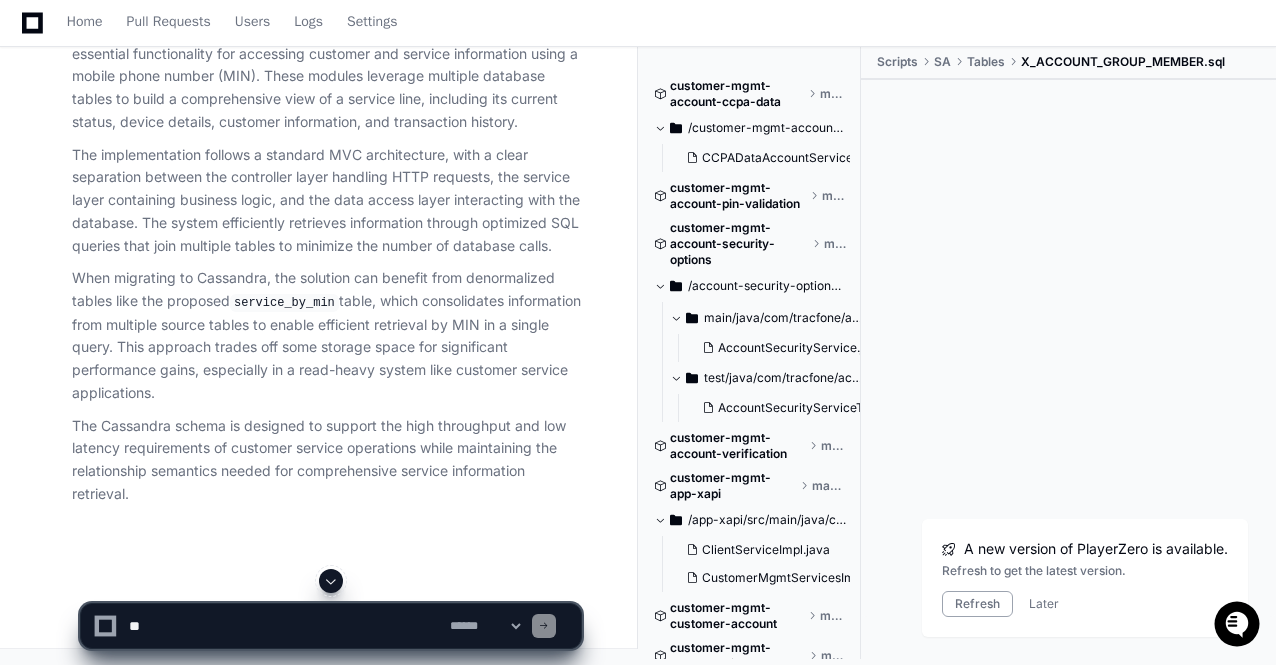 scroll, scrollTop: 82400, scrollLeft: 0, axis: vertical 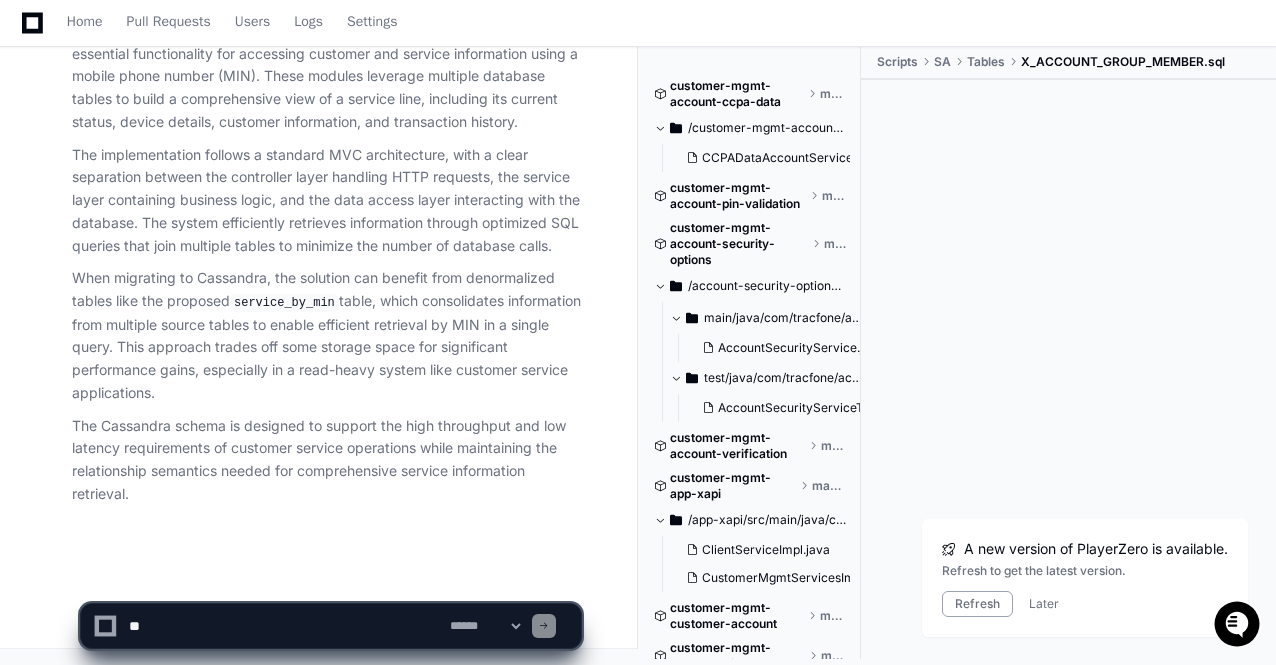 click on "The Cassandra schema is designed to support the high throughput and low latency requirements of customer service operations while maintaining the relationship semantics needed for comprehensive service information retrieval." 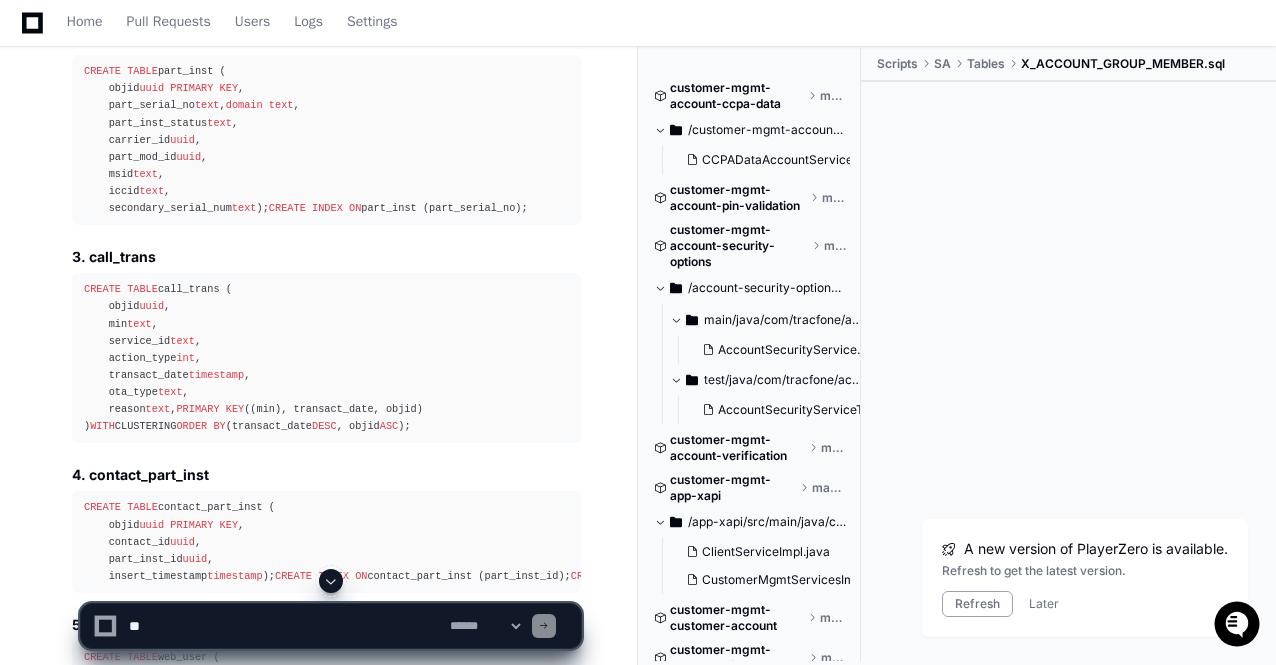 scroll, scrollTop: 75280, scrollLeft: 0, axis: vertical 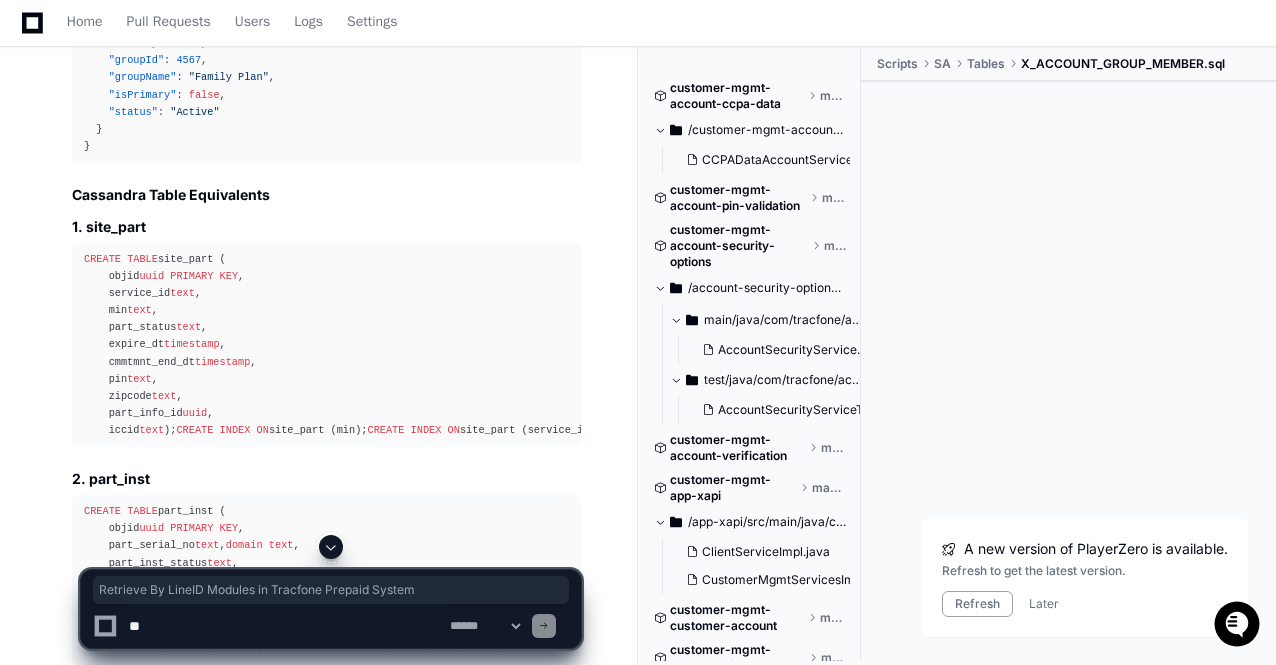 drag, startPoint x: 72, startPoint y: 121, endPoint x: 503, endPoint y: 125, distance: 431.01855 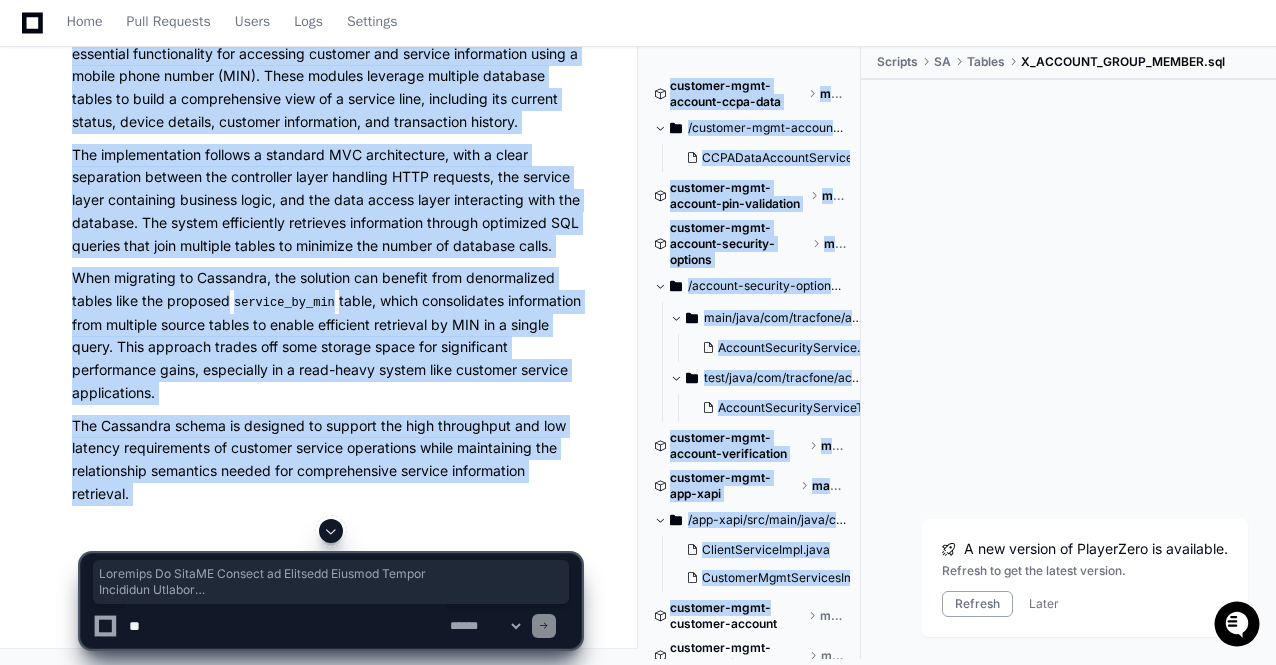 scroll, scrollTop: 85720, scrollLeft: 0, axis: vertical 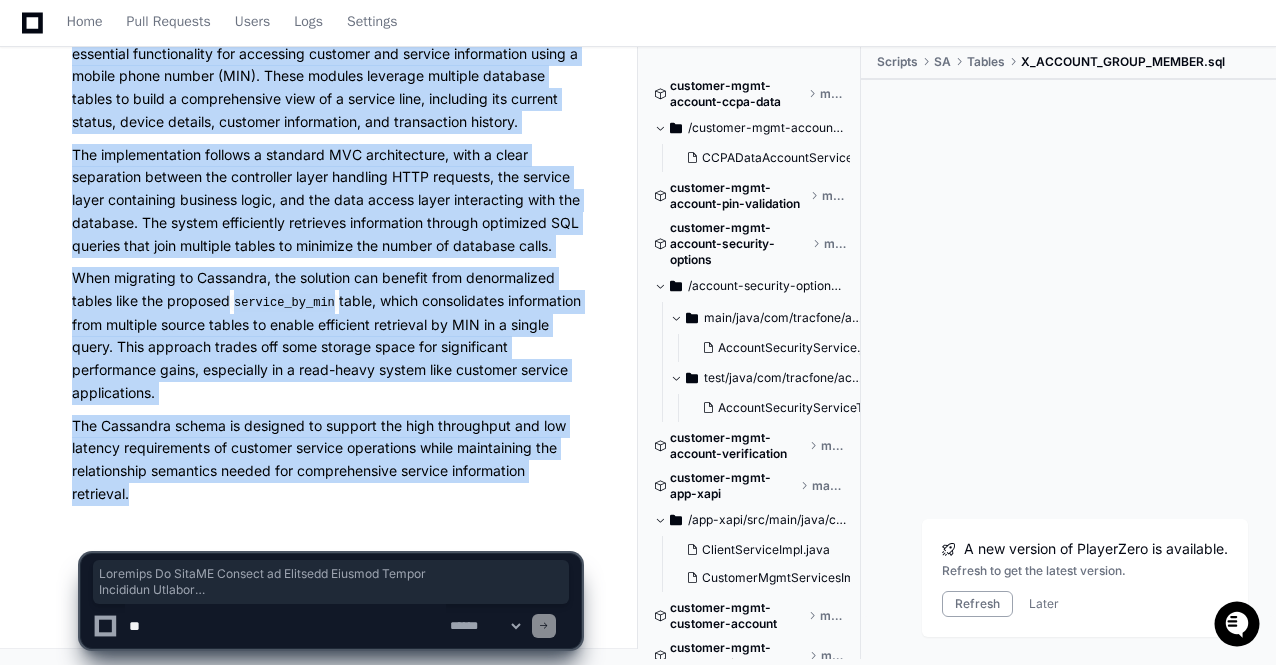 copy on "Retrieve By LineID Modules in Tracfone Prepaid System
Executive Summary
This report provides a comprehensive analysis of the Retrieve By LineID modules in the Tracfone Prepaid System, focusing on product and service inventory management. The analysis covers the database structure, SQL queries, code implementation, and process flow used to retrieve phone and service information by Line ID (MIN - Mobile Identification Number). These modules serve as essential components for customer service operations, allowing representatives to quickly access subscriber information using a phone number.
Core Database Tables
Primary Tables
1. TABLE_SITE_PART
This is the central table for managing service inventory in the Tracfone system.
Column Name
Data Type
Description
Original Table/Field
objid
NUMBER
Unique identifier
TABLE_SITE_PART.objid
x_service_id
VARCHAR2(30)
ESN/Serial number of the device
TABLE_SITE_PART.x_service_id
x_min
VARCHAR2(30)
Mobile Identification Number
TABL..." 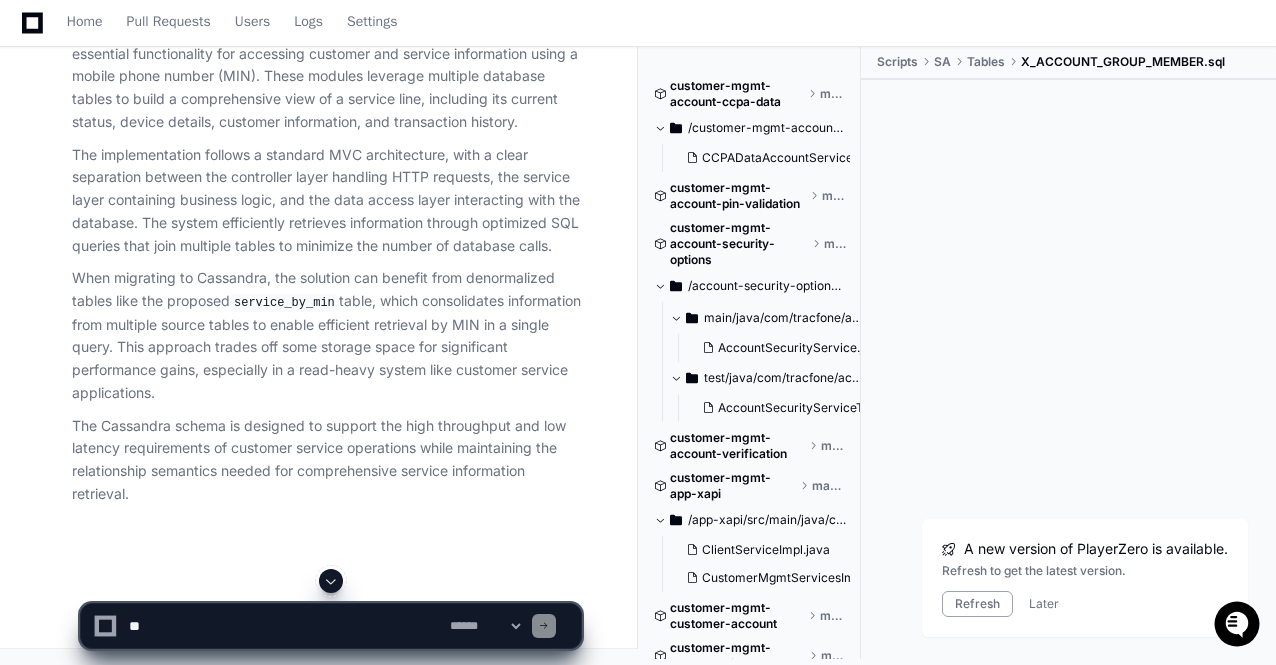 scroll, scrollTop: 83840, scrollLeft: 0, axis: vertical 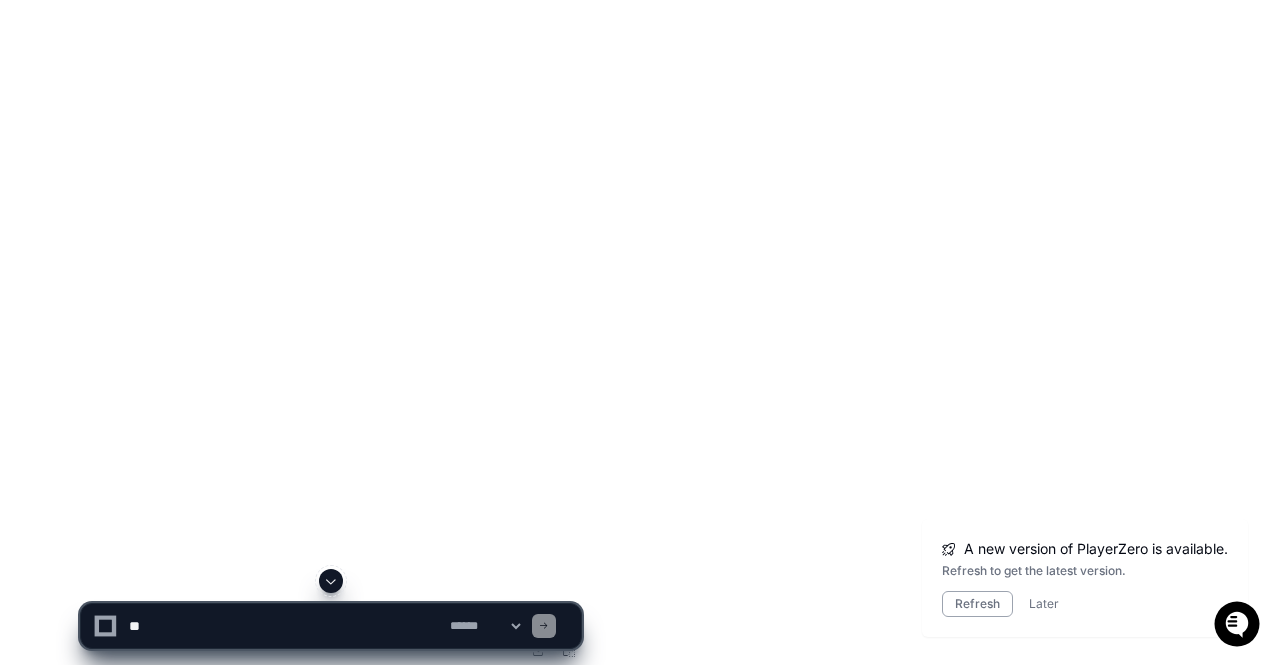 click 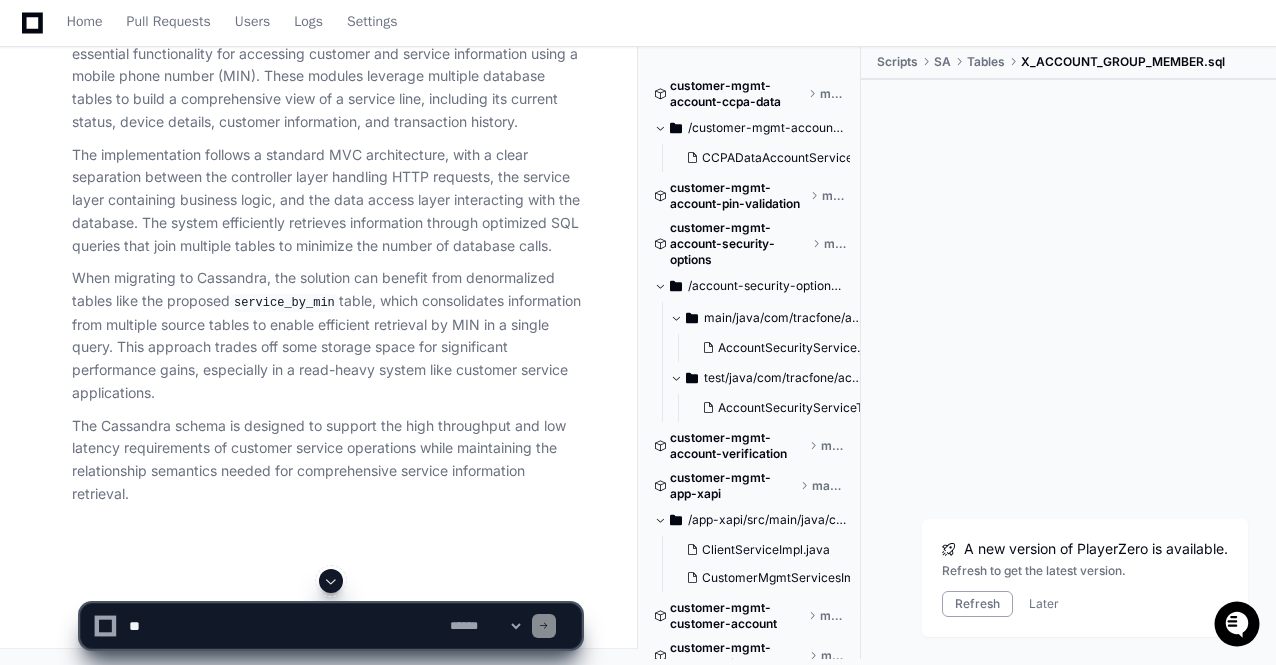 click 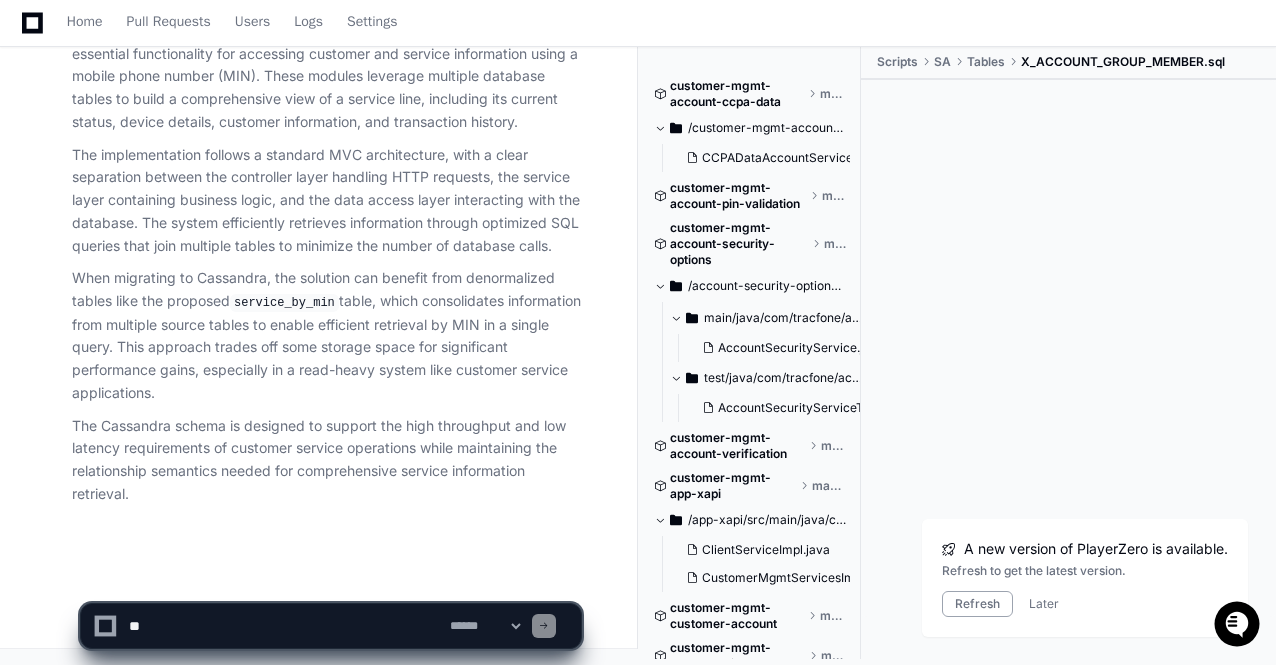 click on "The Cassandra schema is designed to support the high throughput and low latency requirements of customer service operations while maintaining the relationship semantics needed for comprehensive service information retrieval." 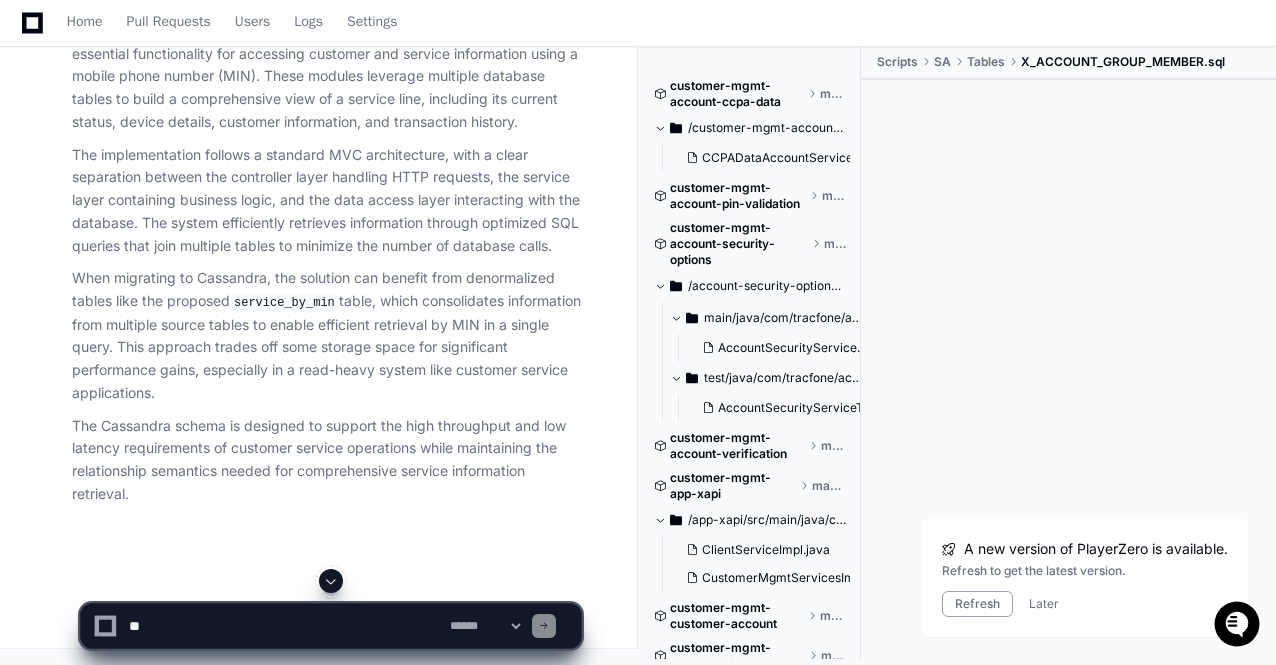 scroll, scrollTop: 81520, scrollLeft: 0, axis: vertical 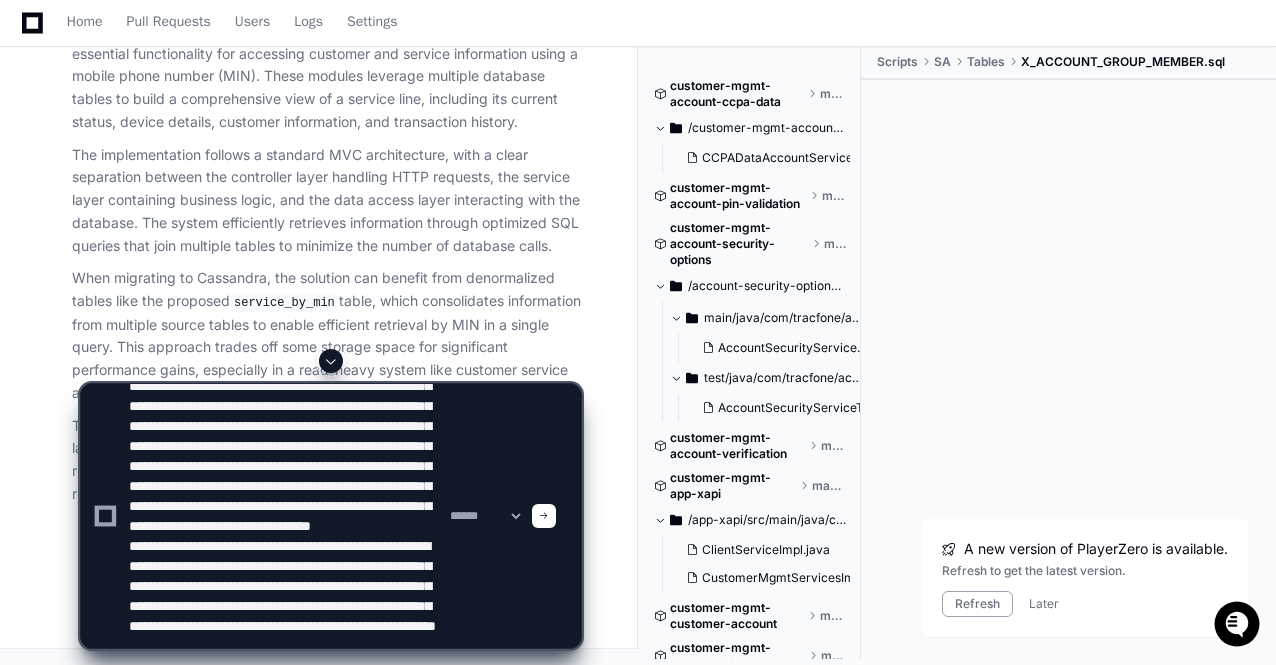 type 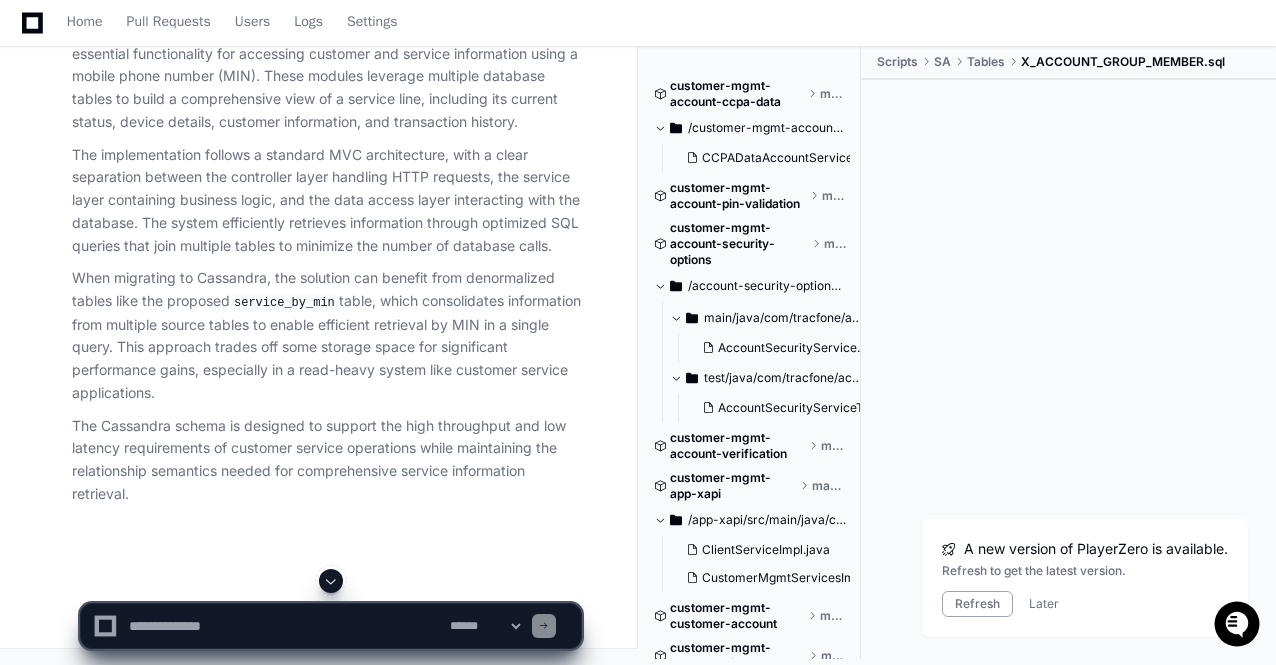 scroll, scrollTop: 0, scrollLeft: 0, axis: both 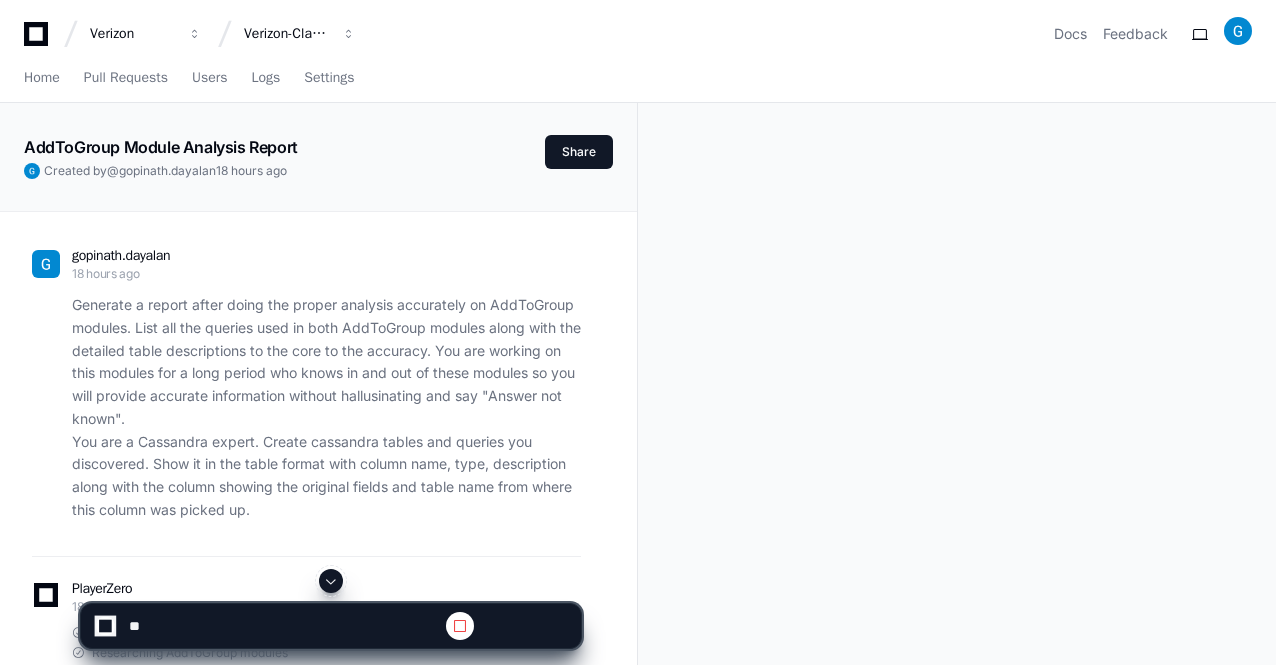 click 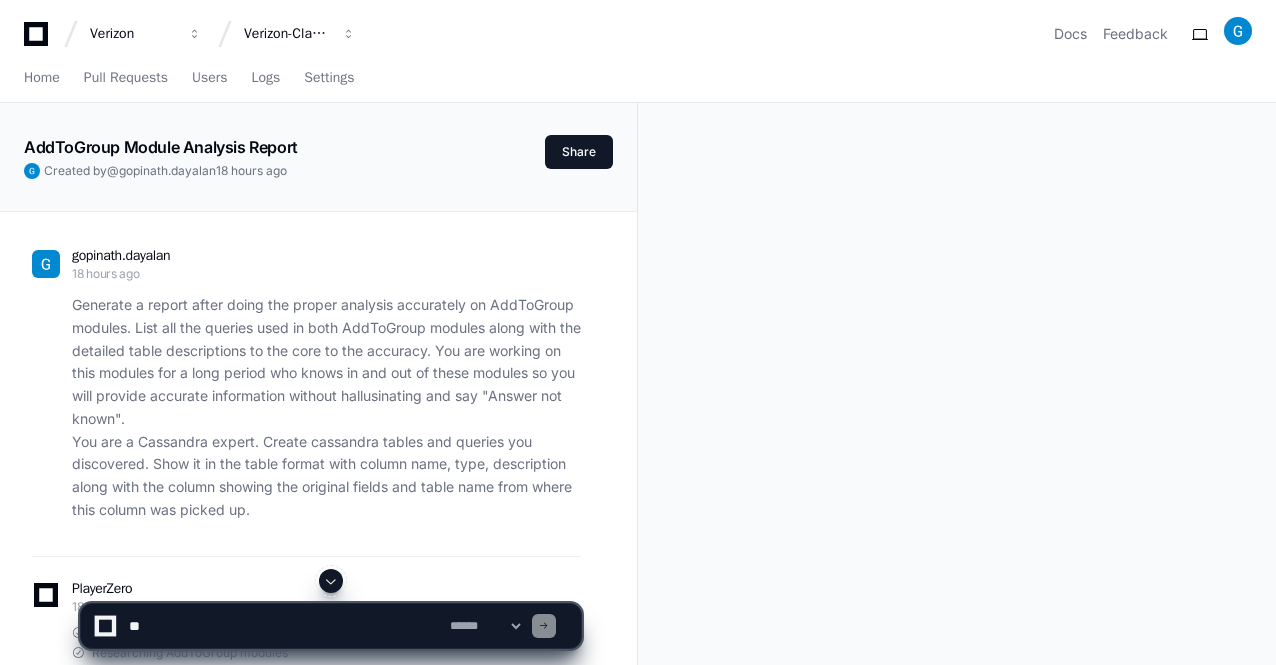 click 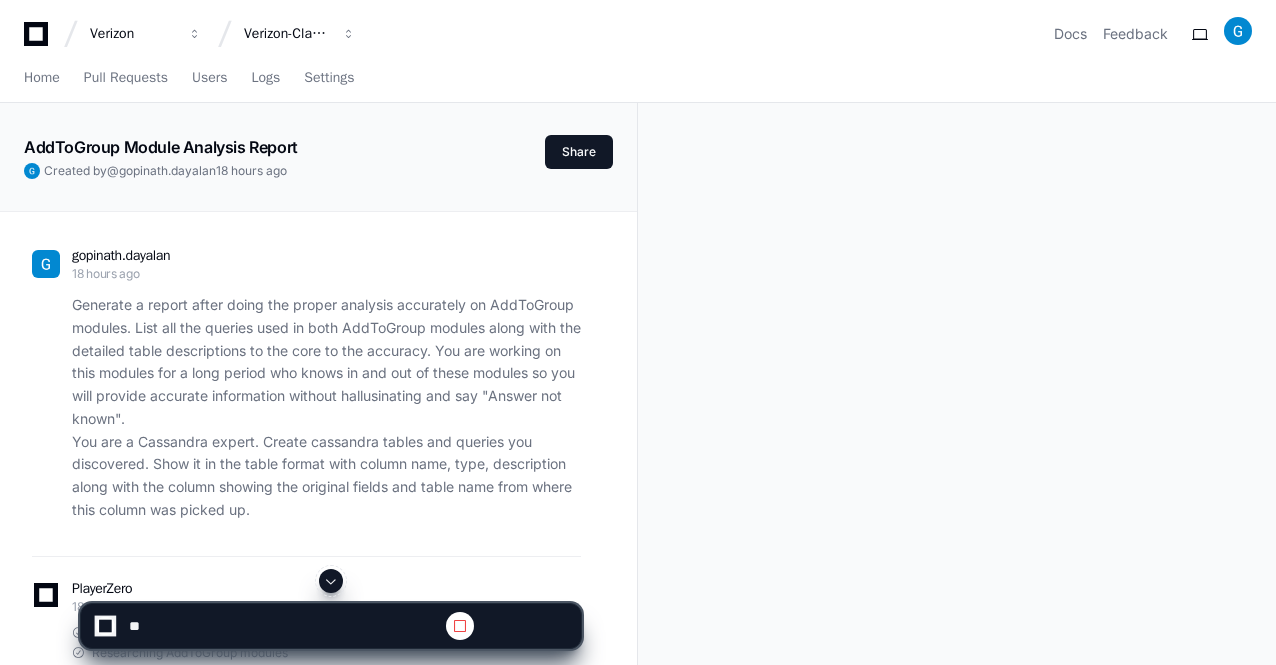 click 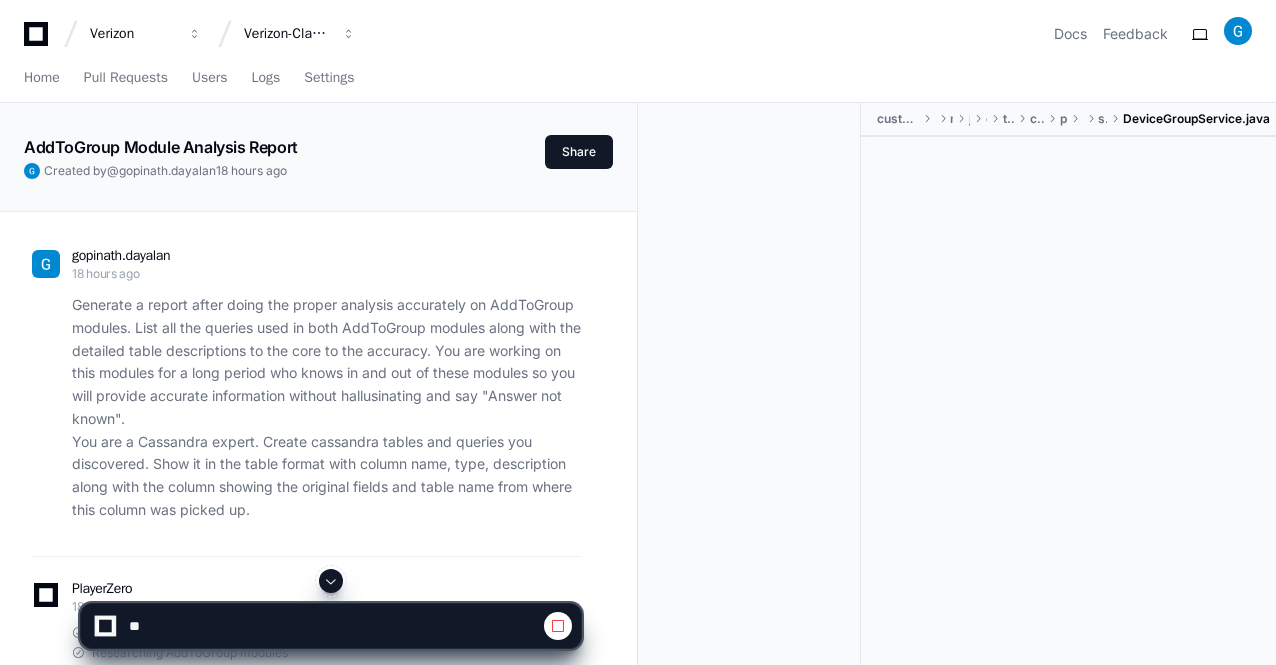 click 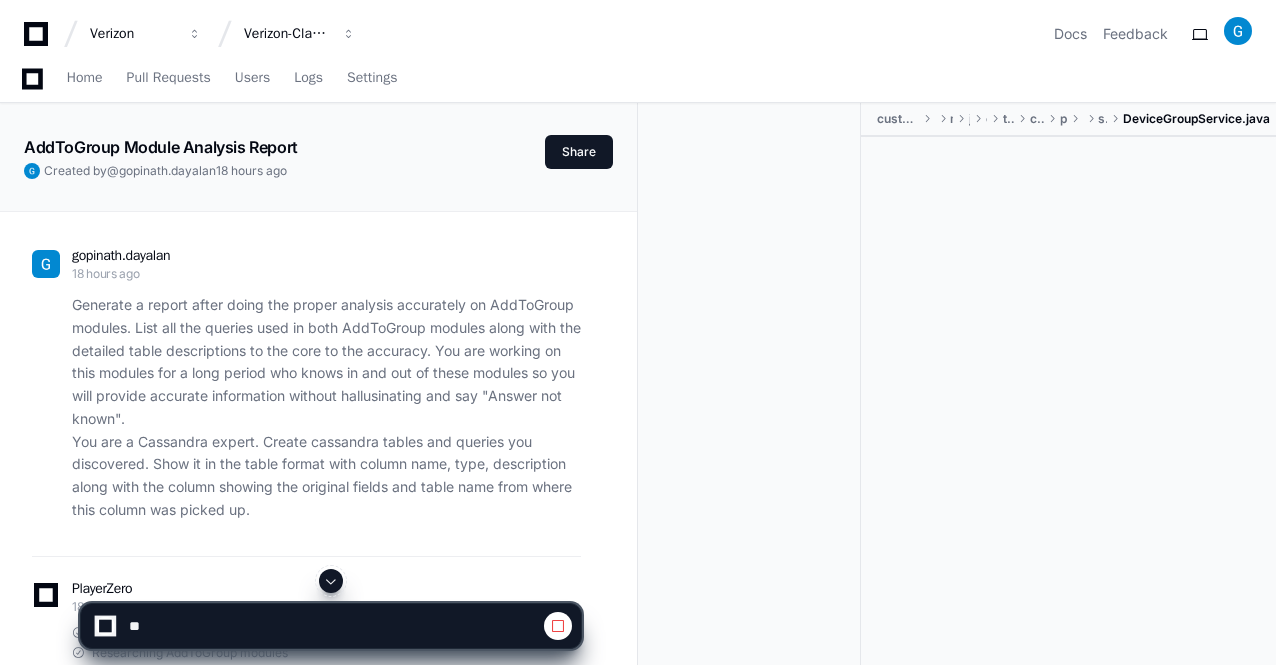 click 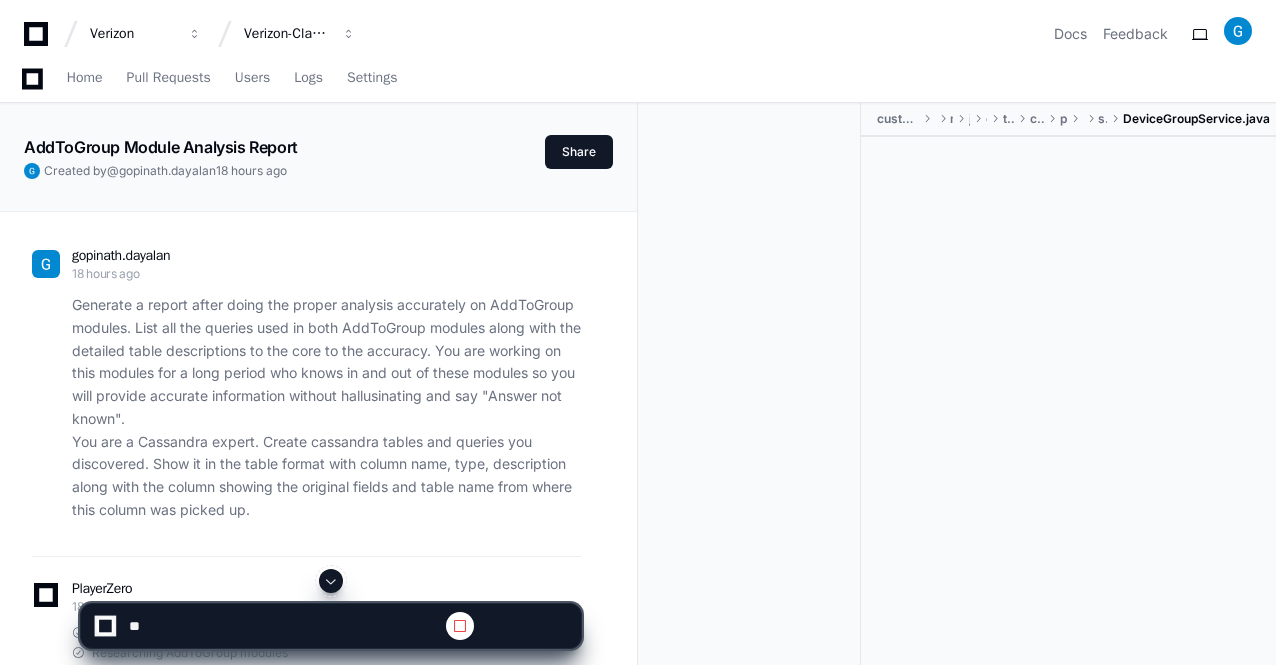 click 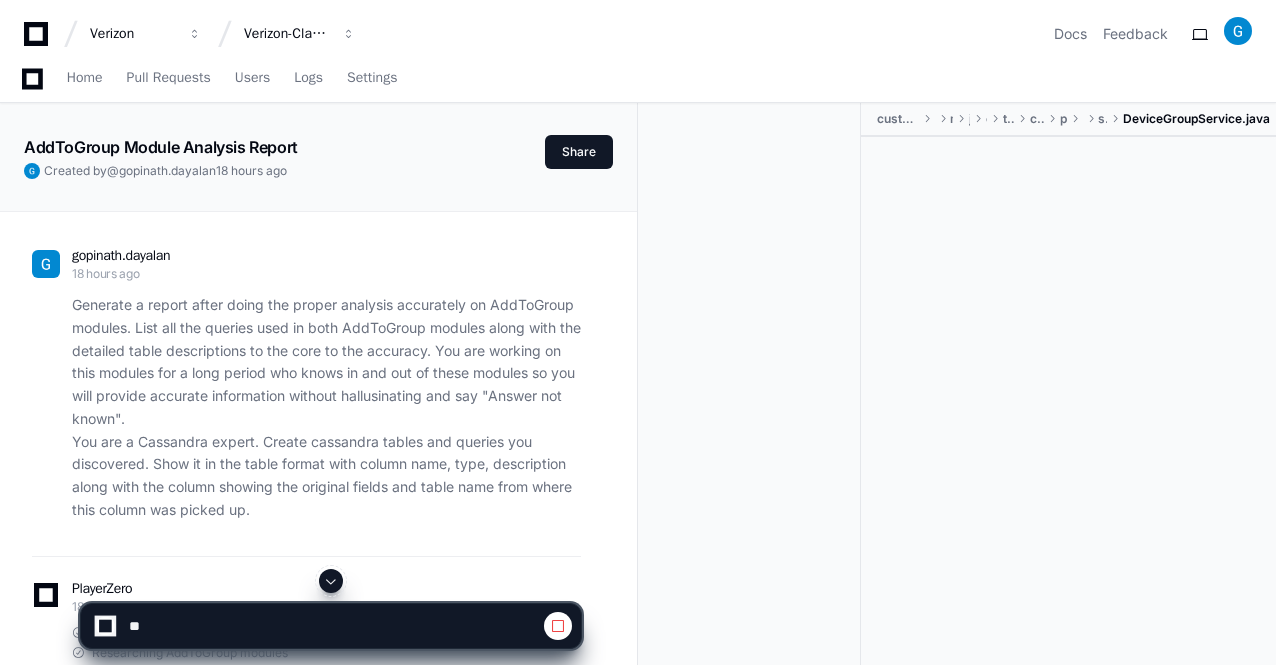 click 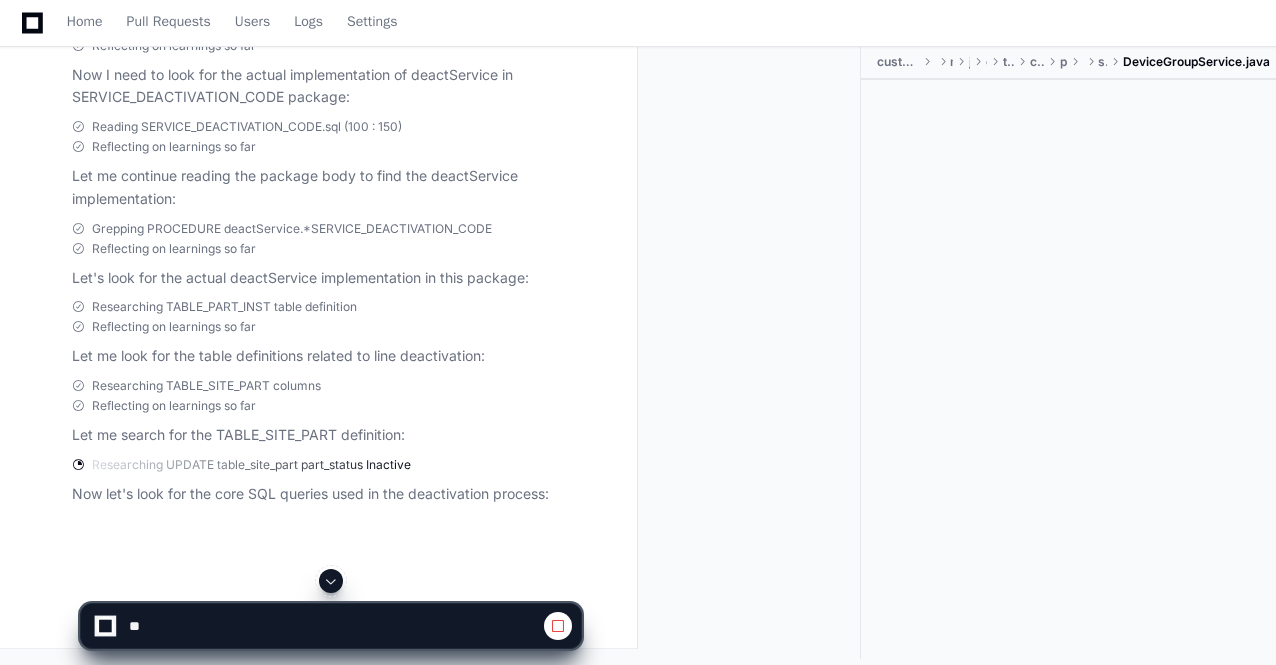 click 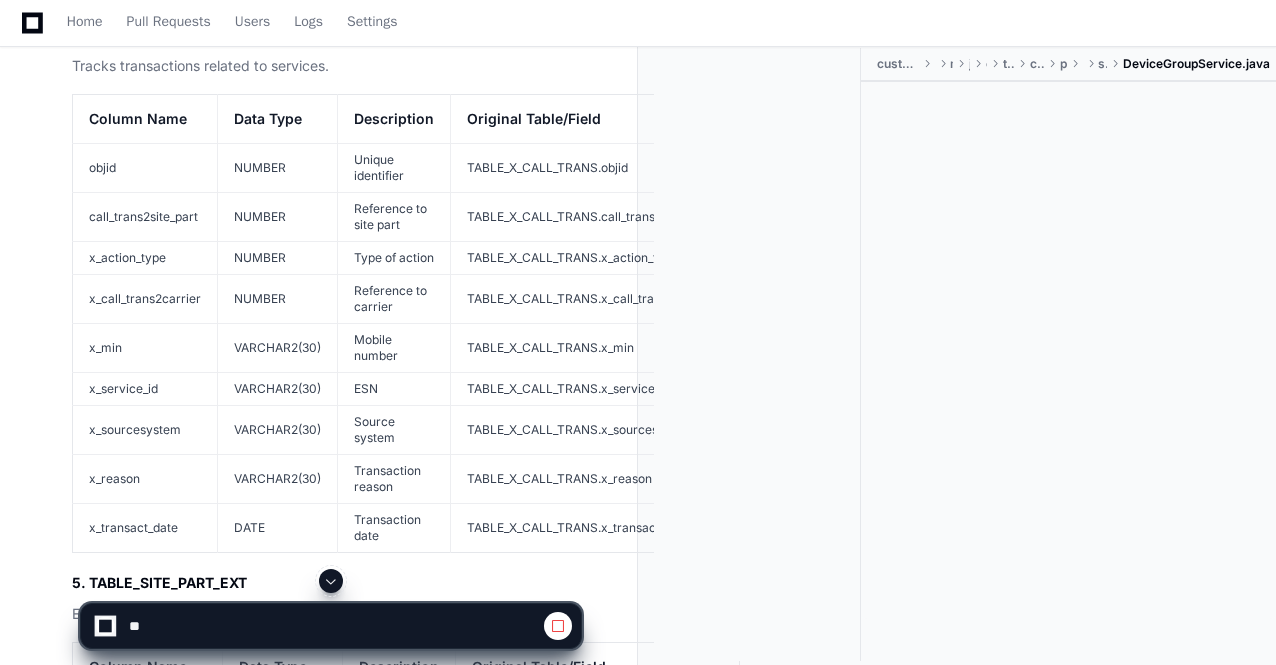 click 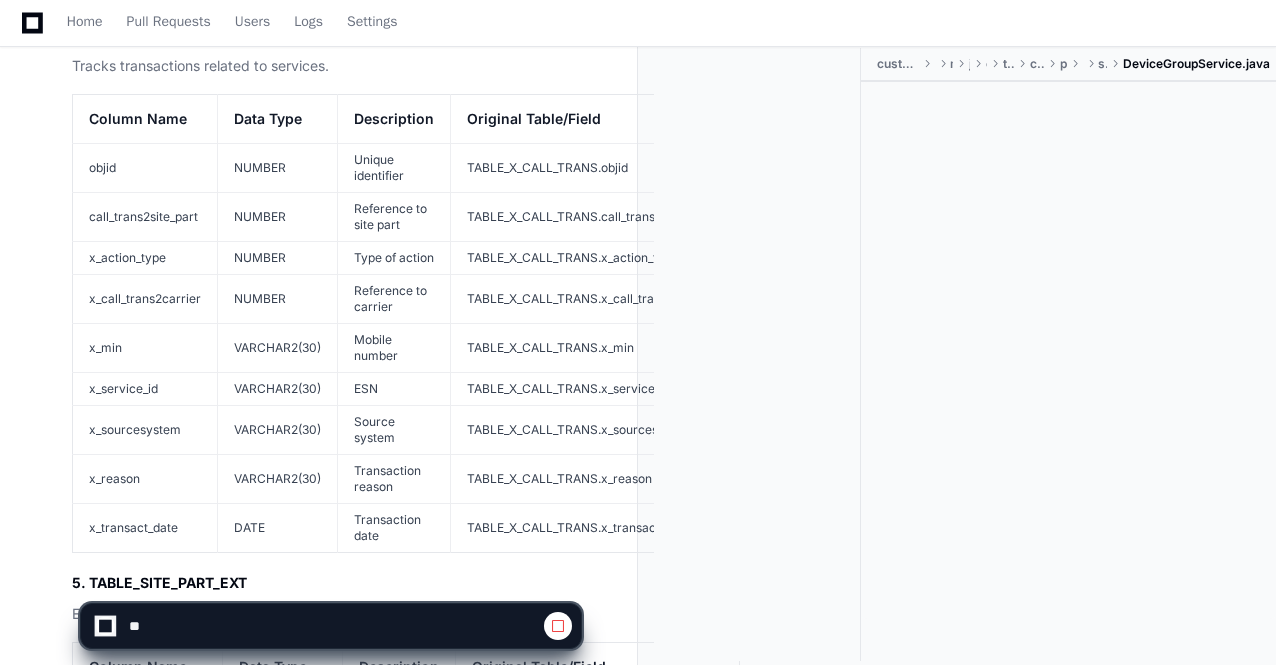click 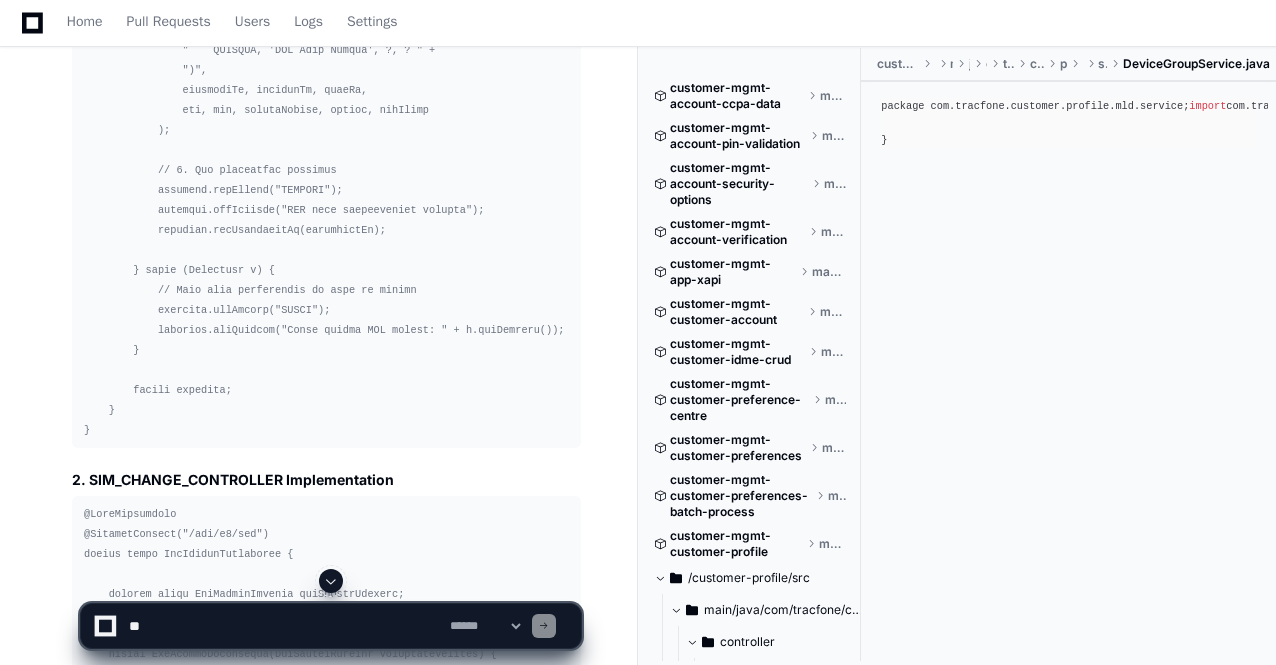 scroll, scrollTop: 0, scrollLeft: 0, axis: both 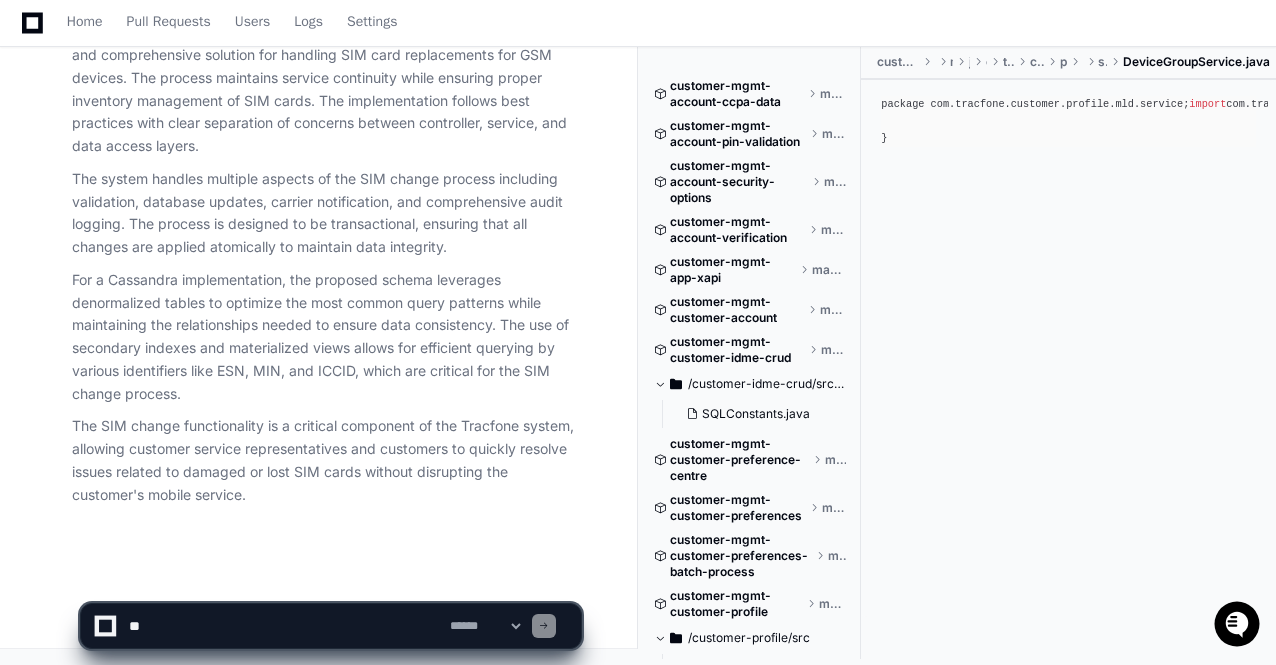 click on "The SIM change functionality is a critical component of the Tracfone system, allowing customer service representatives and customers to quickly resolve issues related to damaged or lost SIM cards without disrupting the customer's mobile service." 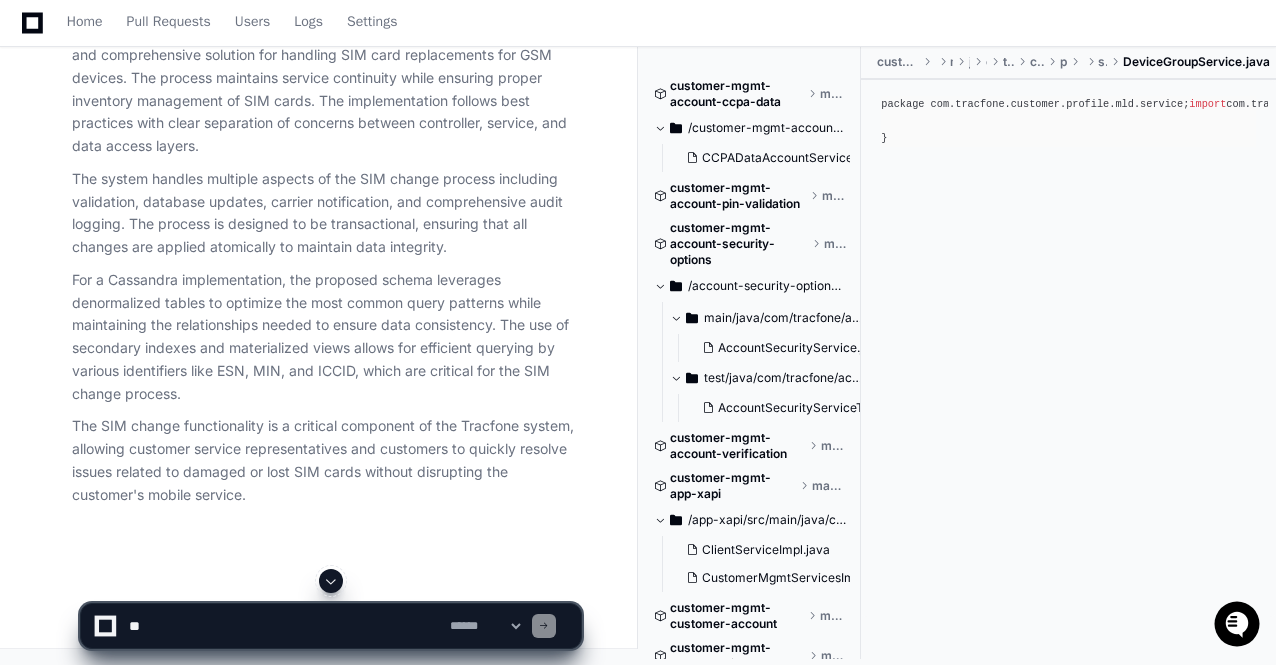 scroll, scrollTop: 98438, scrollLeft: 0, axis: vertical 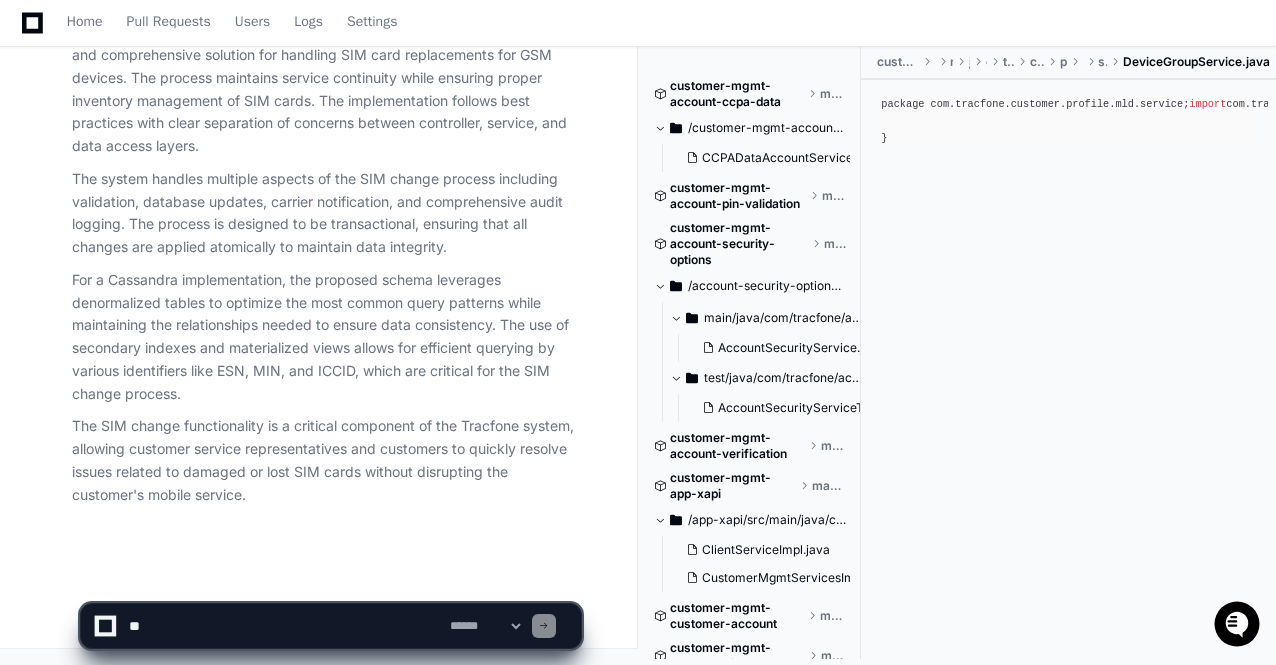 click on "The SIM change functionality is a critical component of the Tracfone system, allowing customer service representatives and customers to quickly resolve issues related to damaged or lost SIM cards without disrupting the customer's mobile service." 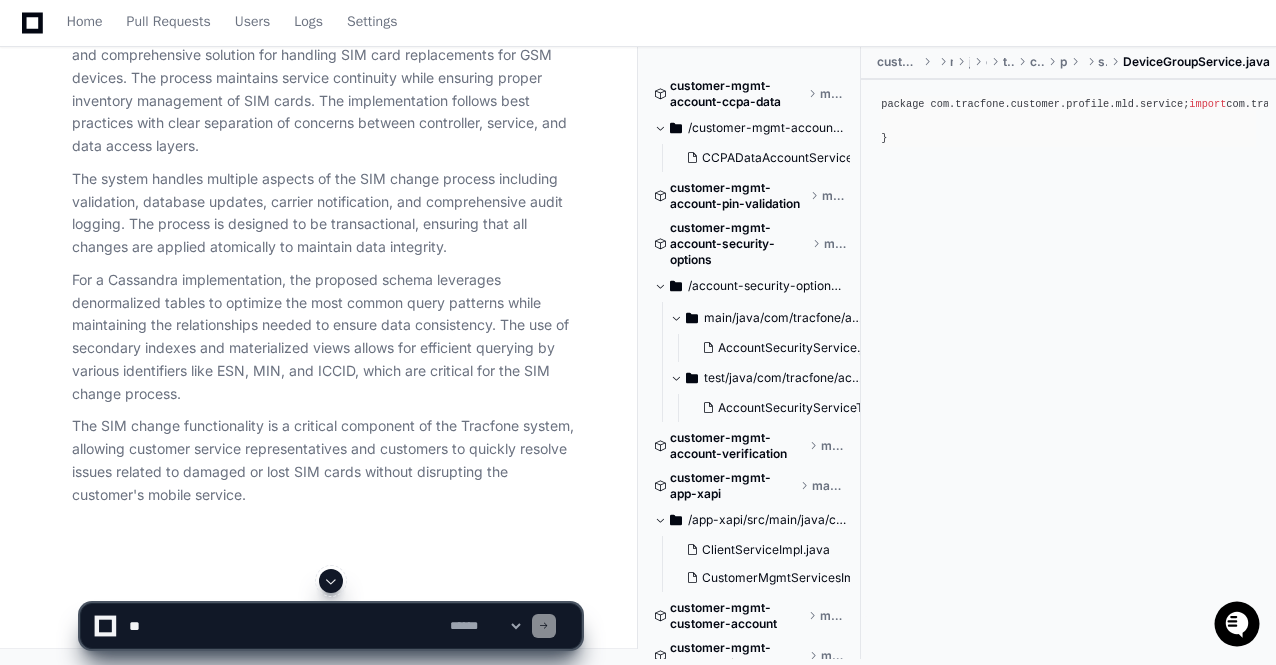 scroll, scrollTop: 100358, scrollLeft: 0, axis: vertical 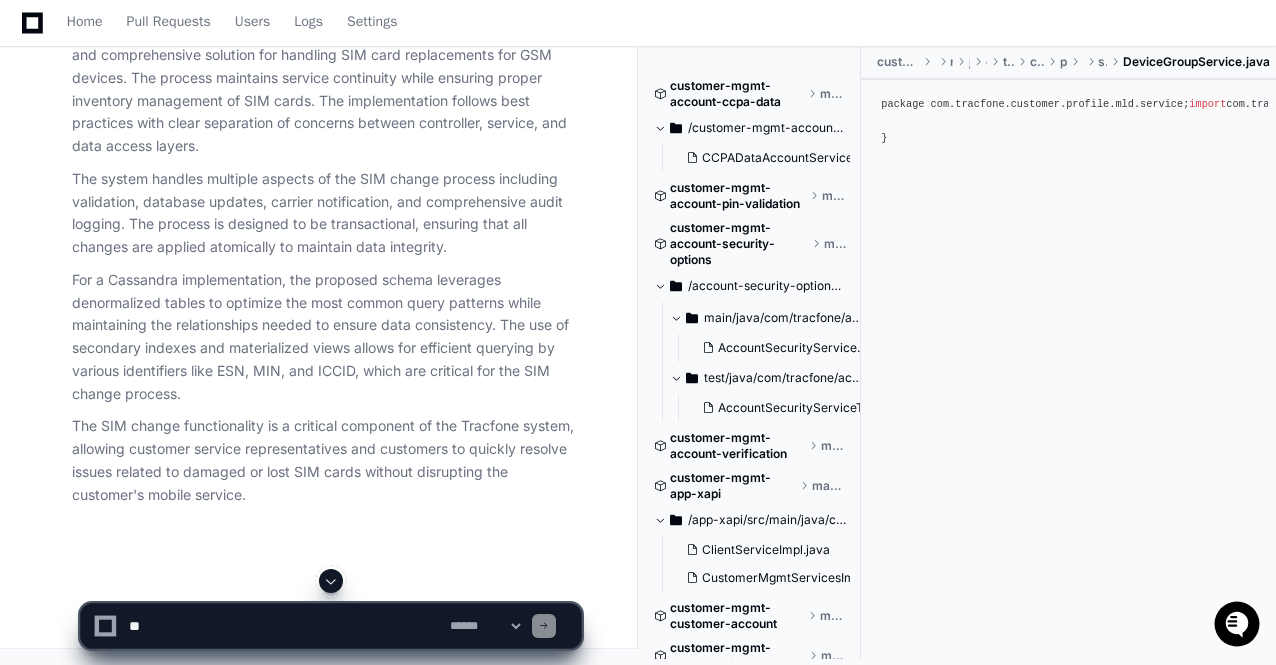 click 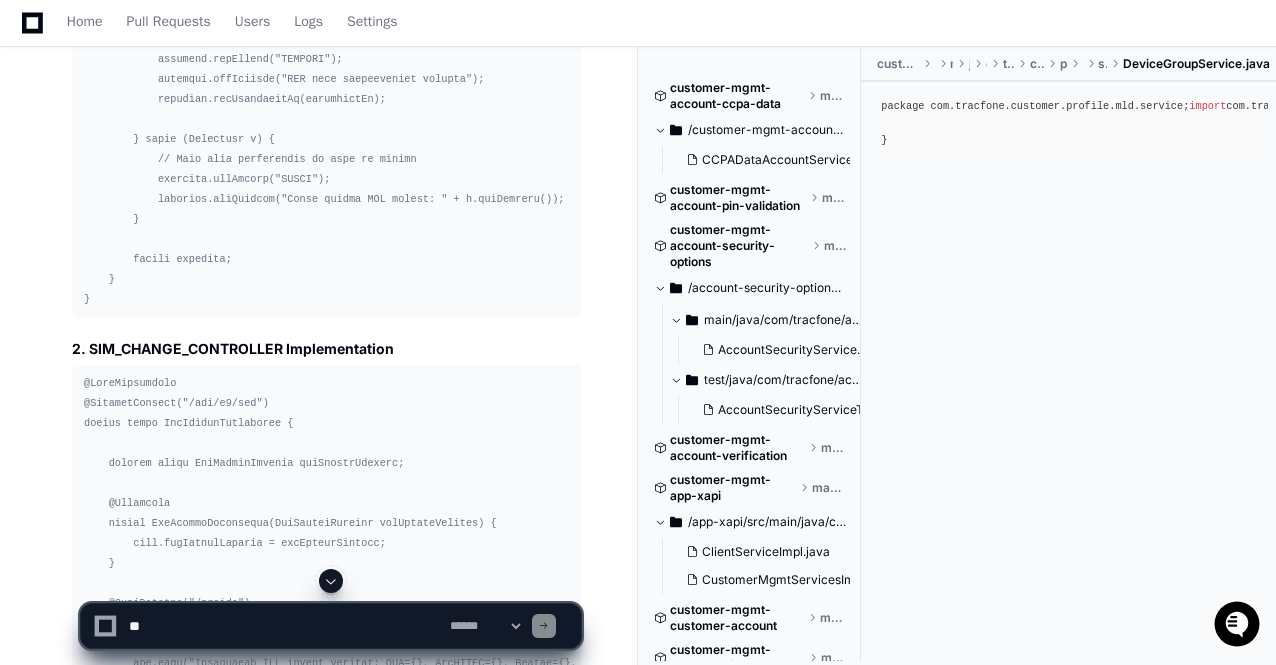 scroll, scrollTop: 87918, scrollLeft: 0, axis: vertical 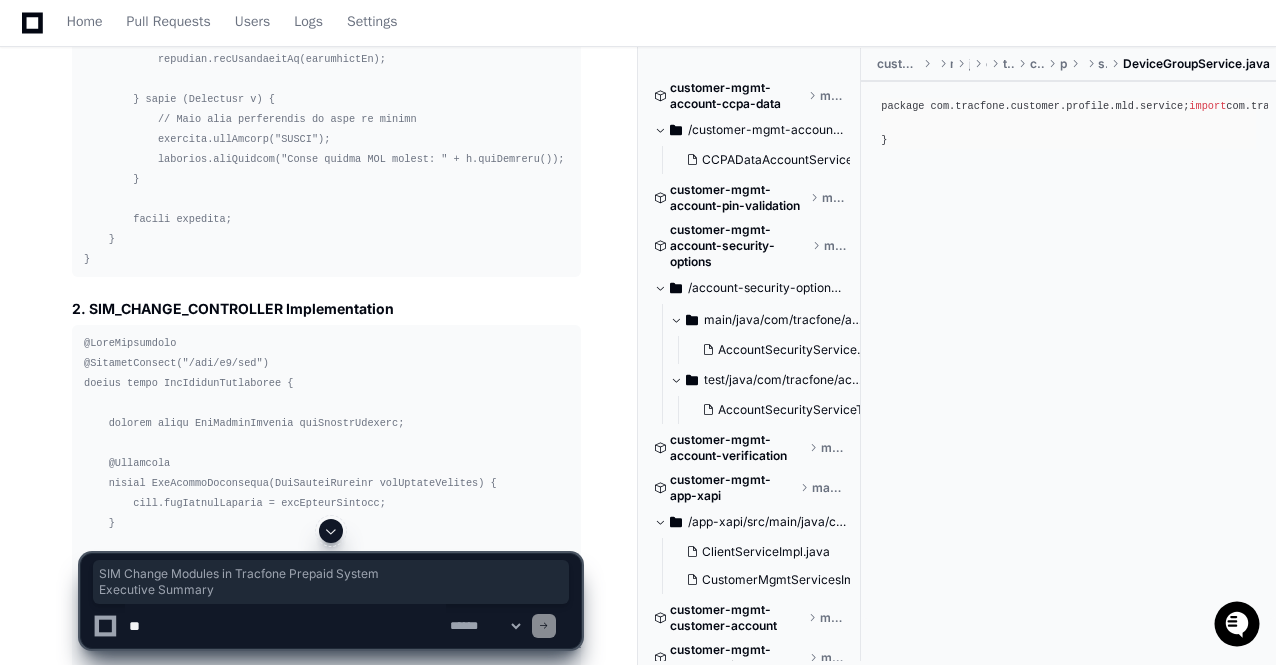 drag, startPoint x: 74, startPoint y: 415, endPoint x: 243, endPoint y: 465, distance: 176.24132 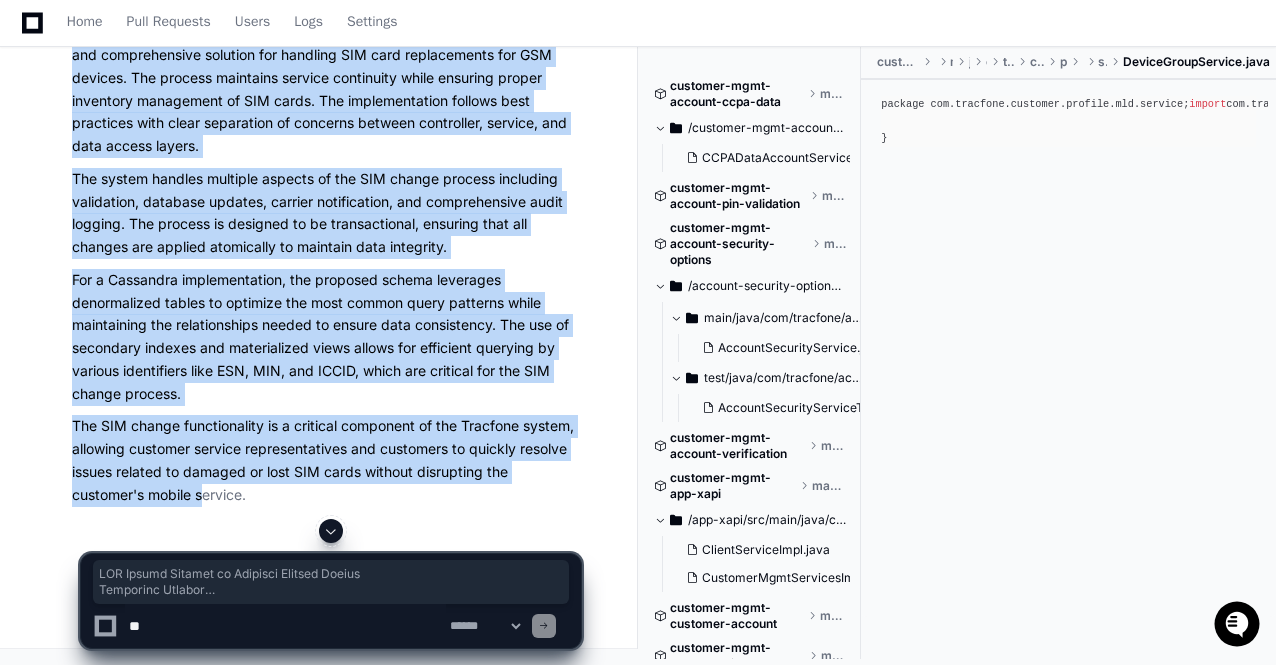 scroll, scrollTop: 102276, scrollLeft: 0, axis: vertical 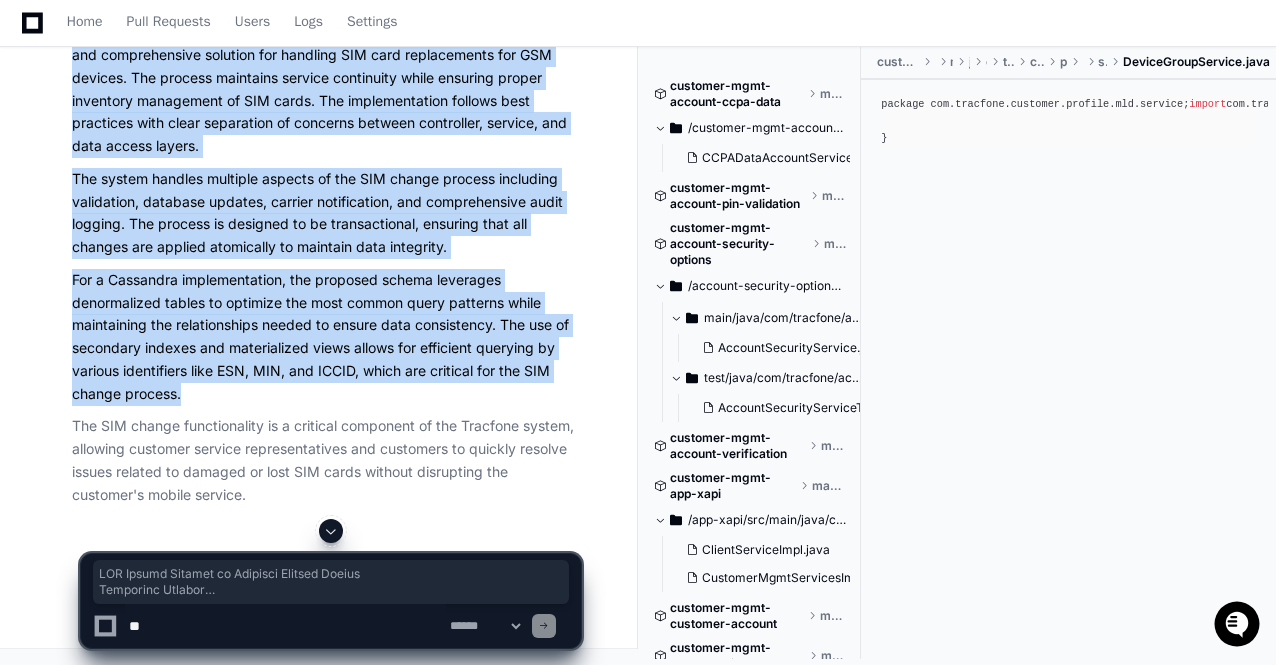 copy on "SIM Change Modules in Tracfone Prepaid System
Executive Summary
This report provides a detailed analysis of the SIM Change modules within the Tracfone Prepaid System, focusing on product and service inventory management. The analysis covers the database structure, SQL queries, code implementation, and process flow used in SIM swap operations. These modules enable customer service representatives and users to replace a SIM card while maintaining the associated mobile number and service information.
Core SIM Change Modules
The main components responsible for SIM change operations in the Tracfone system are:
OTA_UTIL_PKG  - Package providing Over-The-Air activation utilities and SIM change operations
SERVICE_OTA  - Package handling service activations and SIM swaps
GSM_OPERATIONS  - Package containing GSM-specific operations including SIM swap functionality
SIM_CHANGE_SERVICE  - Interface for Java service handling SIM change operations
SIM_CHANGE_CONTROLLER  - REST controller exposing endpoi..." 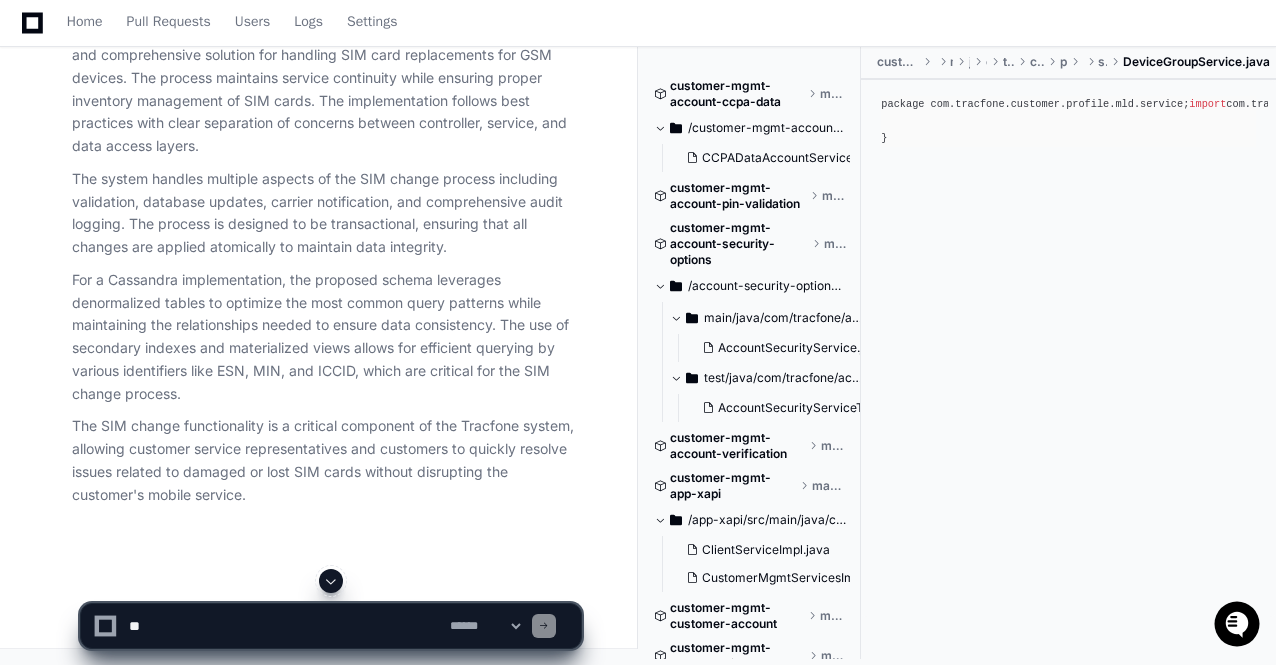 scroll, scrollTop: 97676, scrollLeft: 0, axis: vertical 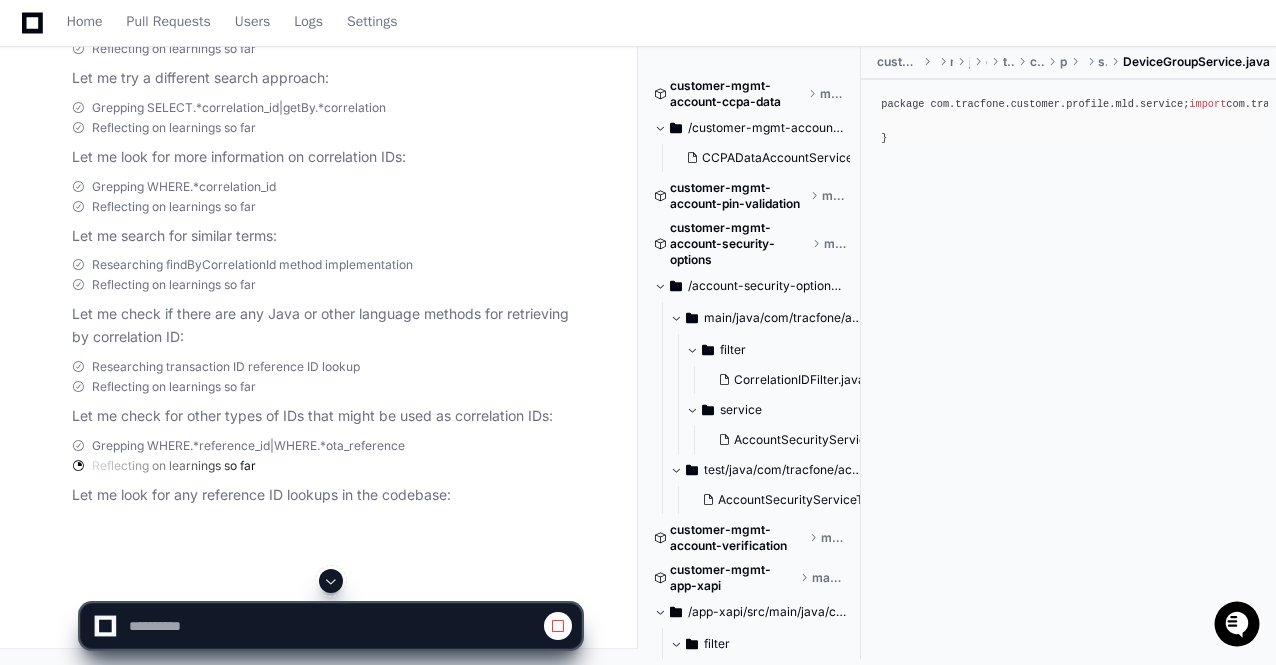 click 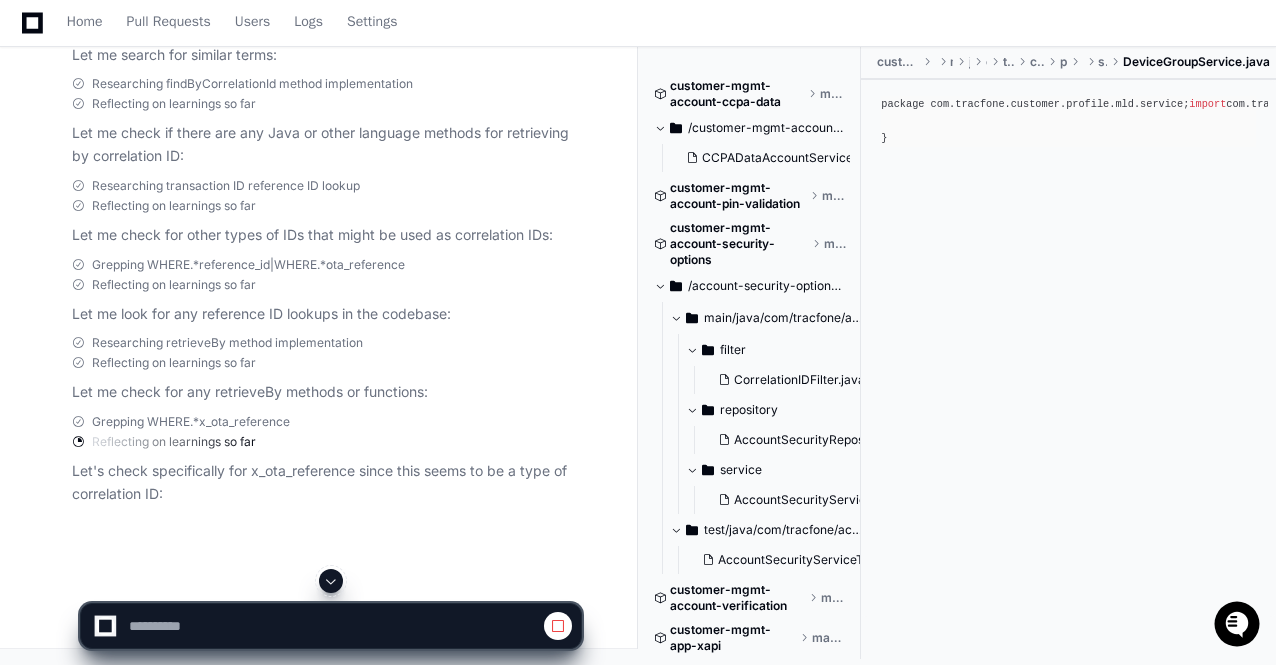 click 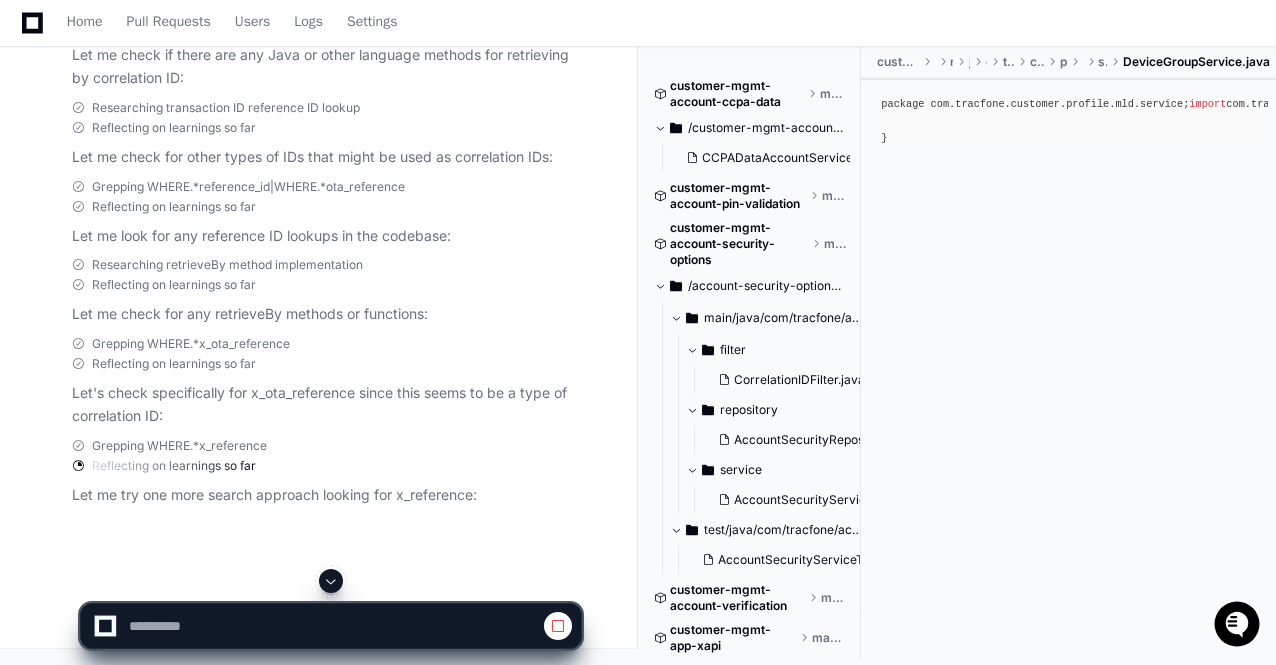 click 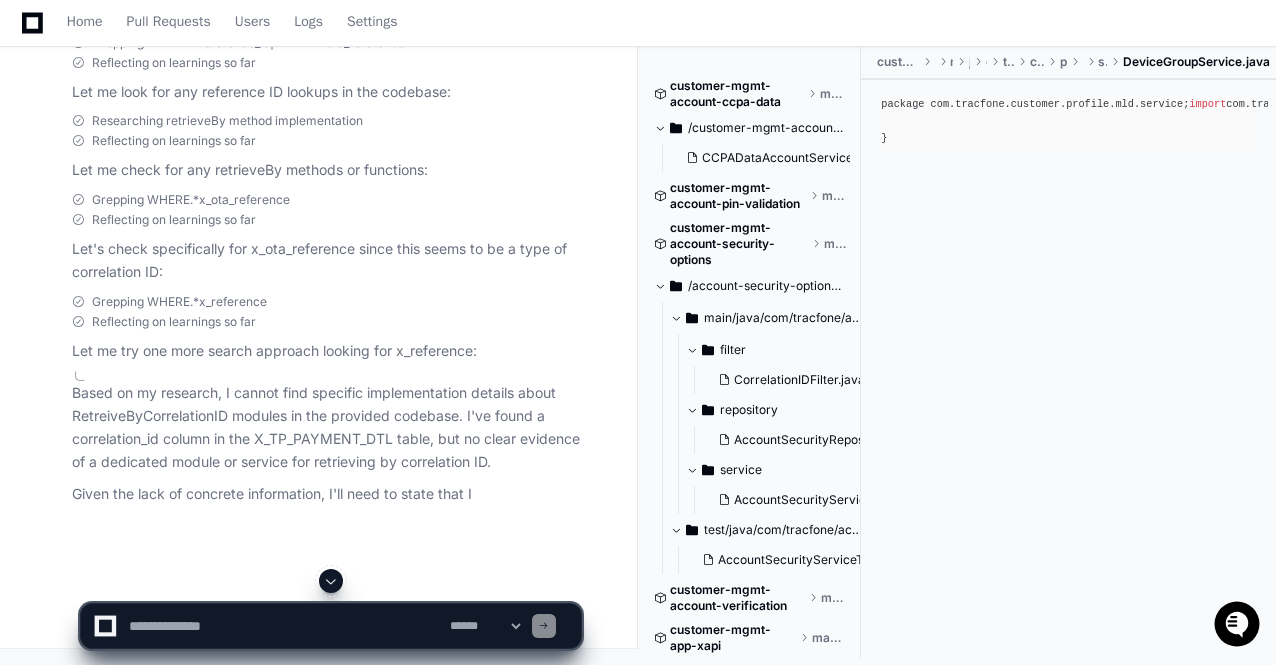 click 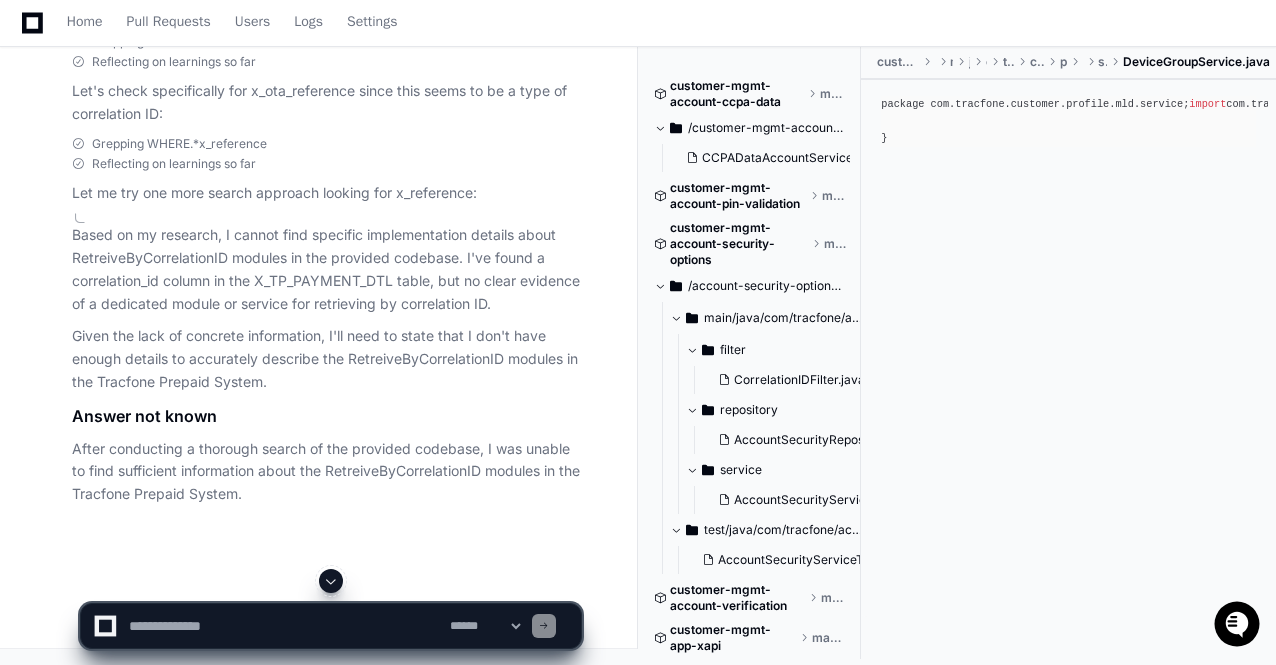 click 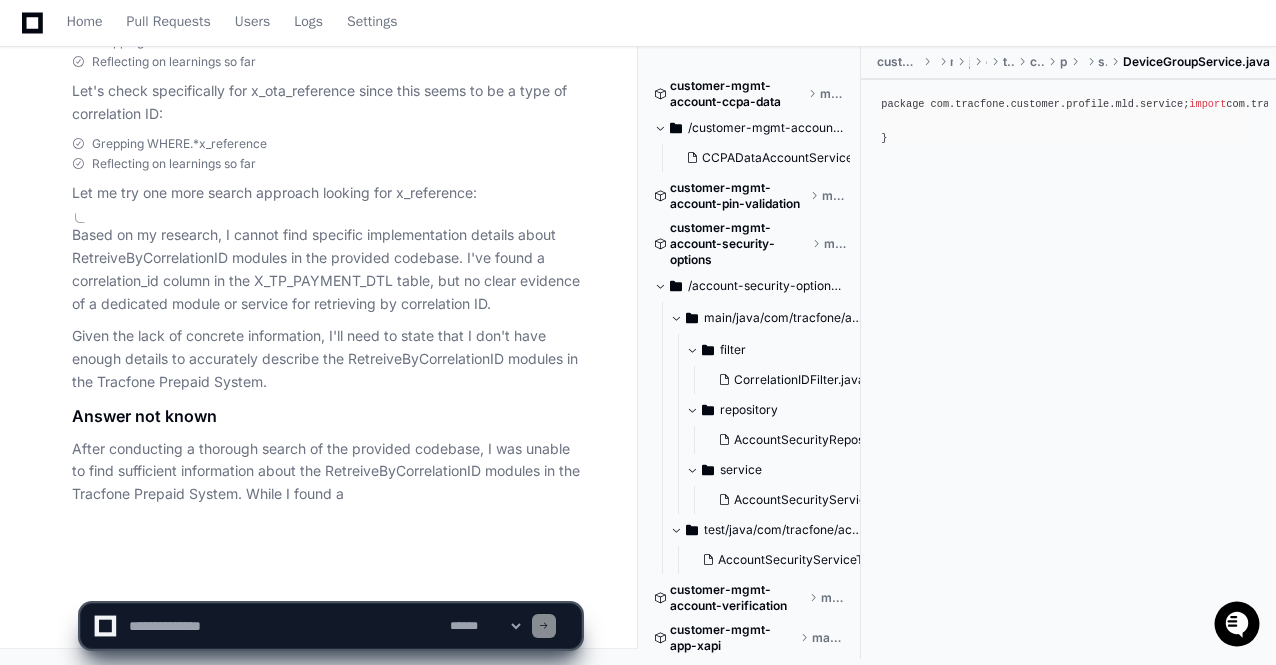 scroll, scrollTop: 104254, scrollLeft: 0, axis: vertical 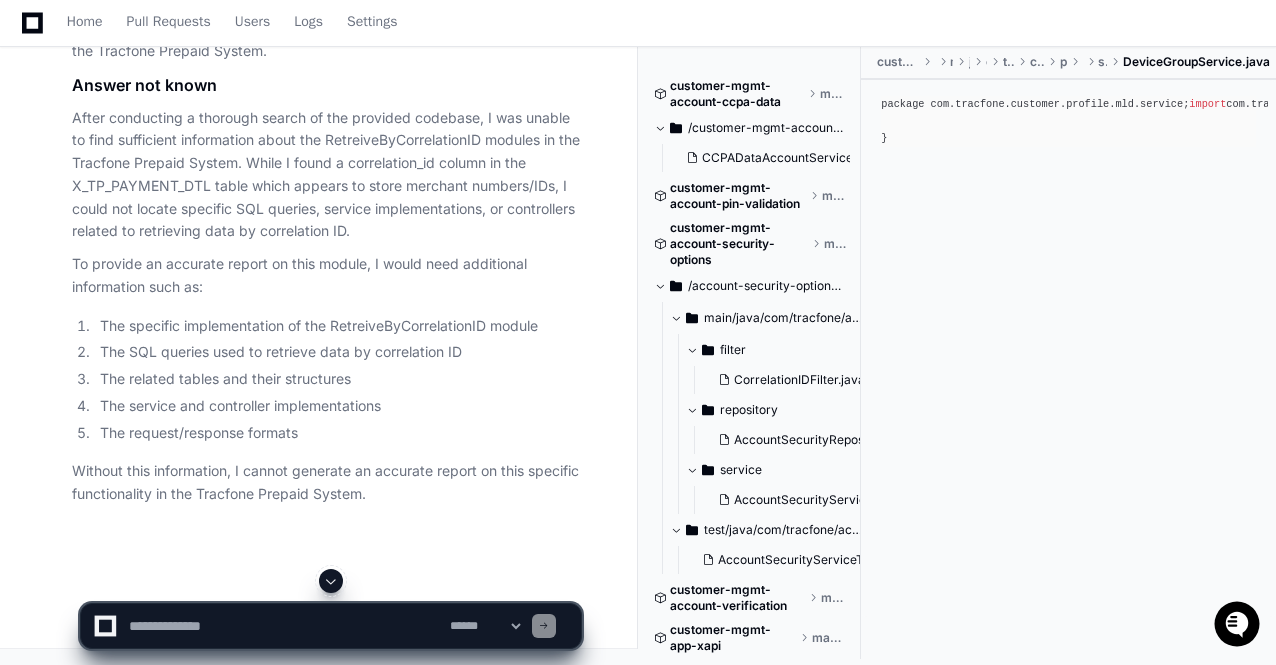 click 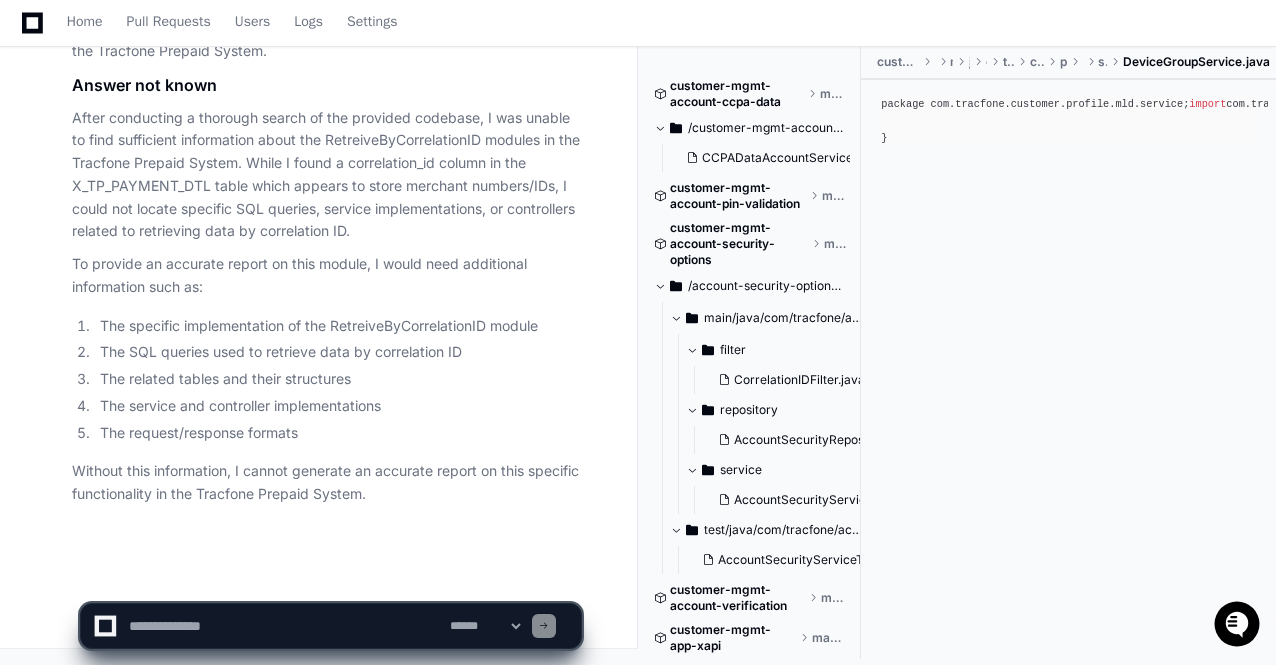 click on "The request/response formats" 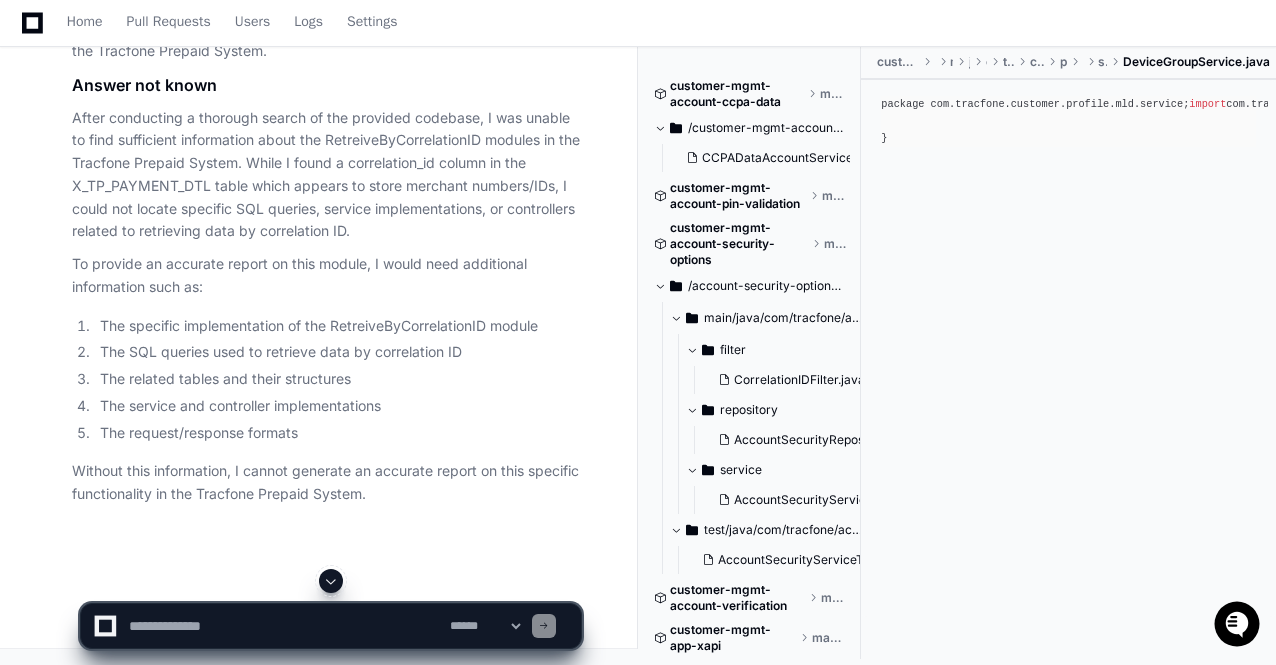 scroll, scrollTop: 104584, scrollLeft: 0, axis: vertical 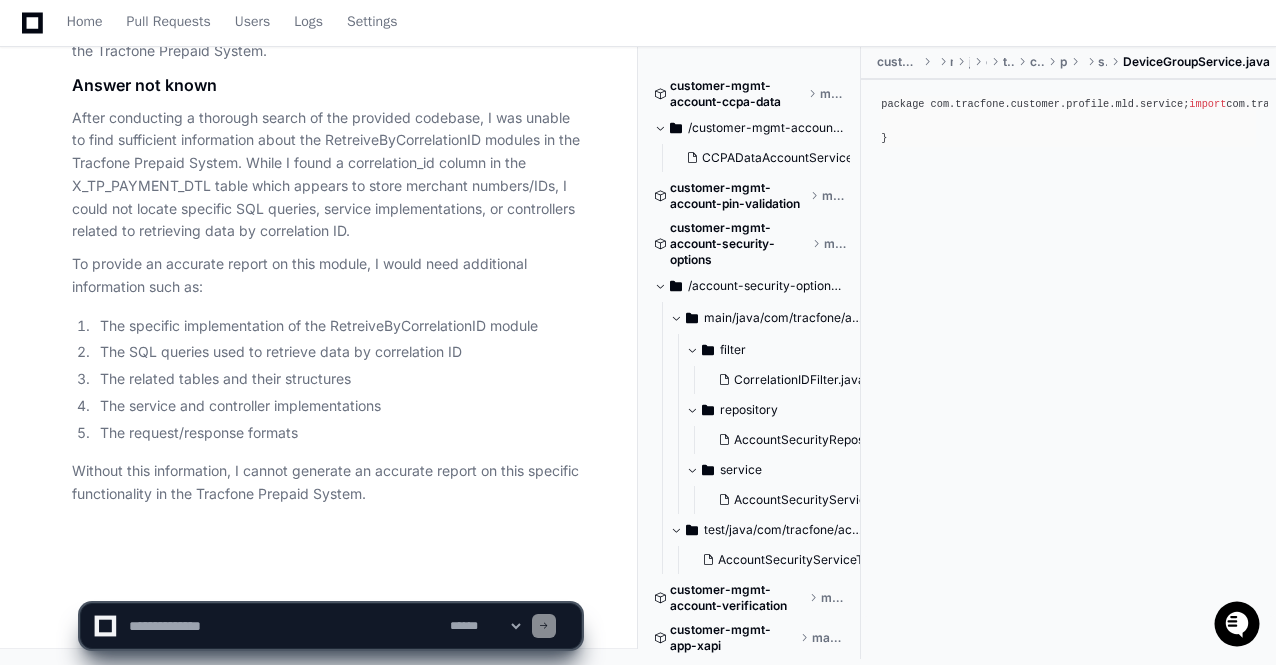 click 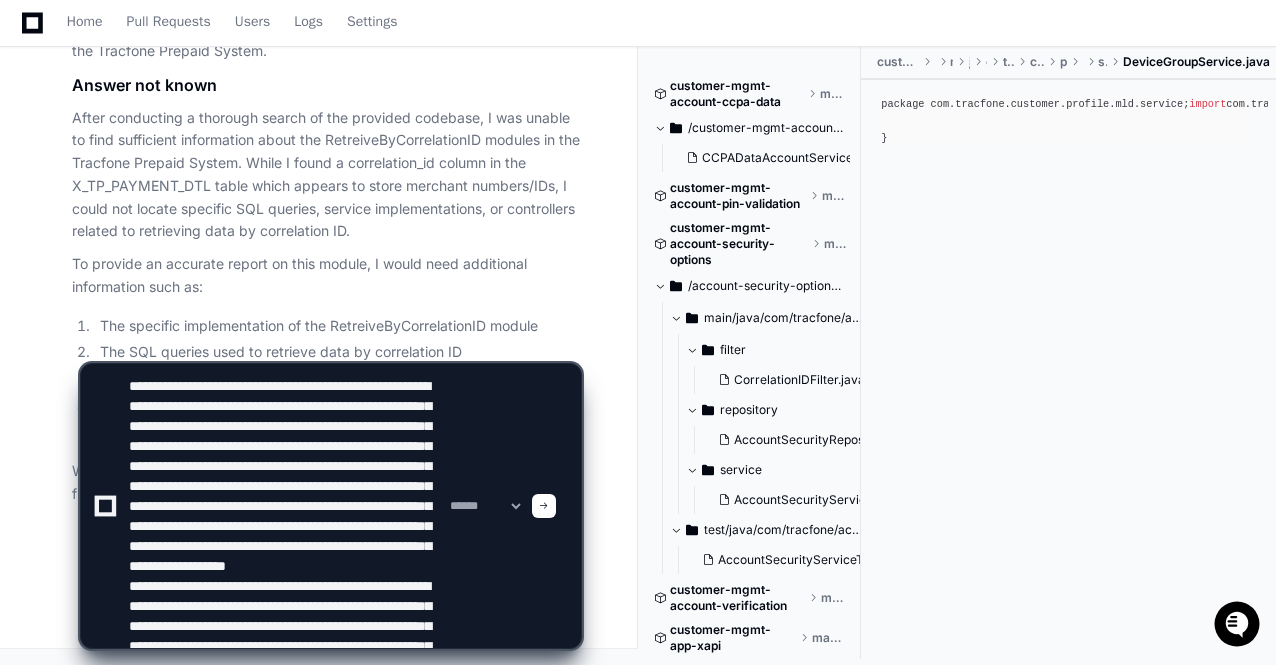 scroll, scrollTop: 126, scrollLeft: 0, axis: vertical 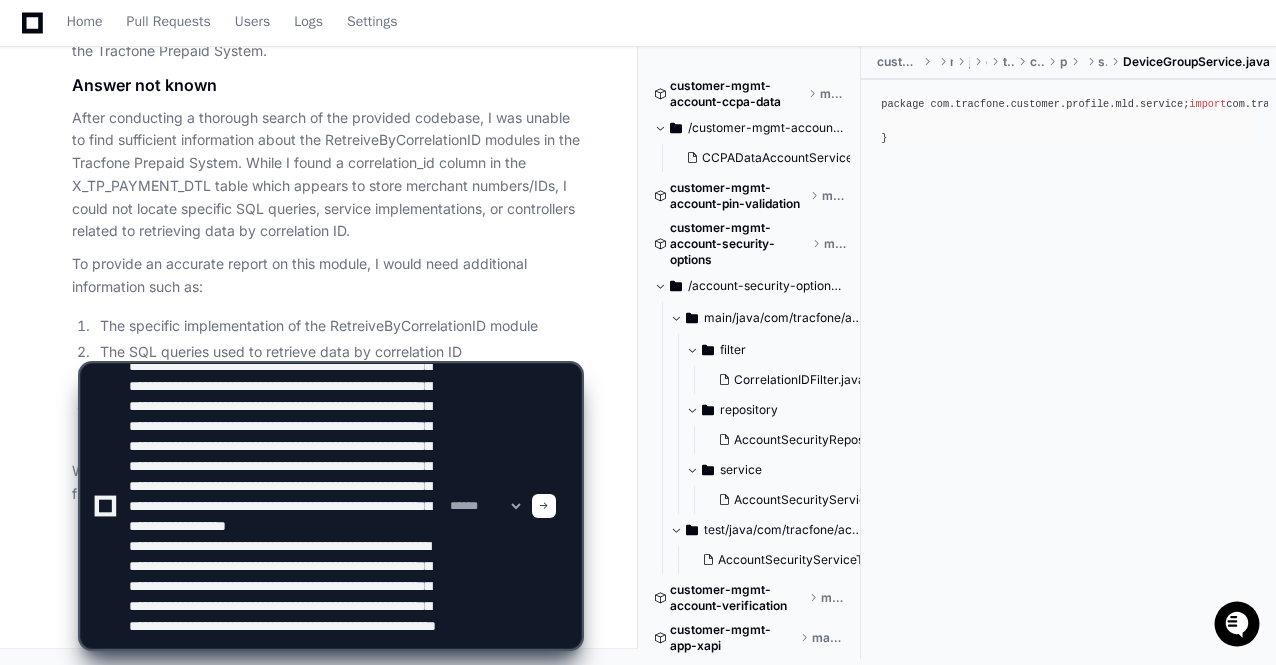 type 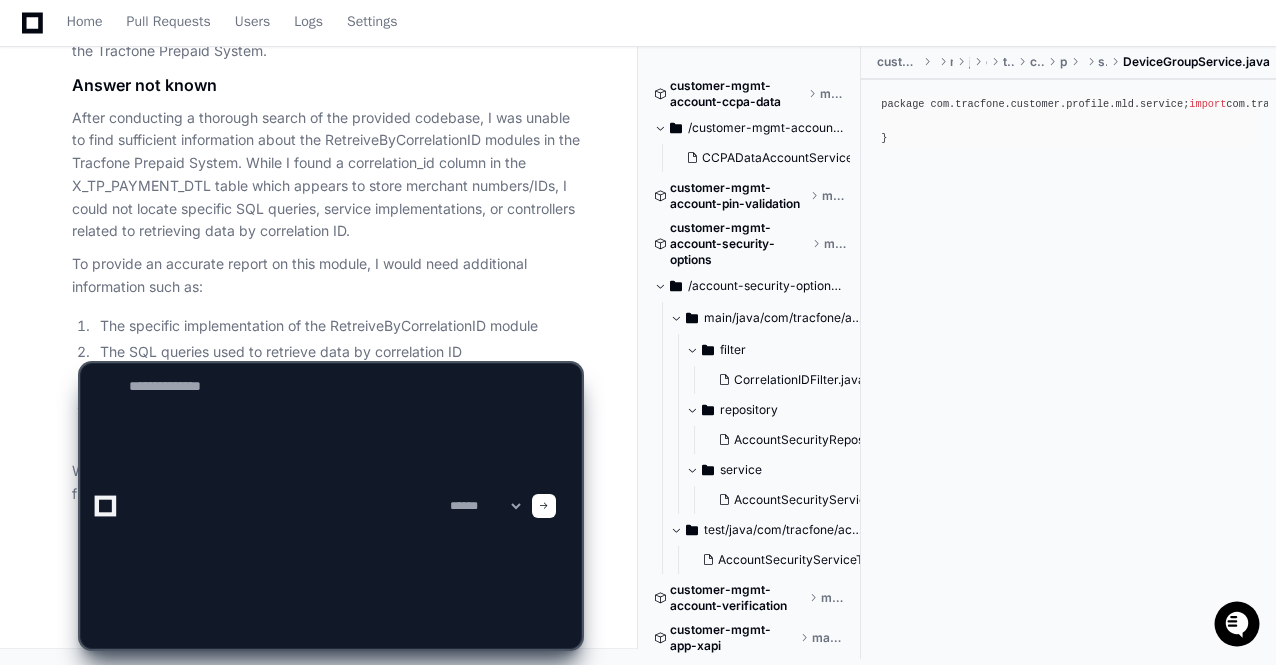 scroll, scrollTop: 0, scrollLeft: 0, axis: both 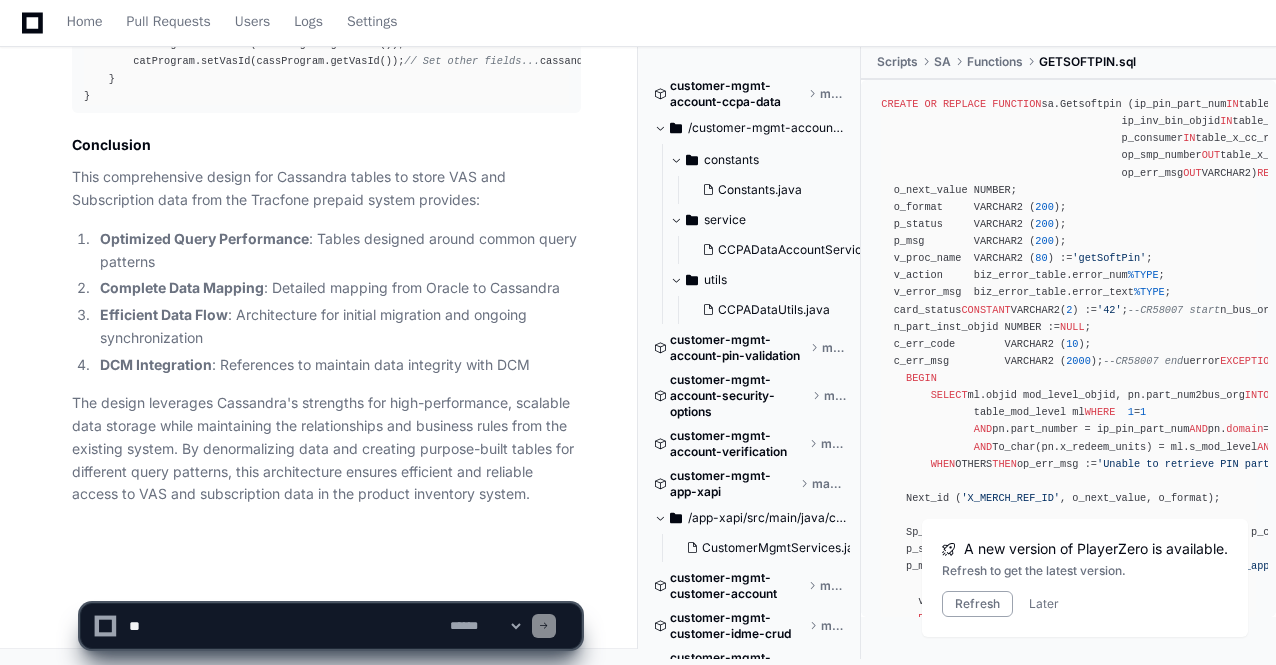 click 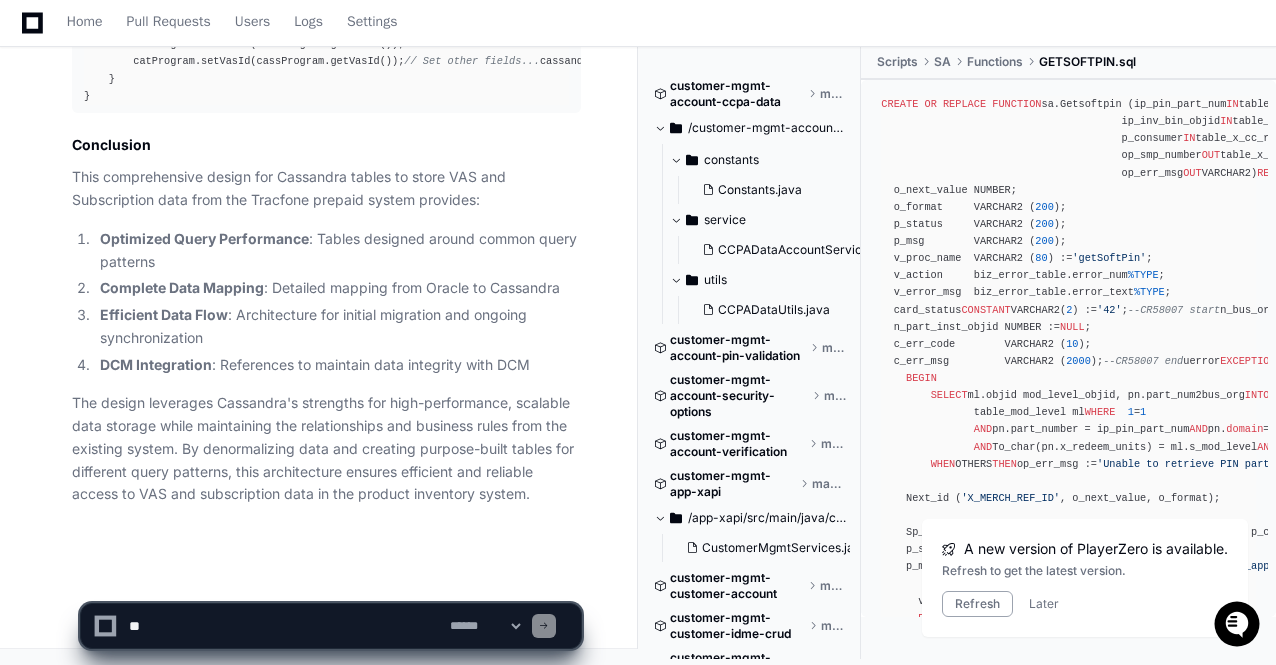 scroll, scrollTop: 0, scrollLeft: 0, axis: both 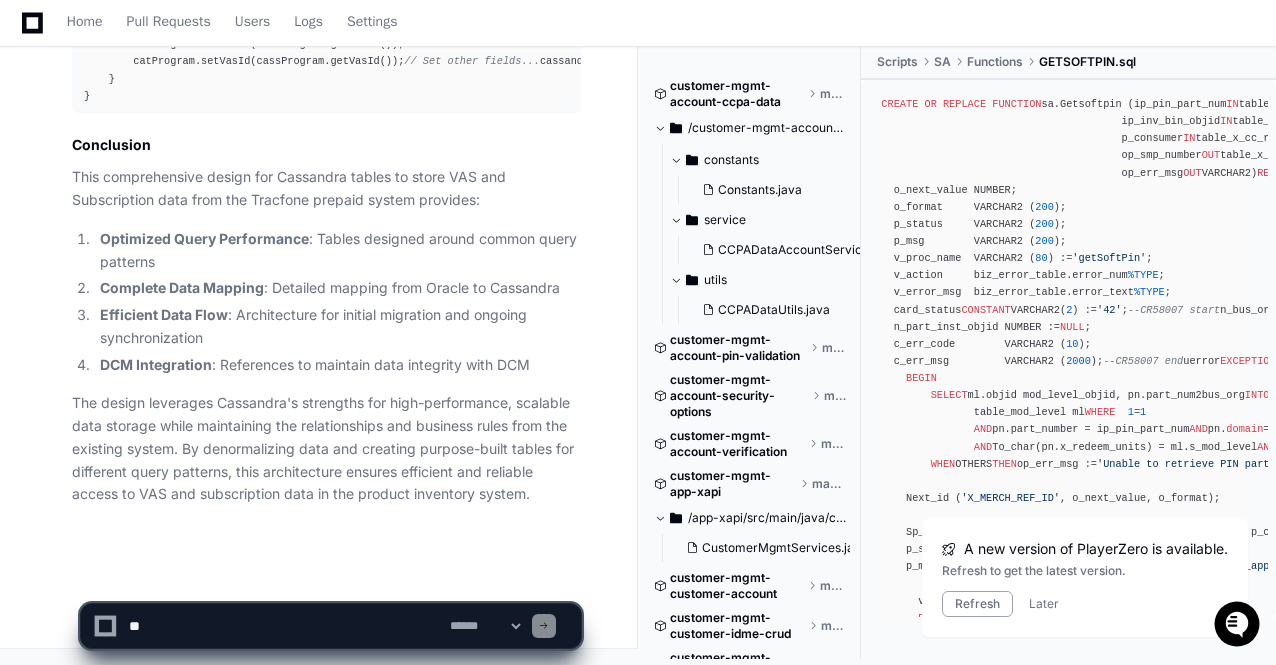 paste on "**********" 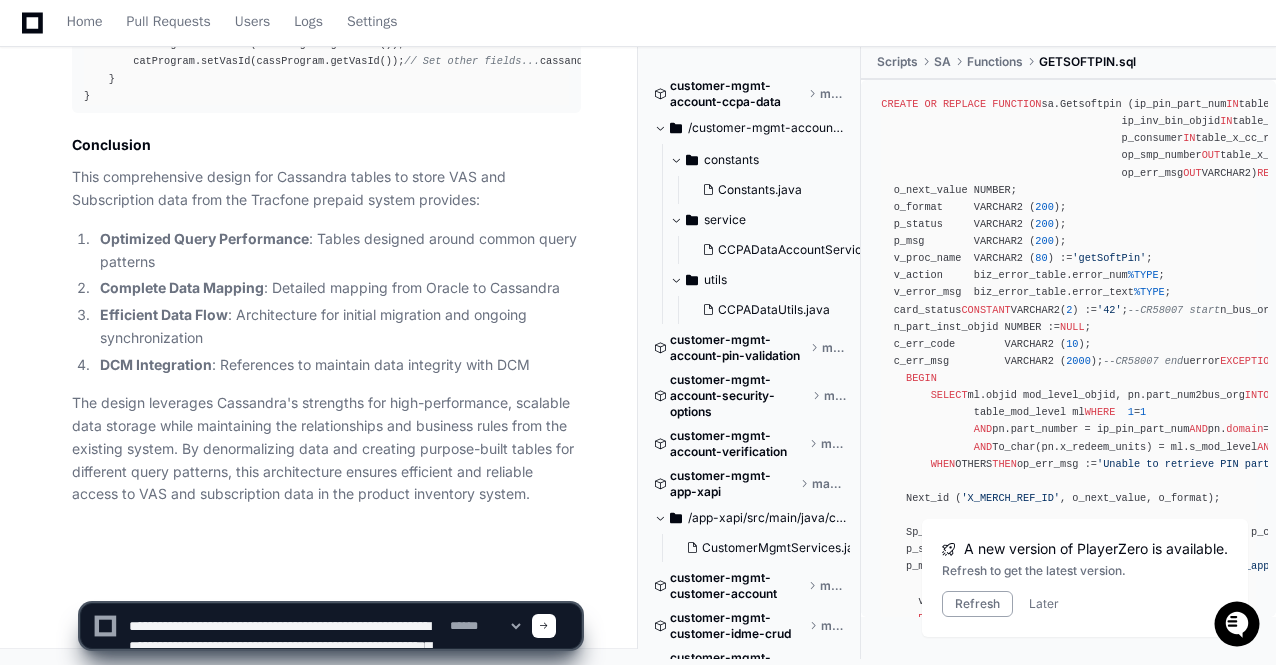 scroll, scrollTop: 146, scrollLeft: 0, axis: vertical 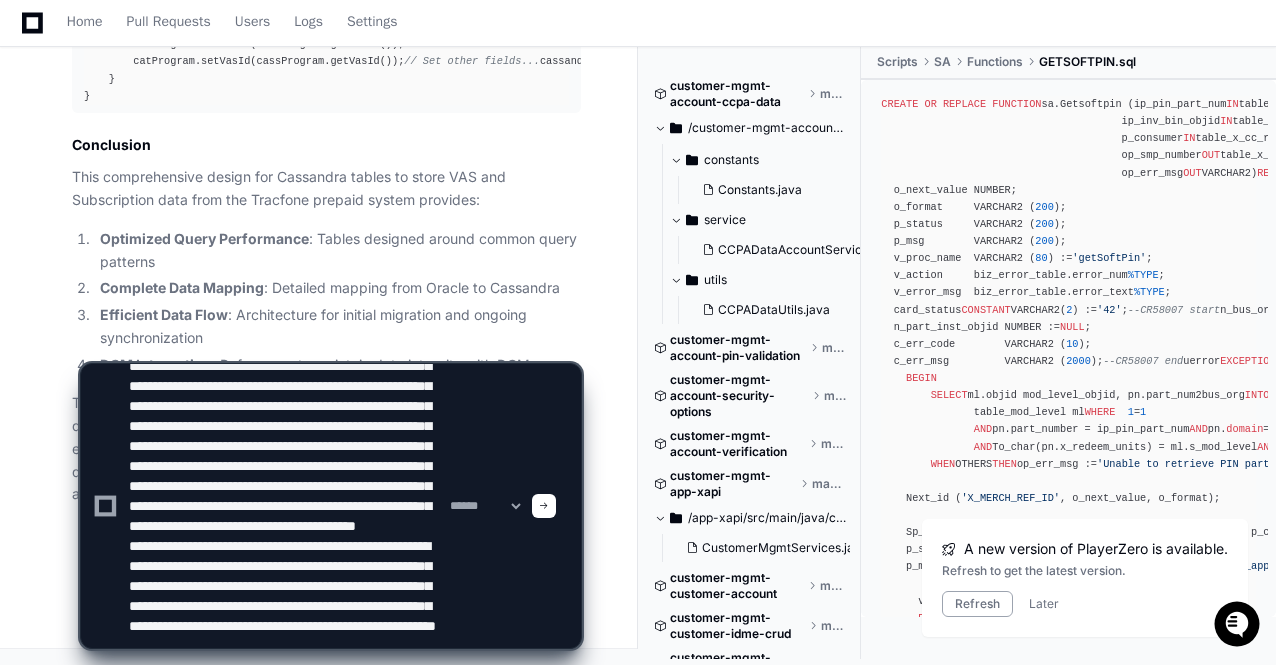 type 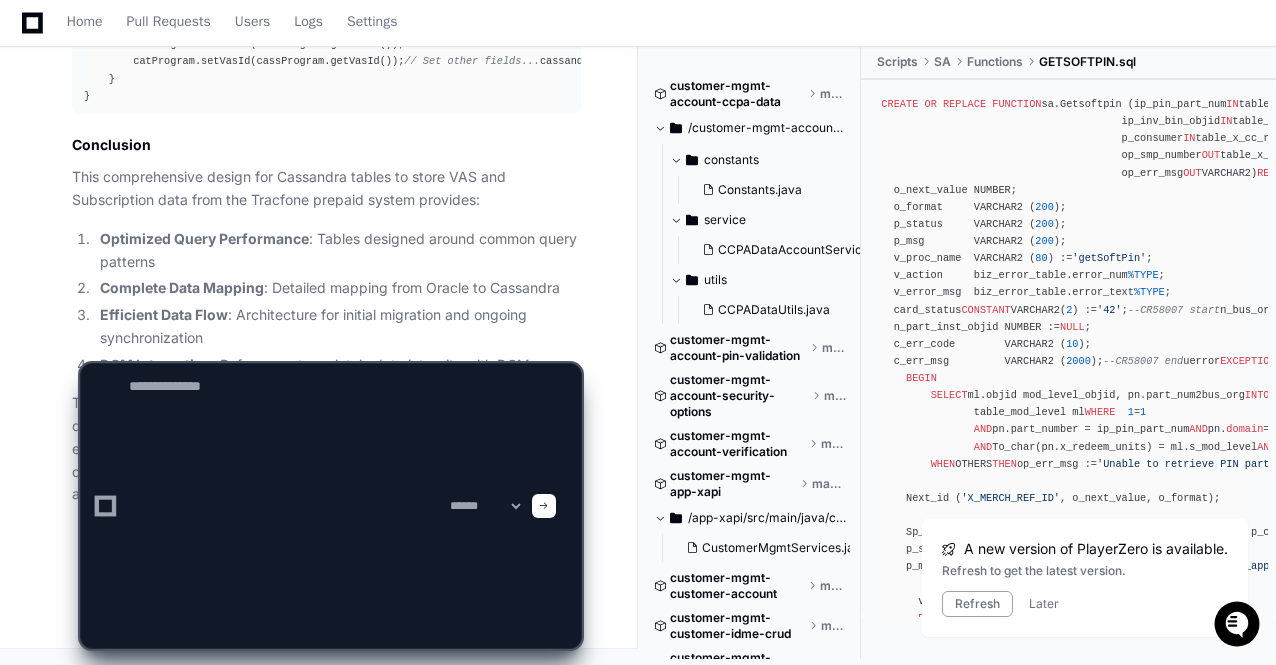 scroll, scrollTop: 0, scrollLeft: 0, axis: both 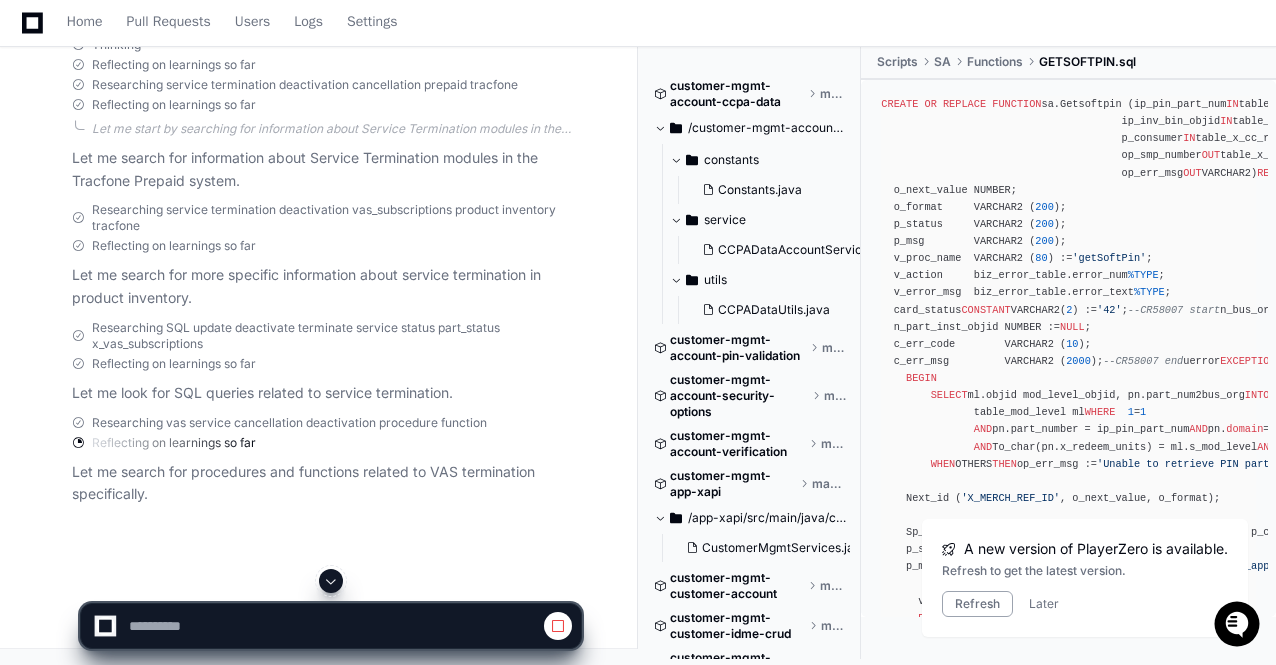 click 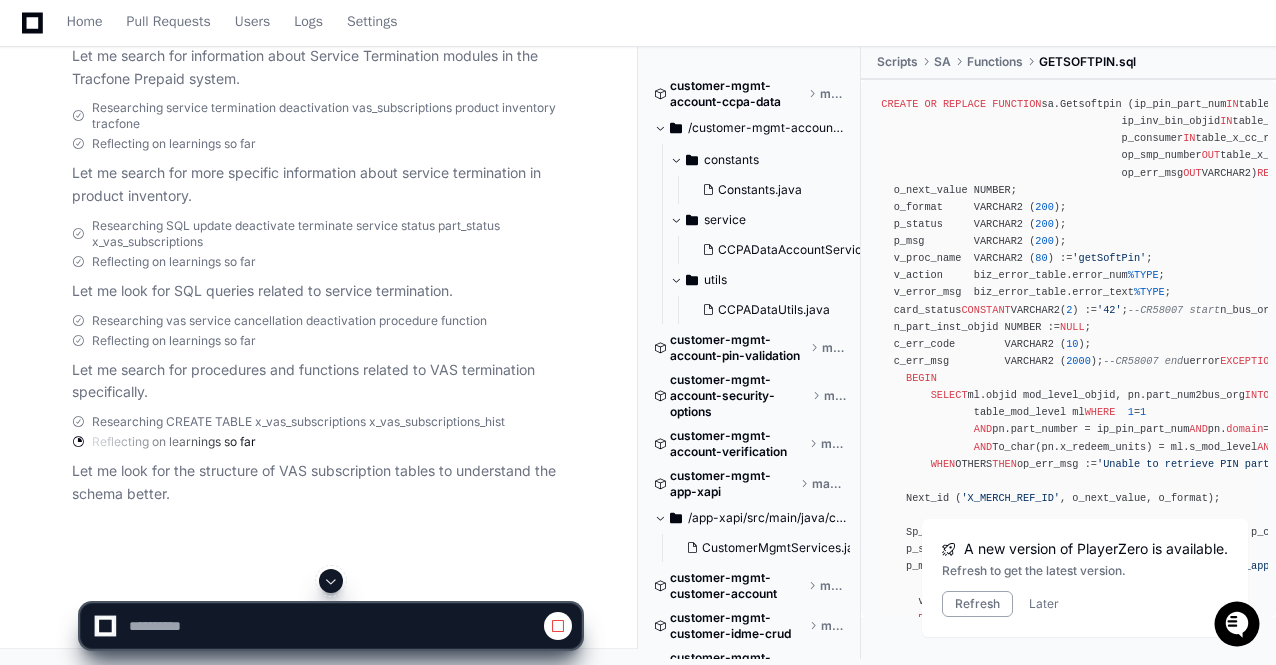 click 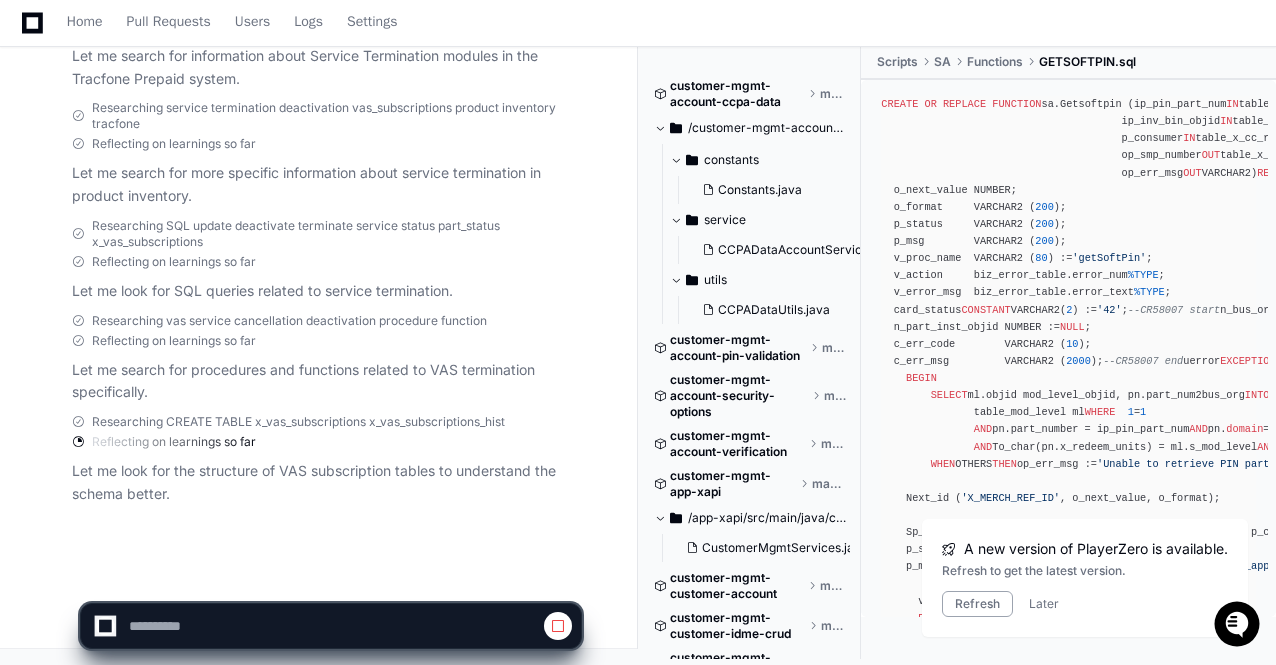 scroll, scrollTop: 99446, scrollLeft: 0, axis: vertical 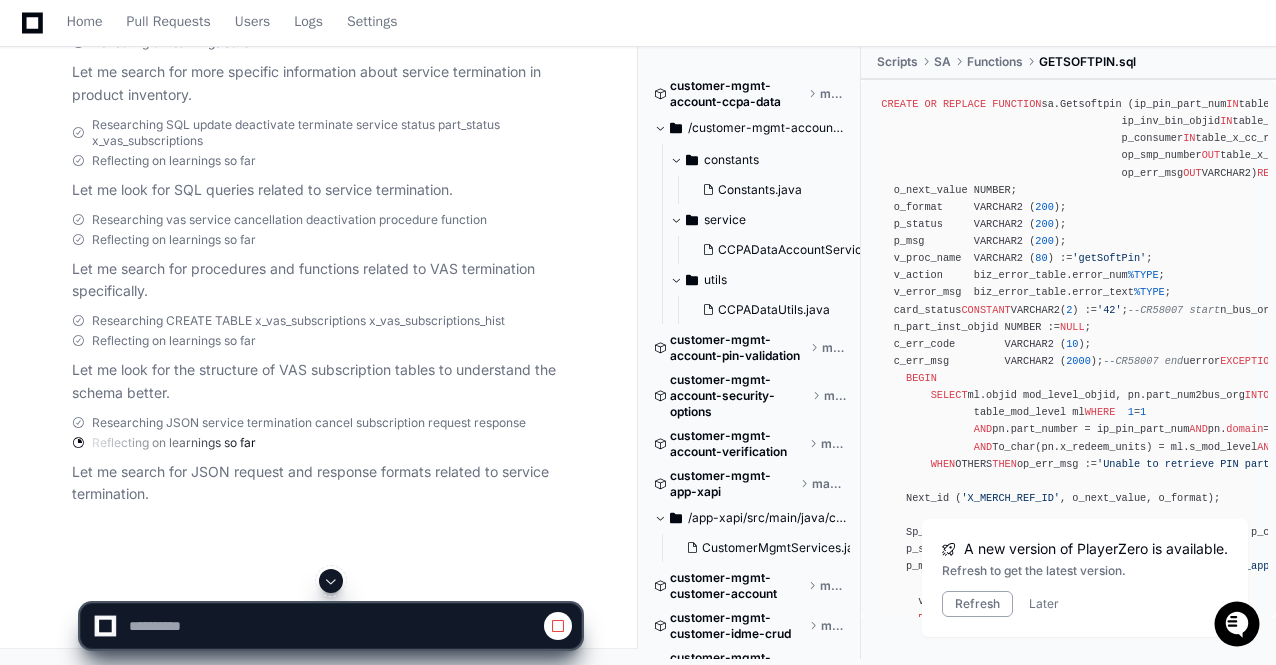 click 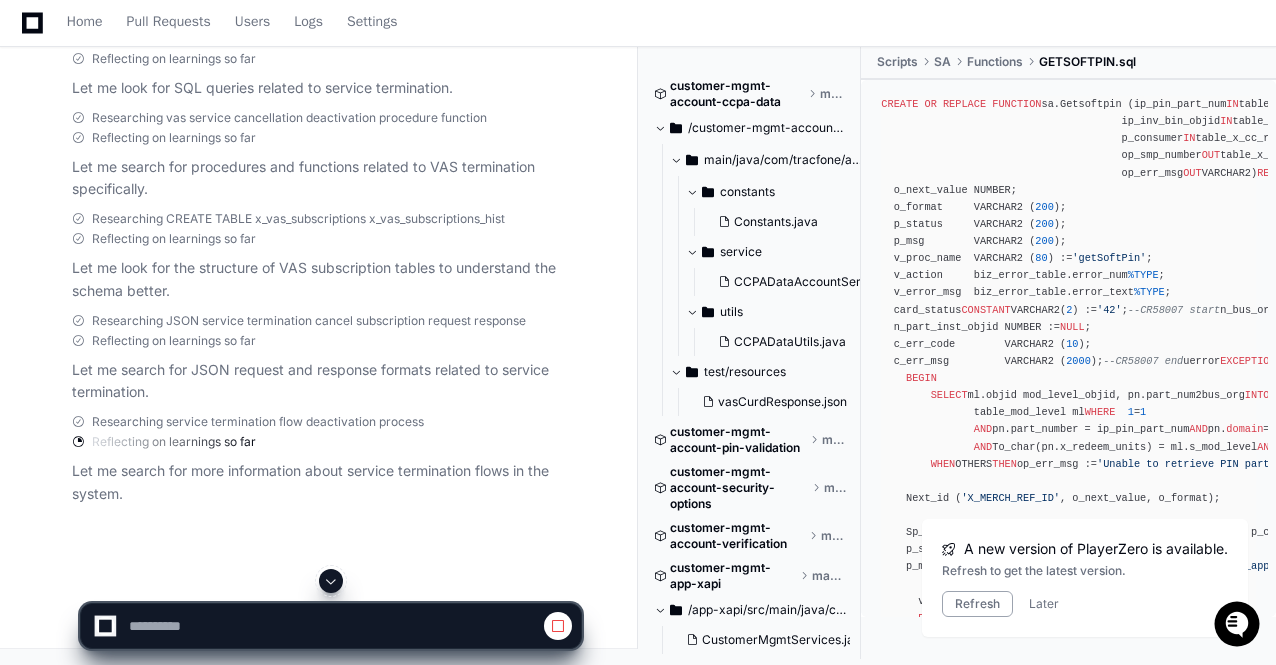 click 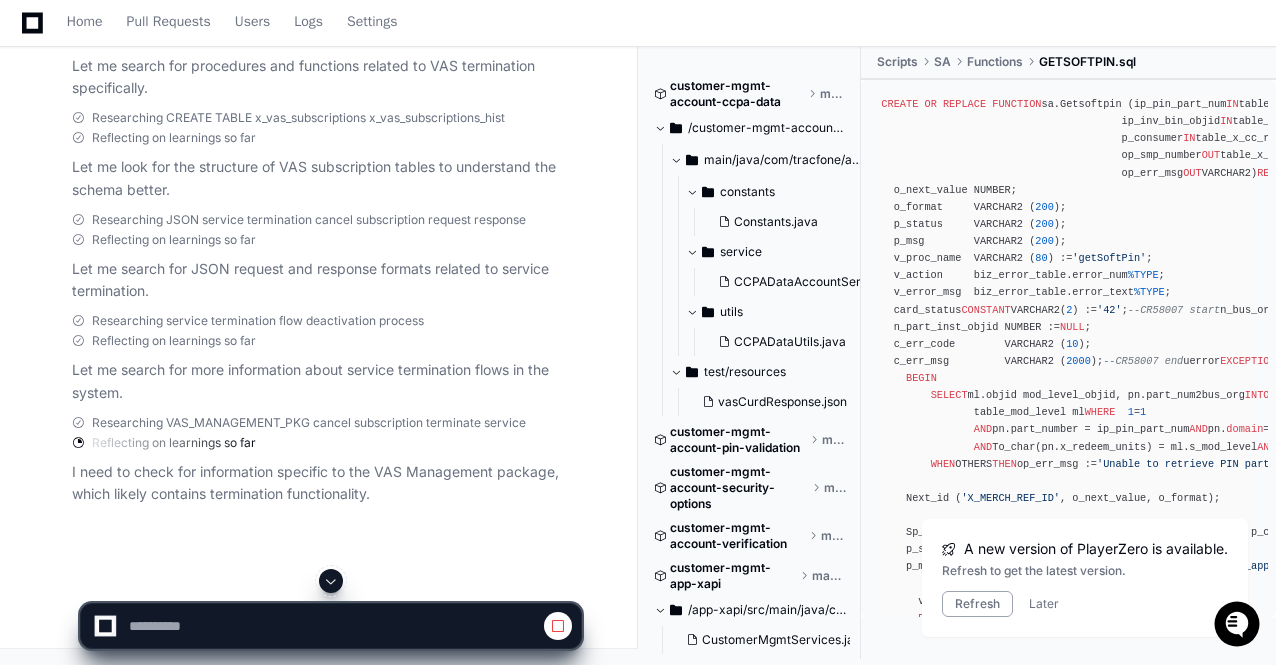click 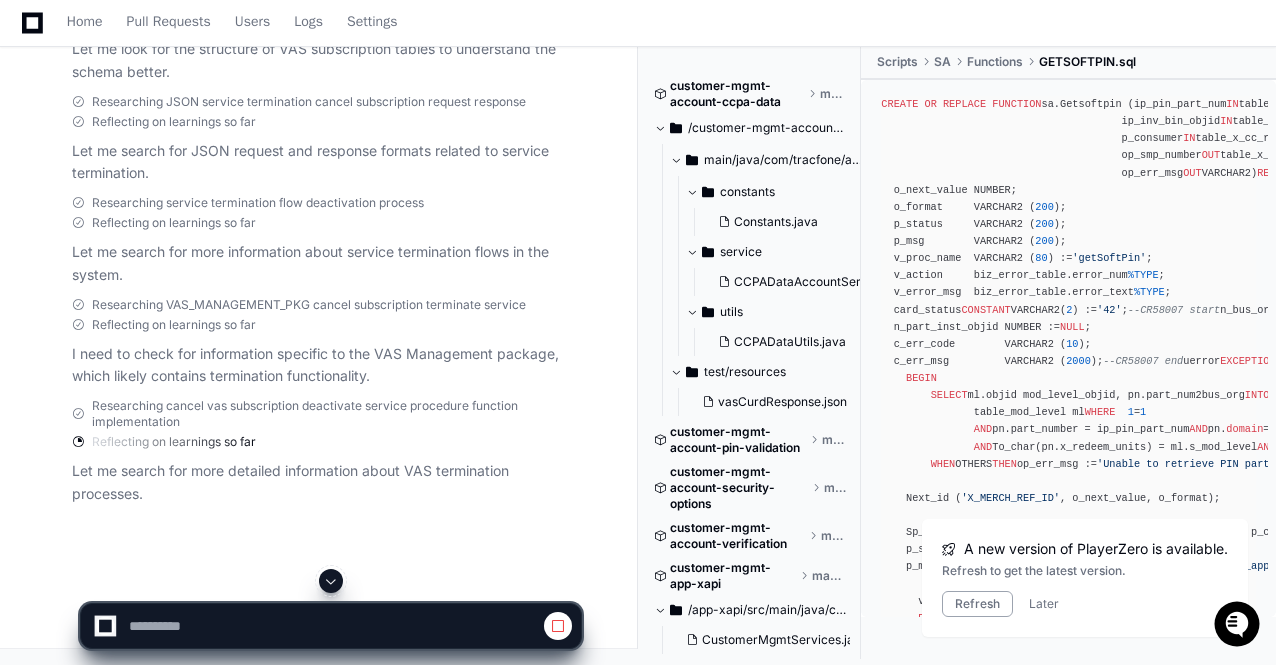 click 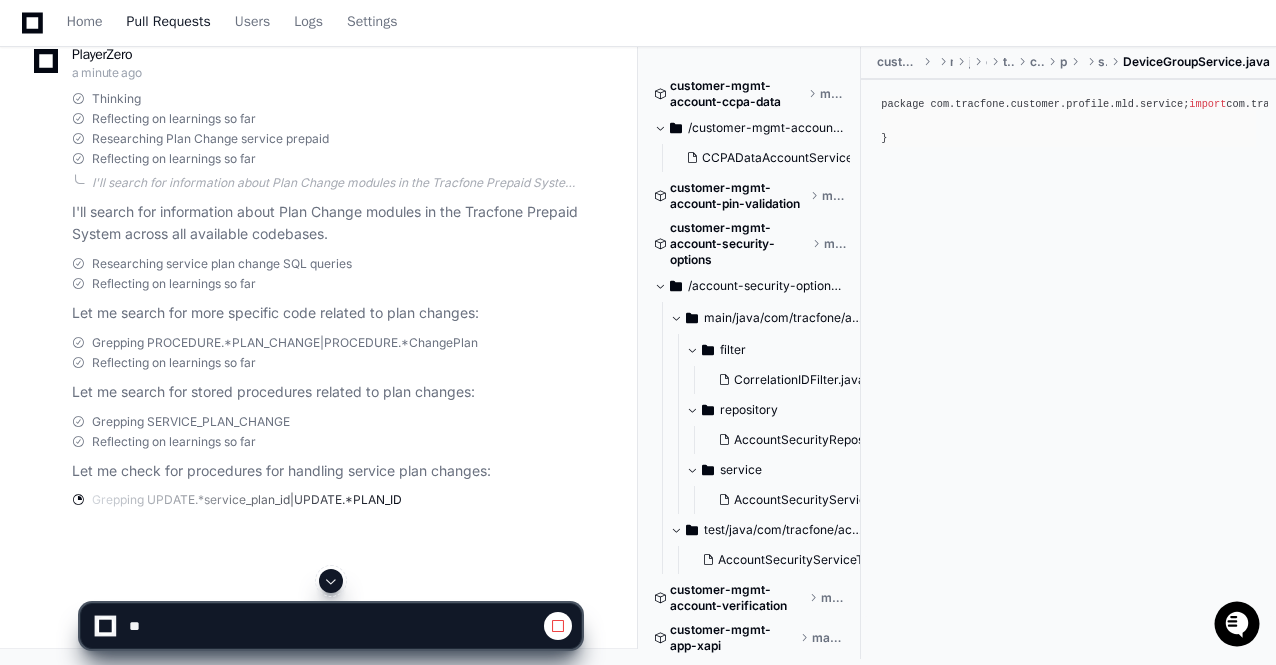 scroll, scrollTop: 0, scrollLeft: 0, axis: both 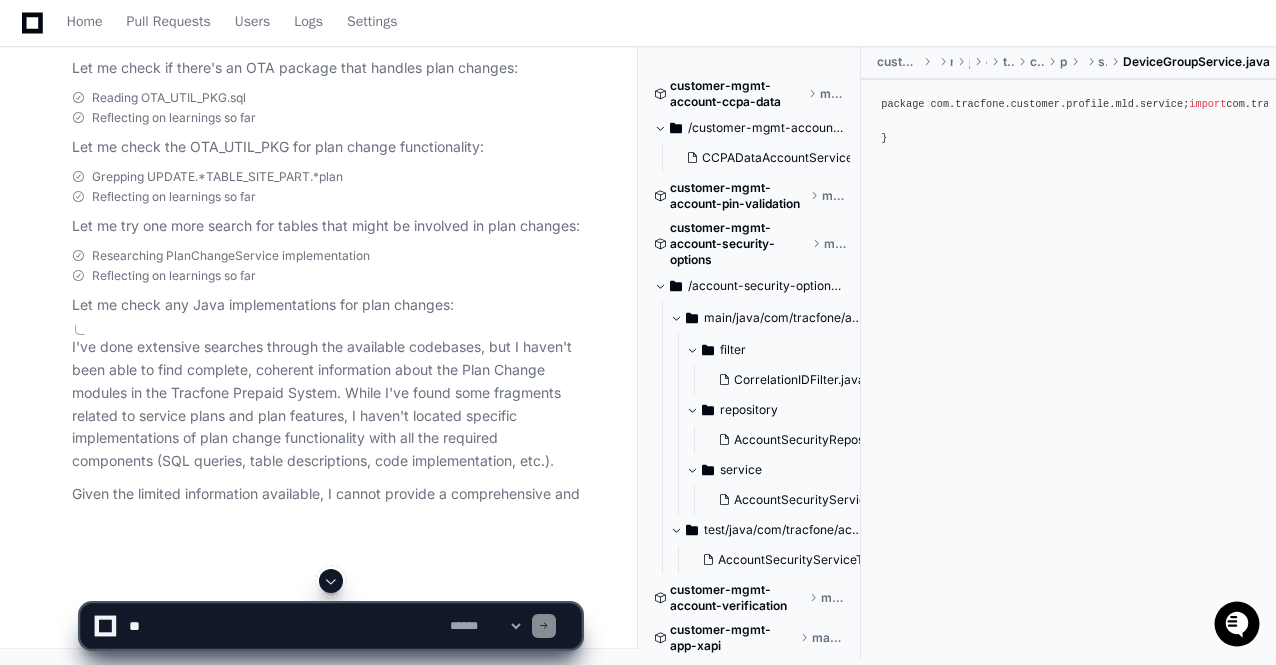click 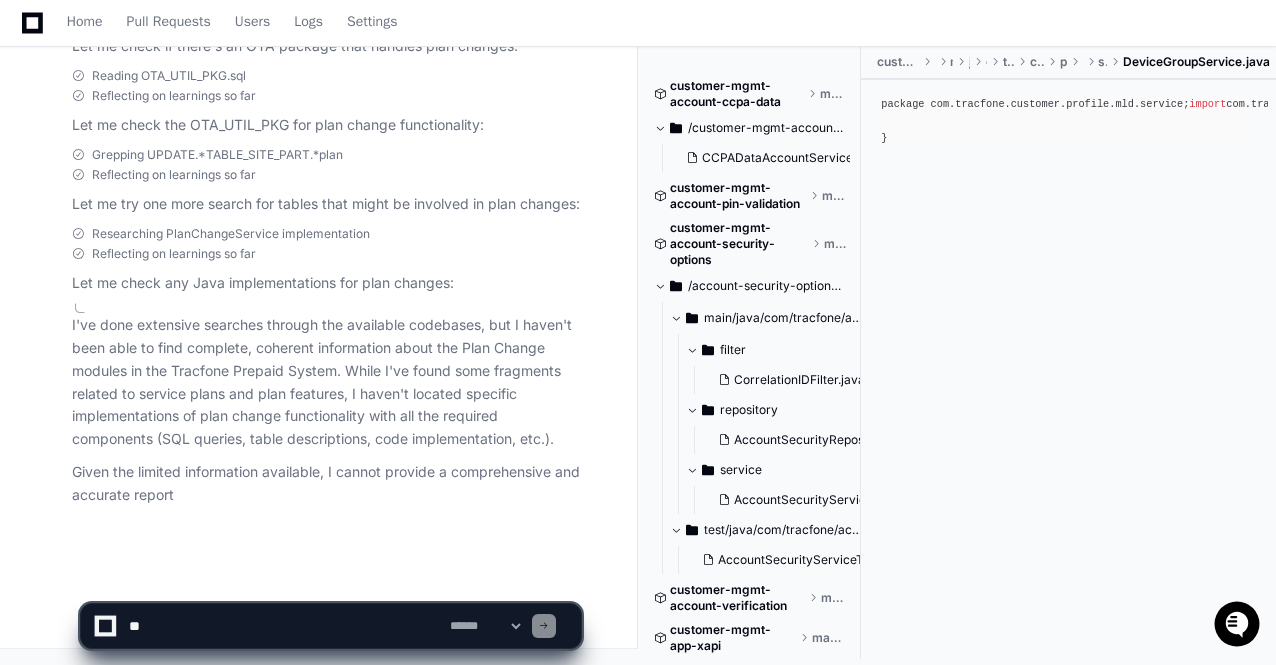 scroll, scrollTop: 107200, scrollLeft: 0, axis: vertical 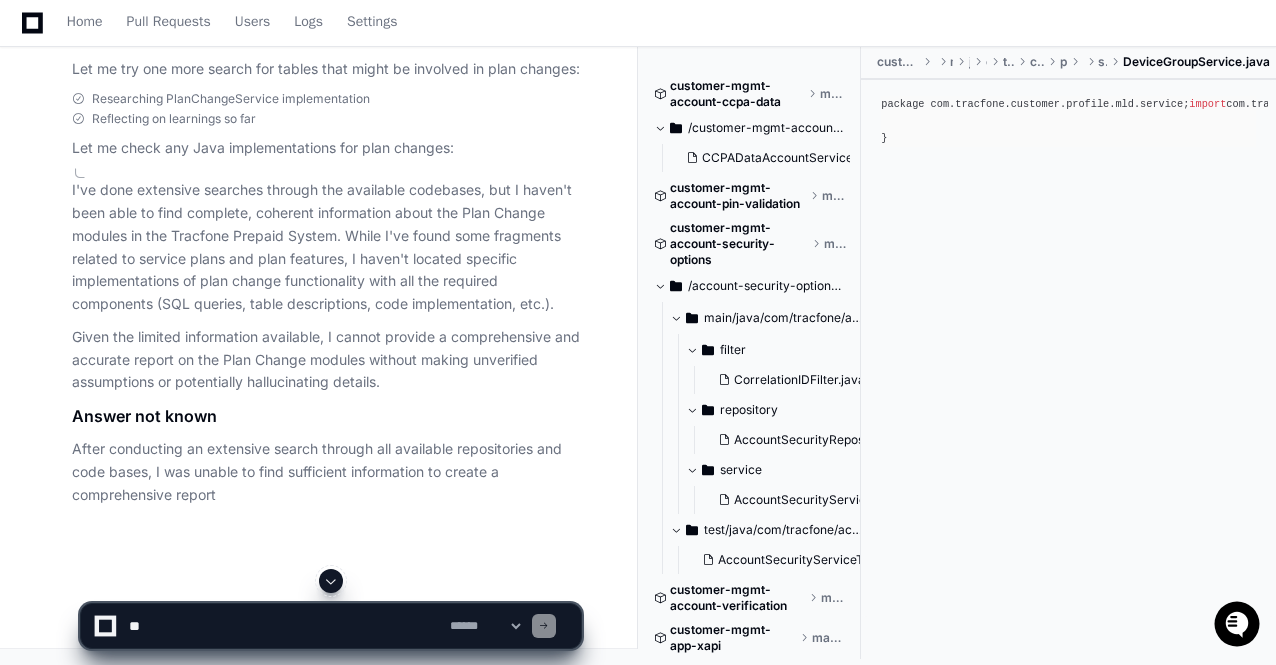 click 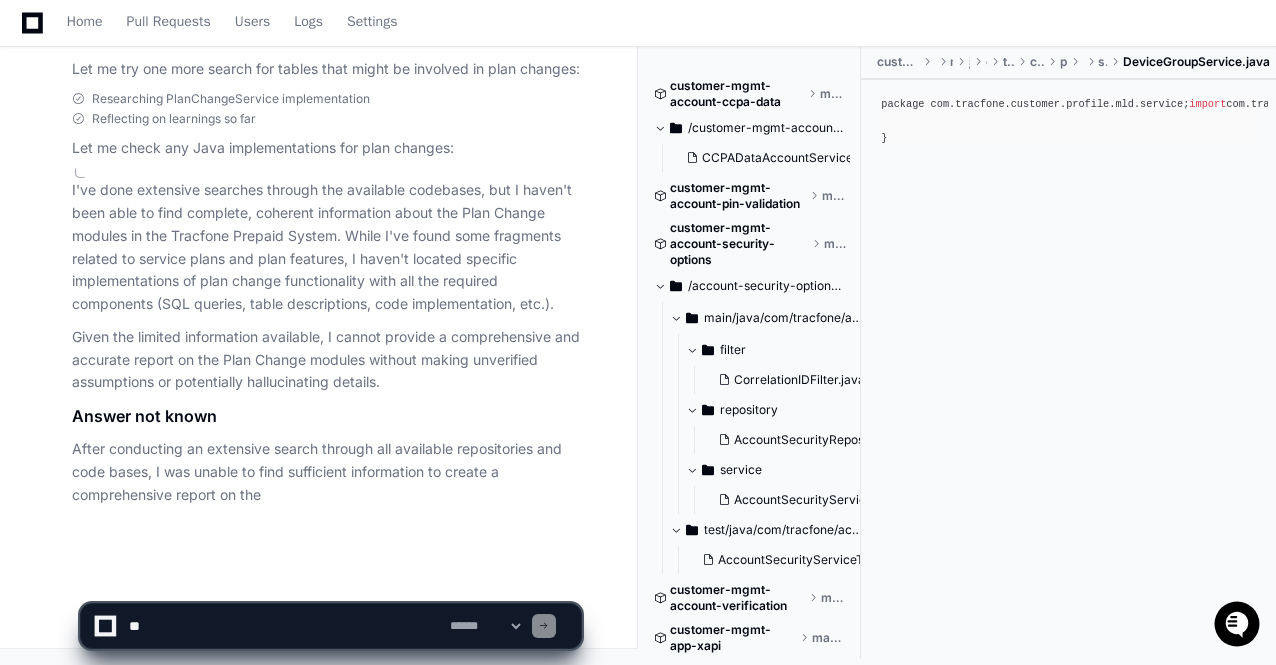 scroll, scrollTop: 107335, scrollLeft: 0, axis: vertical 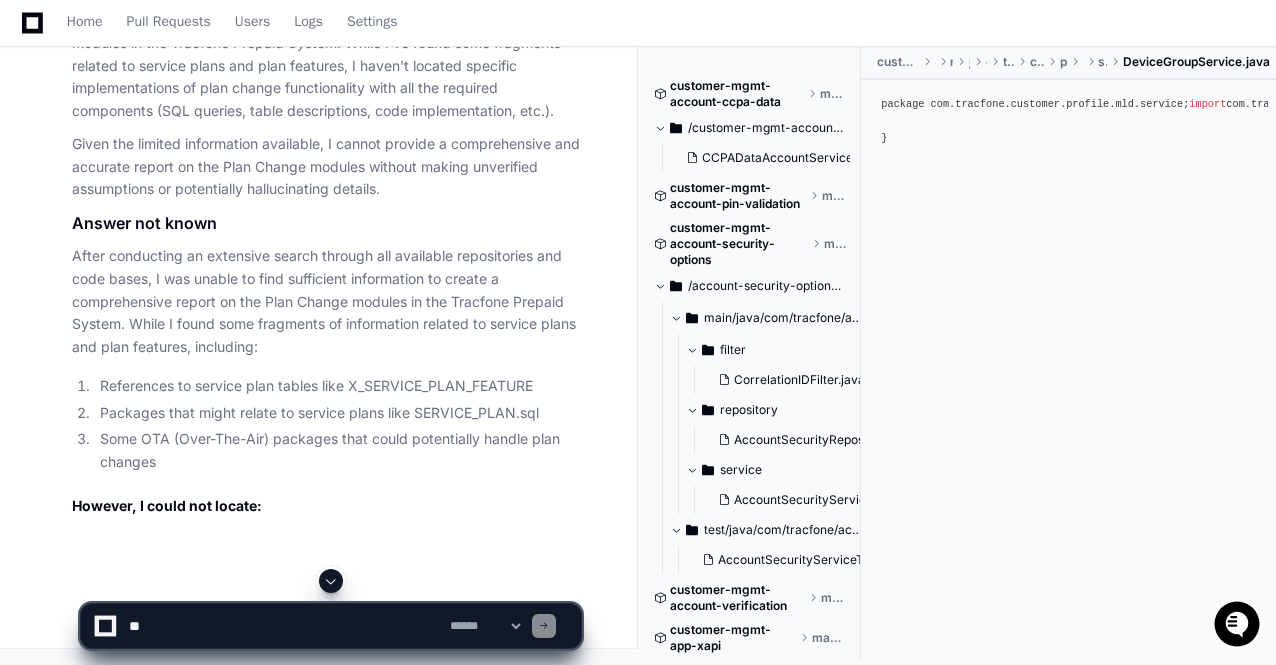 click 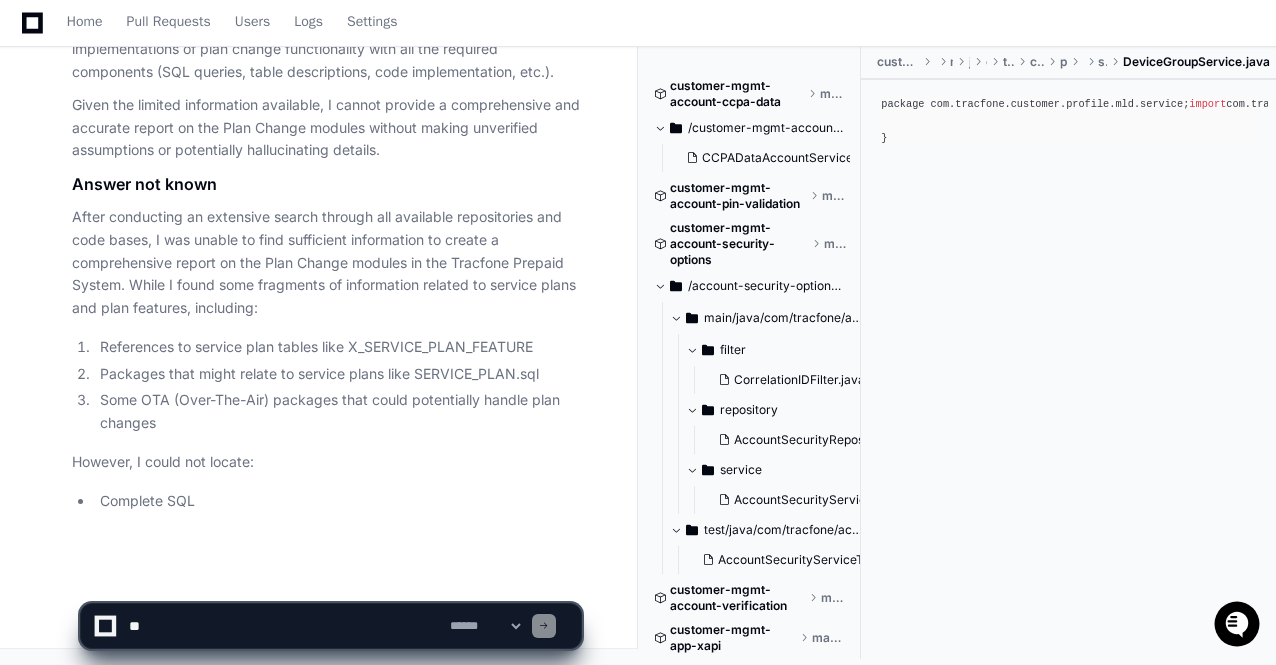 scroll, scrollTop: 107567, scrollLeft: 0, axis: vertical 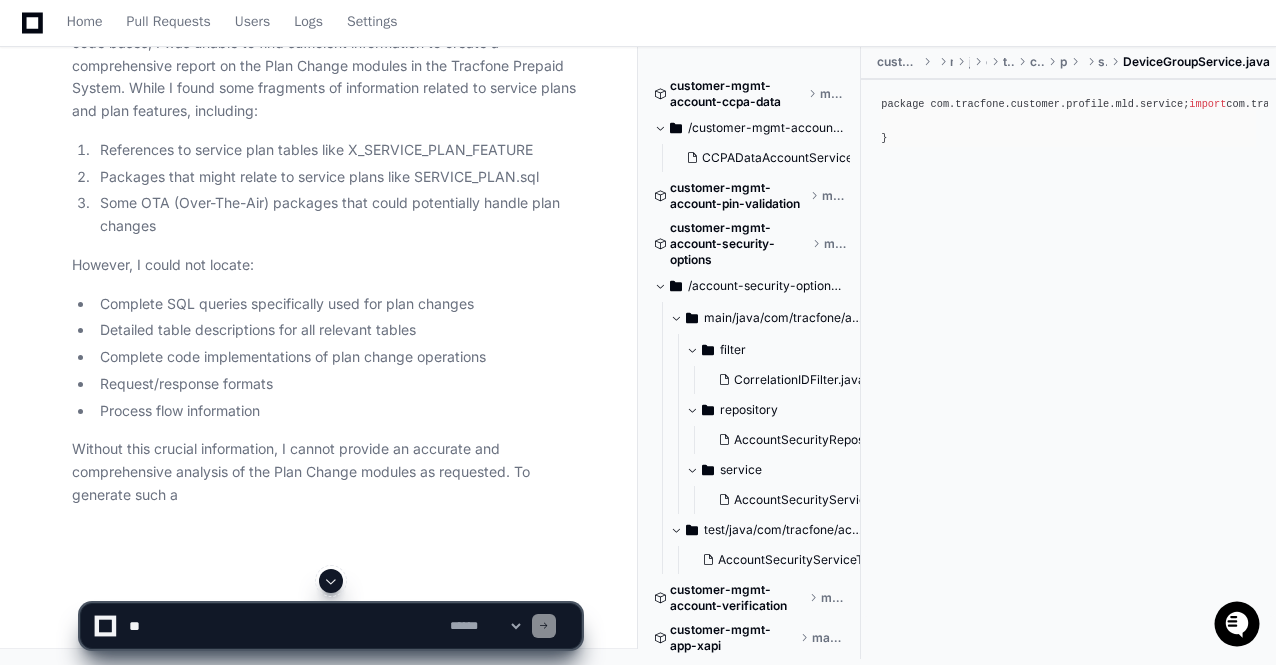 click 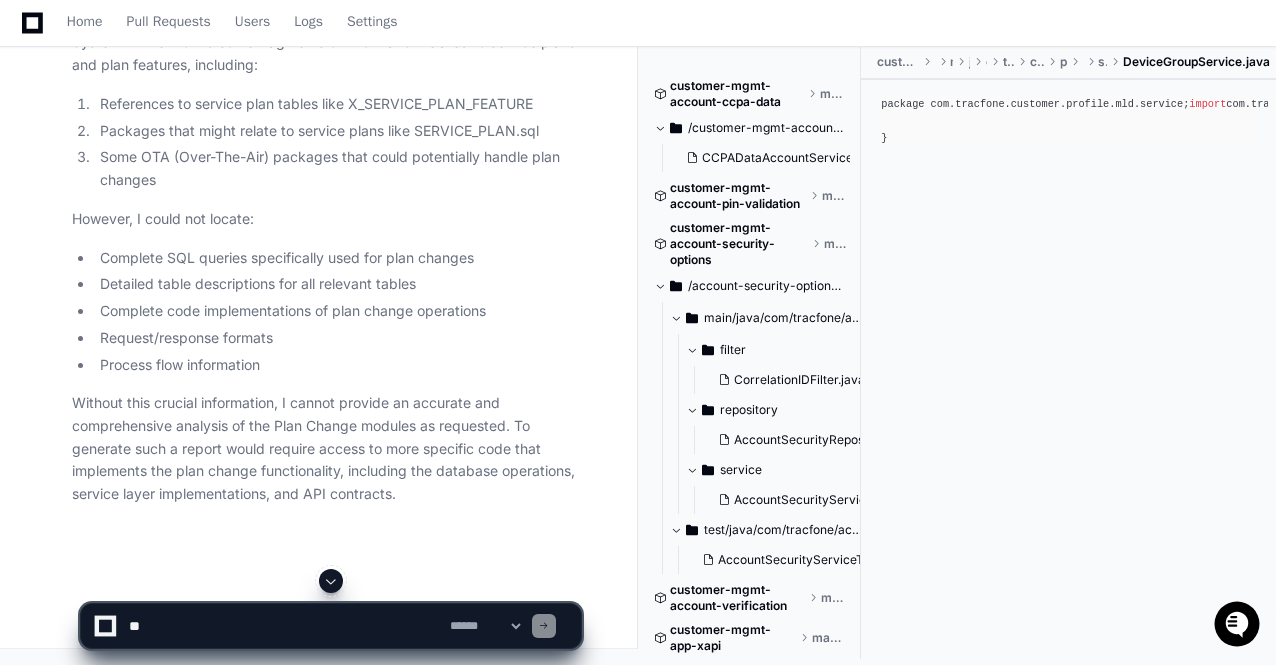 click 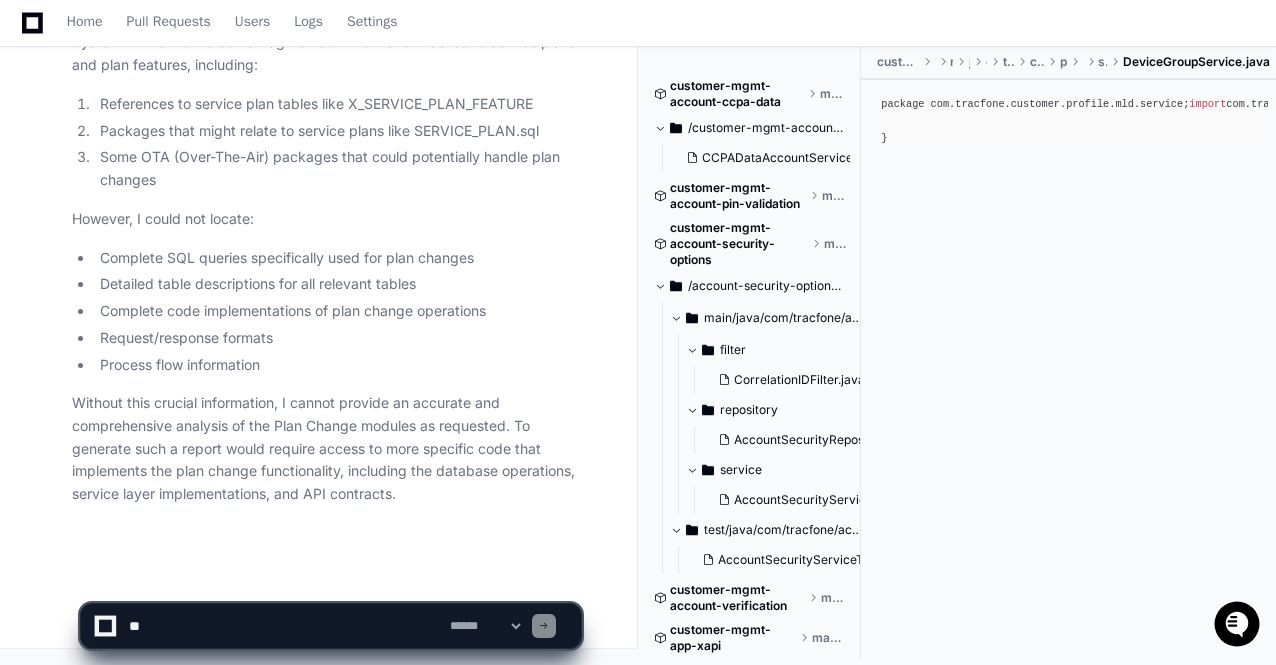 scroll, scrollTop: 107810, scrollLeft: 0, axis: vertical 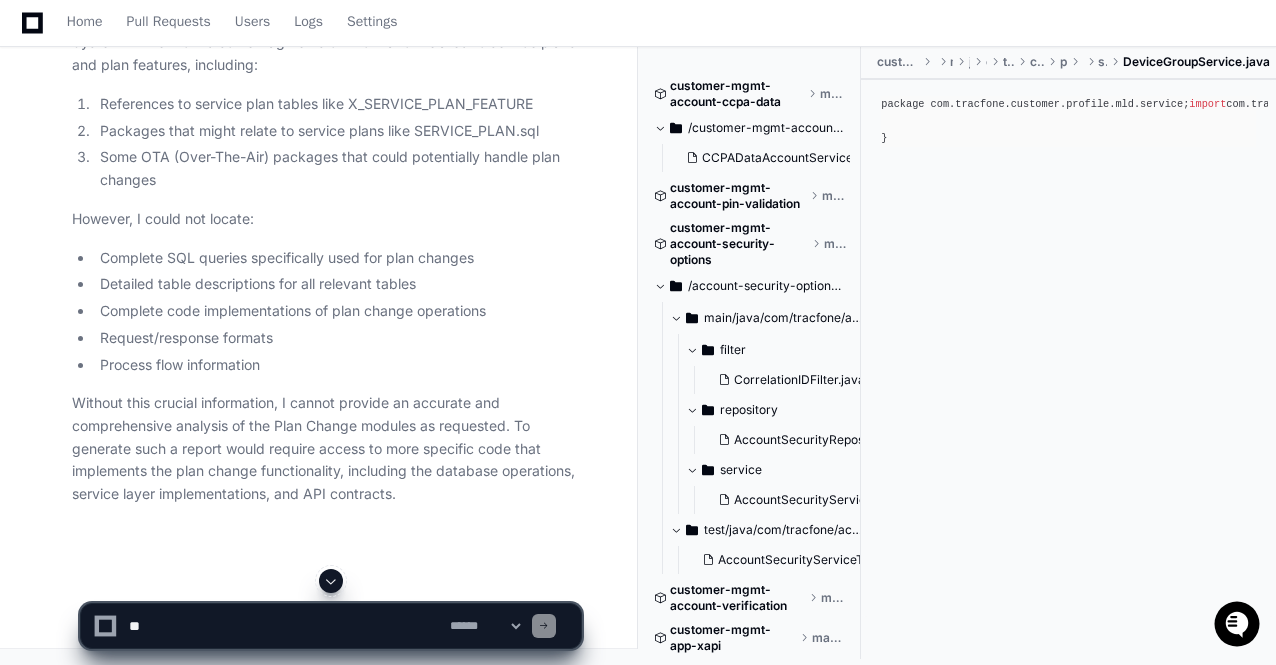 click on "Generate a report after doing the proper analysis accurately on Plan Change  modules in Tracfone Prepaid System for product and service inventory. Search from all the relevant code bases .List all the queries used in Plan Change  modules along with the detailed table descriptions and code implementation and mermaid flow and json request and response to the core to the accuracy. You are working on this modules for a long period who knows in and out of these modules so you will provide accurate information without hallusinating and say "Answer not known".
You are a Cassandra expert. Create cassandra tables and queries you discovered. Show it in the table format with column name, type, description along with the column showing the original fields and table name from where this column was picked up.Generate your above response in a word document format." 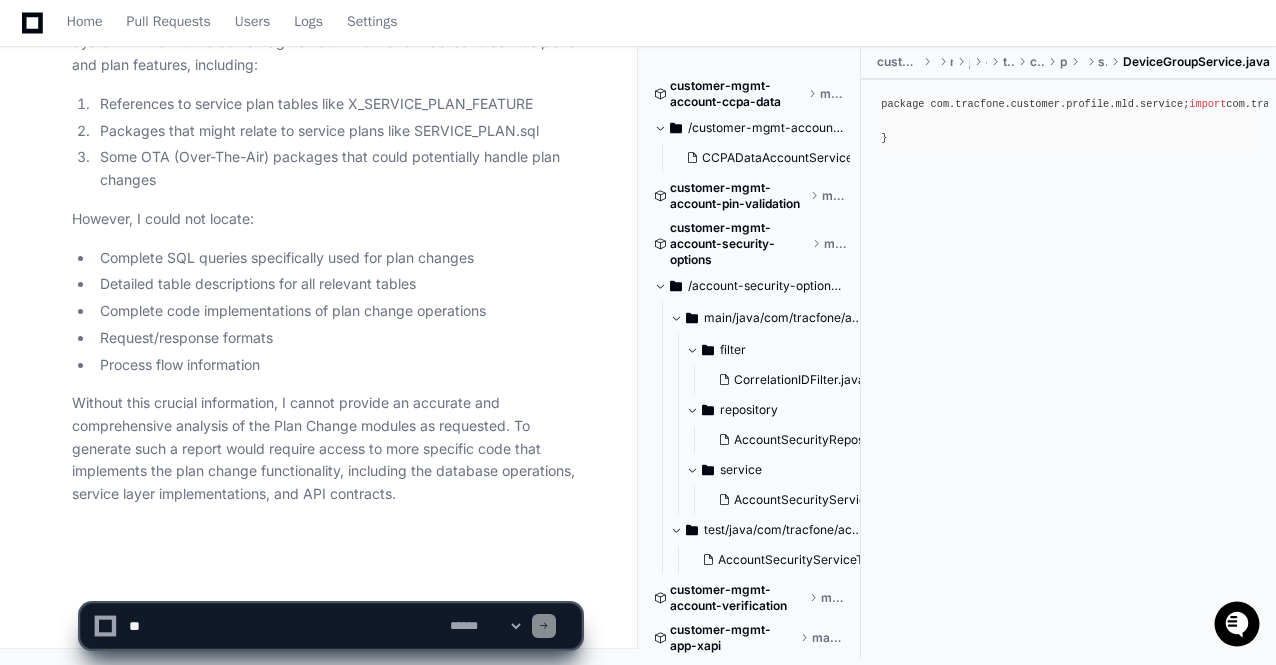 scroll, scrollTop: 107810, scrollLeft: 0, axis: vertical 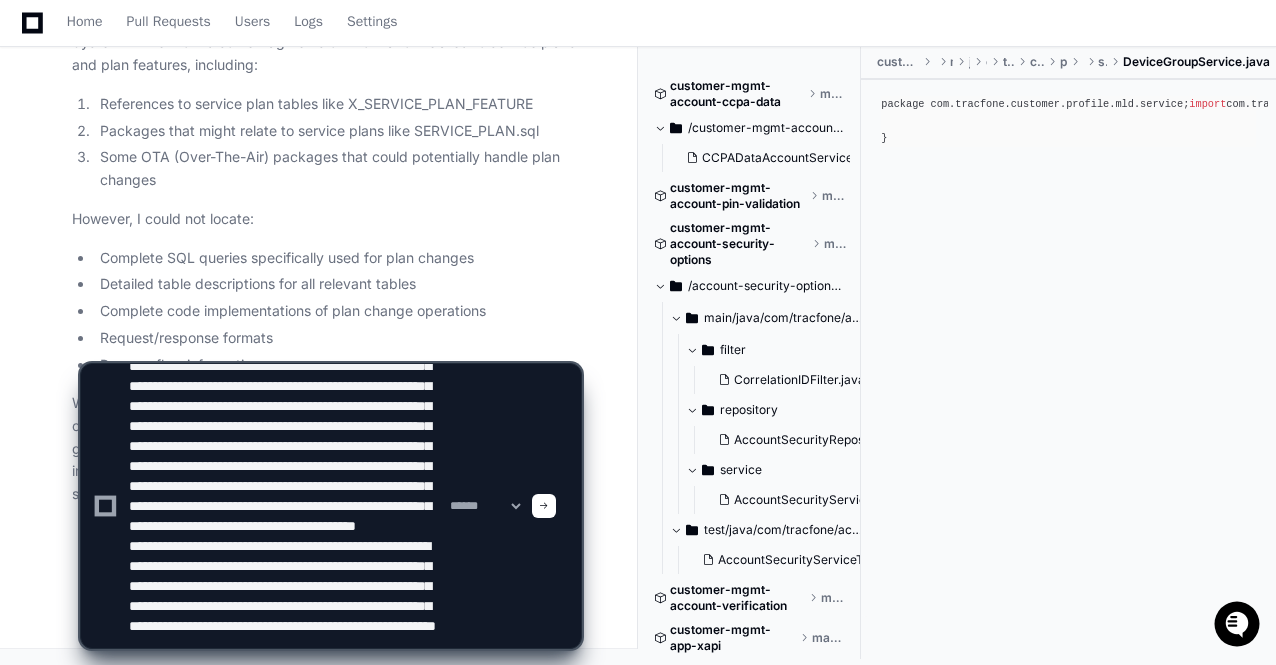 type on "**********" 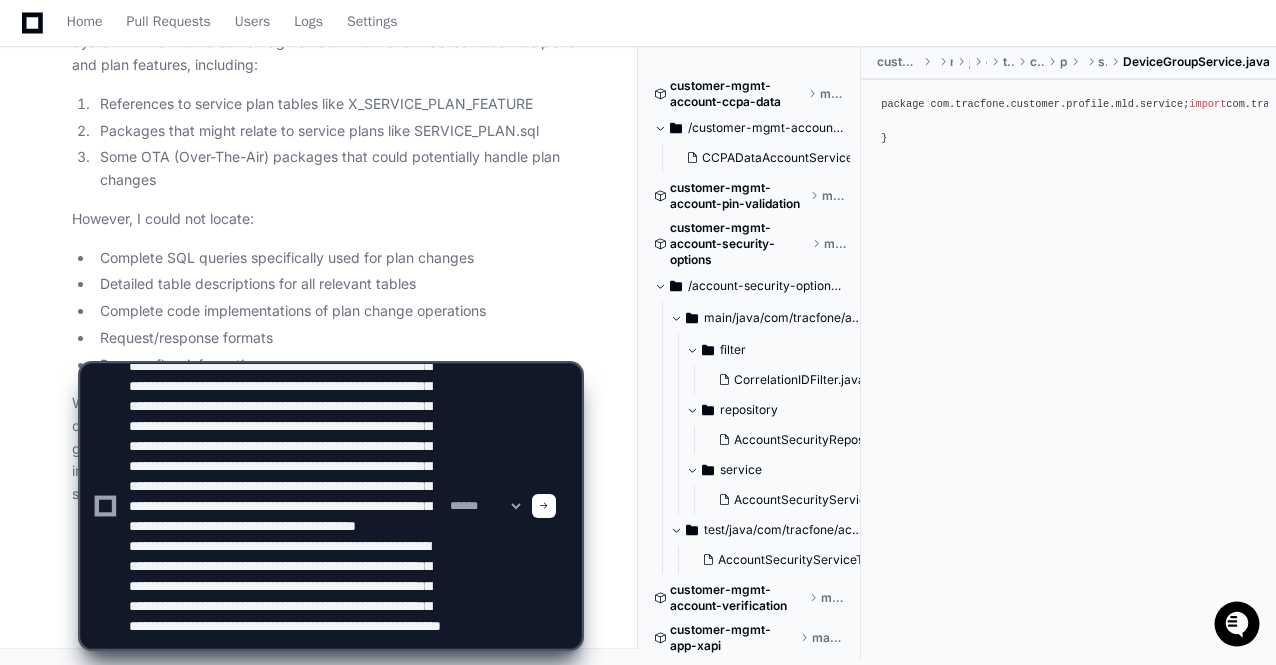 type 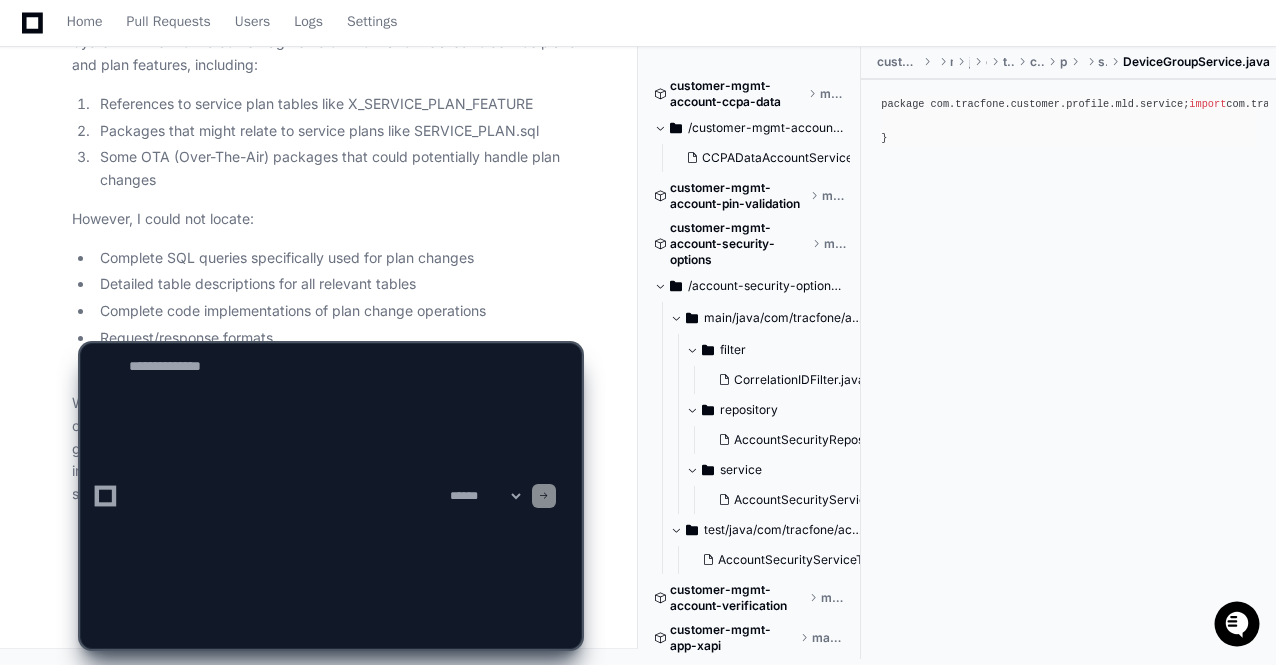 scroll, scrollTop: 0, scrollLeft: 0, axis: both 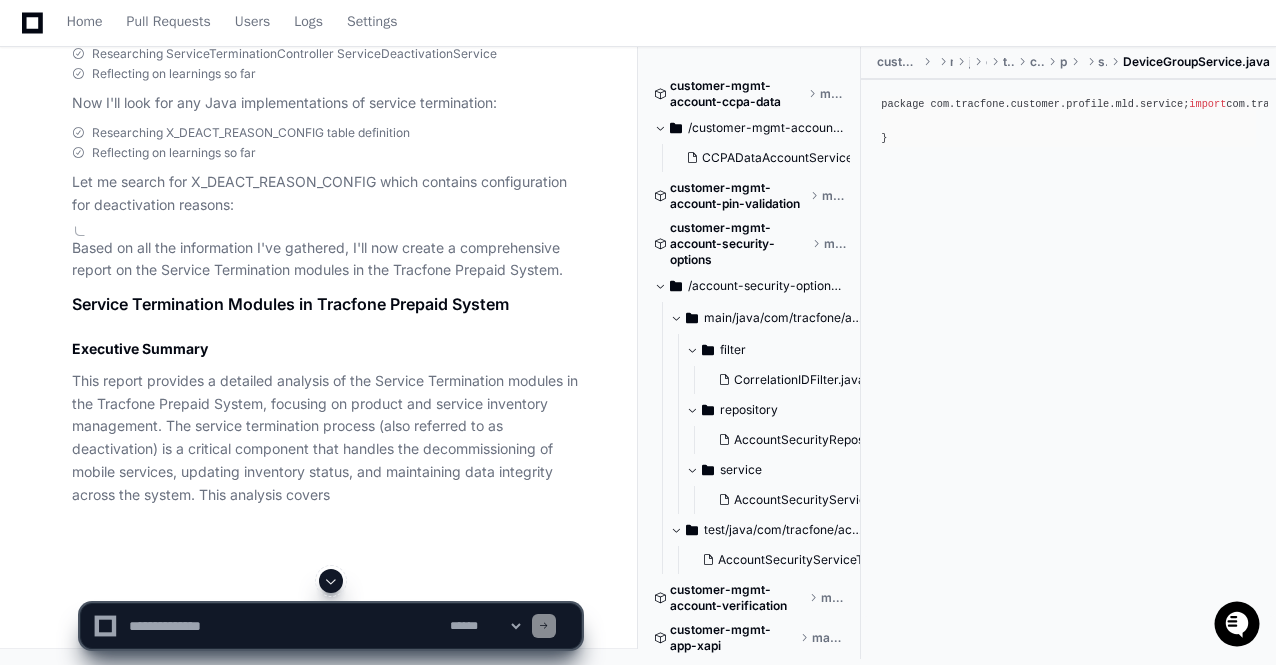 click 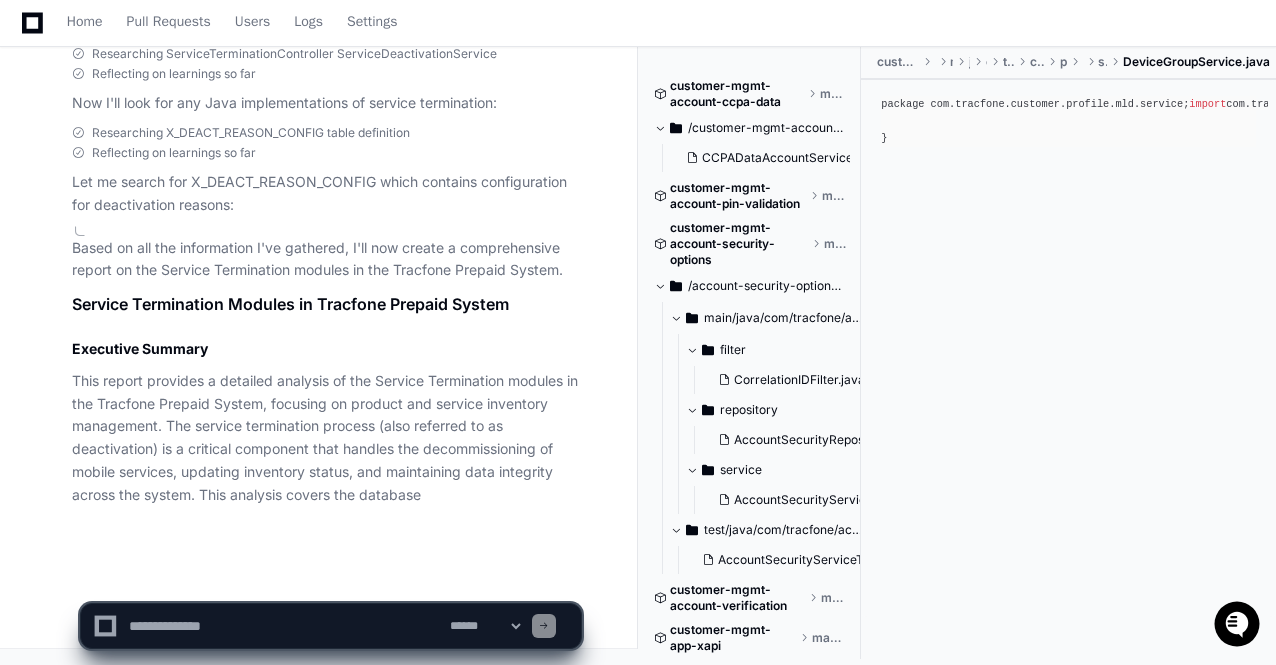 scroll, scrollTop: 109570, scrollLeft: 0, axis: vertical 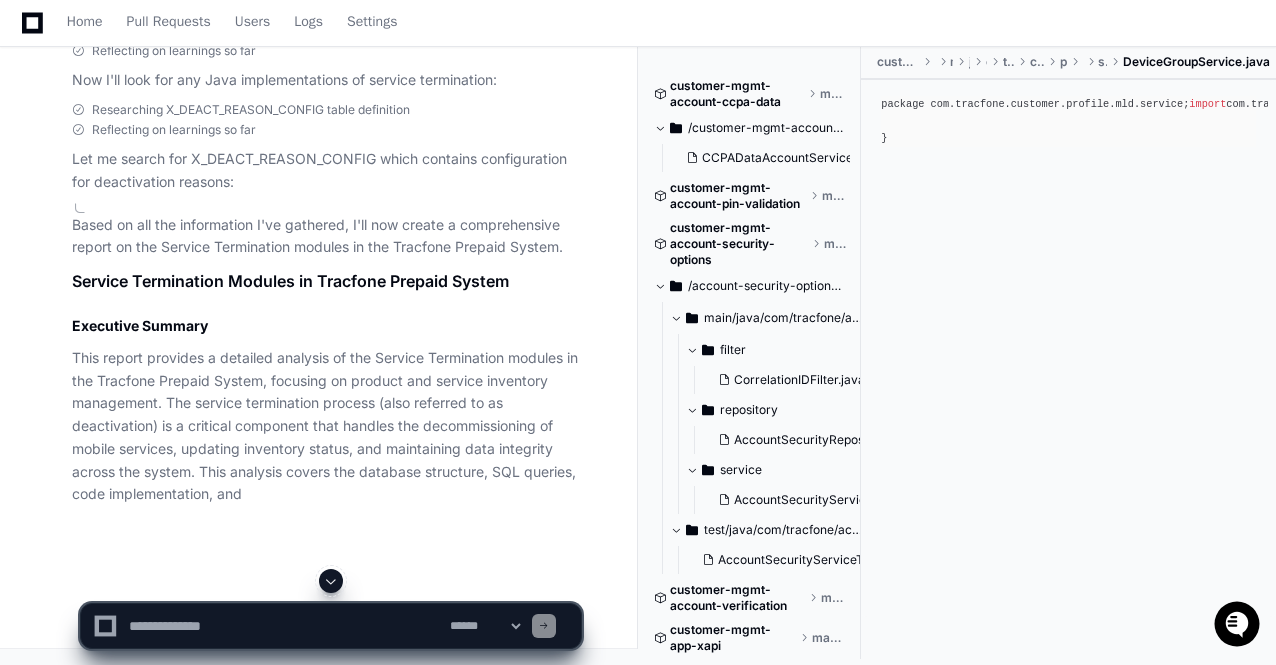 type 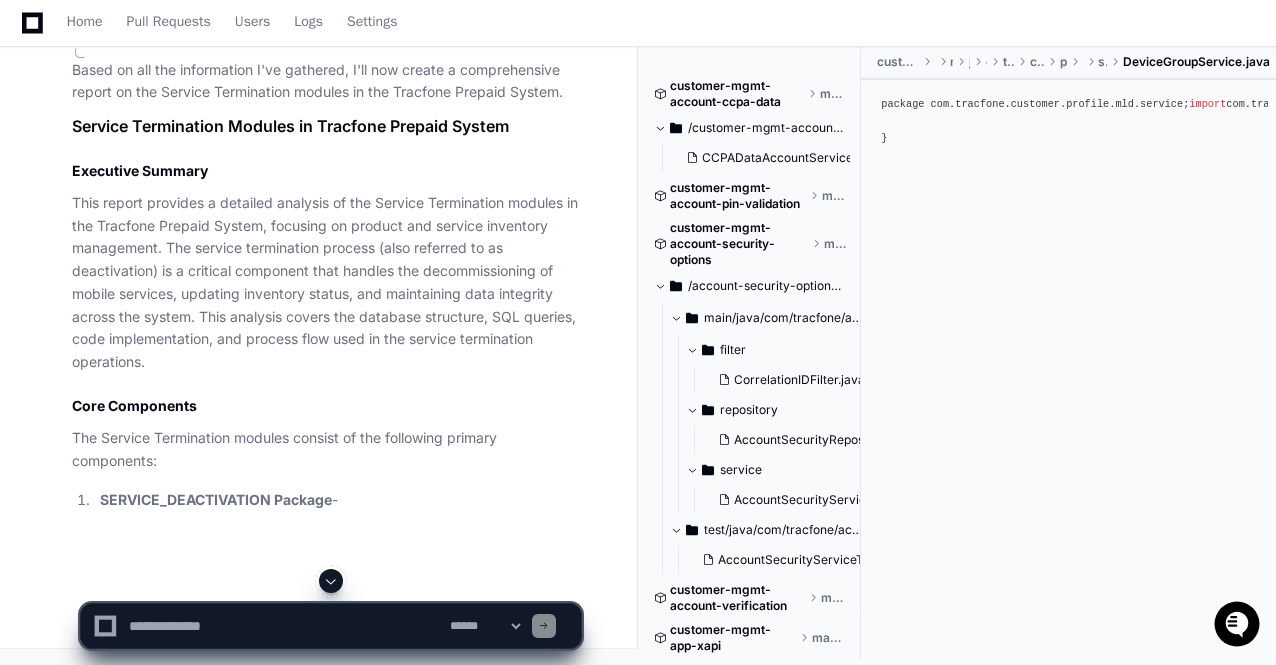 scroll, scrollTop: 109748, scrollLeft: 0, axis: vertical 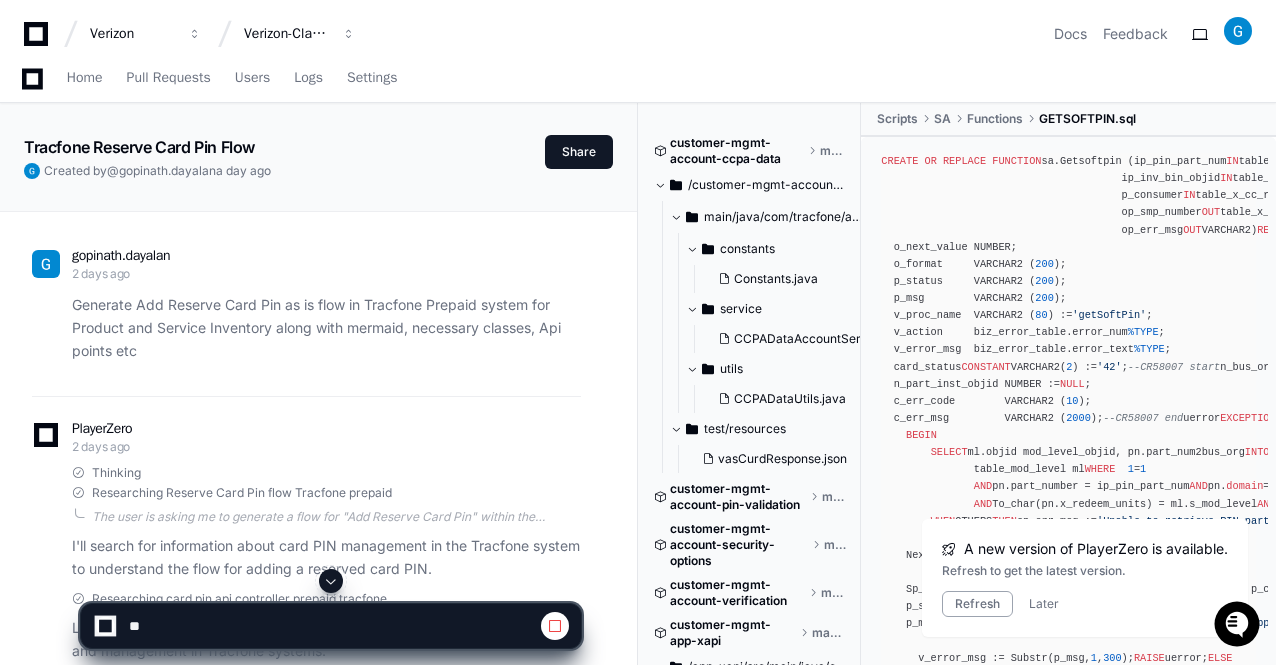 type 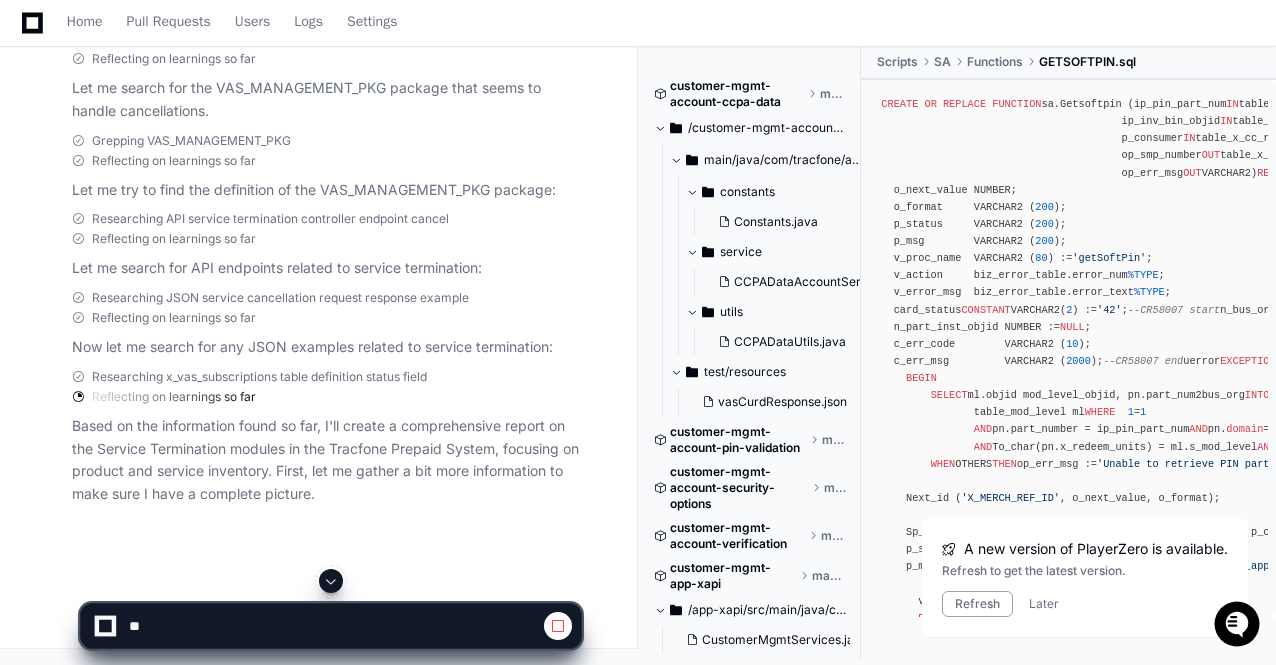 scroll, scrollTop: 99868, scrollLeft: 0, axis: vertical 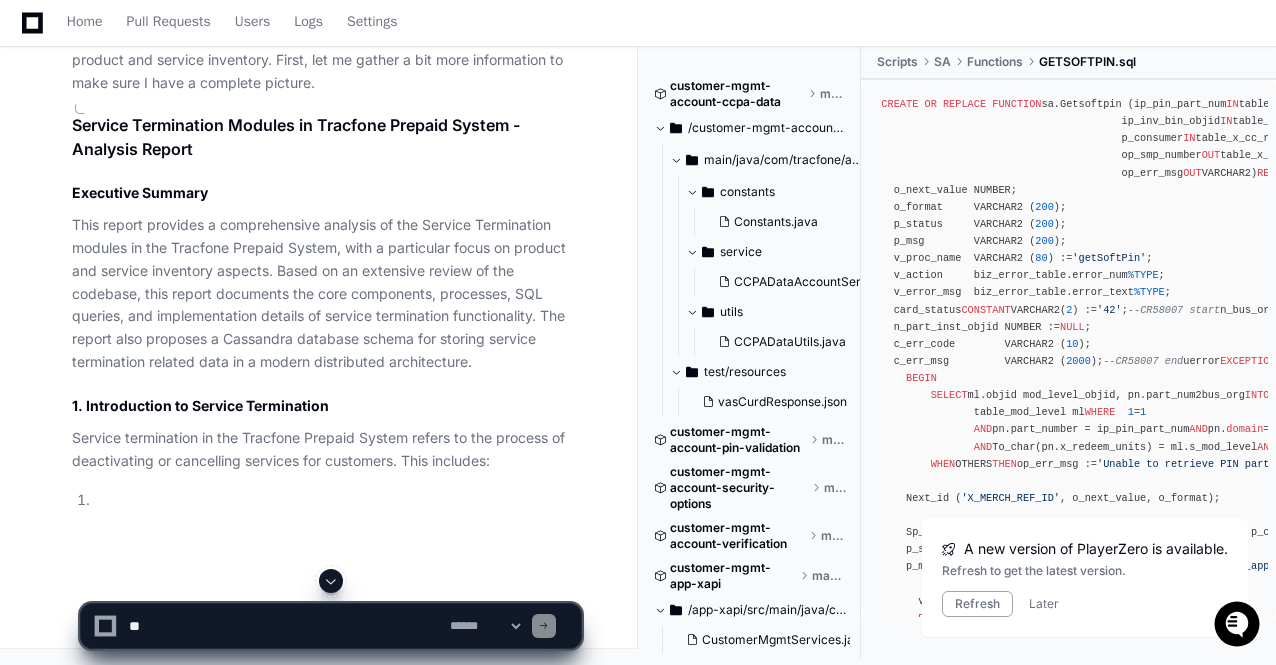 click 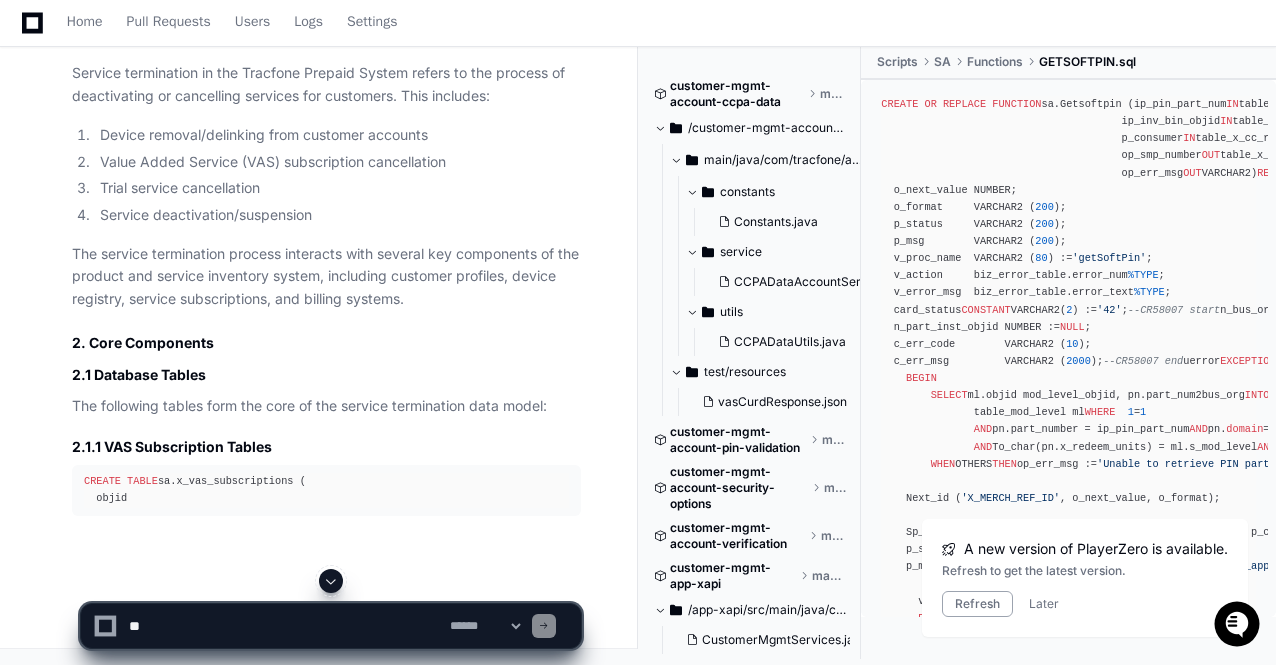 click 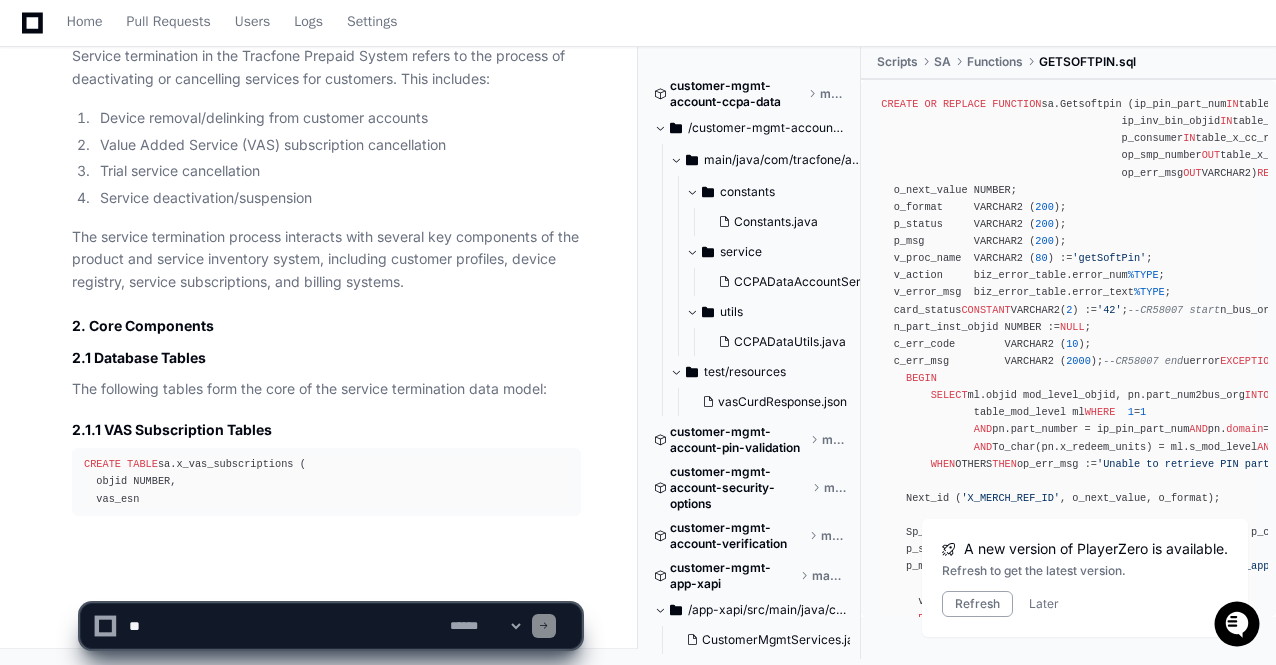 scroll, scrollTop: 101433, scrollLeft: 0, axis: vertical 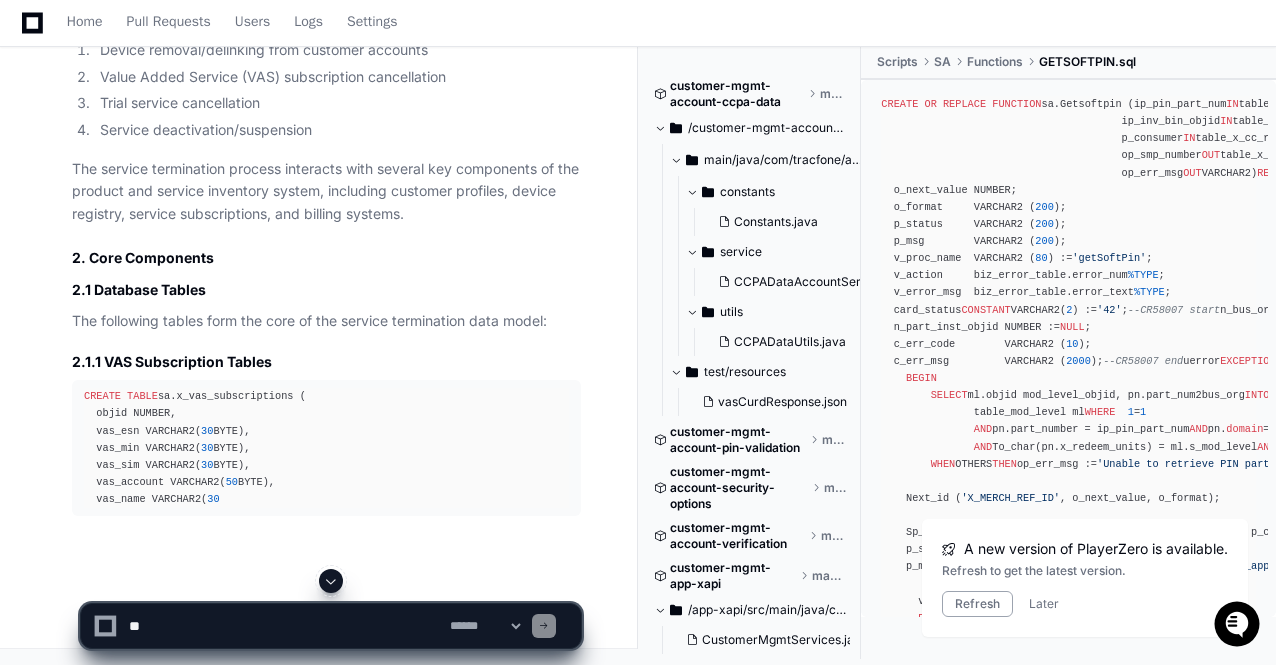 click 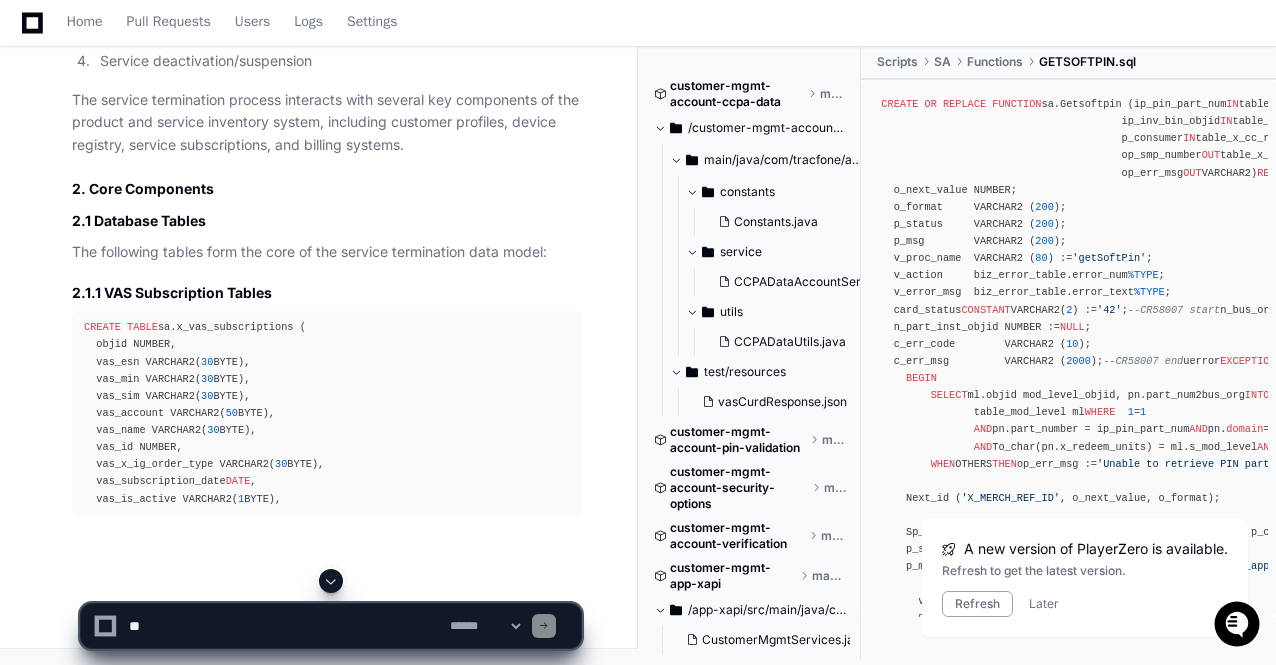 click 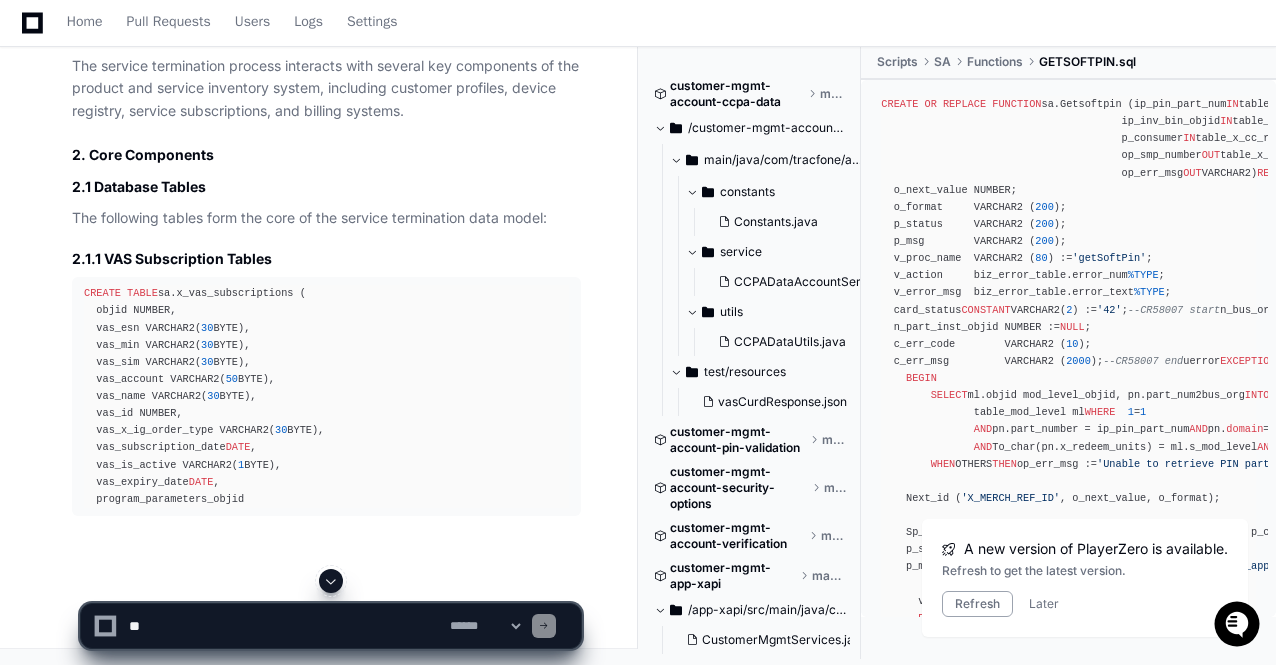 scroll, scrollTop: 101604, scrollLeft: 0, axis: vertical 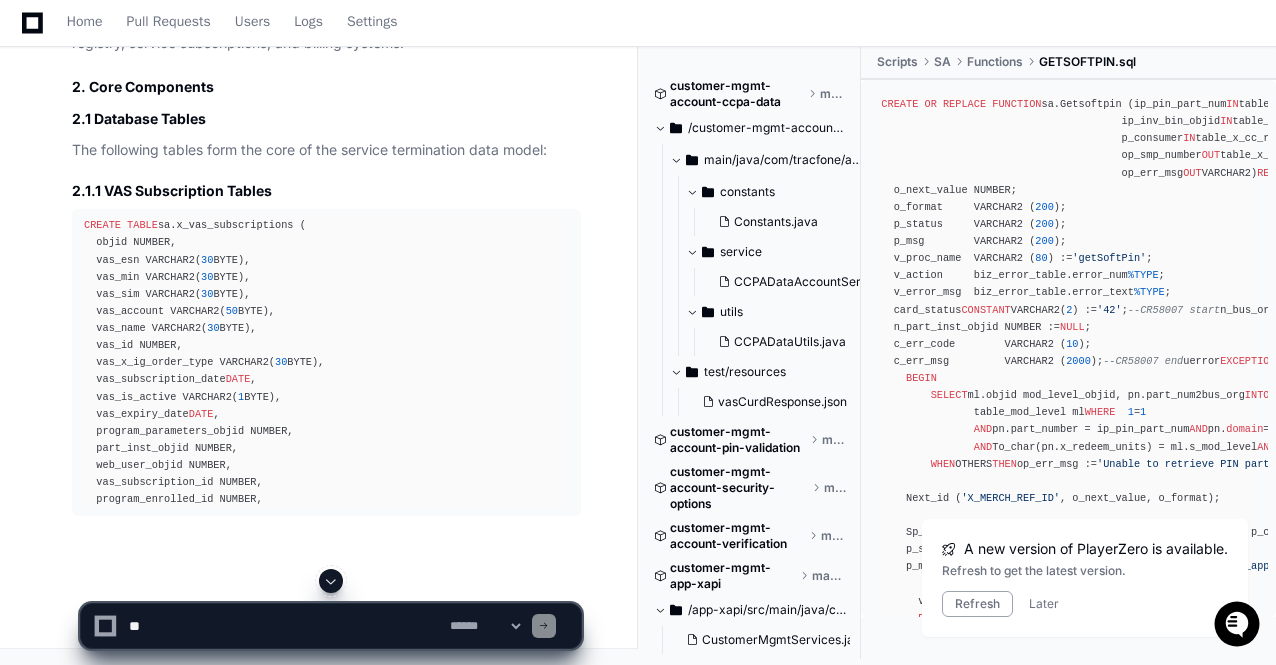 click 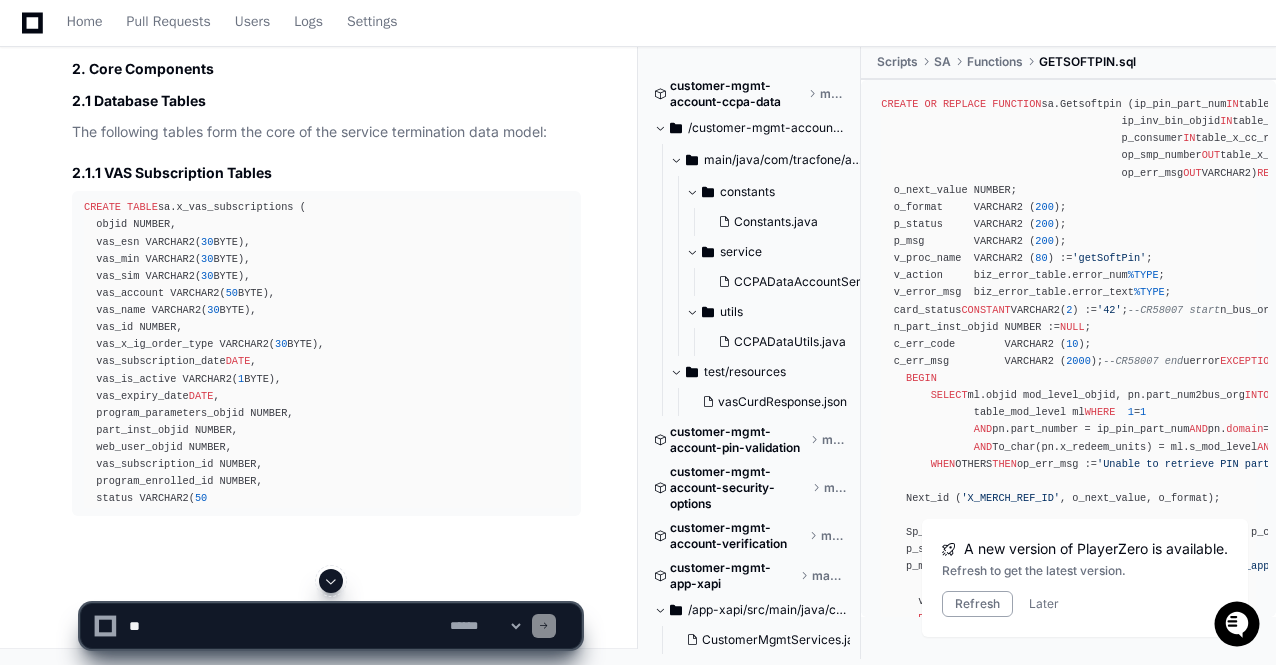scroll, scrollTop: 101690, scrollLeft: 0, axis: vertical 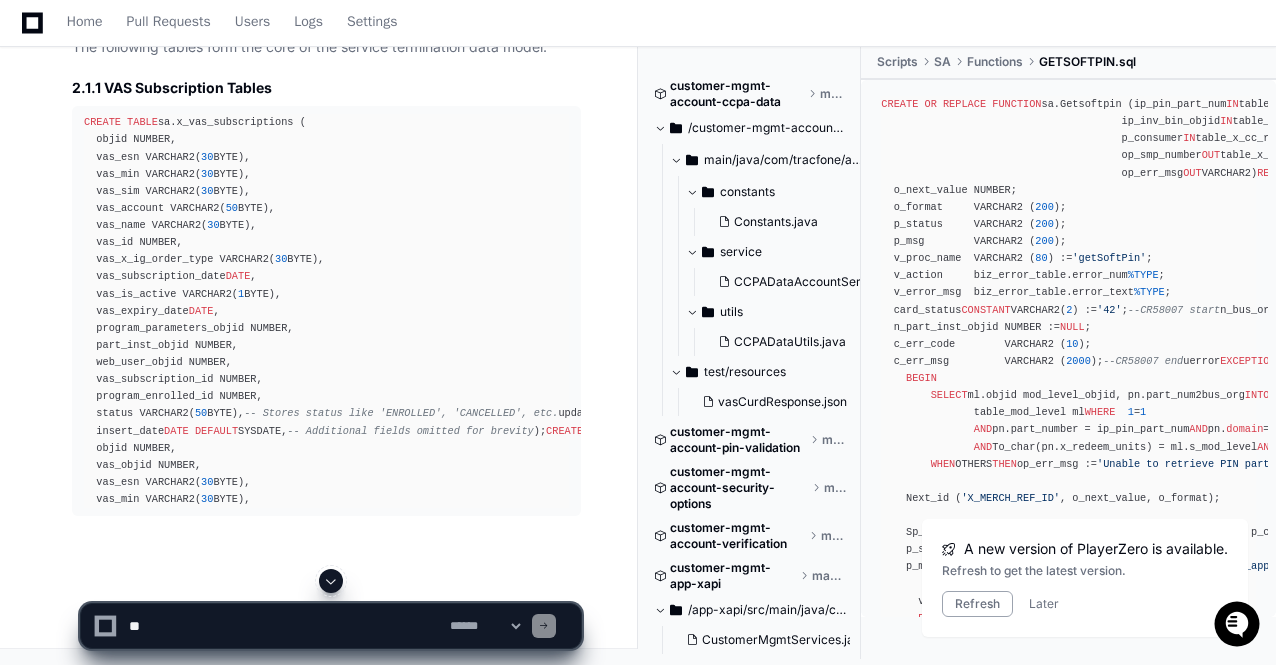 click 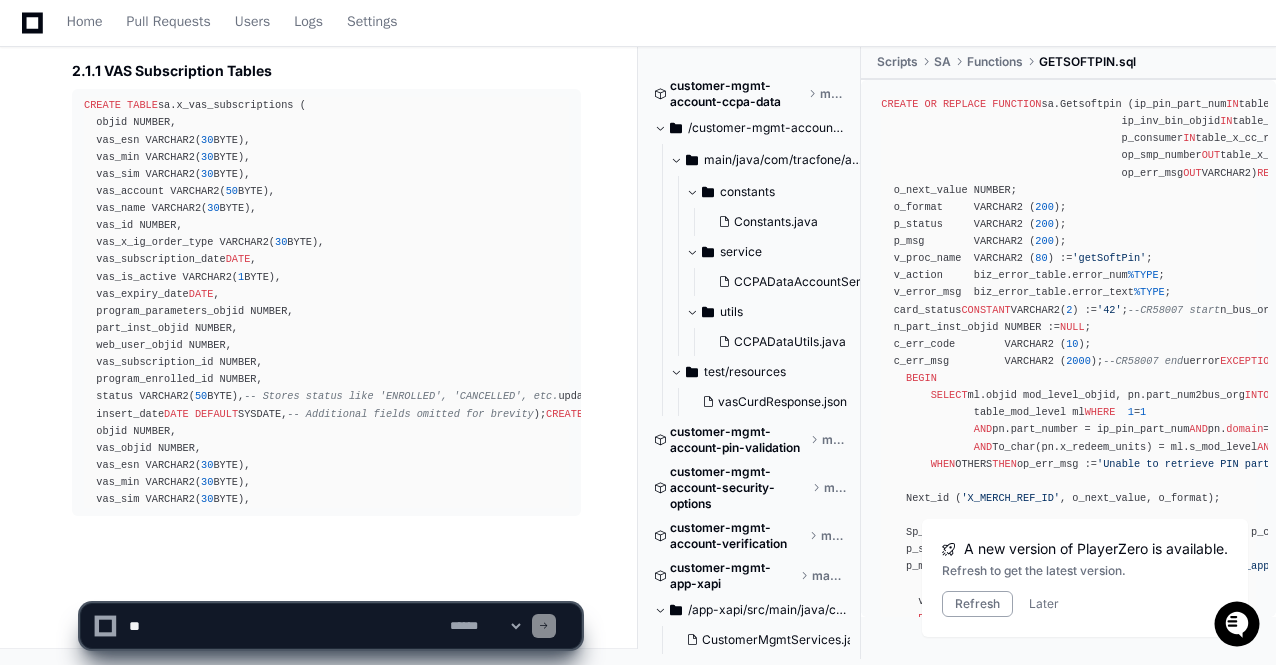 scroll, scrollTop: 101896, scrollLeft: 0, axis: vertical 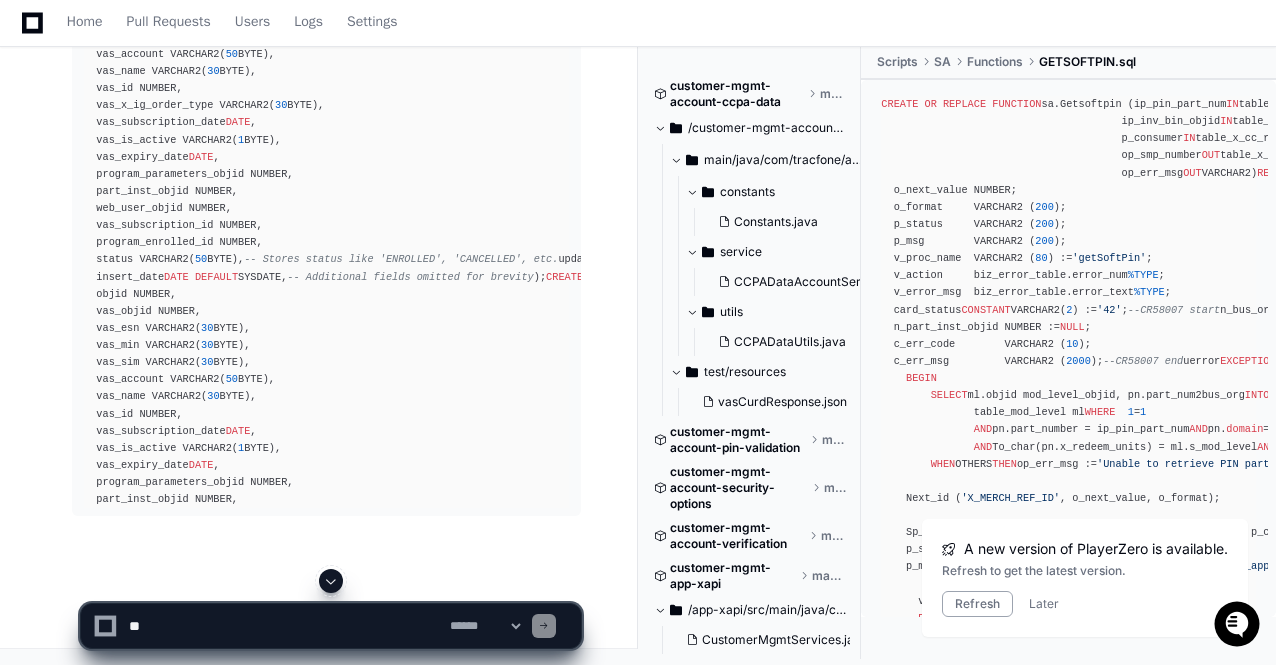 click 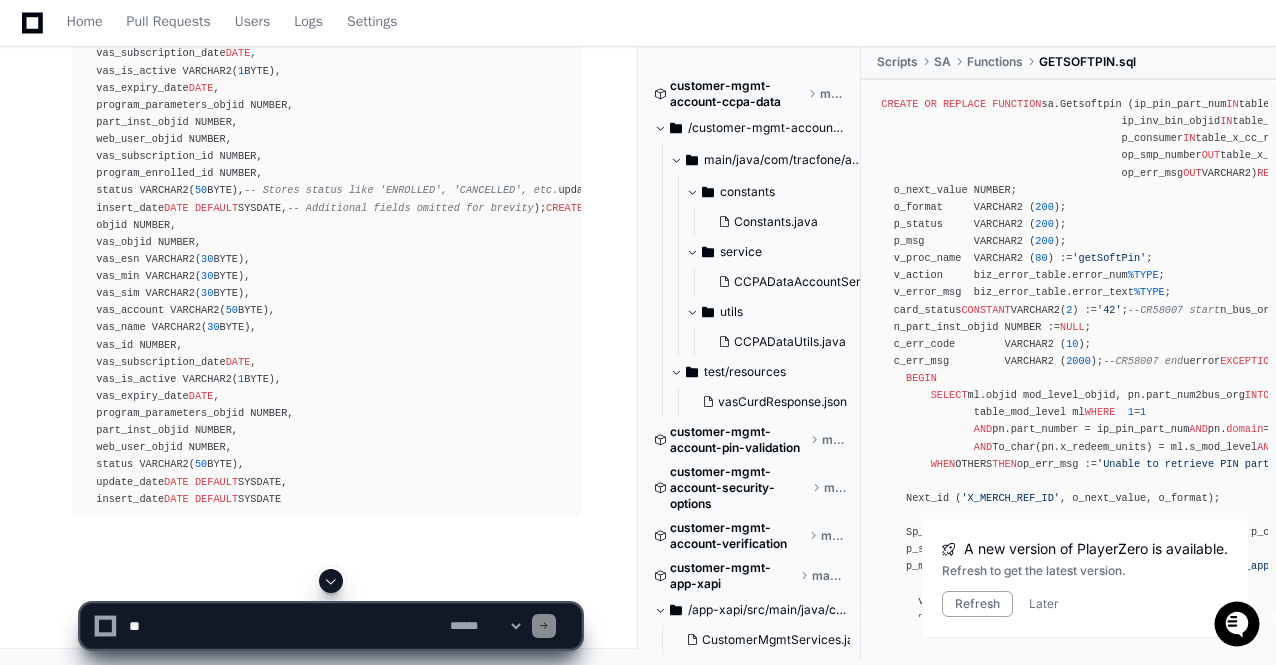 click 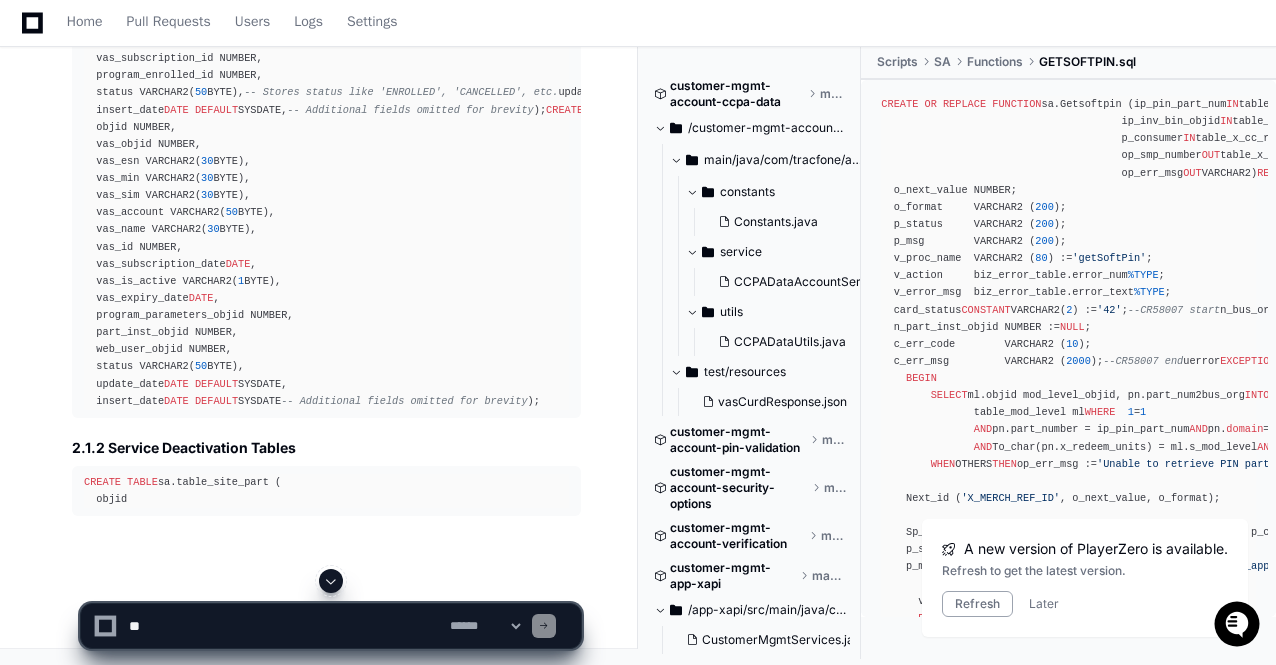 click 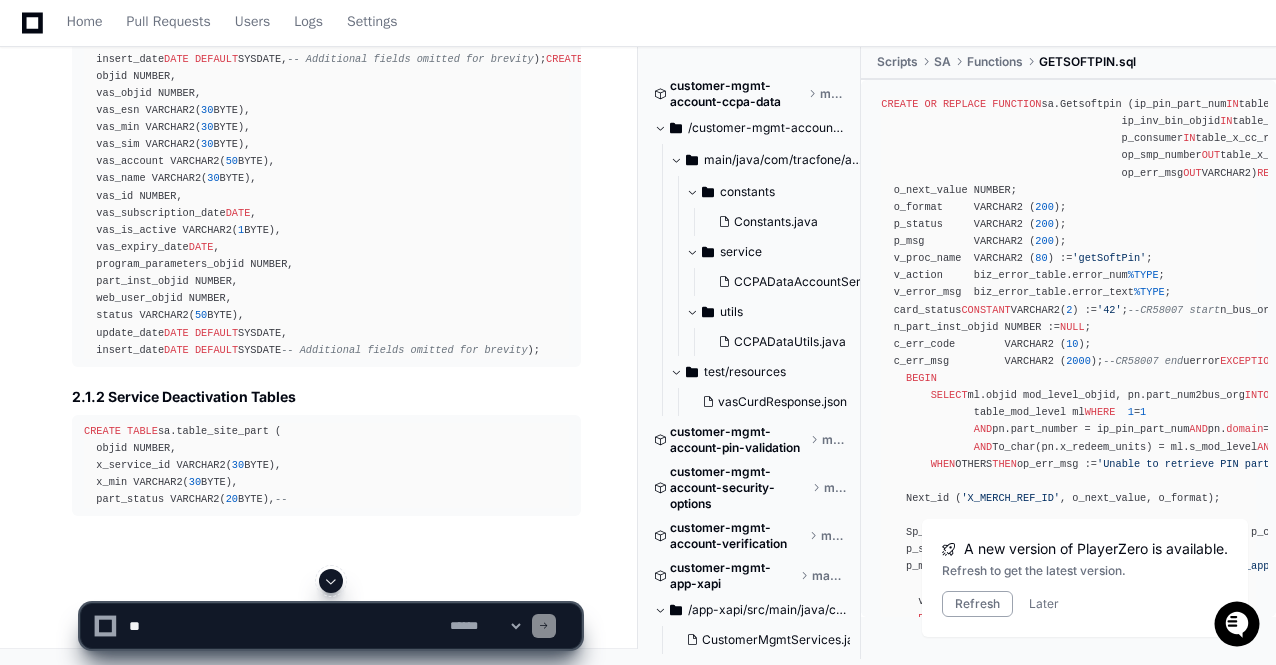 click 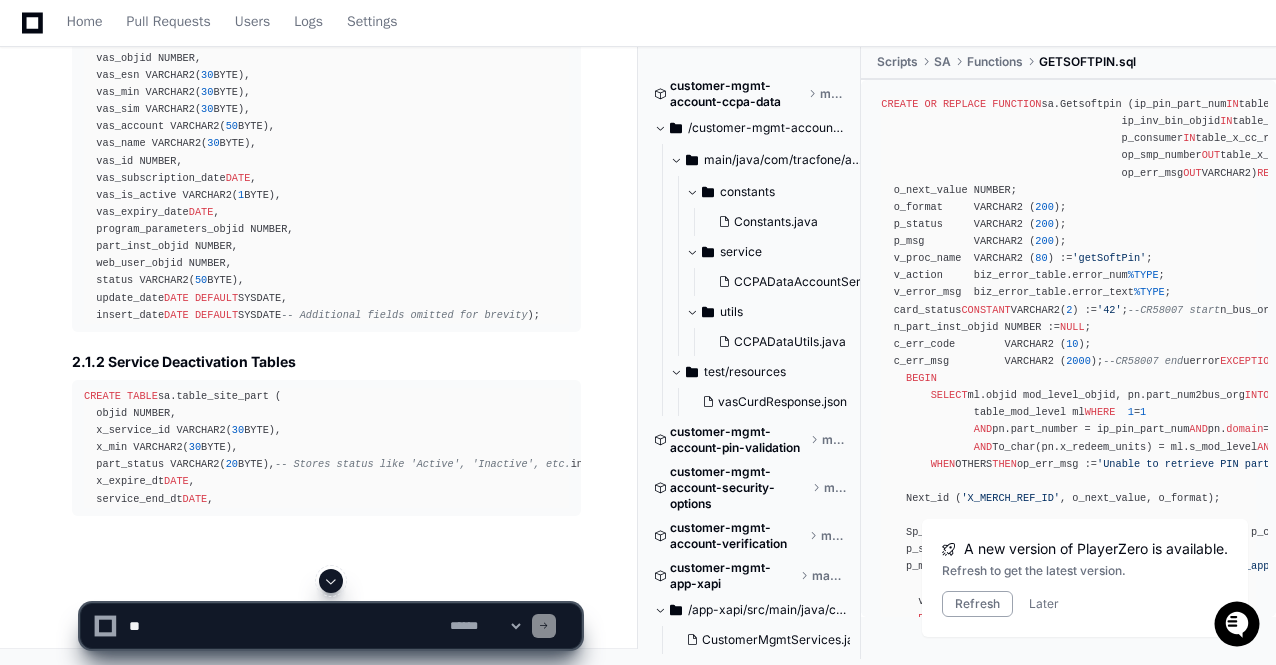 click 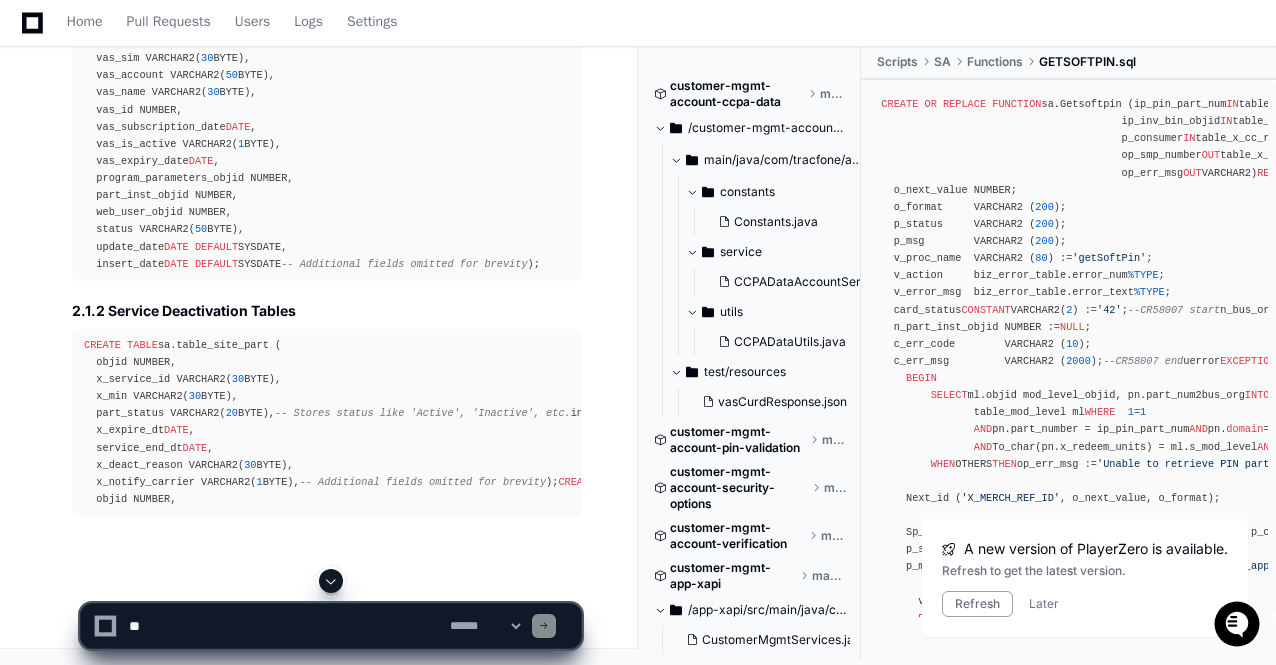 click 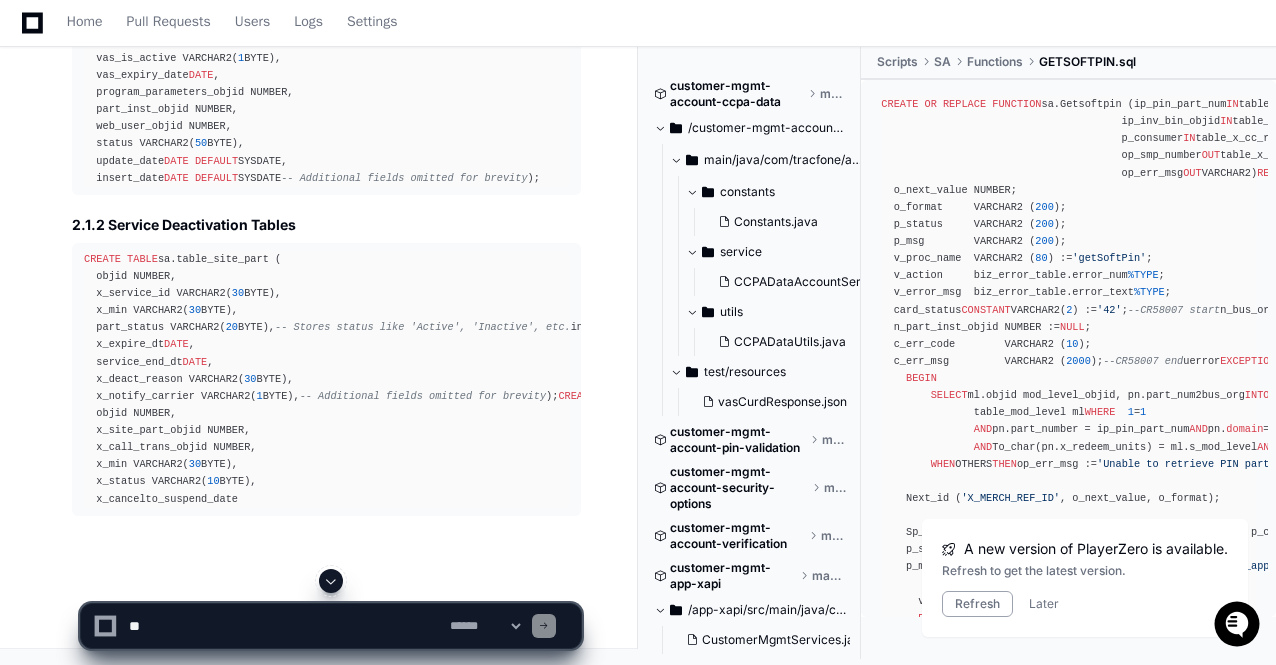 click 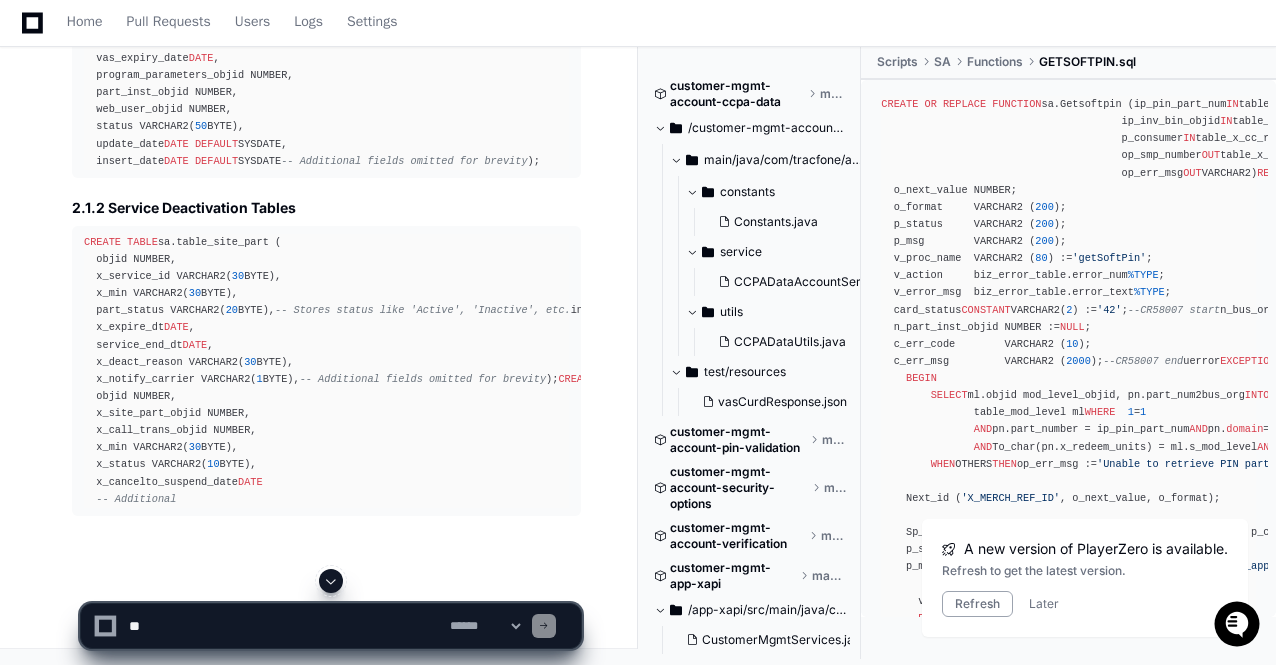 scroll, scrollTop: 102542, scrollLeft: 0, axis: vertical 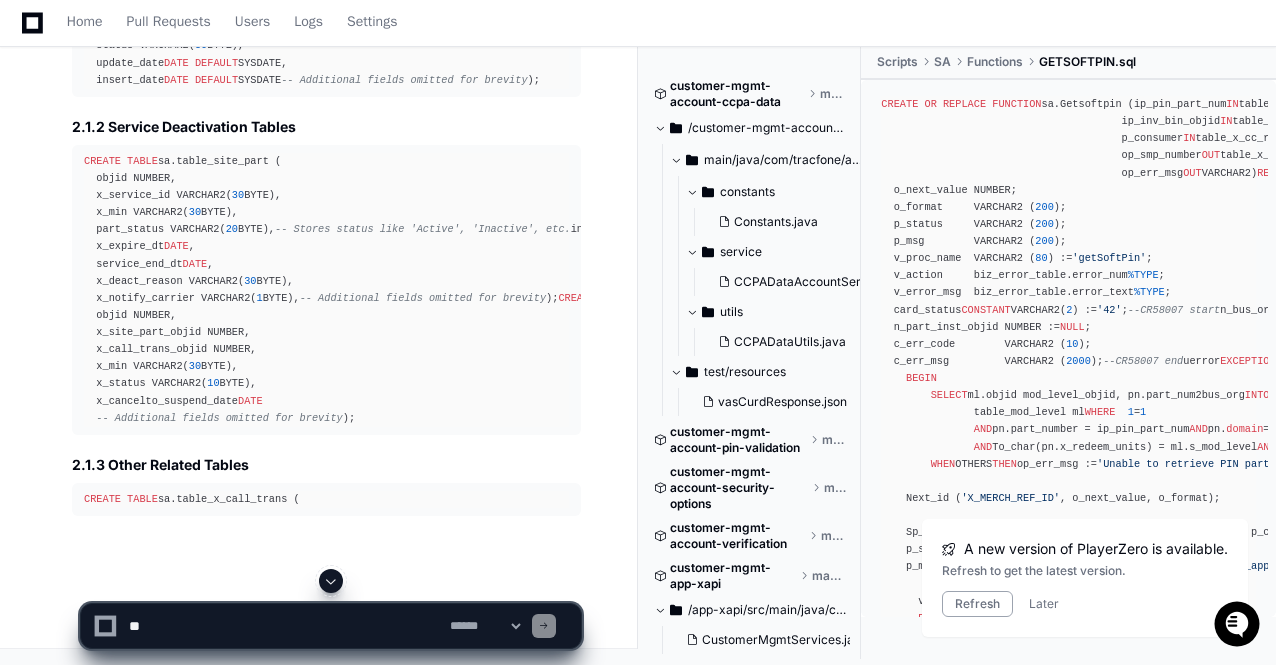 click 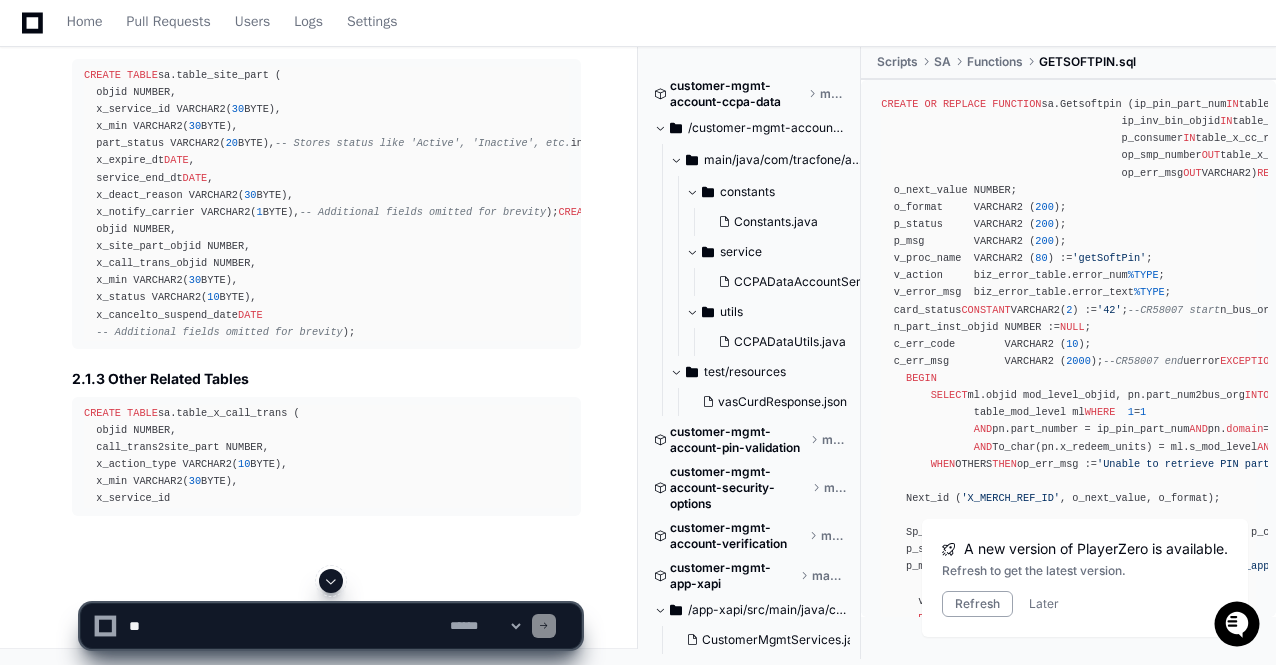 click 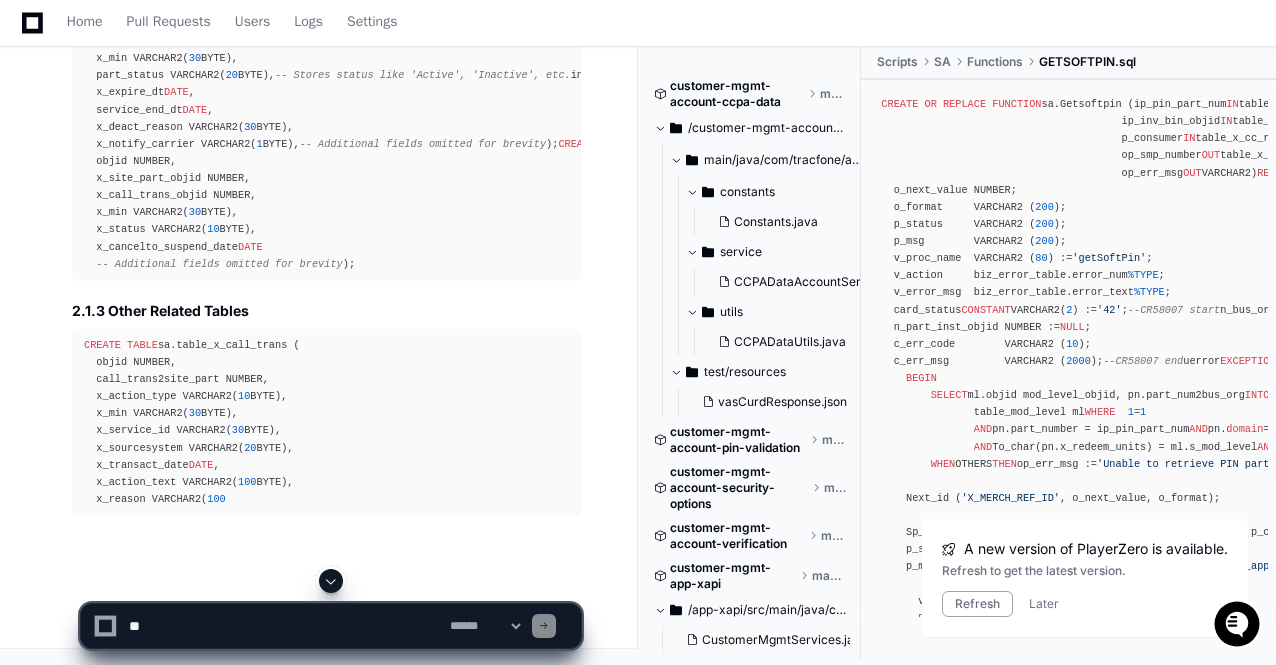 click 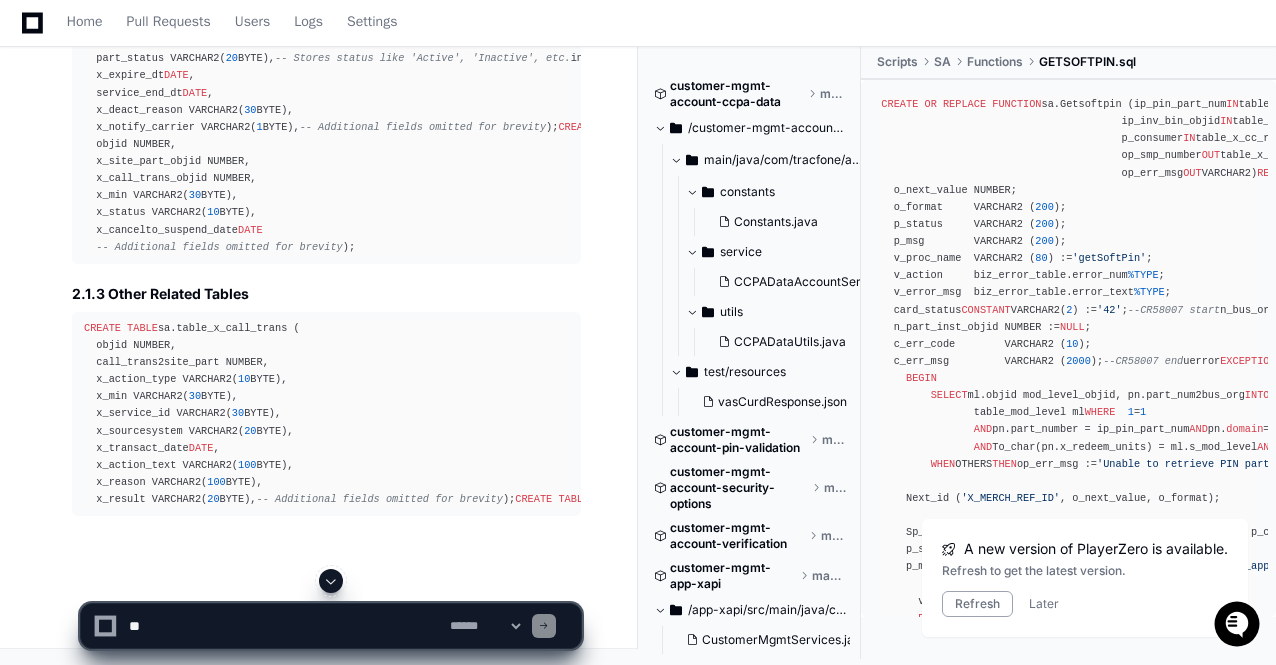 click 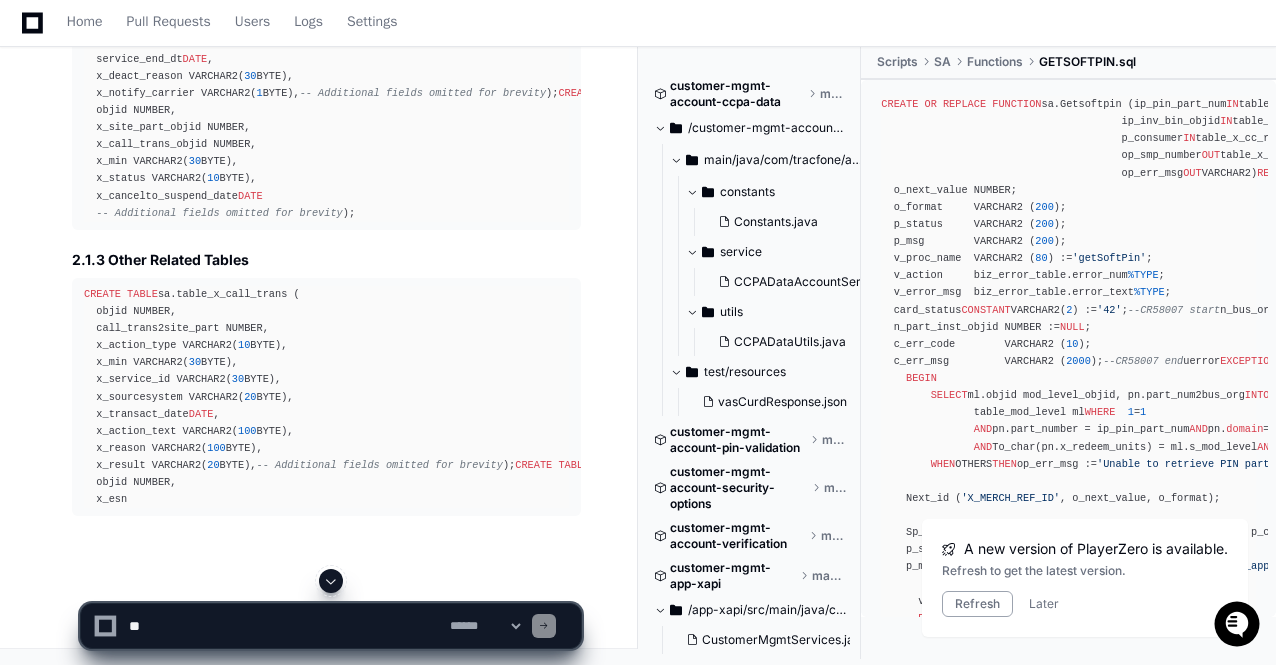 scroll, scrollTop: 102914, scrollLeft: 0, axis: vertical 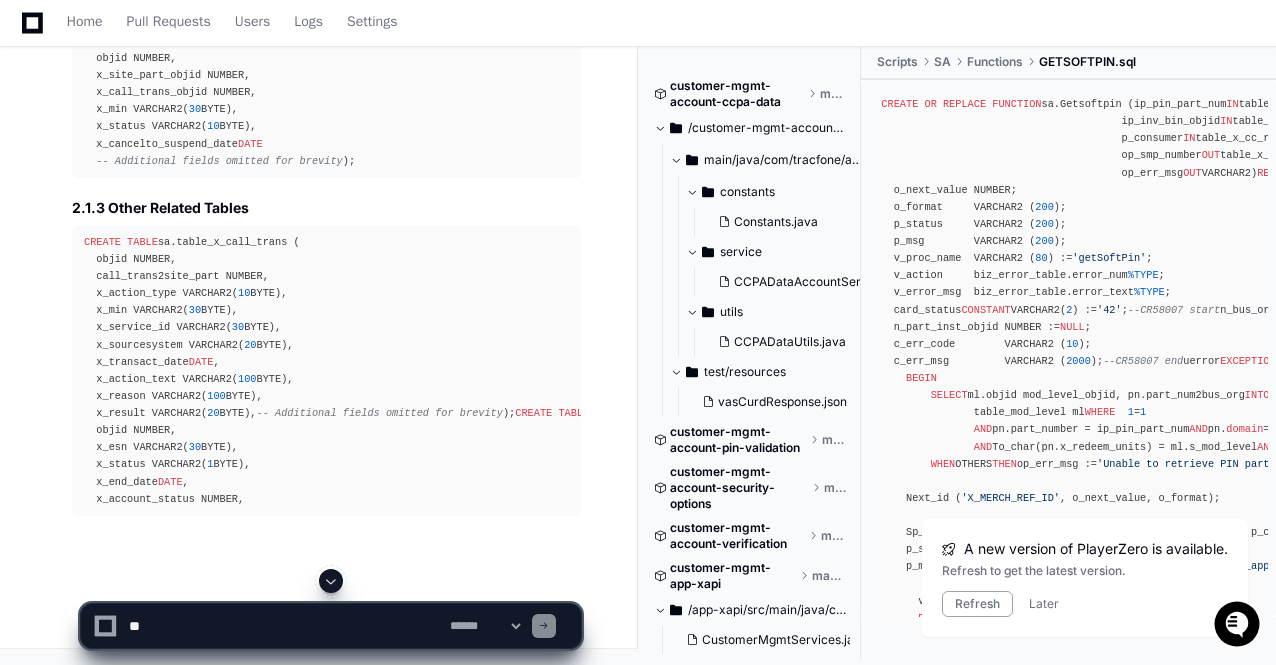 click 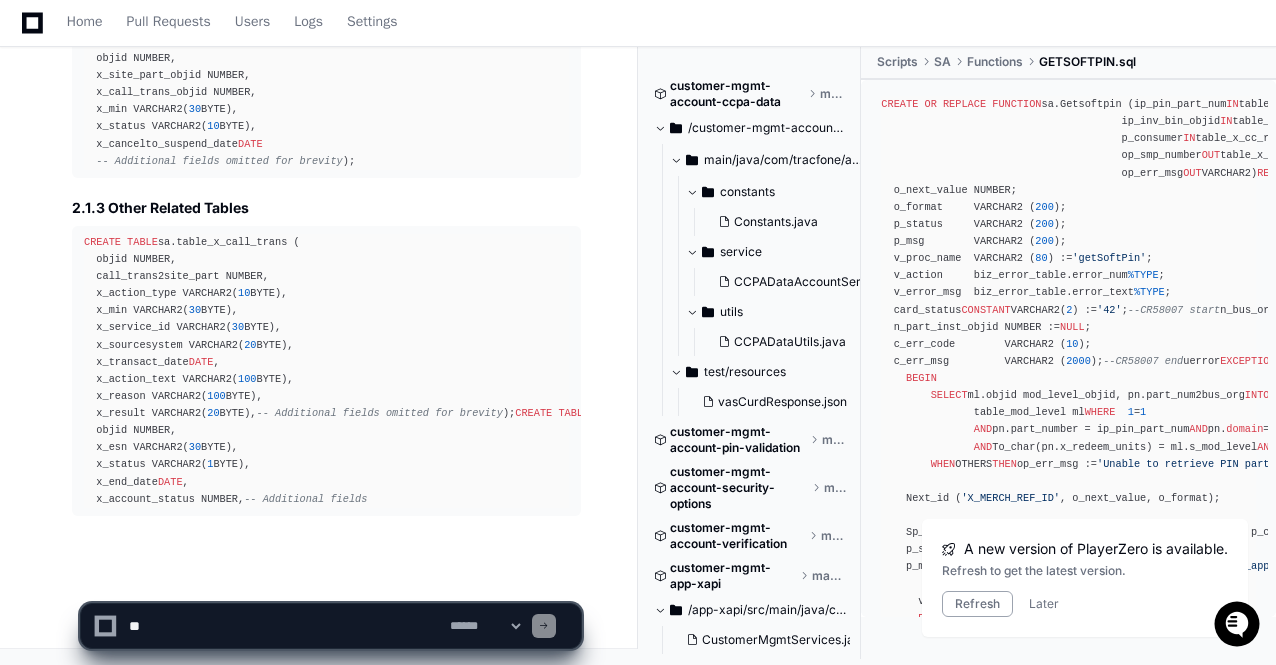 scroll, scrollTop: 103000, scrollLeft: 0, axis: vertical 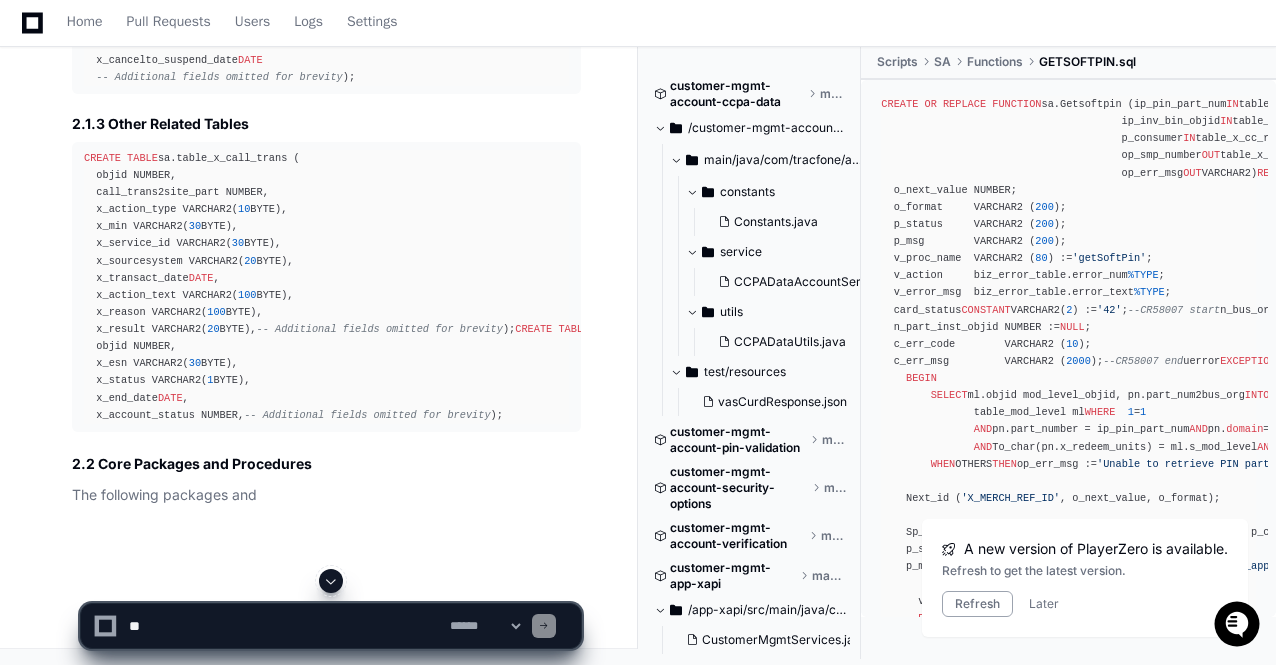 click 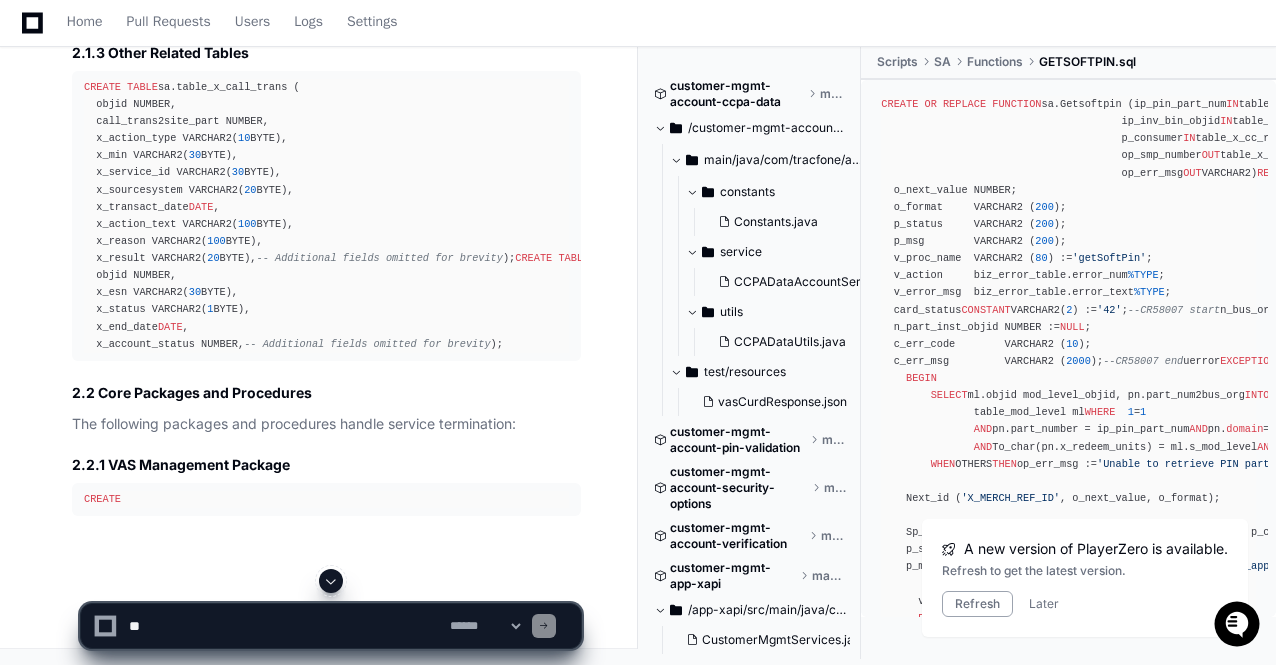click 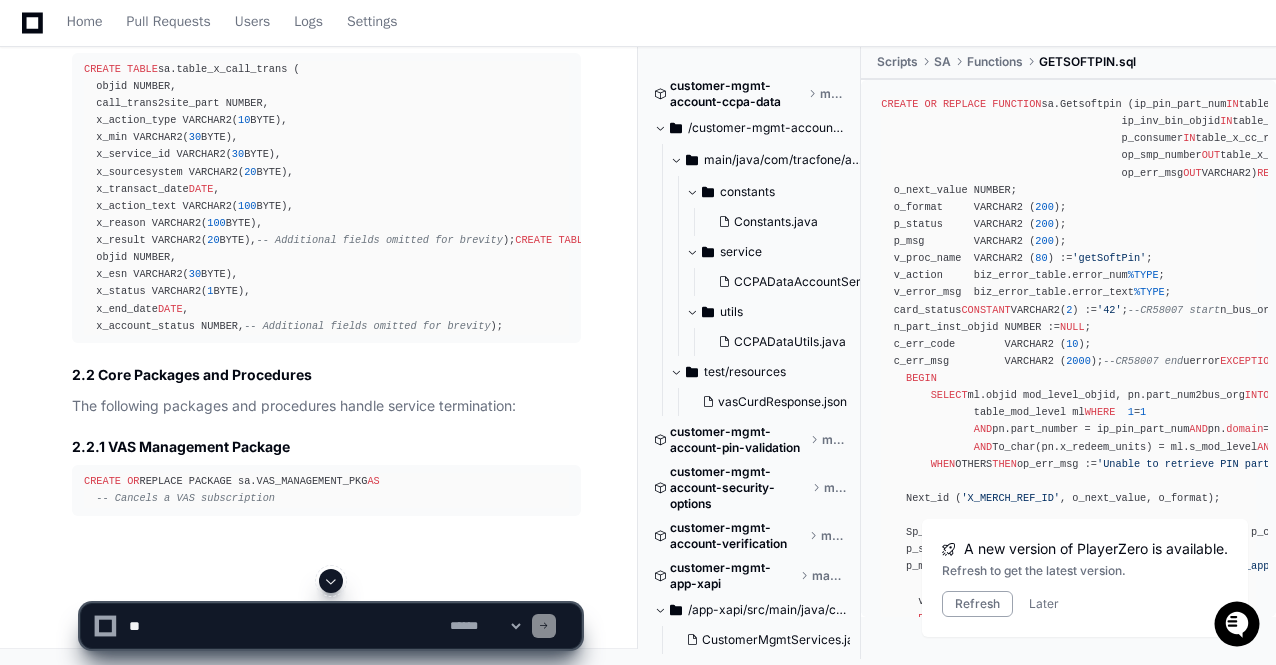 click 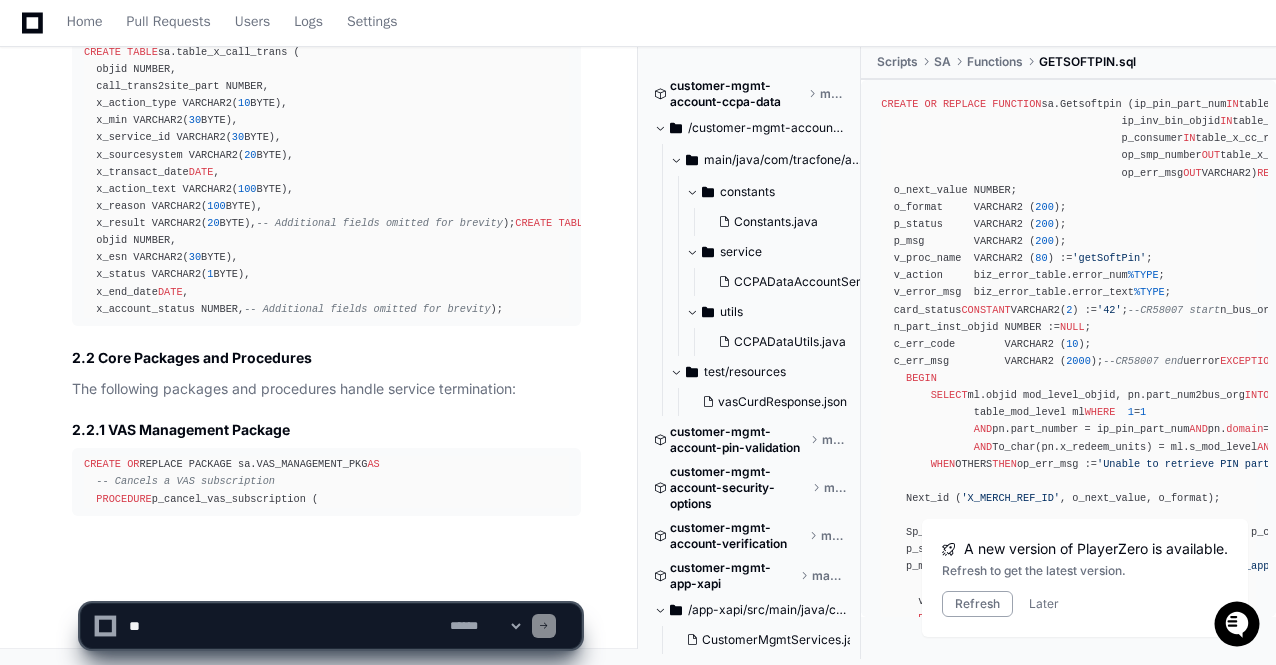 scroll, scrollTop: 103208, scrollLeft: 0, axis: vertical 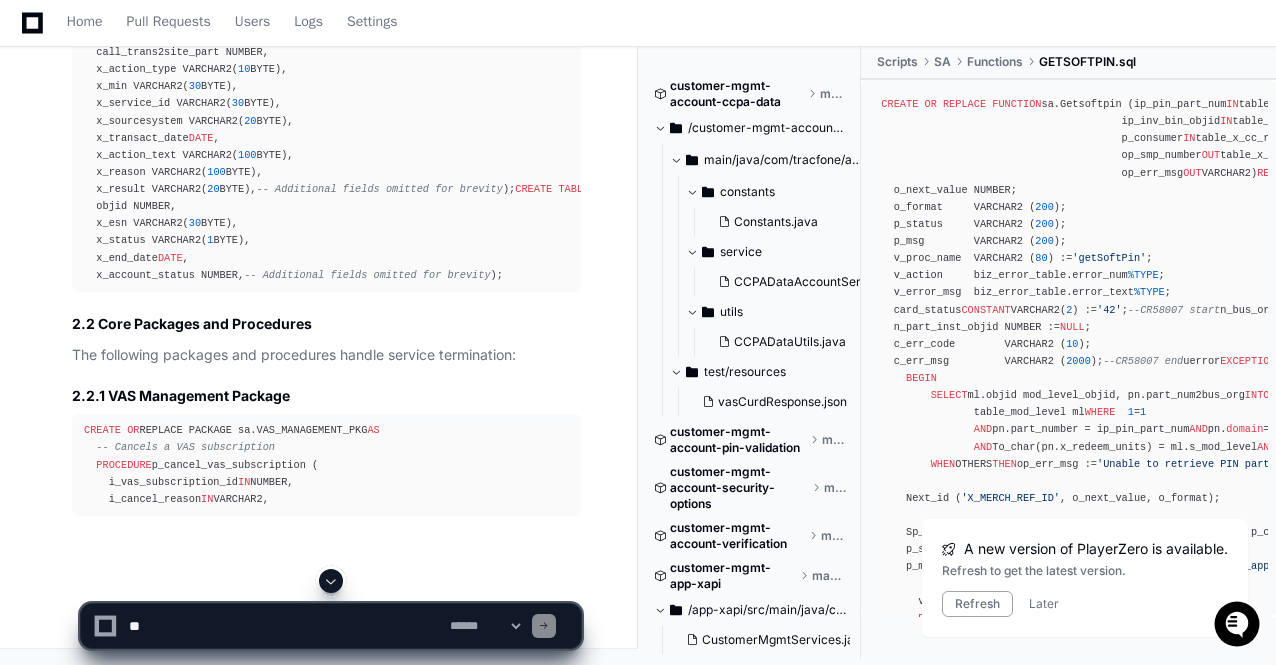 click 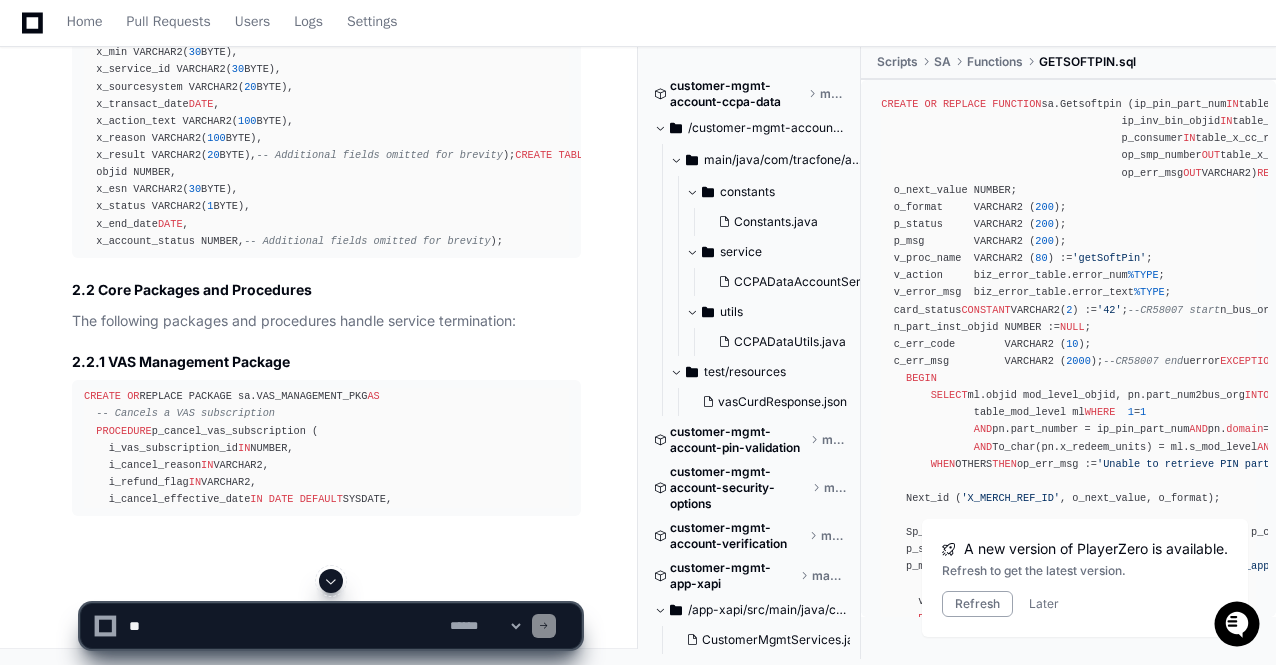 click 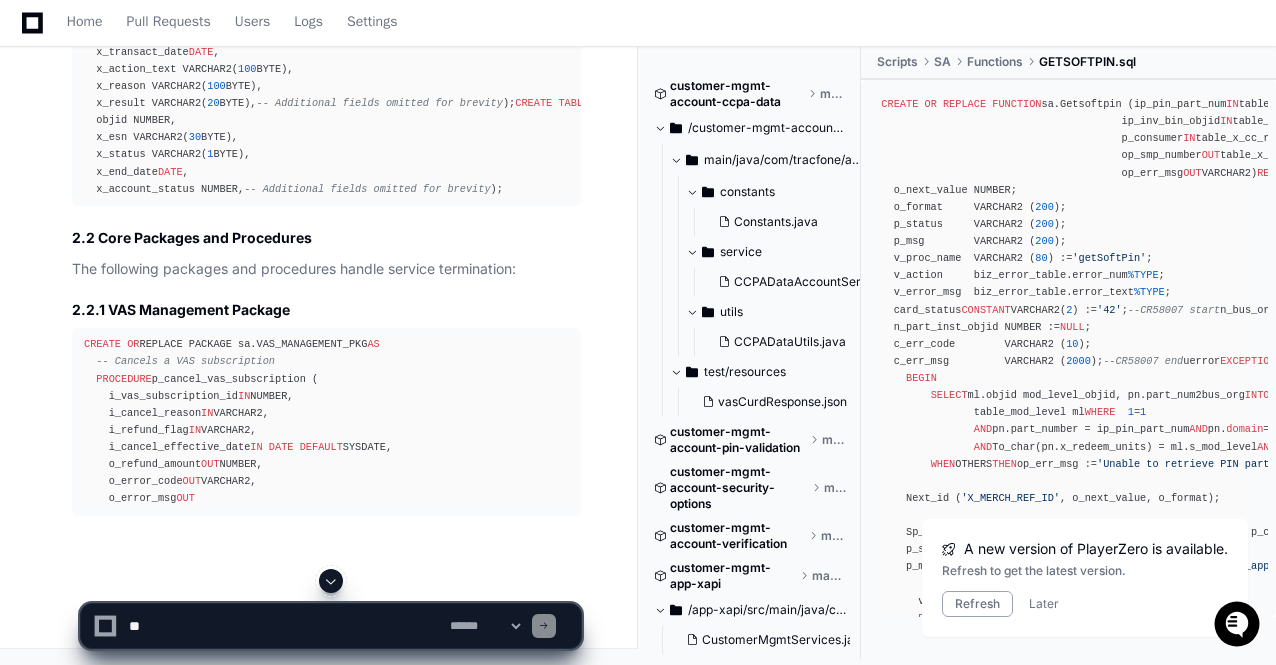 click 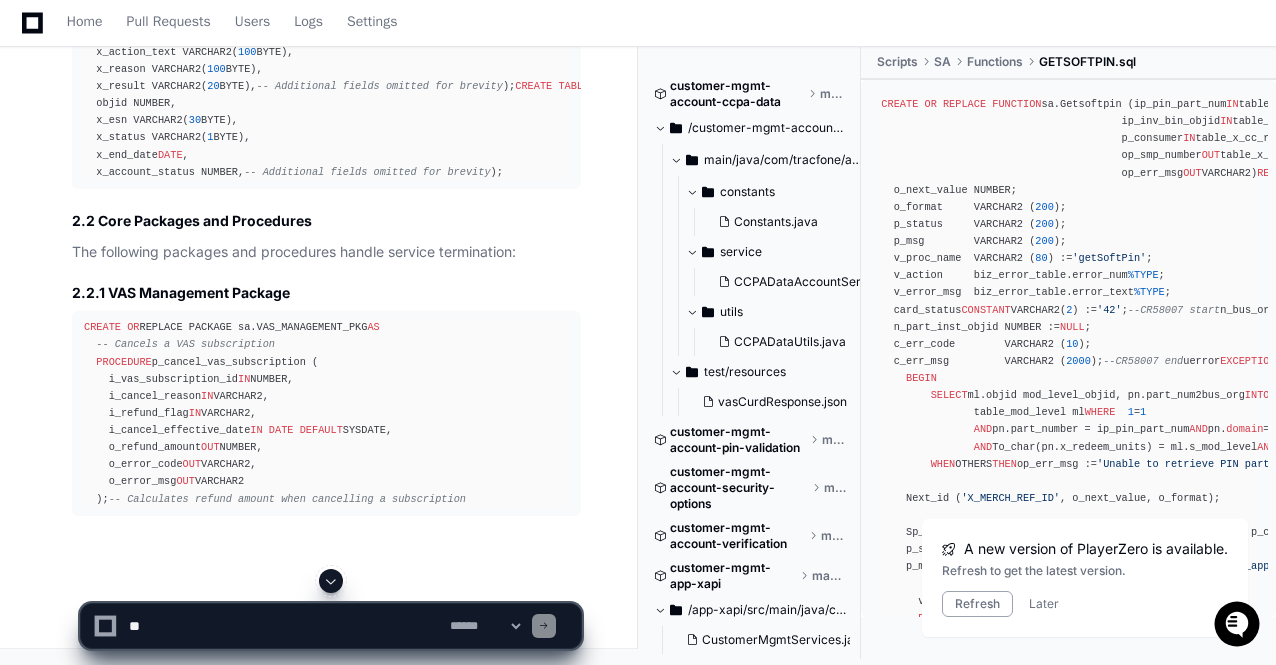click 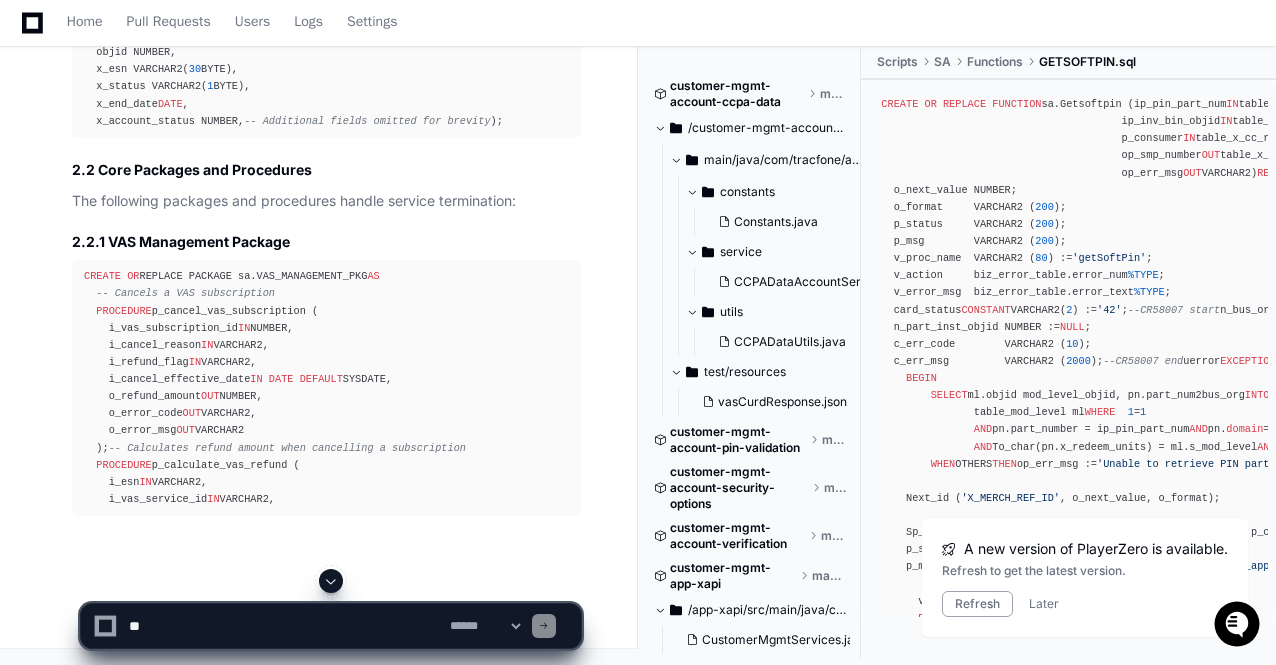 click 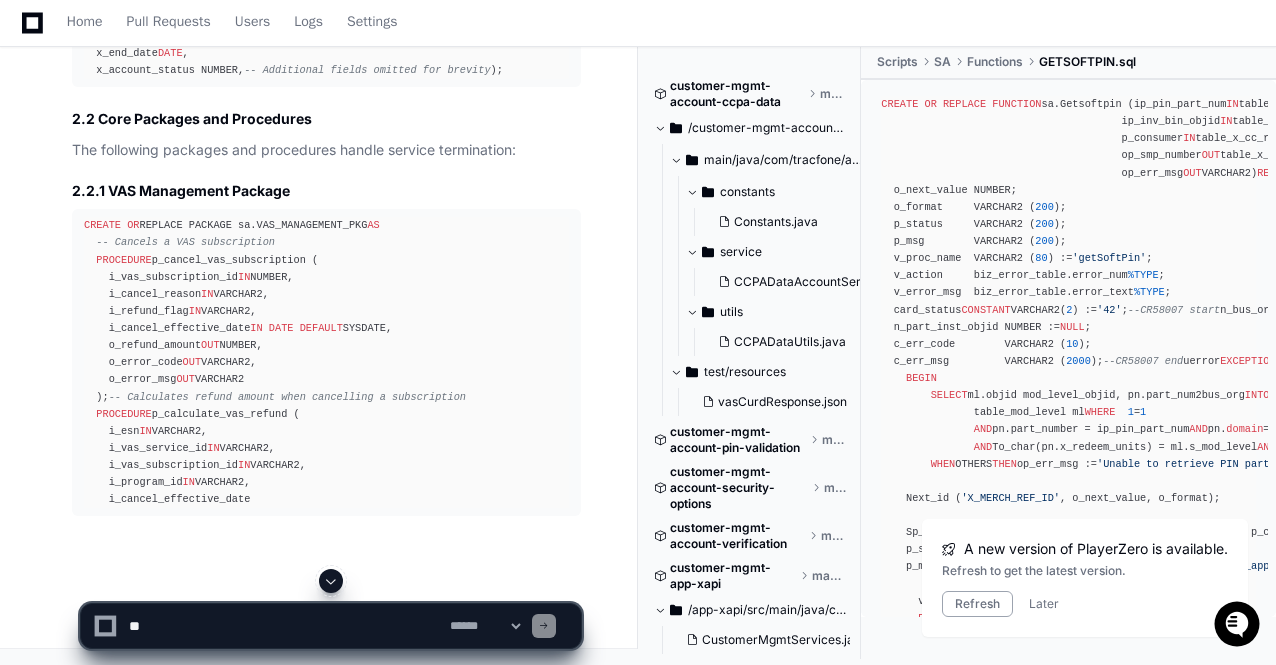 click 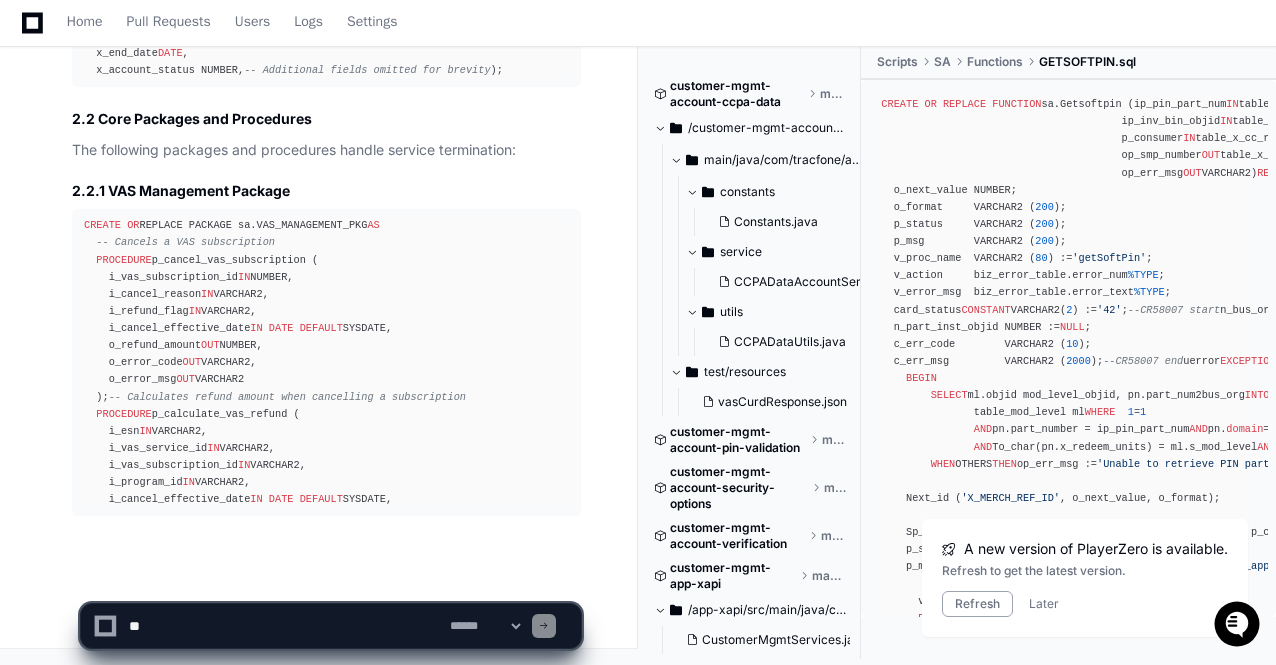 scroll, scrollTop: 103482, scrollLeft: 0, axis: vertical 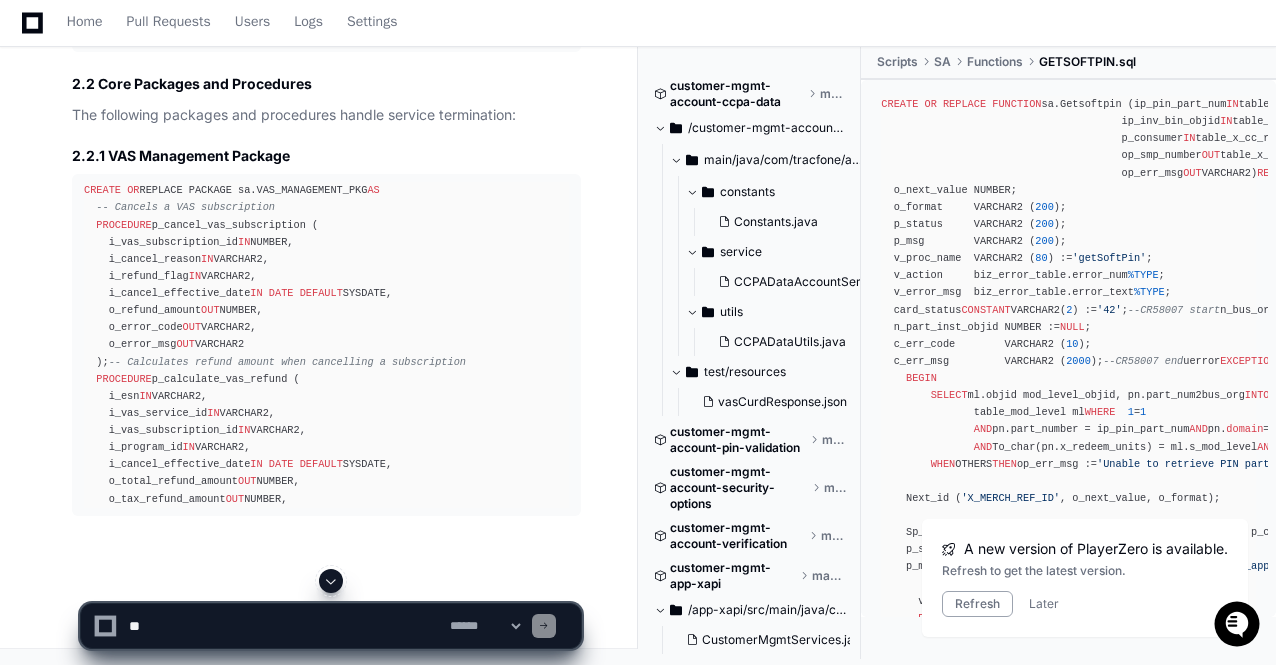 click 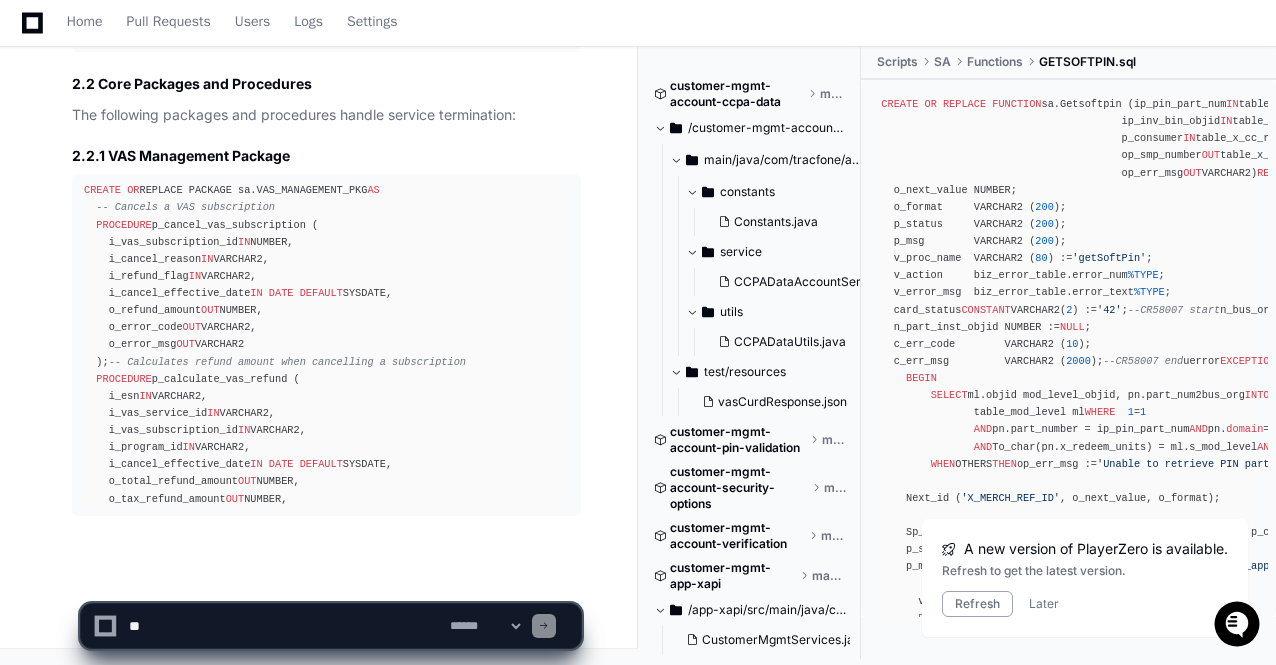 scroll, scrollTop: 103516, scrollLeft: 0, axis: vertical 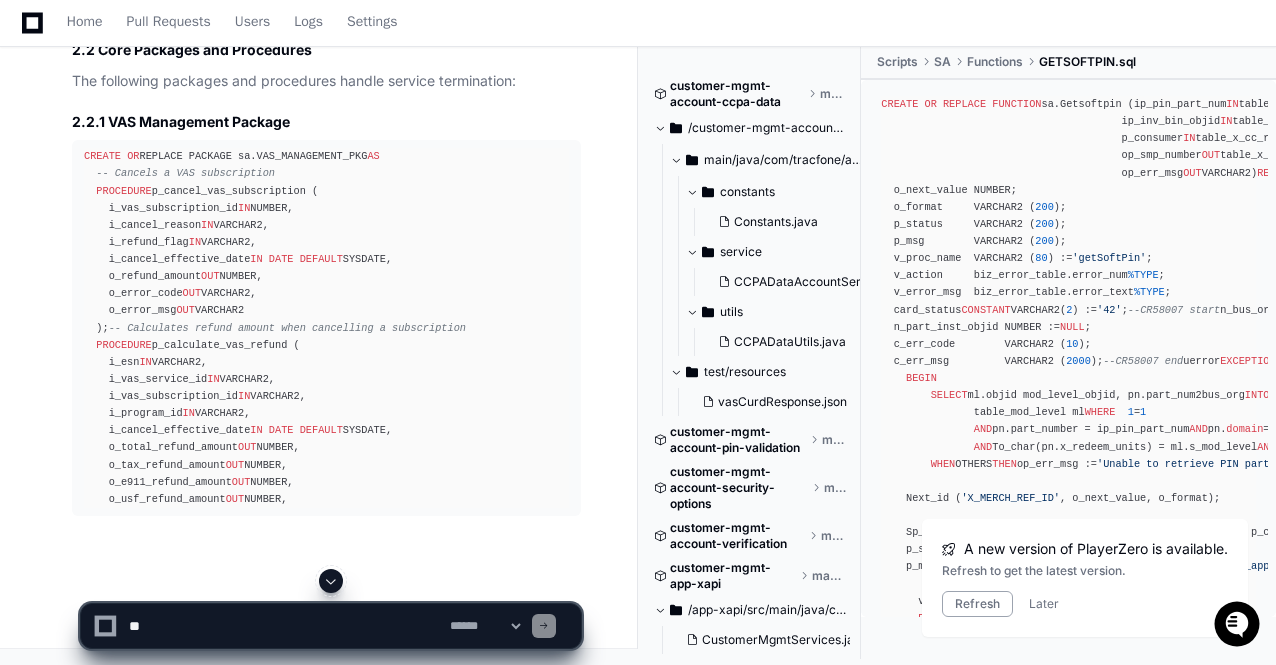 click 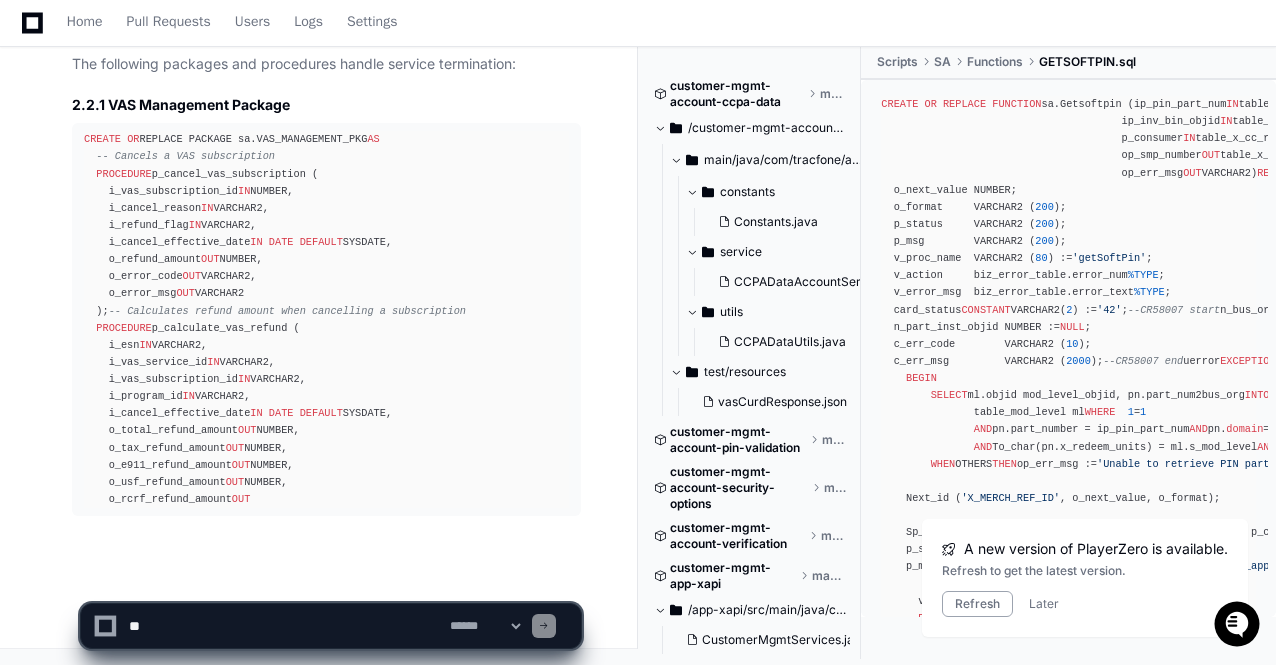 scroll, scrollTop: 103567, scrollLeft: 0, axis: vertical 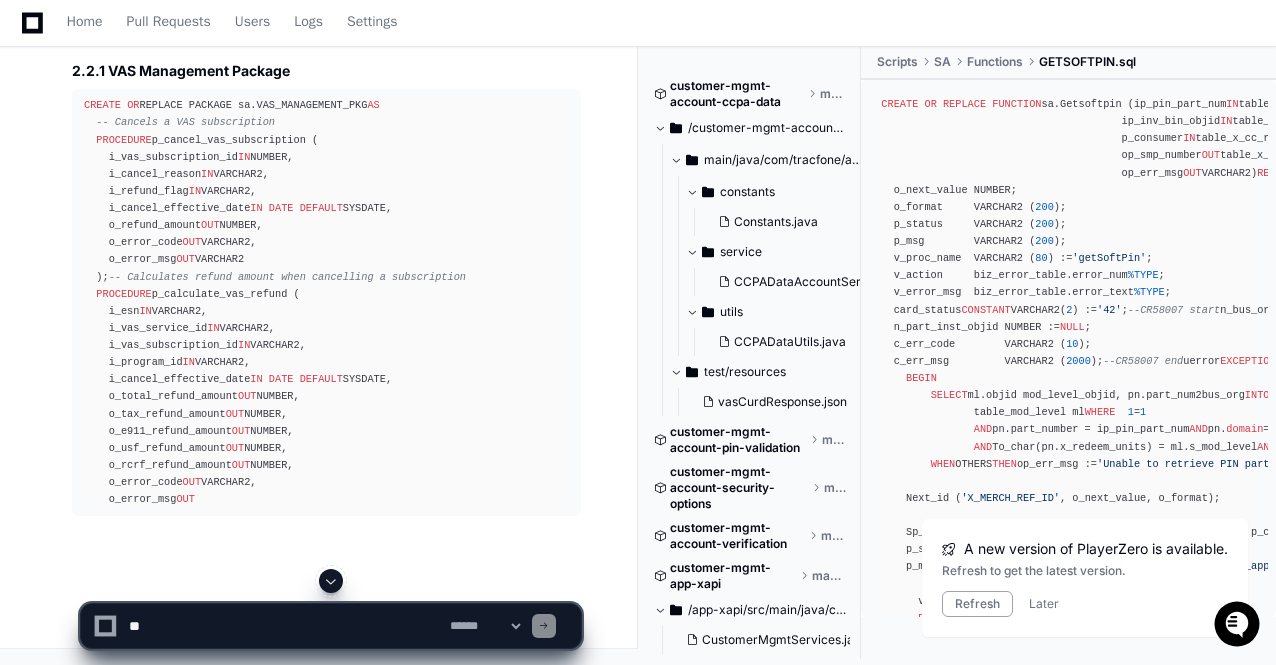 click 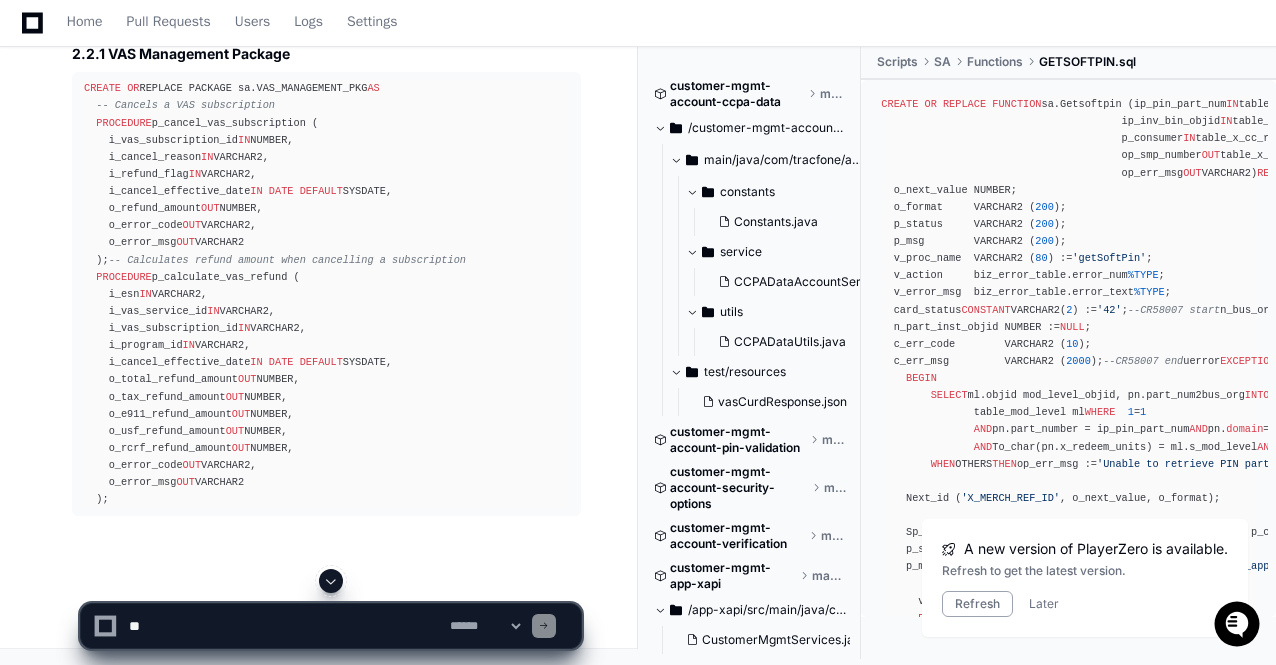 scroll, scrollTop: 103602, scrollLeft: 0, axis: vertical 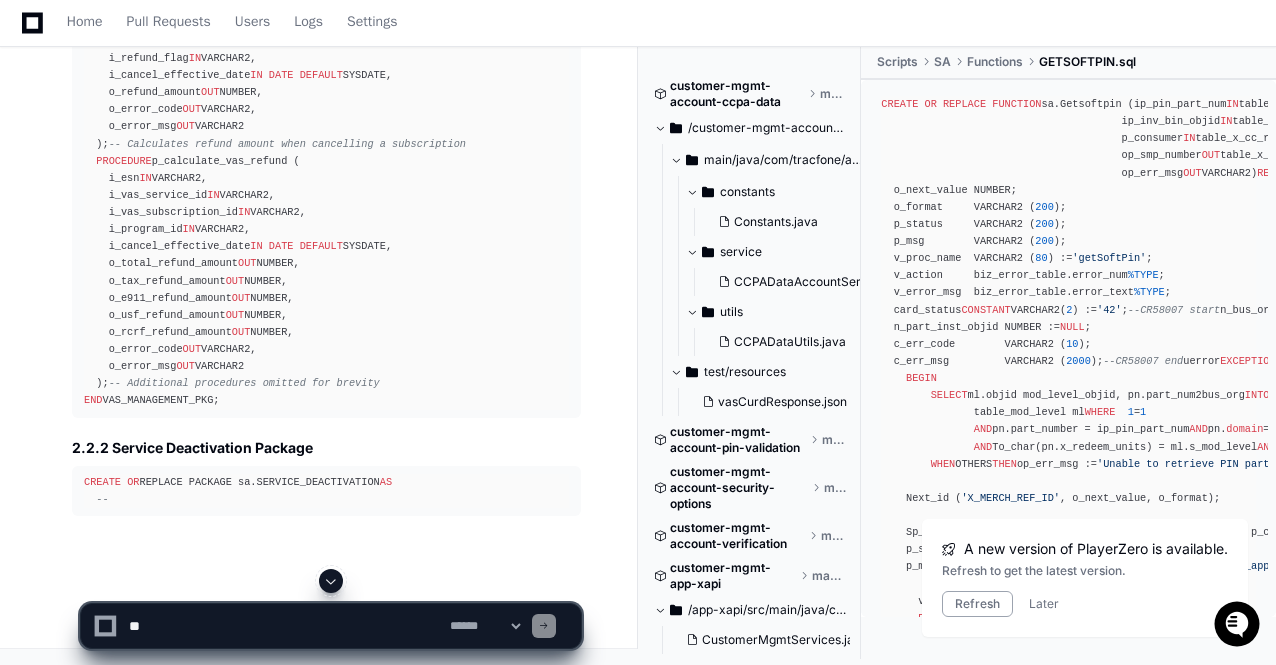 click 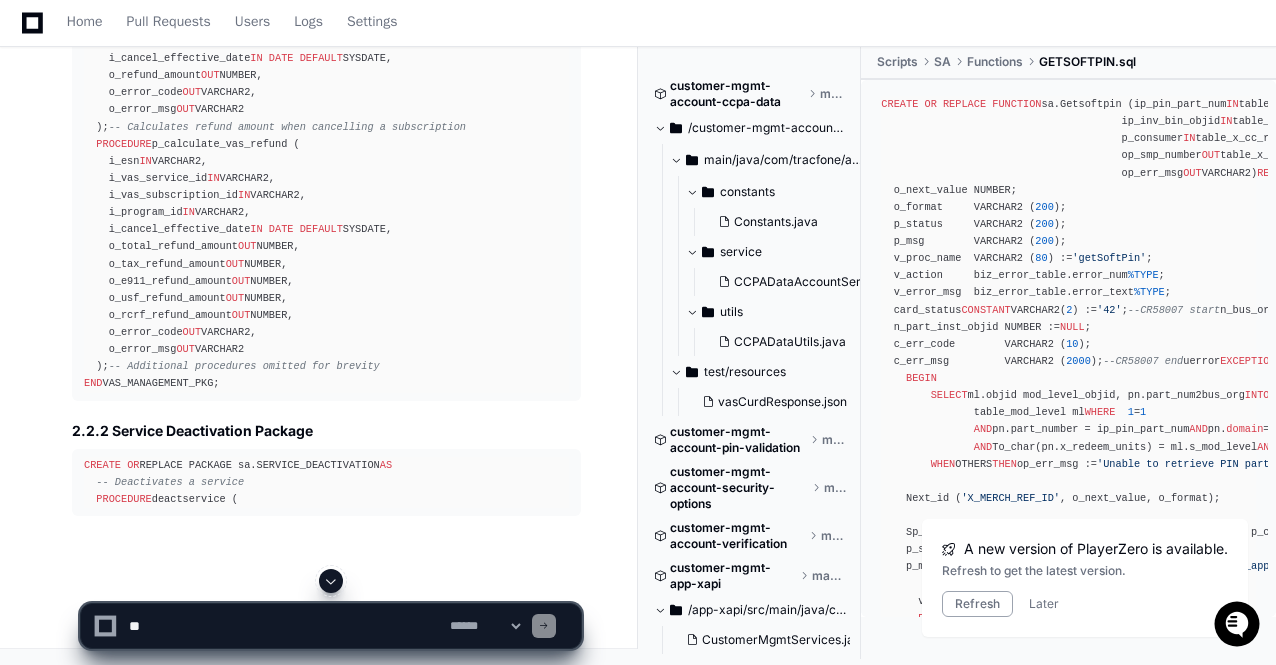 click 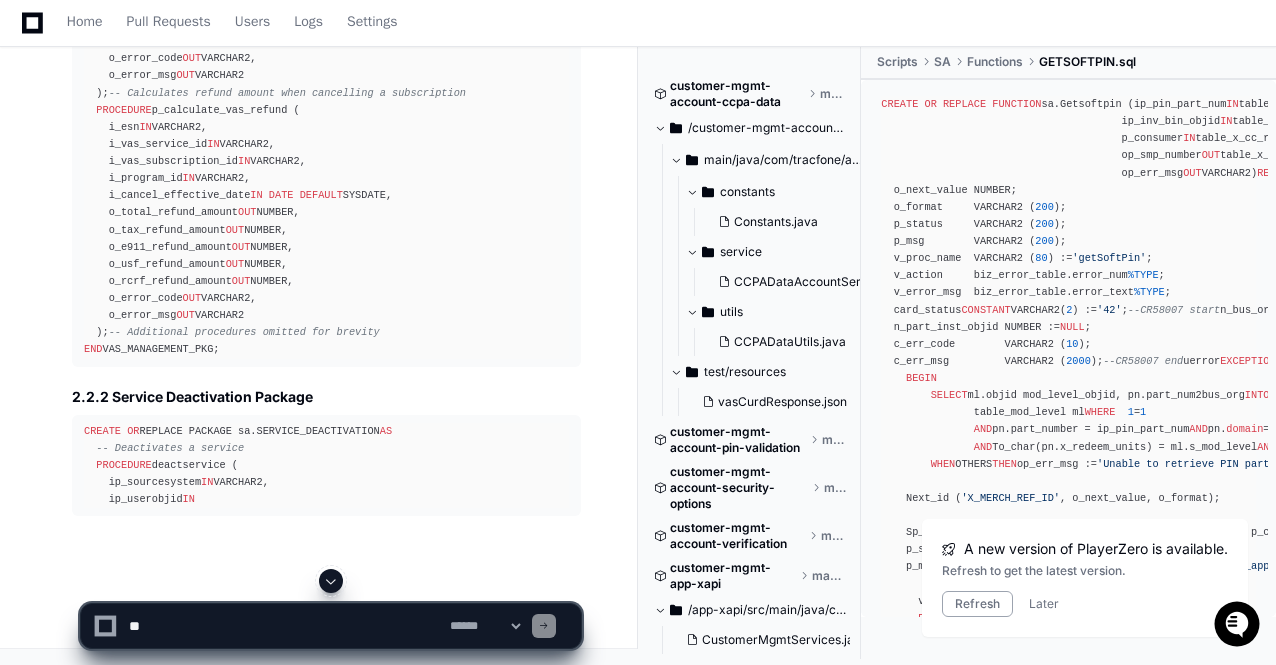 click 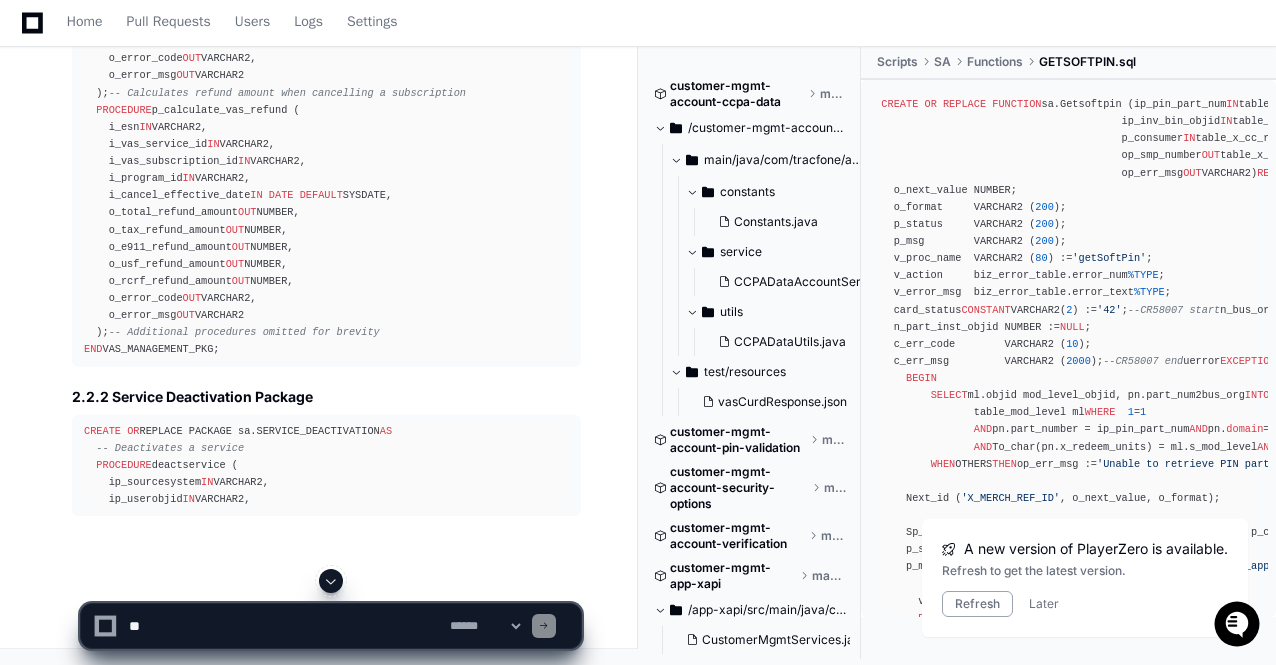scroll, scrollTop: 103820, scrollLeft: 0, axis: vertical 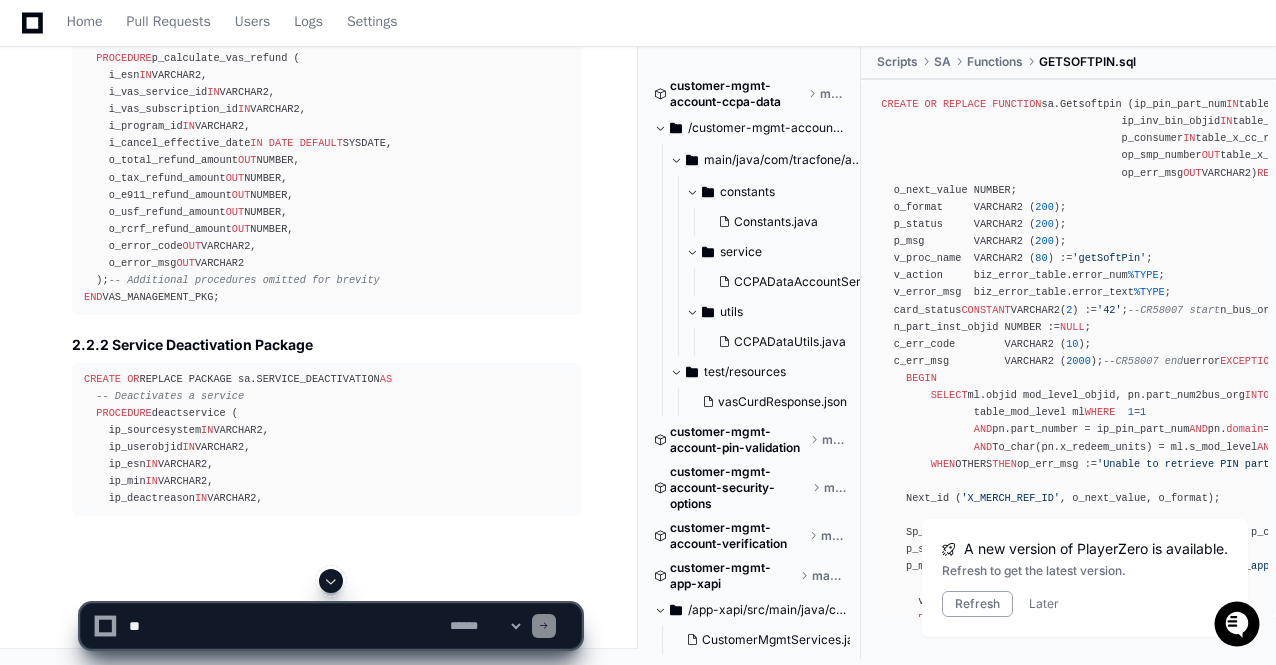 click 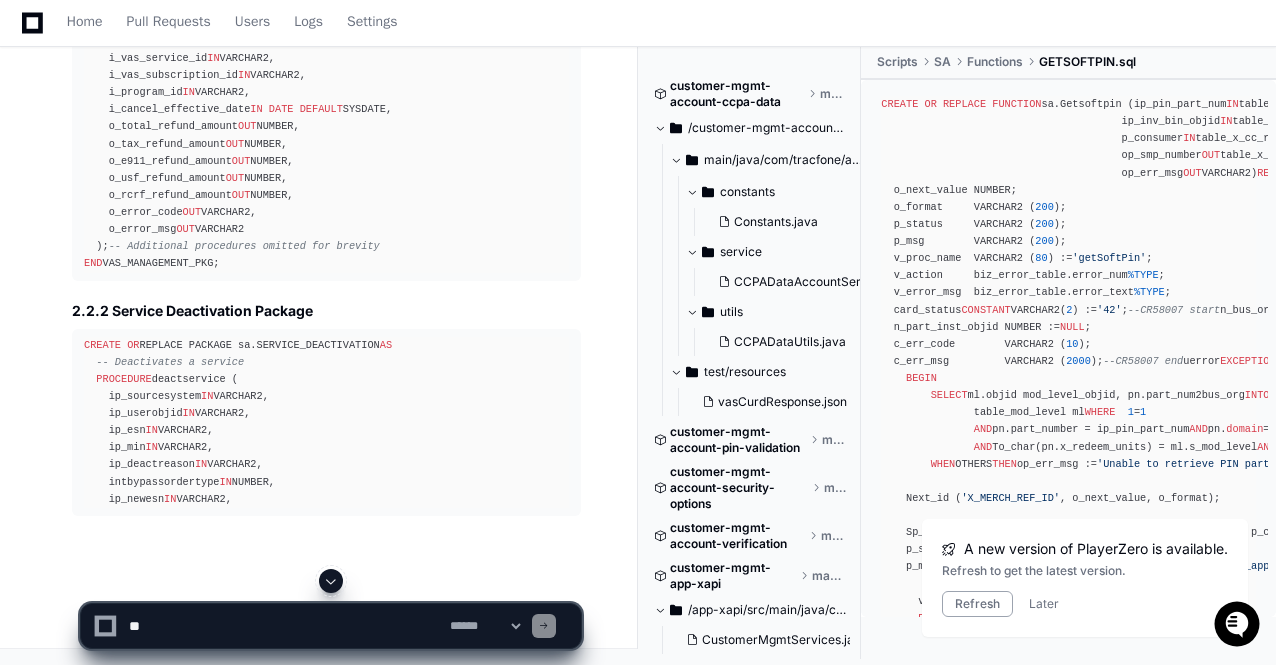 click 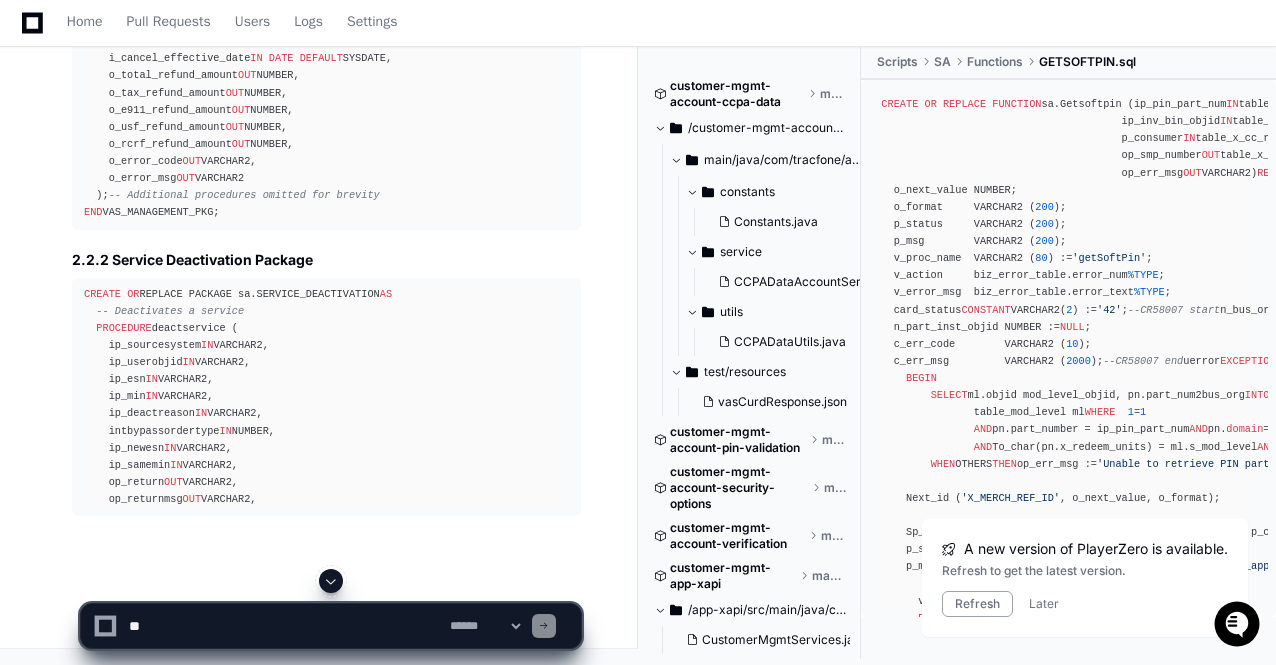 click 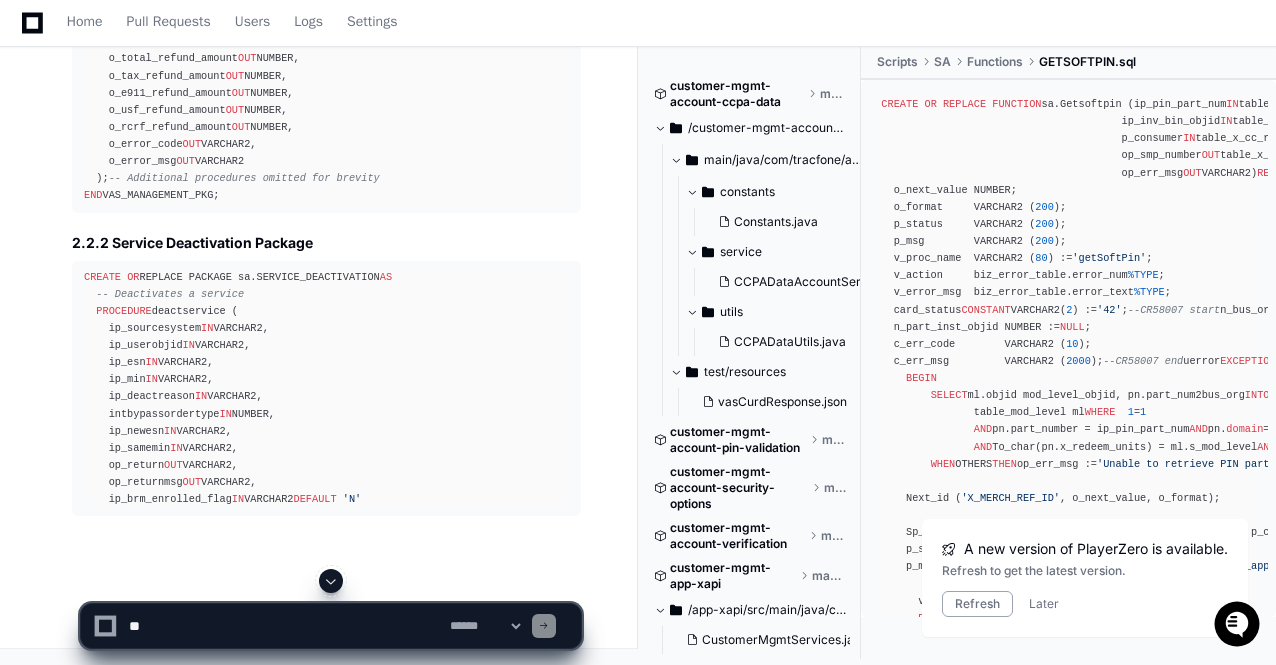 click 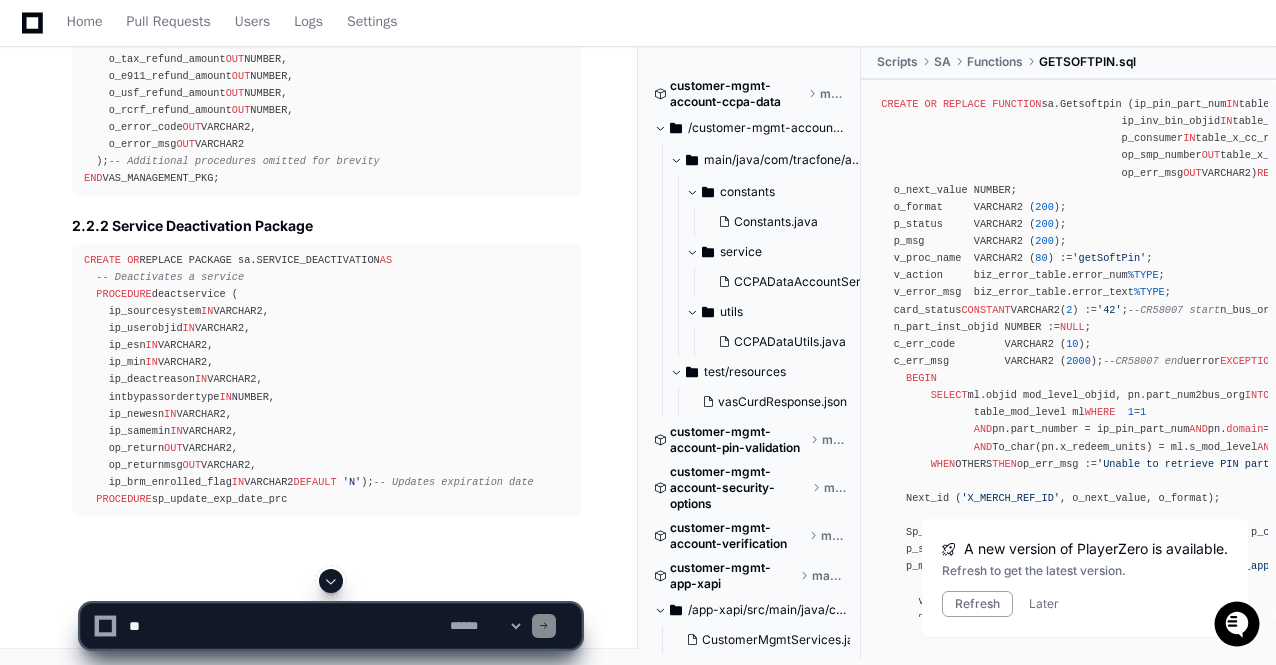 click 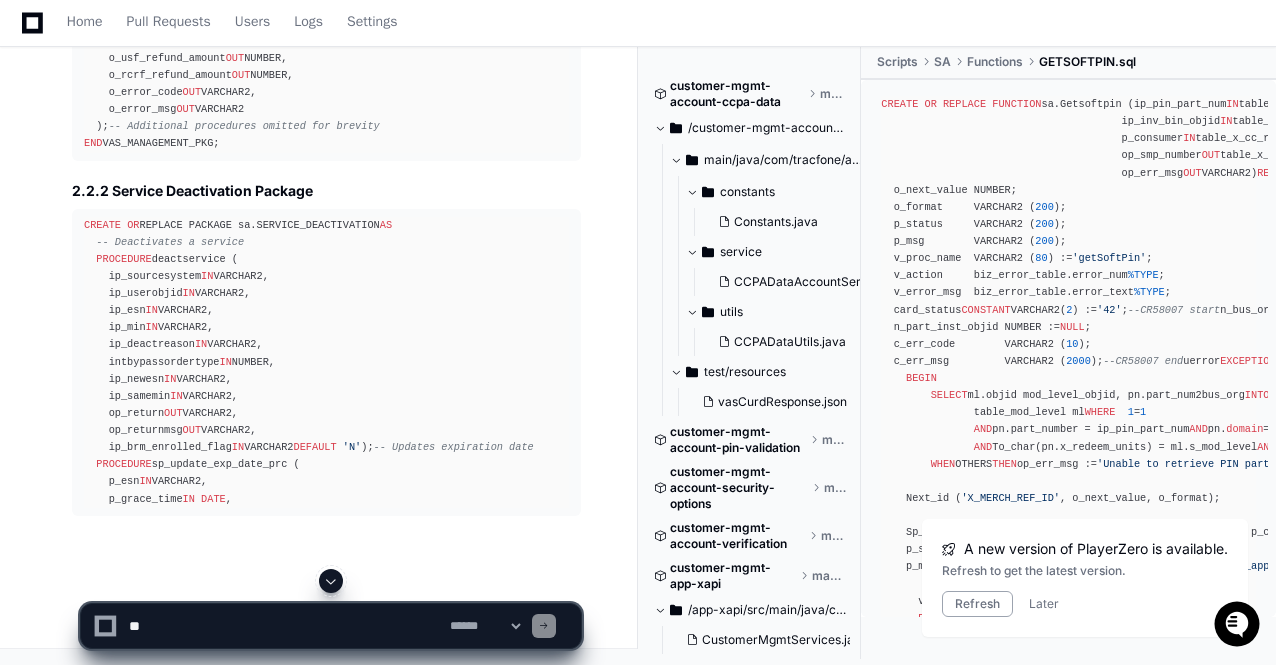 click 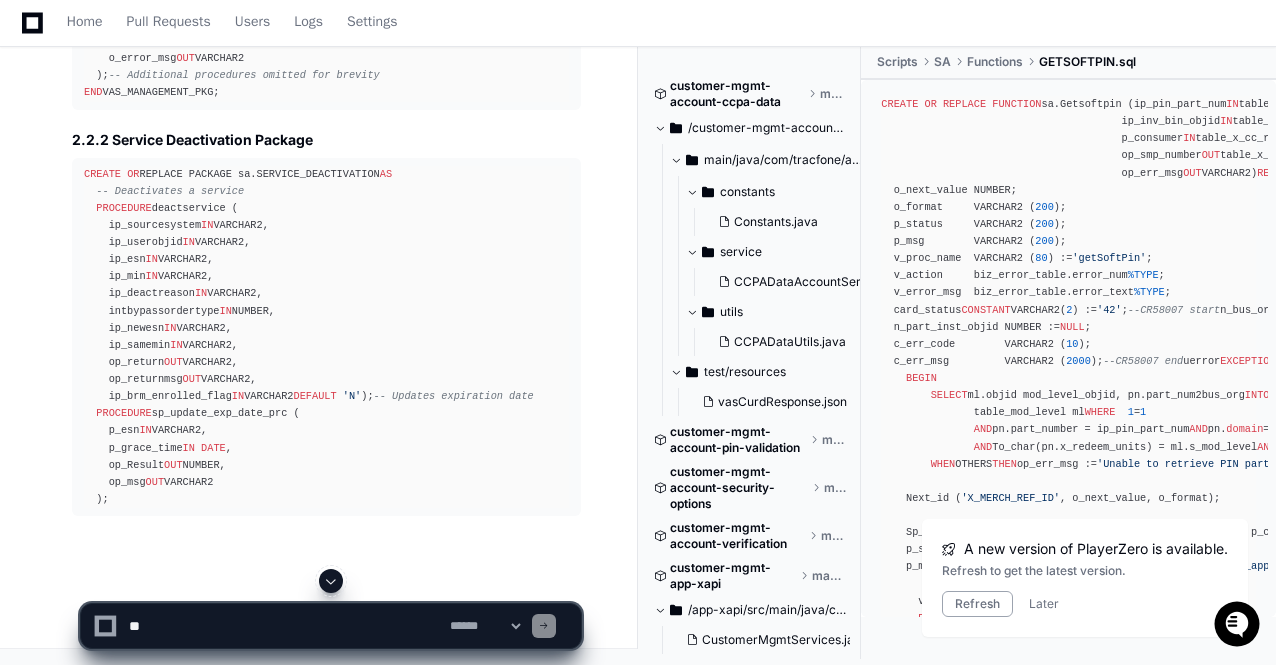 click 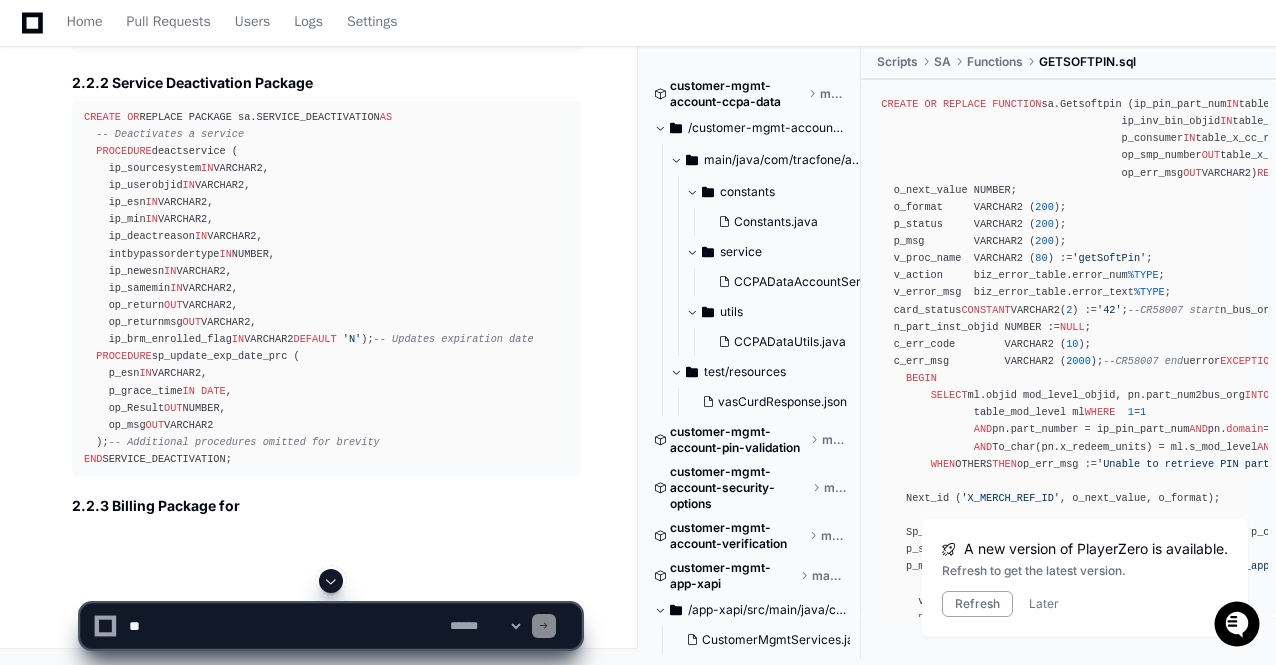 click 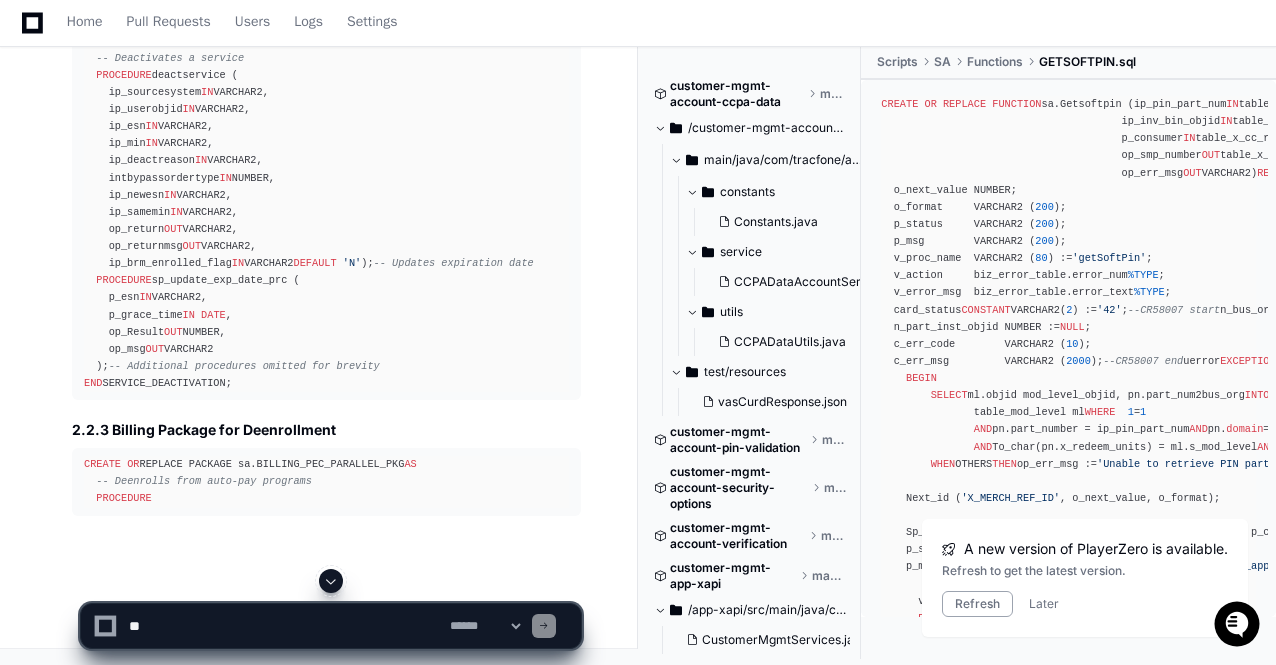 click 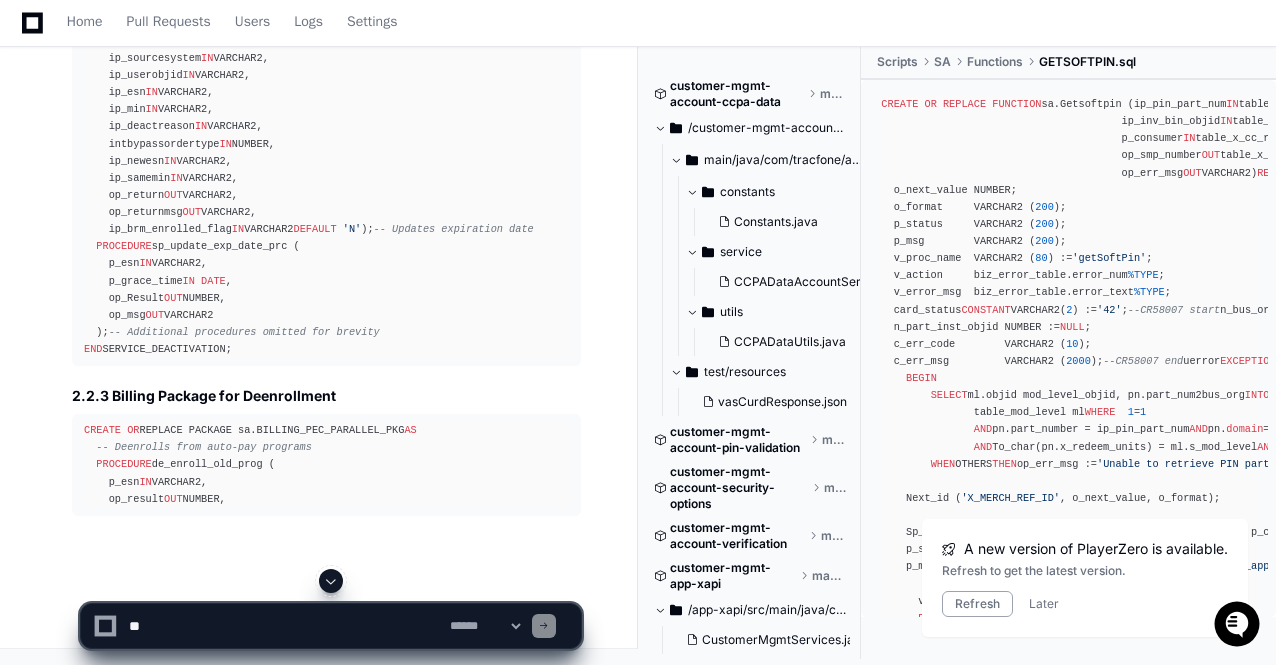 click 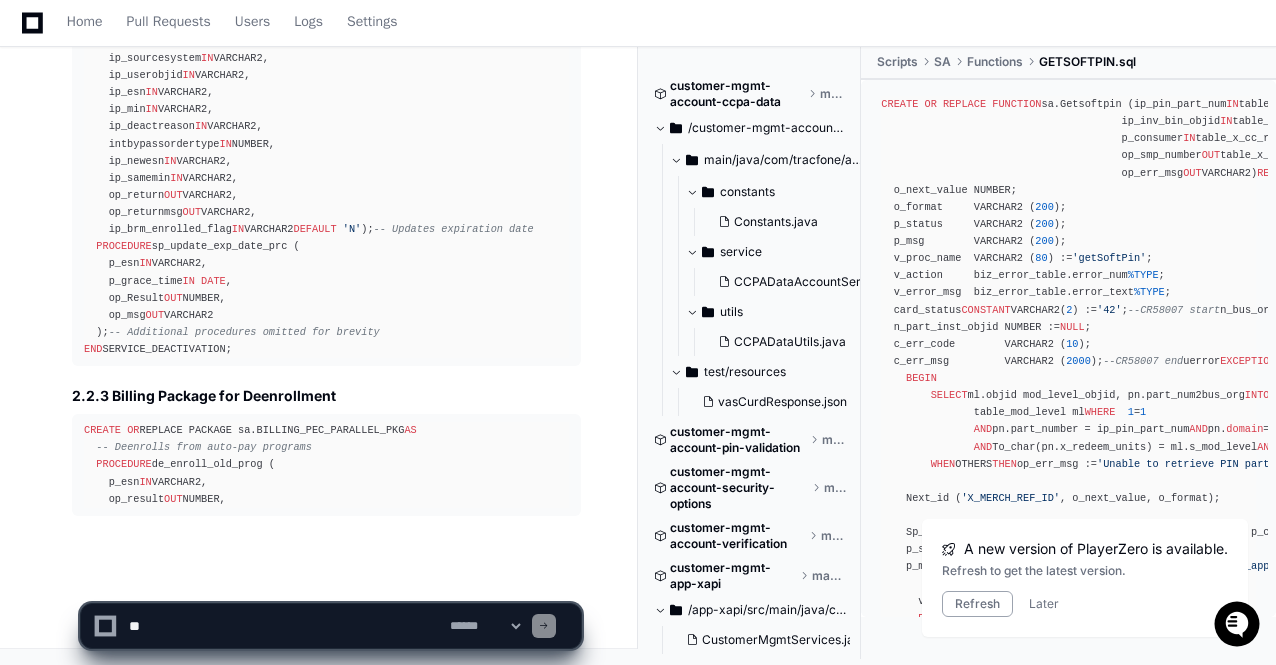 scroll, scrollTop: 104329, scrollLeft: 0, axis: vertical 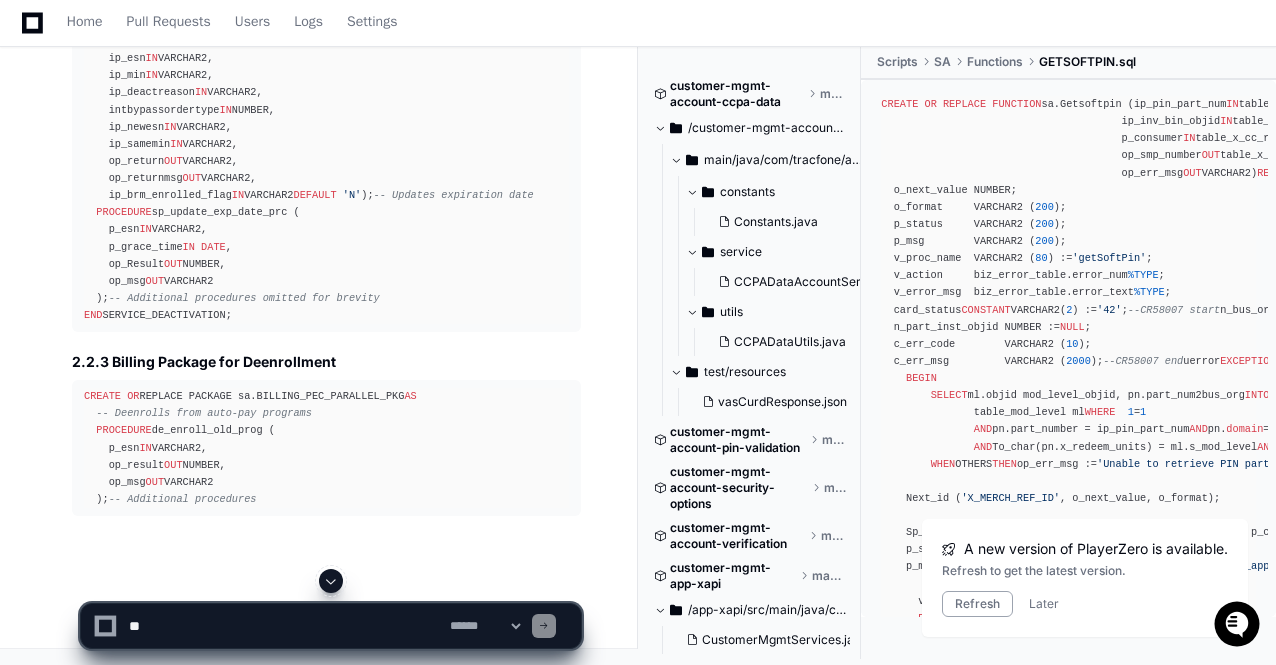 click 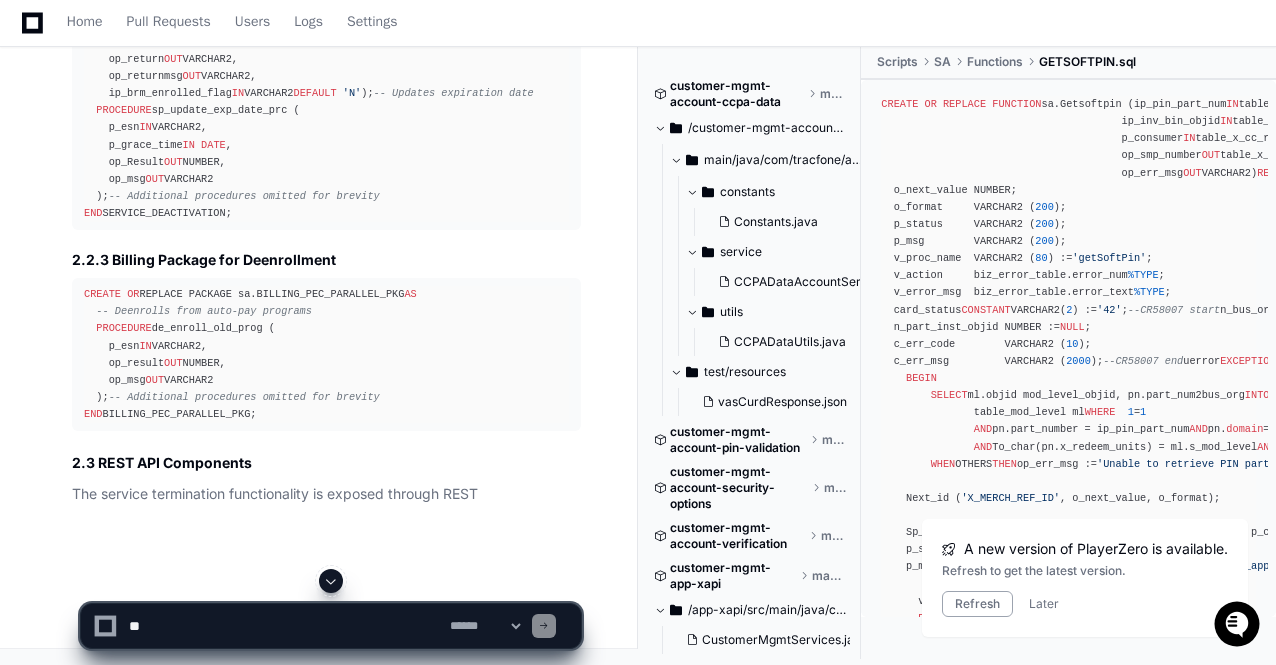 click 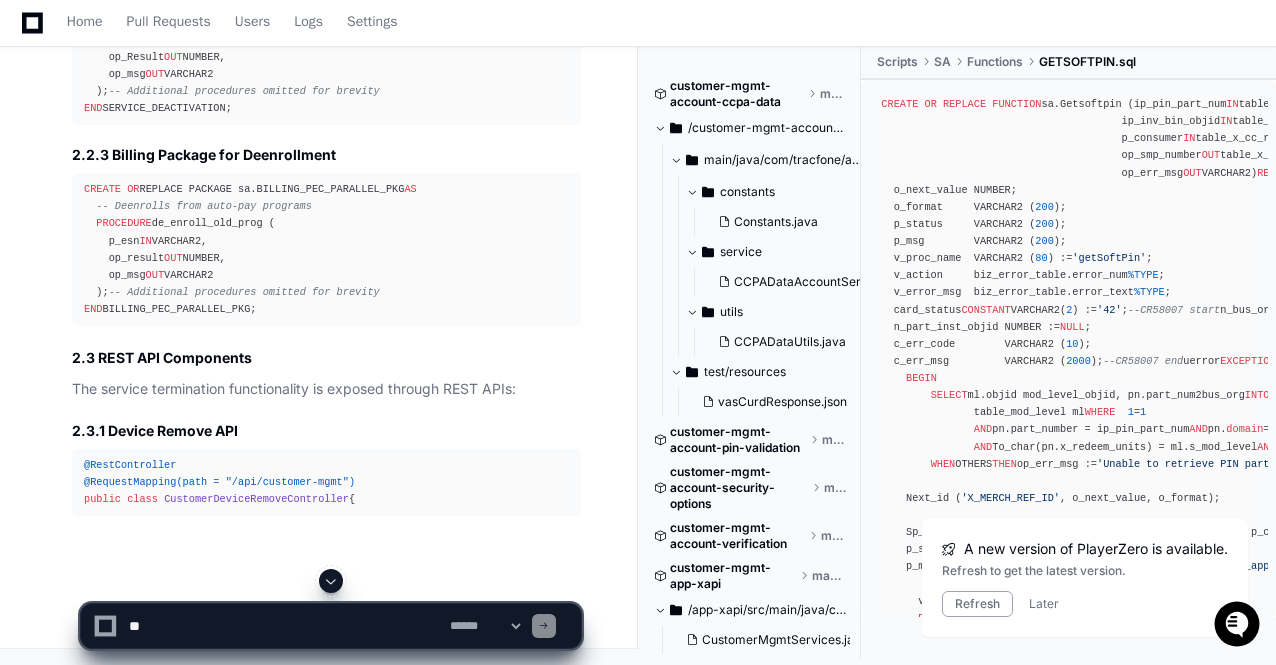 click 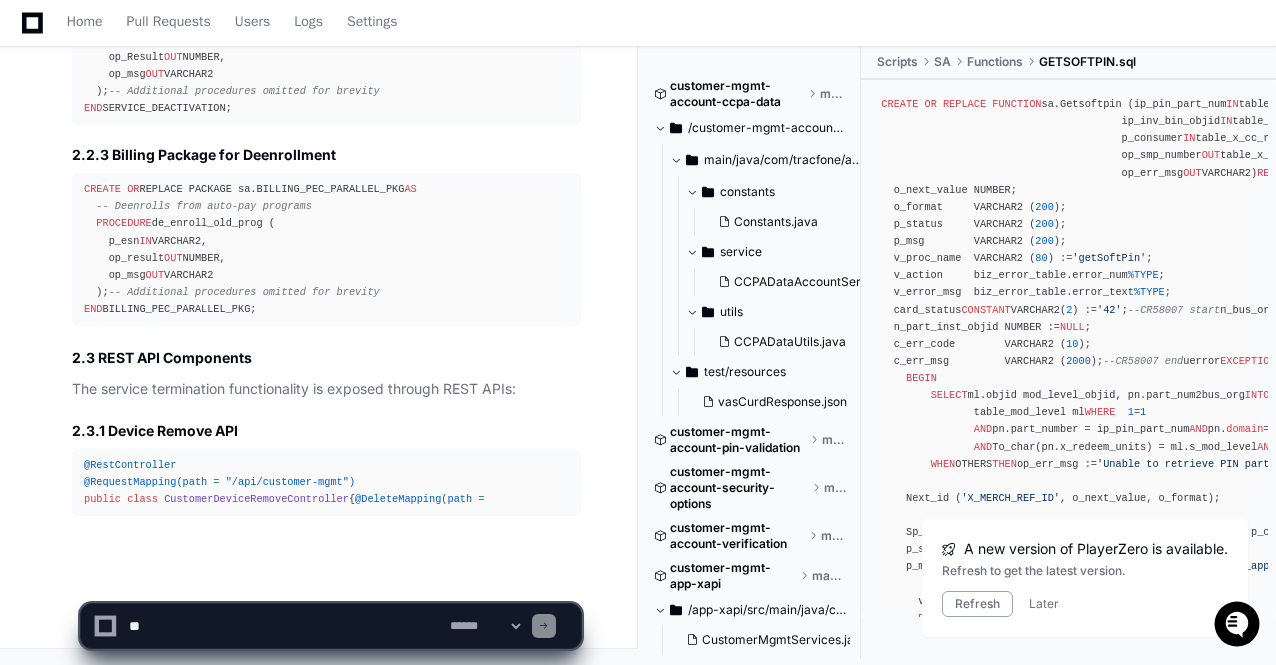scroll, scrollTop: 104639, scrollLeft: 0, axis: vertical 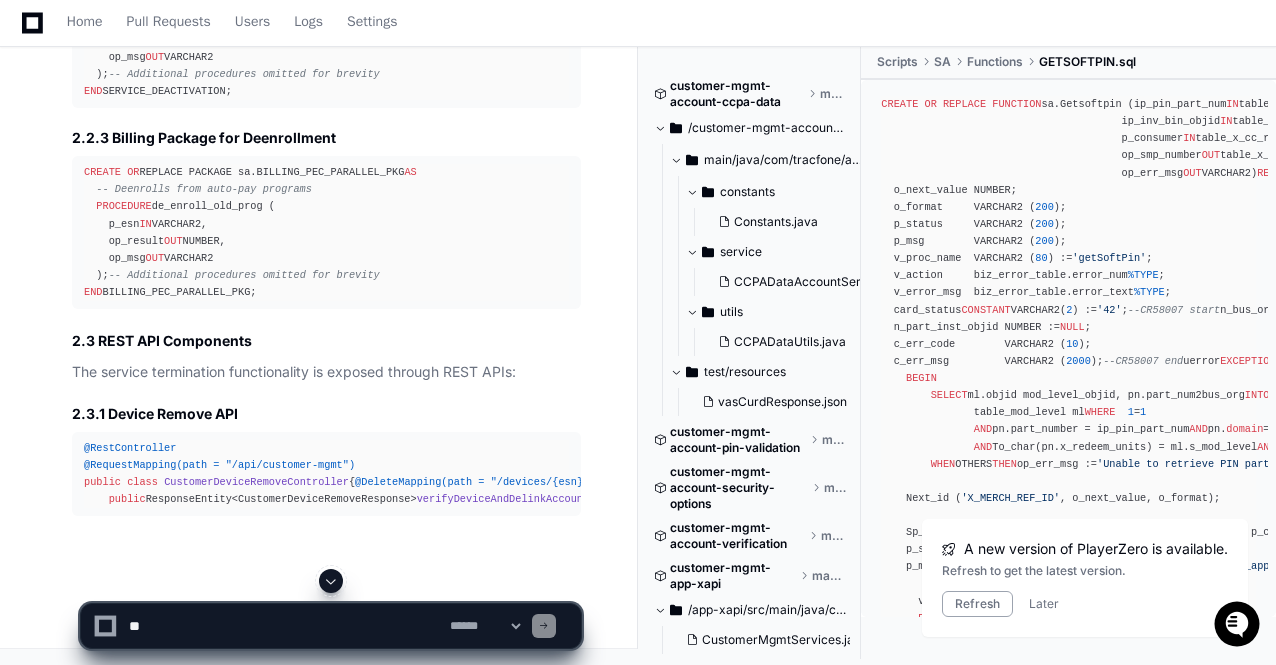 click 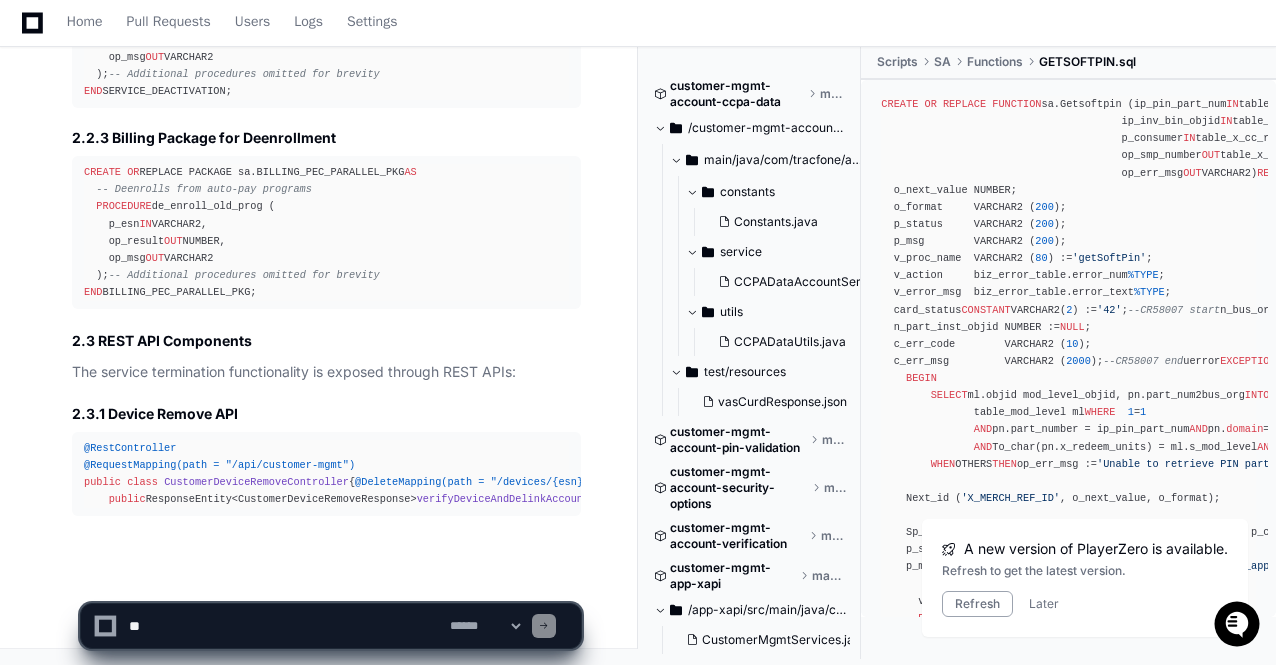 scroll, scrollTop: 104674, scrollLeft: 0, axis: vertical 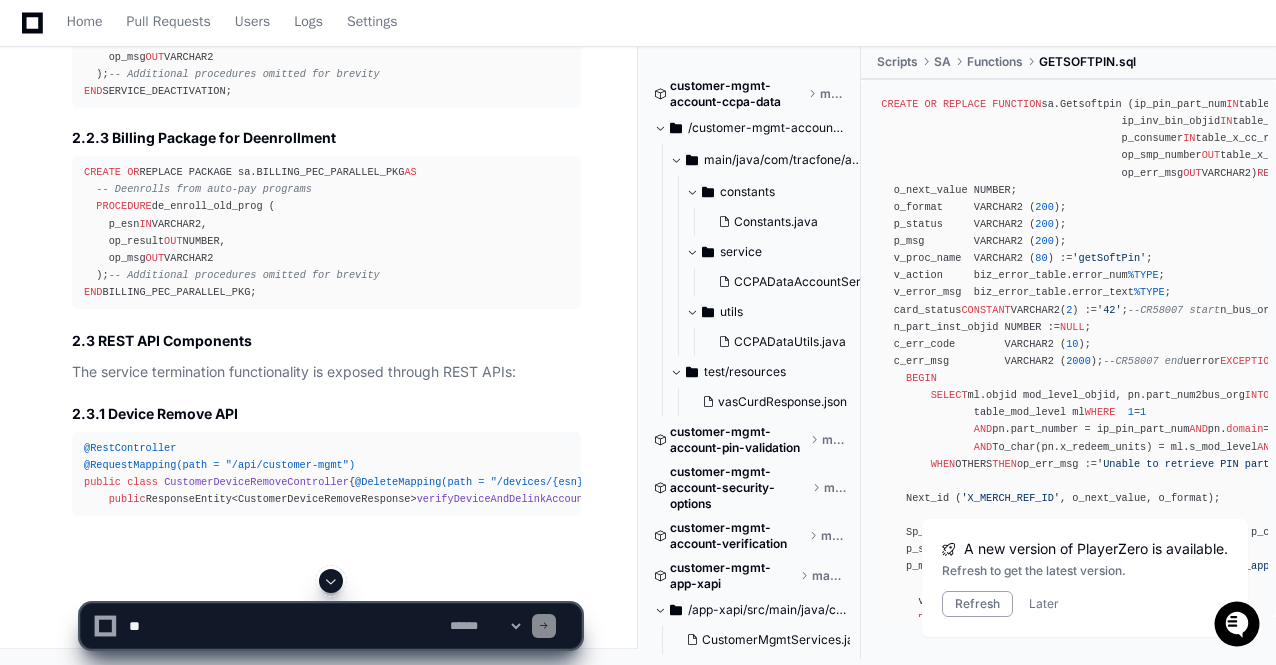 click 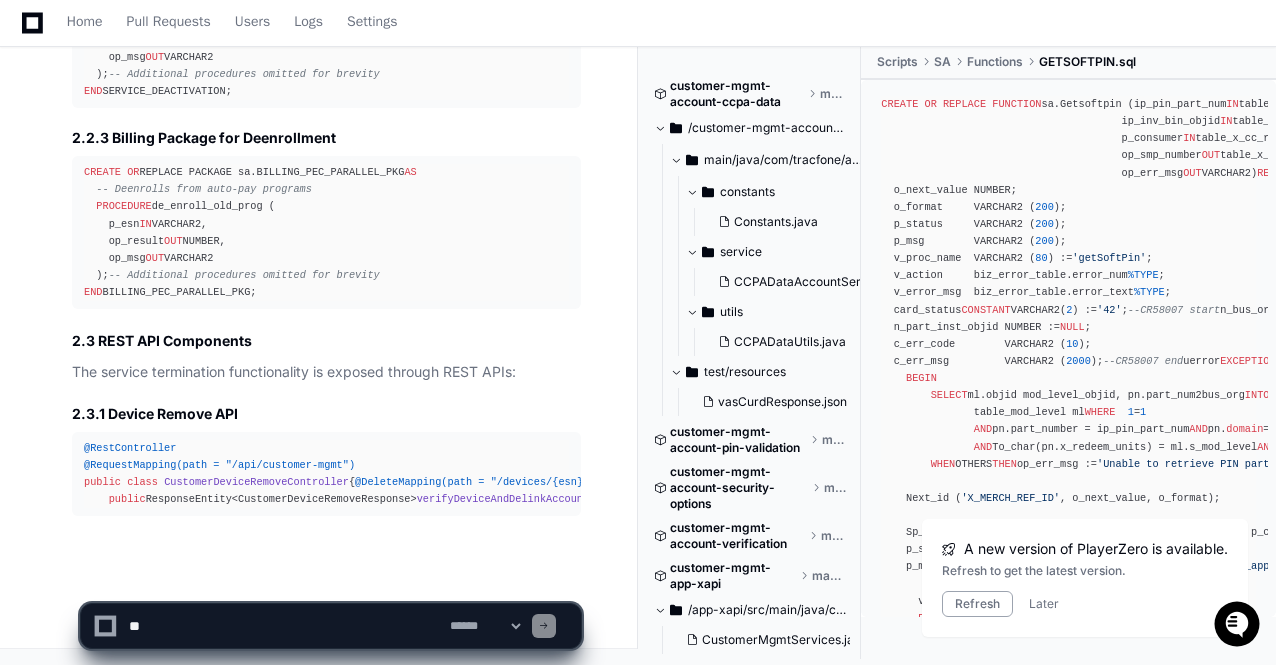 scroll 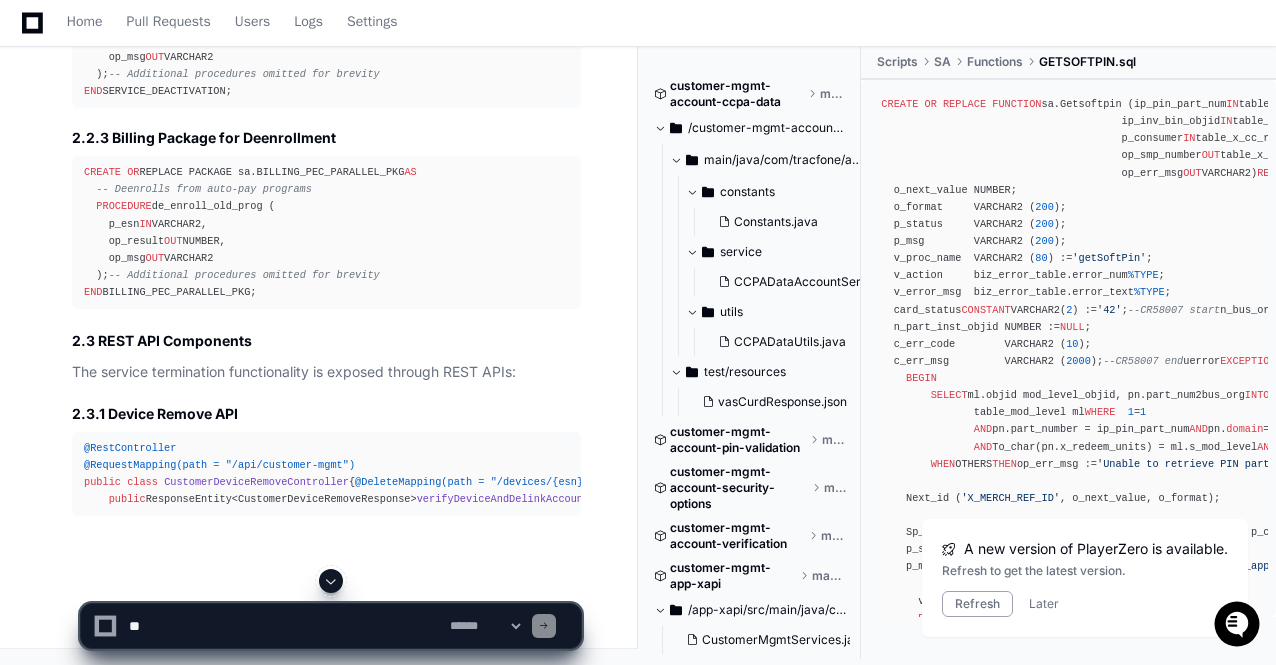 click 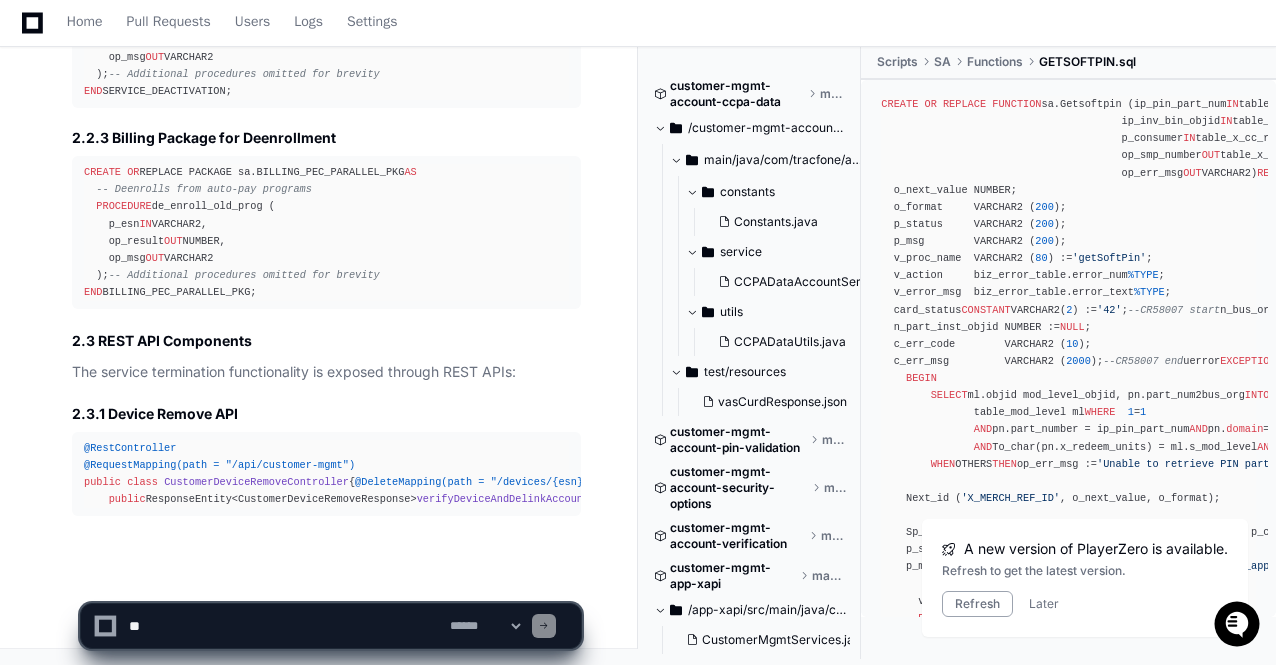 click on "**********" 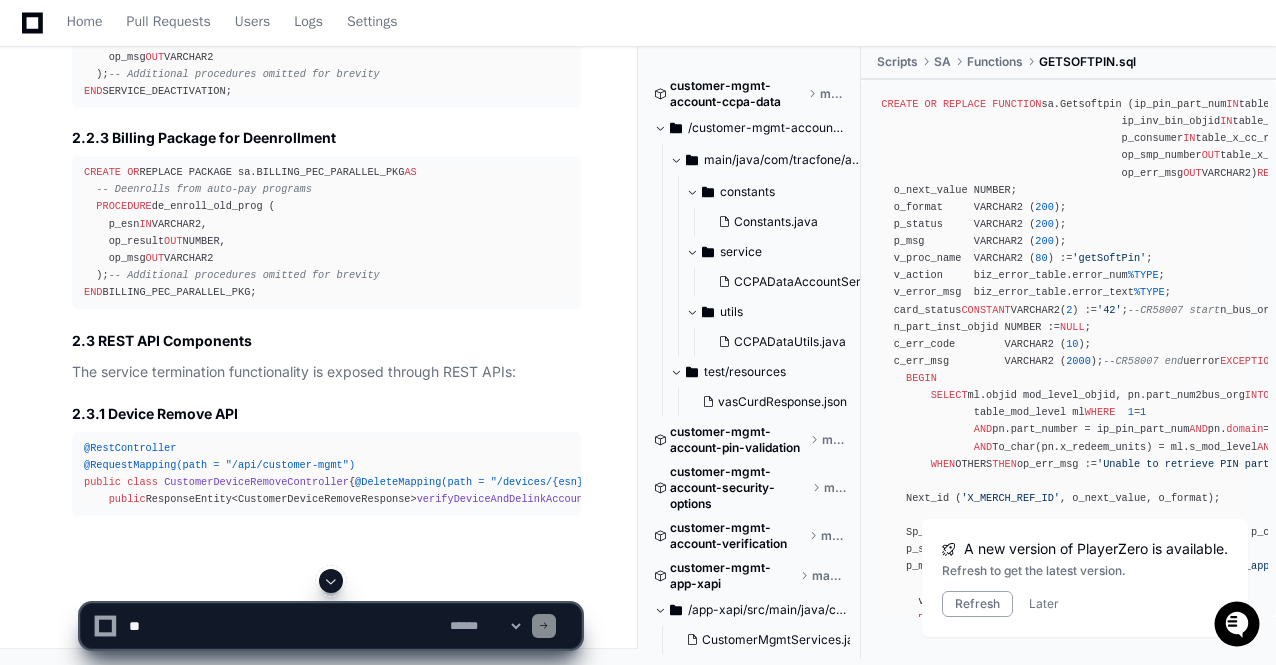 click 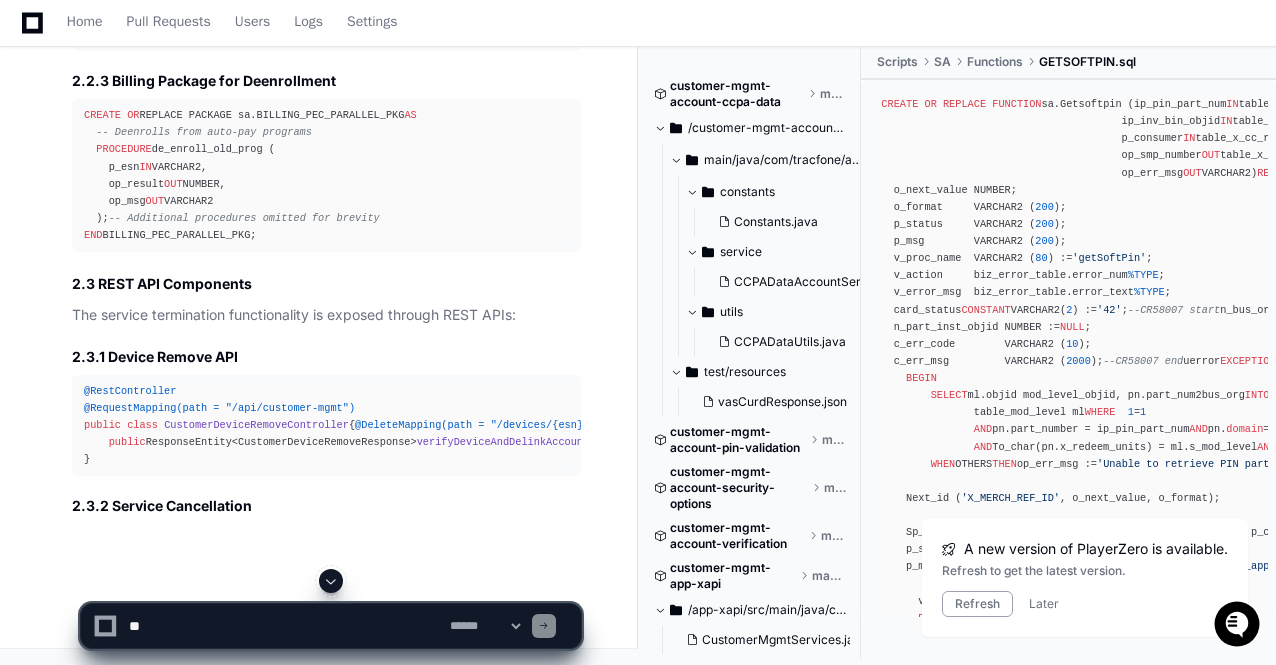 click 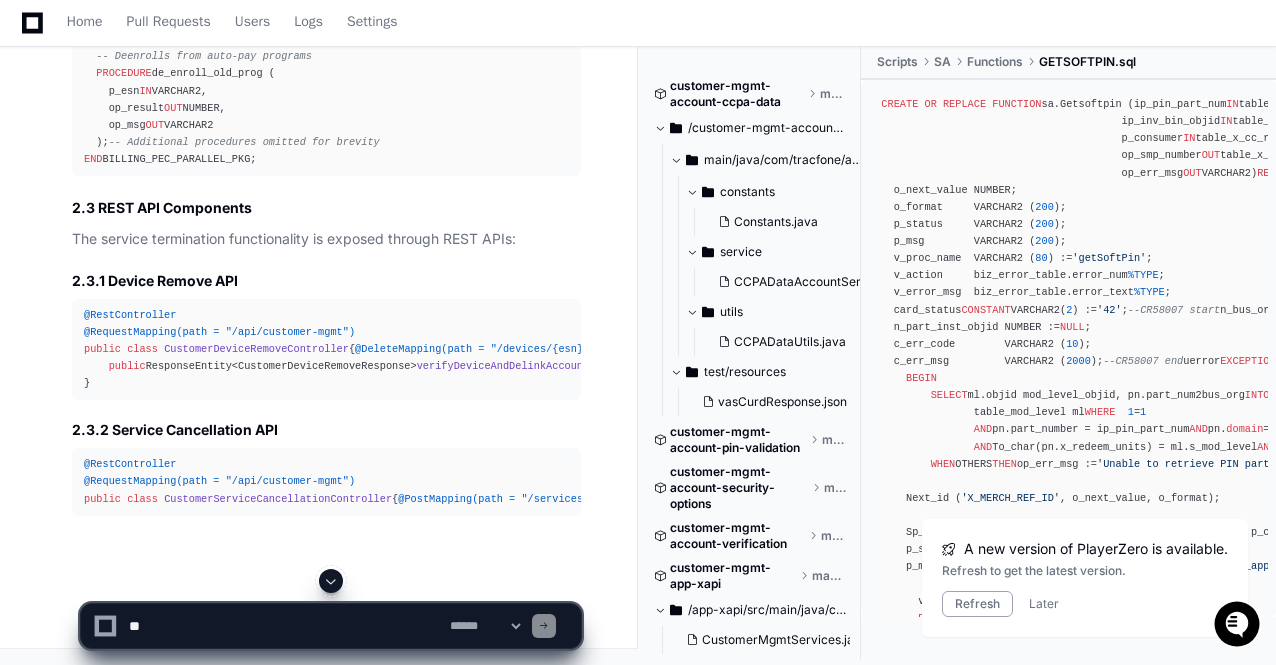 click 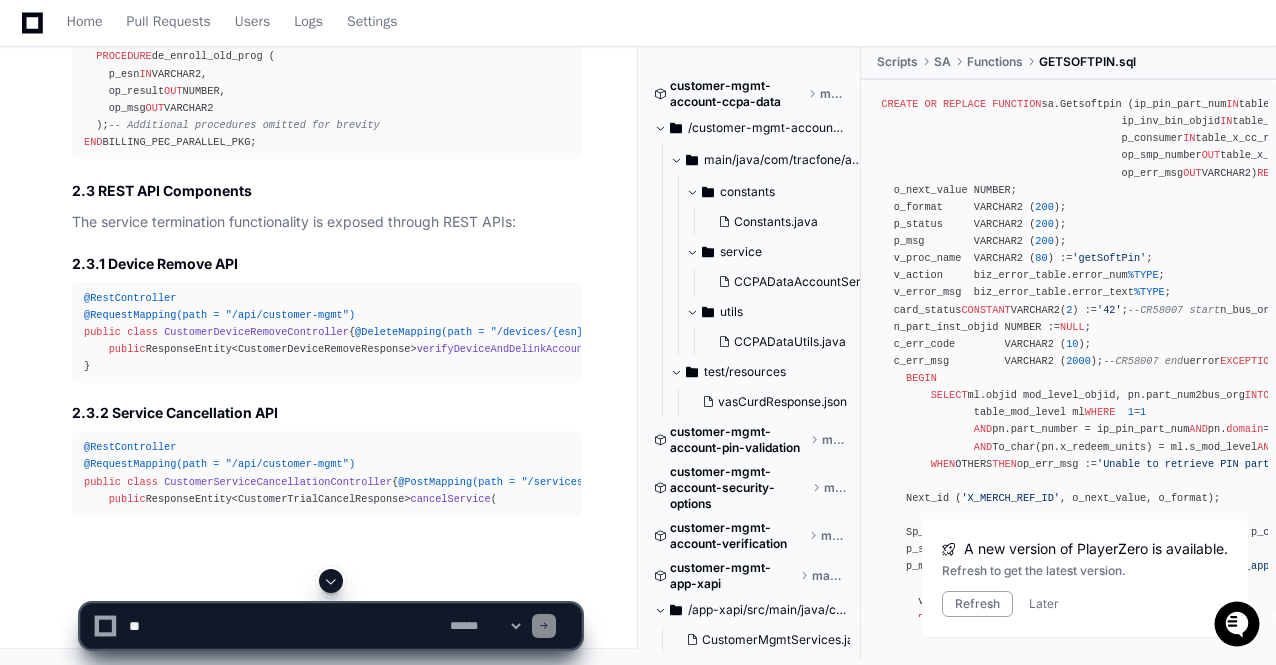 click 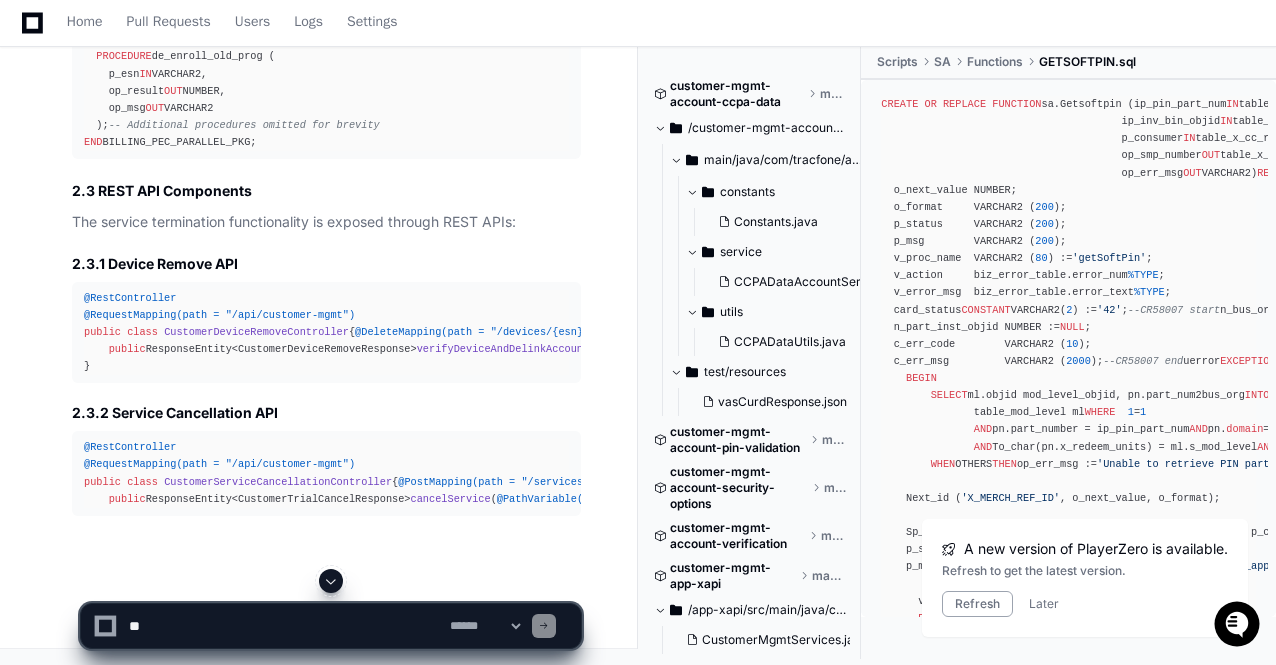 click 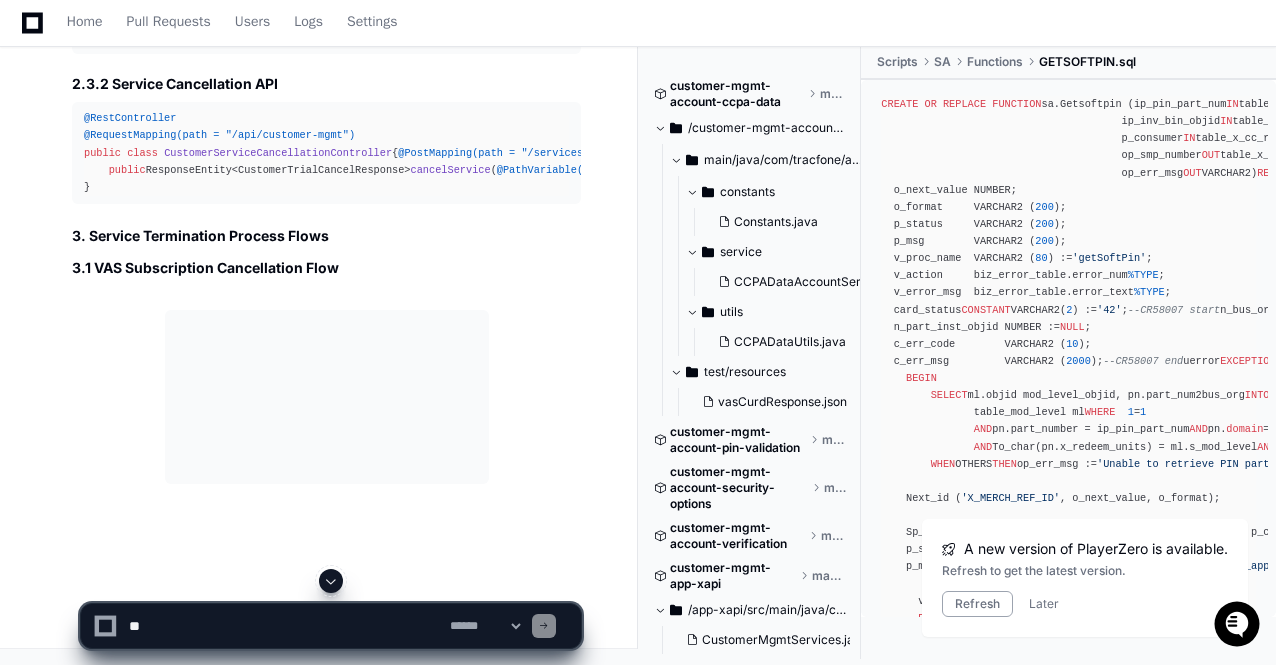 click 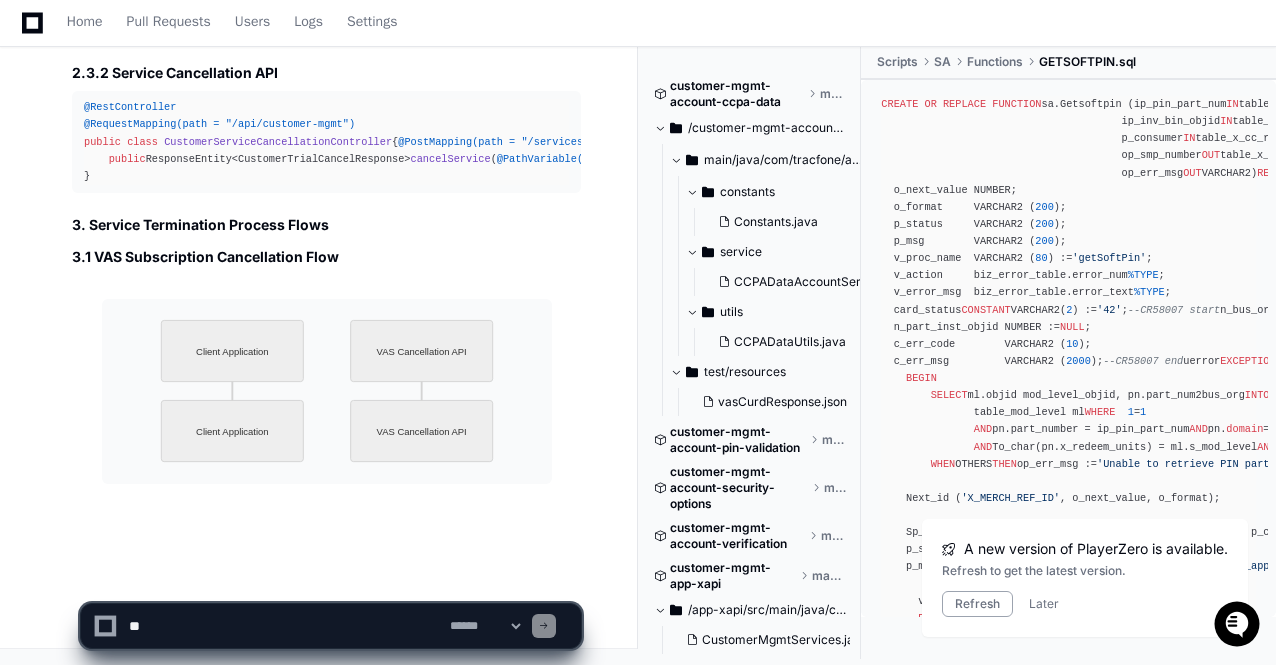 click on "**********" 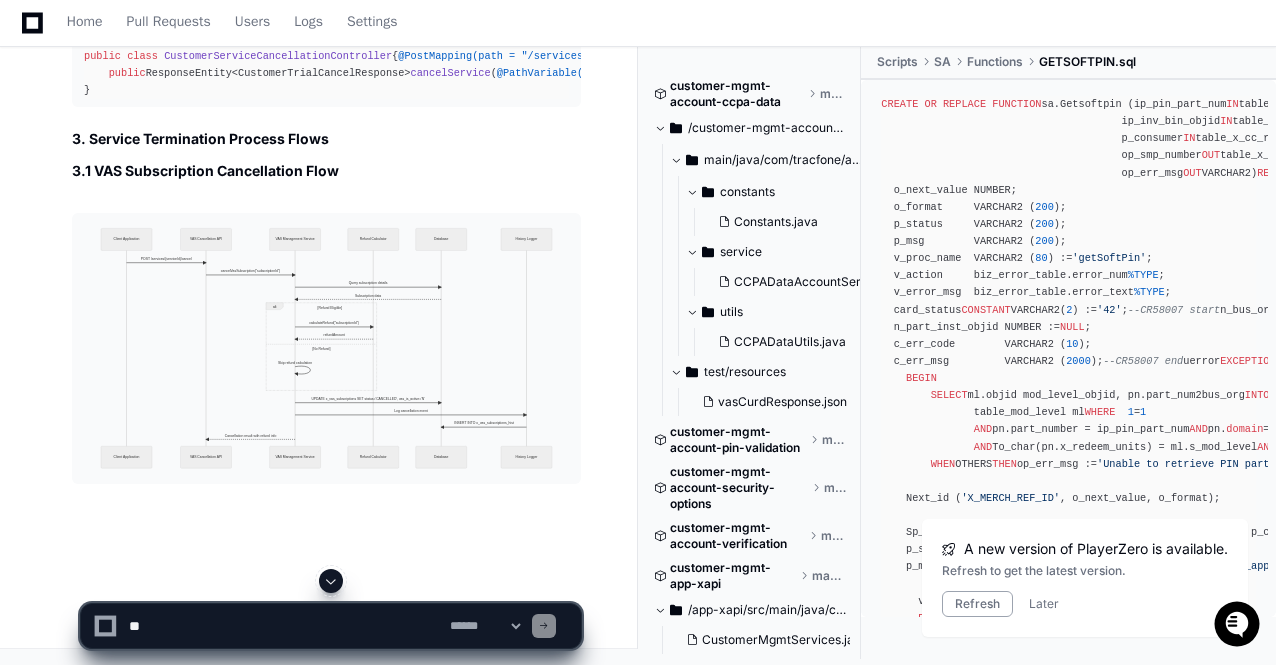 click 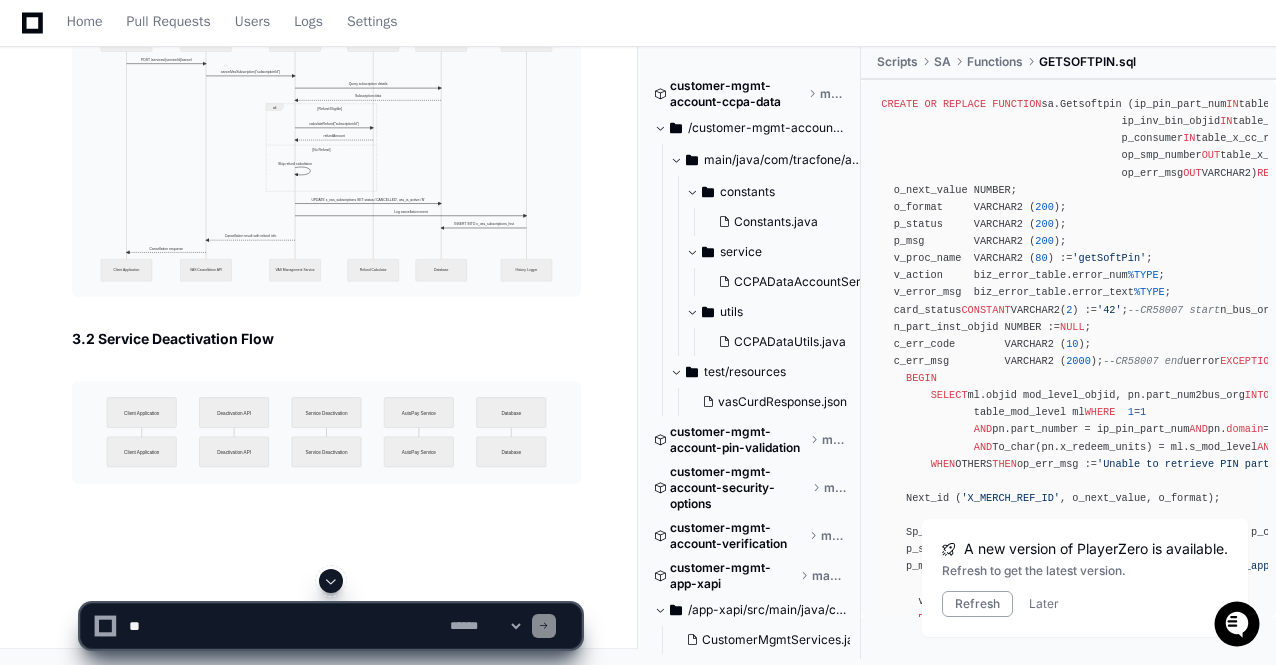 click 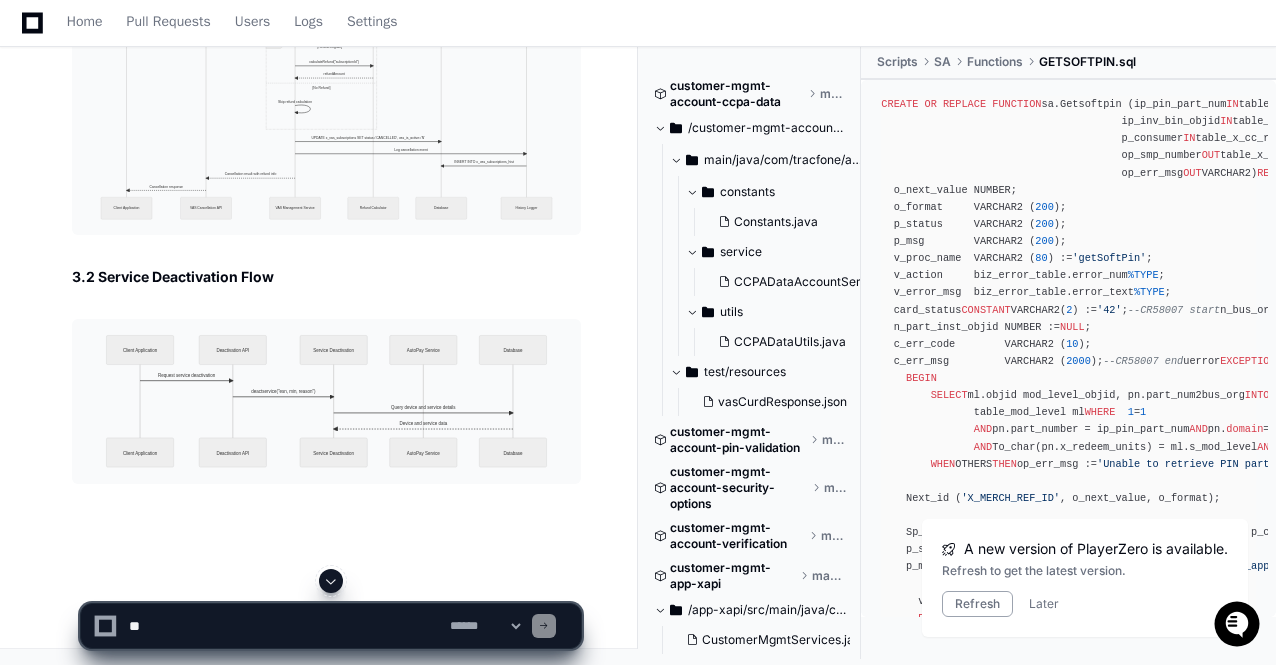 click 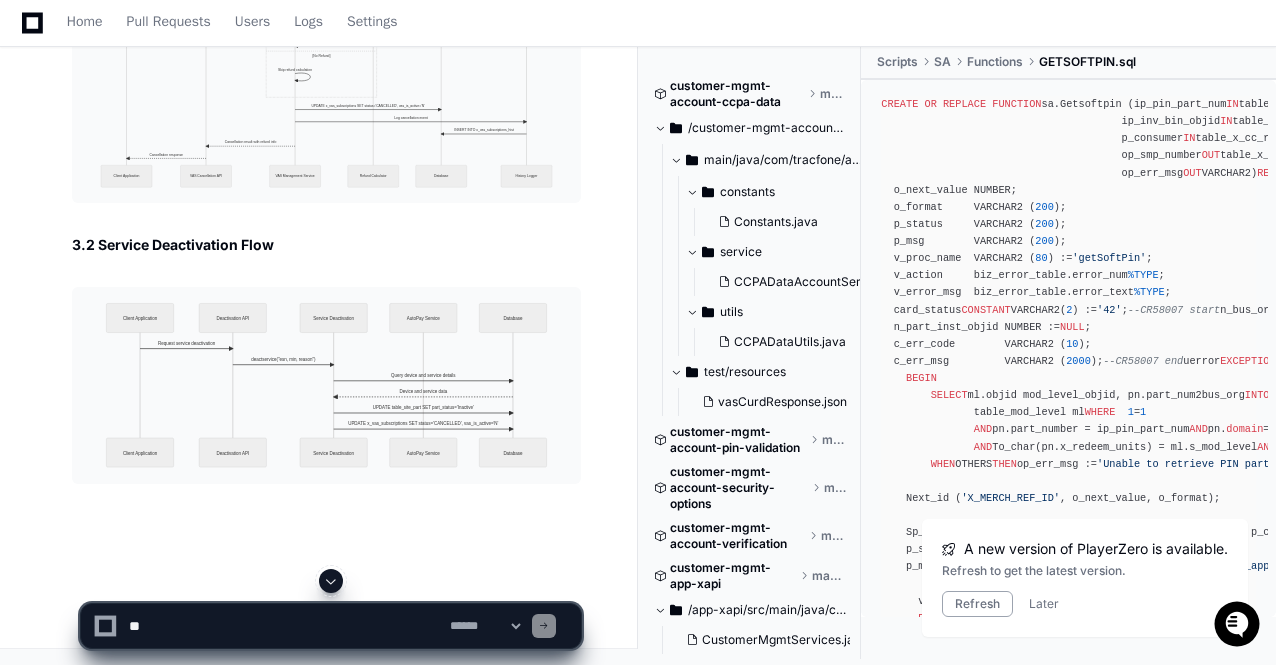 click 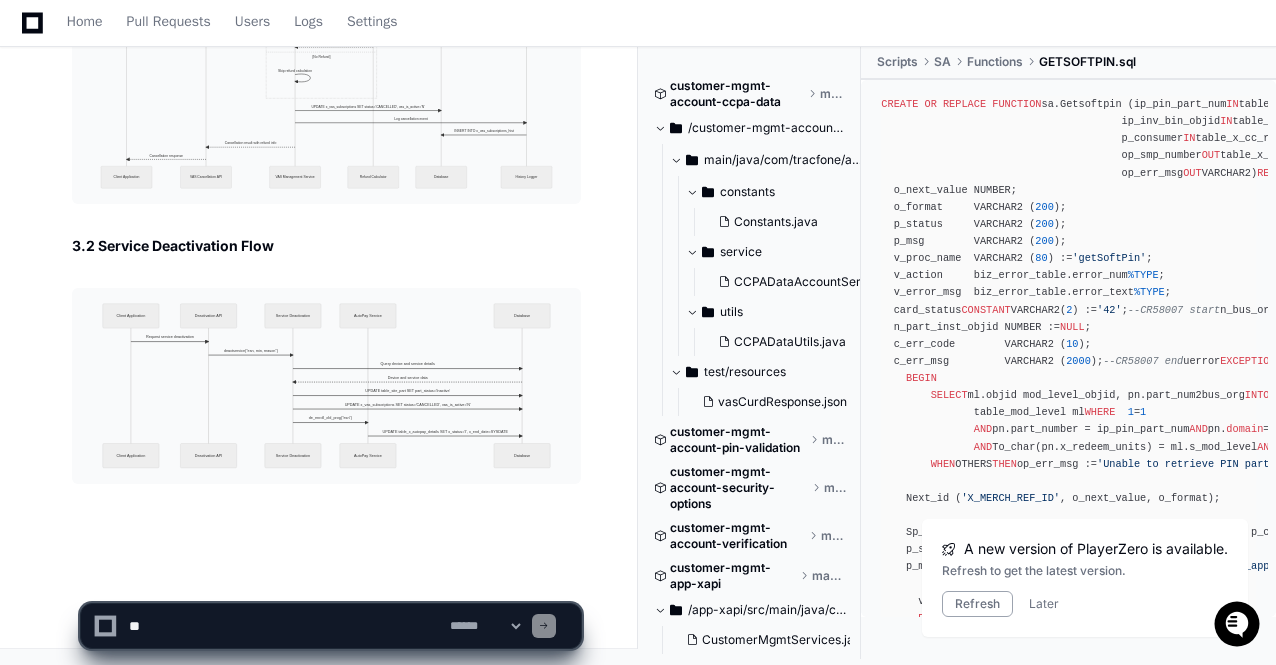 click on "**********" 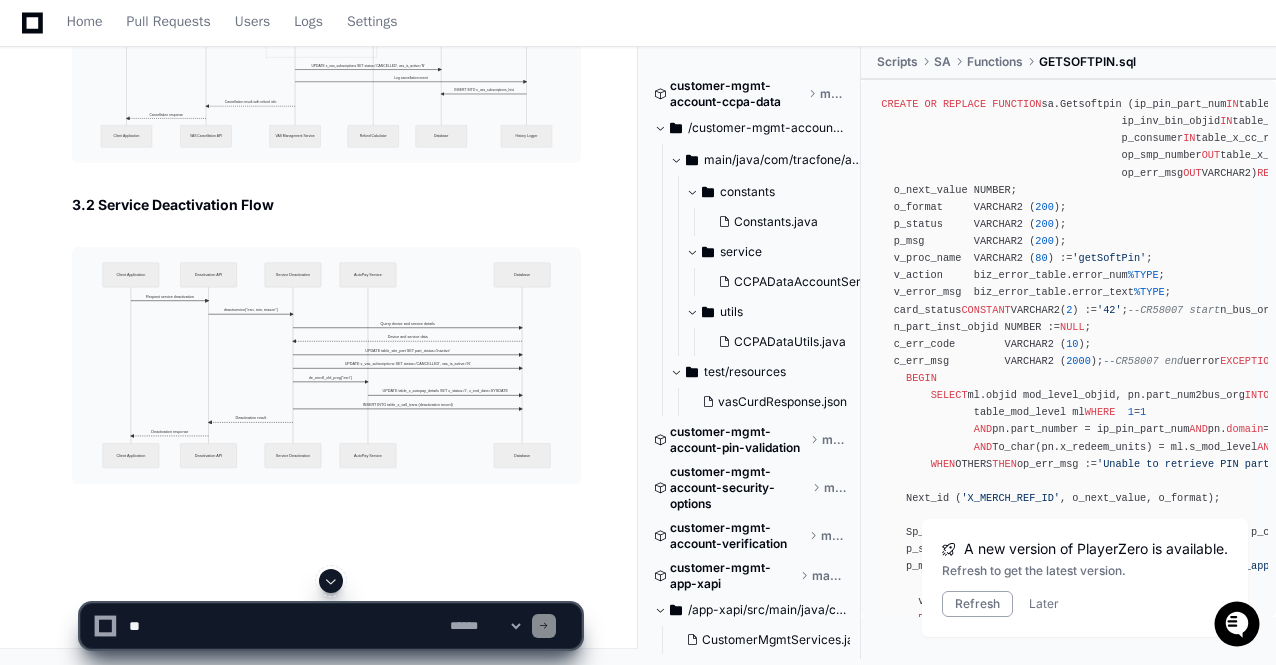 click 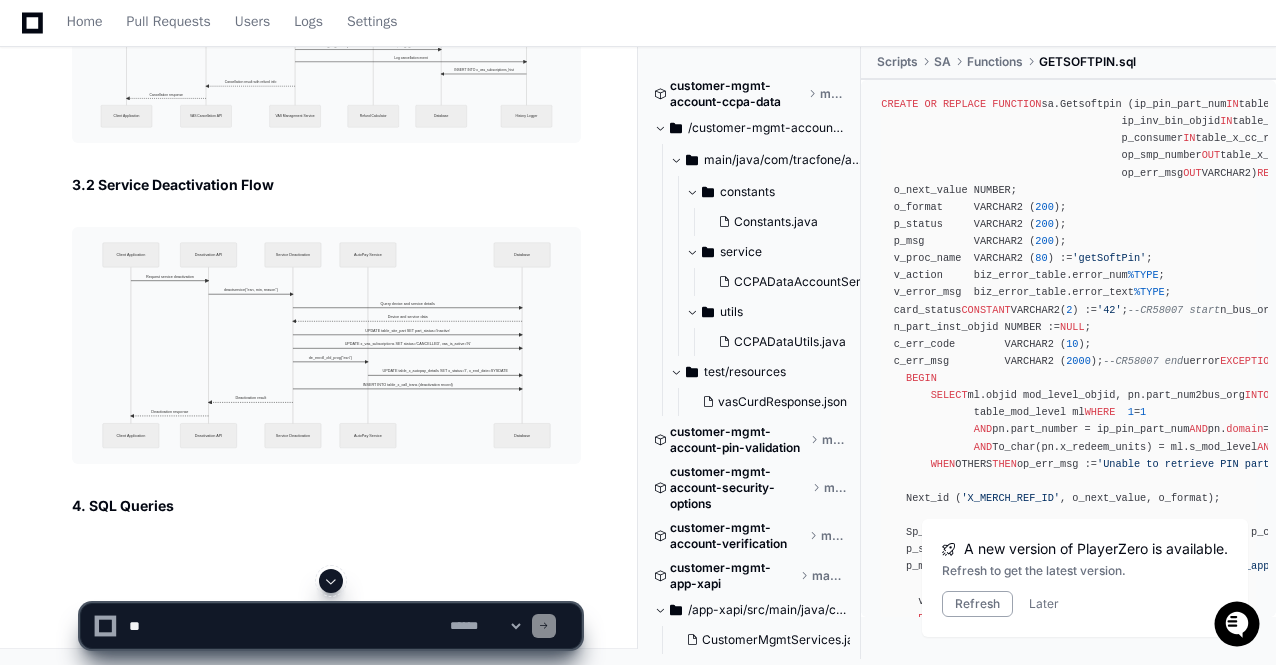 click 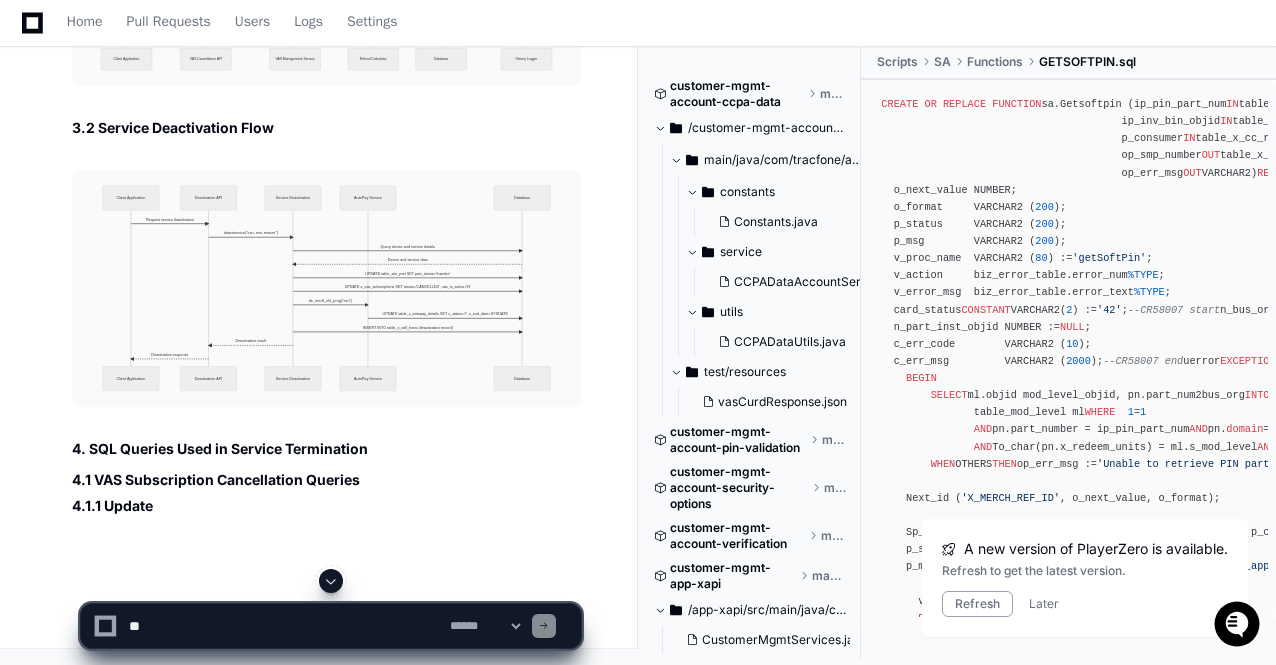 click 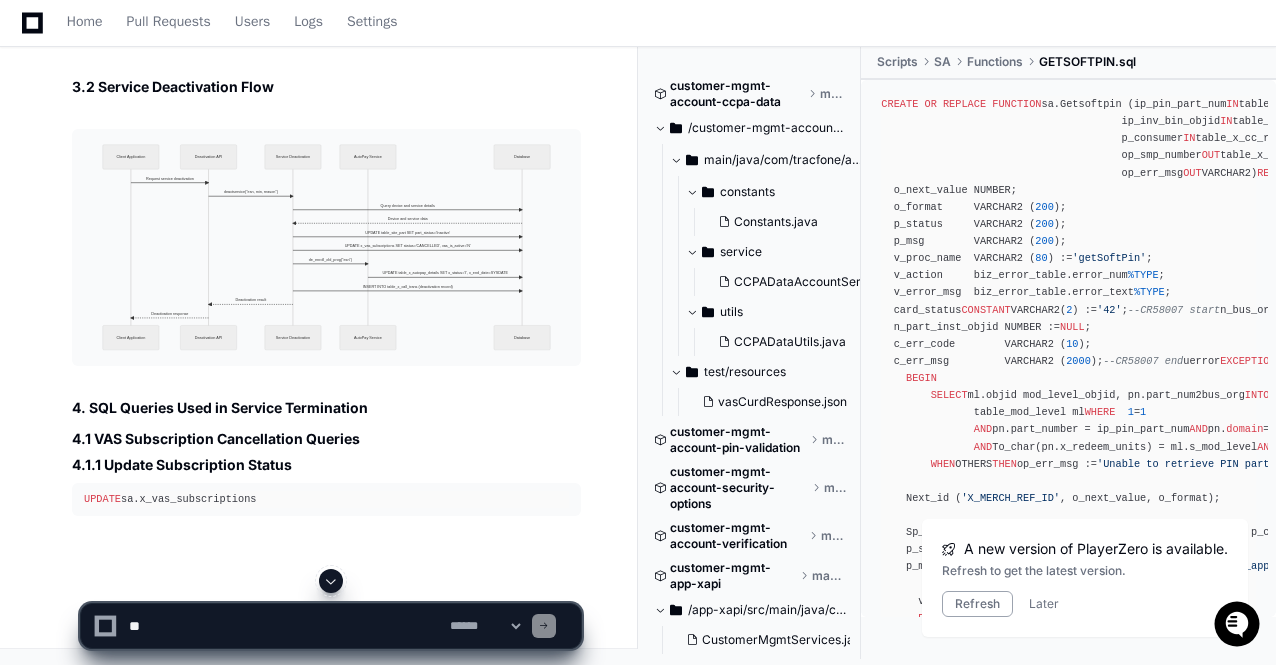 click 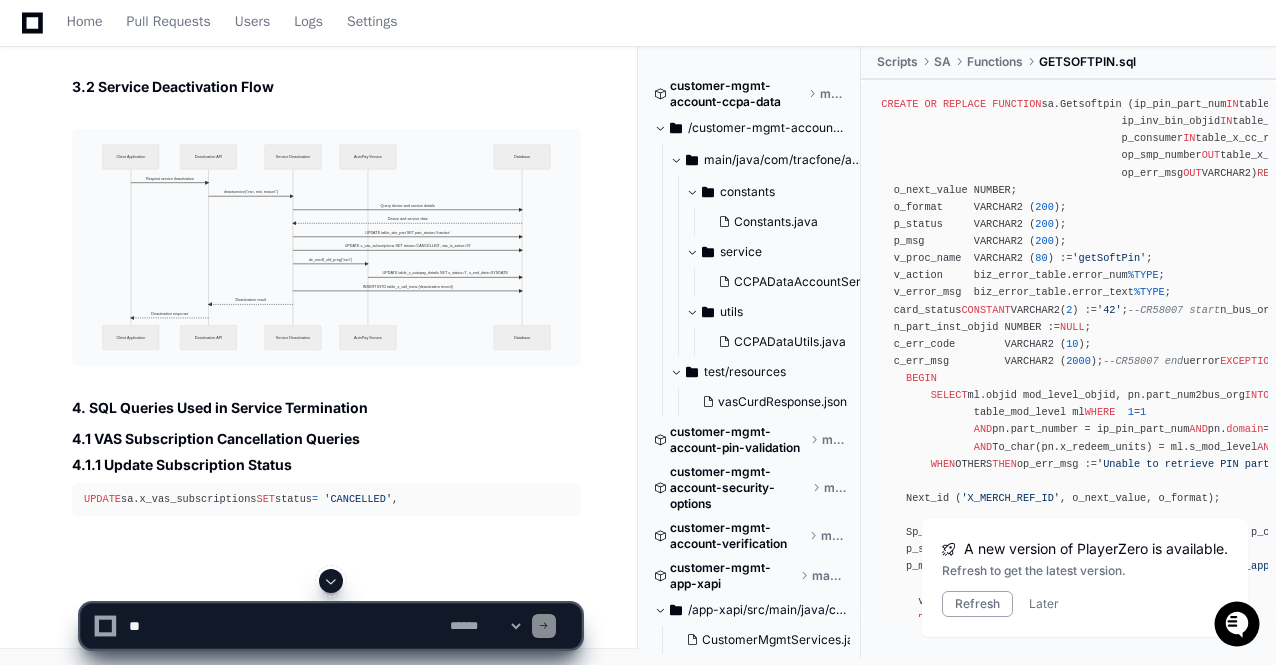 click 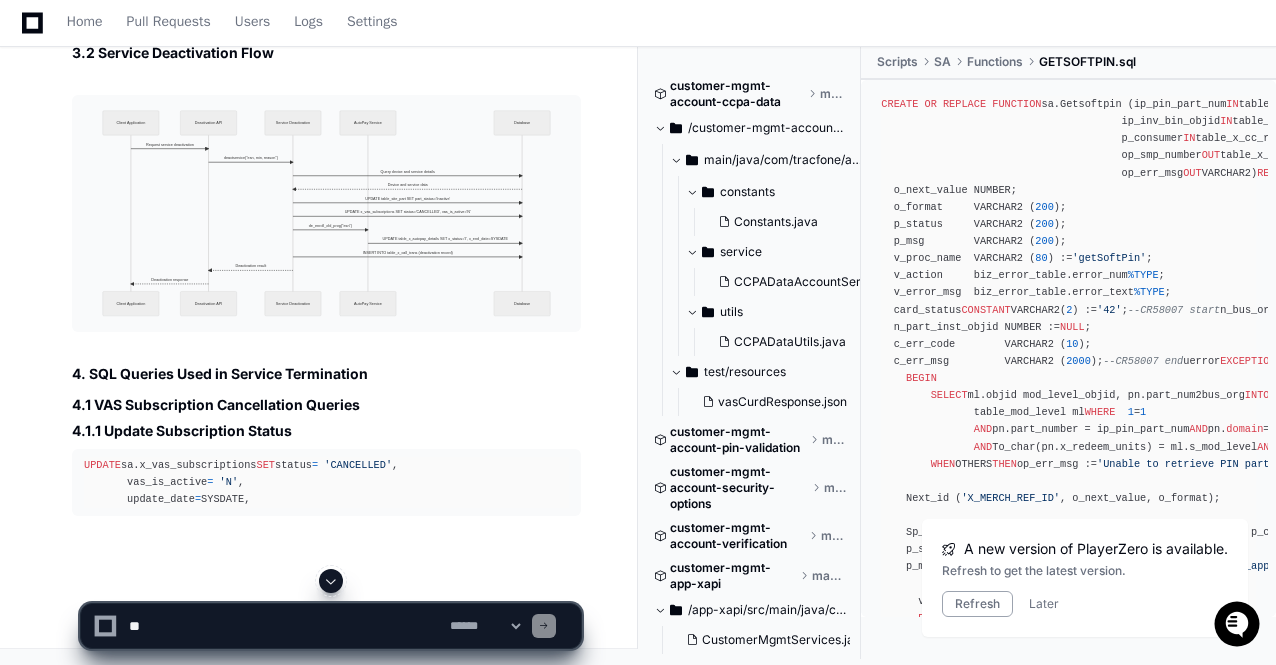 click 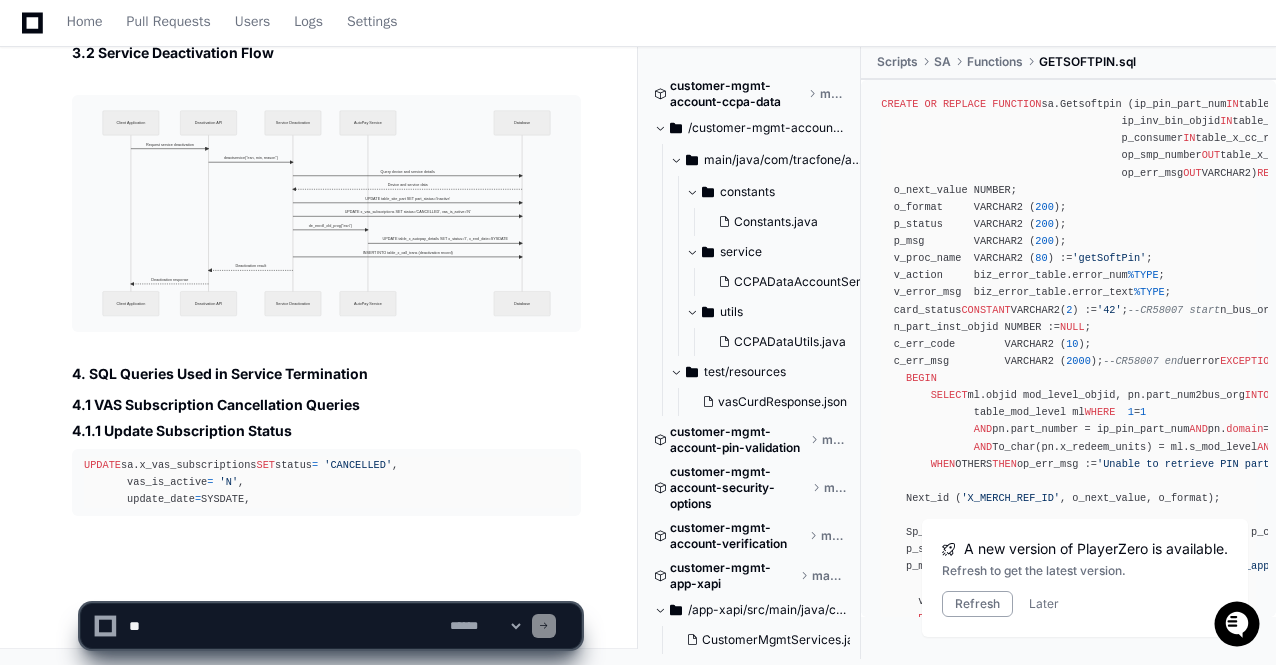 scroll, scrollTop: 106011, scrollLeft: 0, axis: vertical 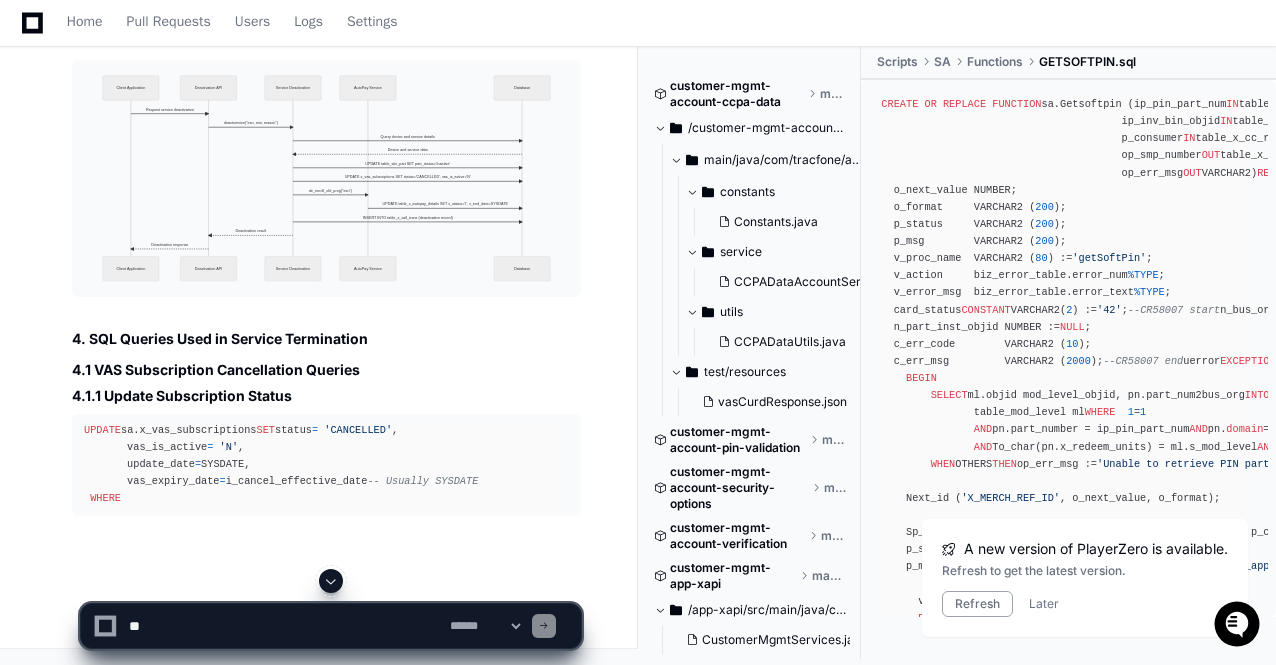 click 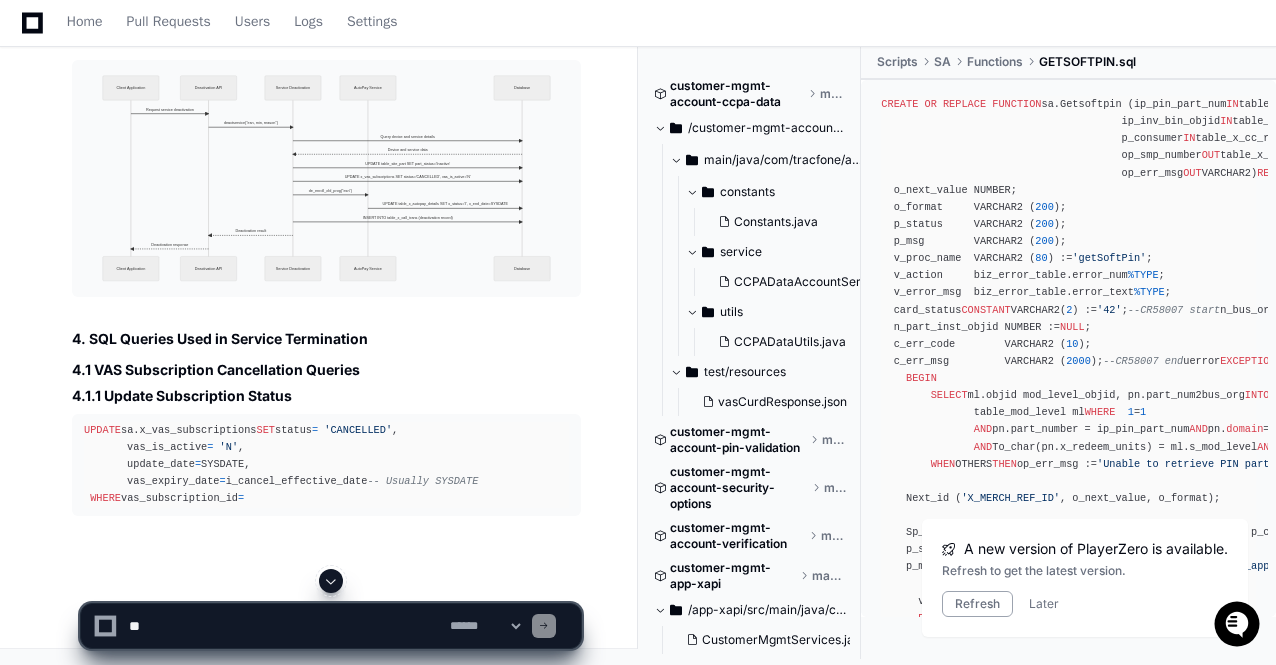 scroll, scrollTop: 106045, scrollLeft: 0, axis: vertical 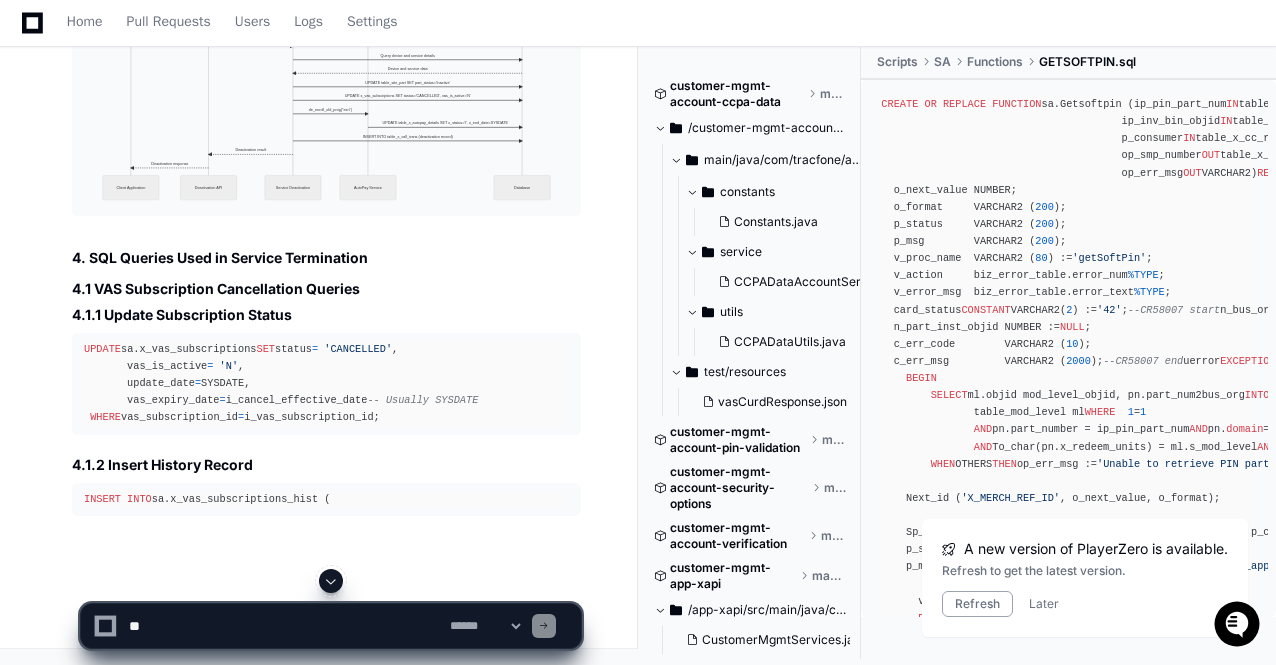 click 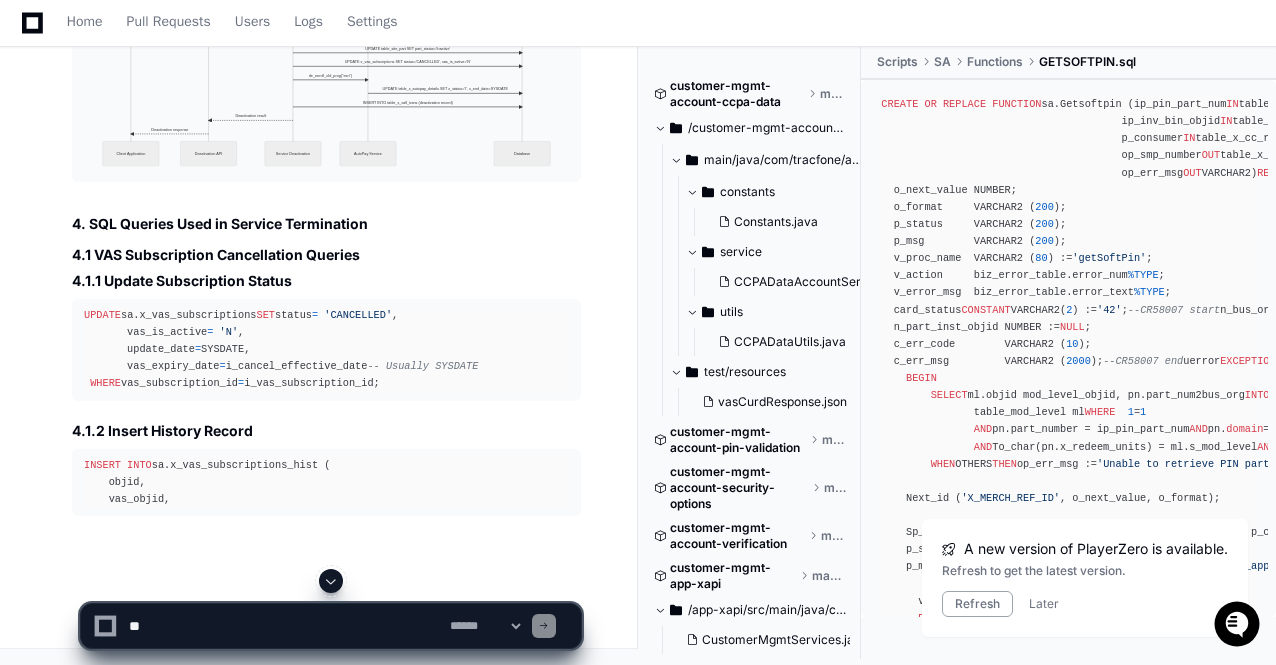 click 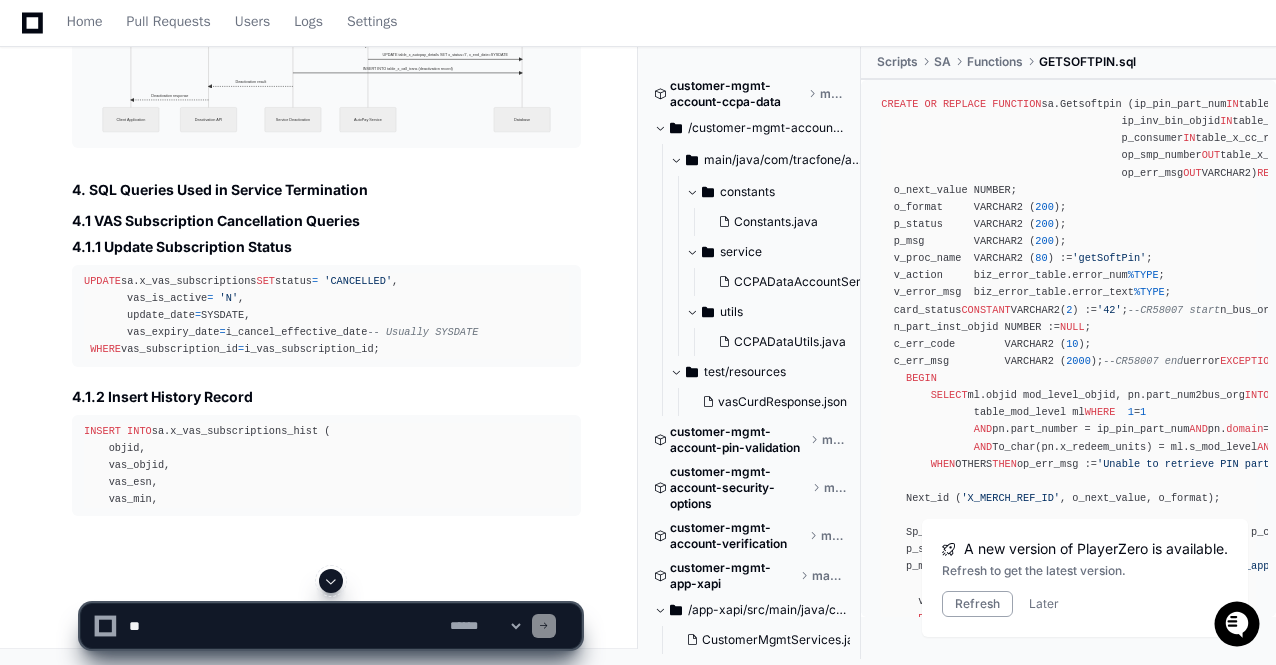 click 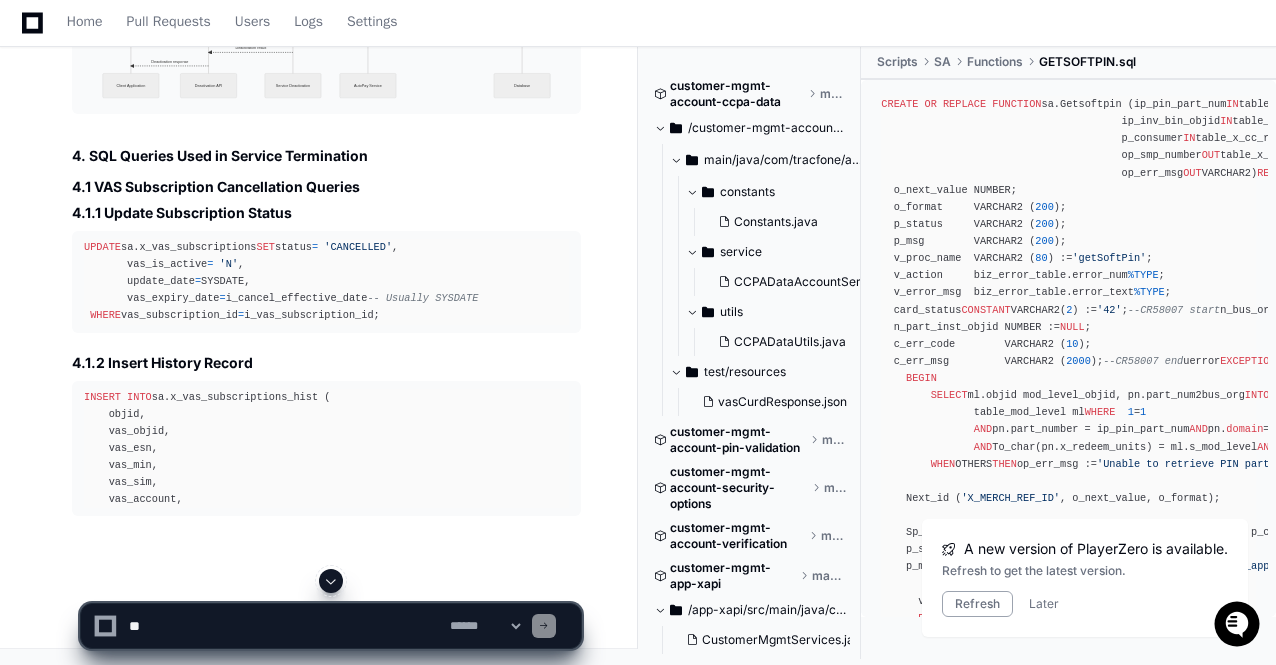 click 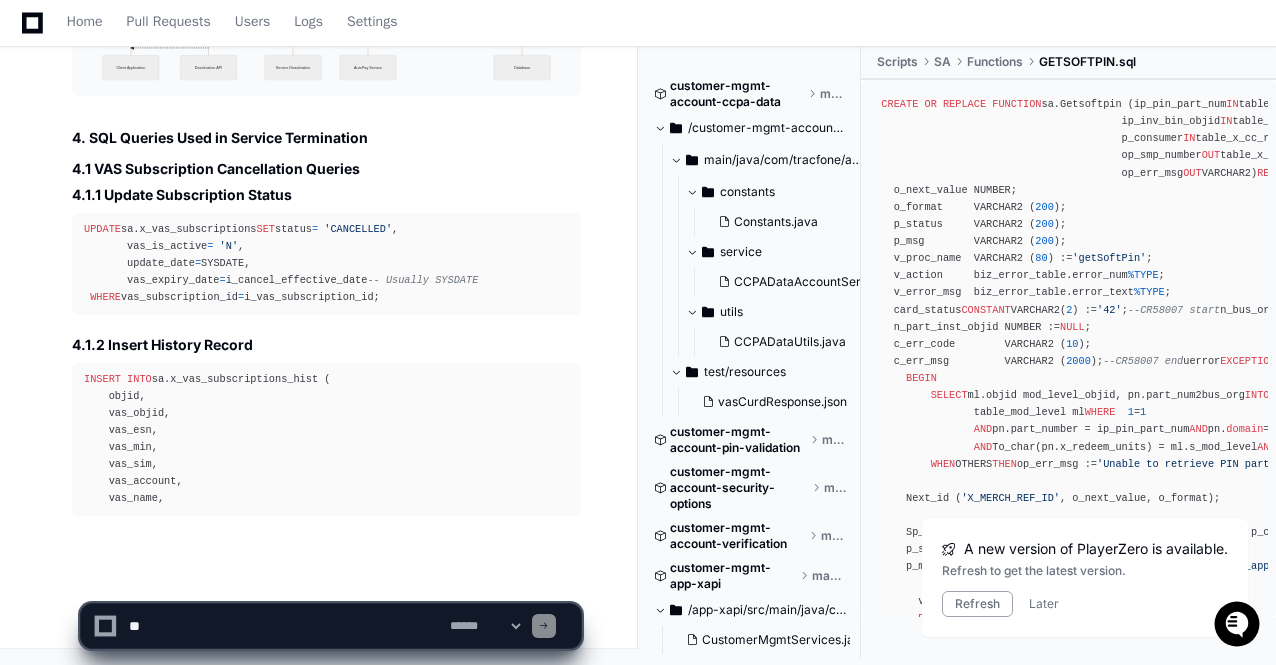 scroll, scrollTop: 106229, scrollLeft: 0, axis: vertical 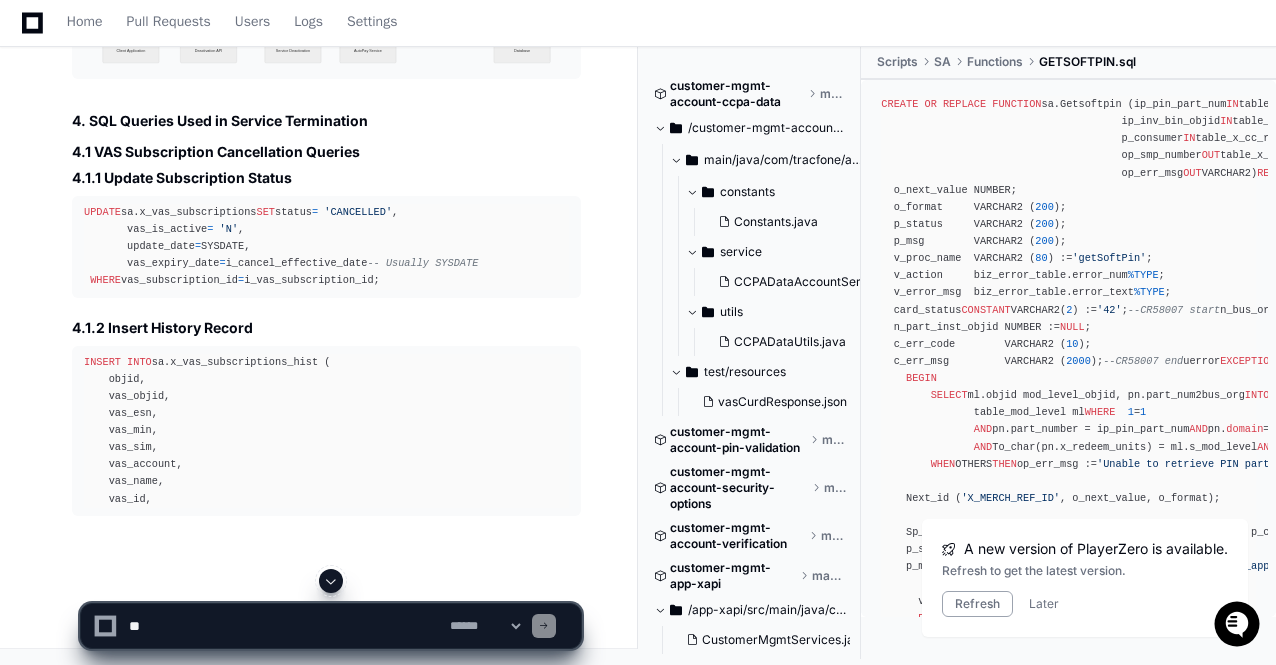 click 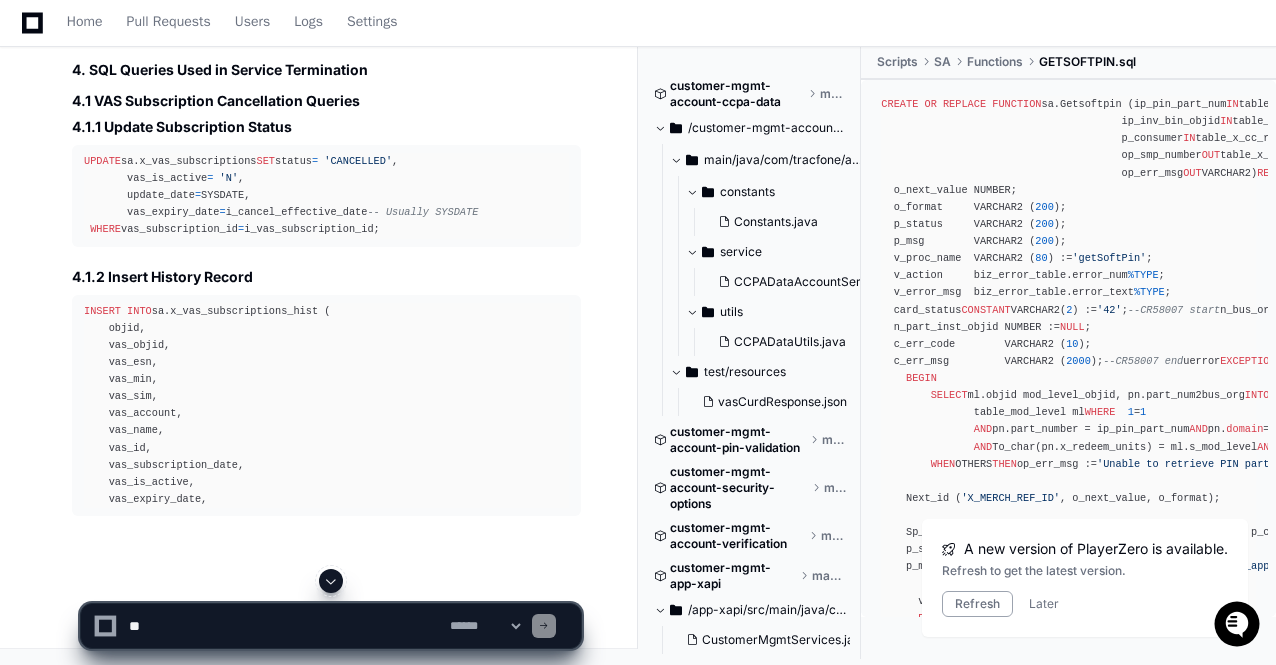click 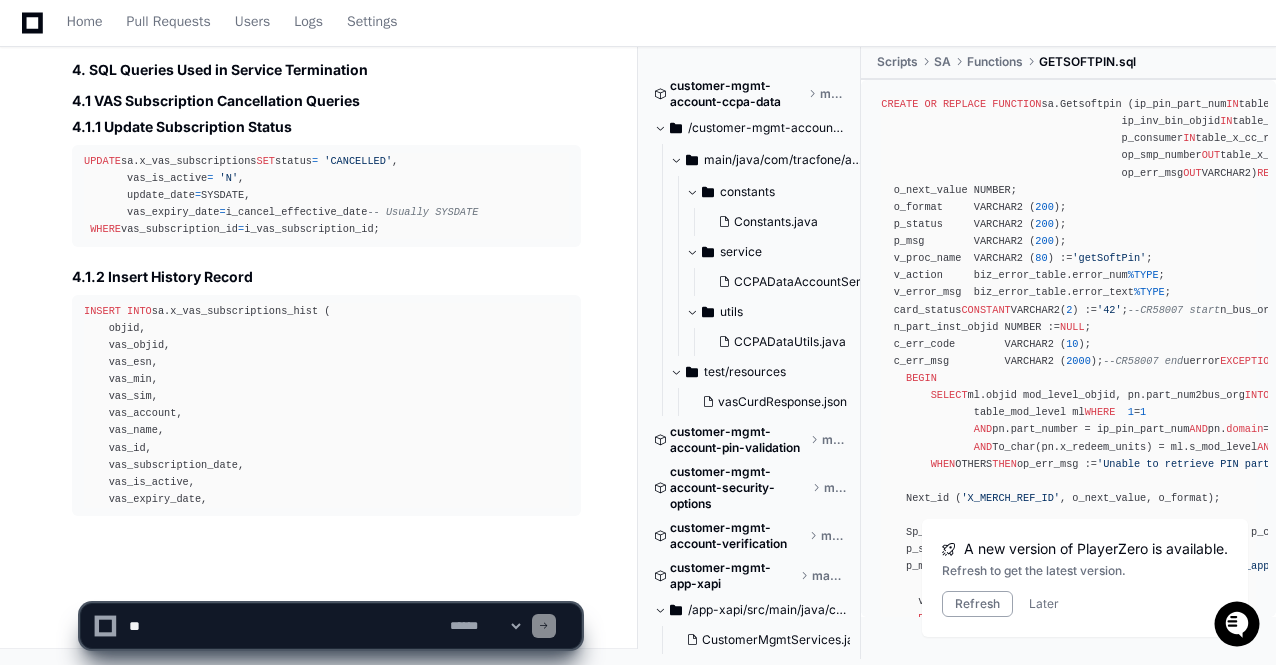 scroll, scrollTop: 106315, scrollLeft: 0, axis: vertical 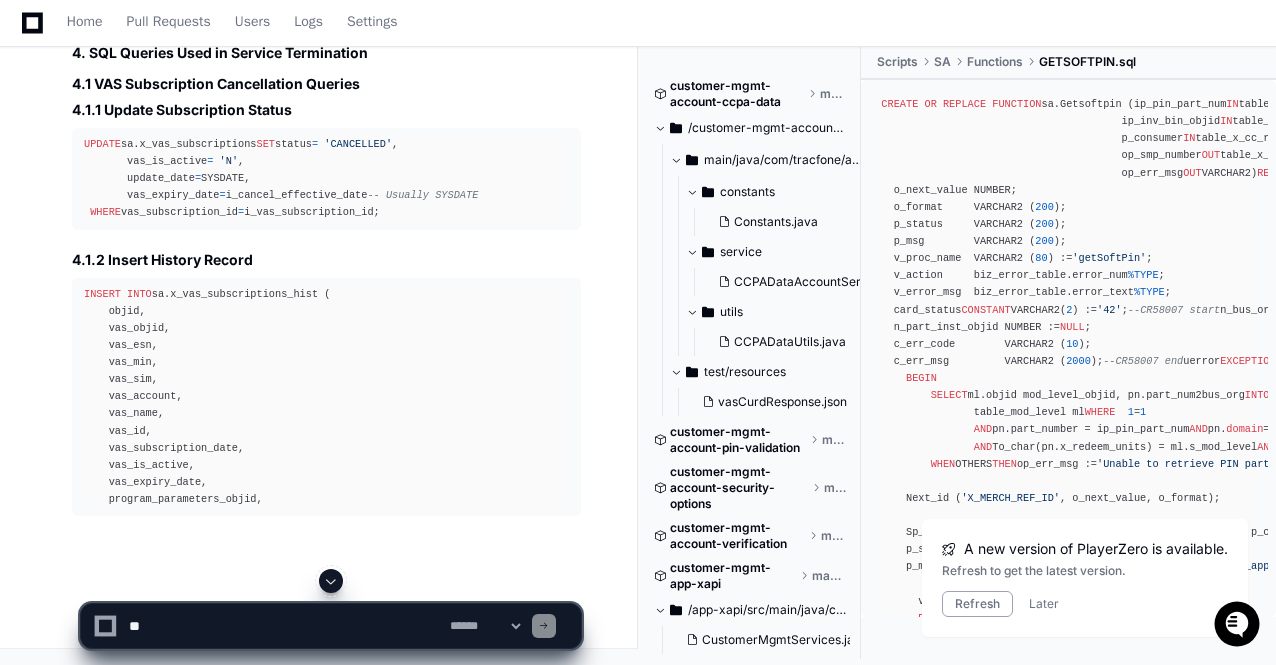 click 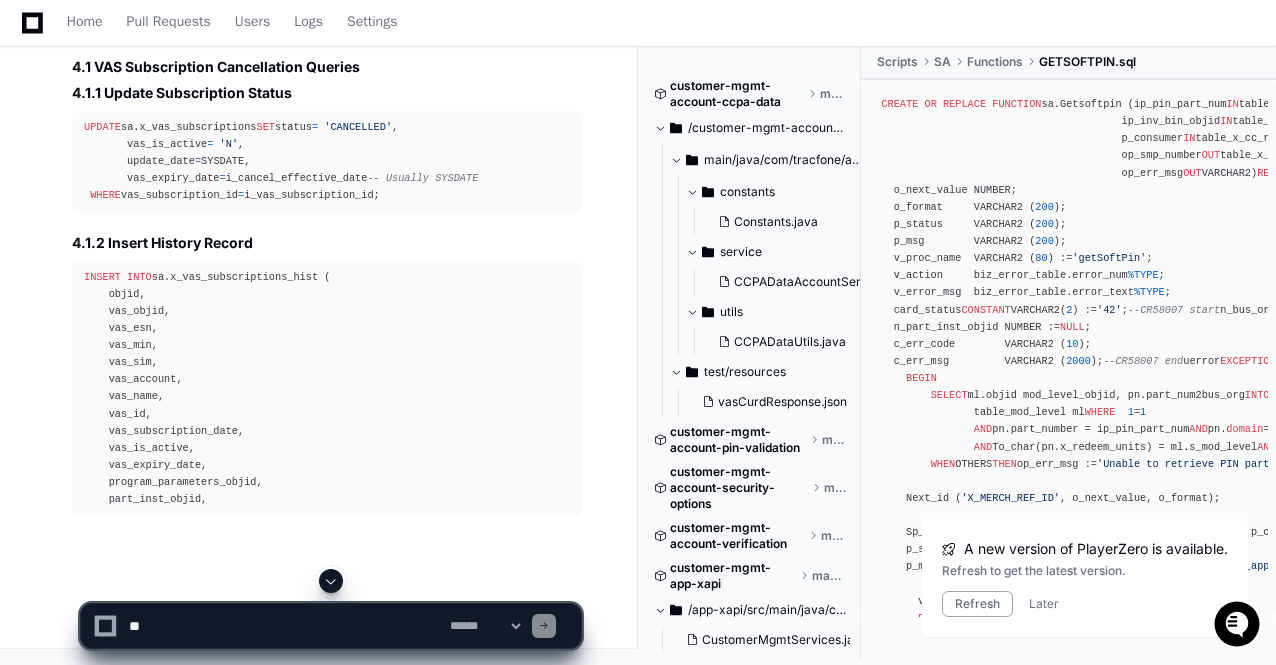 scroll, scrollTop: 106332, scrollLeft: 0, axis: vertical 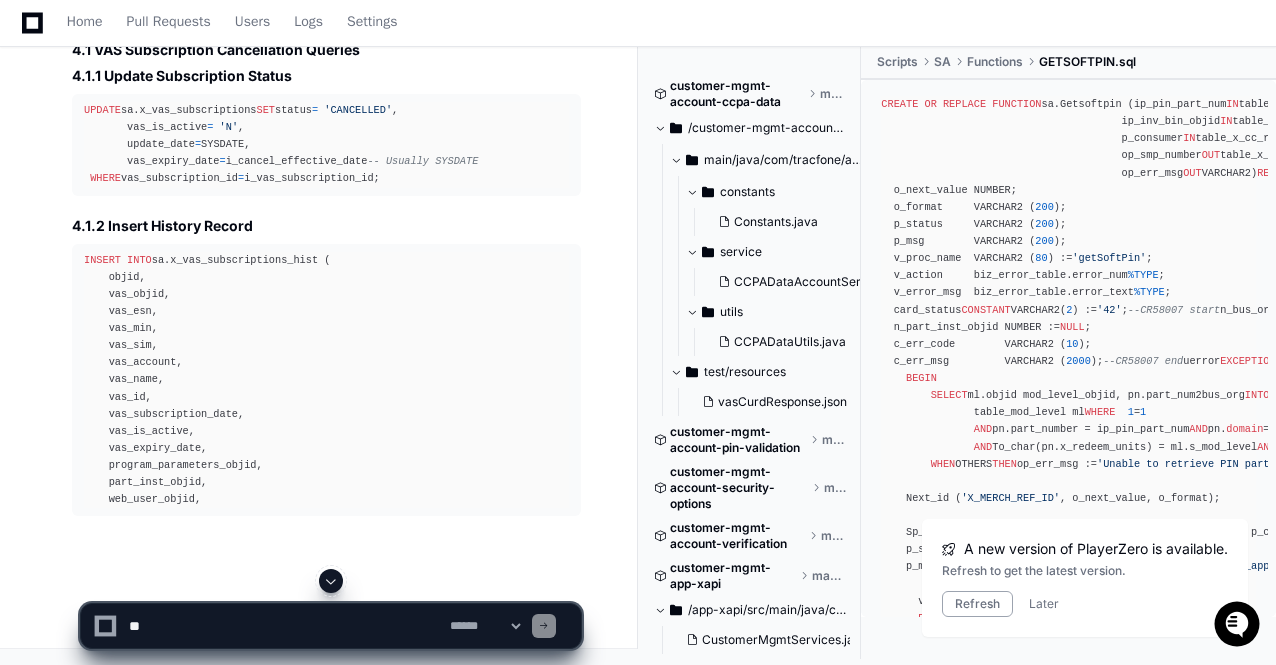 click 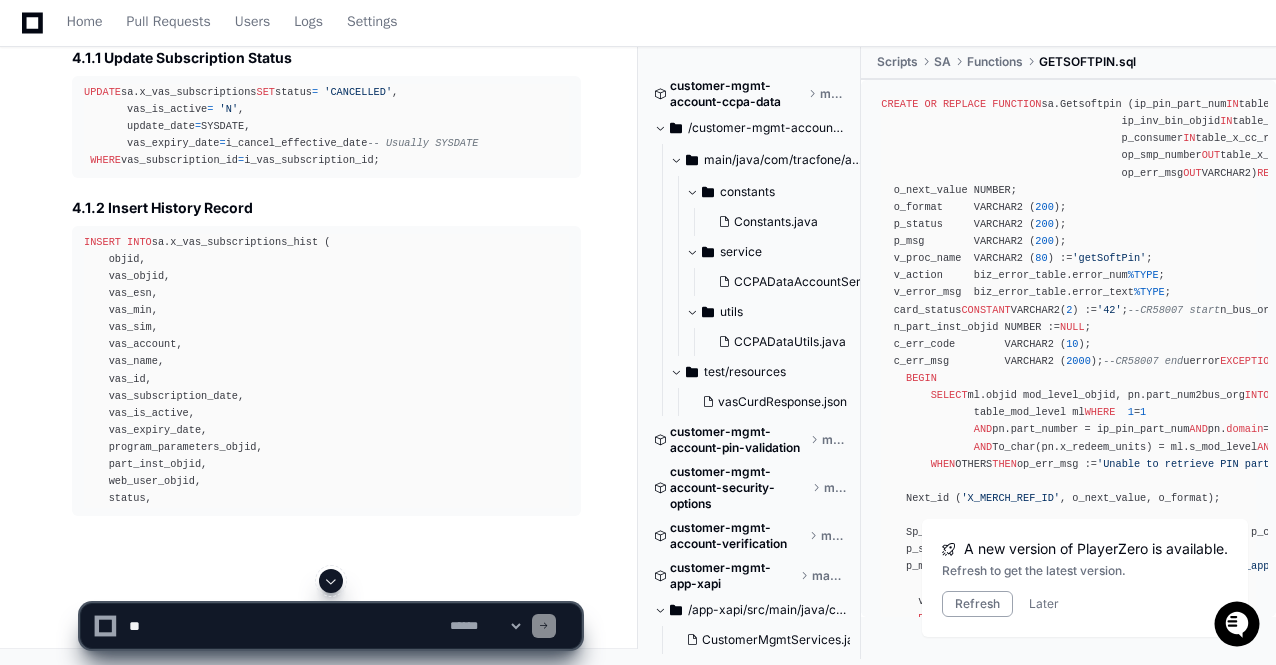 click 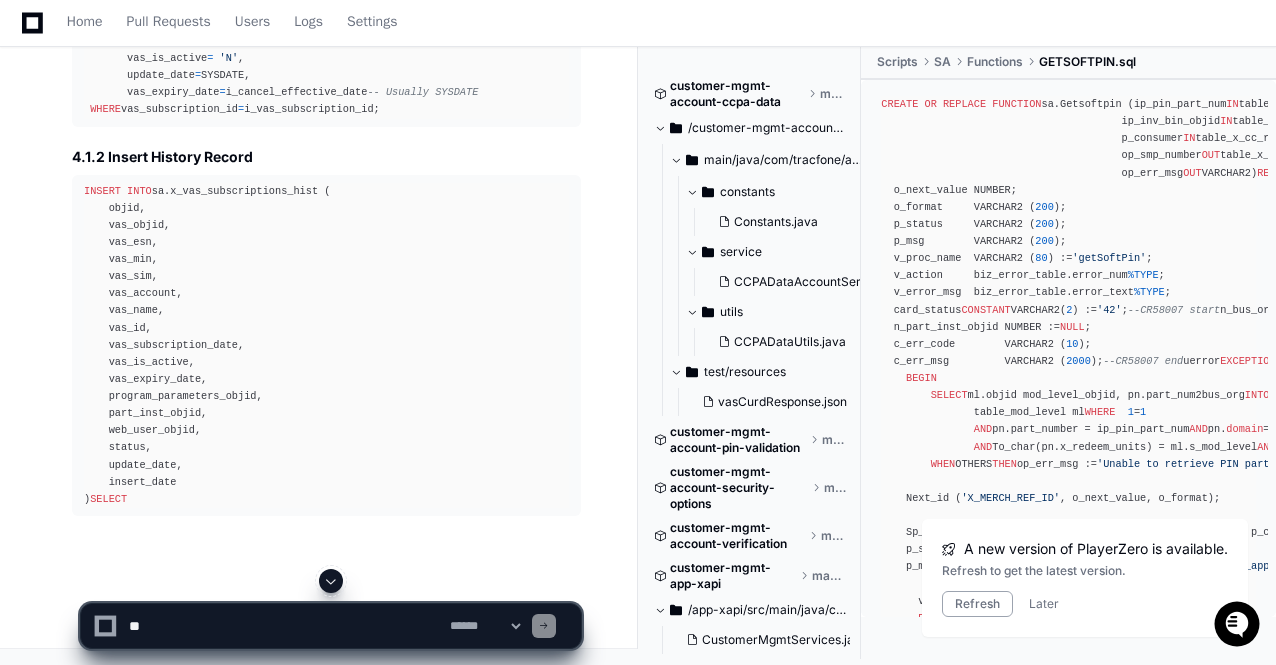 click 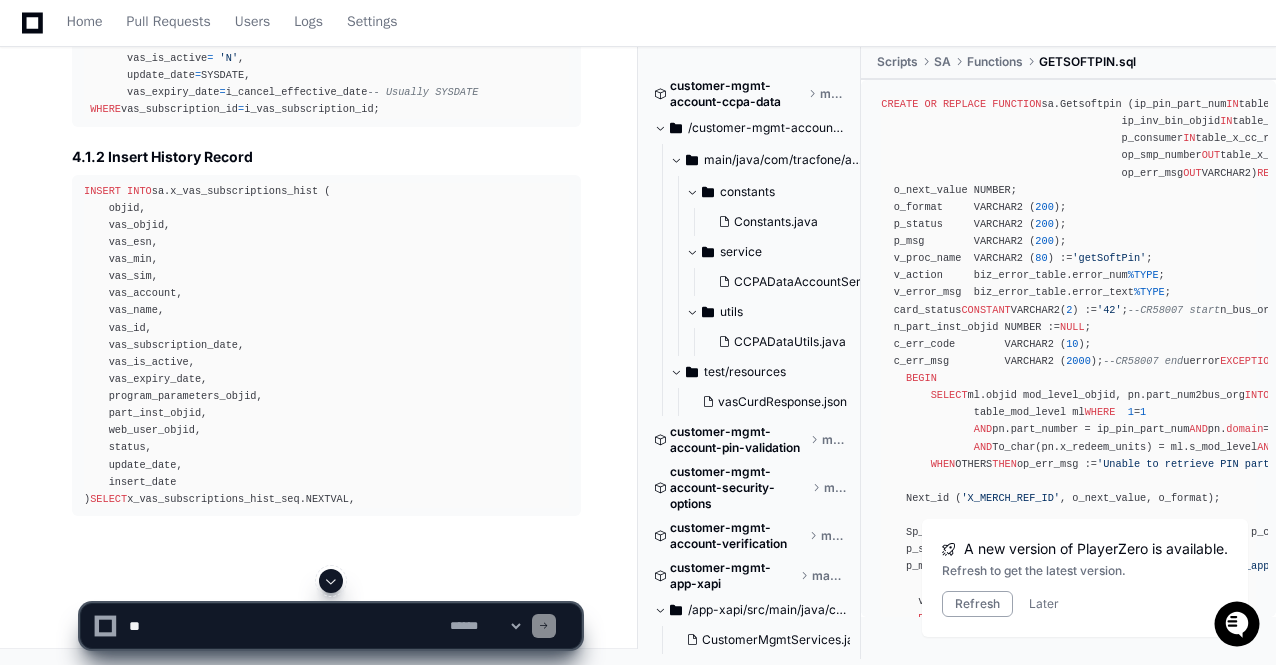 click 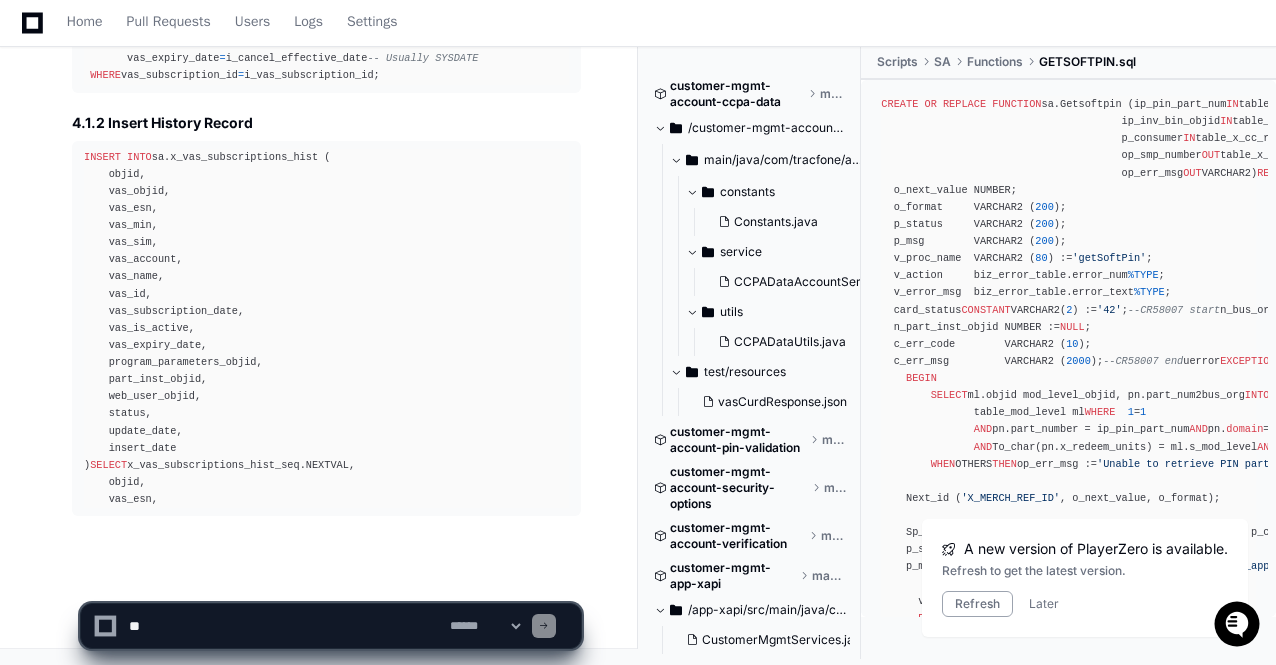 click 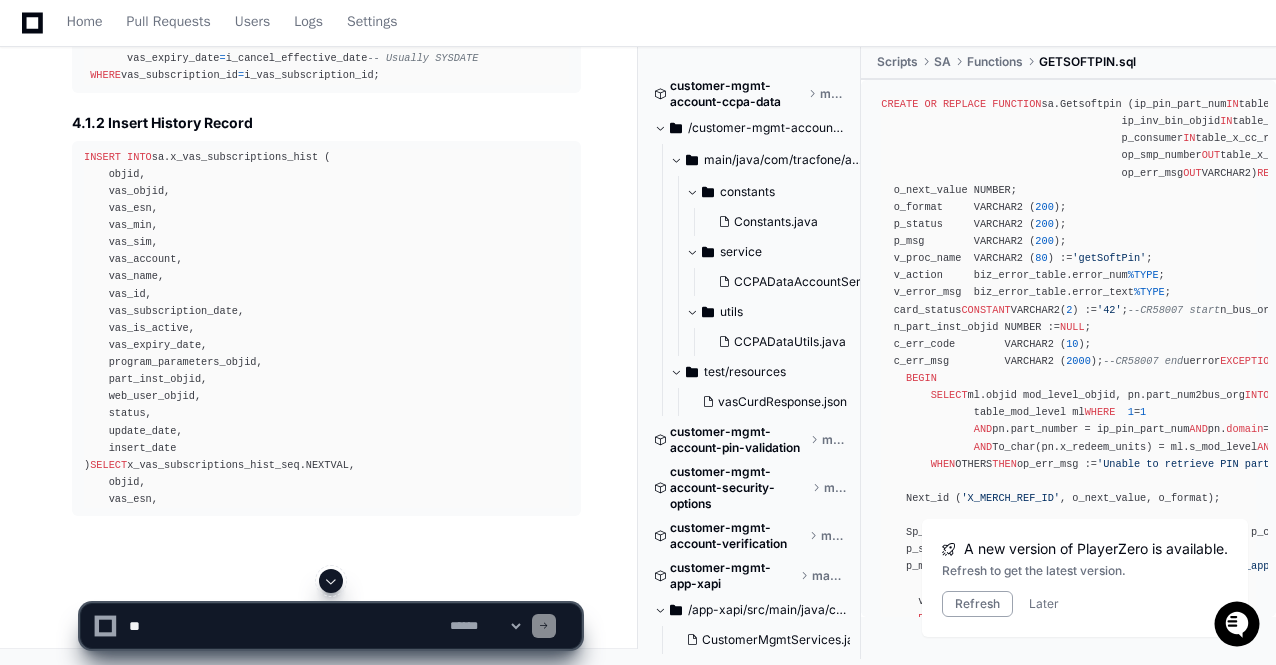 scroll, scrollTop: 106504, scrollLeft: 0, axis: vertical 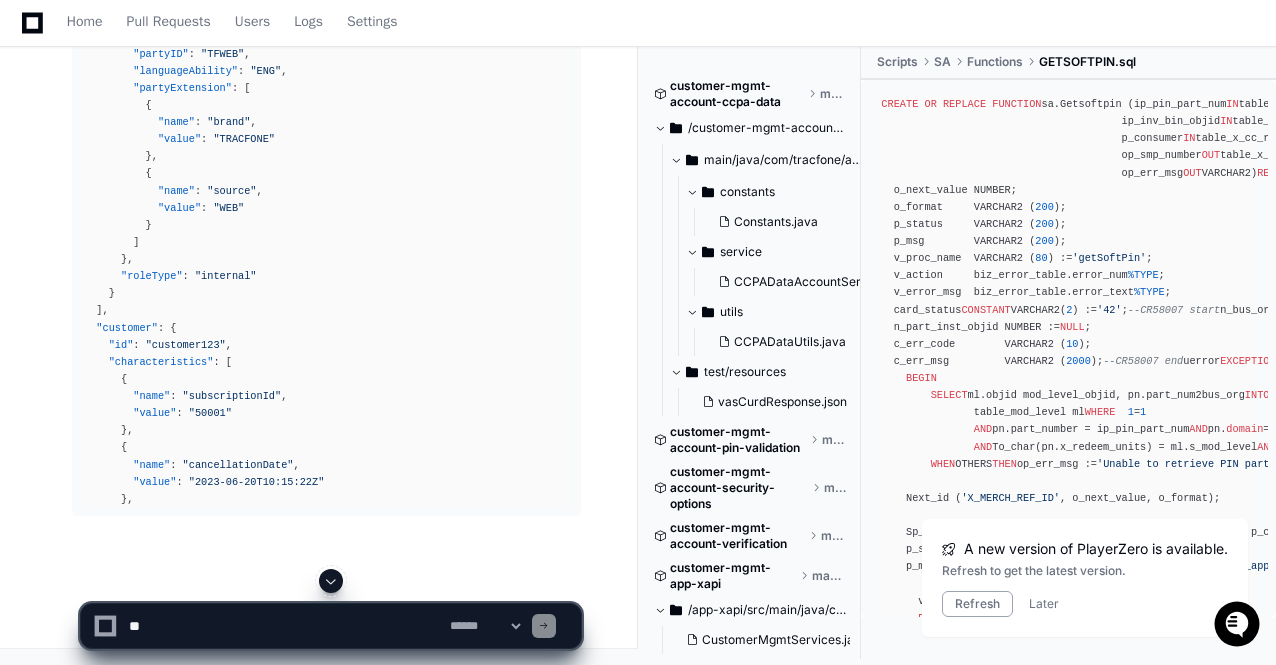 click 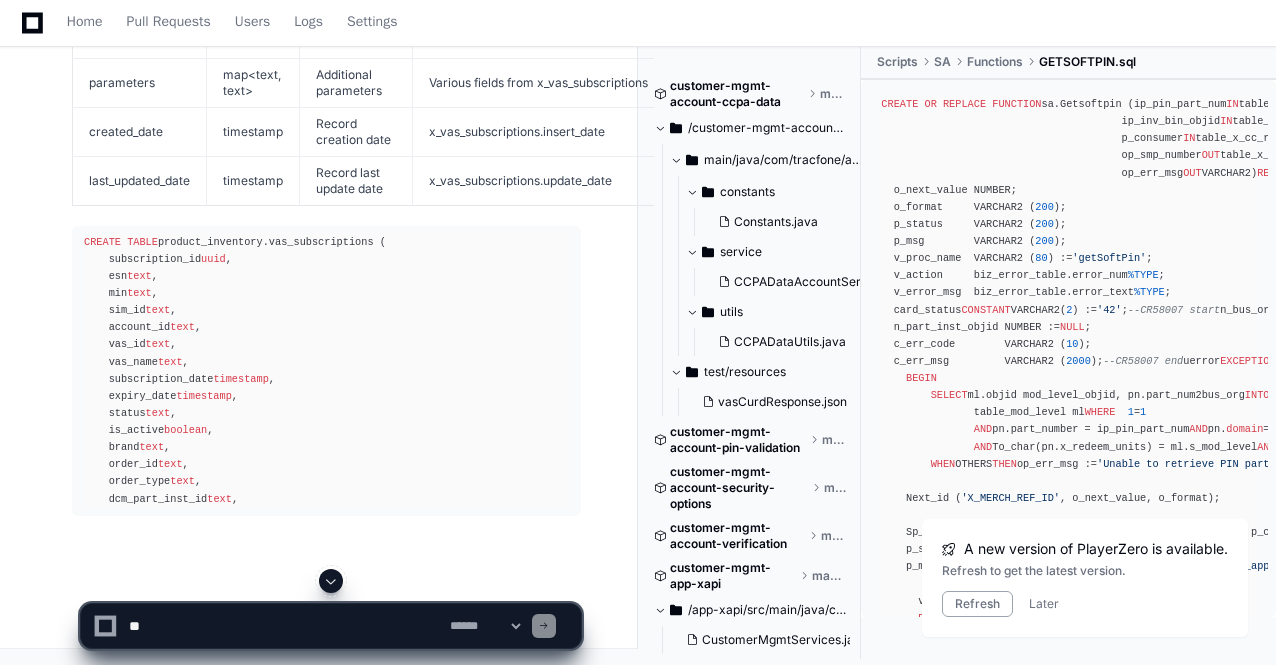 scroll, scrollTop: 105587, scrollLeft: 0, axis: vertical 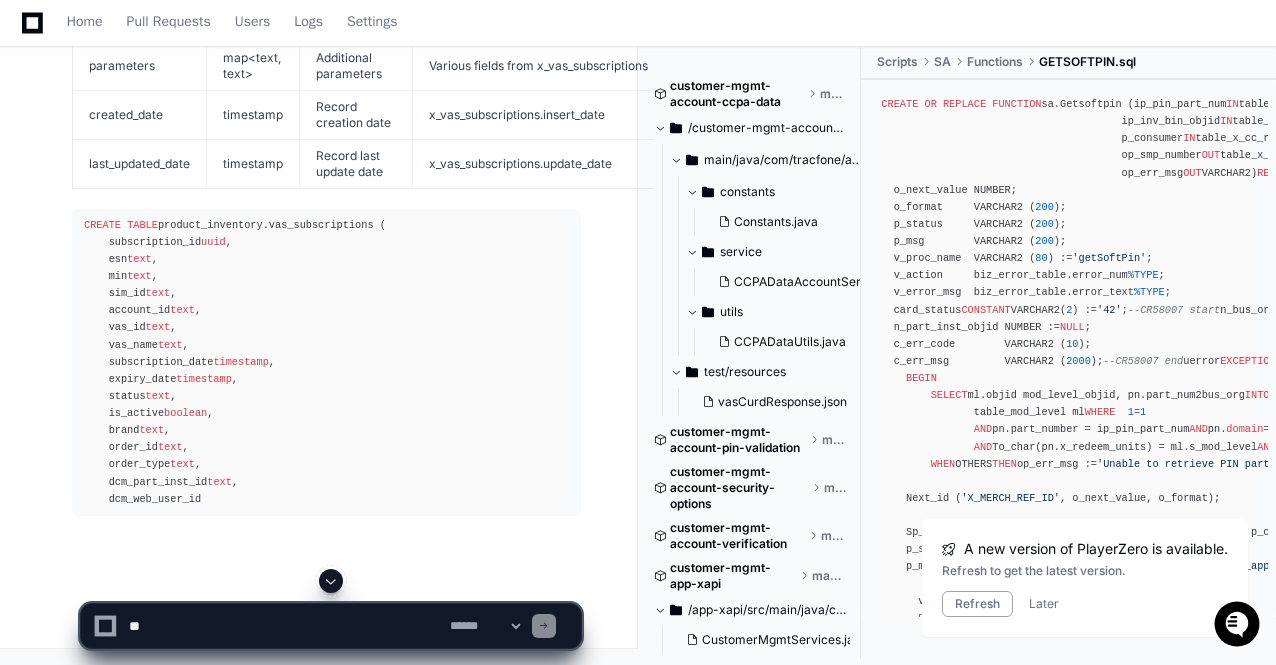click 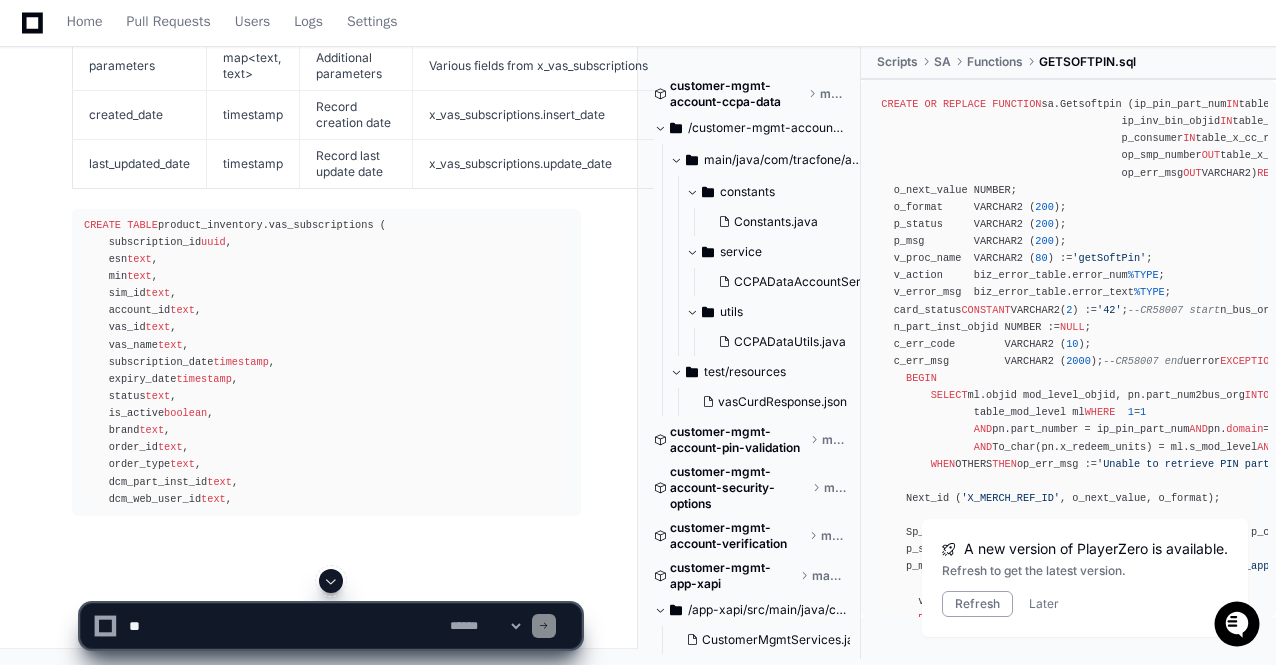 scroll, scrollTop: 0, scrollLeft: 0, axis: both 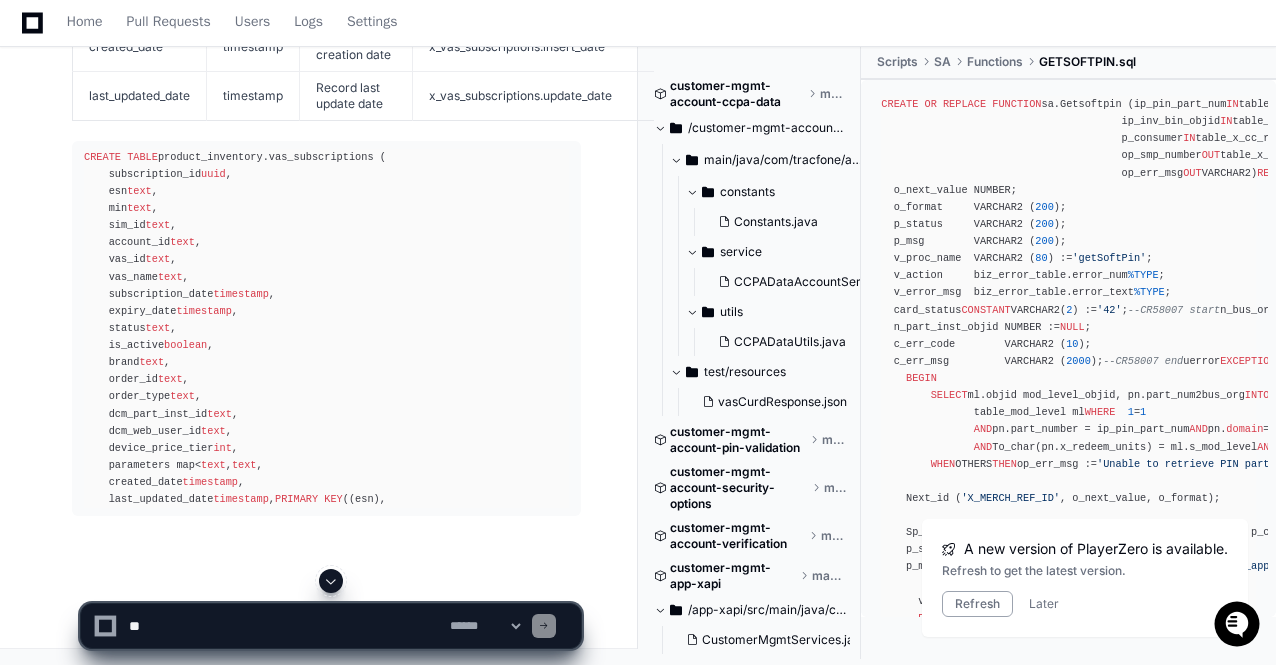click on "Service Termination Modules in Tracfone Prepaid System - Analysis Report
Executive Summary
This report provides a comprehensive analysis of the Service Termination modules in the Tracfone Prepaid System, with a particular focus on product and service inventory aspects. Based on an extensive review of the codebase, this report documents the core components, processes, SQL queries, and implementation details of service termination functionality. The report also proposes a Cassandra database schema for storing service termination related data in a modern distributed architecture.
1. Introduction to Service Termination
Service termination in the Tracfone Prepaid System refers to the process of deactivating or cancelling services for customers. This includes:
Device removal/delinking from customer accounts
Value Added Service (VAS) subscription cancellation
Trial service cancellation
Service deactivation/suspension
2. Core Components
2.1 Database Tables
2.1.1 VAS Subscription Tables" 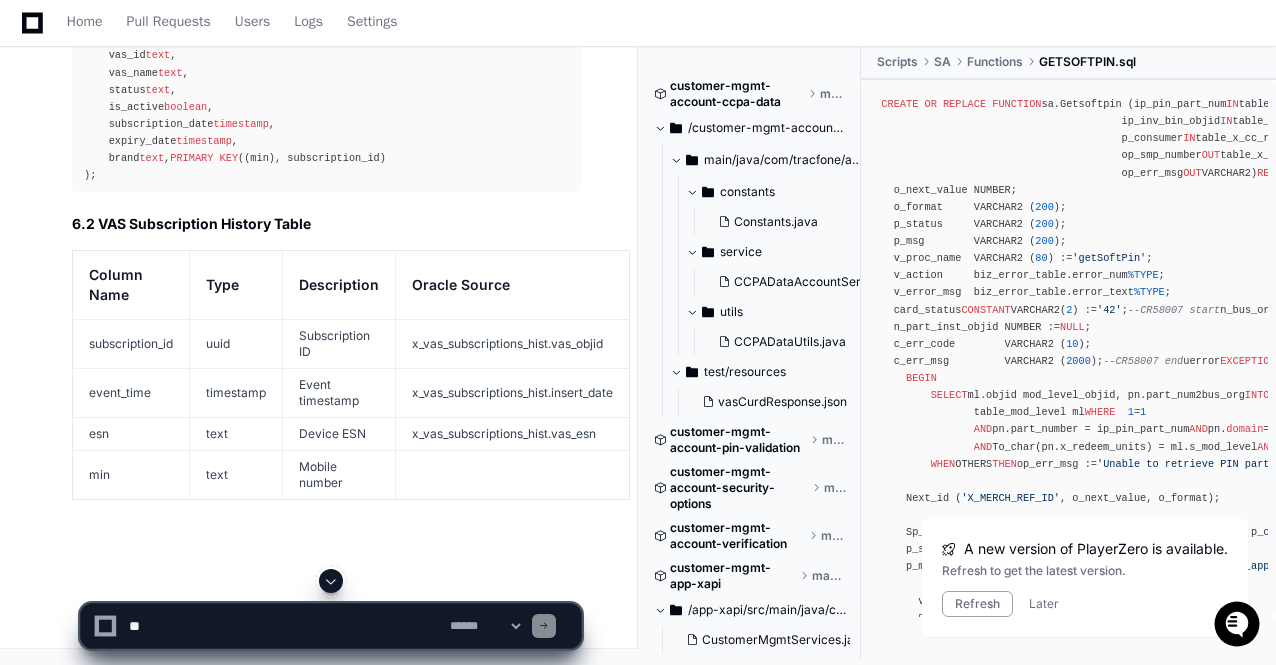 scroll, scrollTop: 109147, scrollLeft: 0, axis: vertical 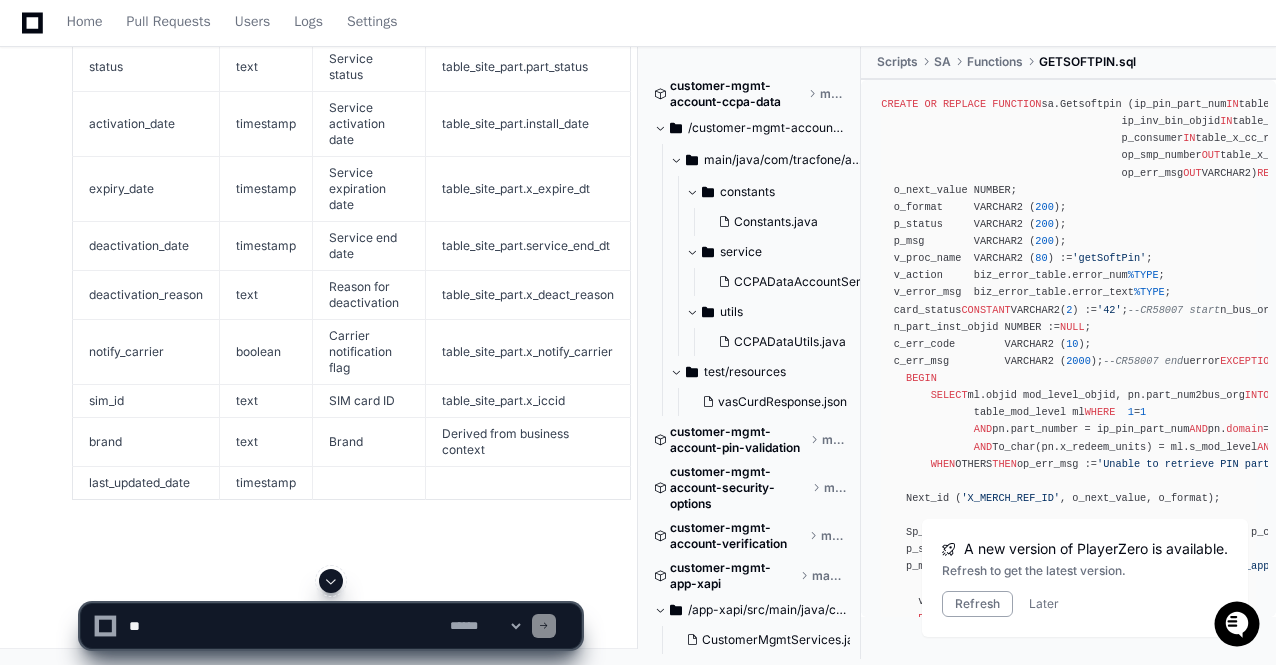 click 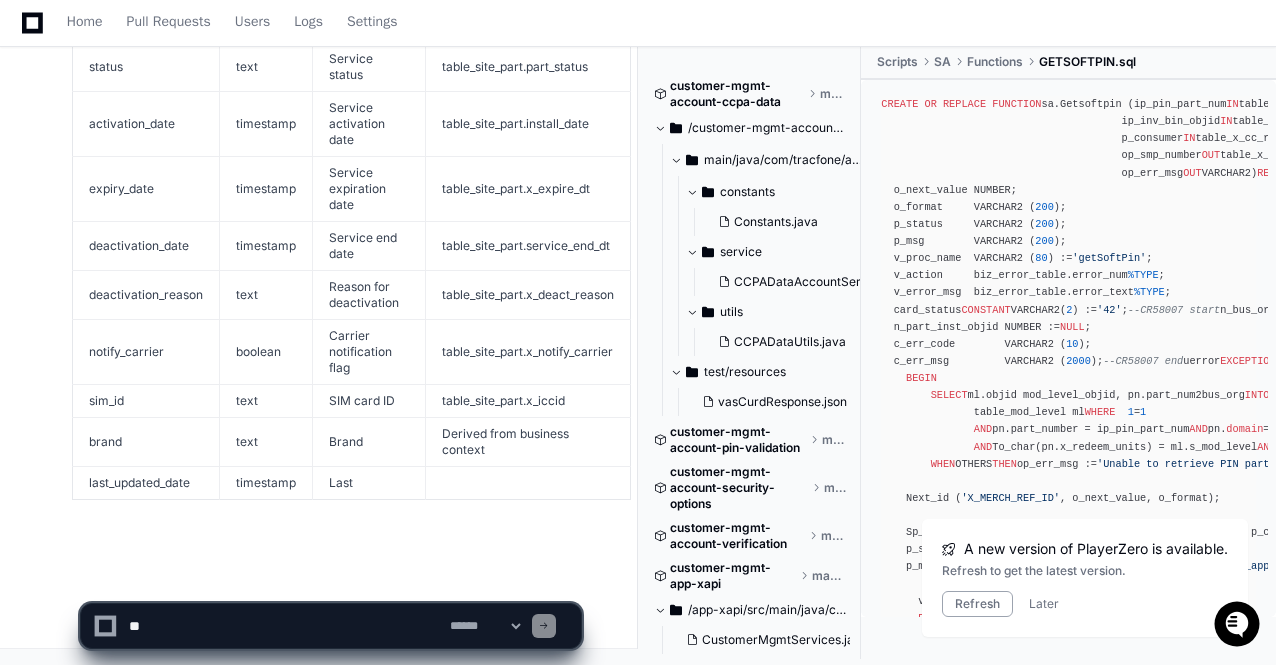 scroll, scrollTop: 116365, scrollLeft: 0, axis: vertical 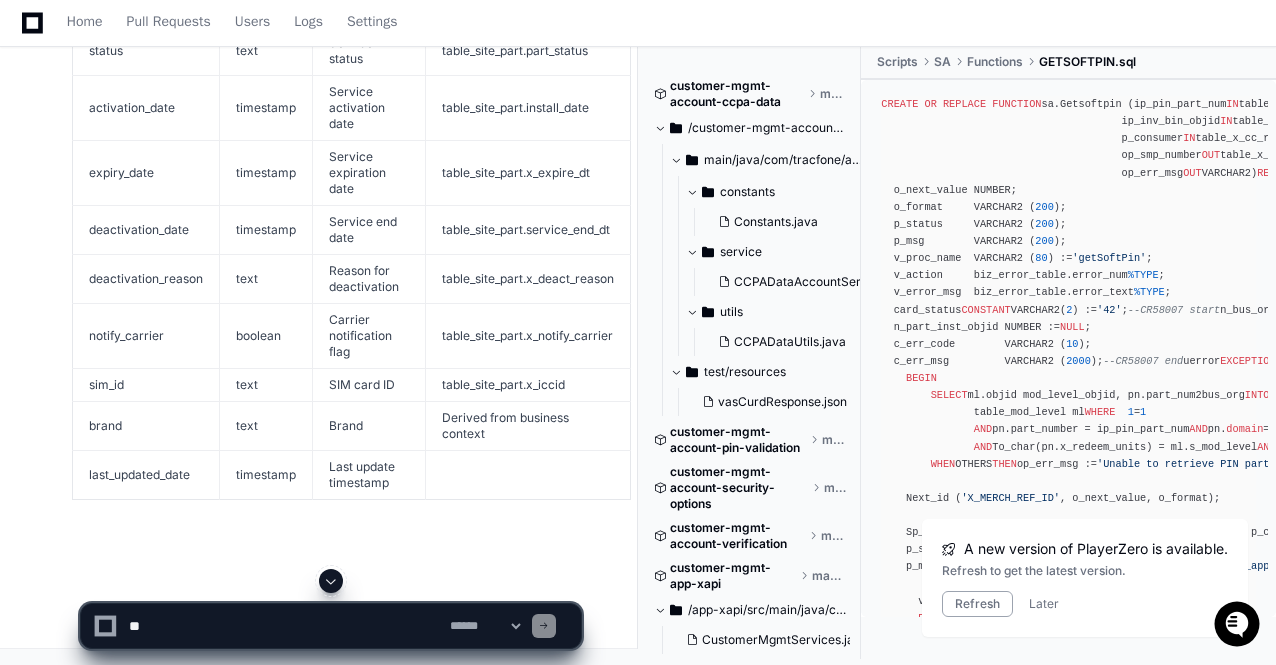 click on "**********" 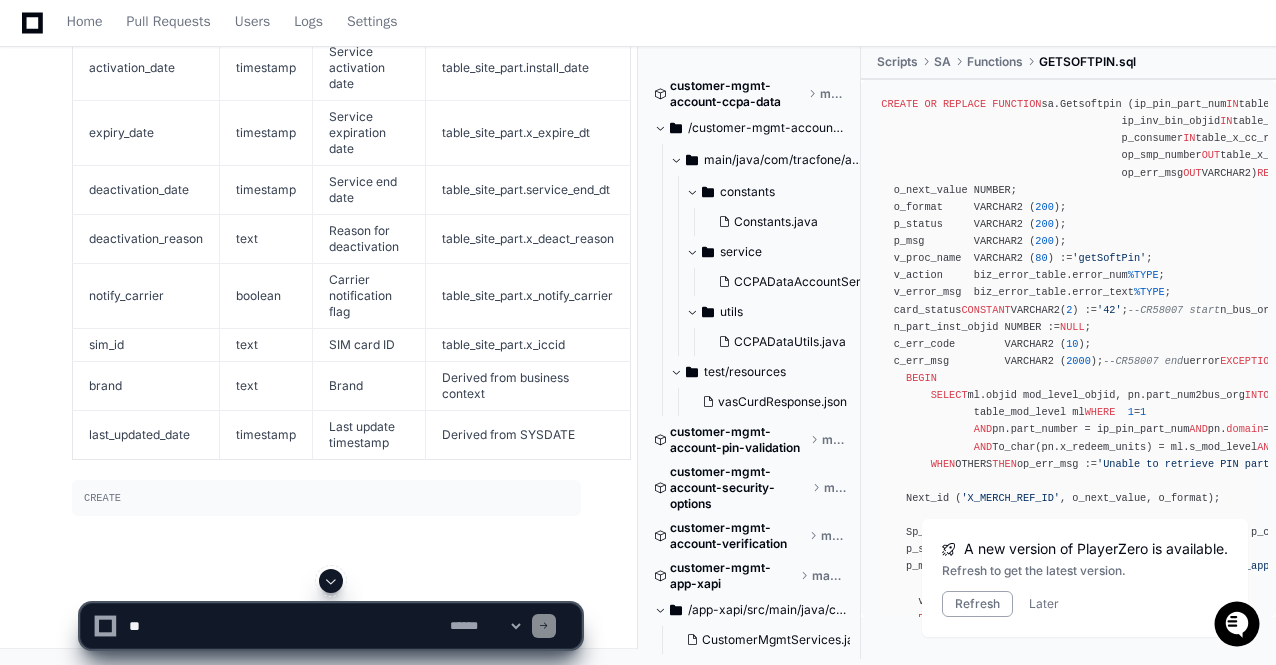 click 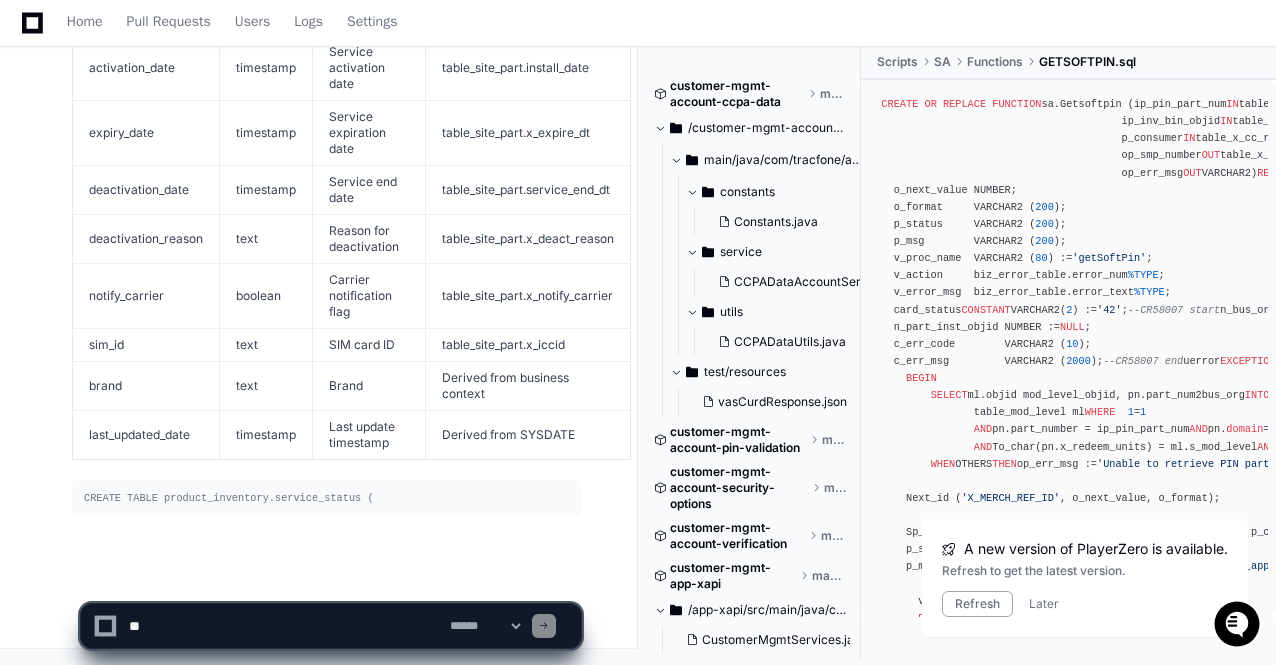 scroll, scrollTop: 116421, scrollLeft: 0, axis: vertical 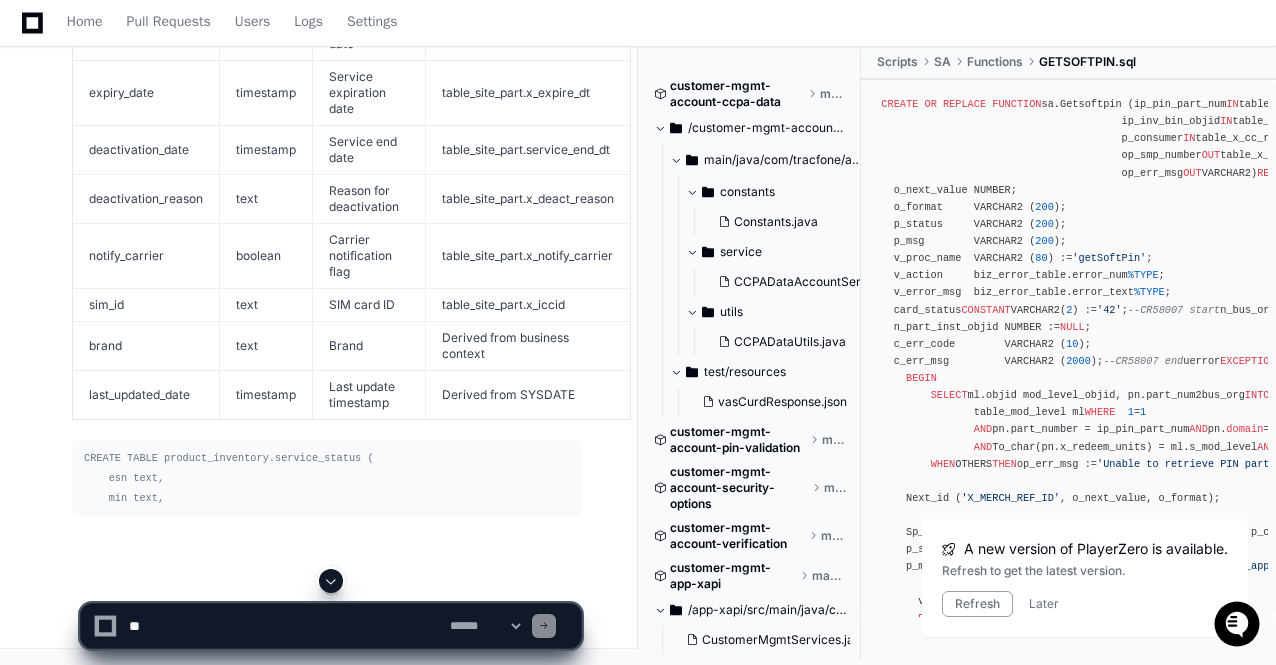click 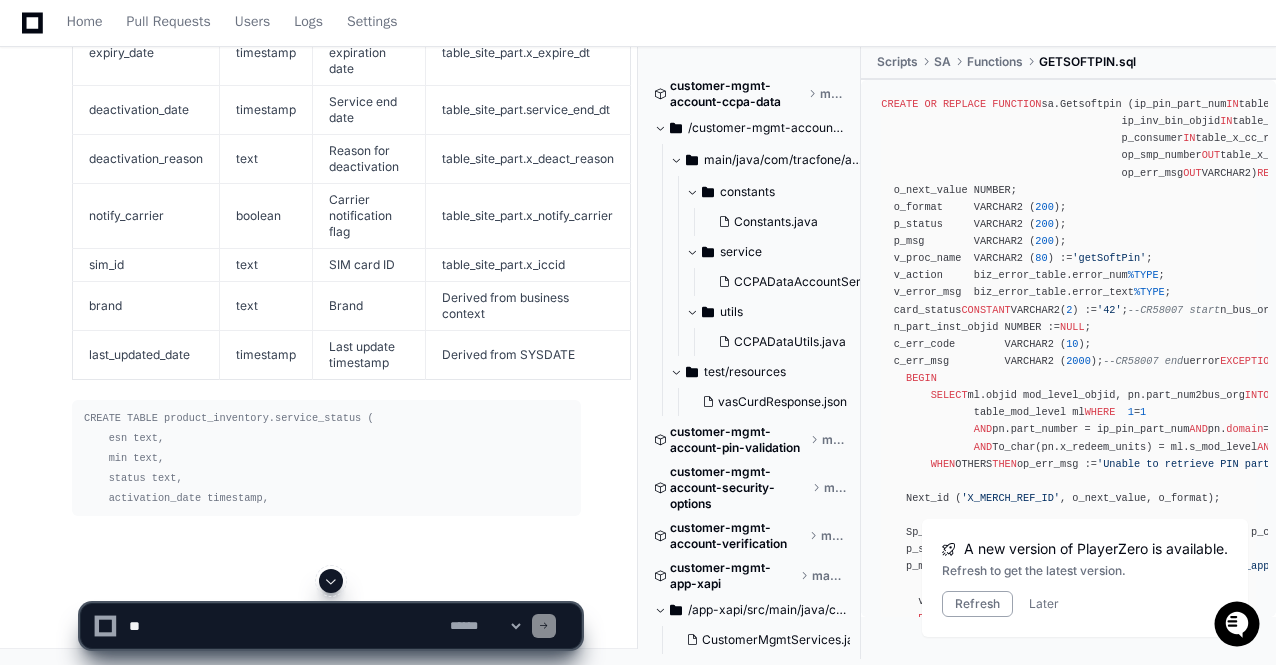 click 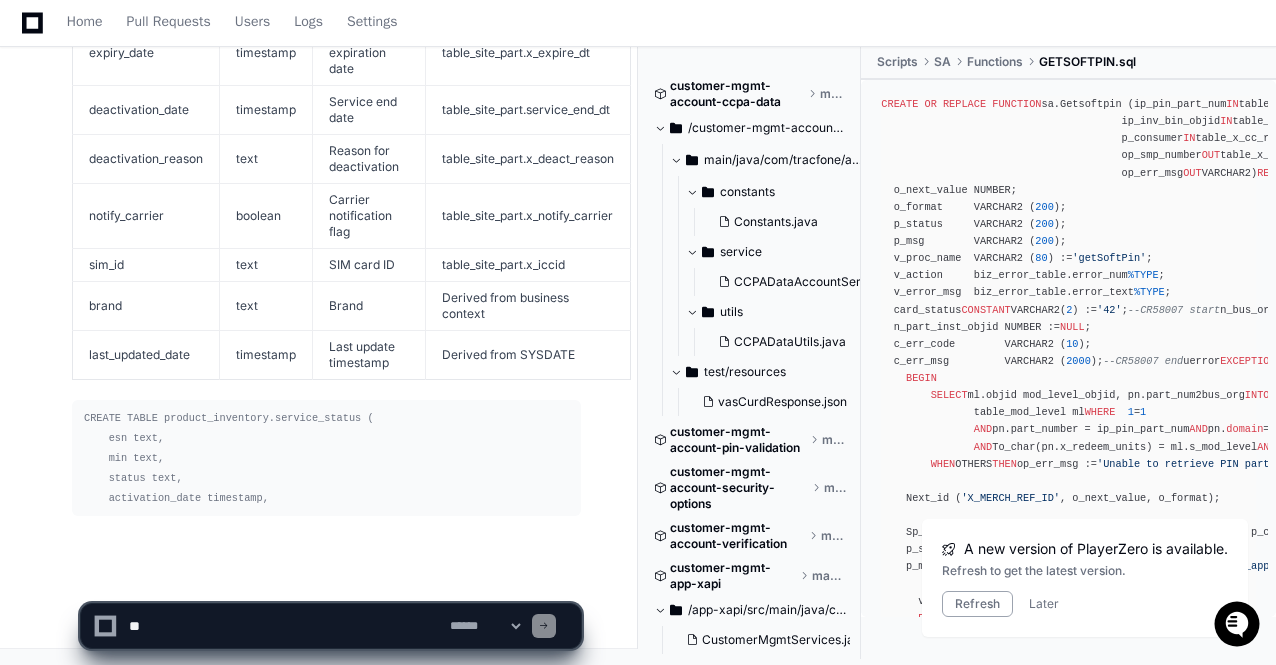 scroll, scrollTop: 116501, scrollLeft: 0, axis: vertical 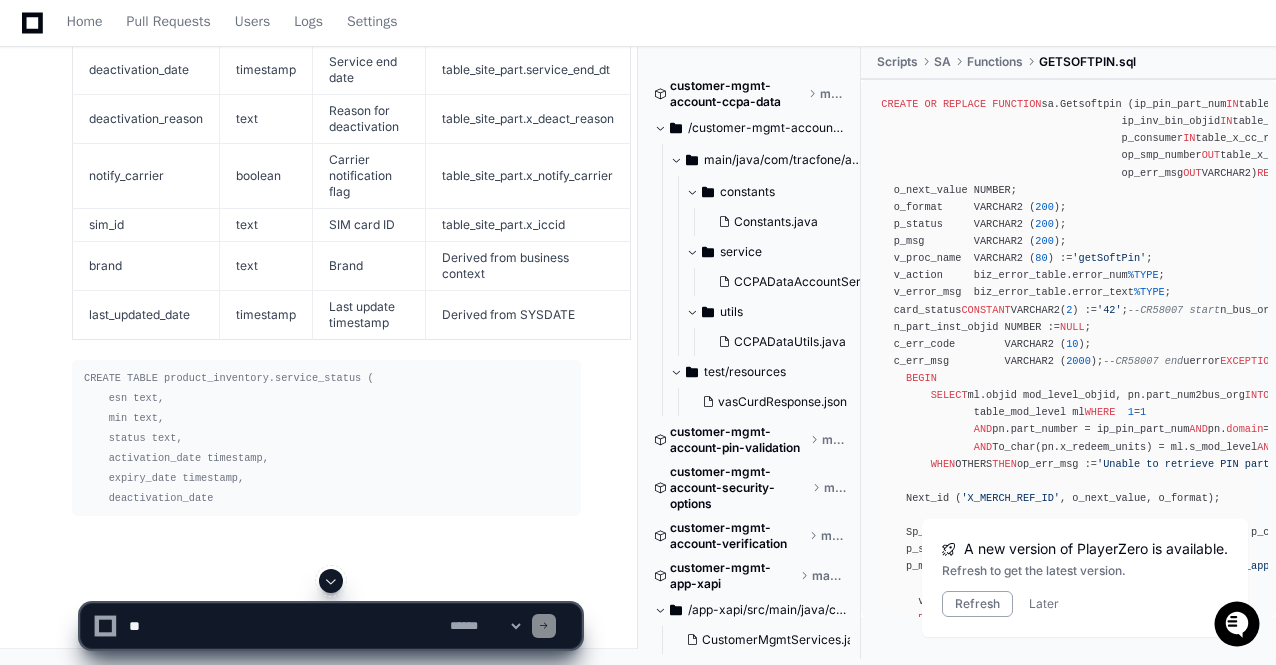 click 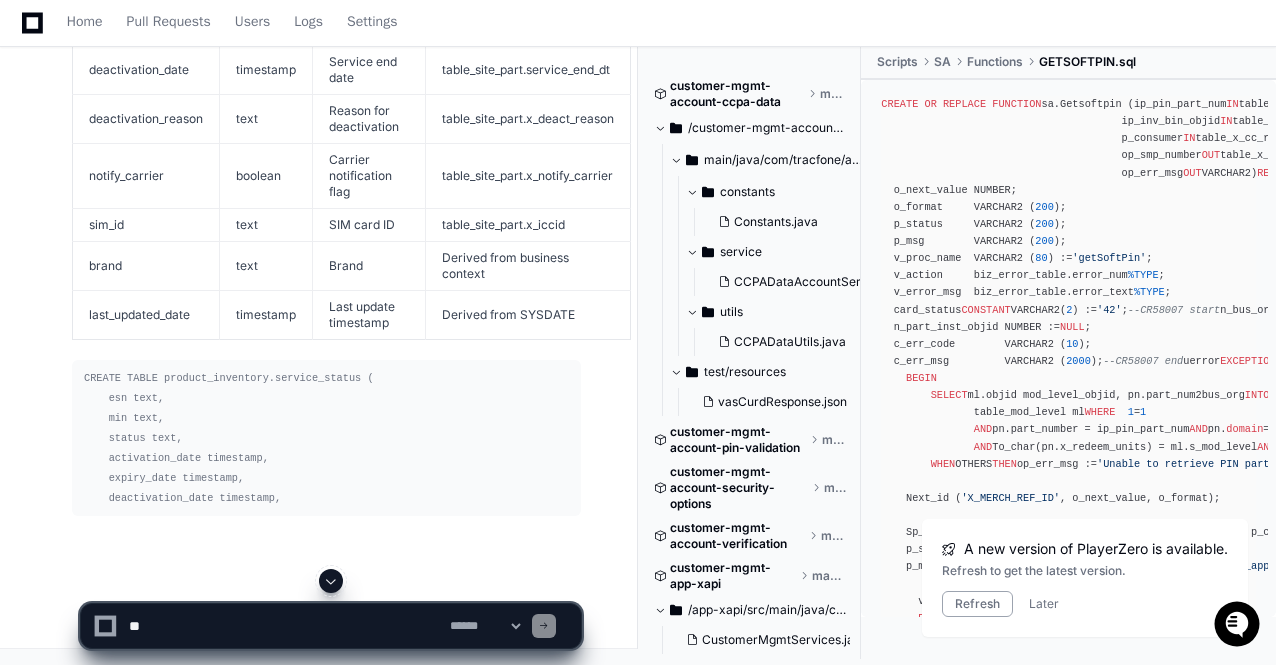 scroll, scrollTop: 116541, scrollLeft: 0, axis: vertical 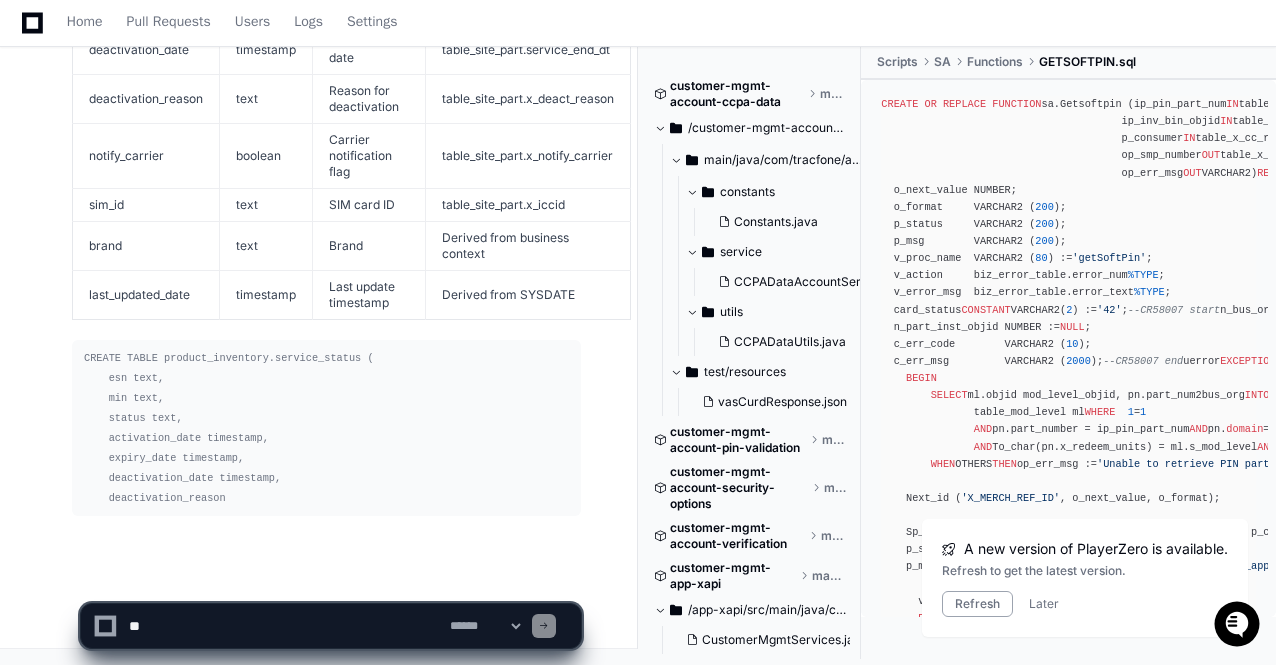 click on "**********" 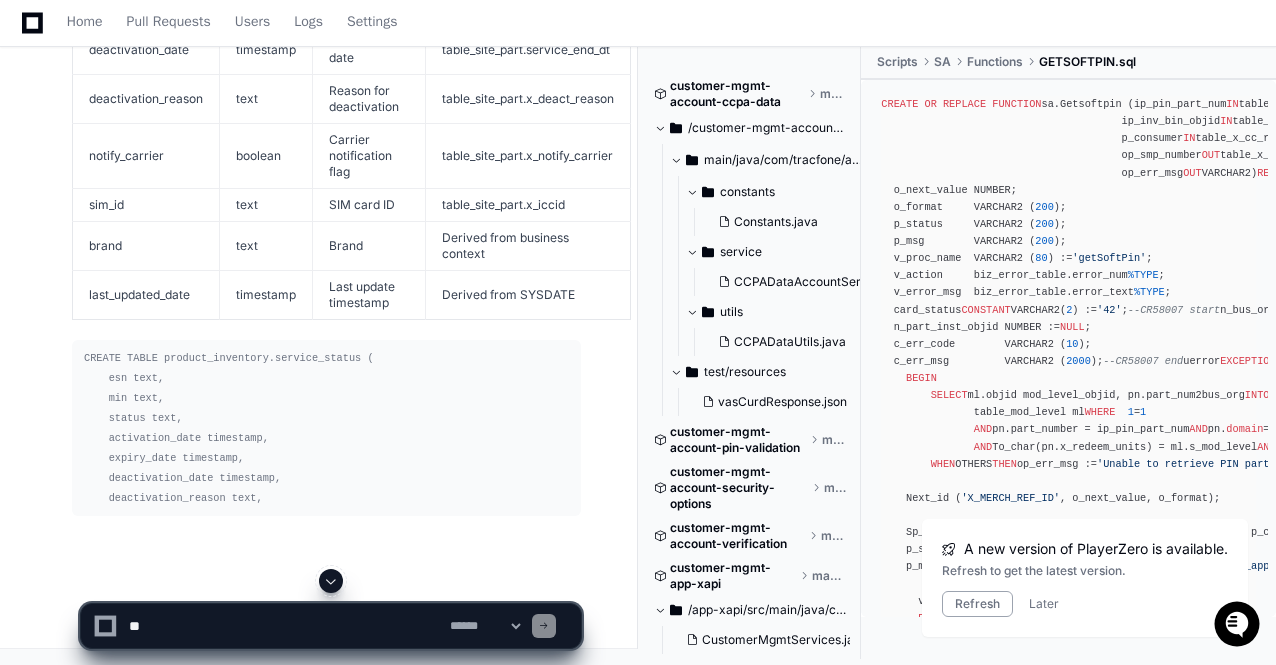 click 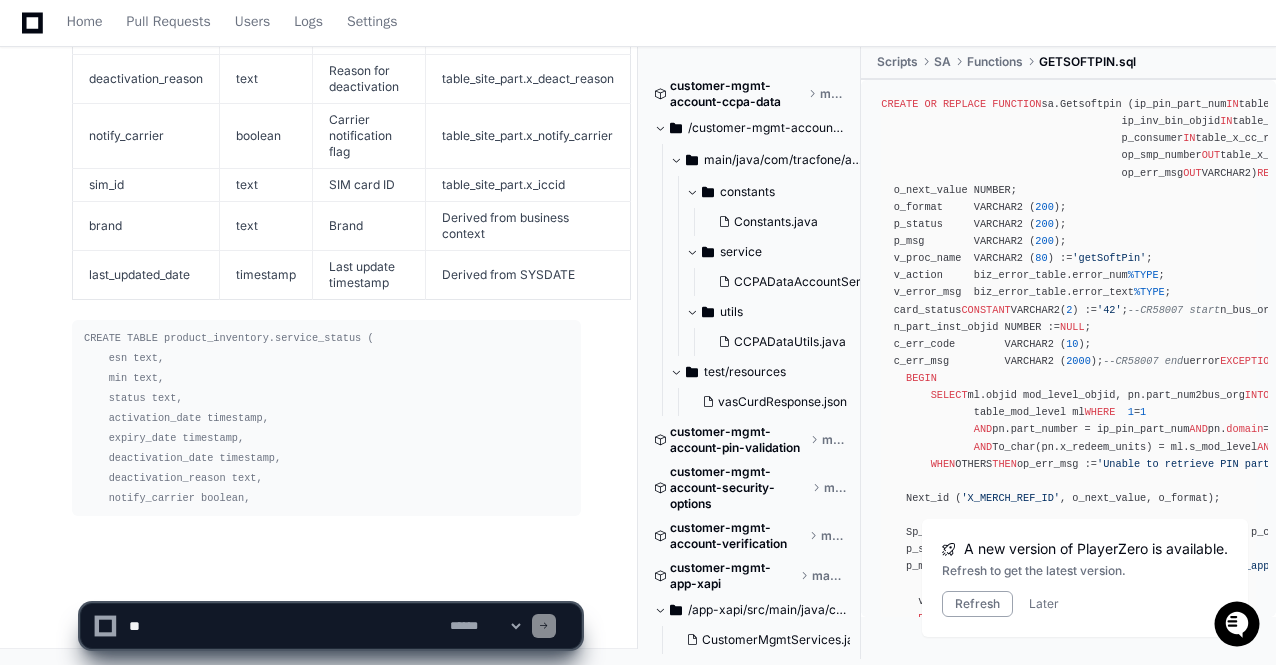 click on "**********" 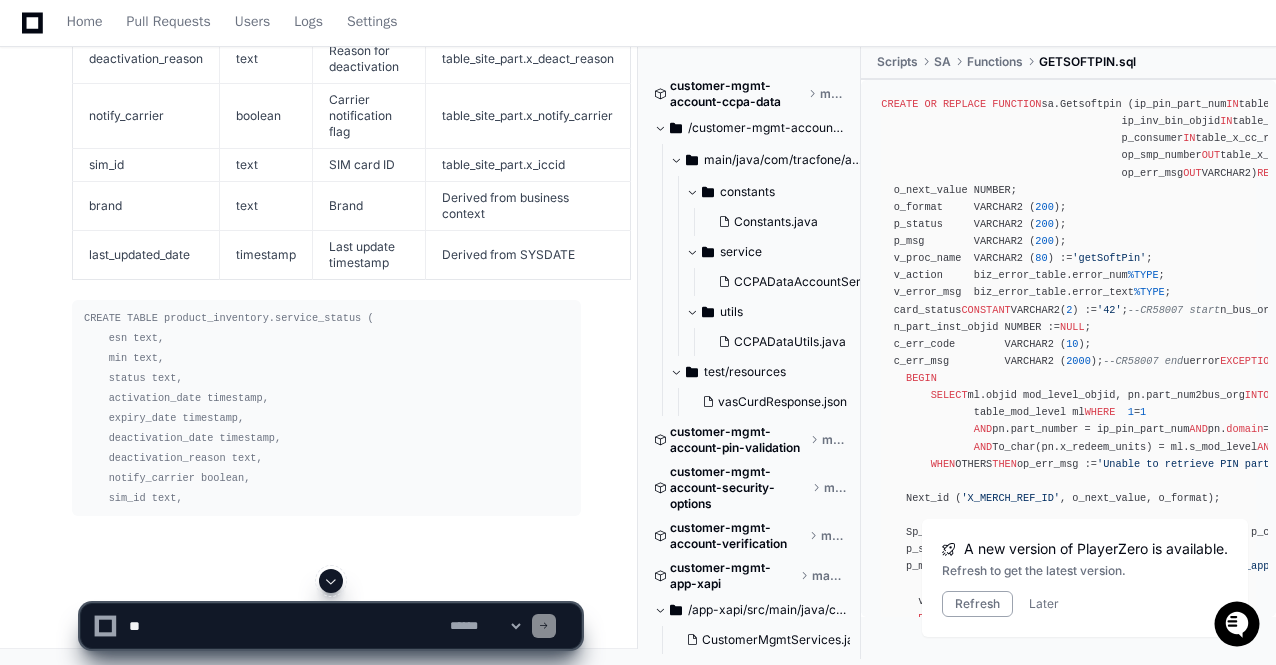 click 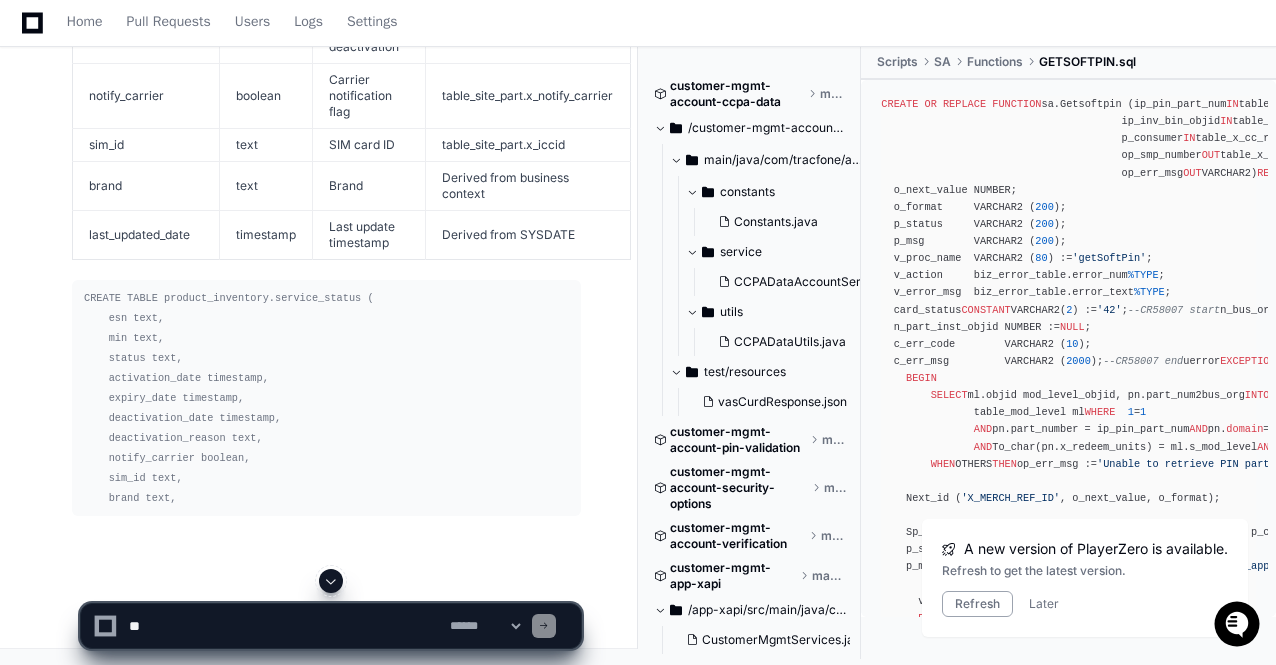scroll, scrollTop: 116621, scrollLeft: 0, axis: vertical 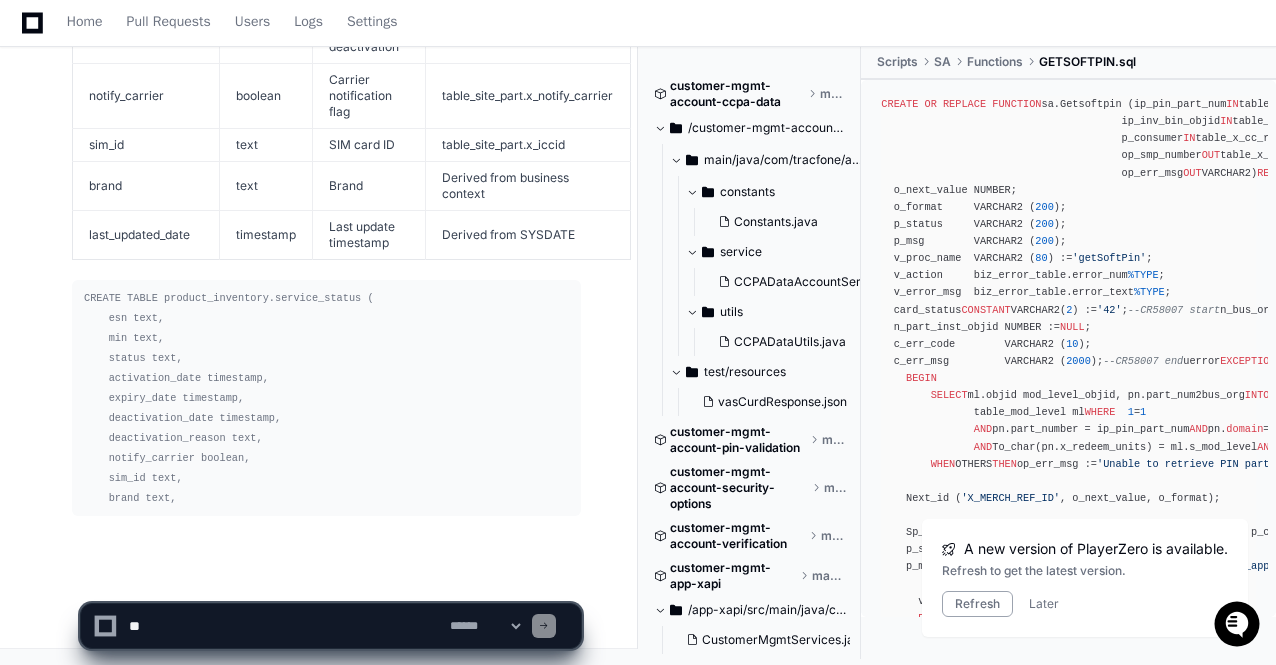 click on "**********" 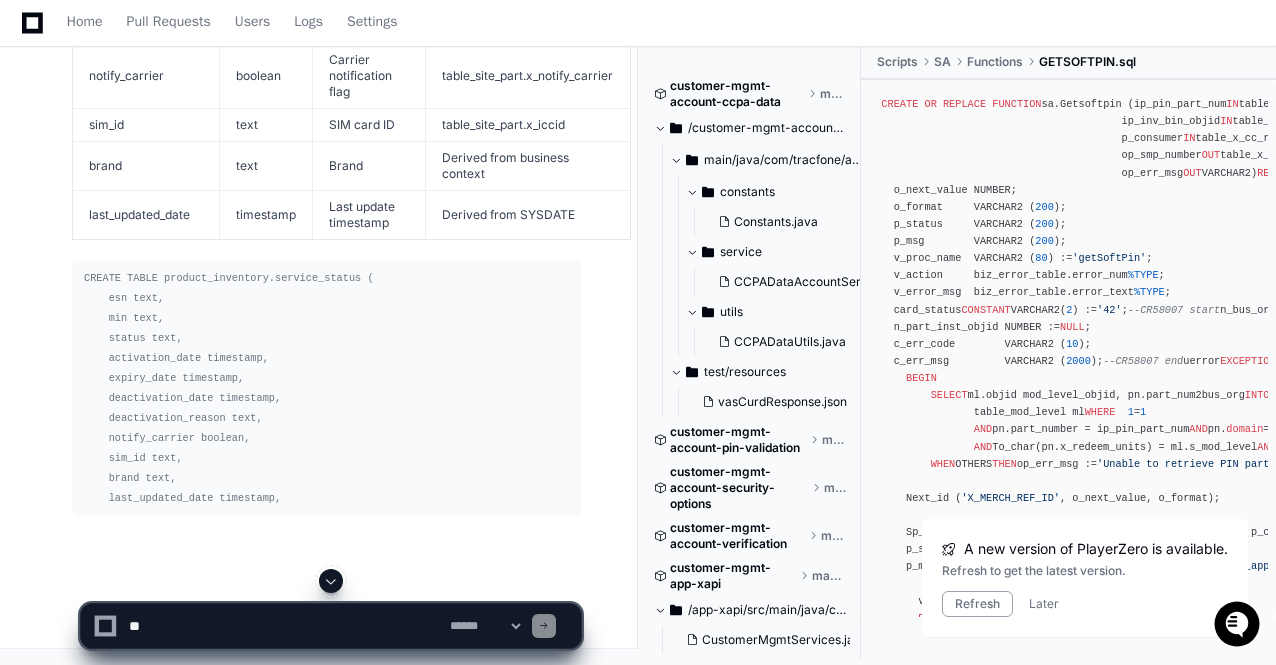 click 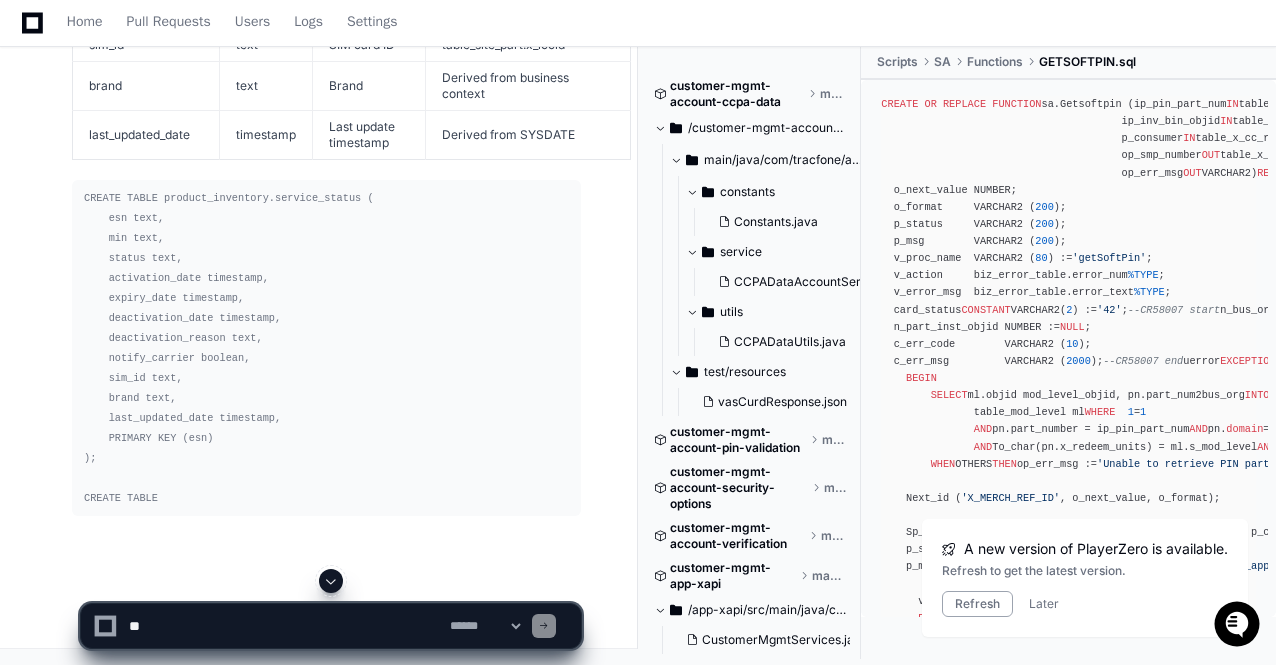 click 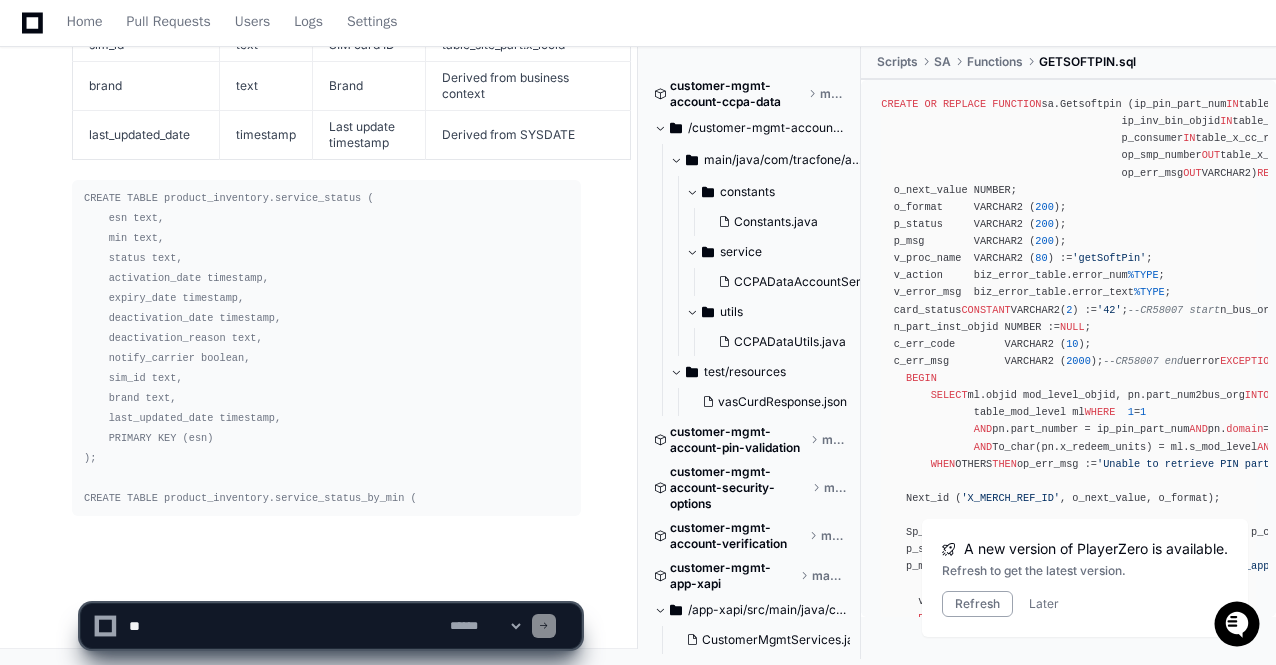 click on "**********" 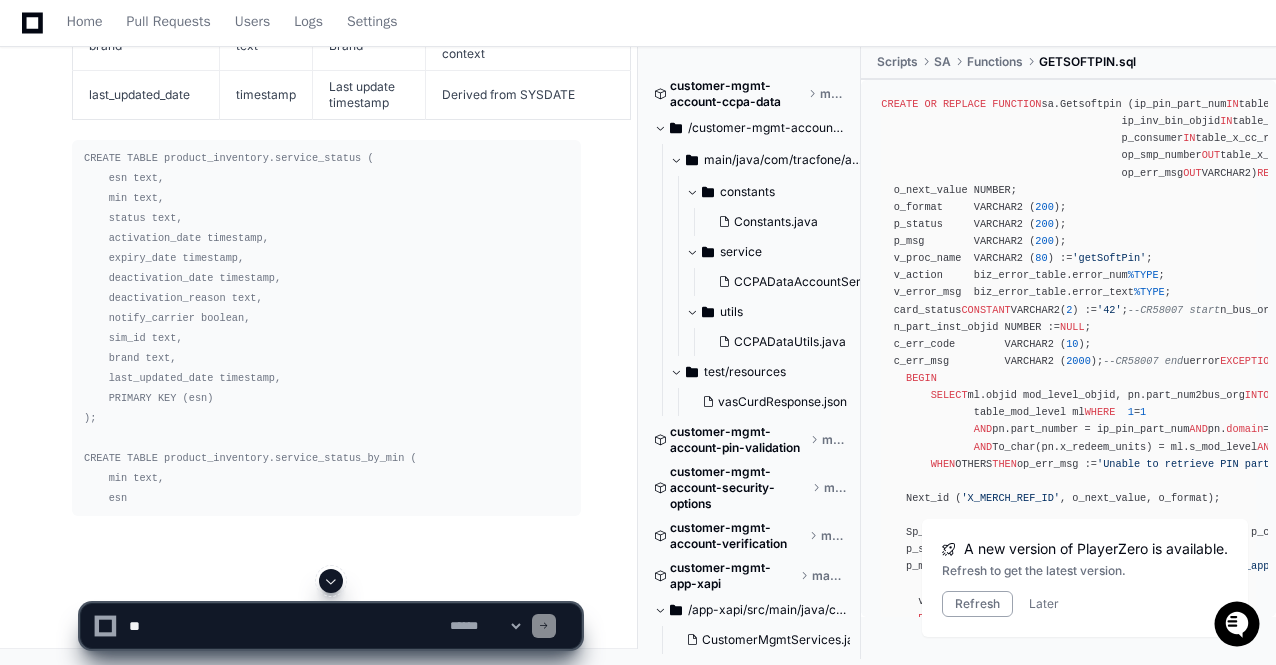 click 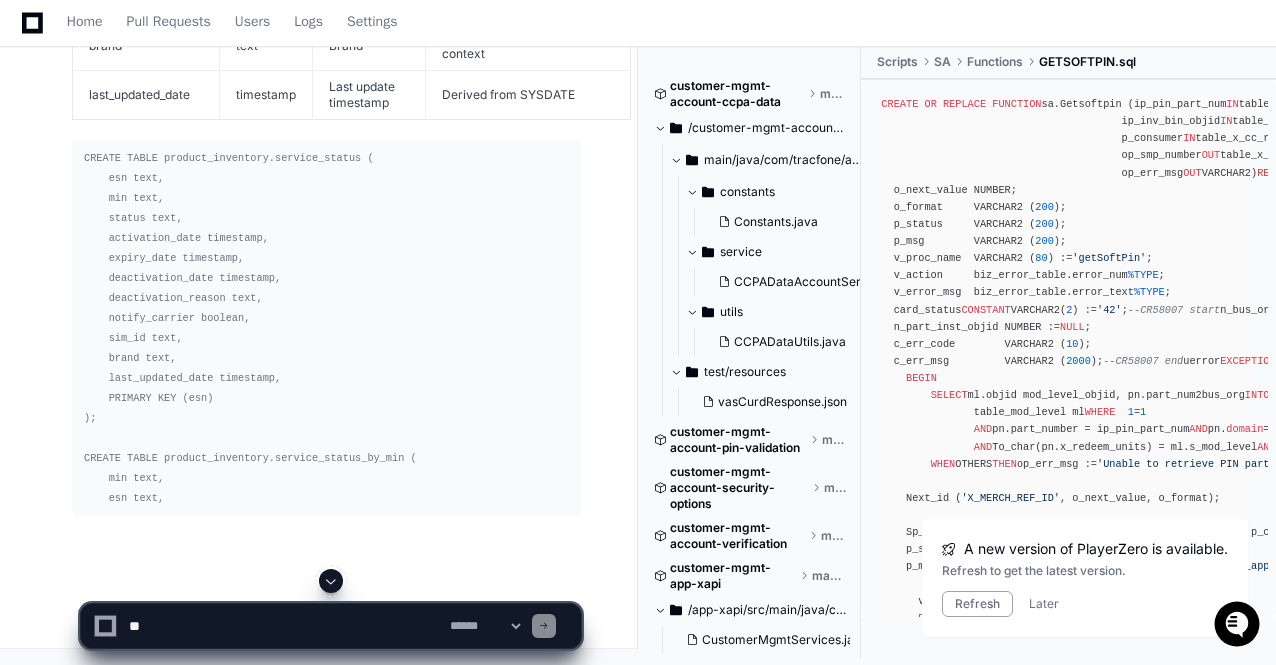 scroll, scrollTop: 116761, scrollLeft: 0, axis: vertical 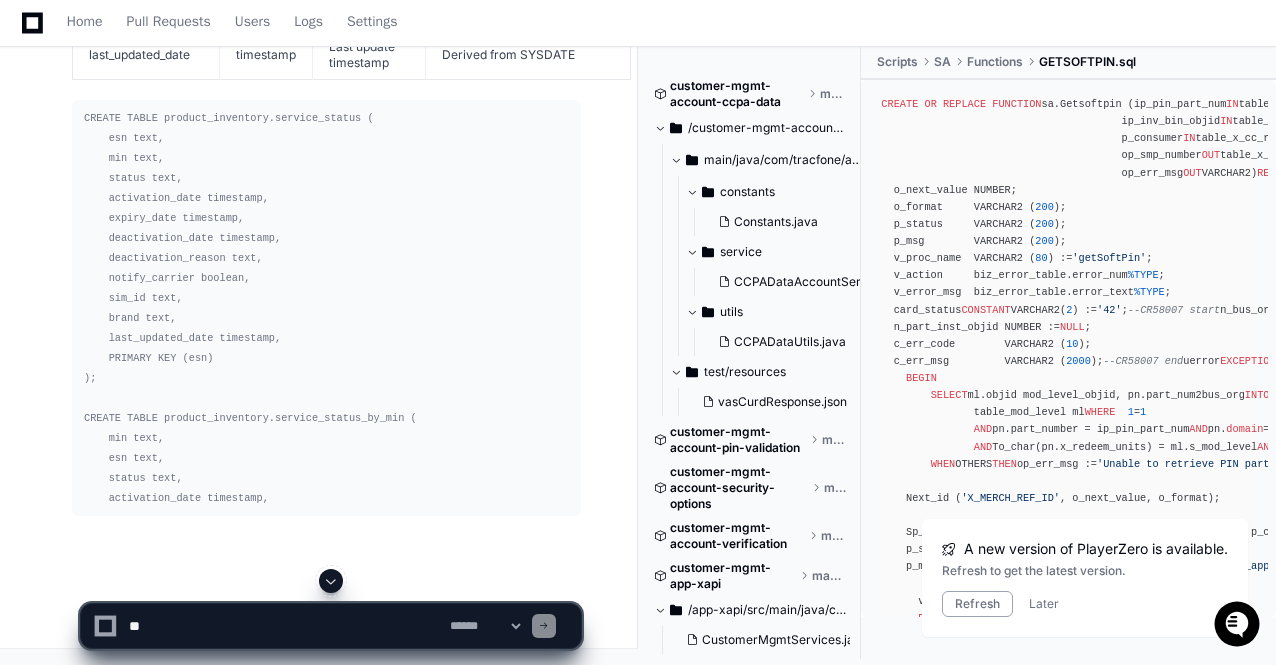 click 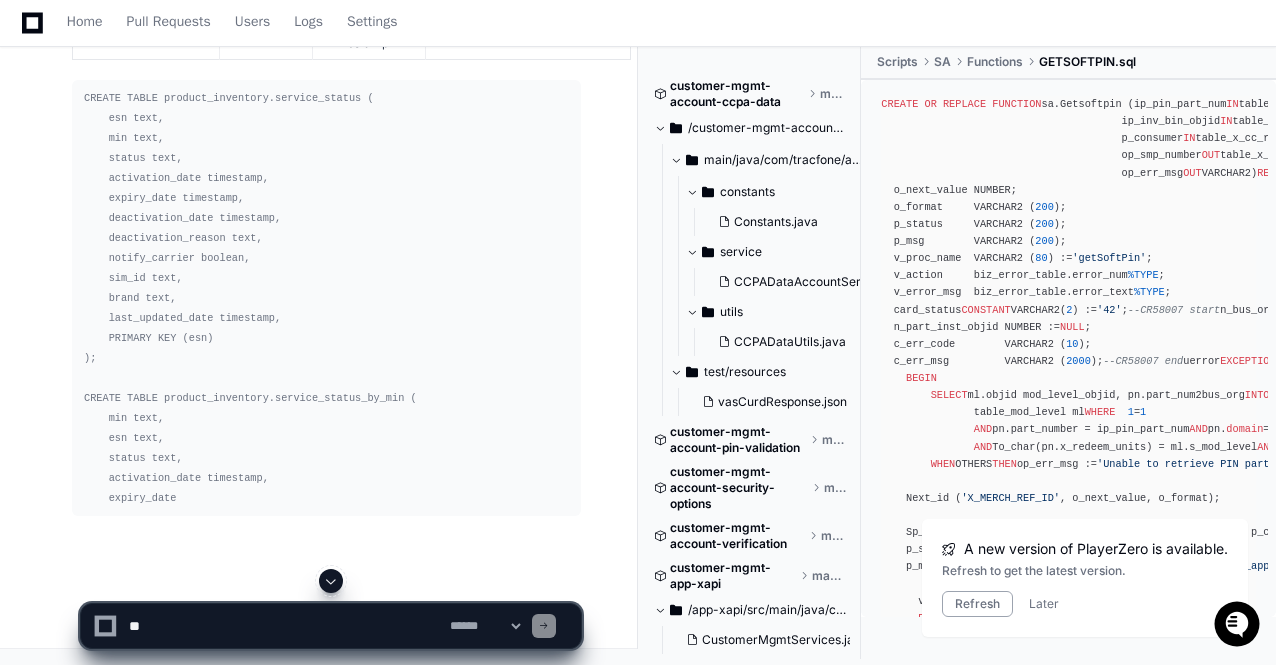 scroll, scrollTop: 116801, scrollLeft: 0, axis: vertical 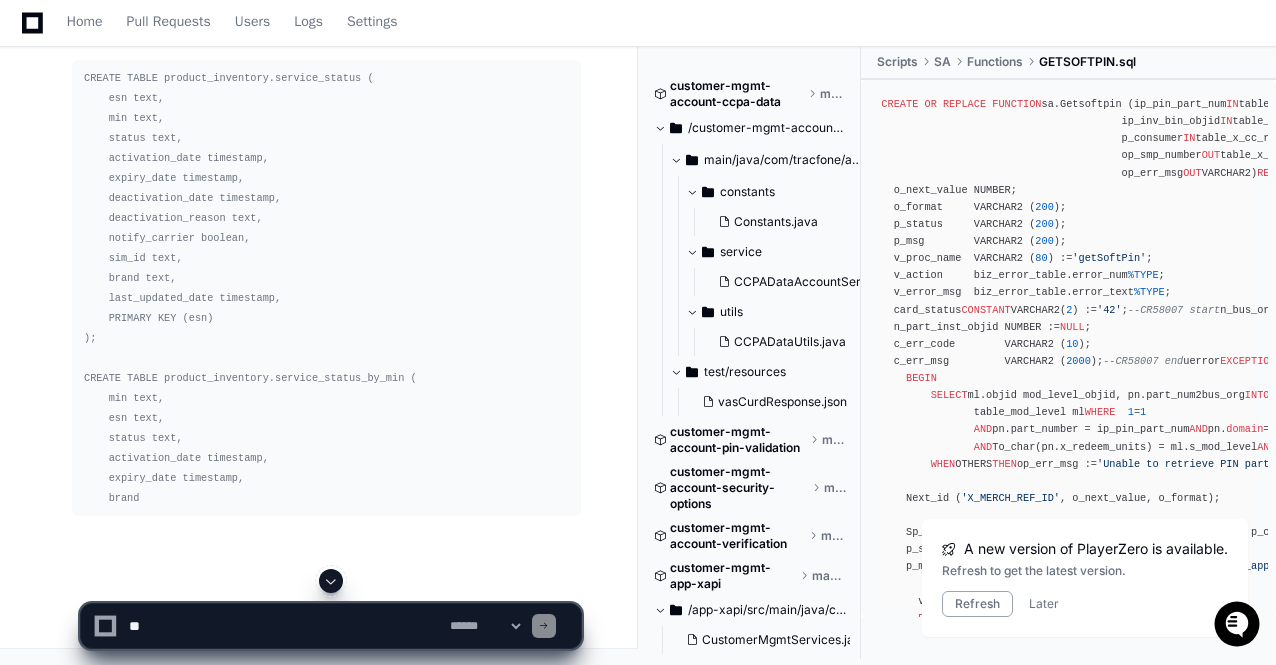 click 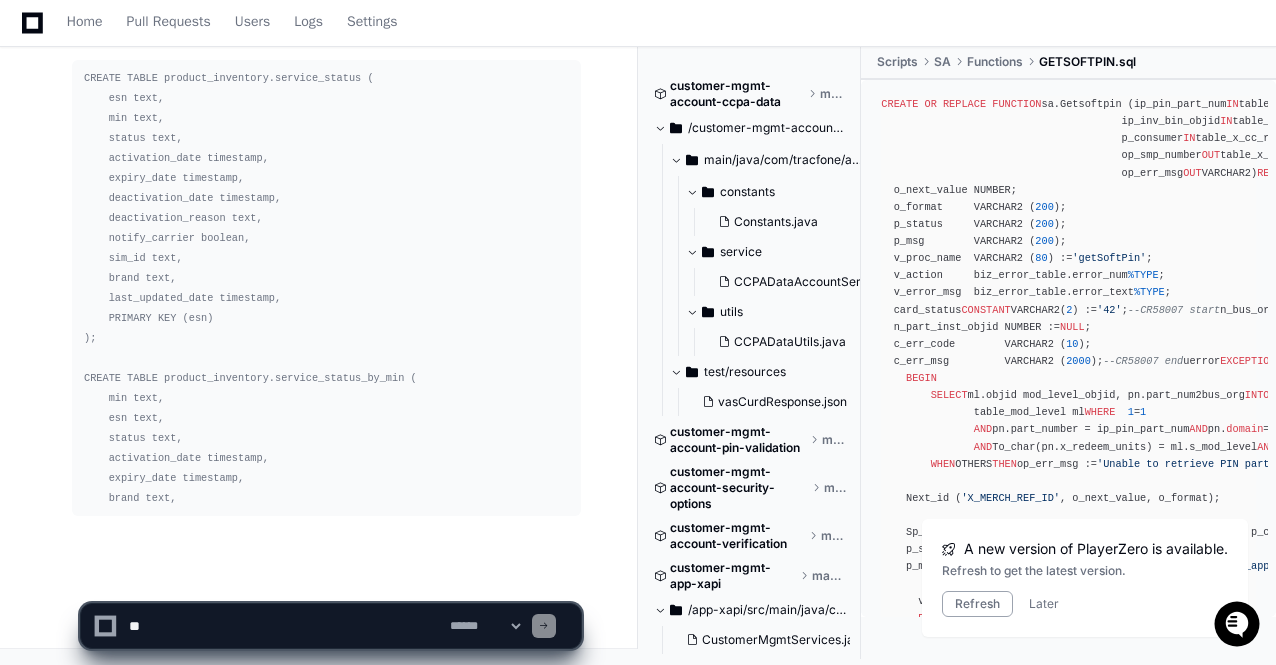 scroll, scrollTop: 116841, scrollLeft: 0, axis: vertical 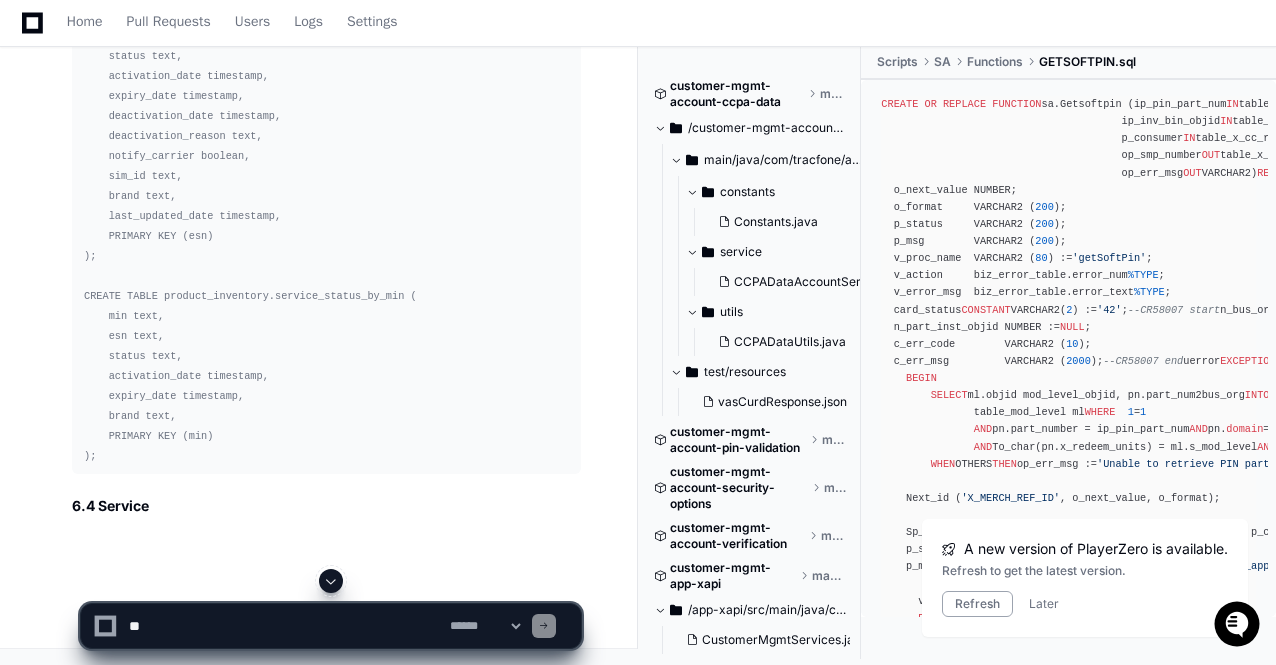 click 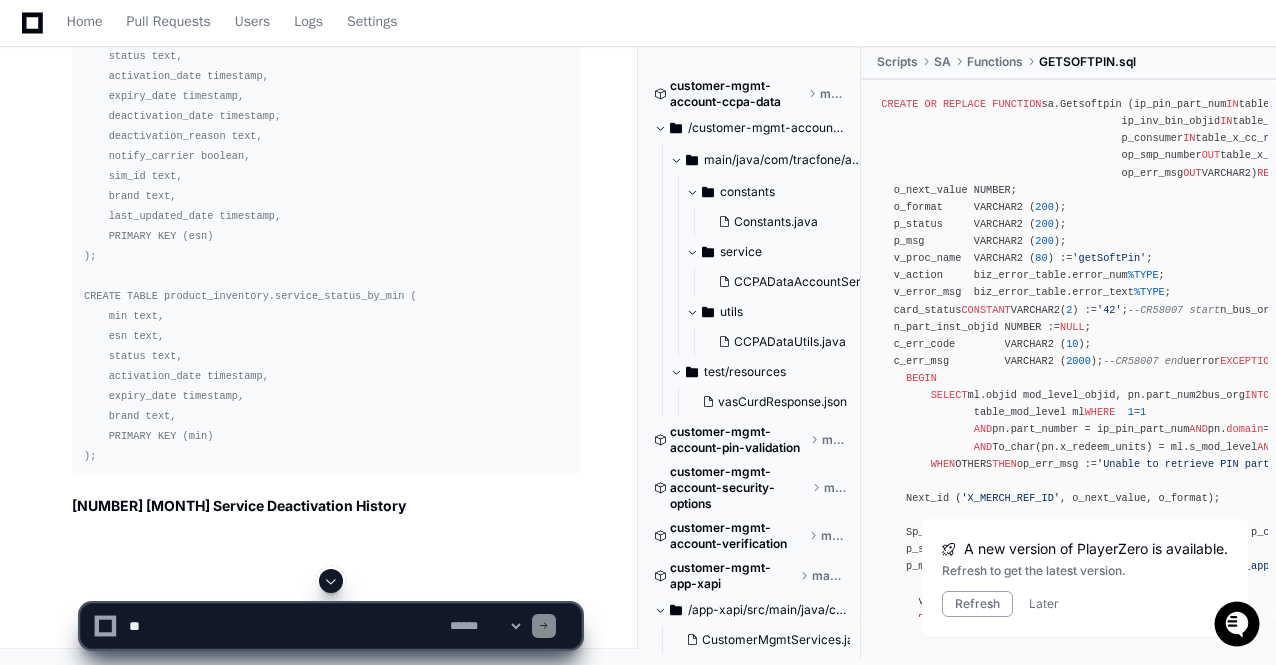 click on "**********" 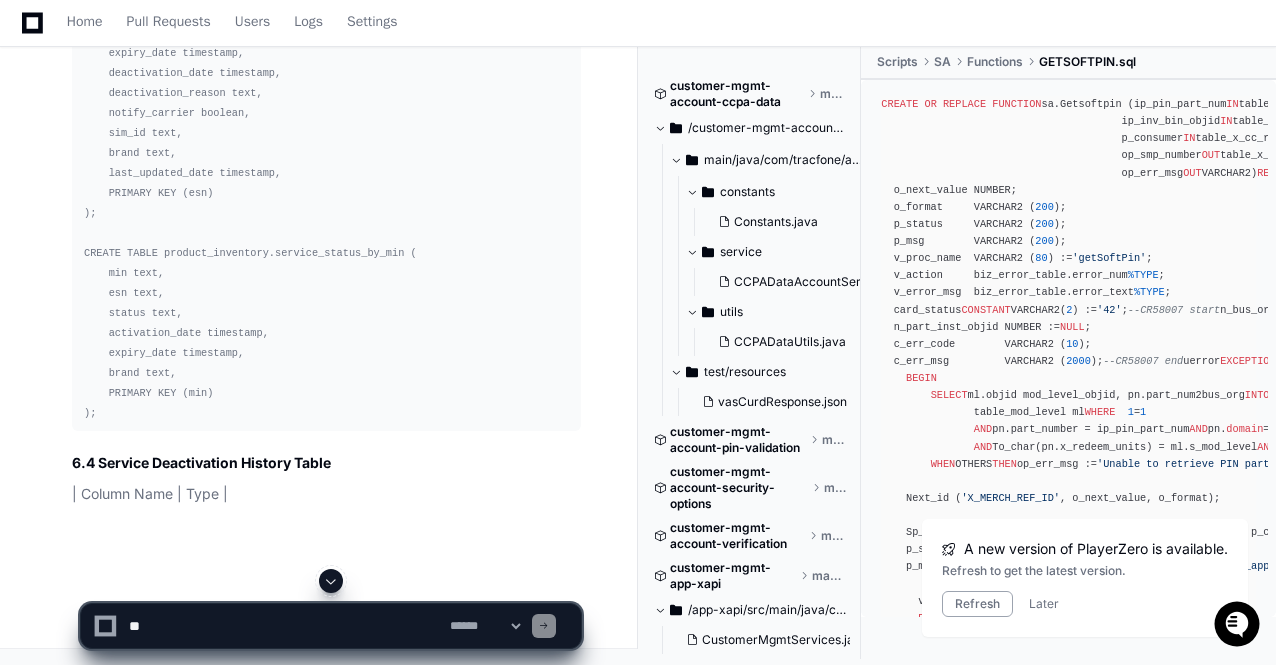 click 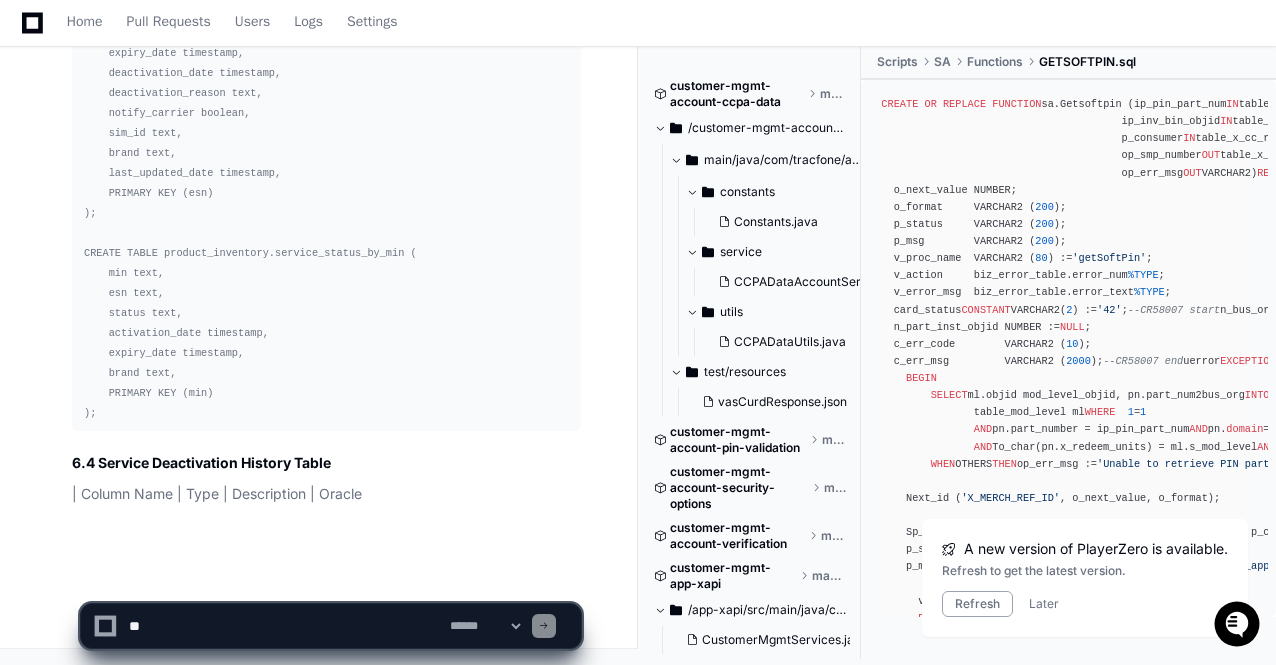 click on "**********" 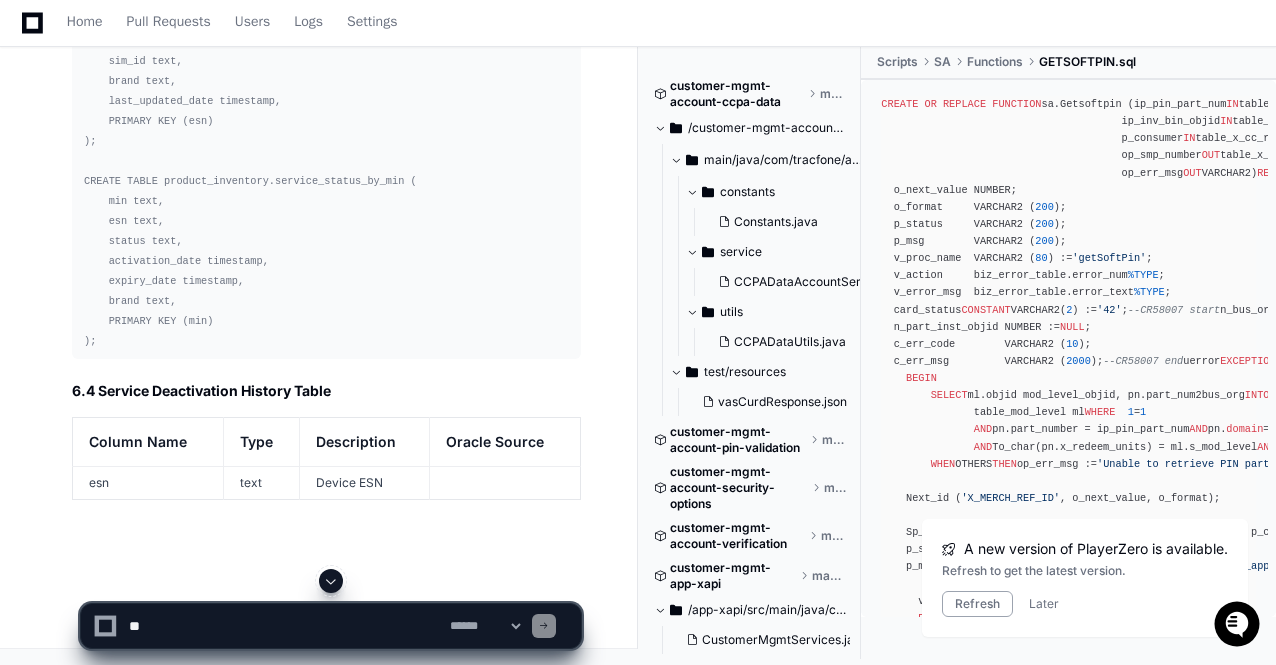 click 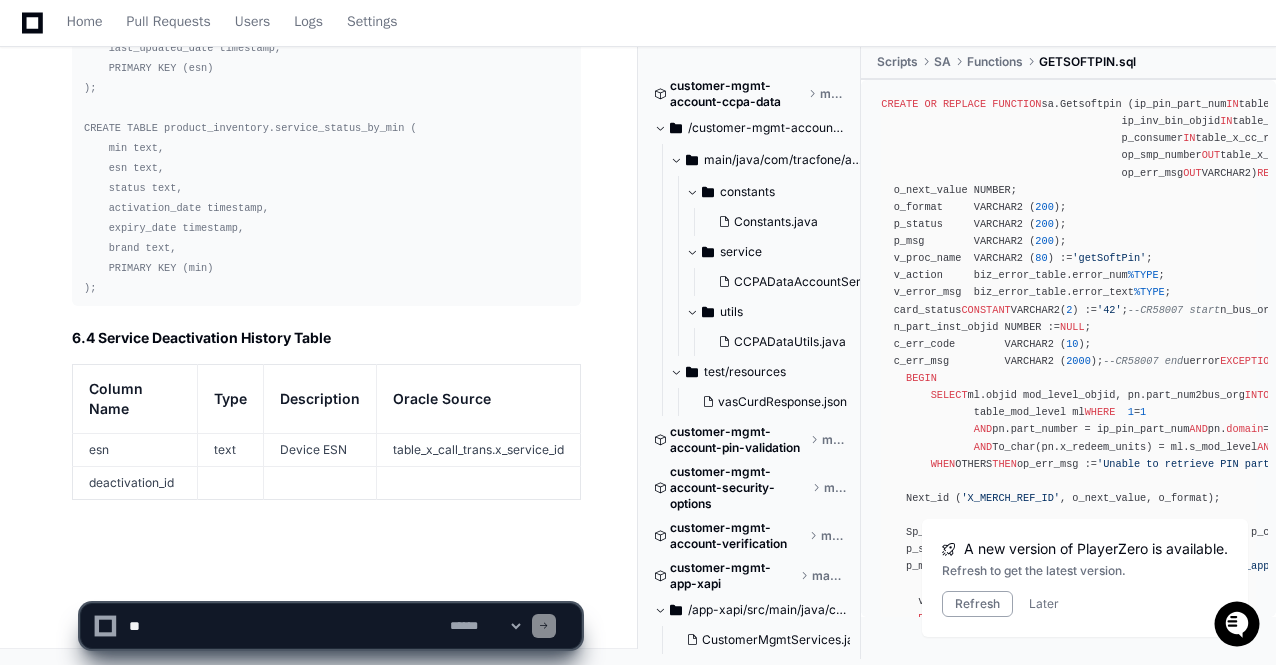 click on "**********" 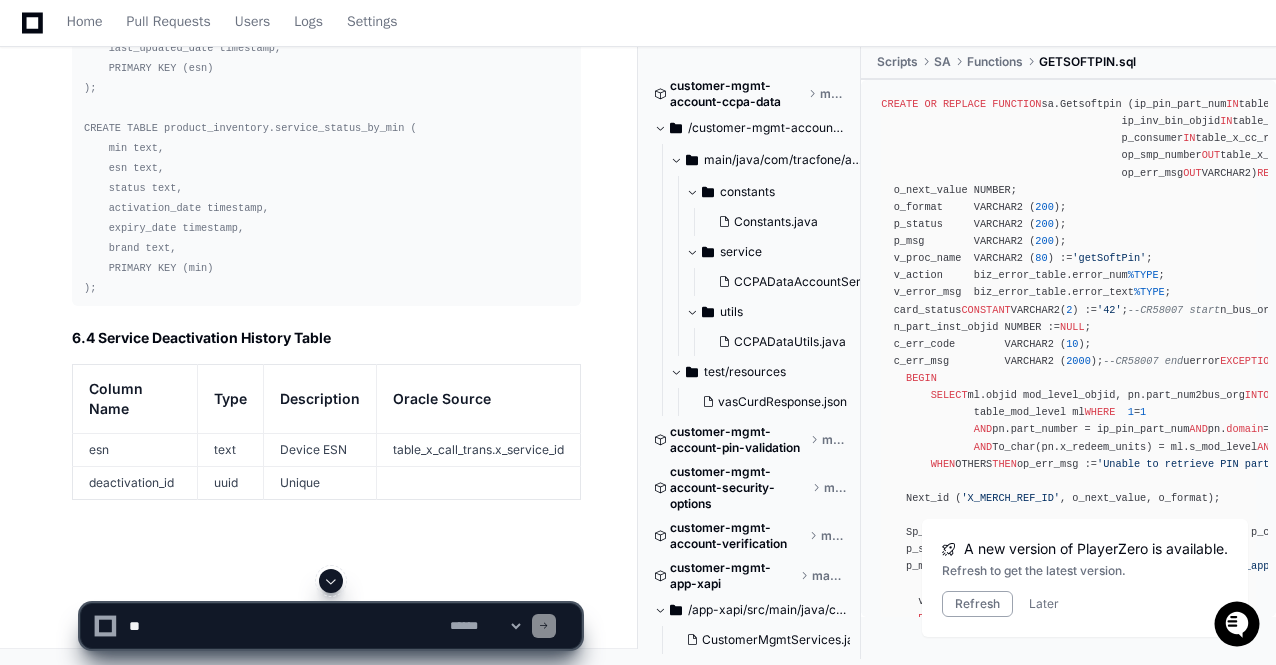 click 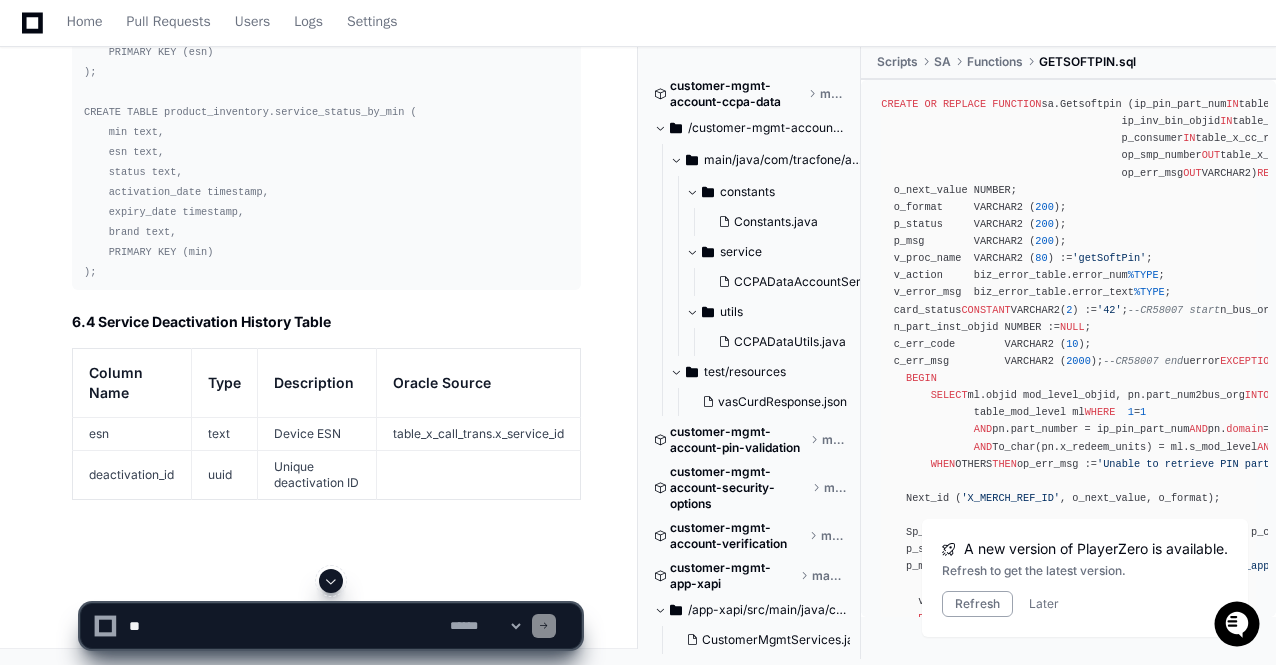 scroll, scrollTop: 117106, scrollLeft: 0, axis: vertical 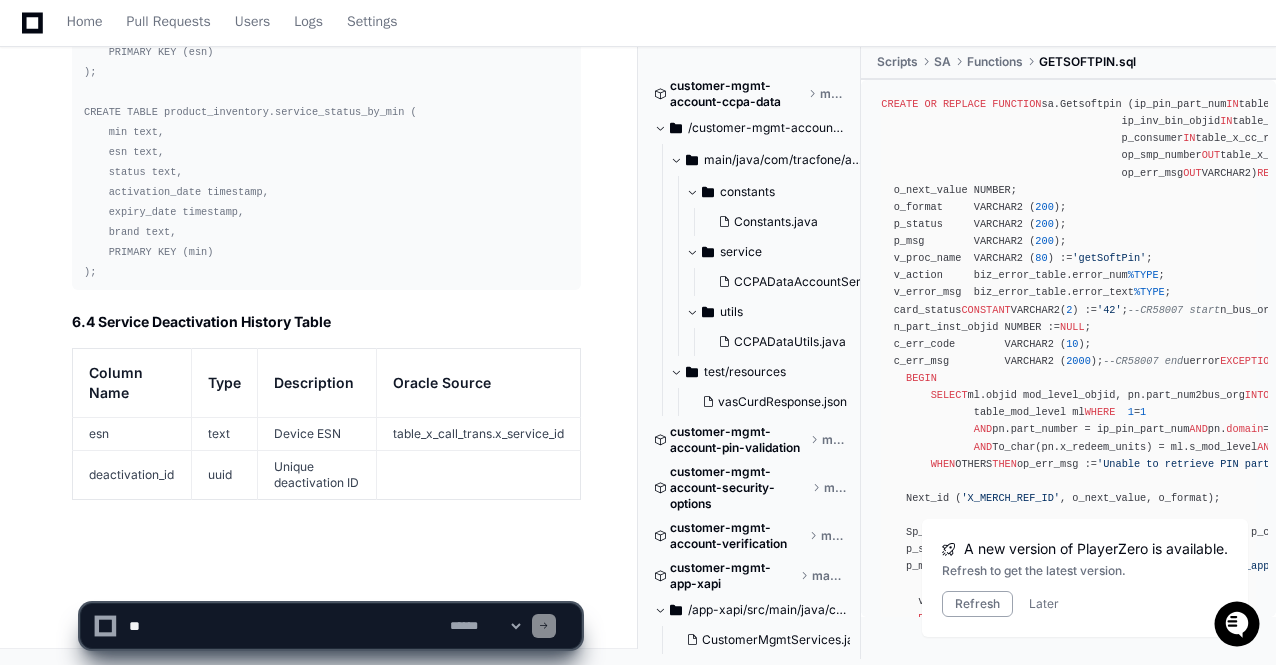 click on "**********" 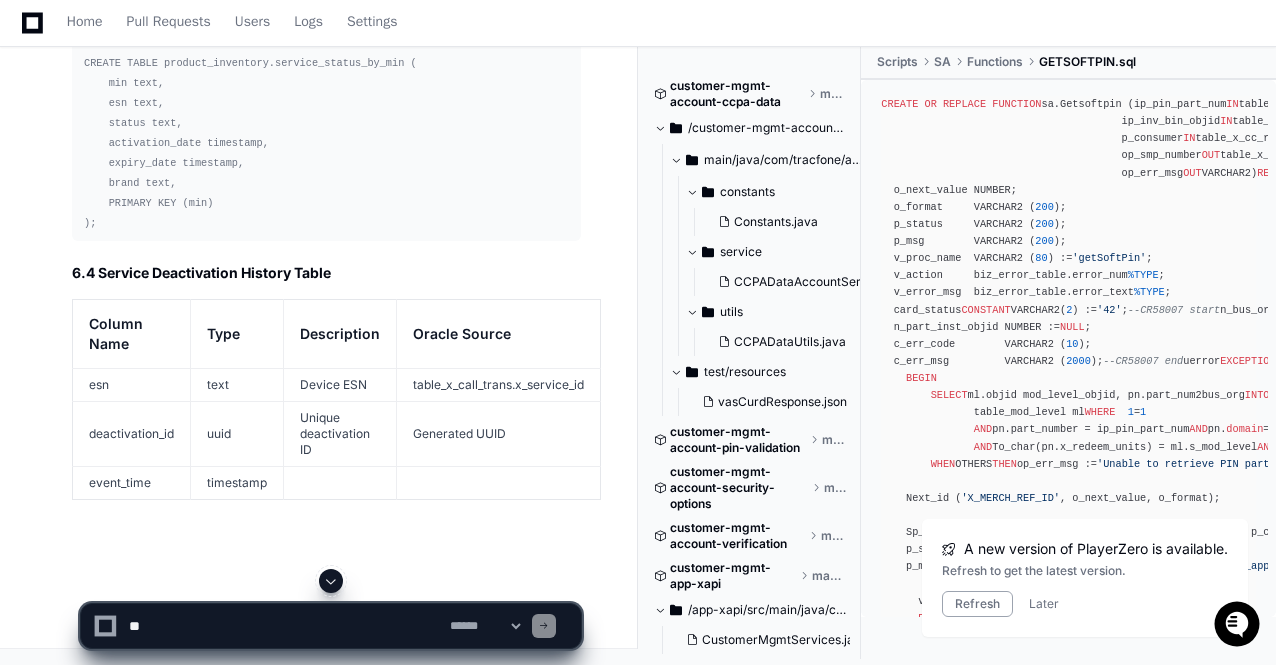 click 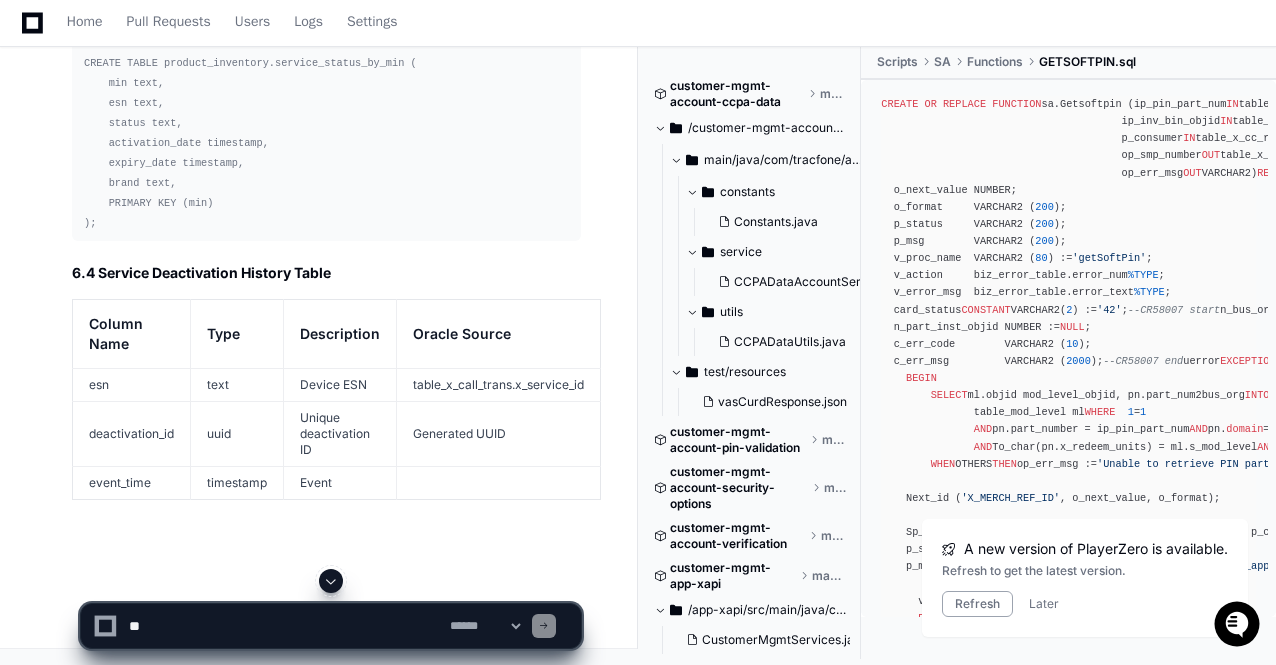 scroll, scrollTop: 117154, scrollLeft: 0, axis: vertical 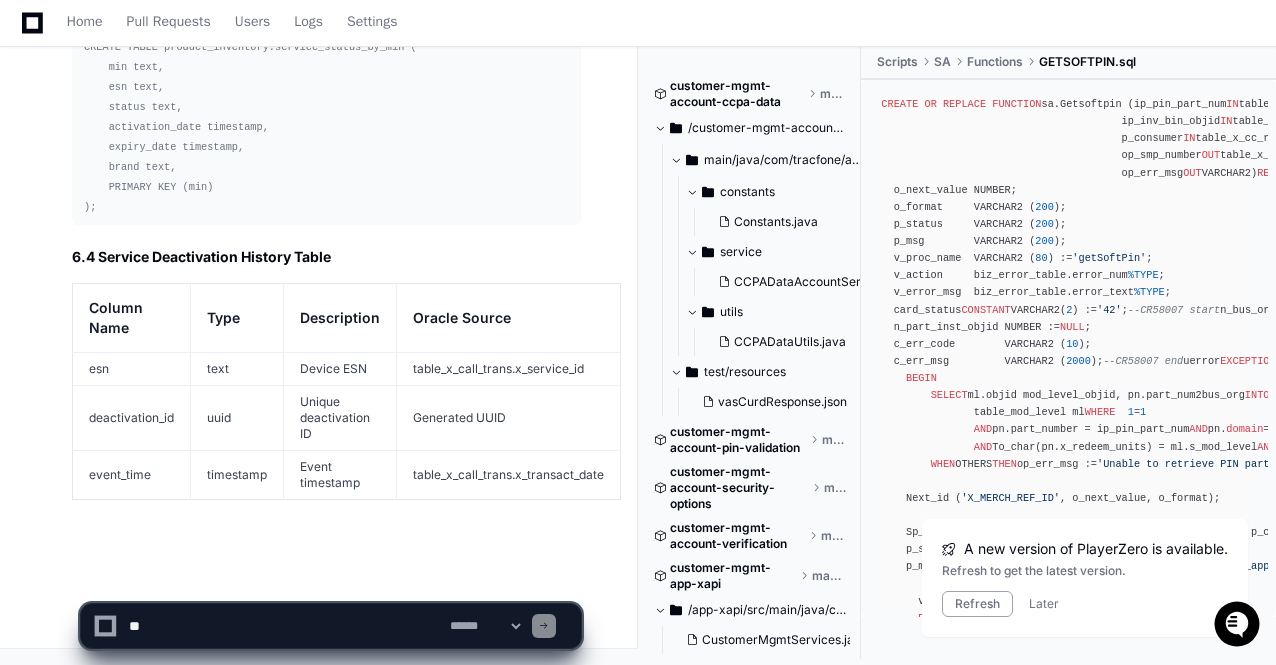 click on "**********" 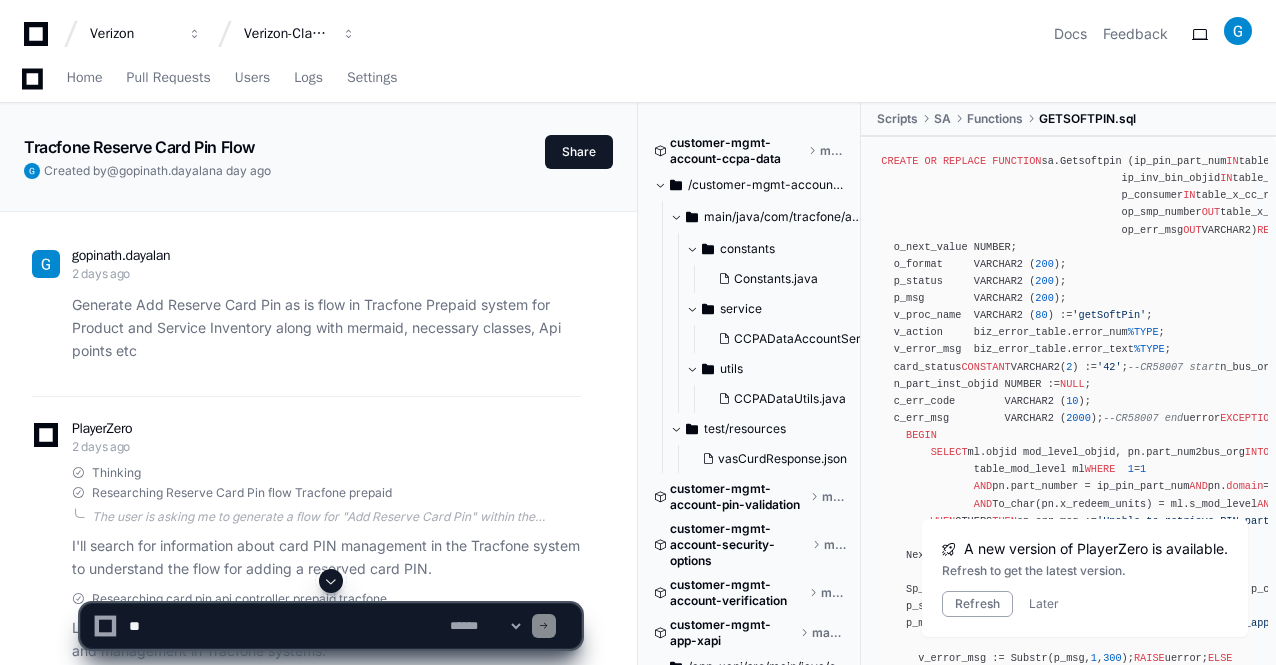 scroll, scrollTop: 119924, scrollLeft: 0, axis: vertical 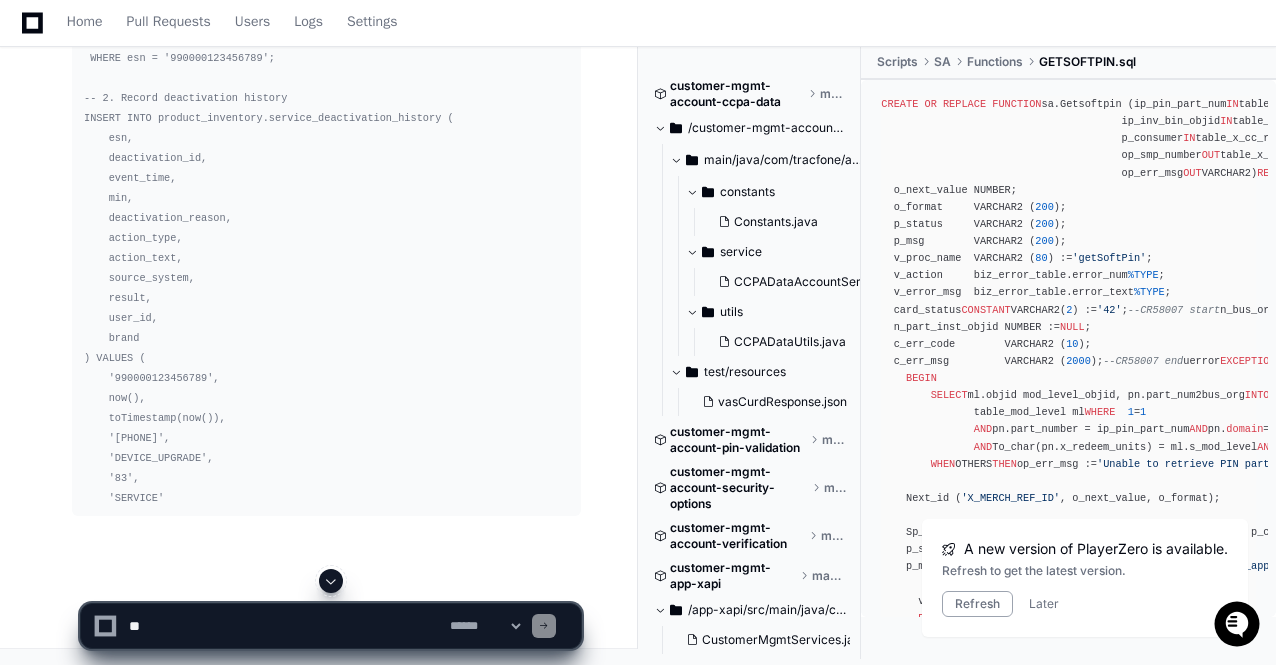 click 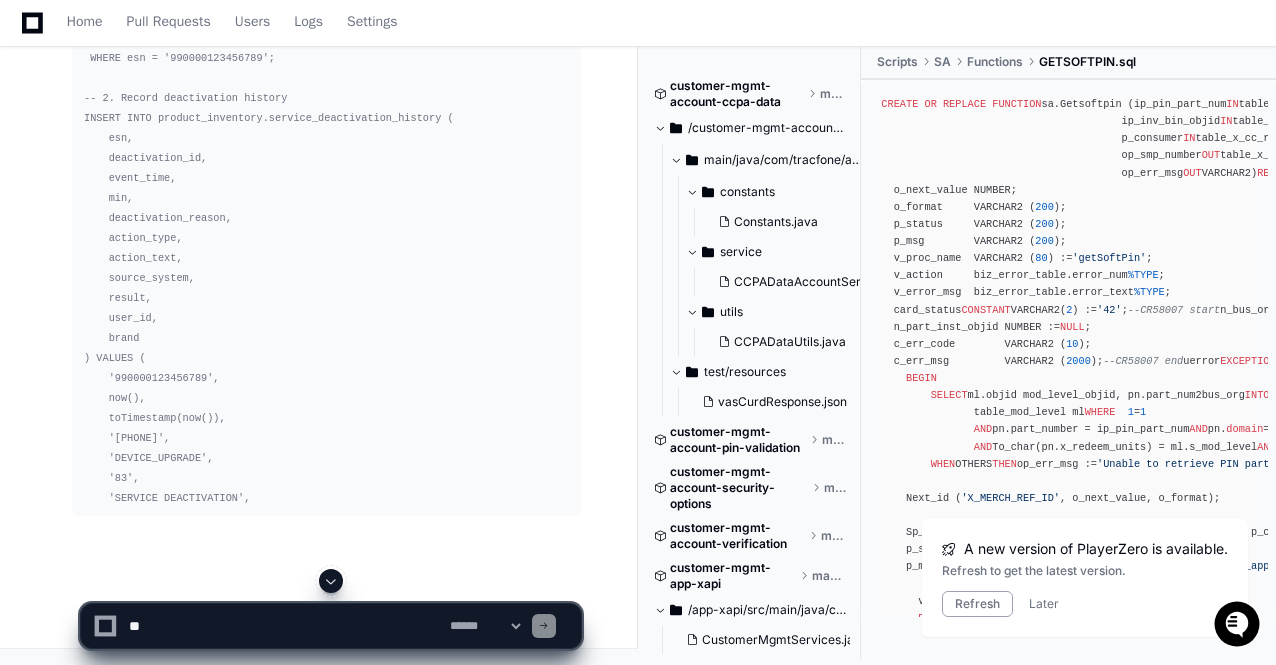 scroll, scrollTop: 0, scrollLeft: 0, axis: both 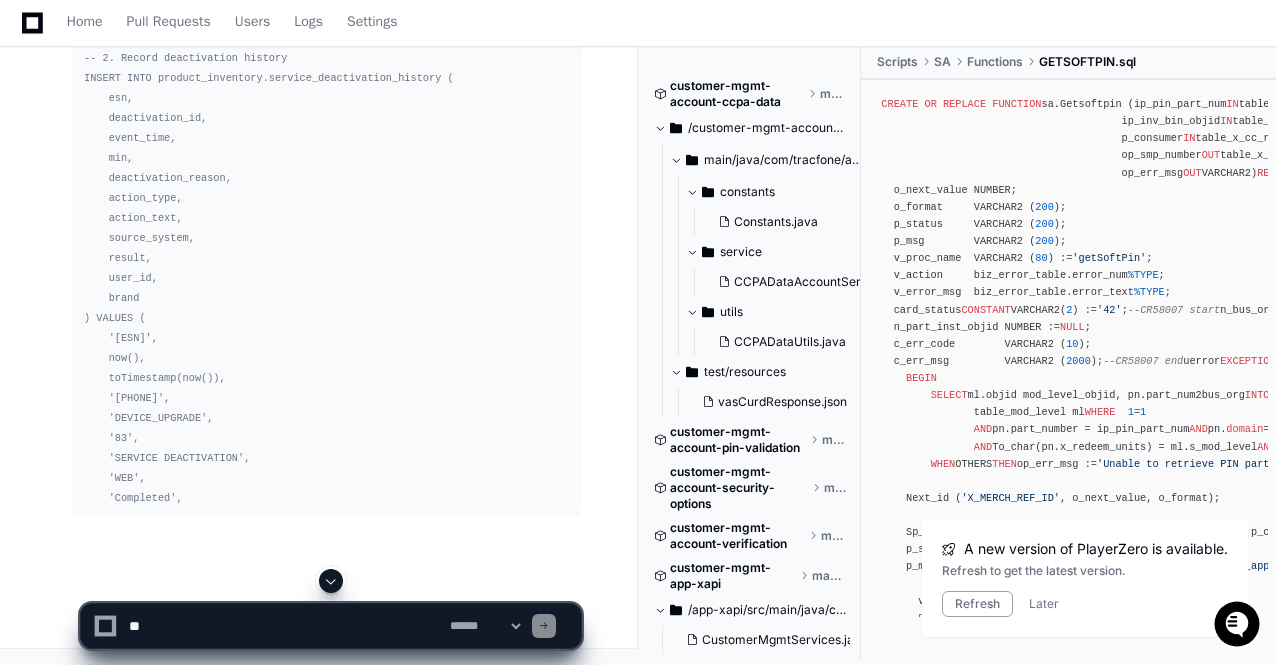 click 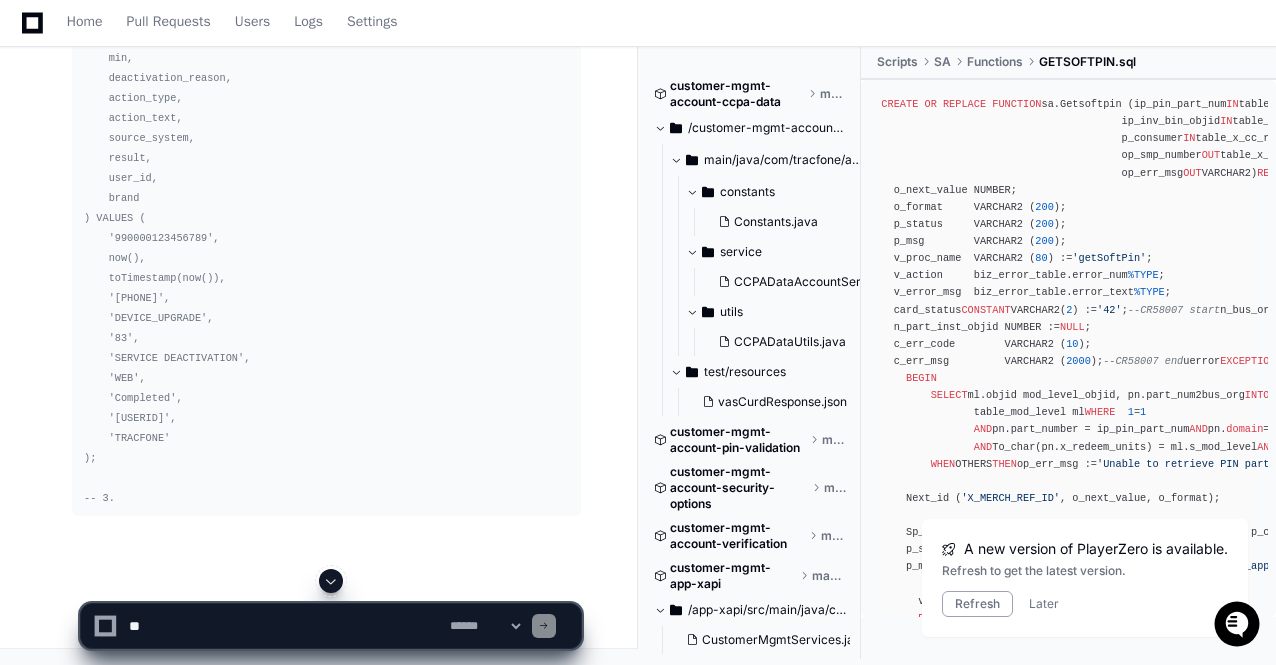 click 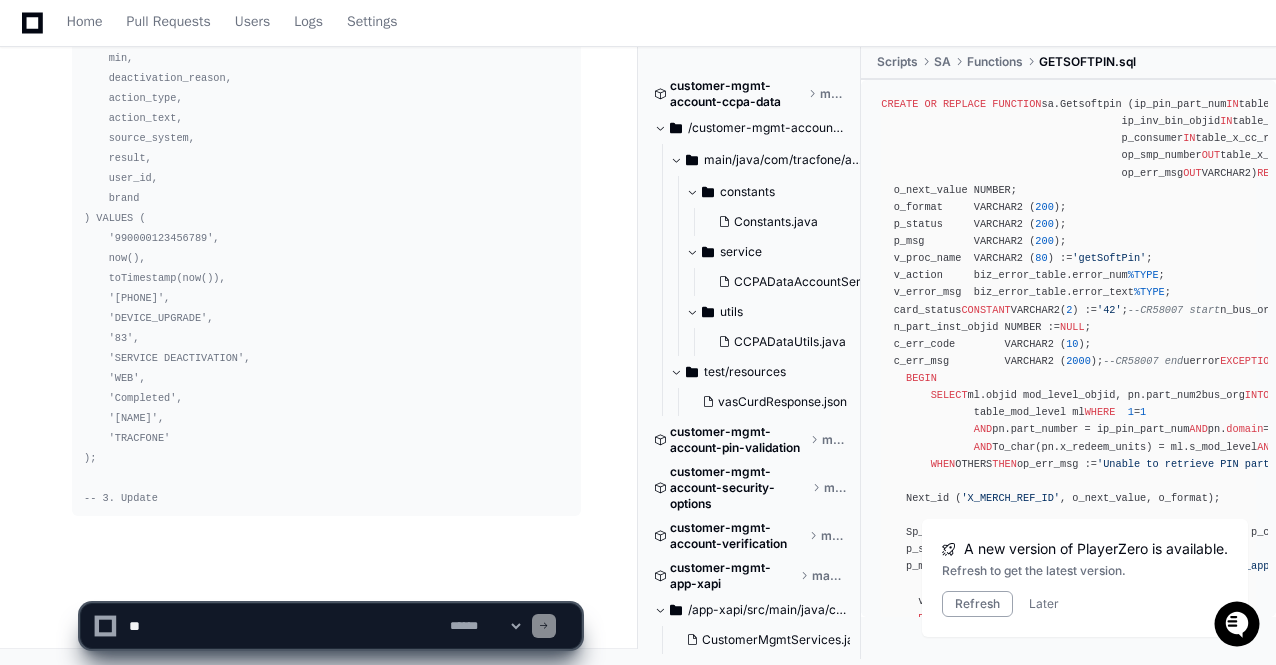 scroll, scrollTop: 120104, scrollLeft: 0, axis: vertical 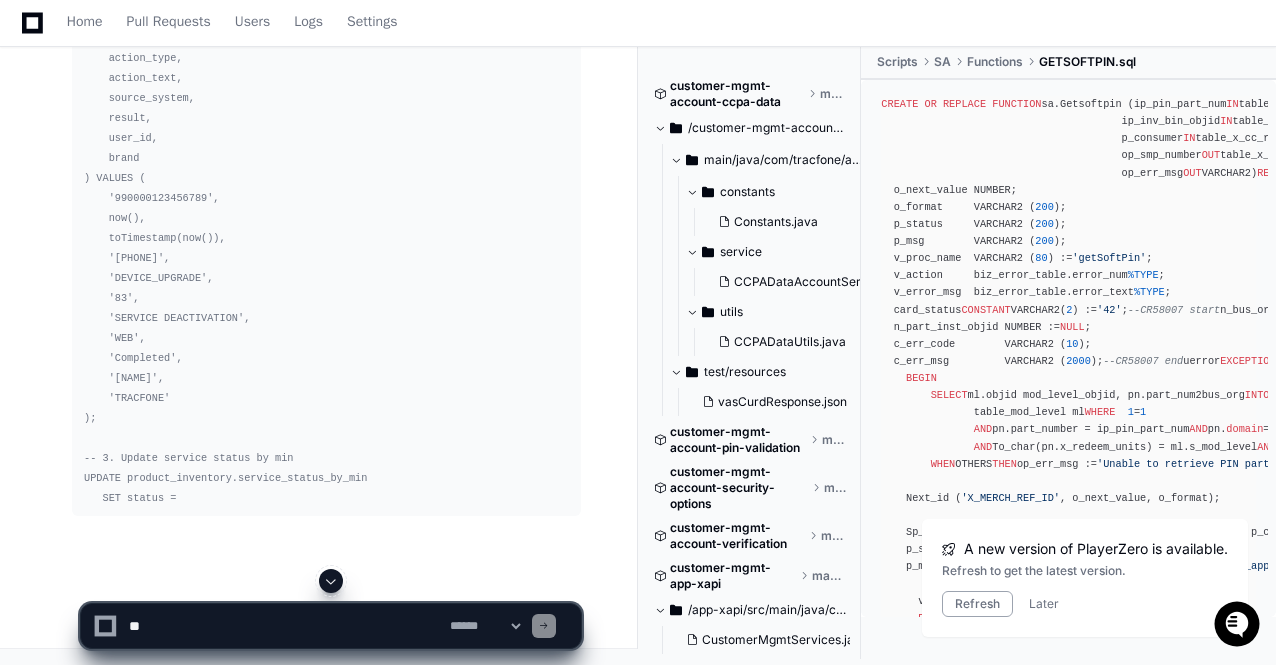 click 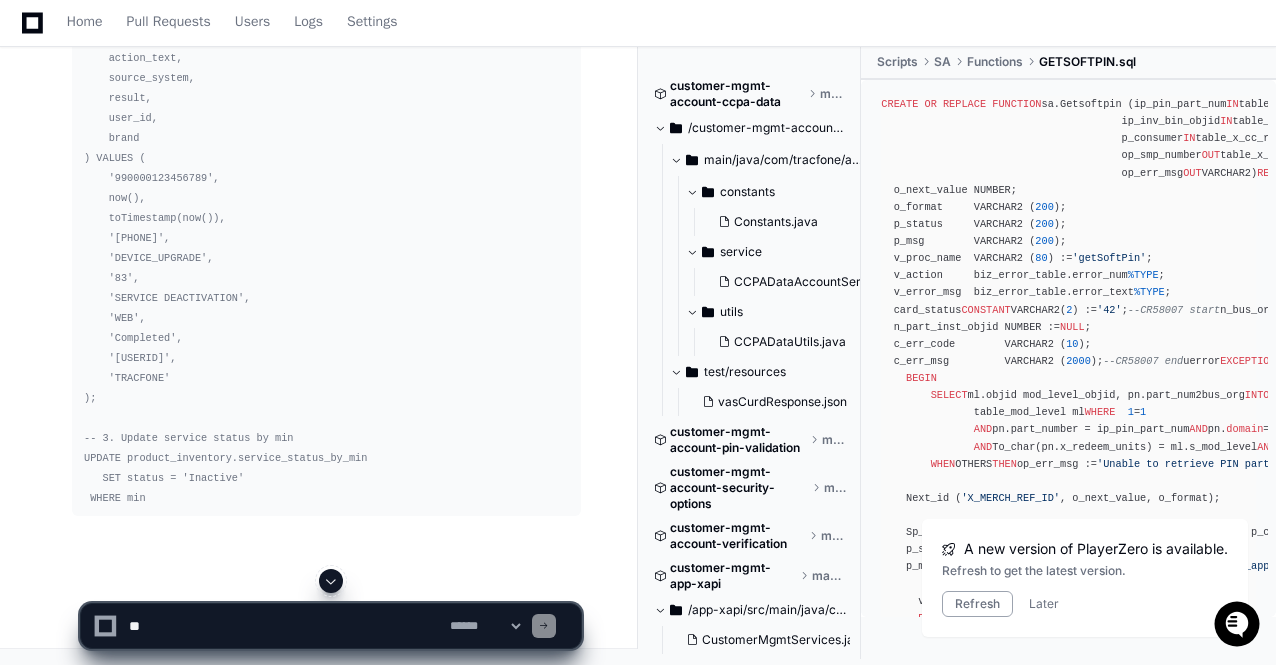 scroll, scrollTop: 120144, scrollLeft: 0, axis: vertical 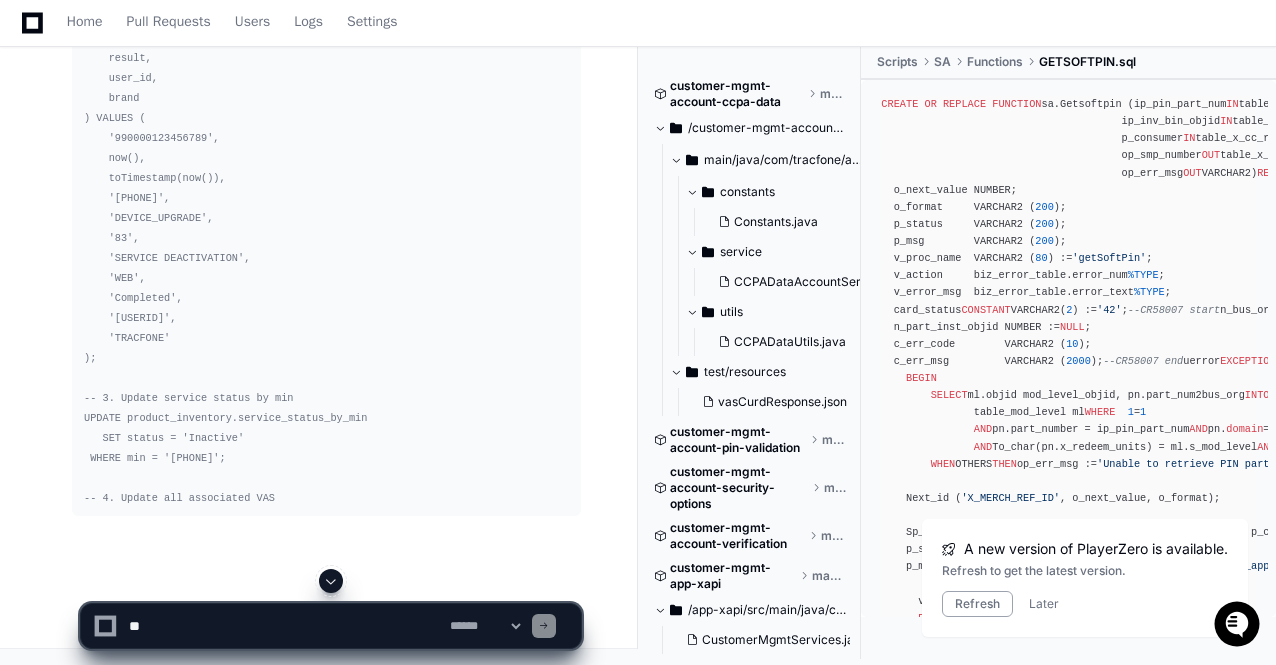 click 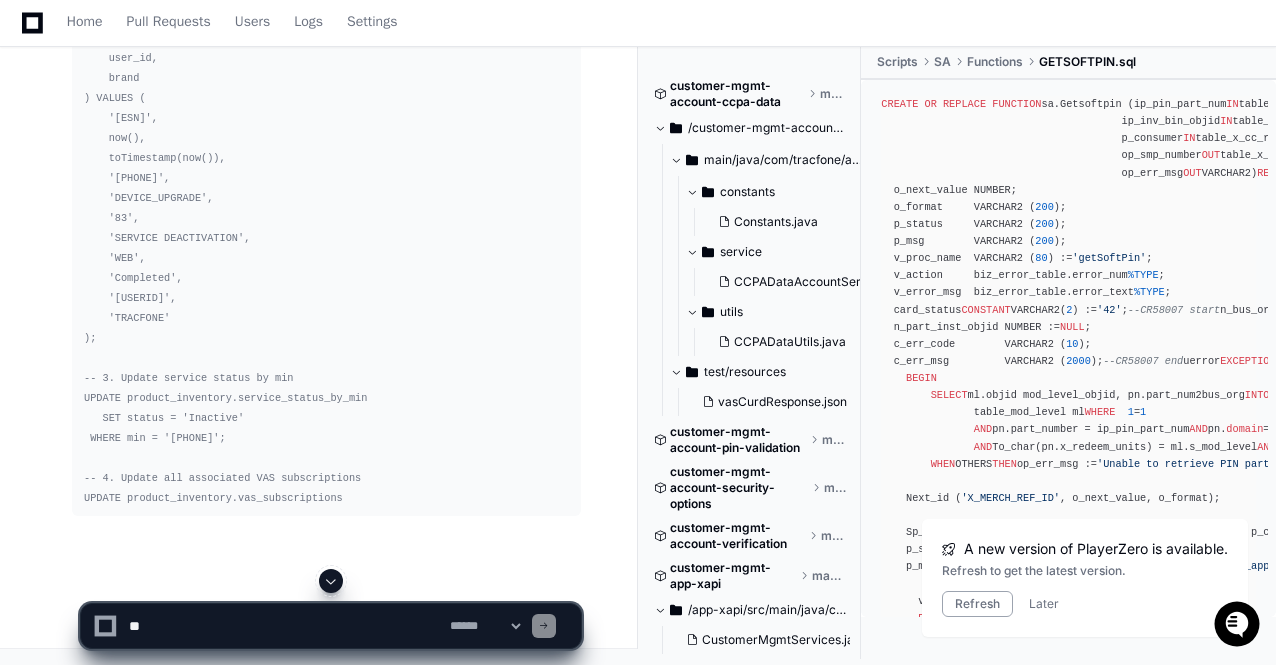 scroll, scrollTop: 120204, scrollLeft: 0, axis: vertical 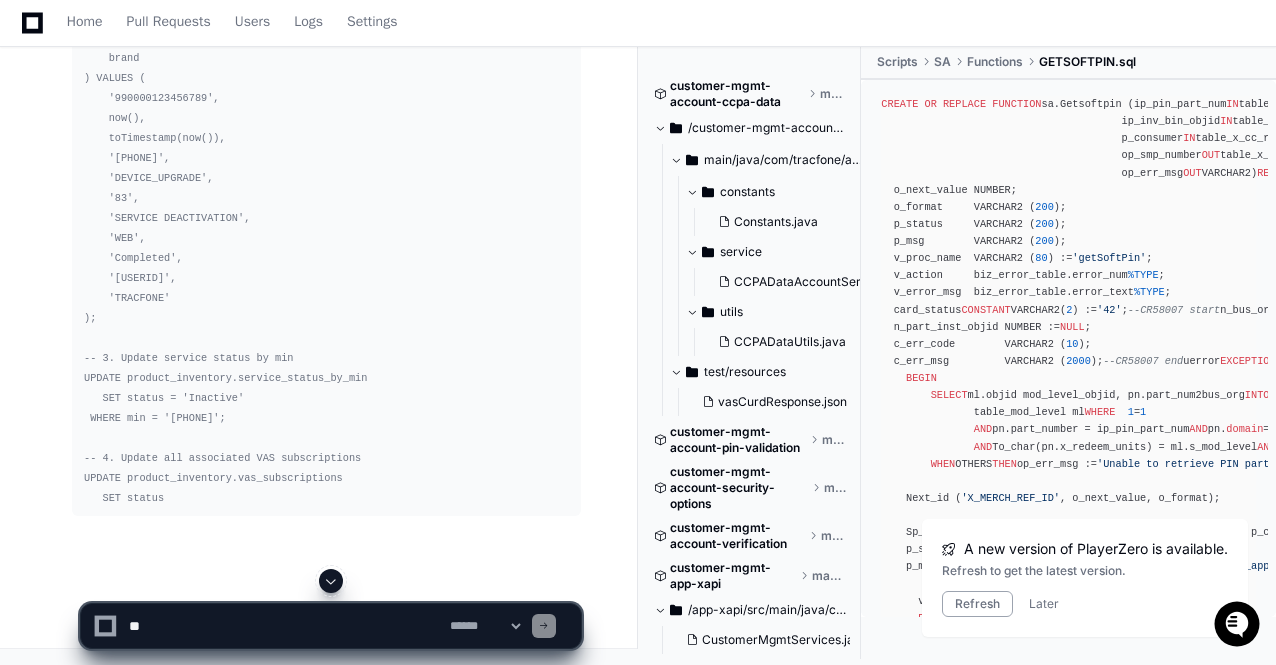 click 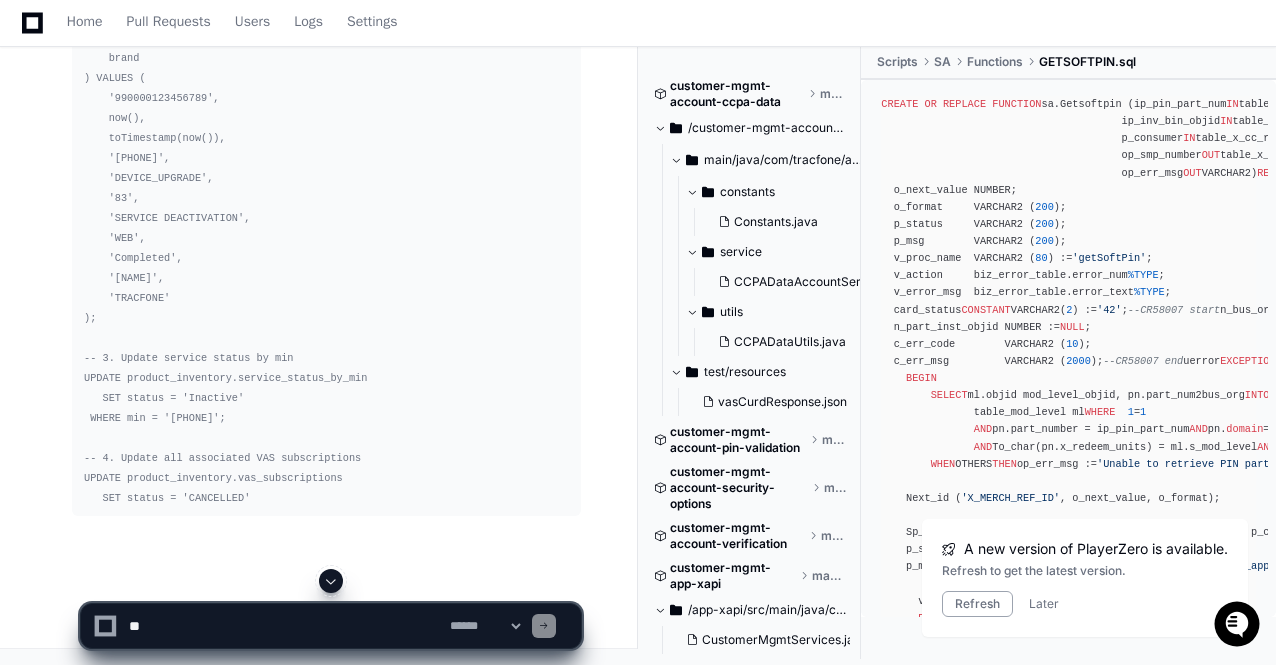 scroll, scrollTop: 120244, scrollLeft: 0, axis: vertical 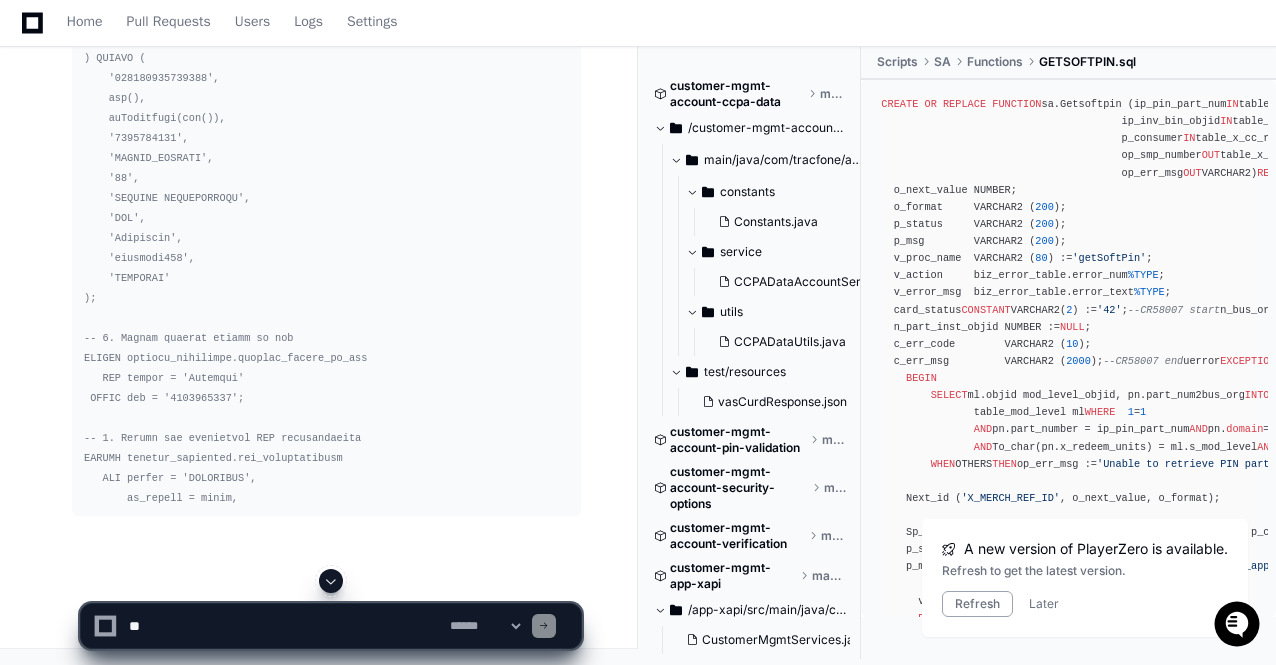 click 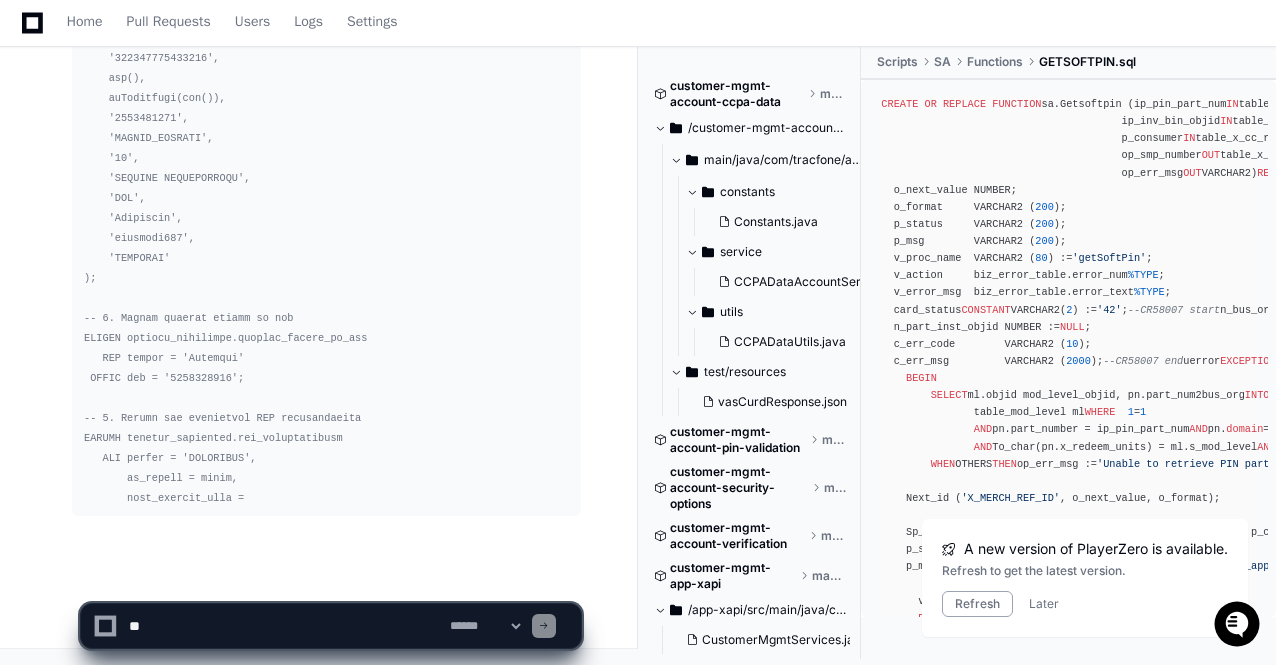 click on "**********" 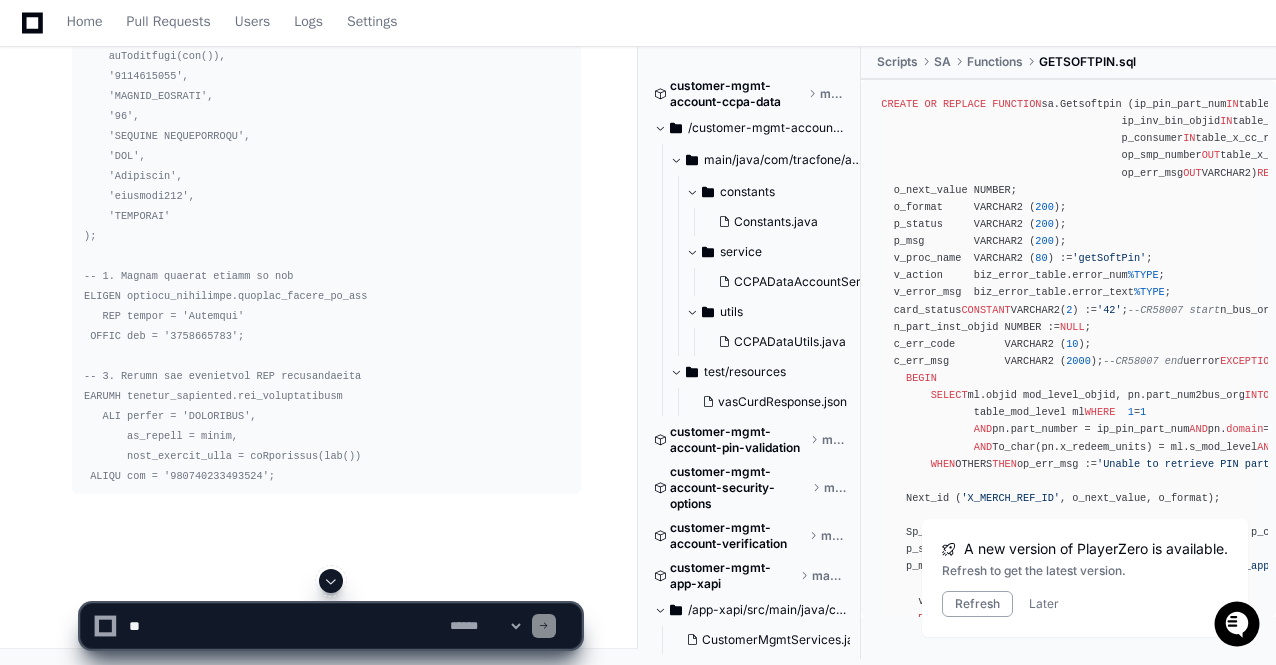 click 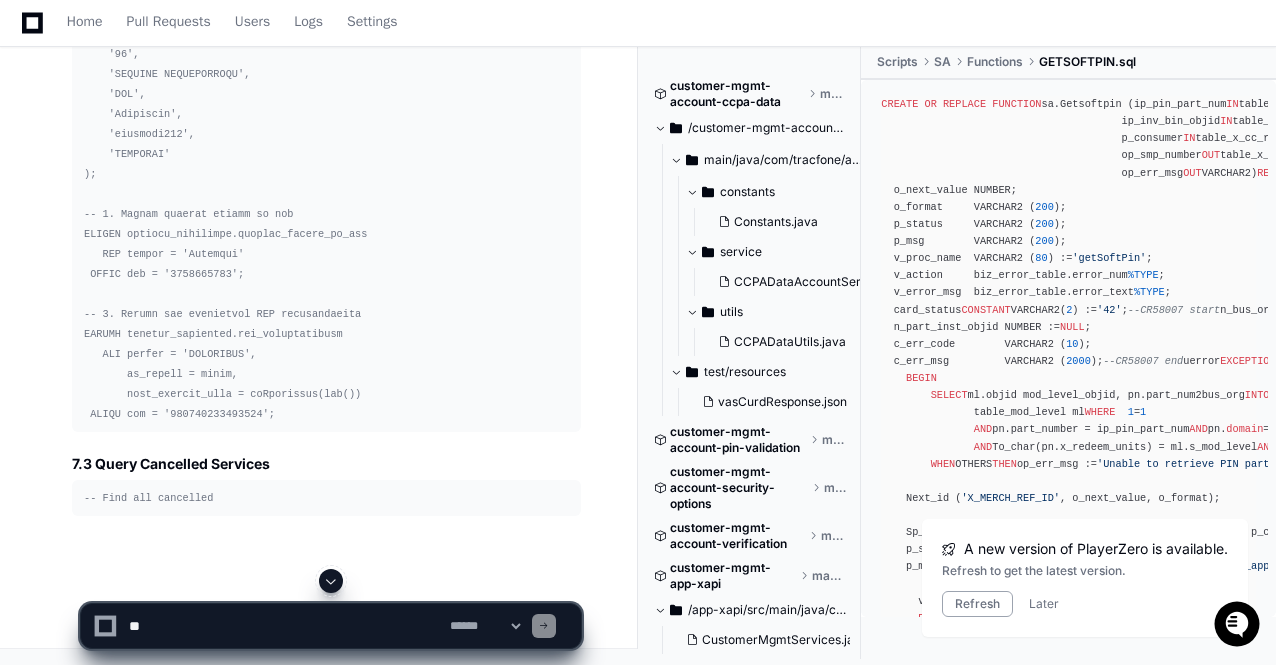 click 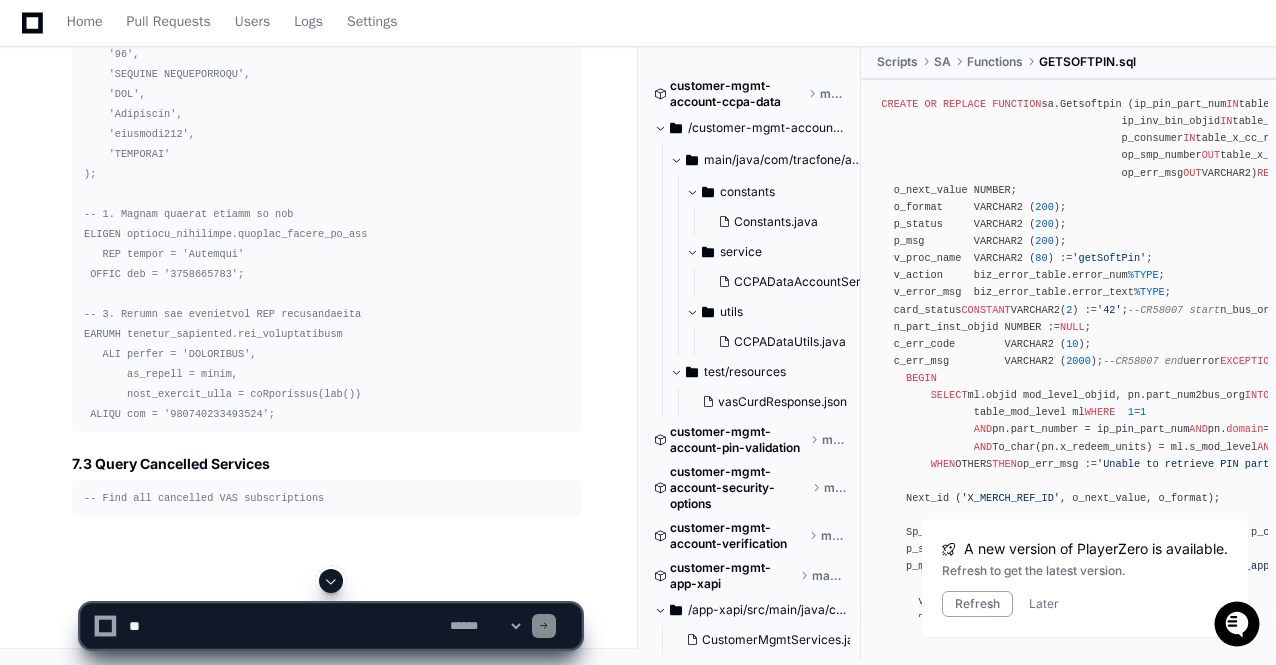 scroll, scrollTop: 120388, scrollLeft: 0, axis: vertical 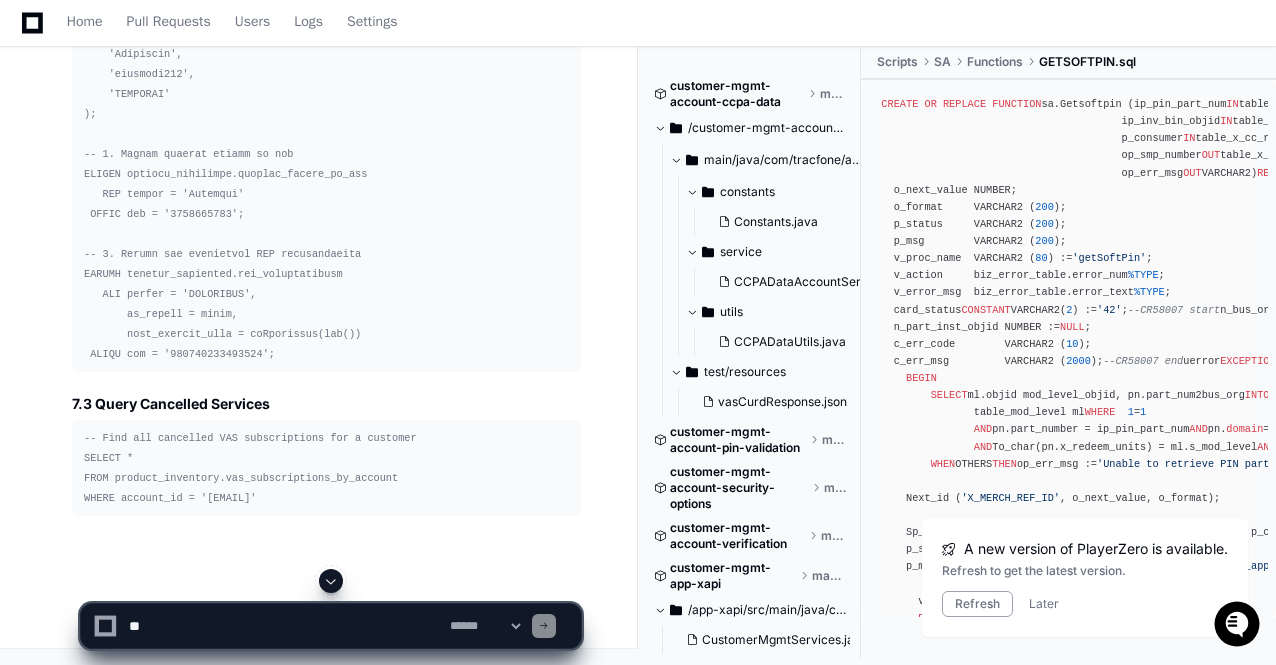 click 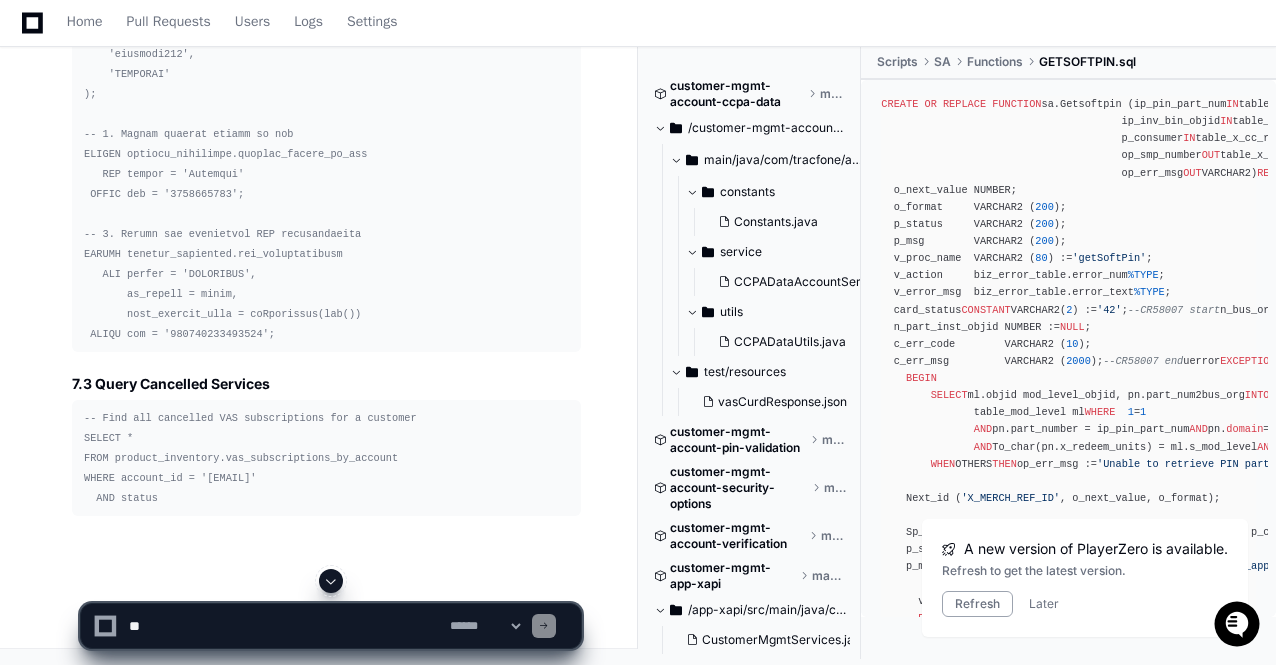 scroll, scrollTop: 120468, scrollLeft: 0, axis: vertical 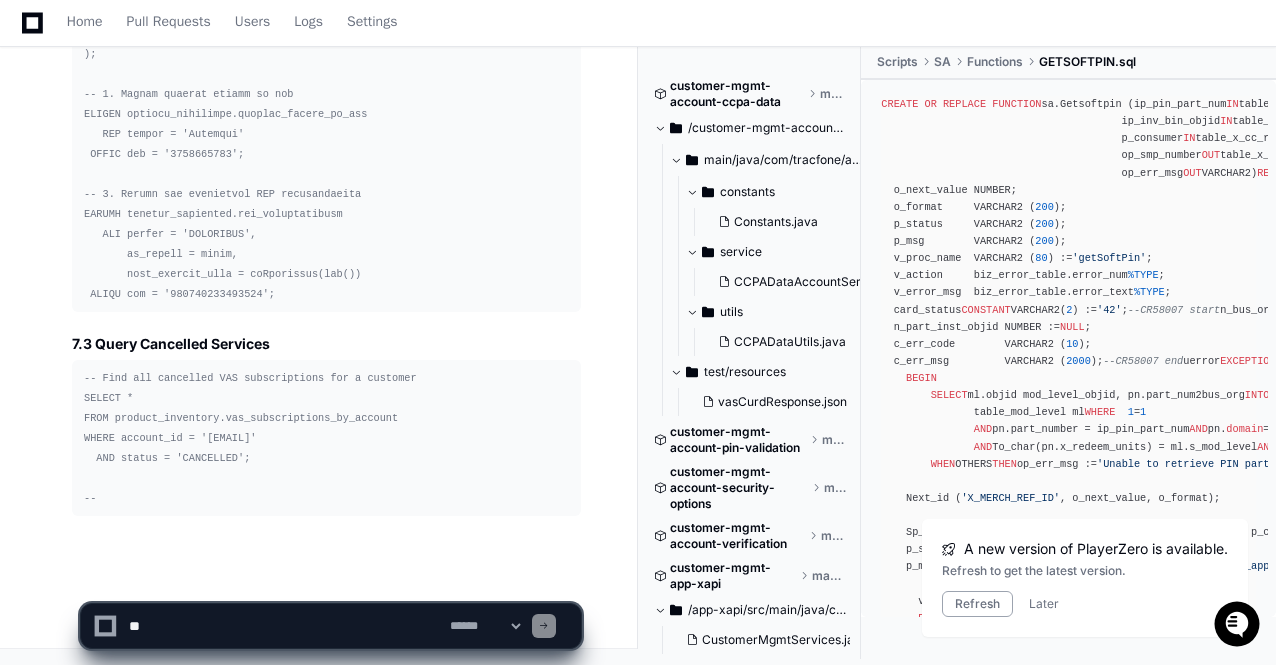 click on "**********" 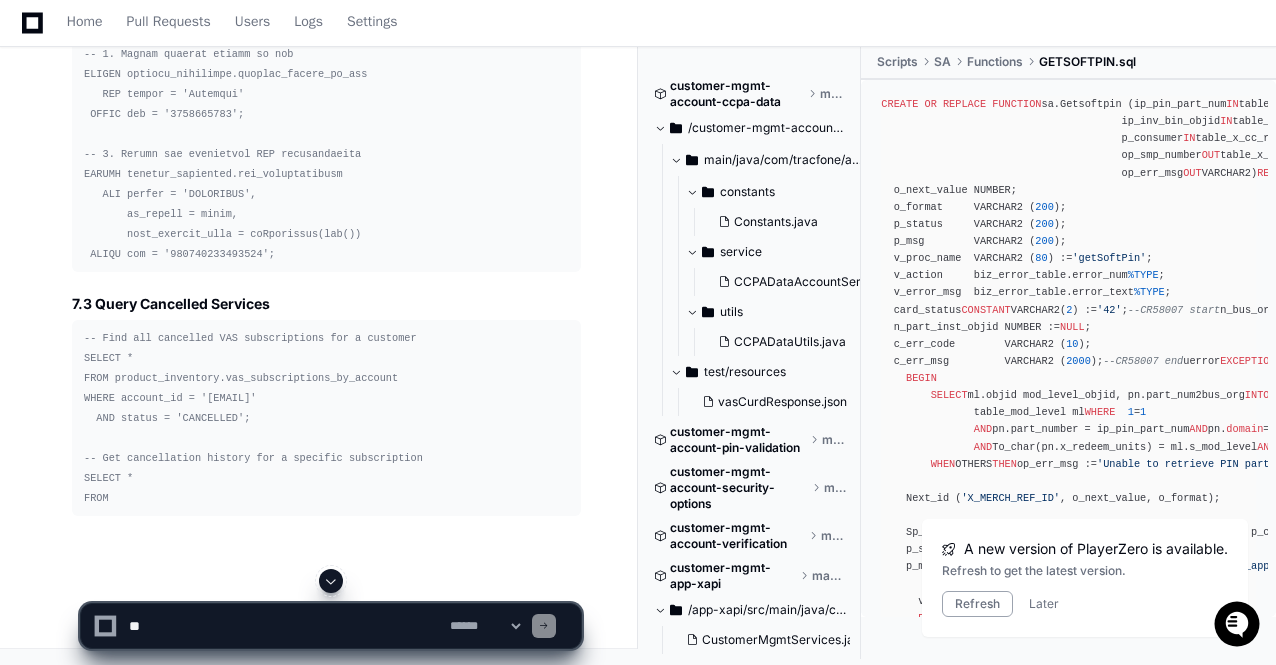 click 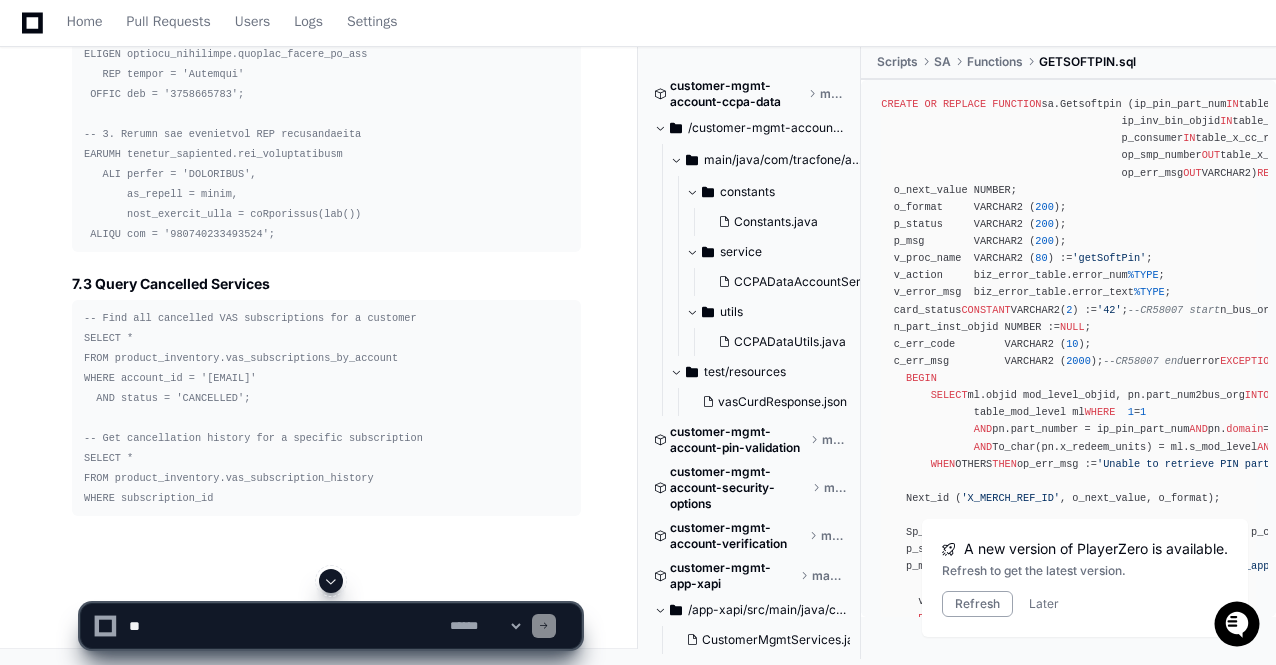 scroll, scrollTop: 120548, scrollLeft: 0, axis: vertical 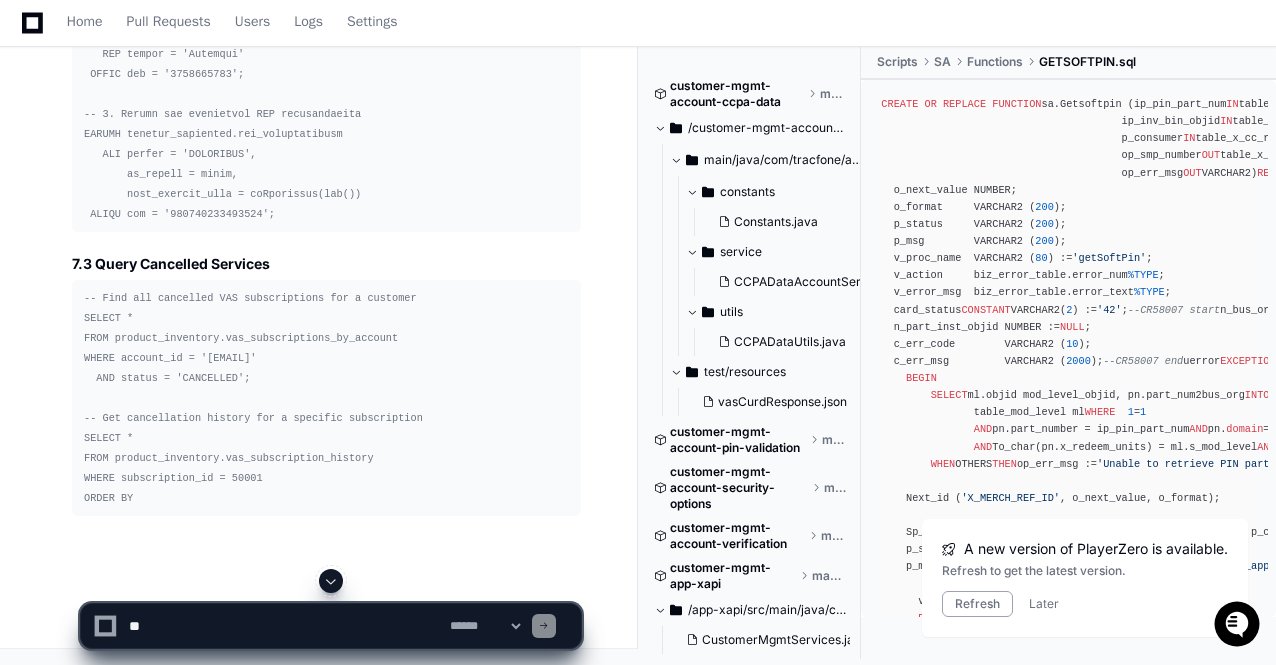 click 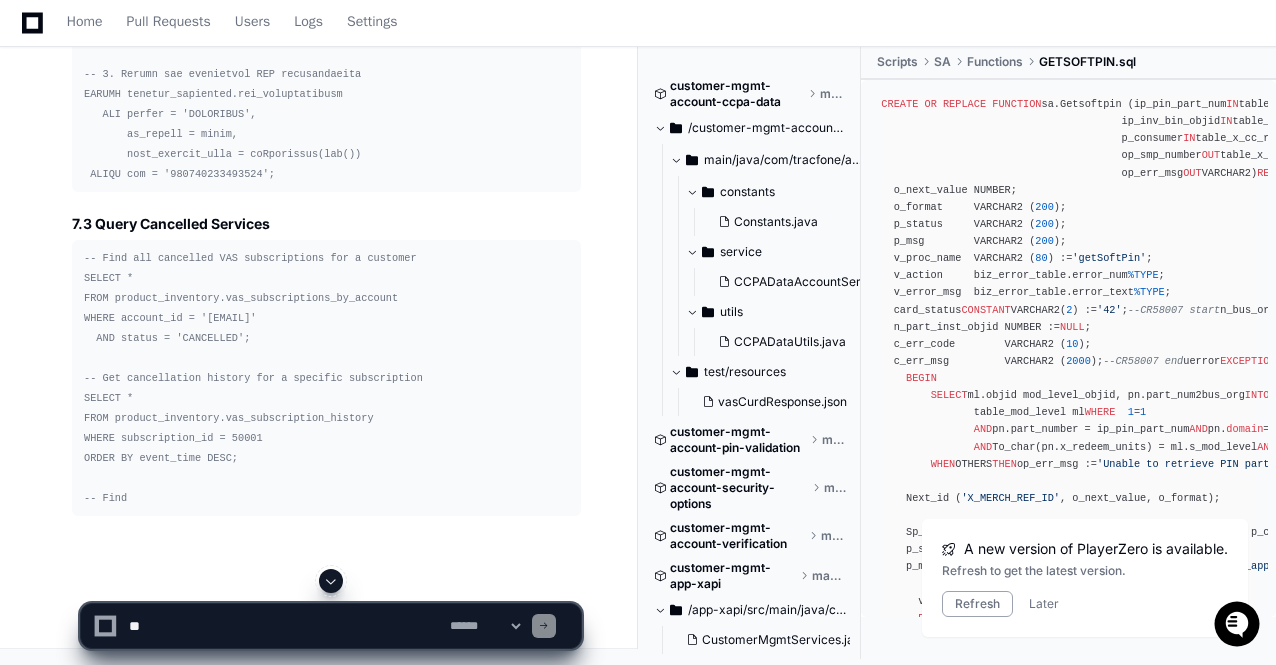 scroll, scrollTop: 120588, scrollLeft: 0, axis: vertical 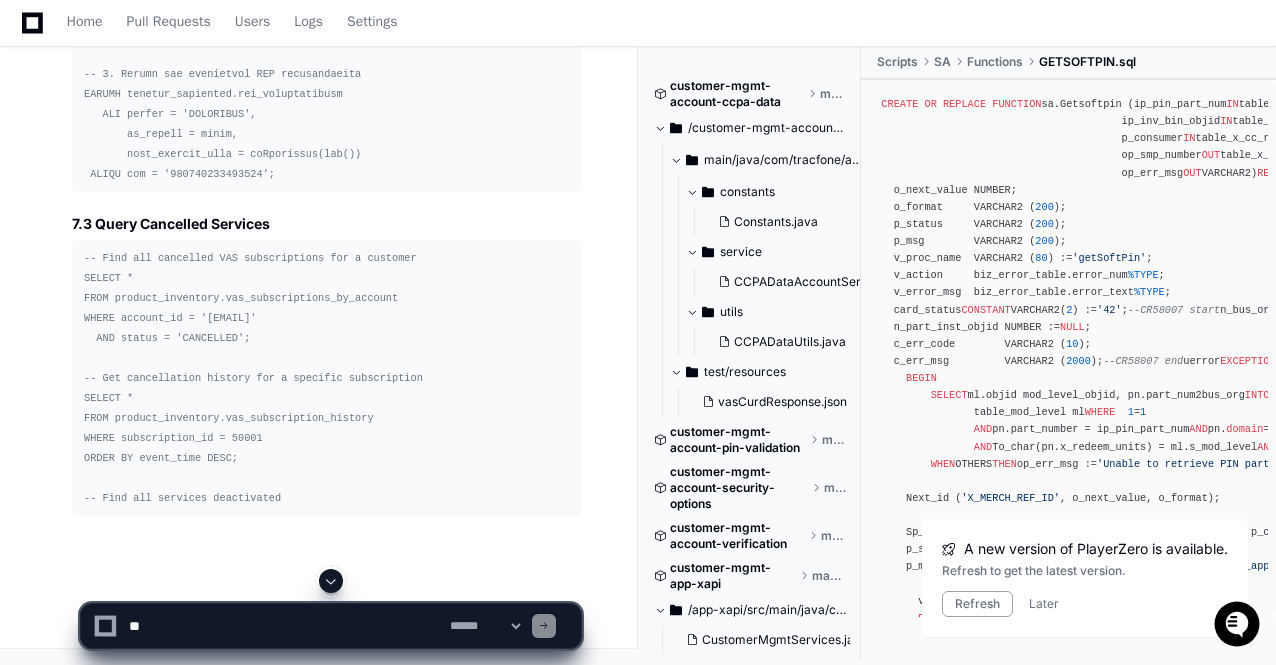 click 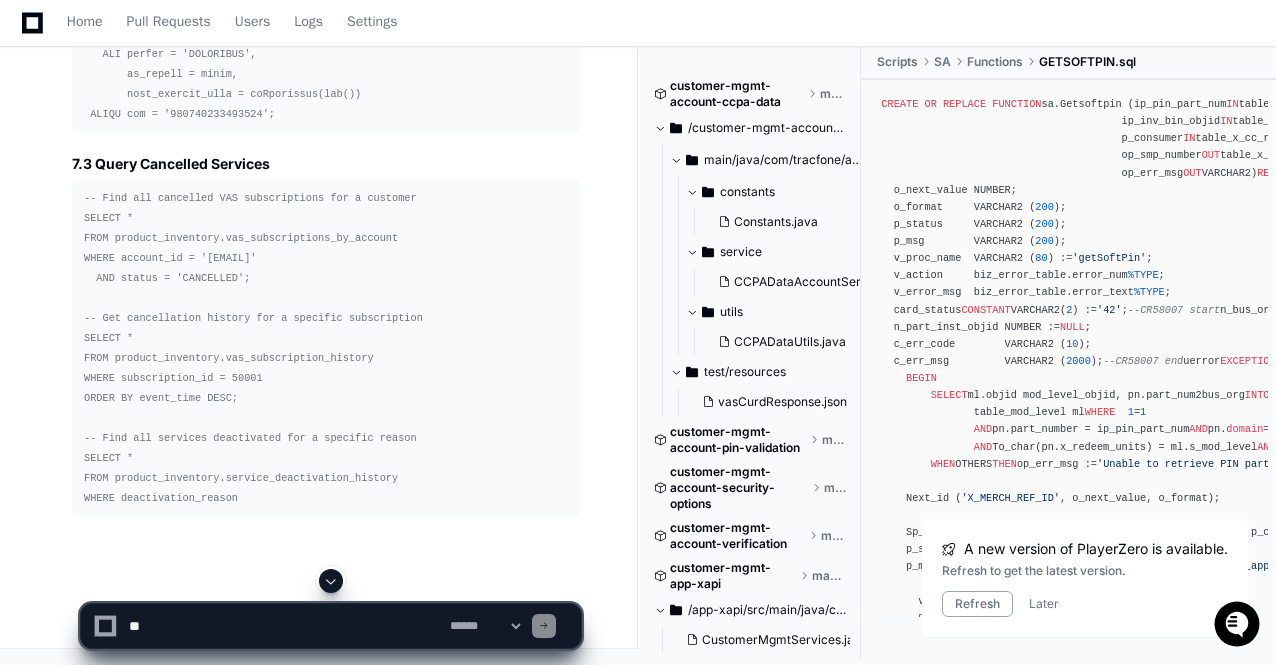 click 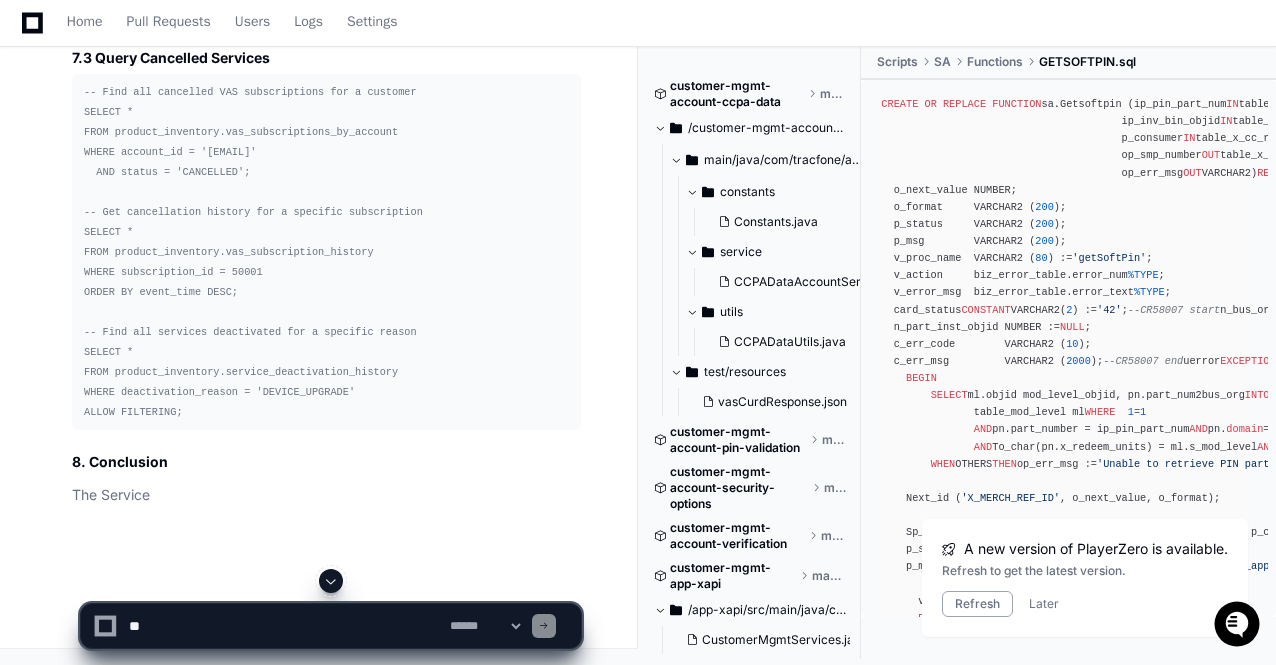 click 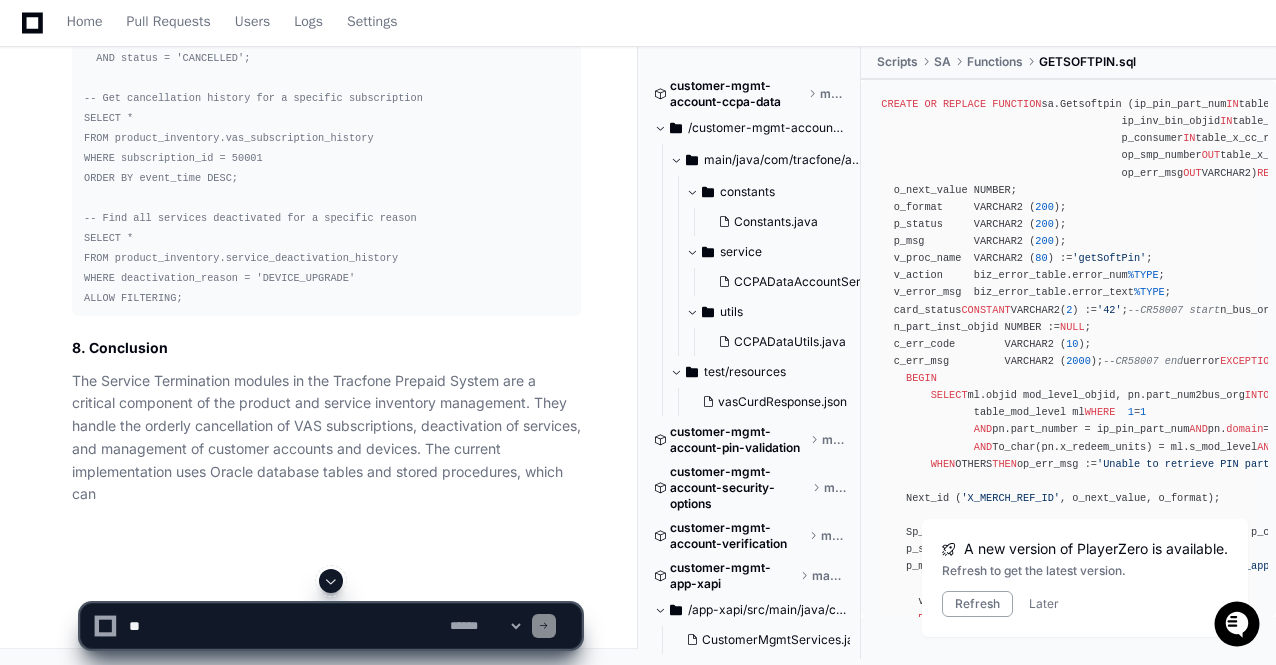 click 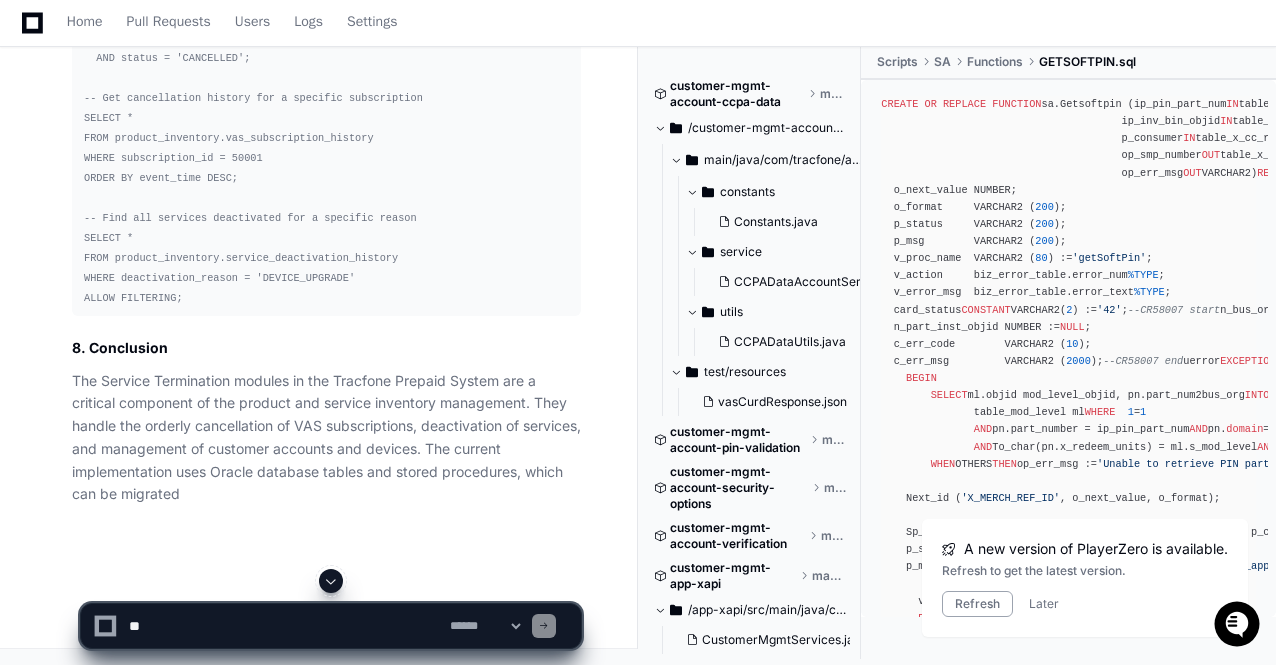 scroll, scrollTop: 120908, scrollLeft: 0, axis: vertical 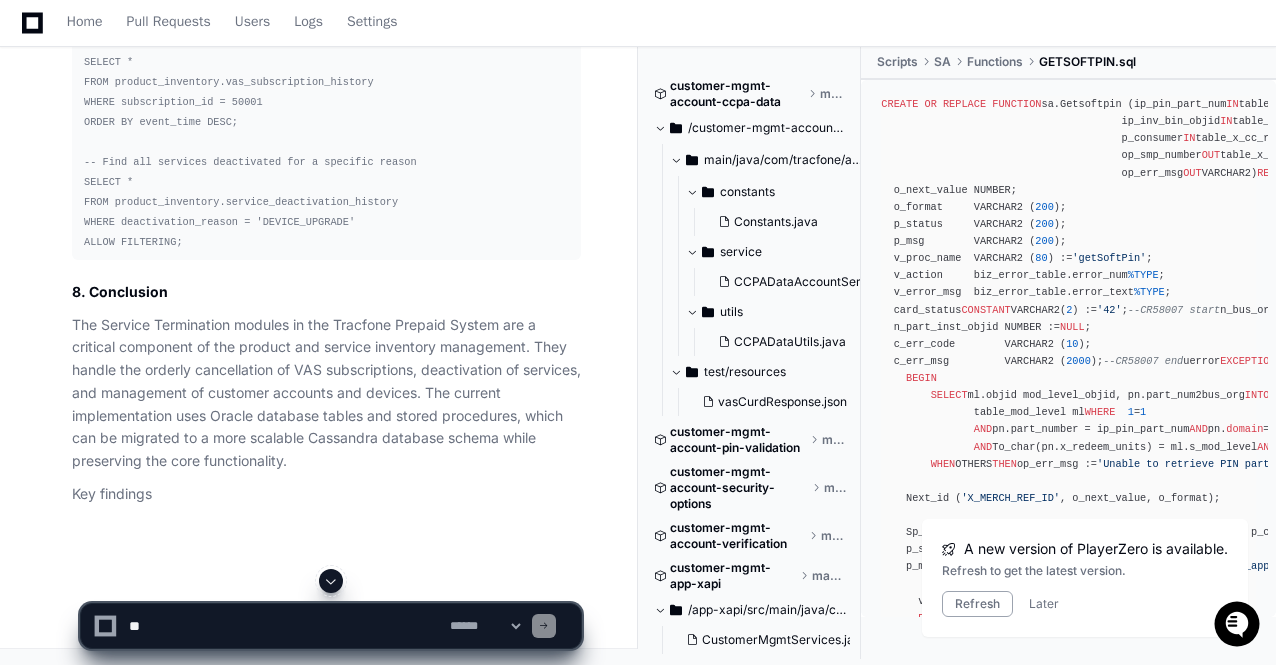 click 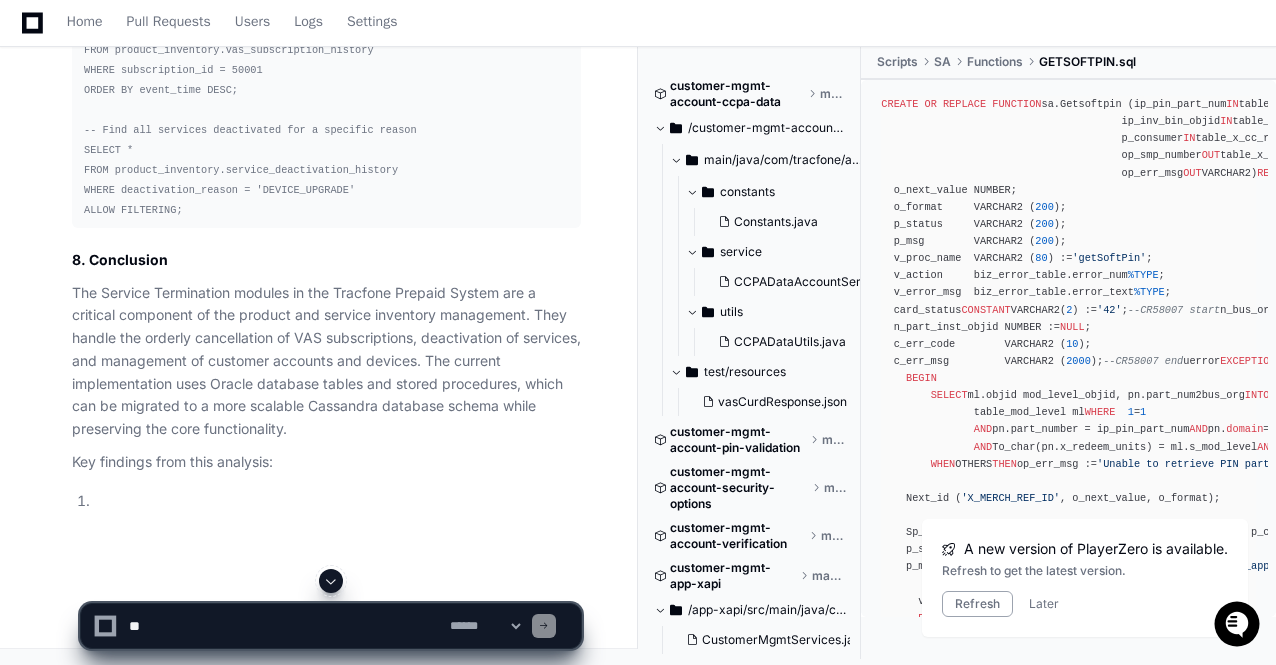 scroll, scrollTop: 120963, scrollLeft: 0, axis: vertical 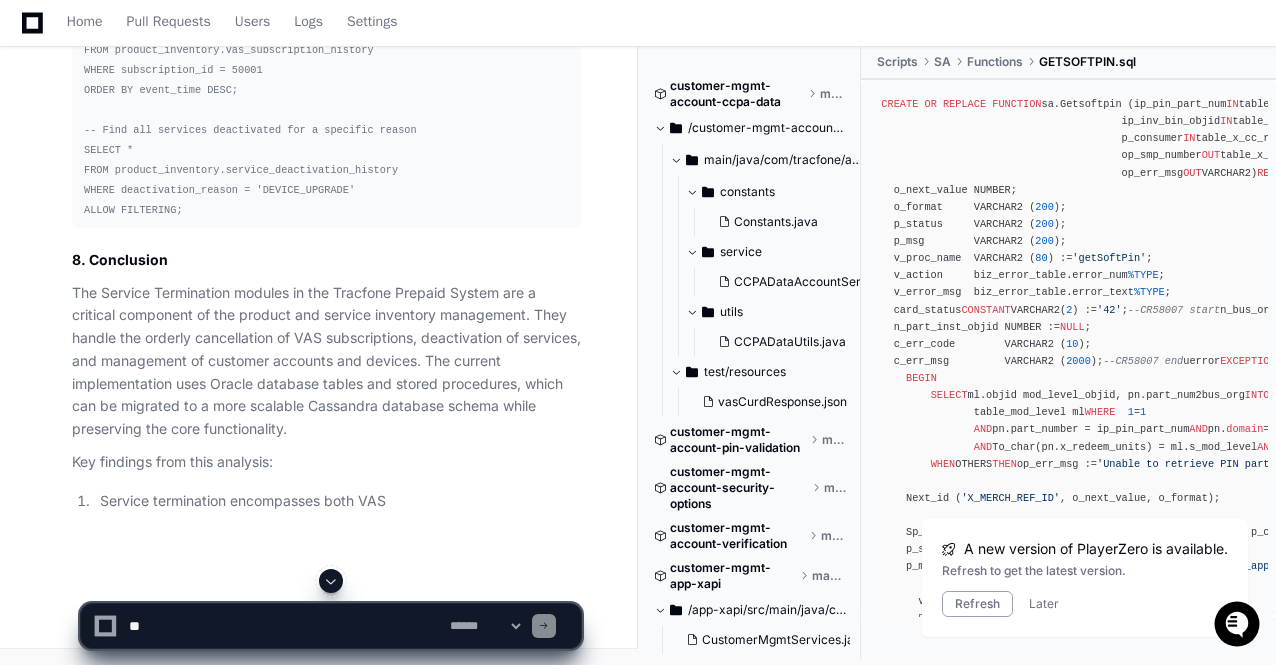 click 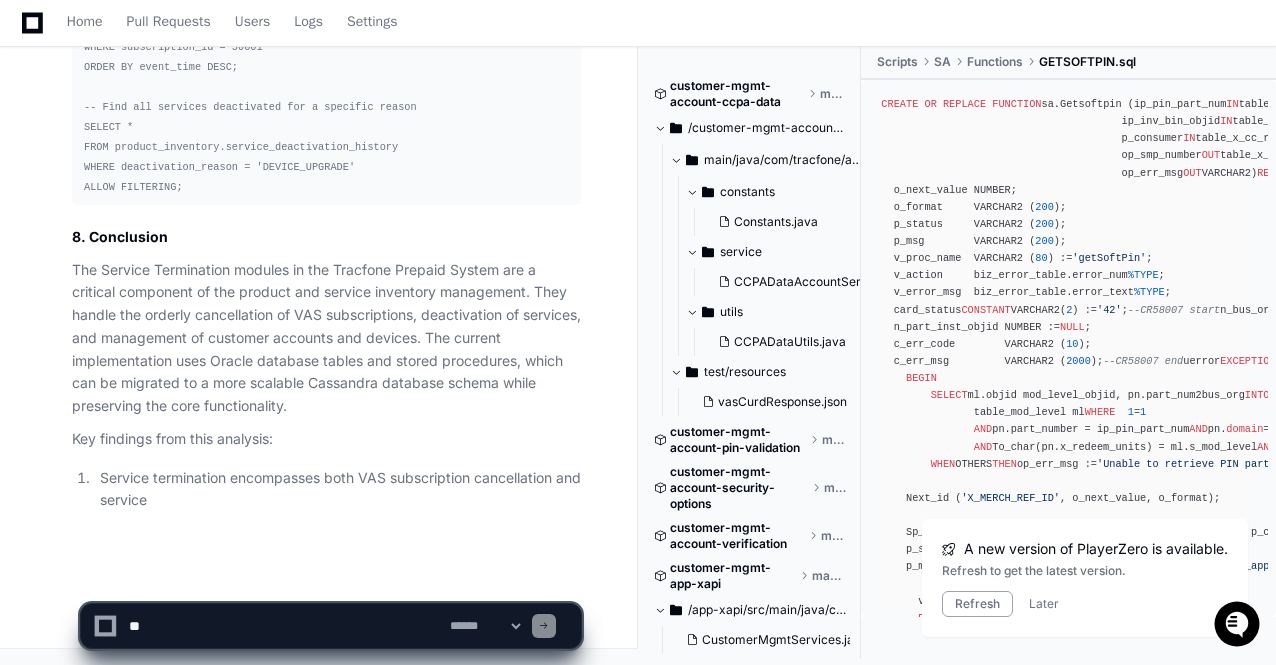 click 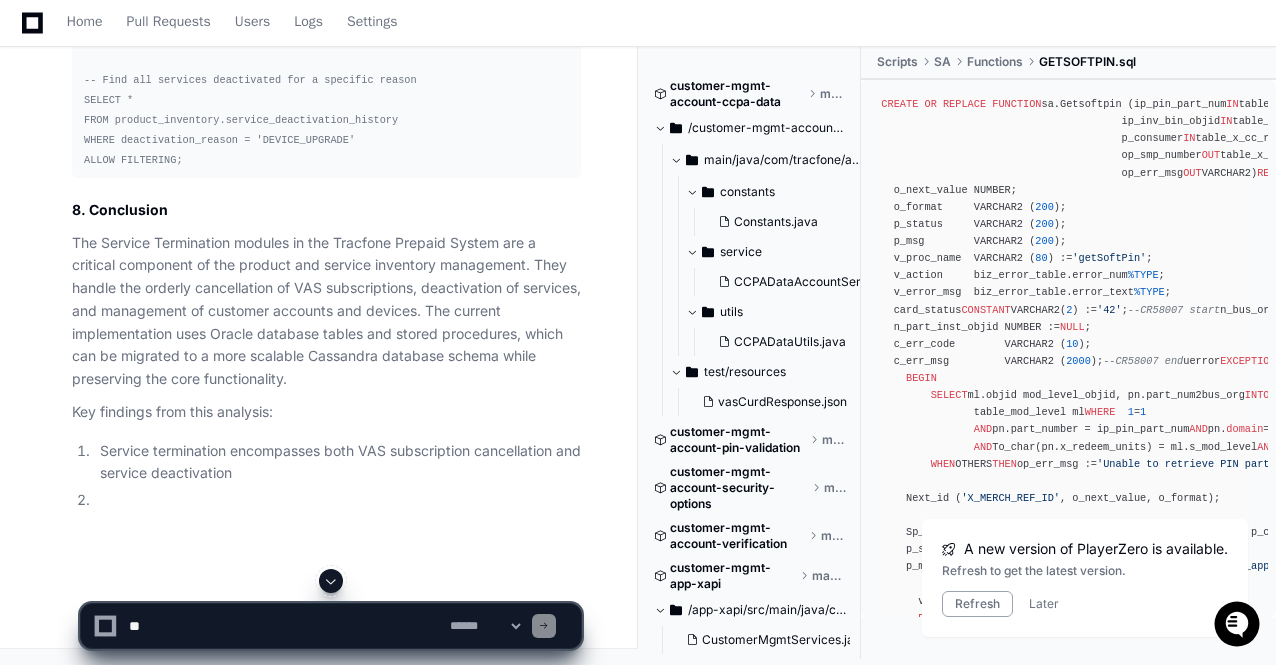 scroll, scrollTop: 121045, scrollLeft: 0, axis: vertical 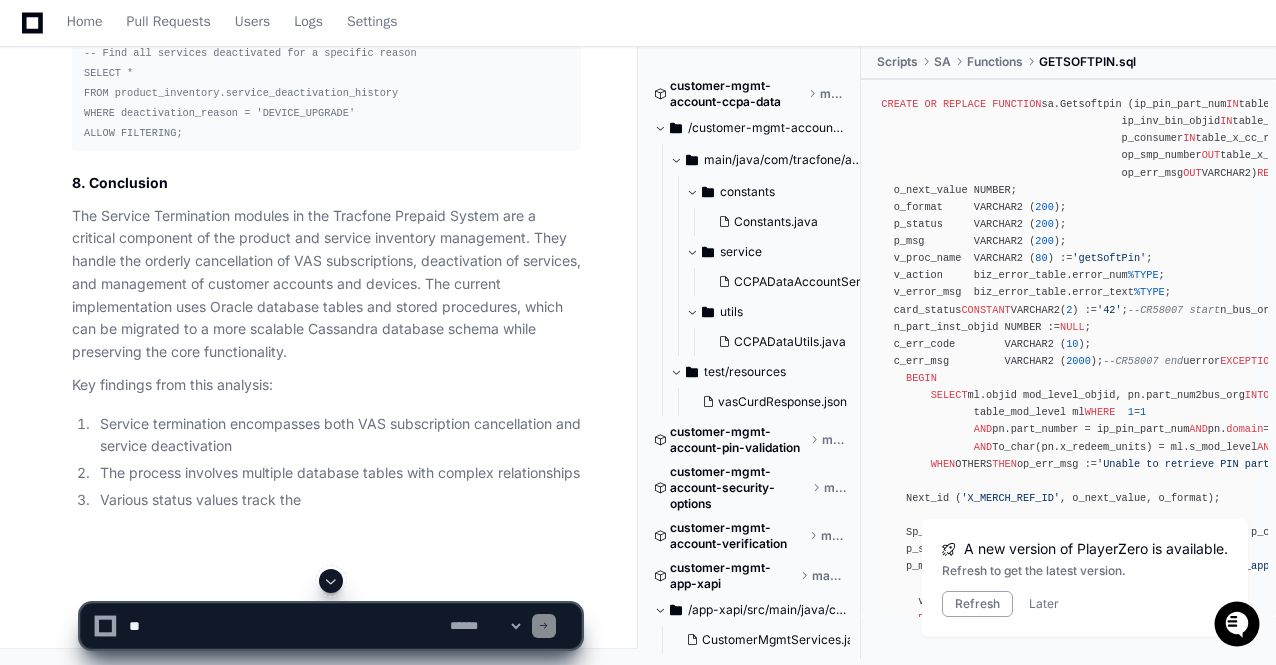 click 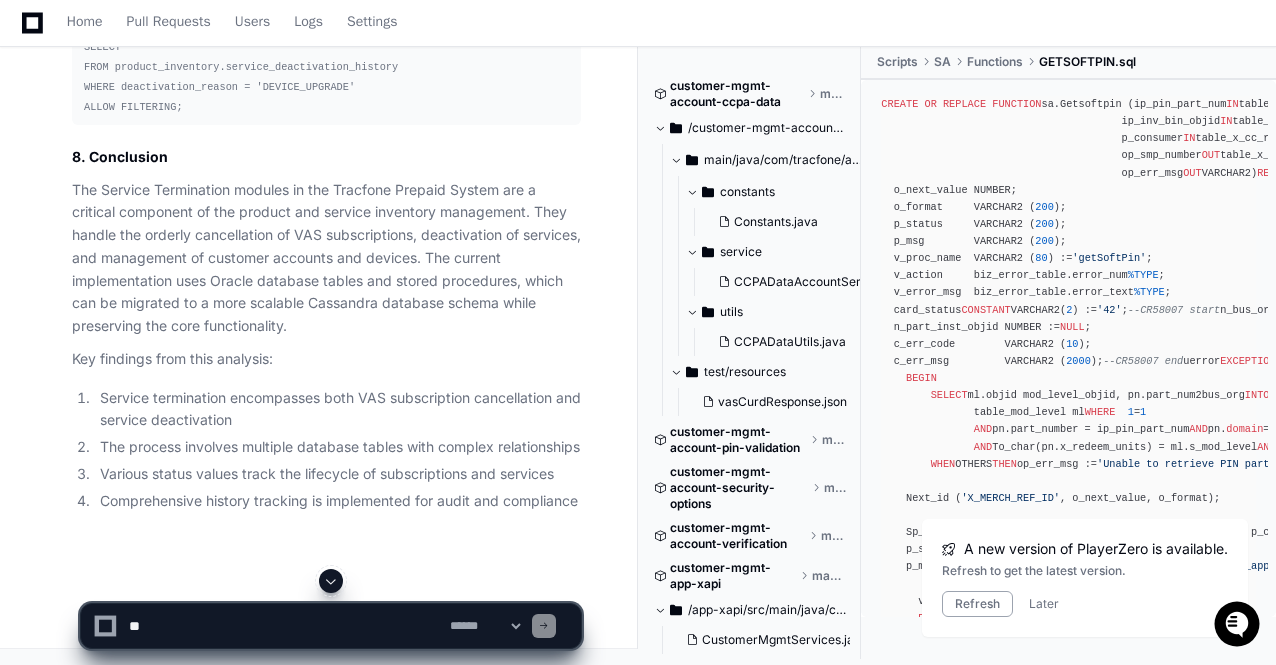 click 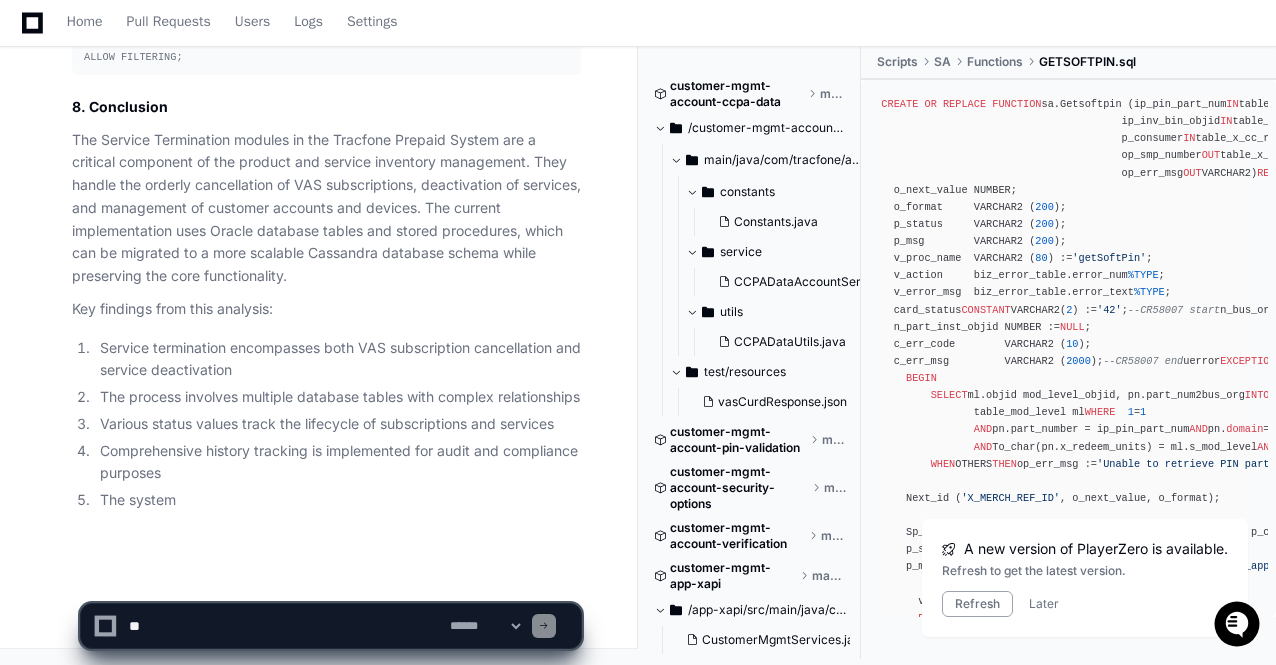 scroll, scrollTop: 121171, scrollLeft: 0, axis: vertical 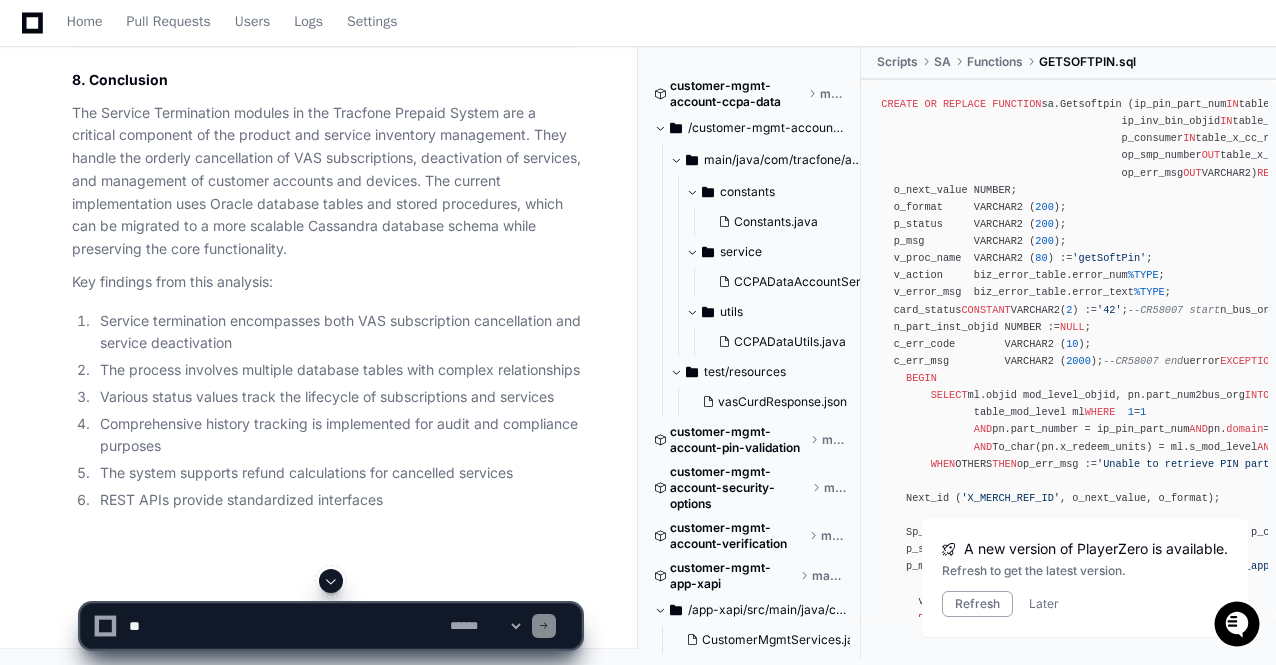 click 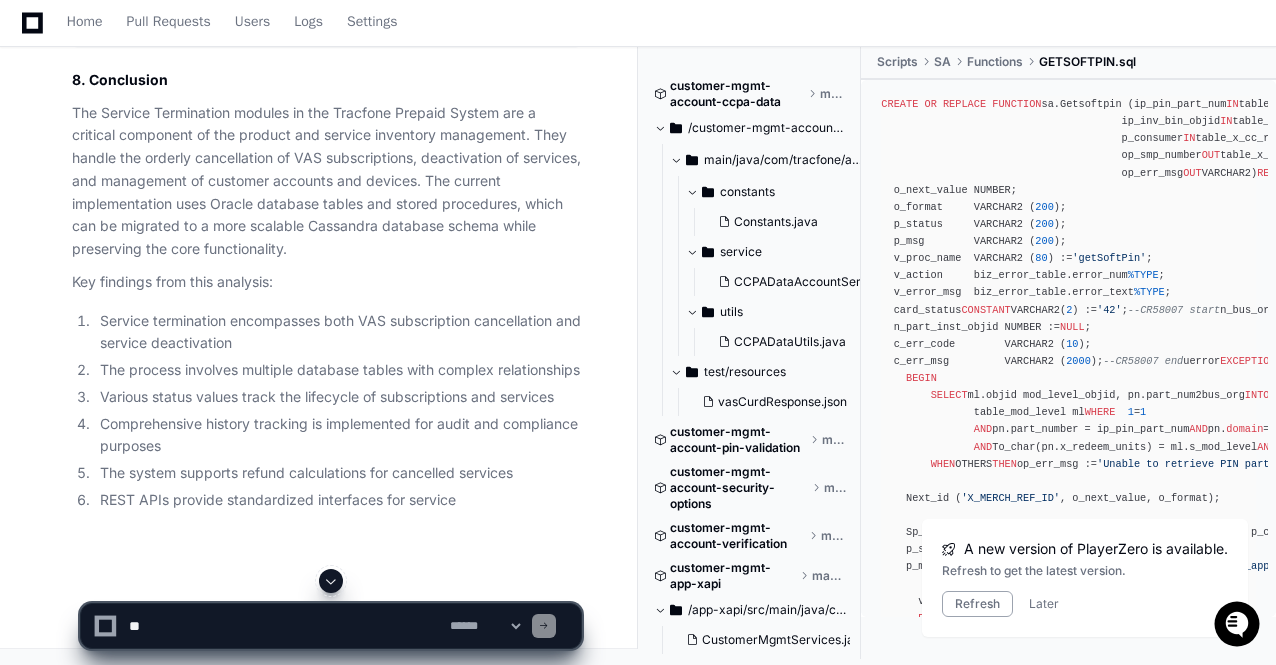 scroll, scrollTop: 121198, scrollLeft: 0, axis: vertical 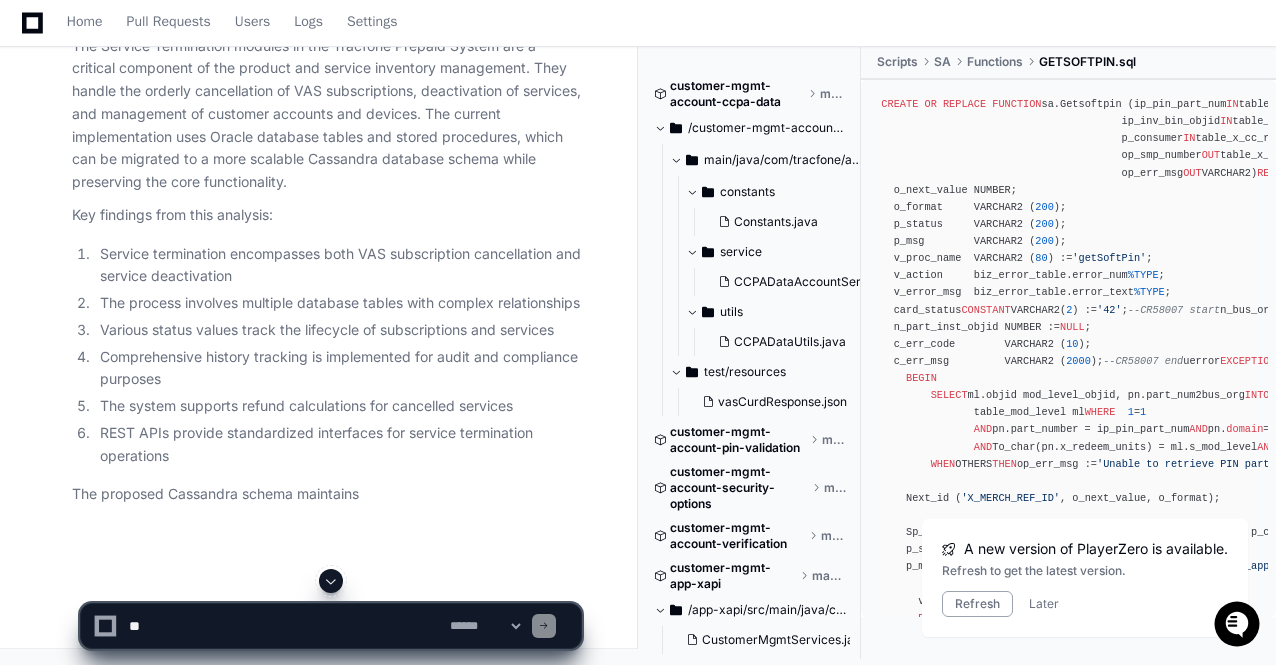 click 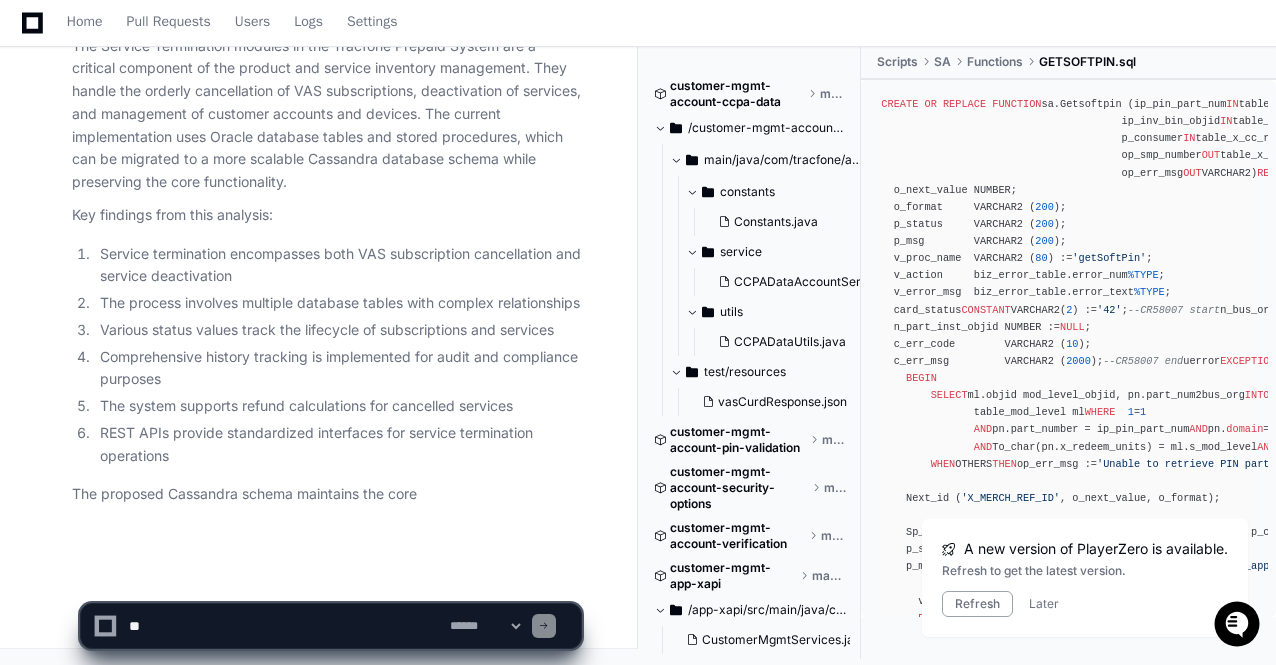 scroll, scrollTop: 121265, scrollLeft: 0, axis: vertical 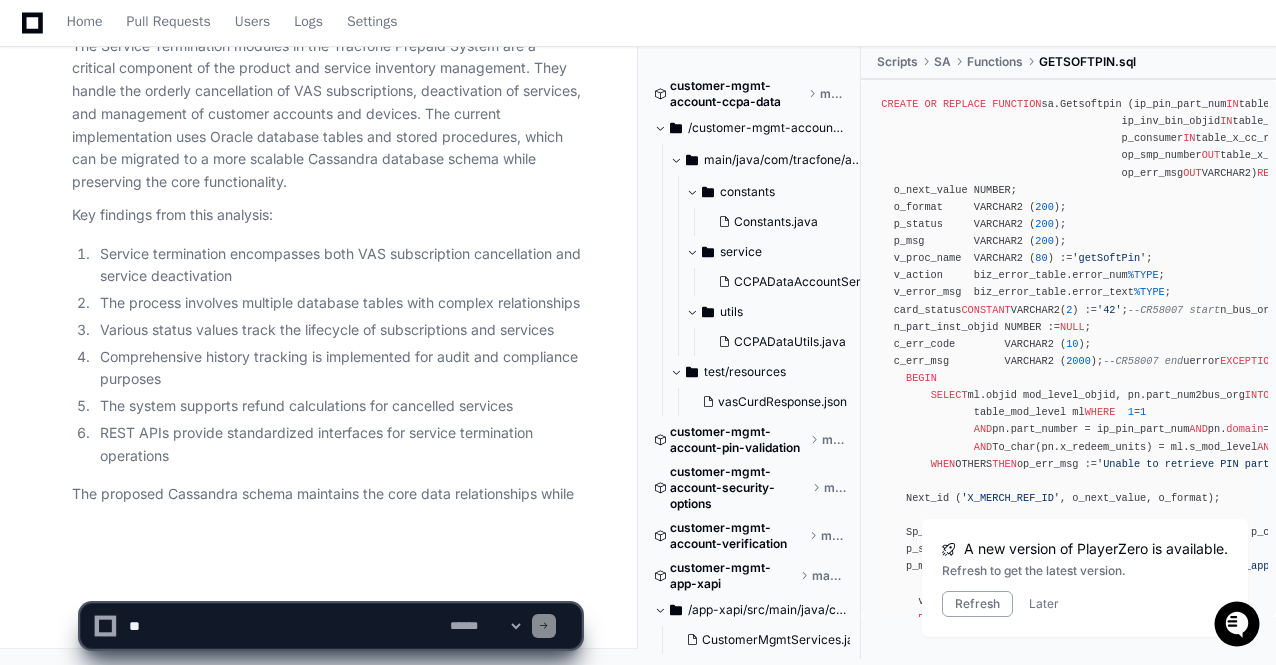 click on "**********" 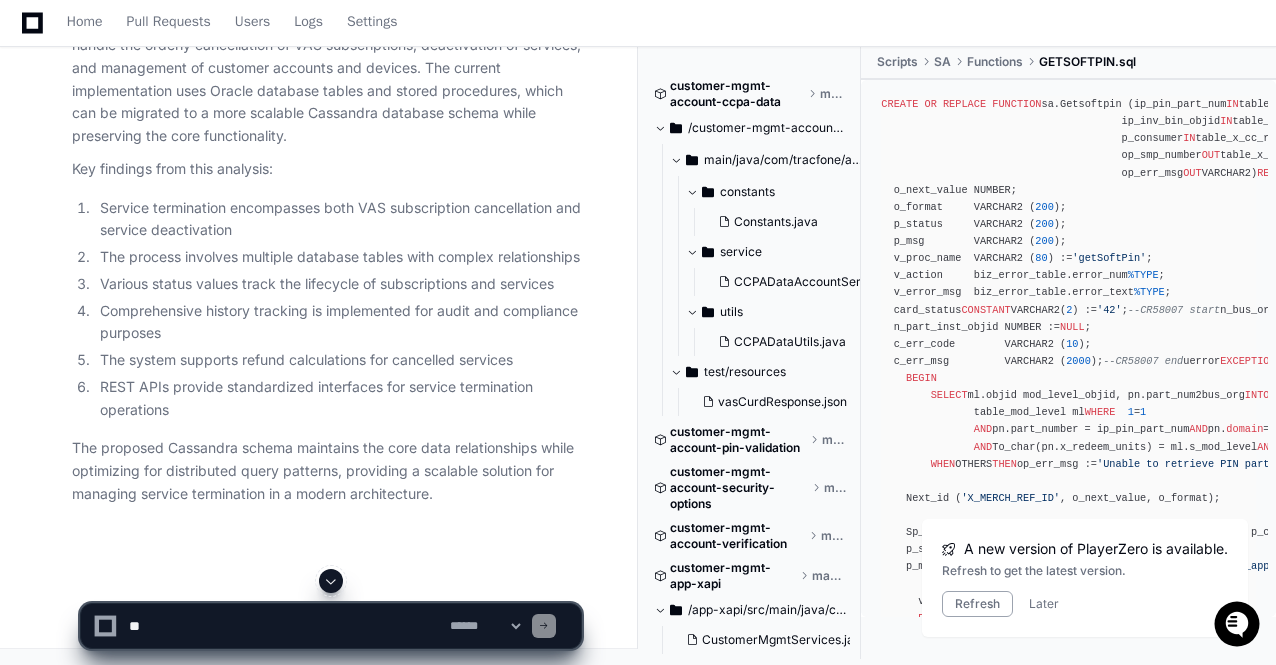 click 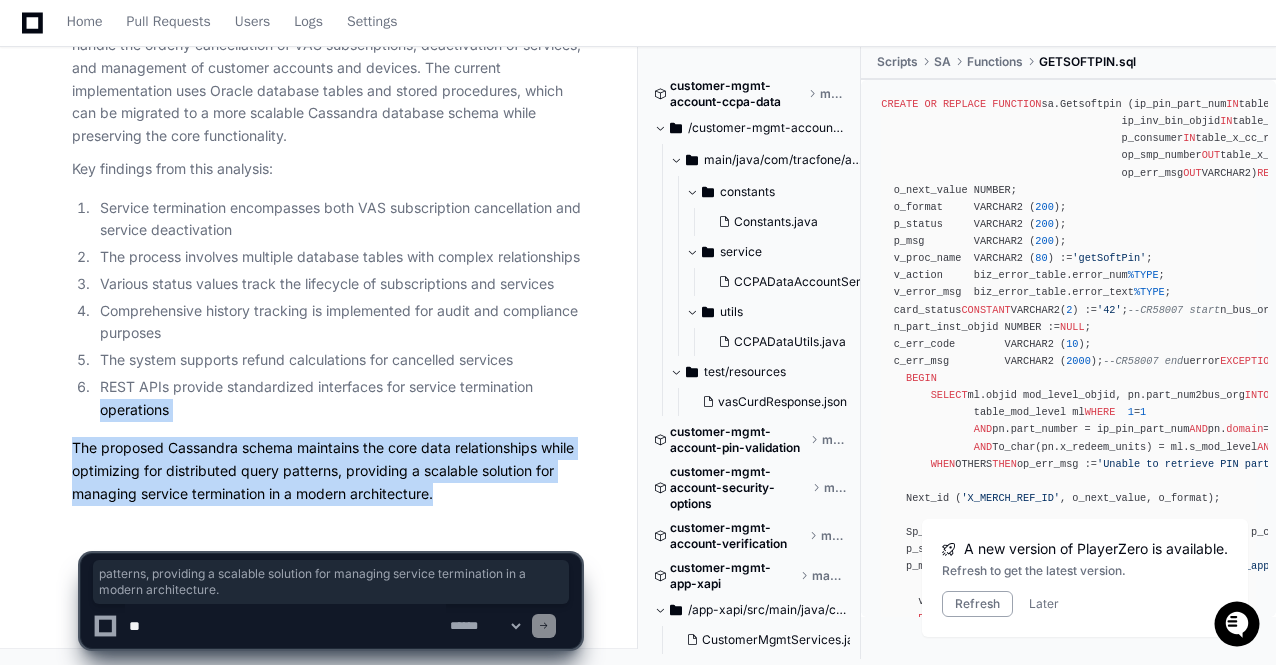 drag, startPoint x: 444, startPoint y: 496, endPoint x: 55, endPoint y: 409, distance: 398.61008 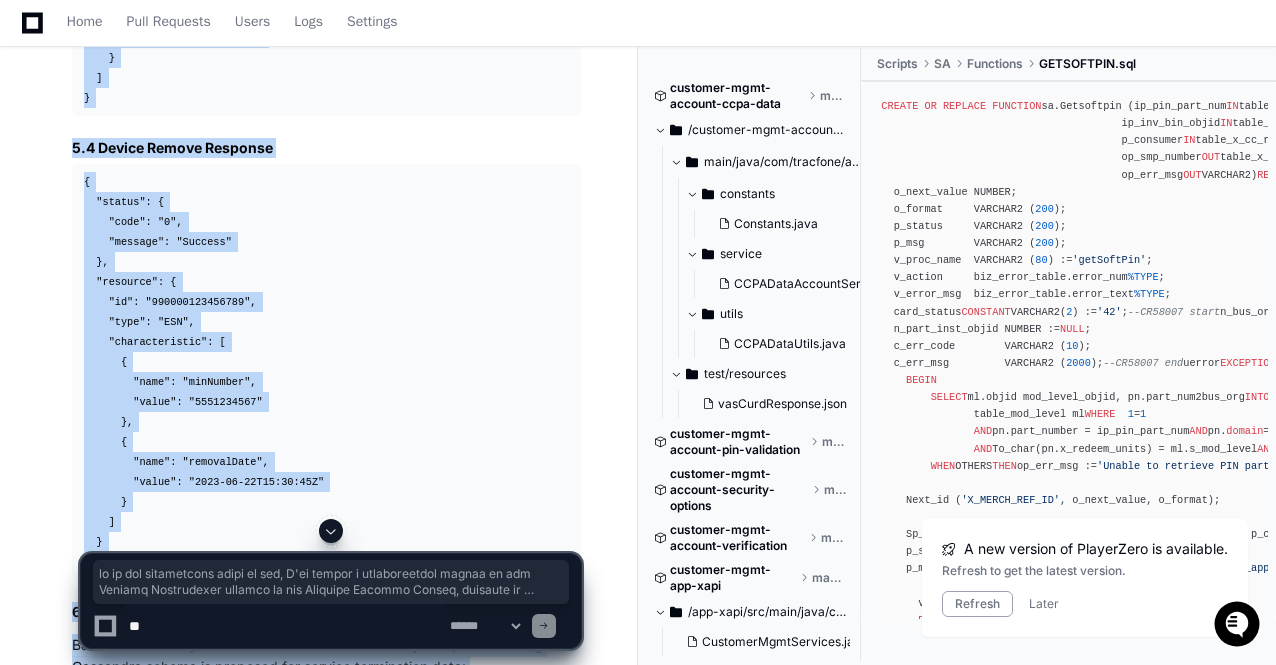 scroll, scrollTop: 101047, scrollLeft: 0, axis: vertical 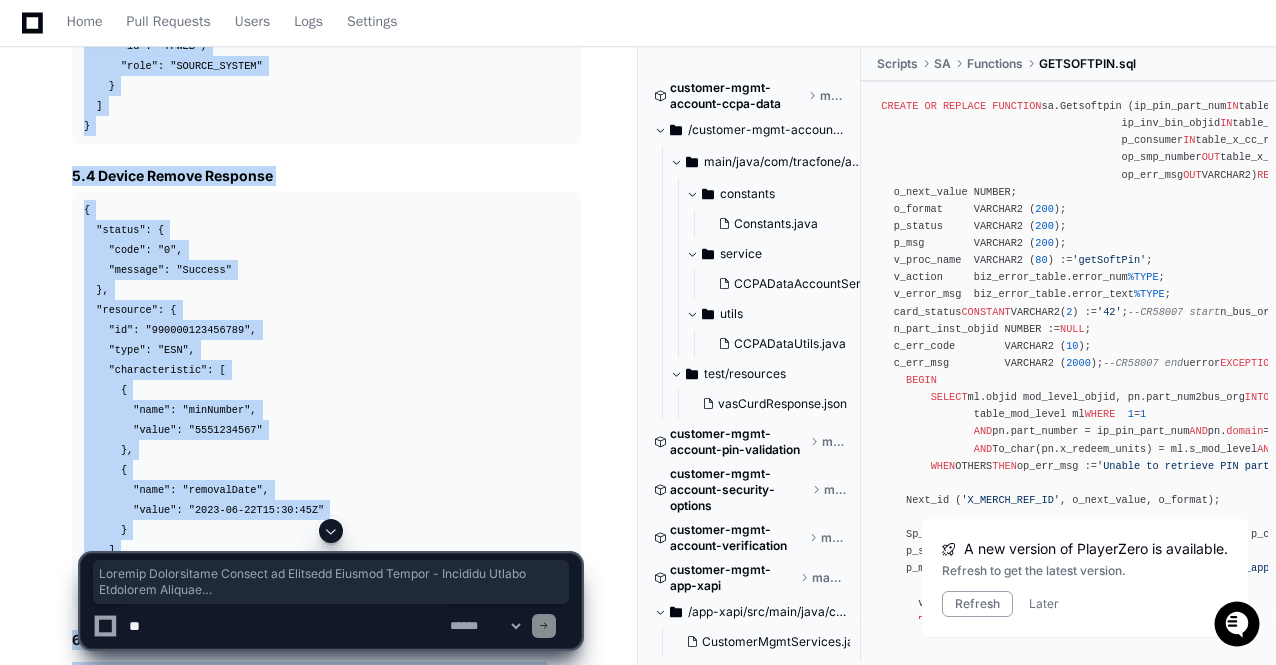 copy on "Service Termination Modules in Tracfone Prepaid System - Analysis Report
Executive Summary
This report provides a comprehensive analysis of the Service Termination modules in the Tracfone Prepaid System, with a particular focus on product and service inventory aspects. Based on an extensive review of the codebase, this report documents the core components, processes, SQL queries, and implementation details of service termination functionality. The report also proposes a Cassandra database schema for storing service termination related data in a modern distributed architecture.
1. Introduction to Service Termination
Service termination in the Tracfone Prepaid System refers to the process of deactivating or cancelling services for customers. This includes:
Device removal/delinking from customer accounts
Value Added Service (VAS) subscription cancellation
Trial service cancellation
Service deactivation/suspension
The service termination process interacts with several key components of the pr..." 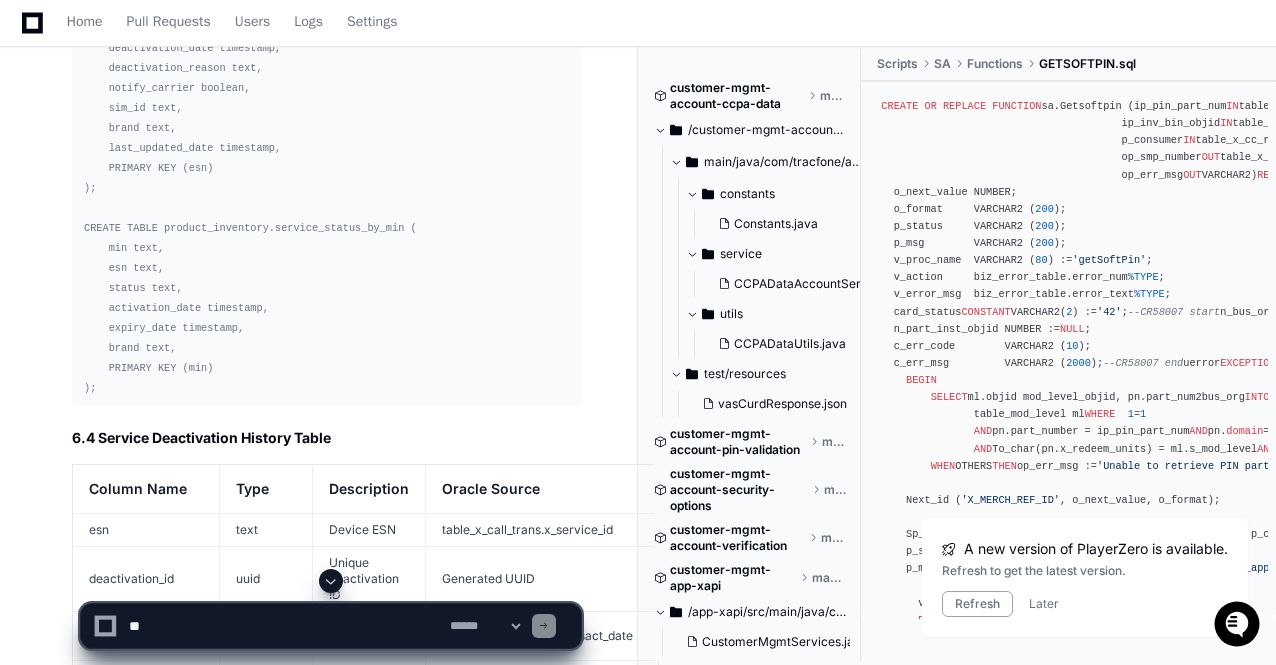 scroll, scrollTop: 106247, scrollLeft: 0, axis: vertical 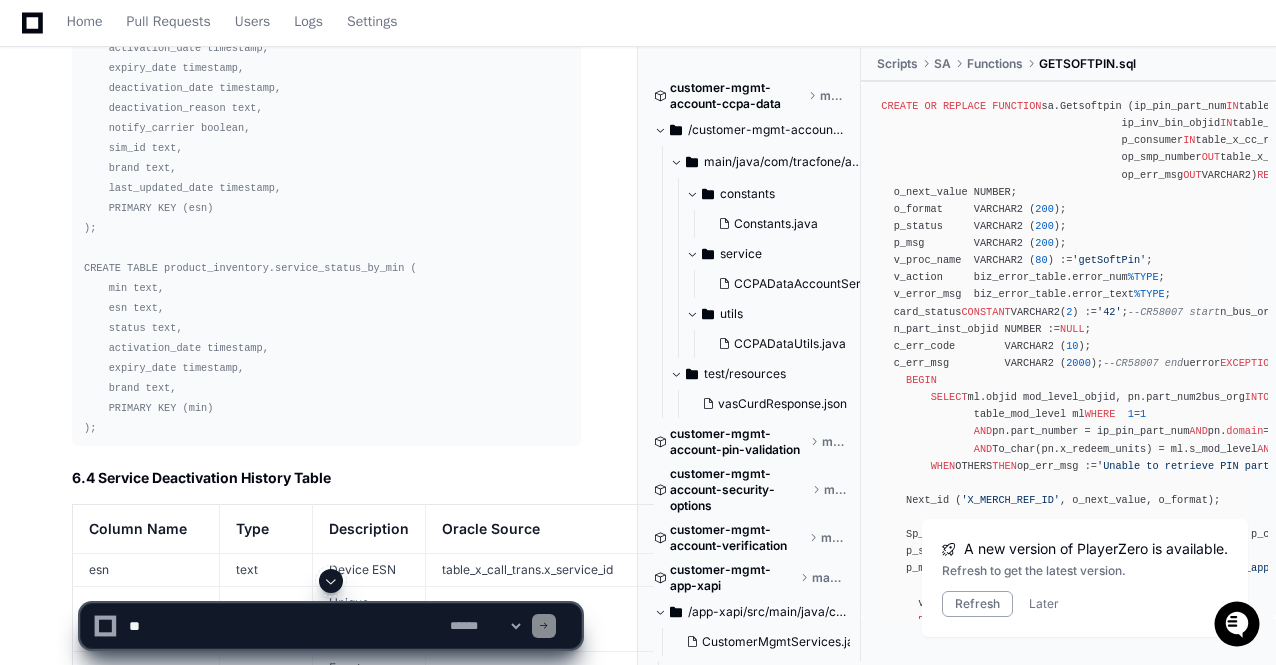 click 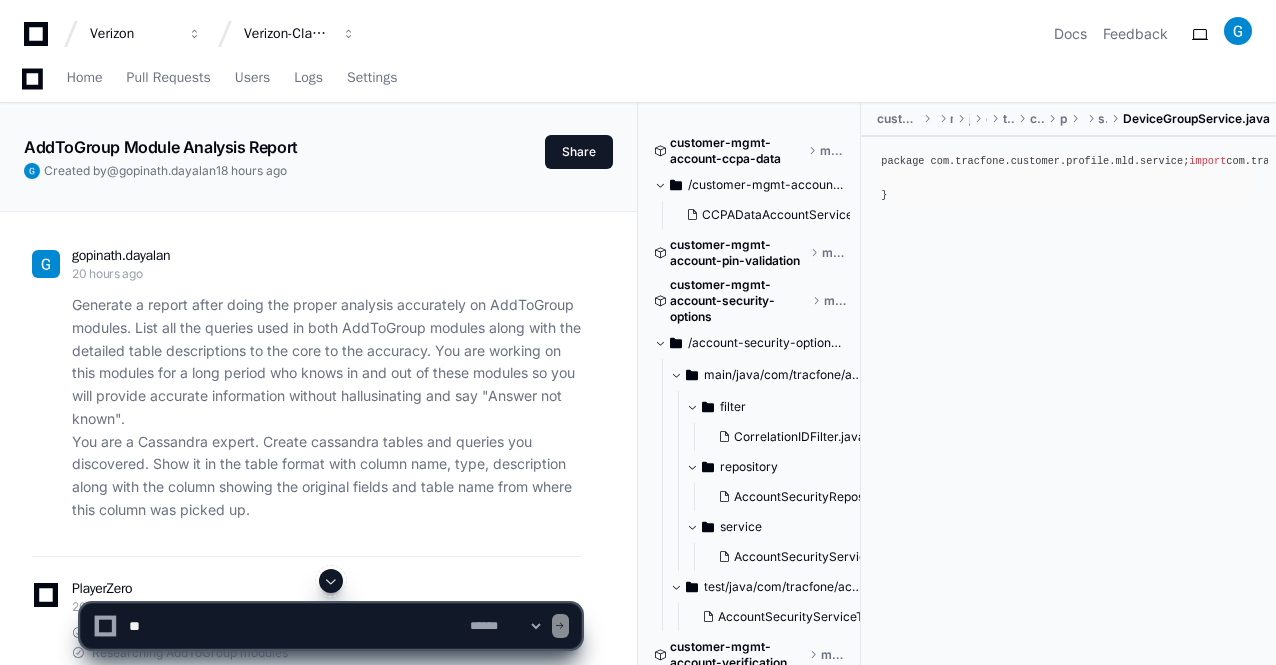 type 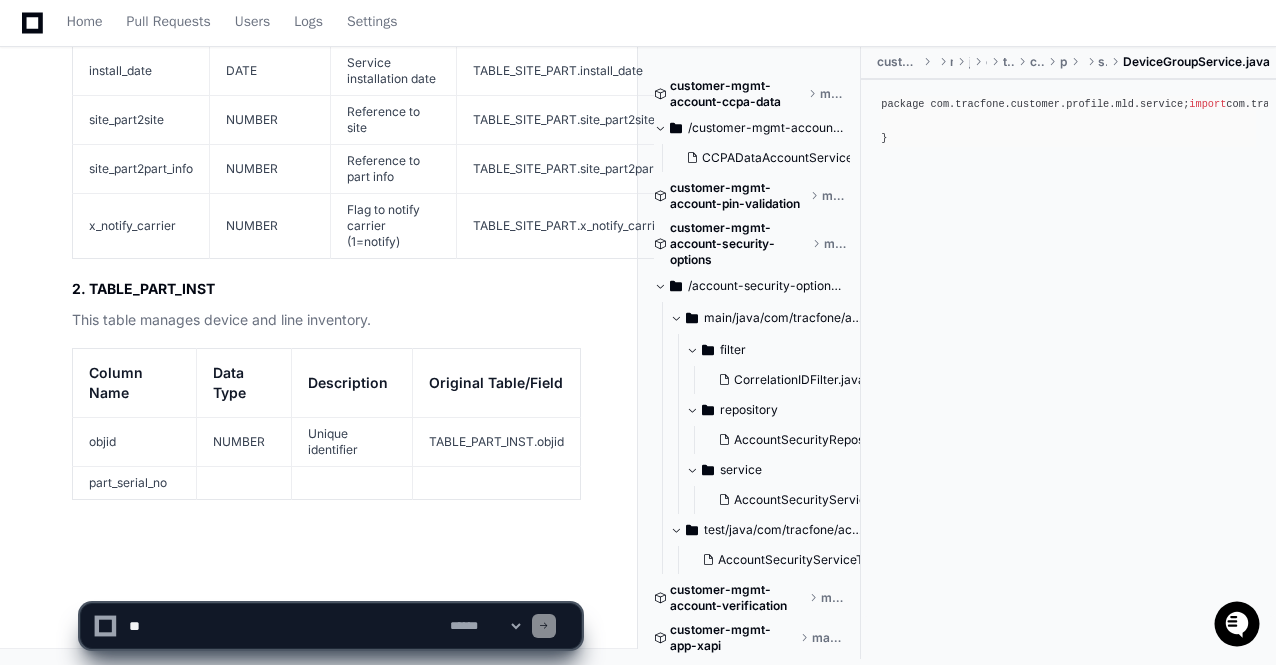 scroll, scrollTop: 111090, scrollLeft: 0, axis: vertical 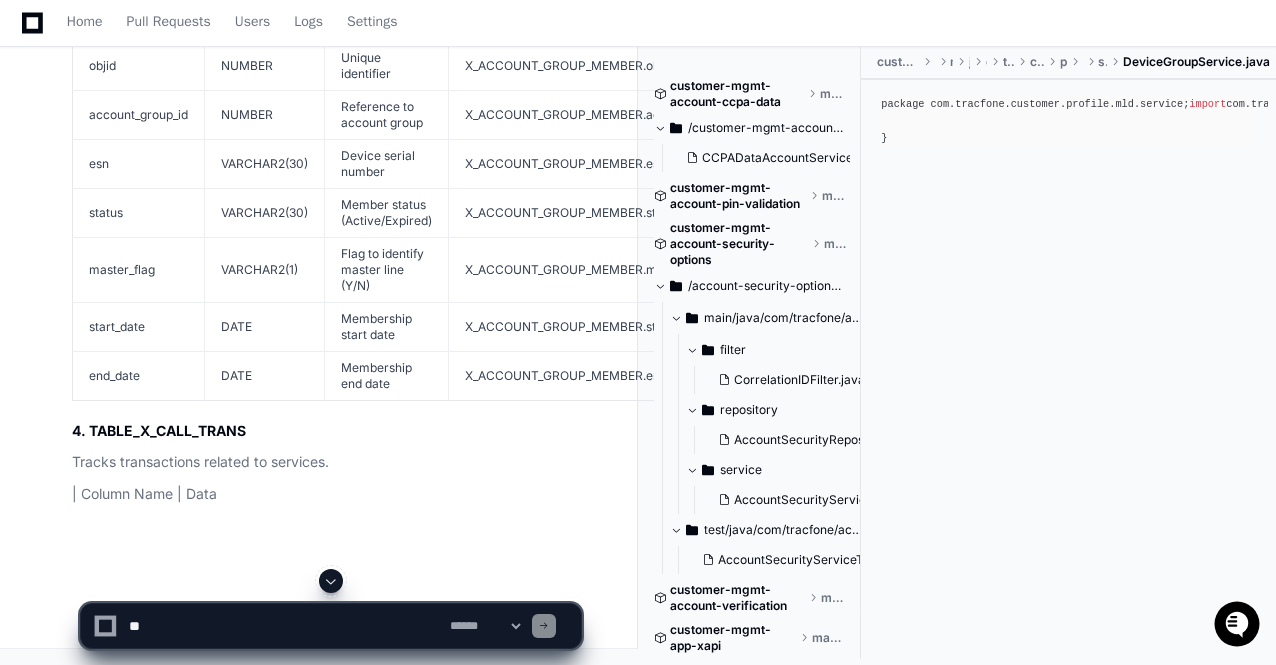 click 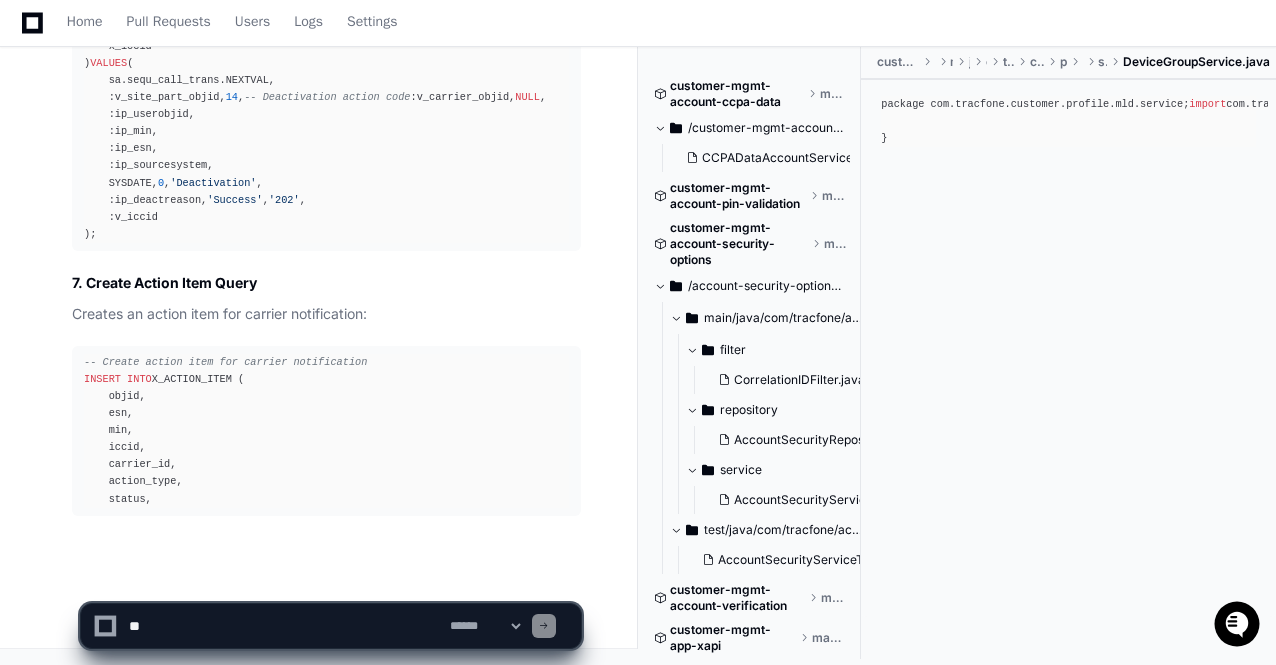 scroll, scrollTop: 115674, scrollLeft: 0, axis: vertical 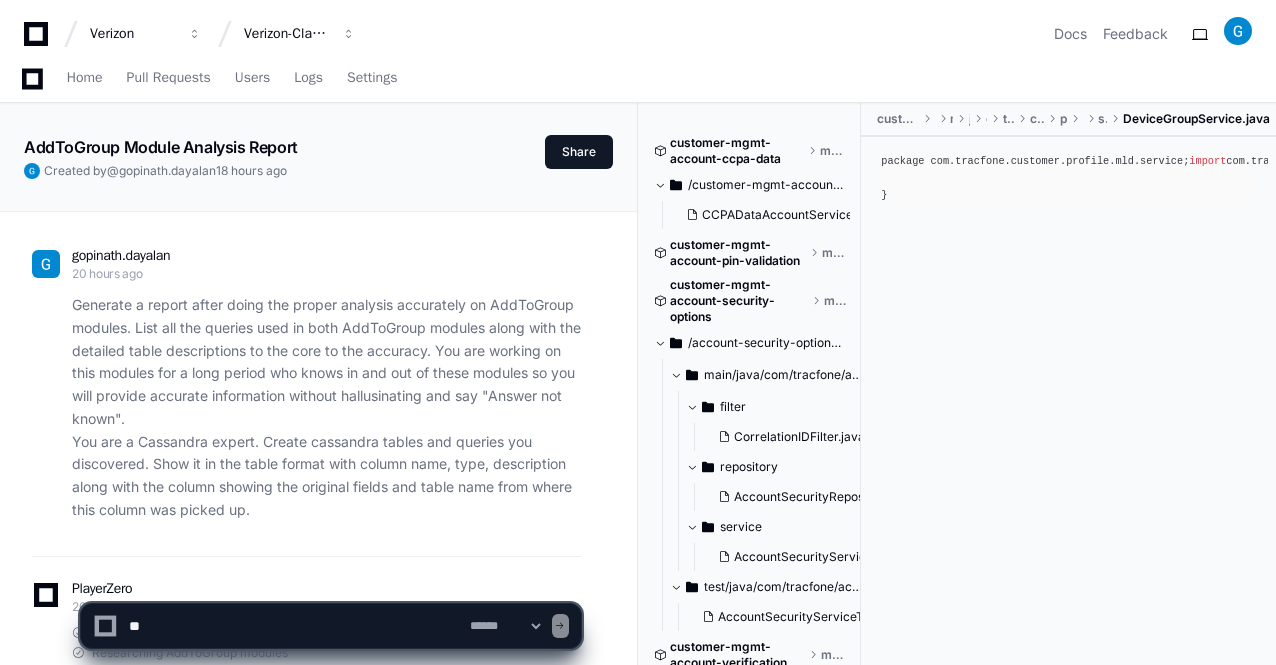 type 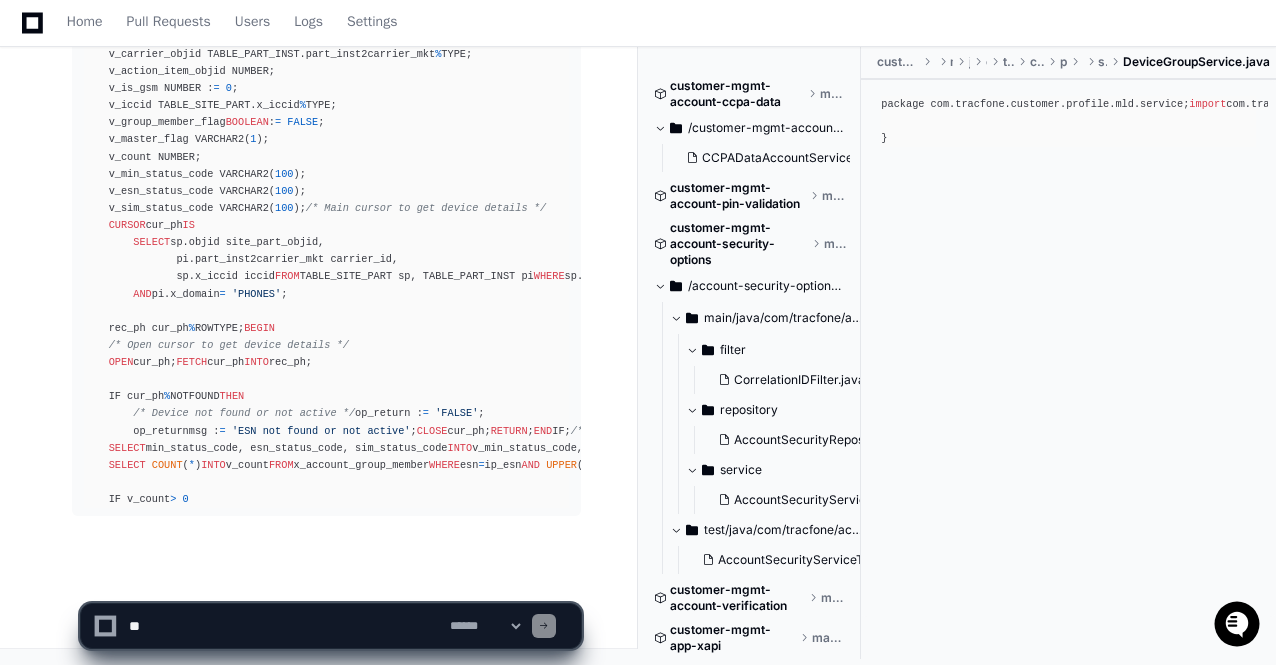 scroll, scrollTop: 117332, scrollLeft: 0, axis: vertical 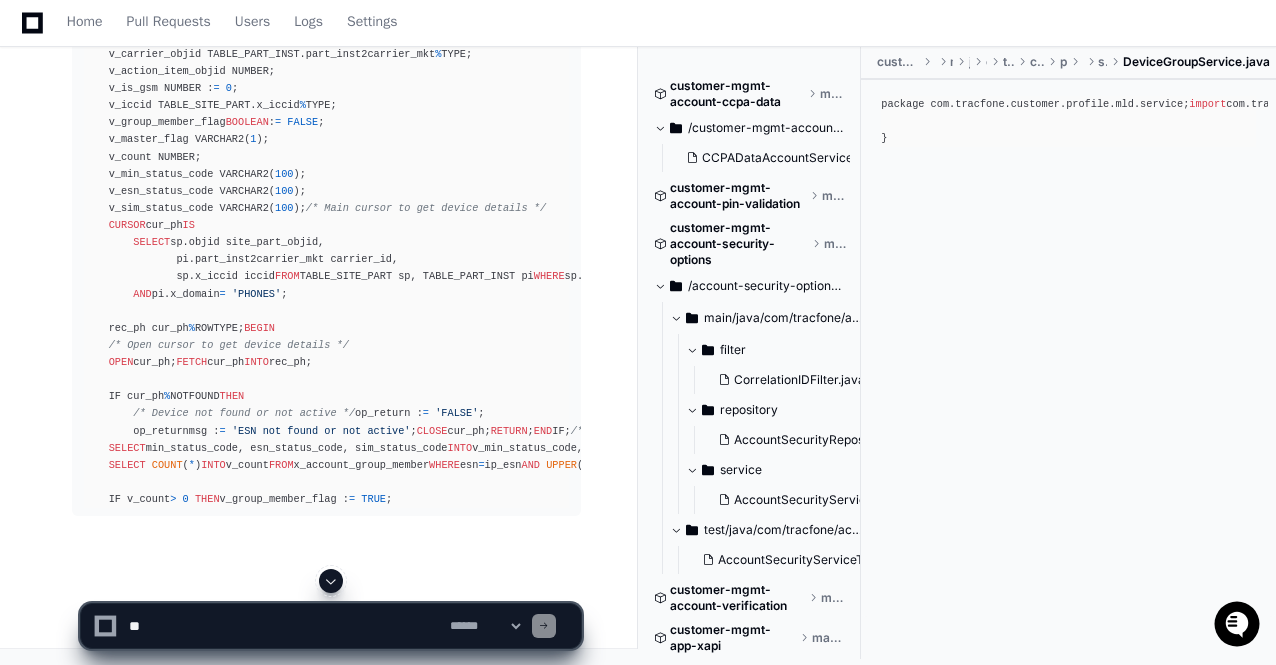 click 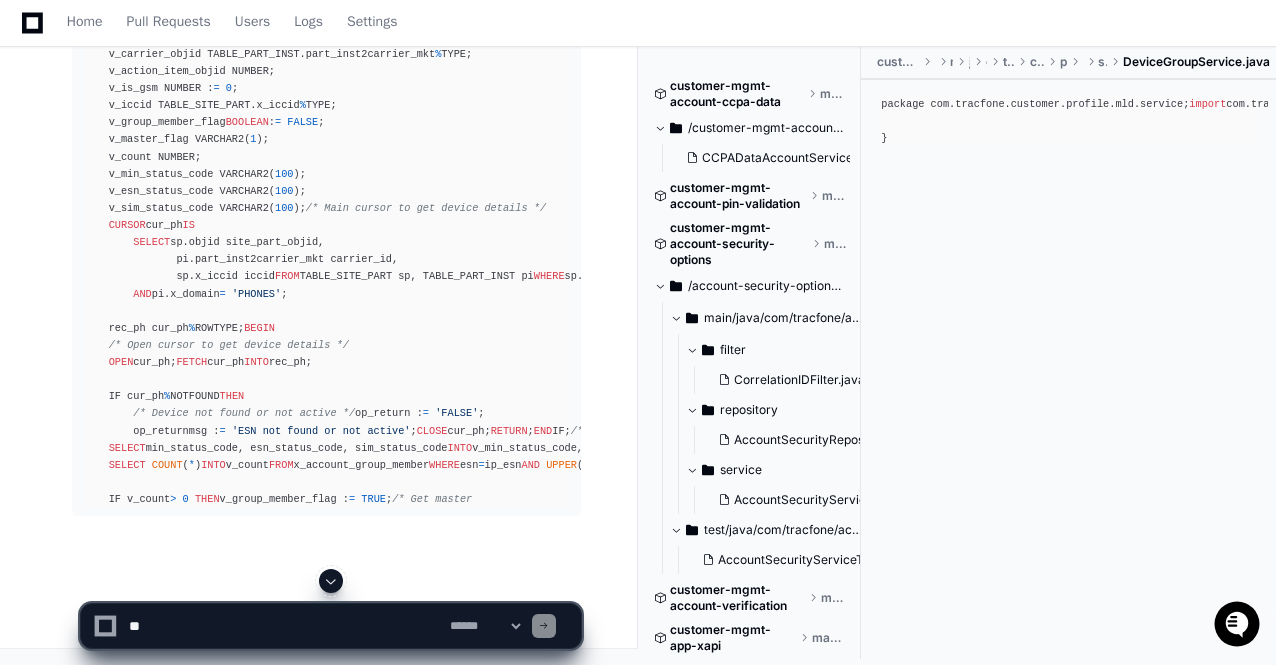 click 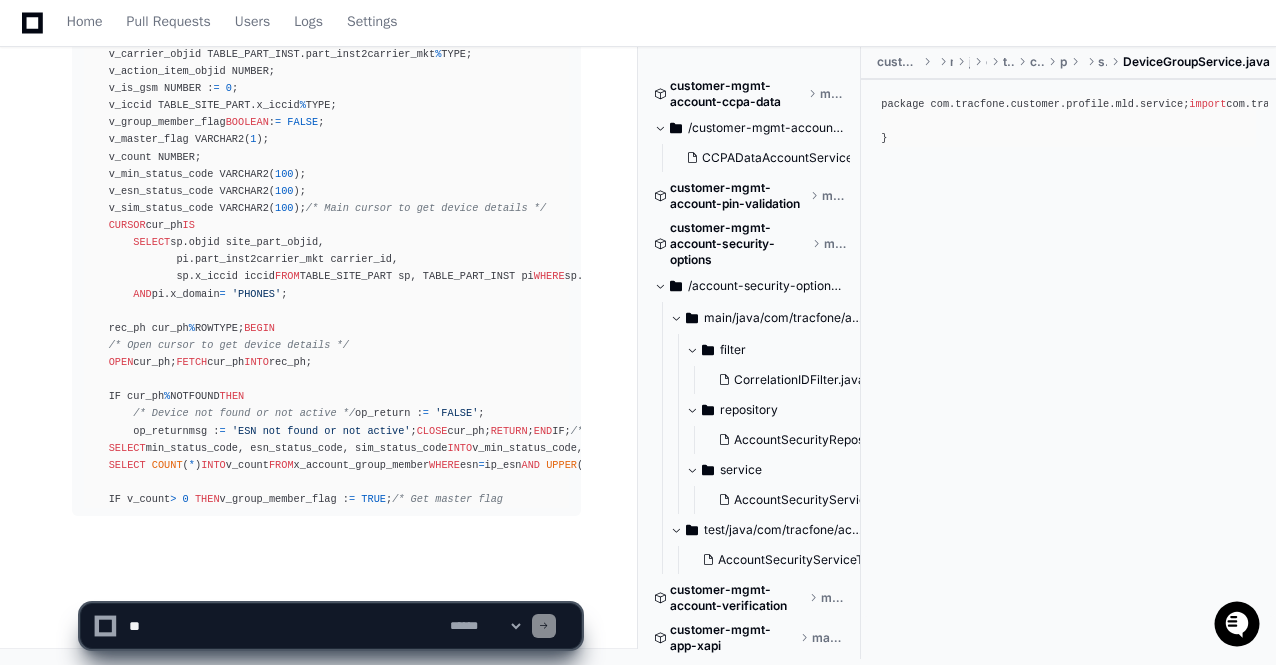 scroll, scrollTop: 117384, scrollLeft: 0, axis: vertical 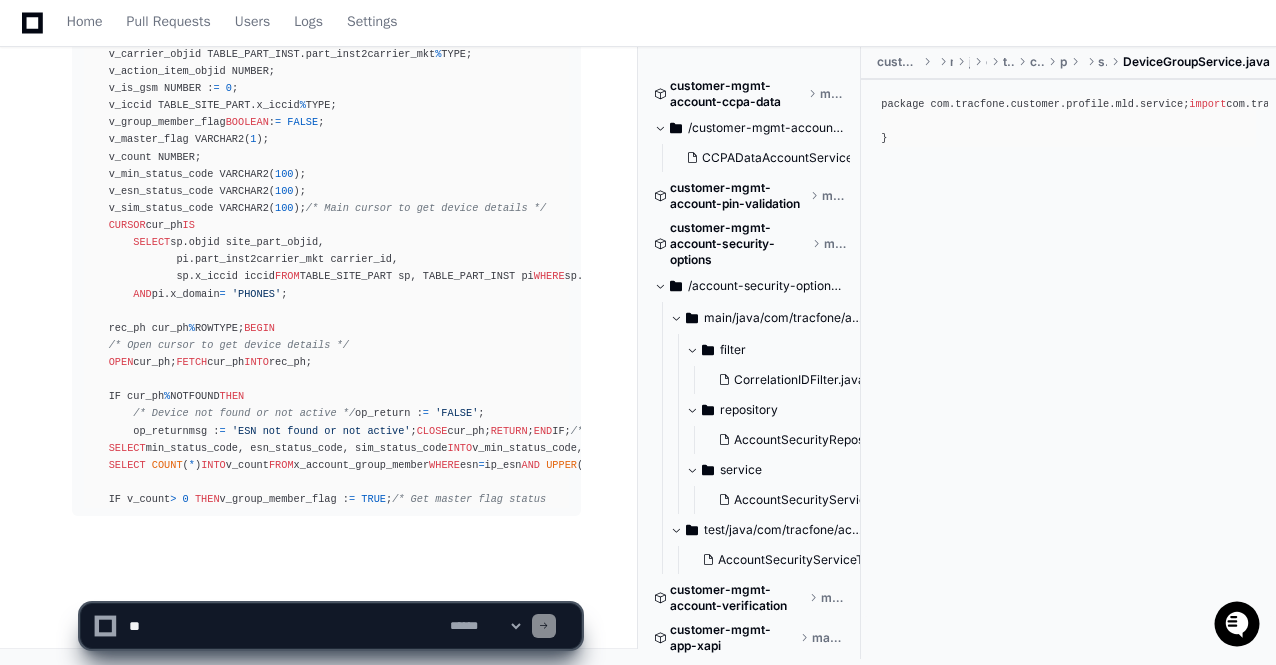 click on "**********" 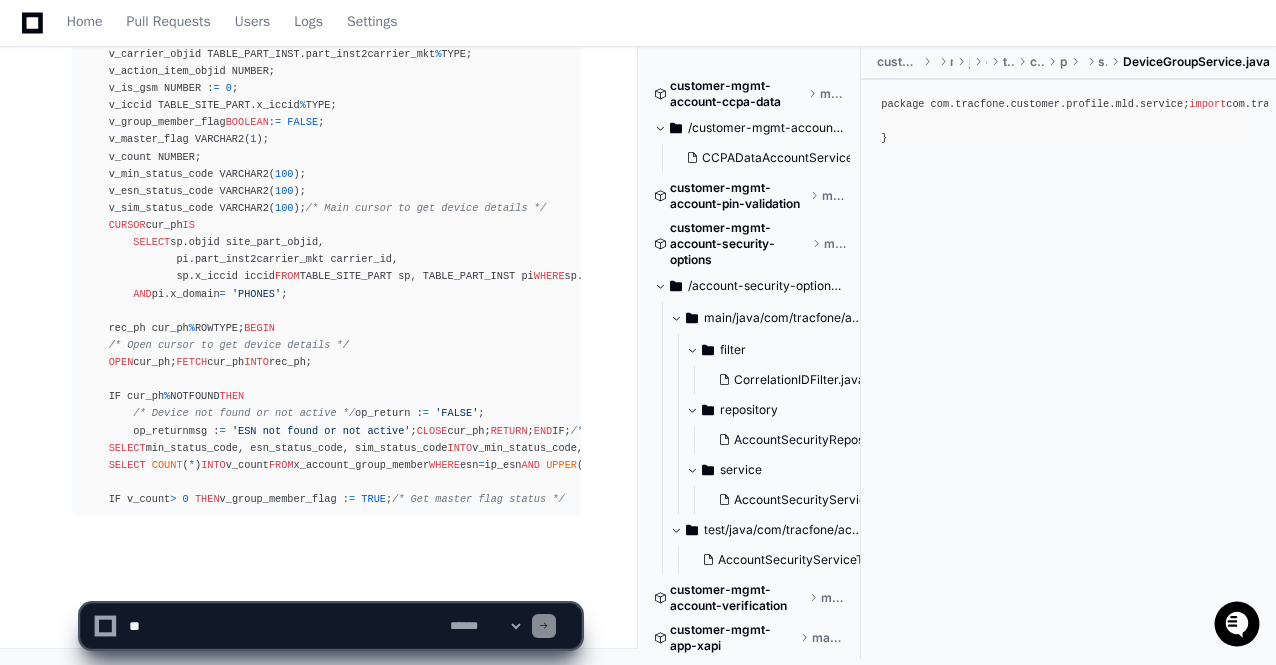 click on "**********" 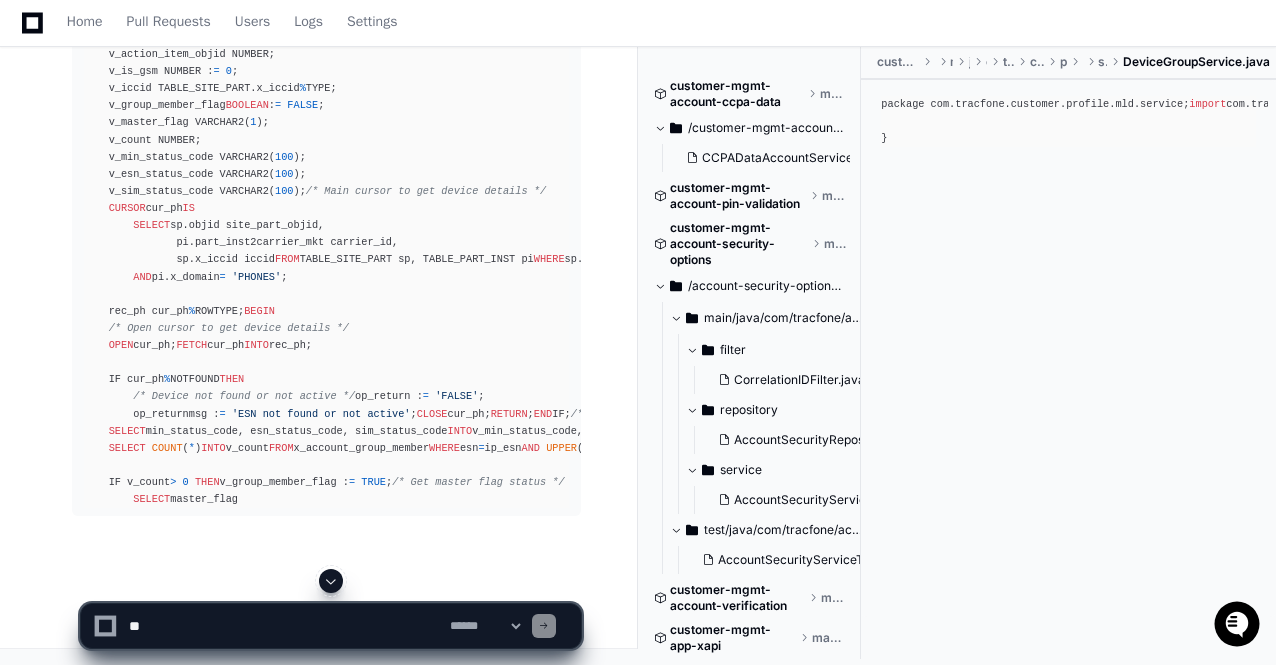 click 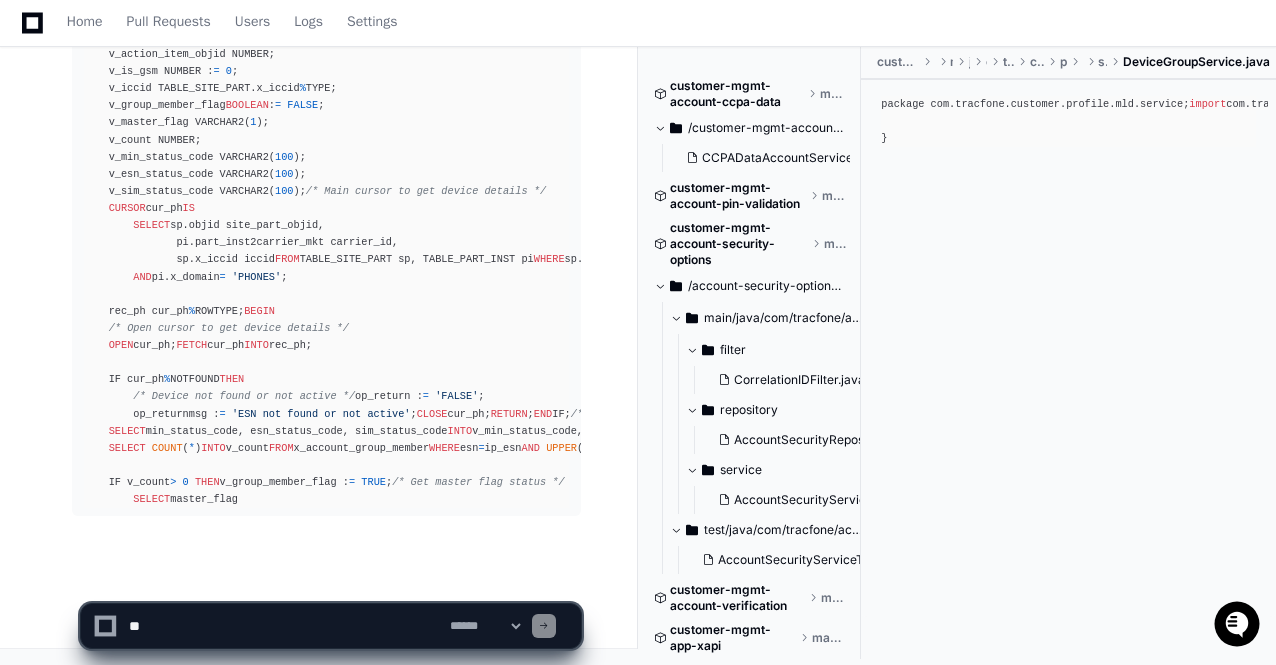click on "**********" 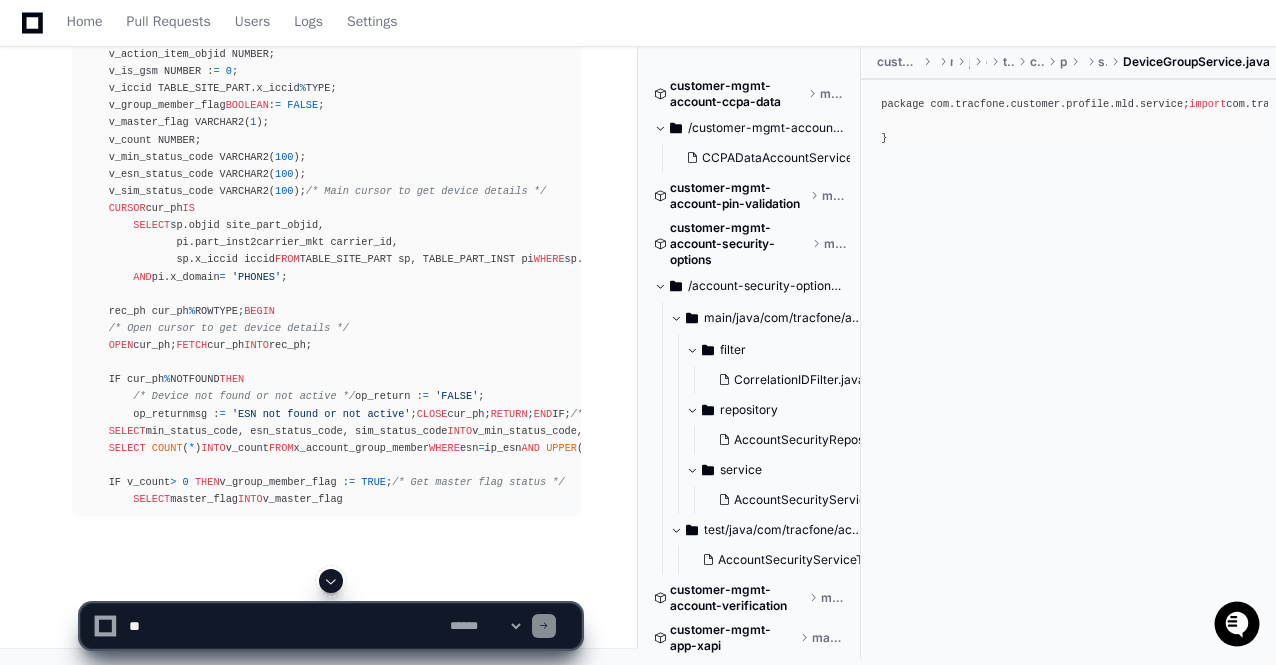 click 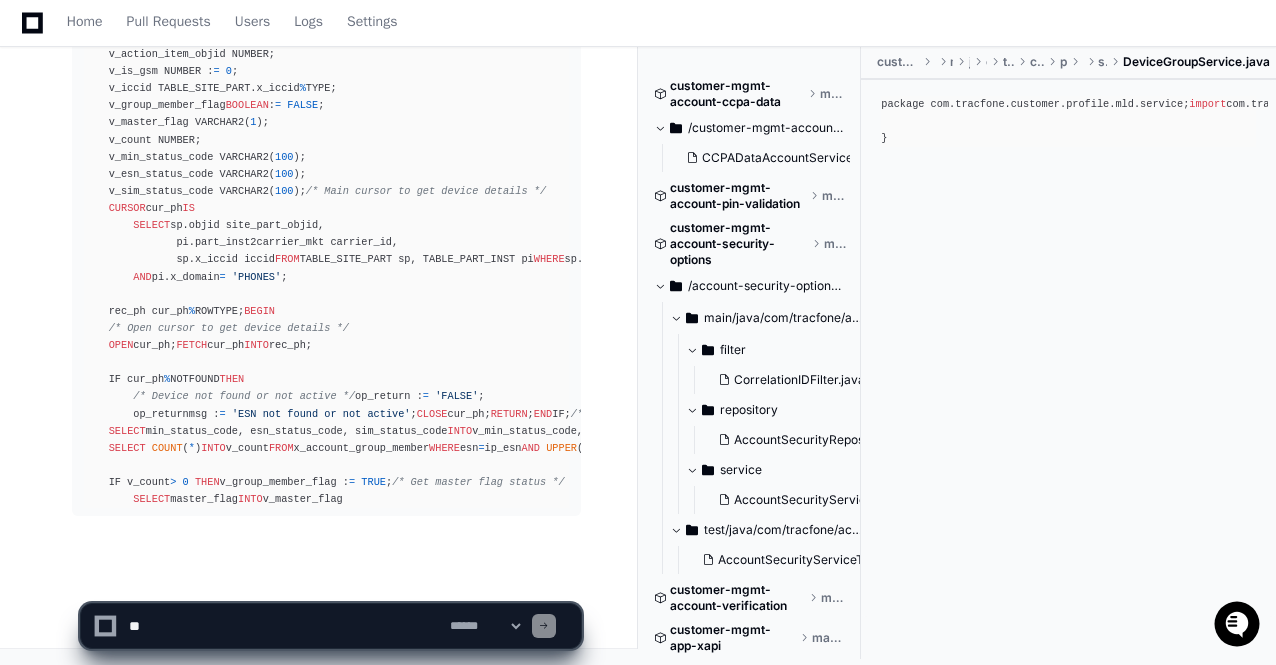 scroll, scrollTop: 117418, scrollLeft: 0, axis: vertical 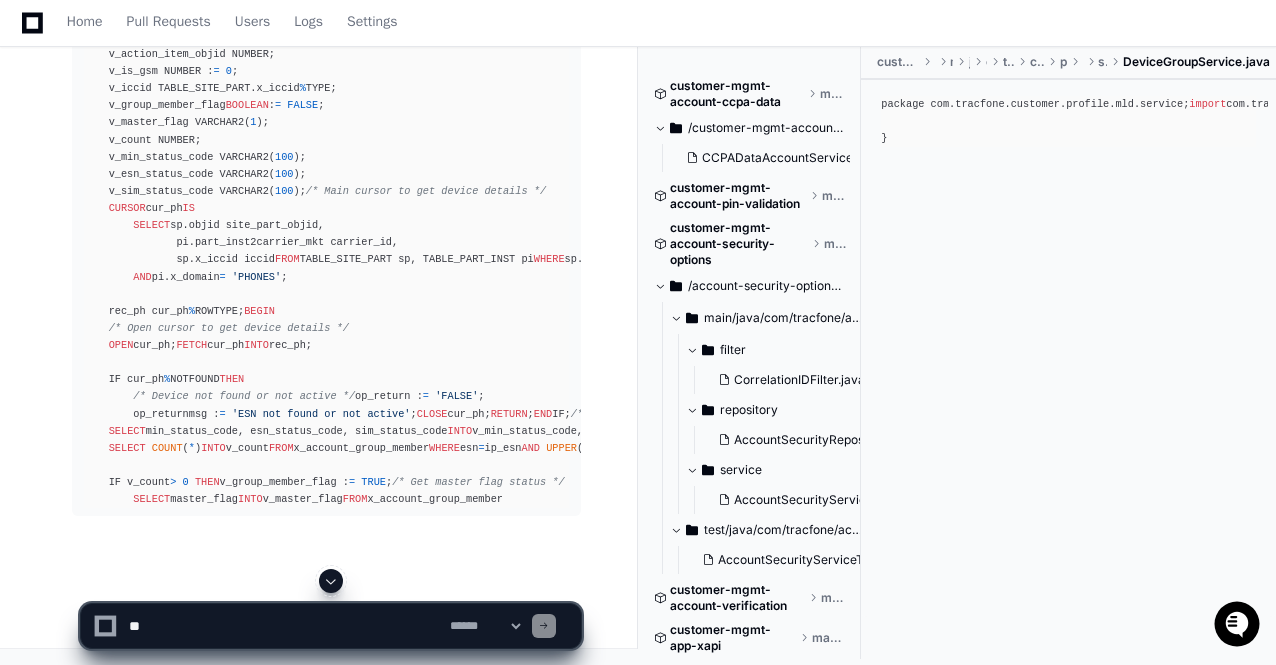 click 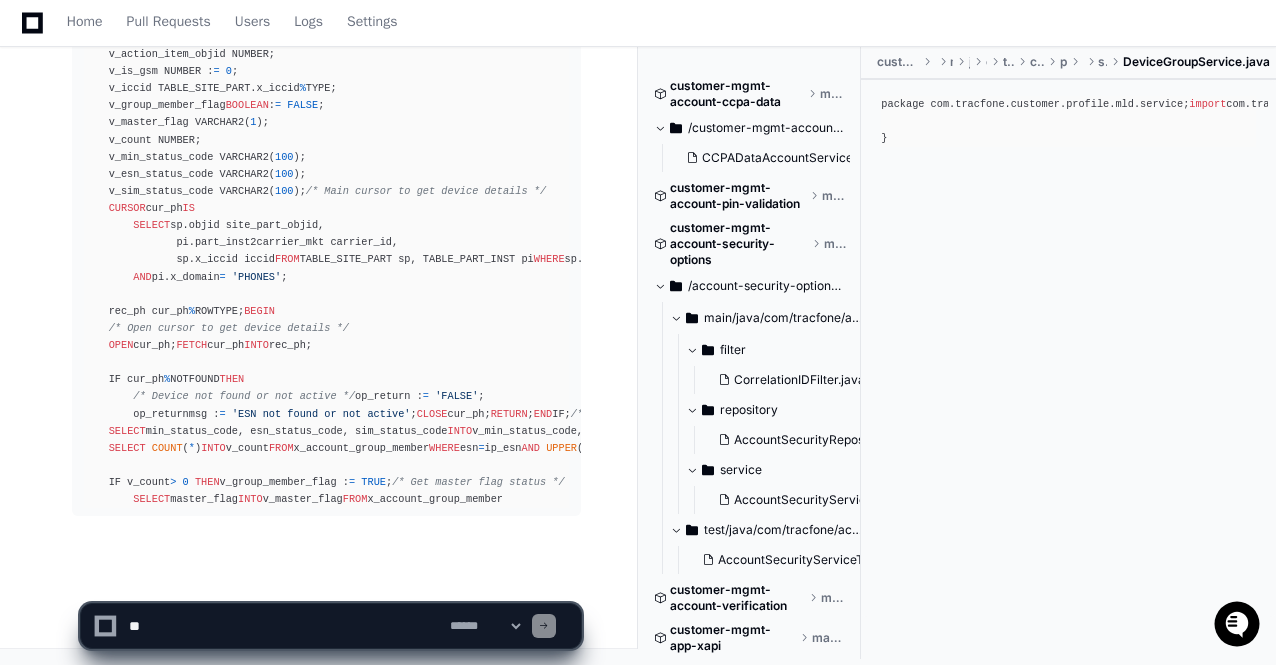 scroll, scrollTop: 117435, scrollLeft: 0, axis: vertical 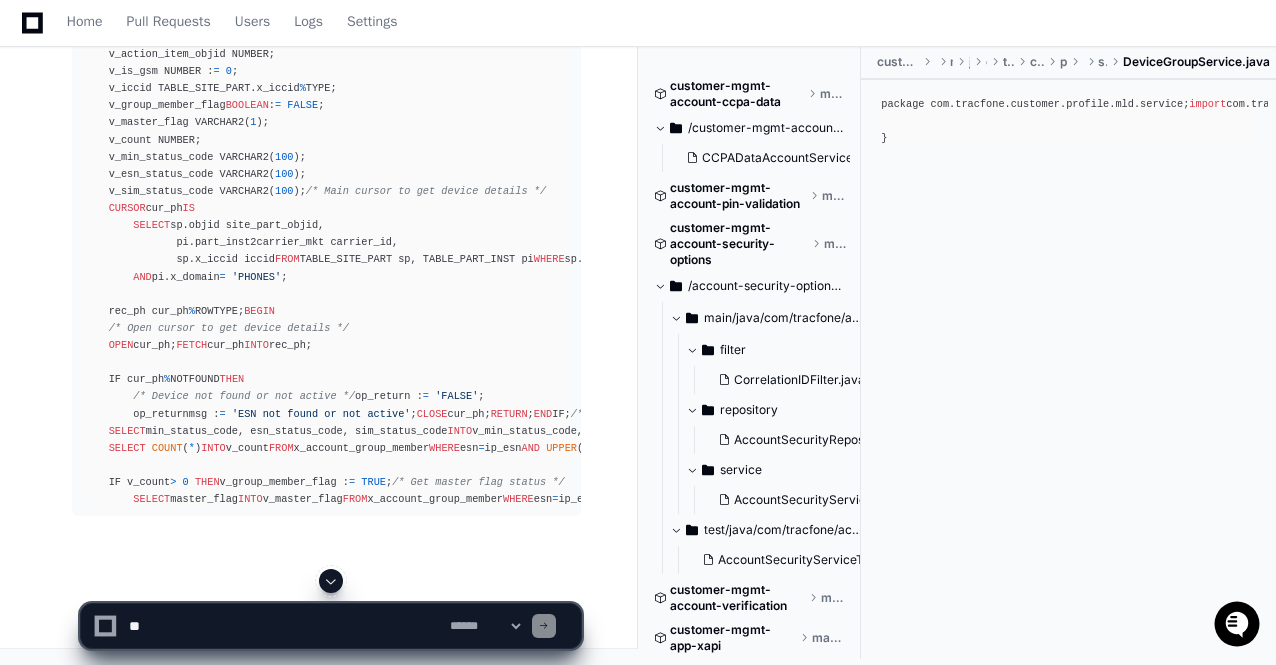 click 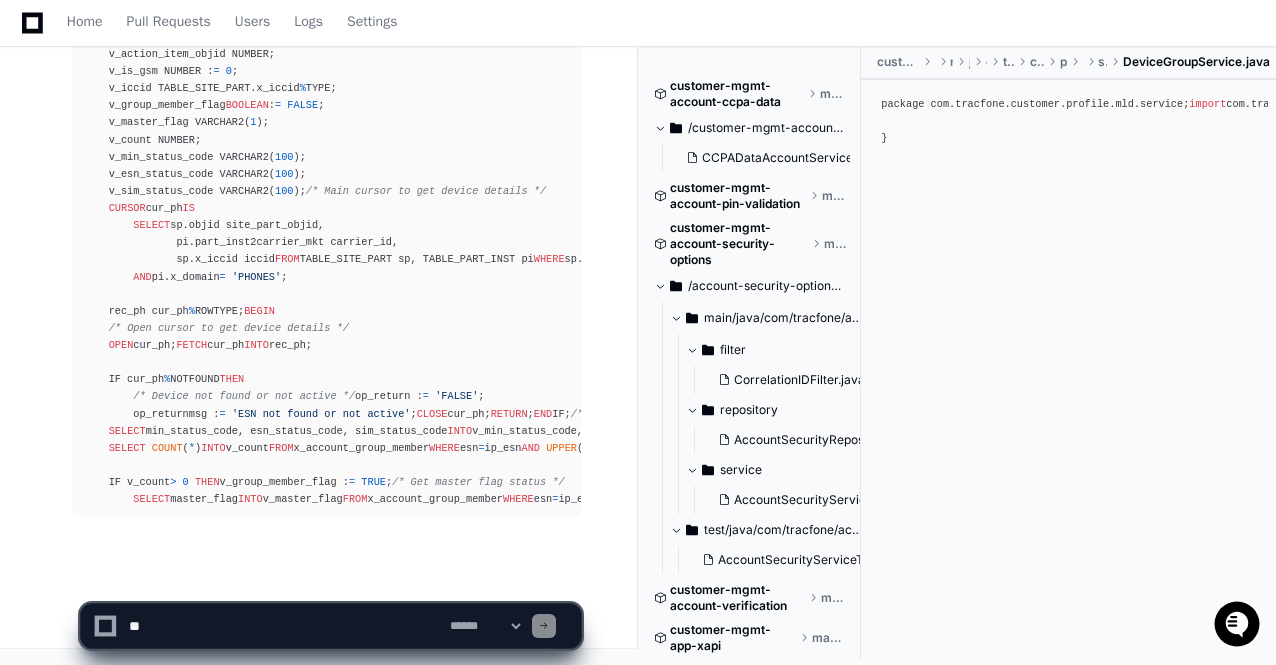 click on "**********" 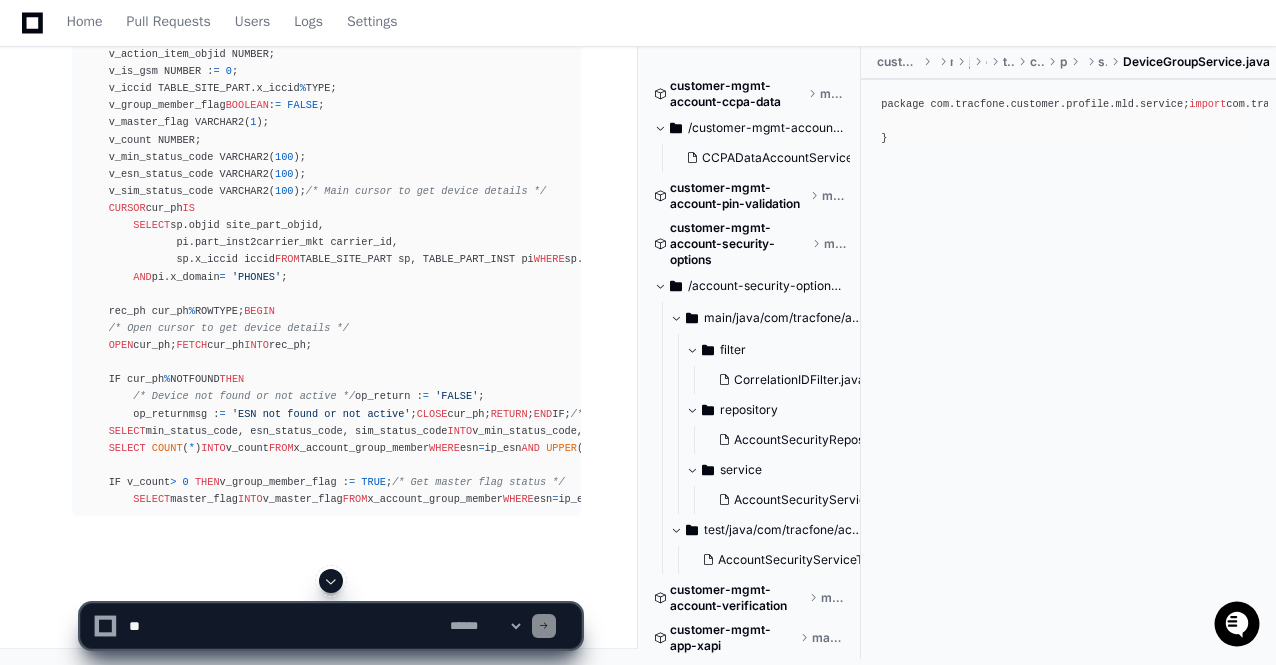 click 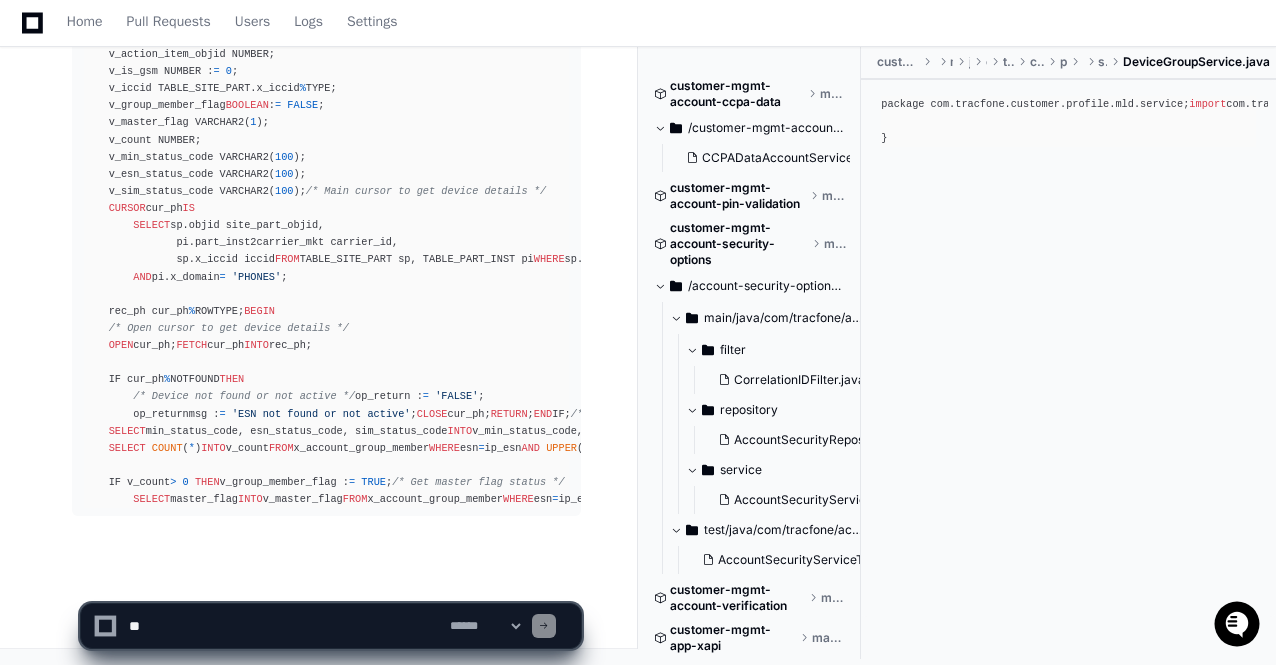 scroll, scrollTop: 117470, scrollLeft: 0, axis: vertical 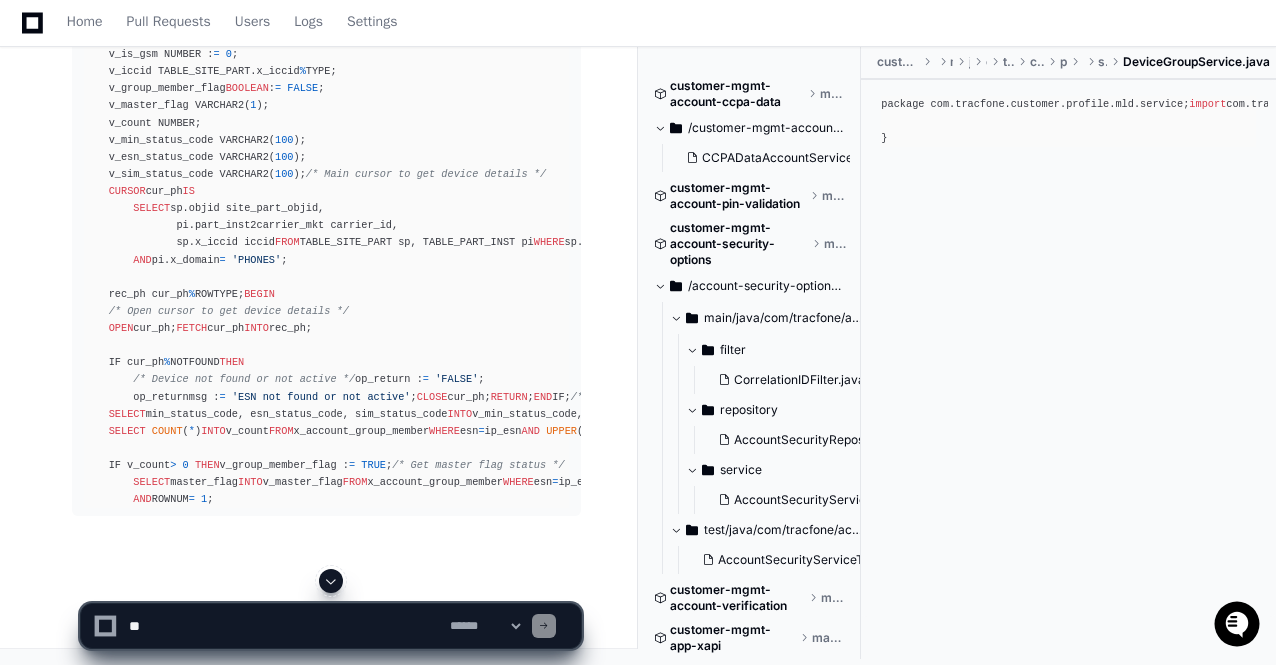 click 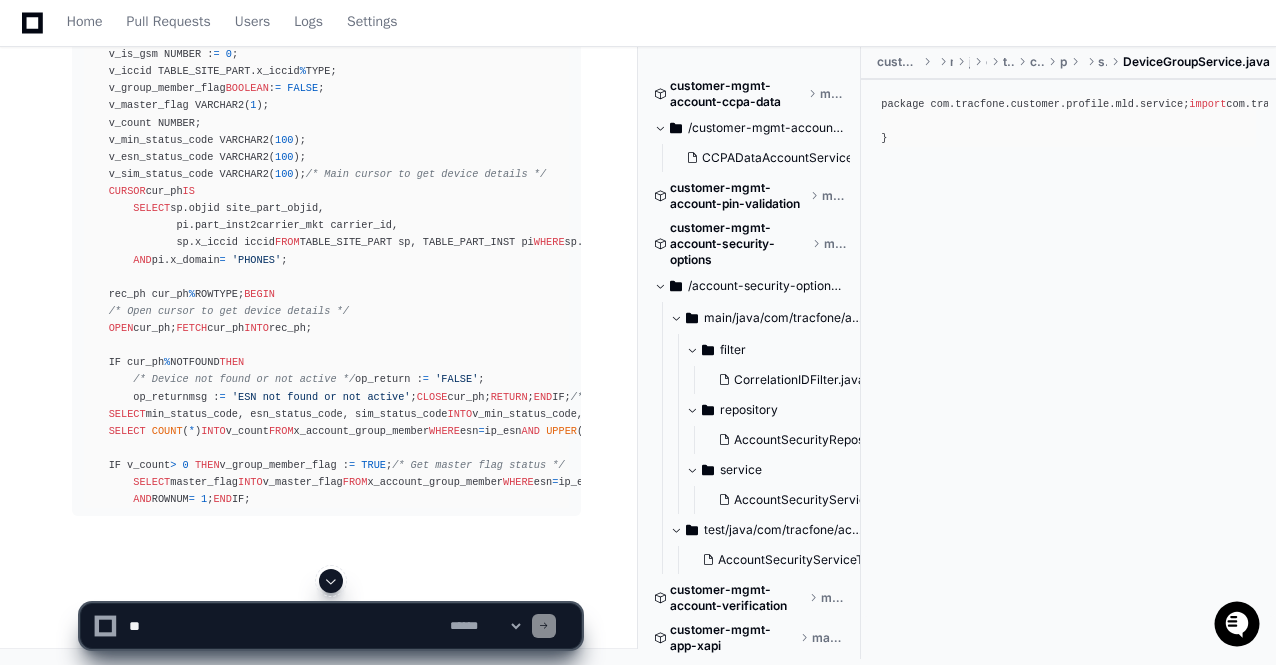 click 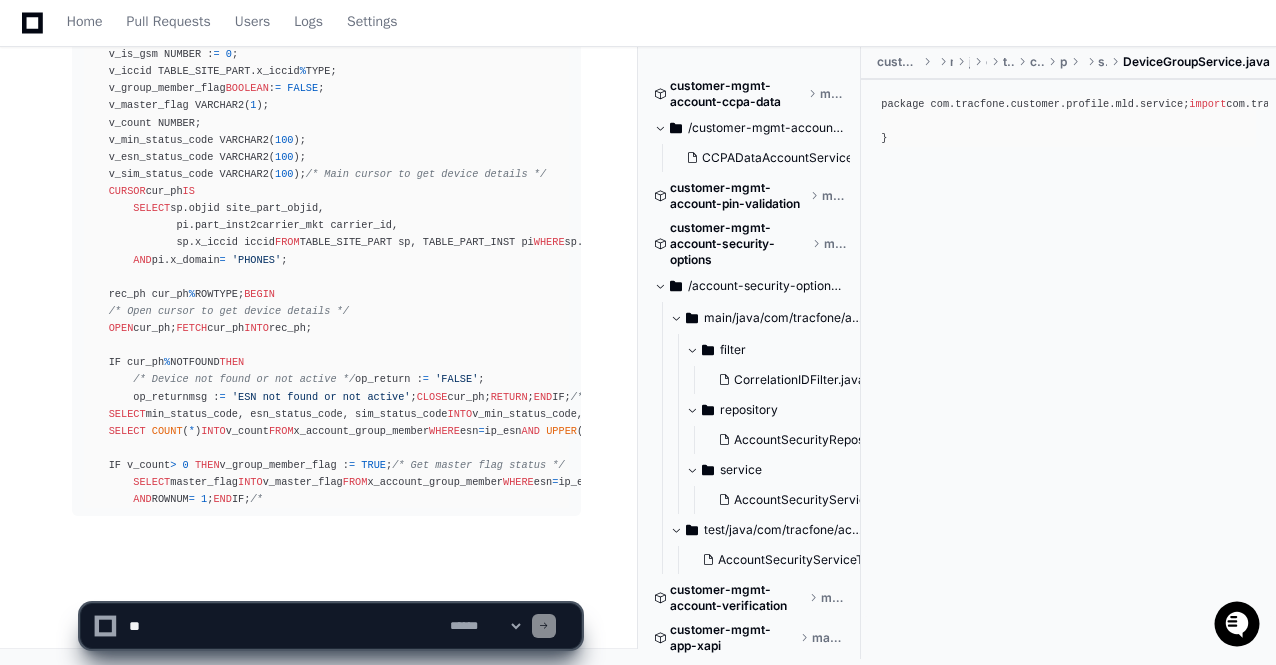 click on "**********" 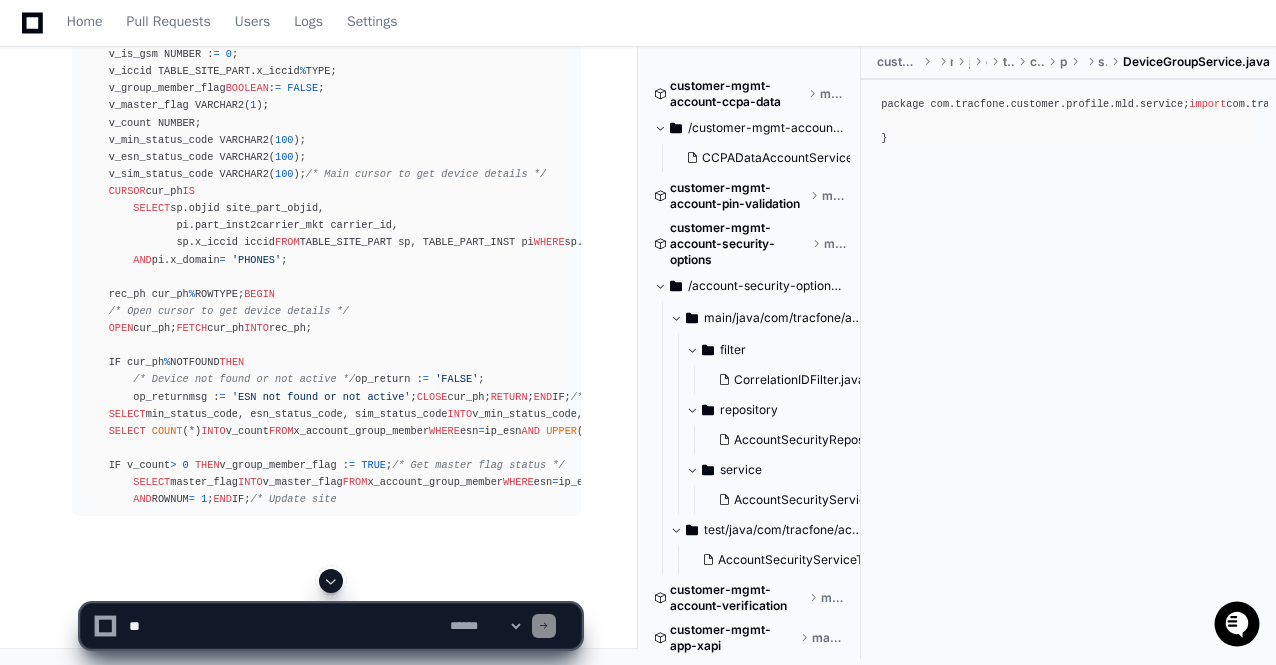 click 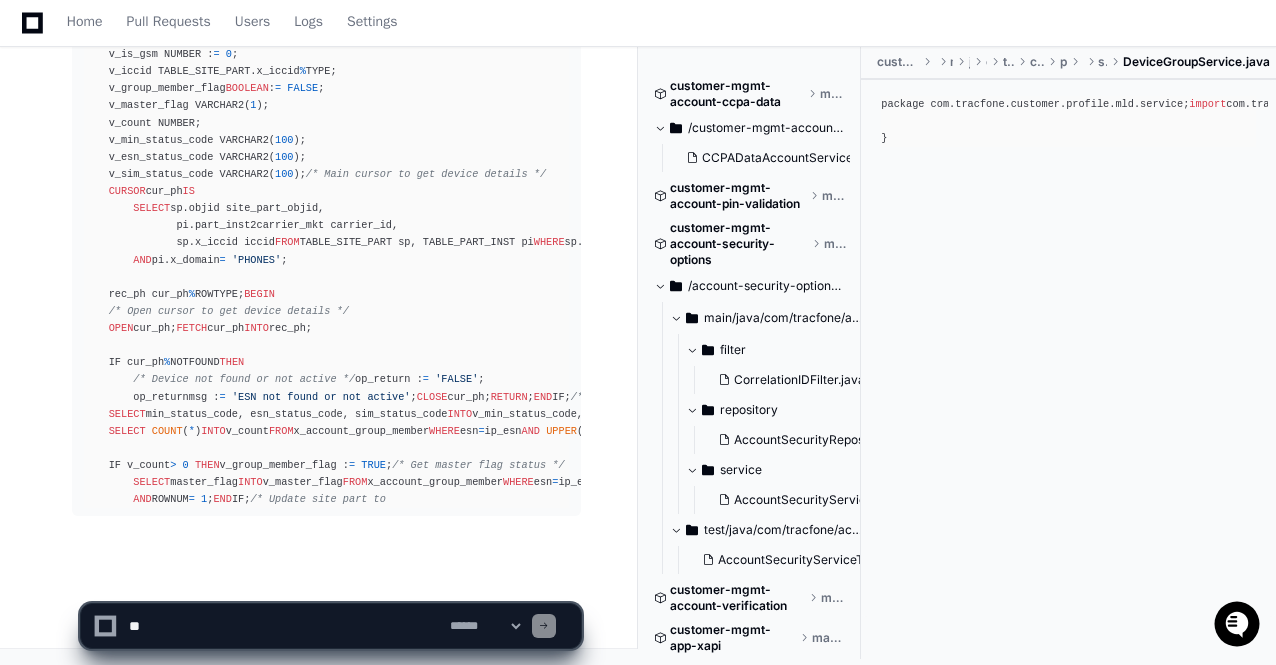 scroll, scrollTop: 117538, scrollLeft: 0, axis: vertical 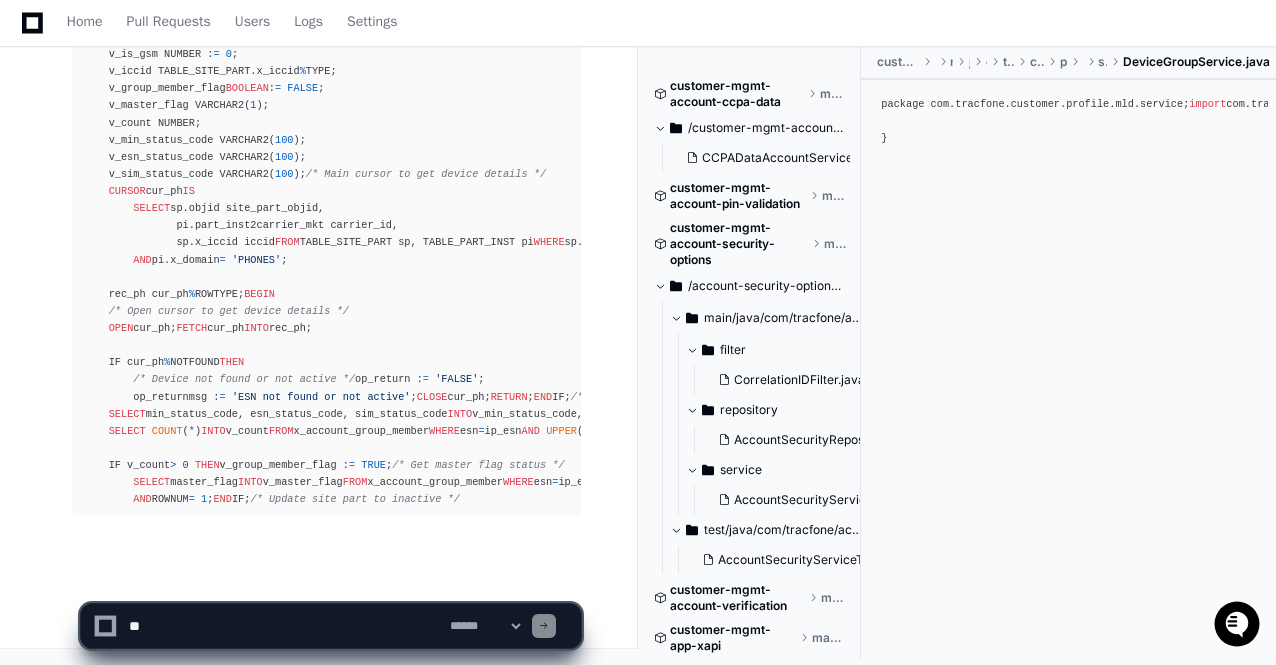 click on "**********" 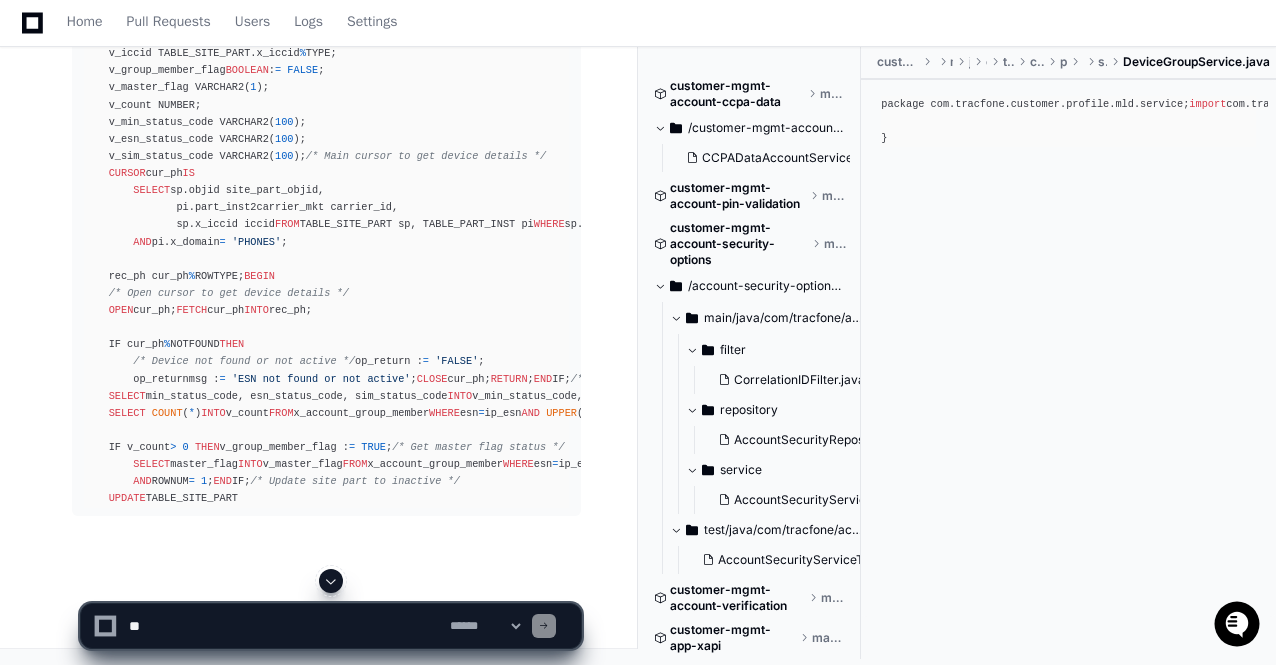 click 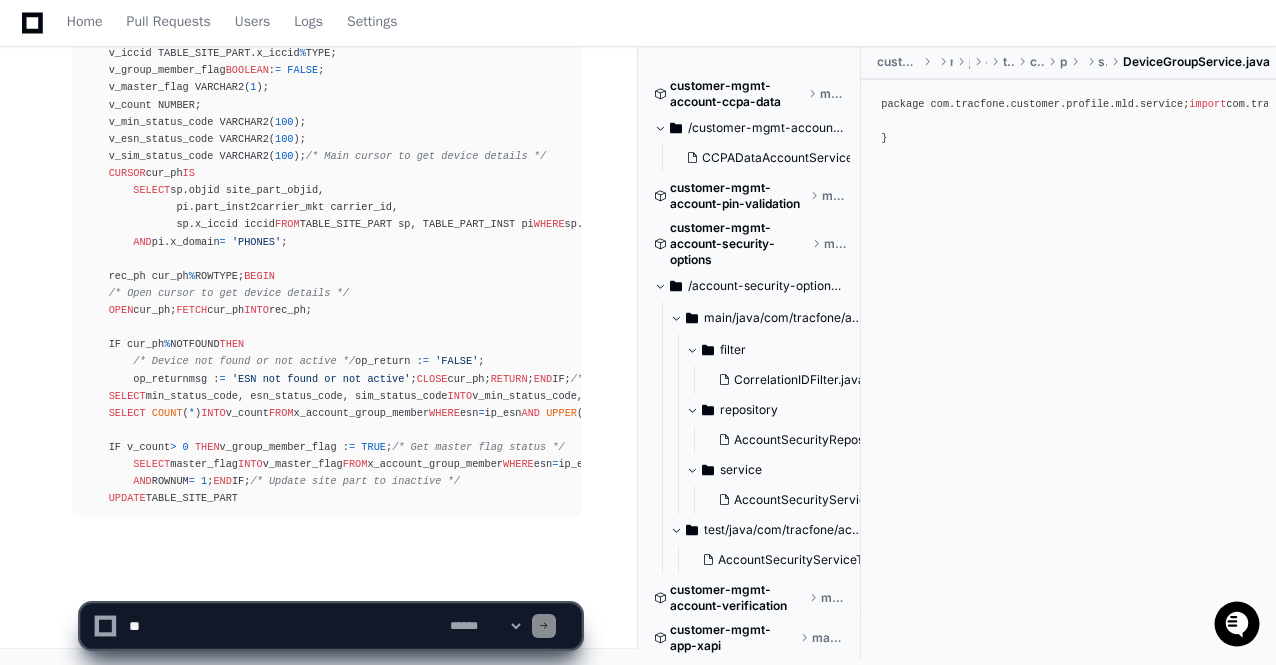 scroll, scrollTop: 117555, scrollLeft: 0, axis: vertical 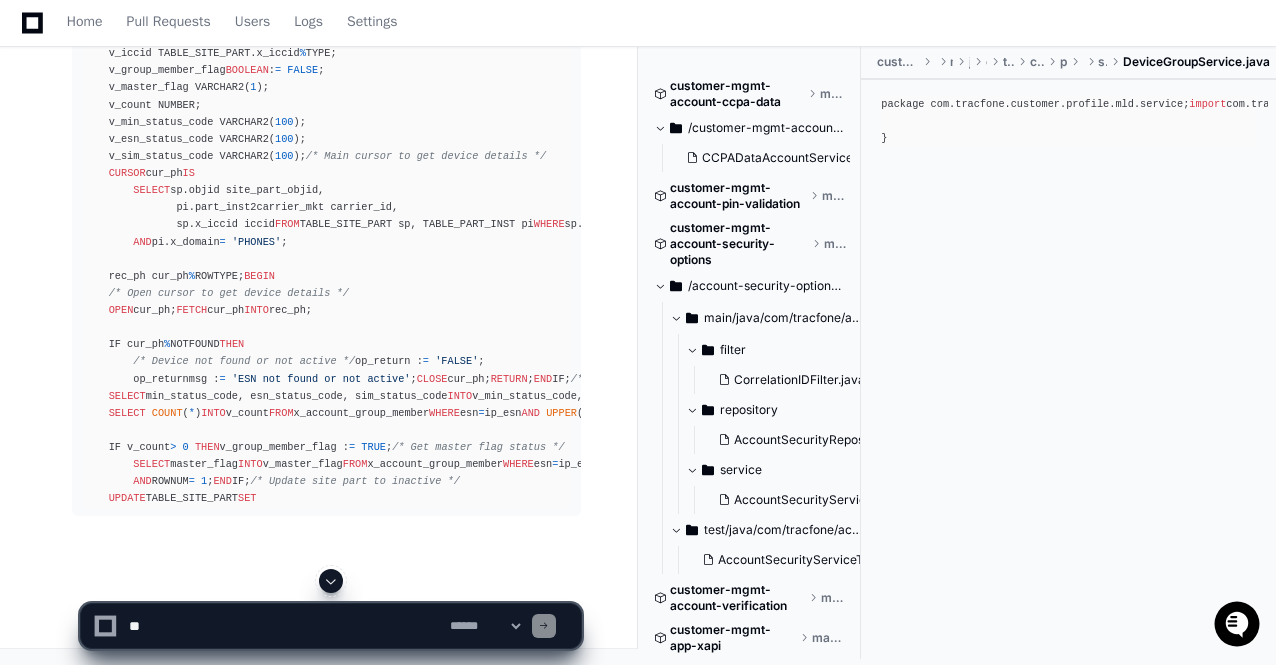 click on "**********" 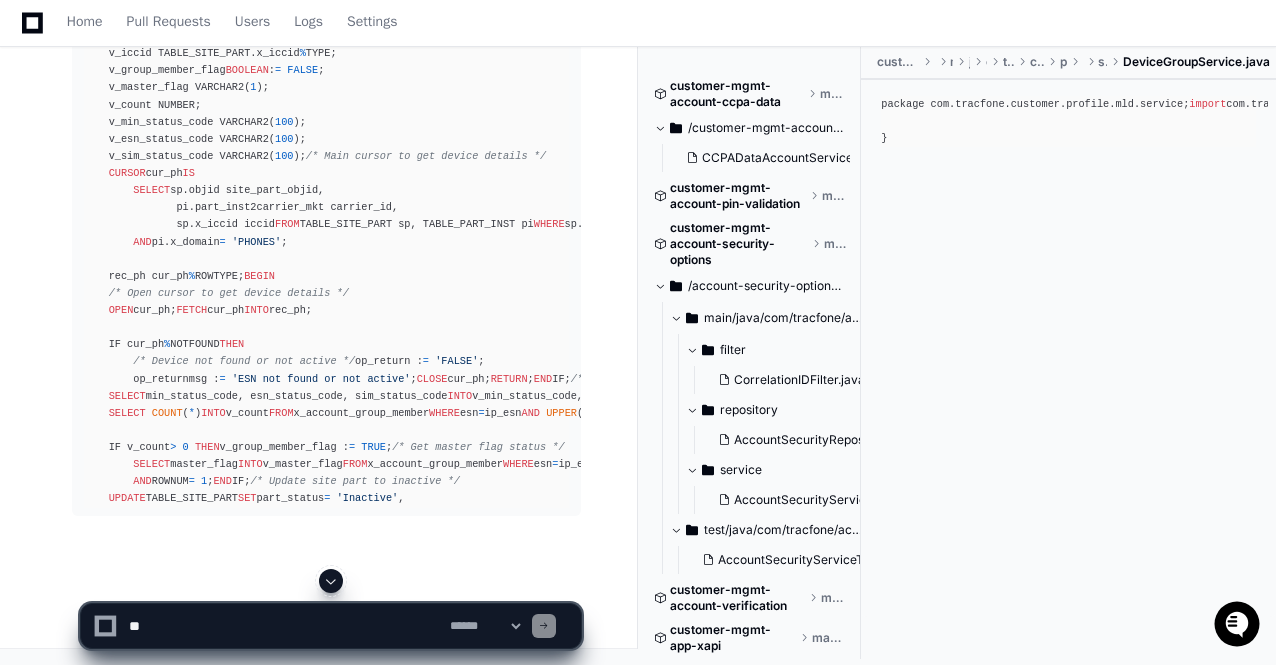 click 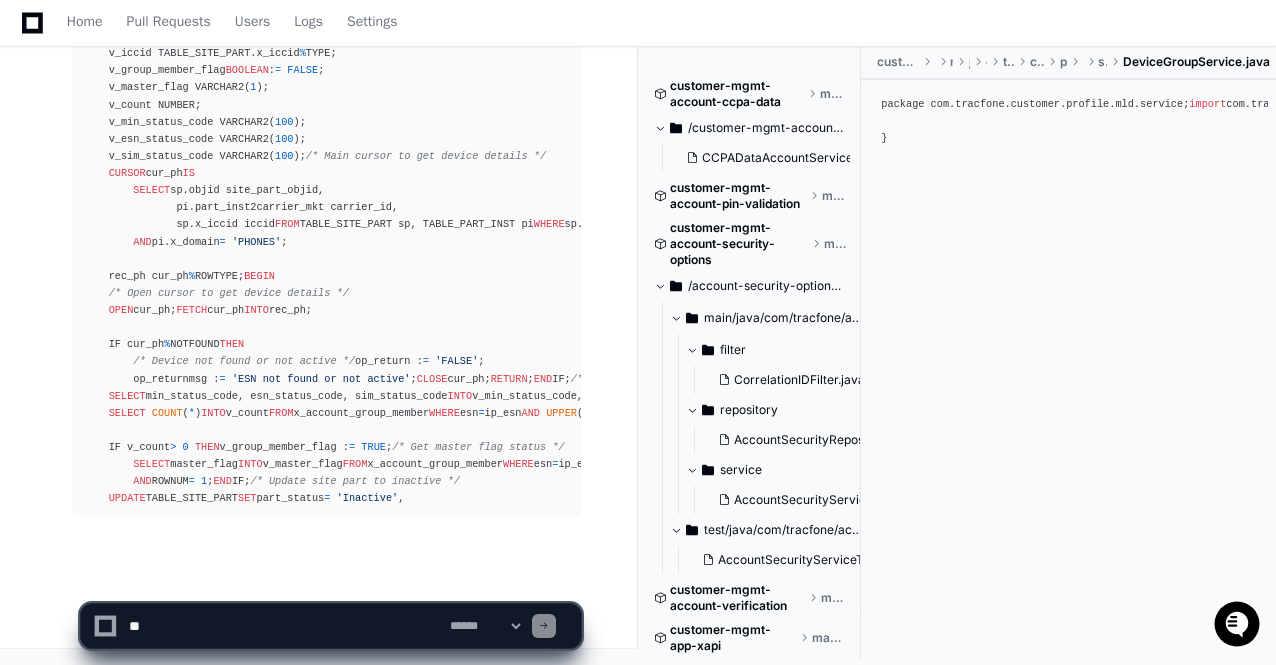 scroll, scrollTop: 117572, scrollLeft: 0, axis: vertical 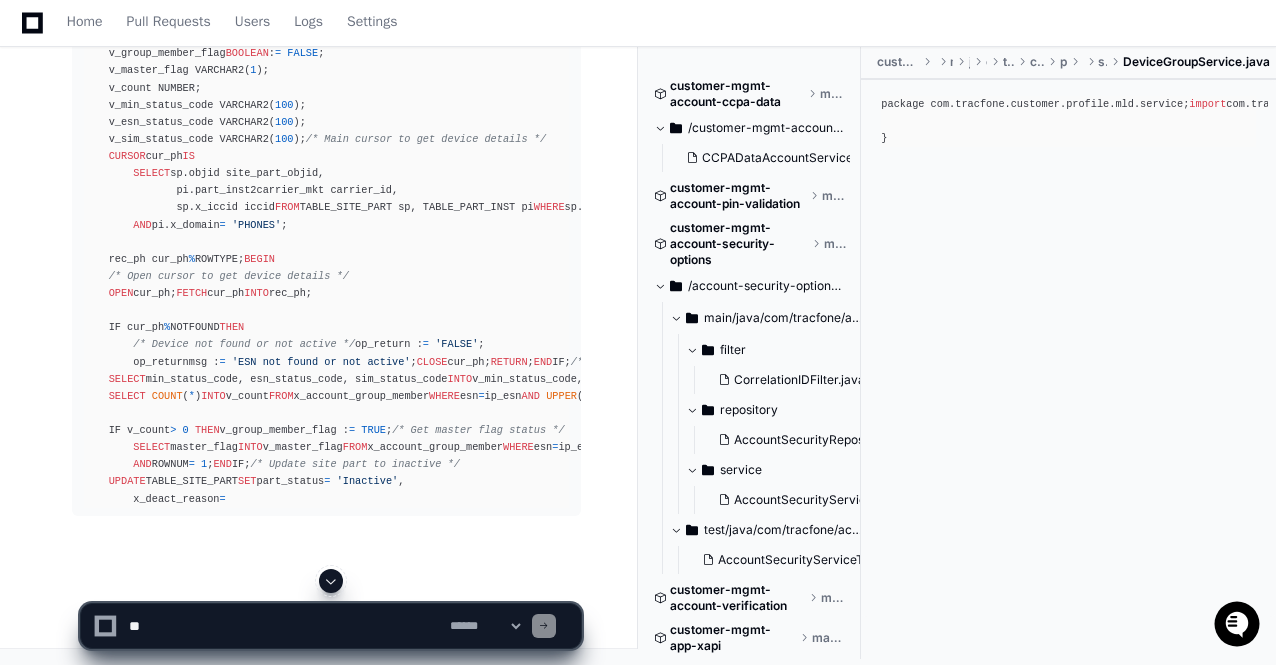 click 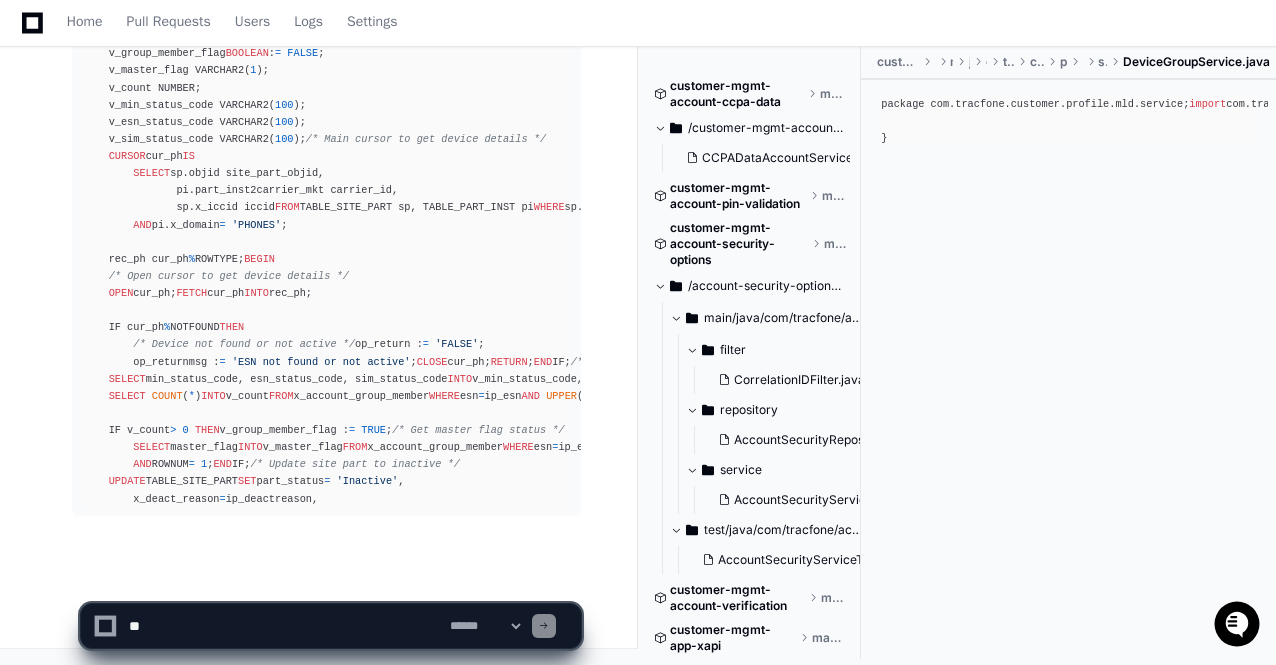 scroll, scrollTop: 117589, scrollLeft: 0, axis: vertical 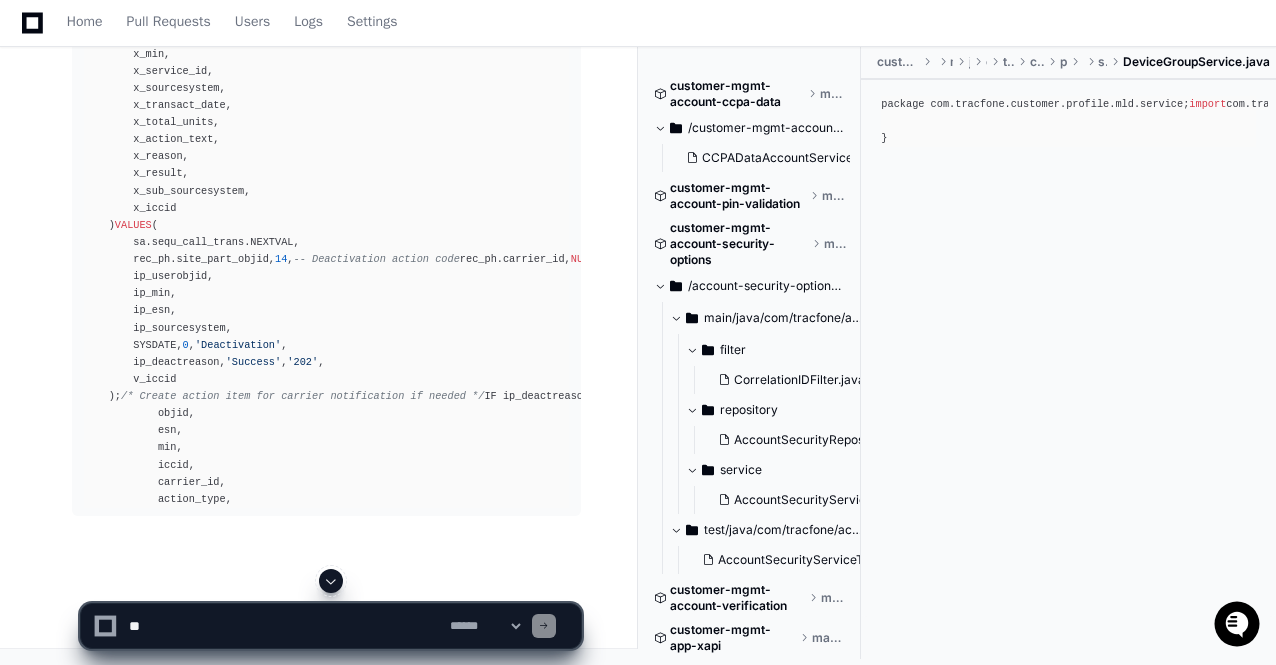 click 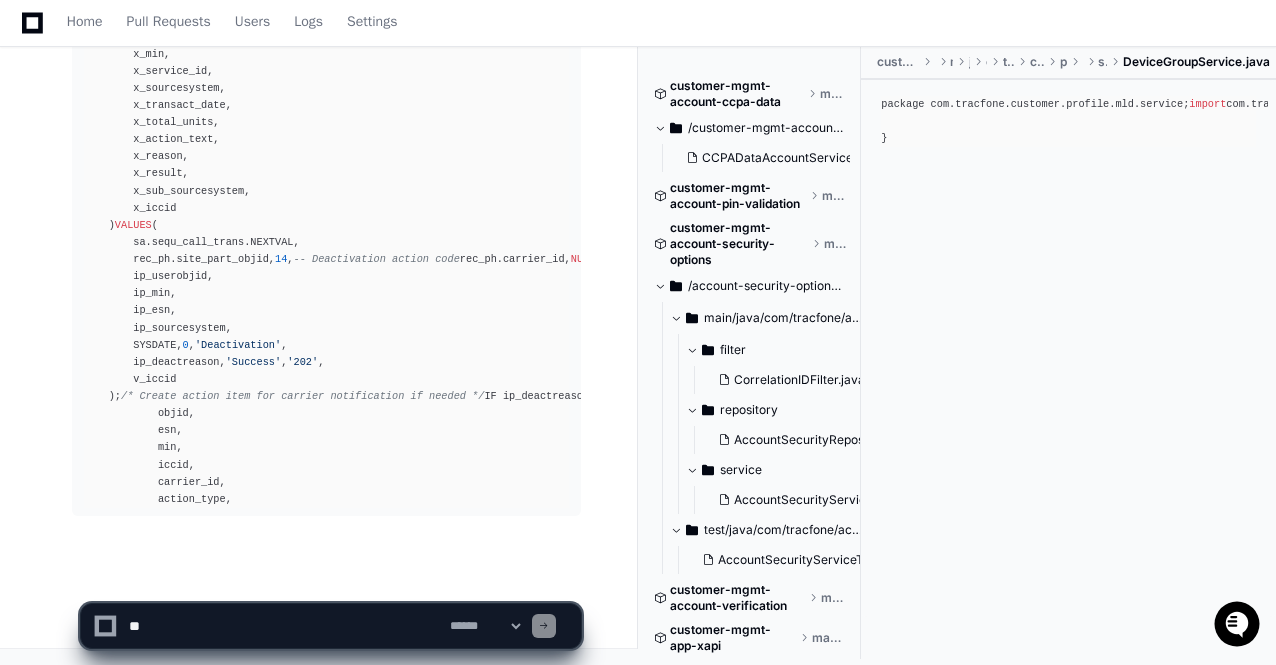 click on "**********" 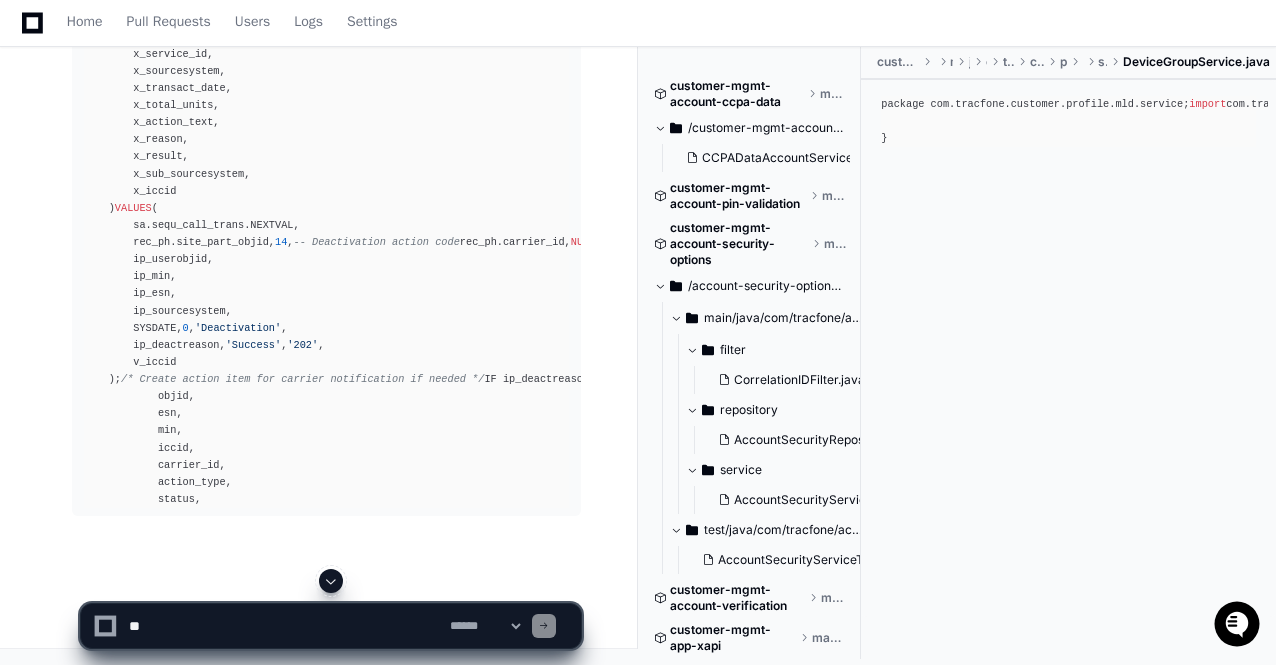 click 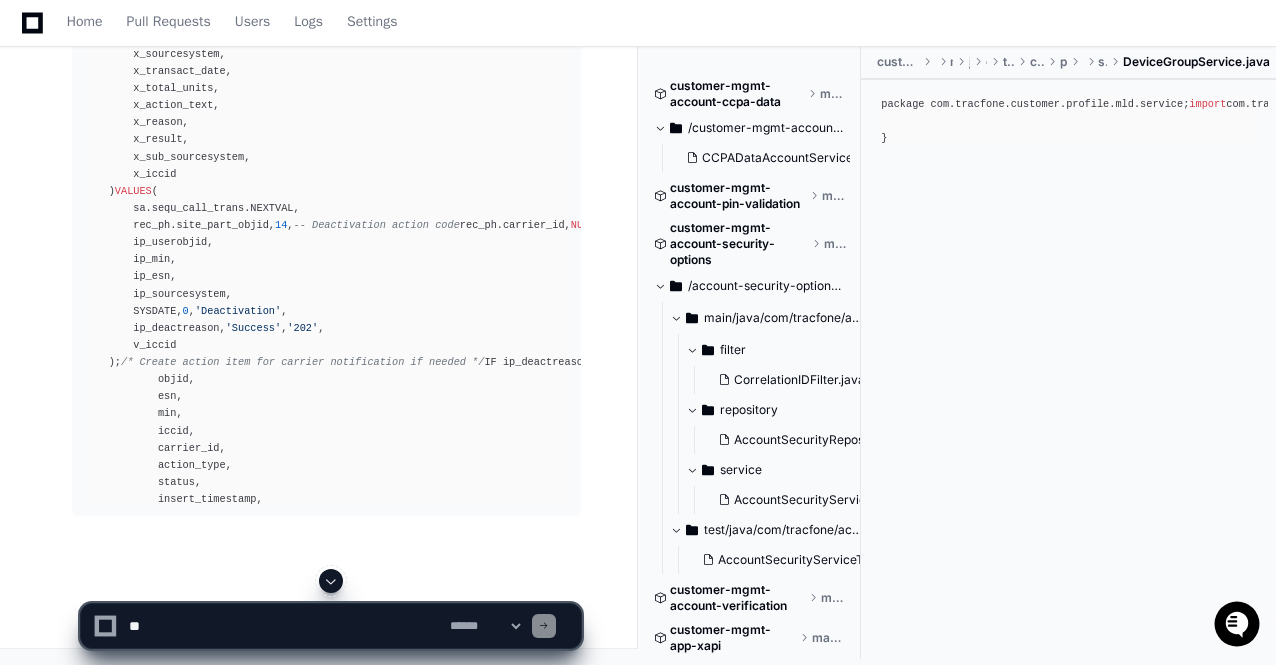 click 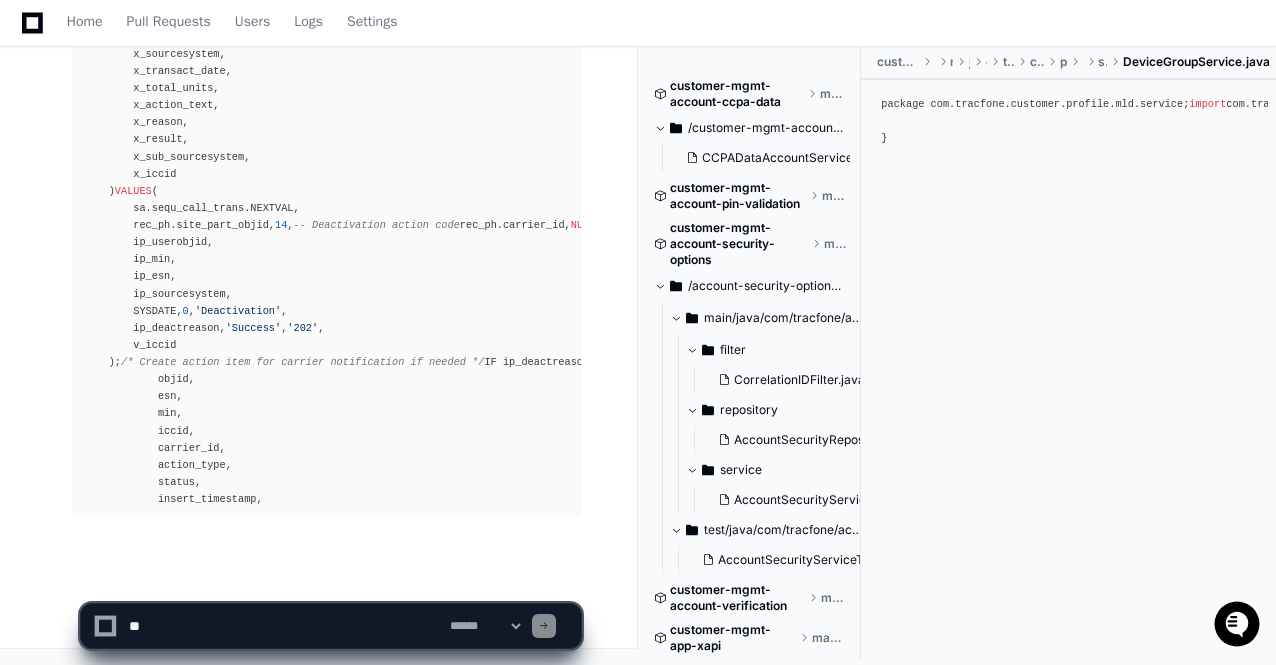 scroll, scrollTop: 119148, scrollLeft: 0, axis: vertical 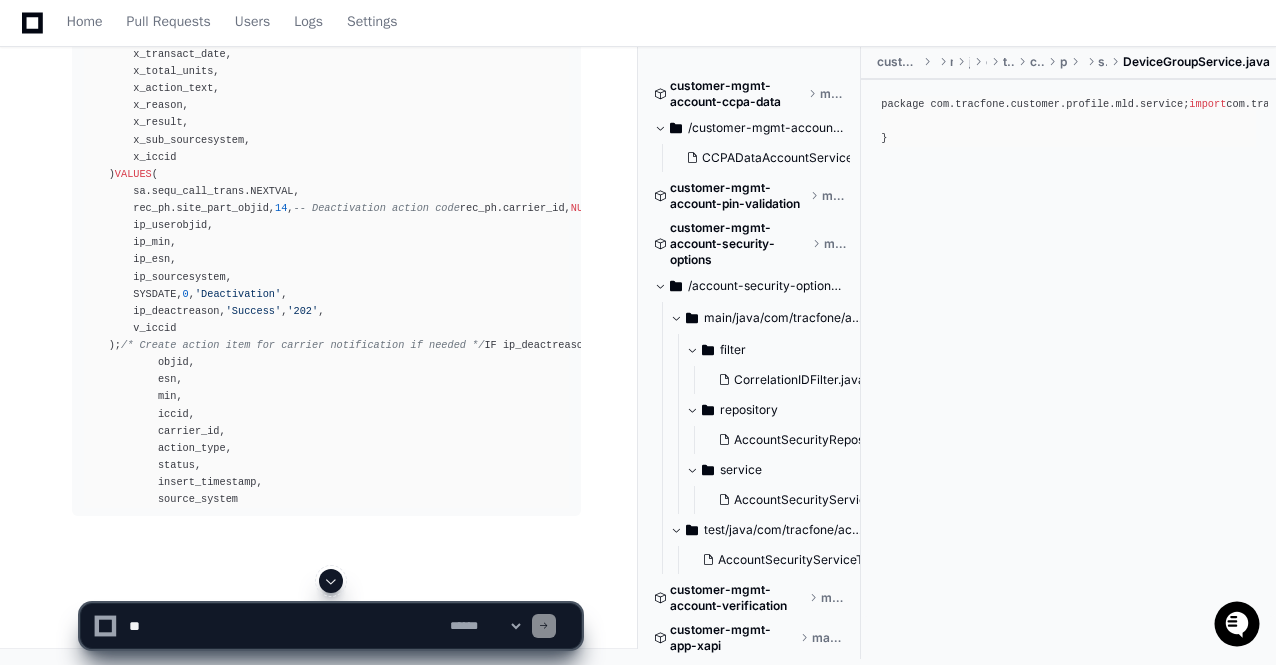click 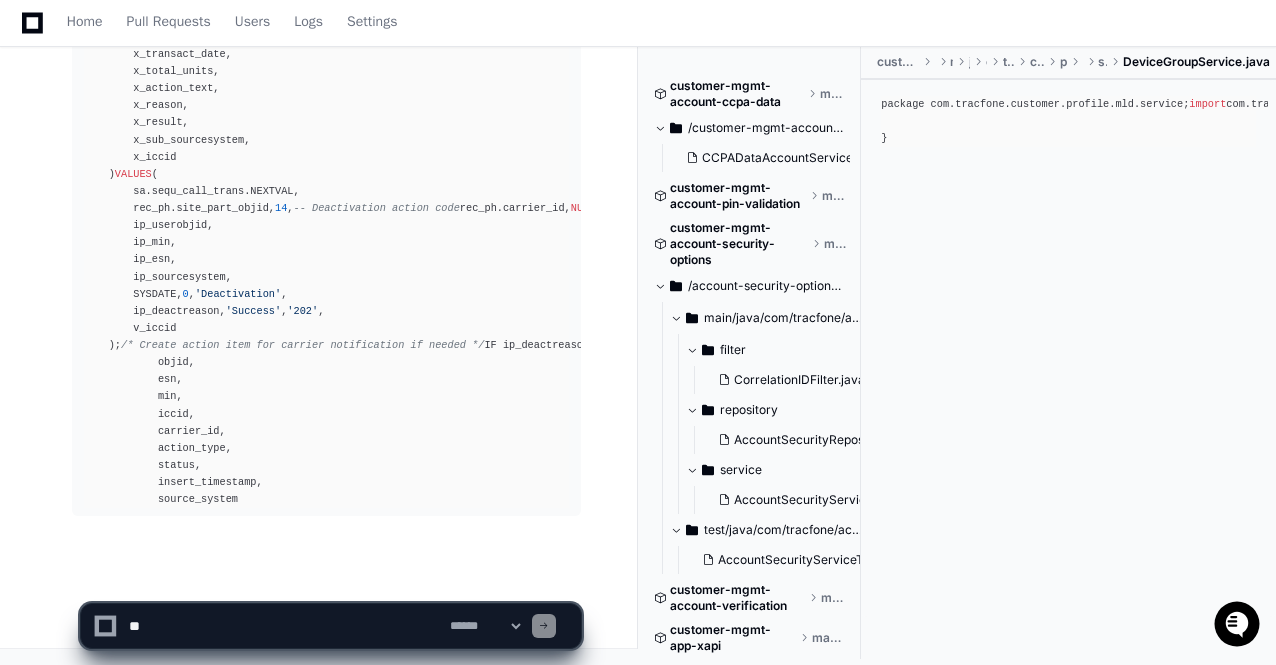 scroll, scrollTop: 119166, scrollLeft: 0, axis: vertical 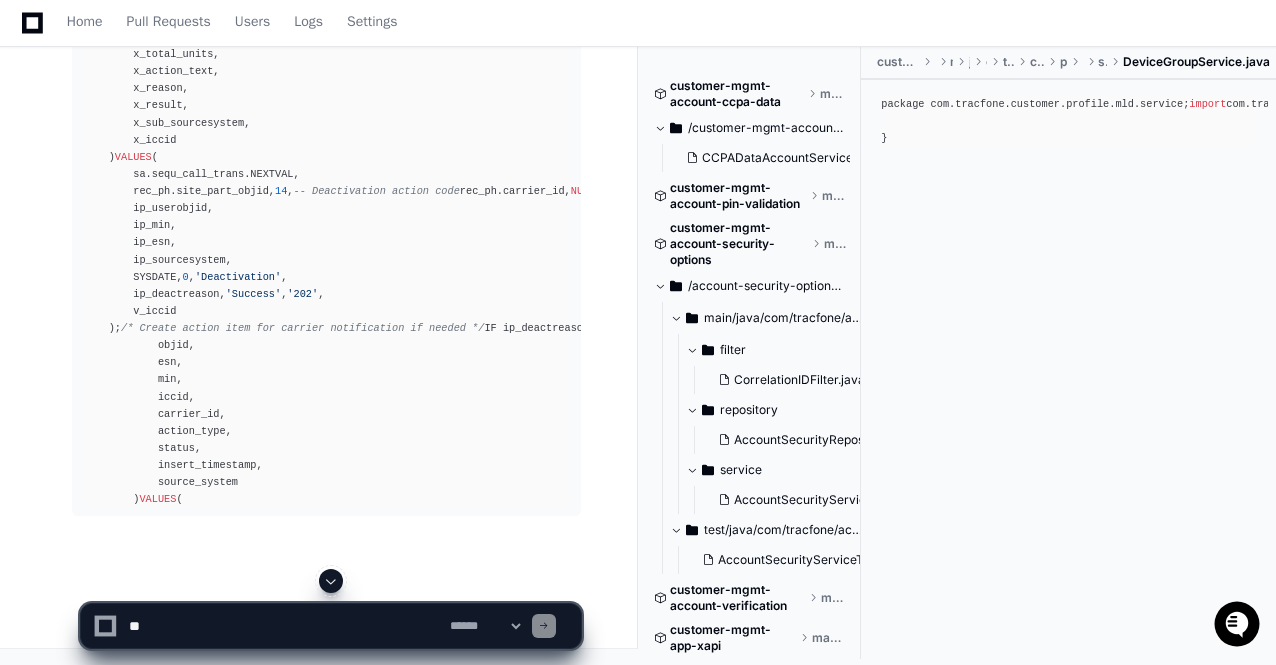 type 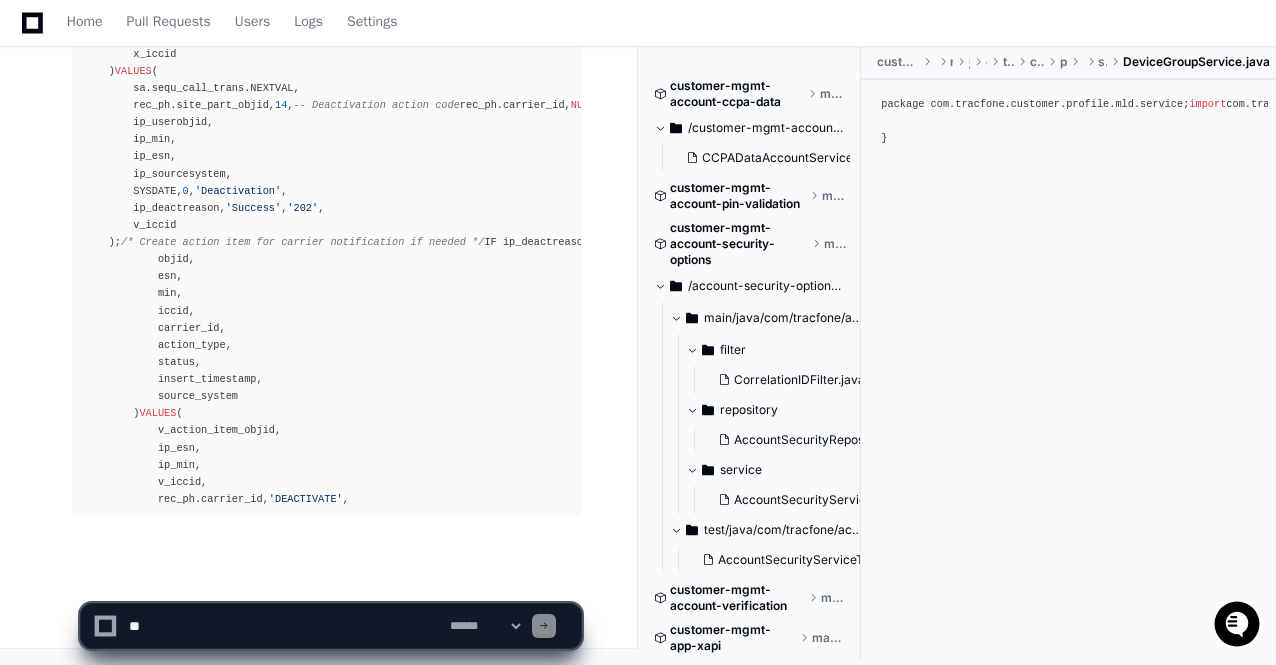 scroll, scrollTop: 119303, scrollLeft: 0, axis: vertical 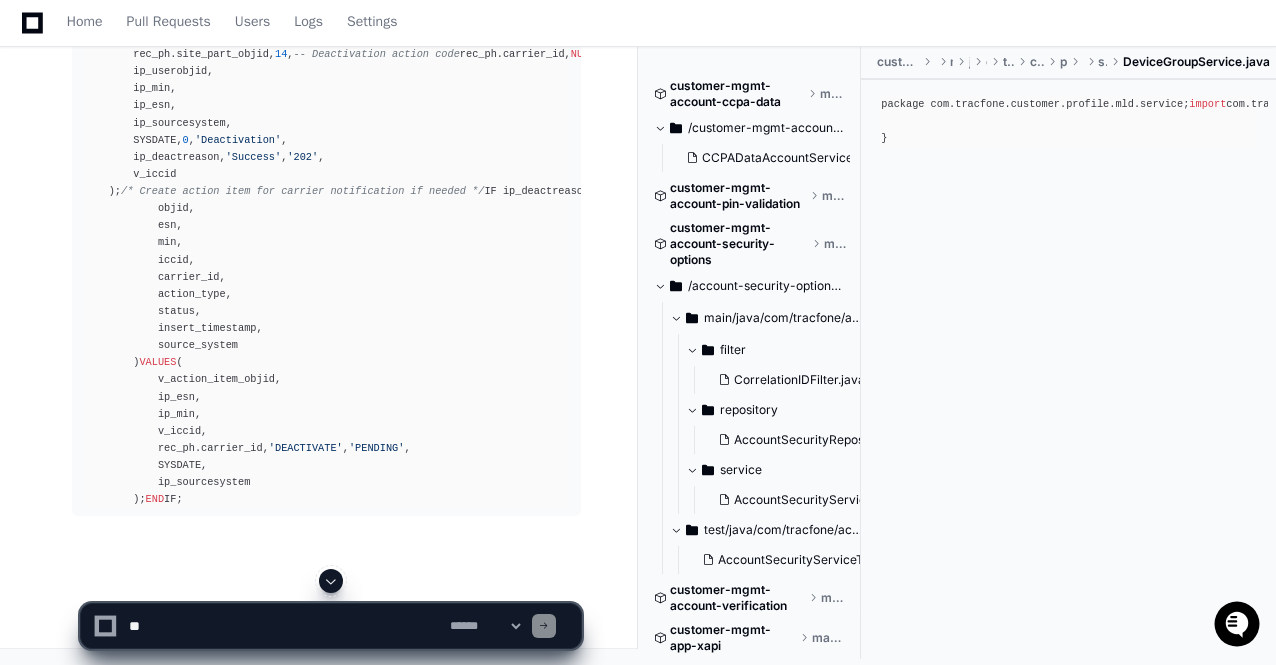 click 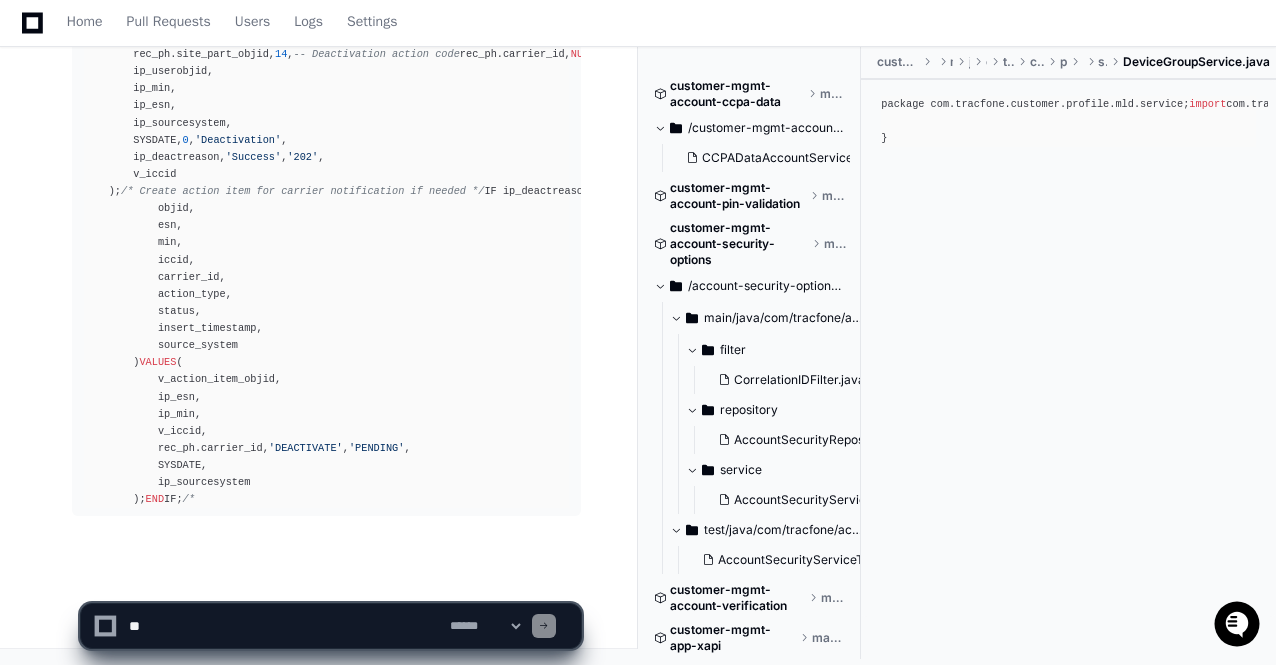 click on "**********" 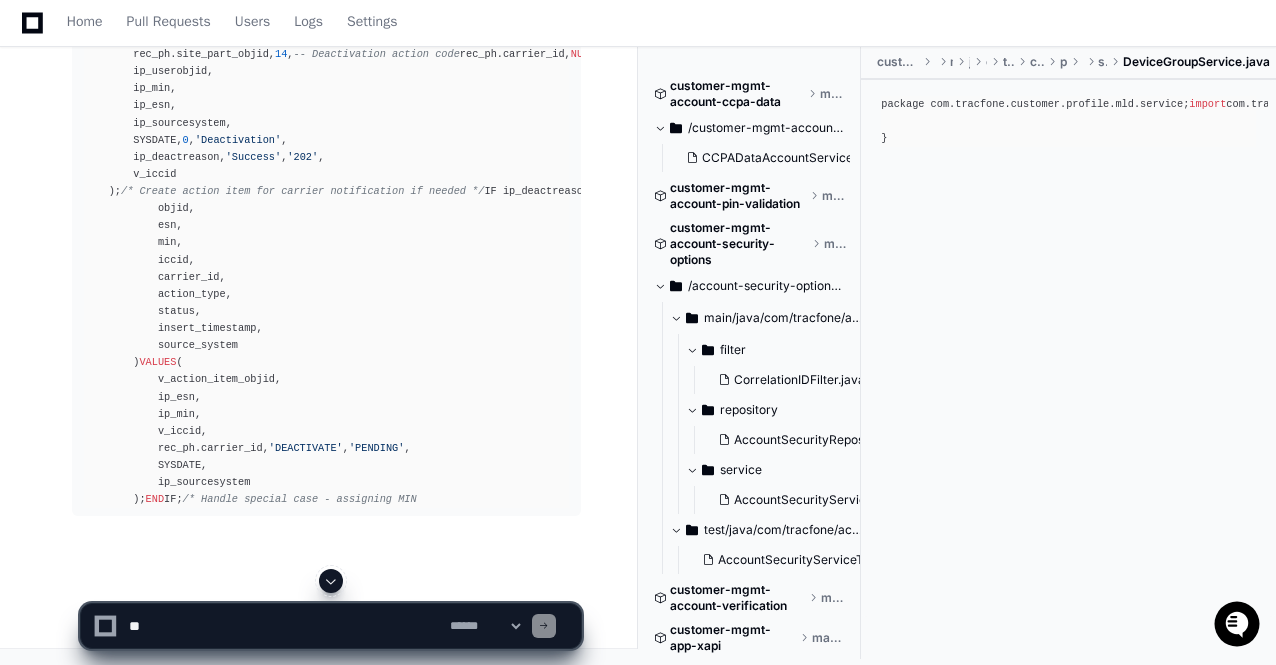 click 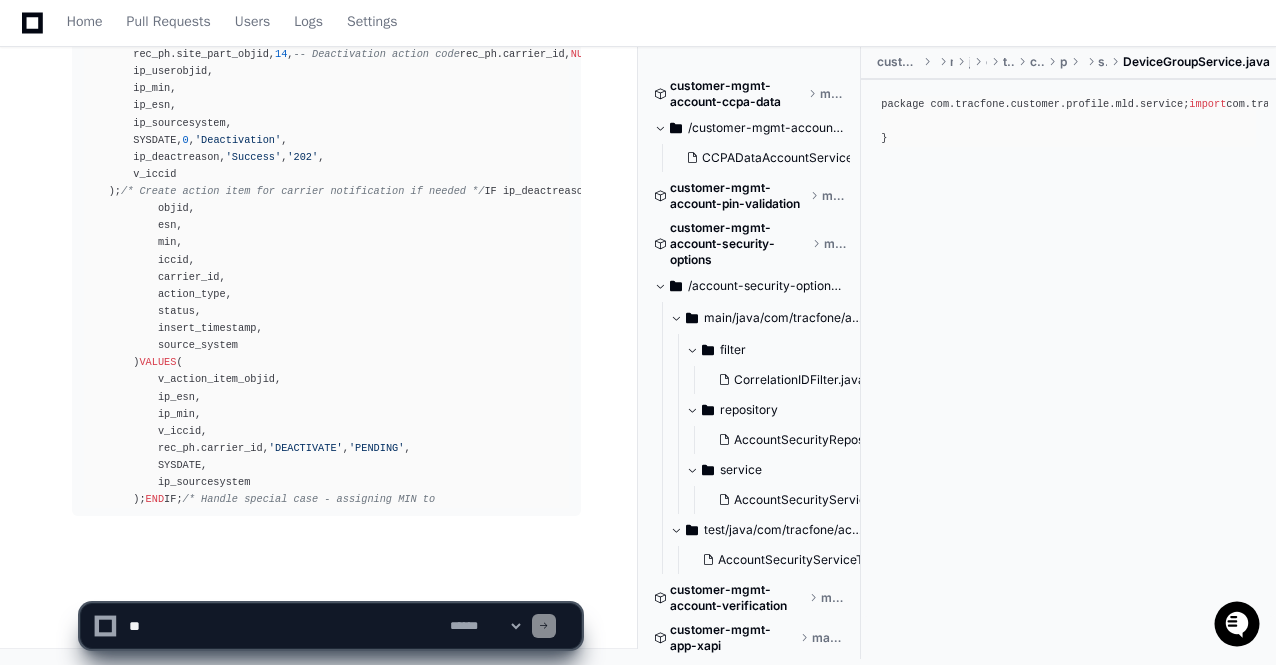scroll, scrollTop: 119406, scrollLeft: 0, axis: vertical 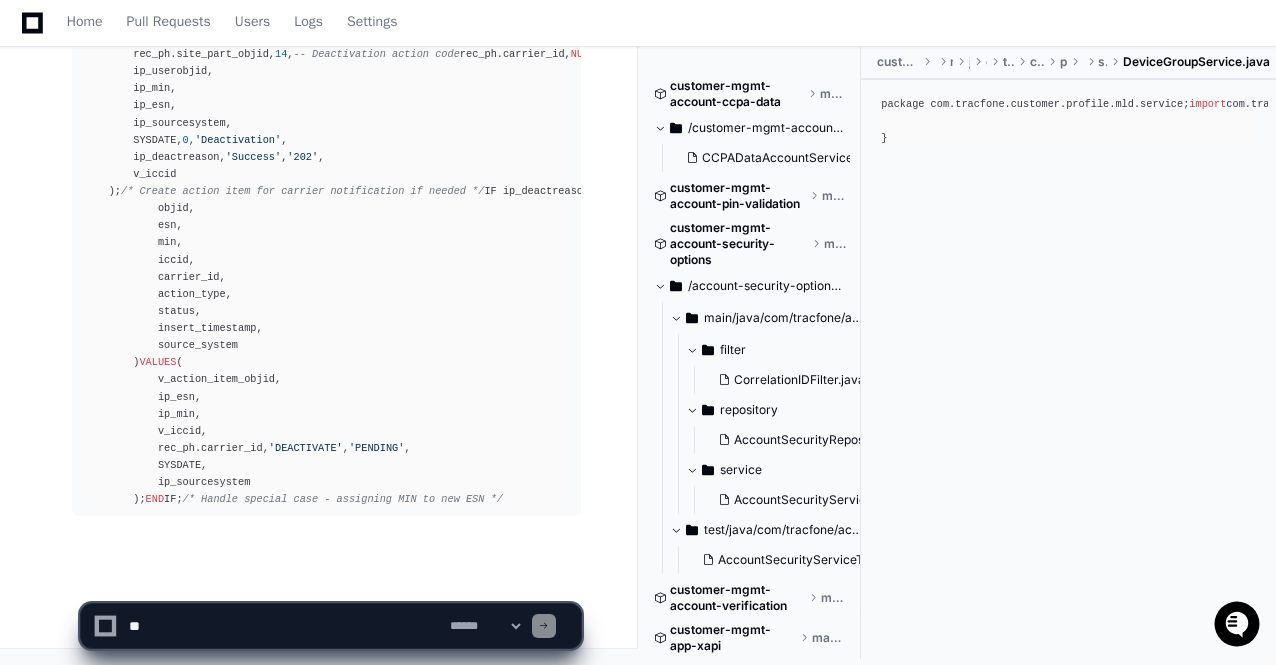 click on "**********" 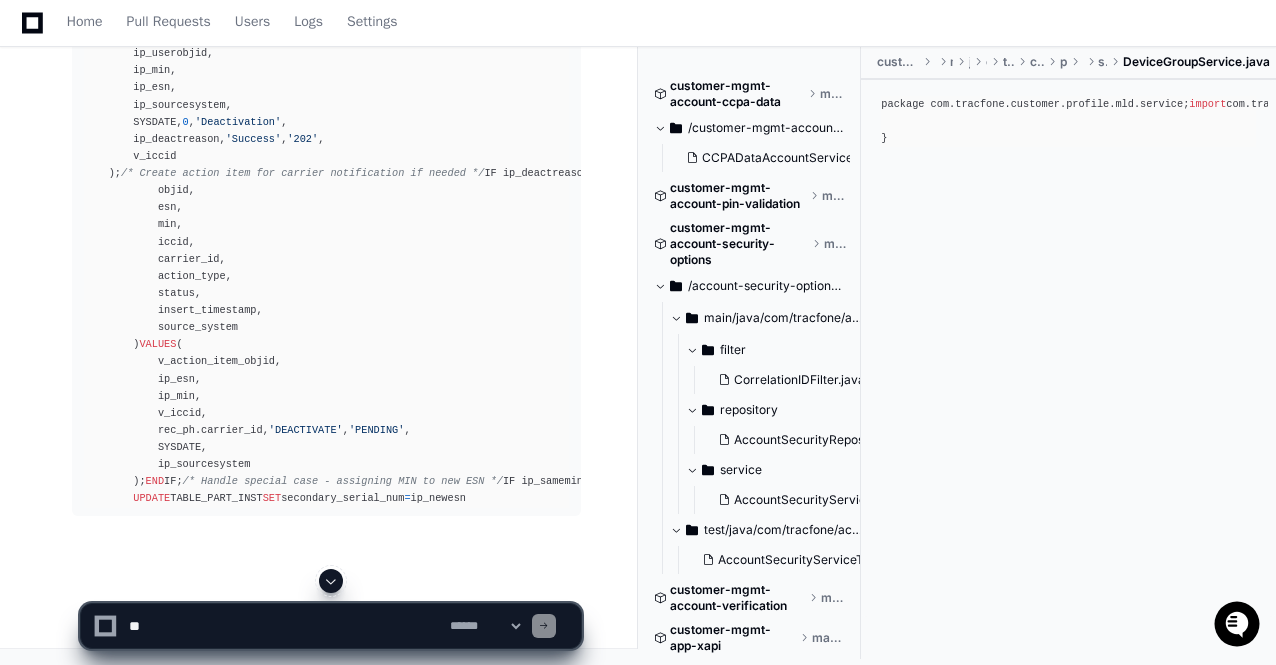 click 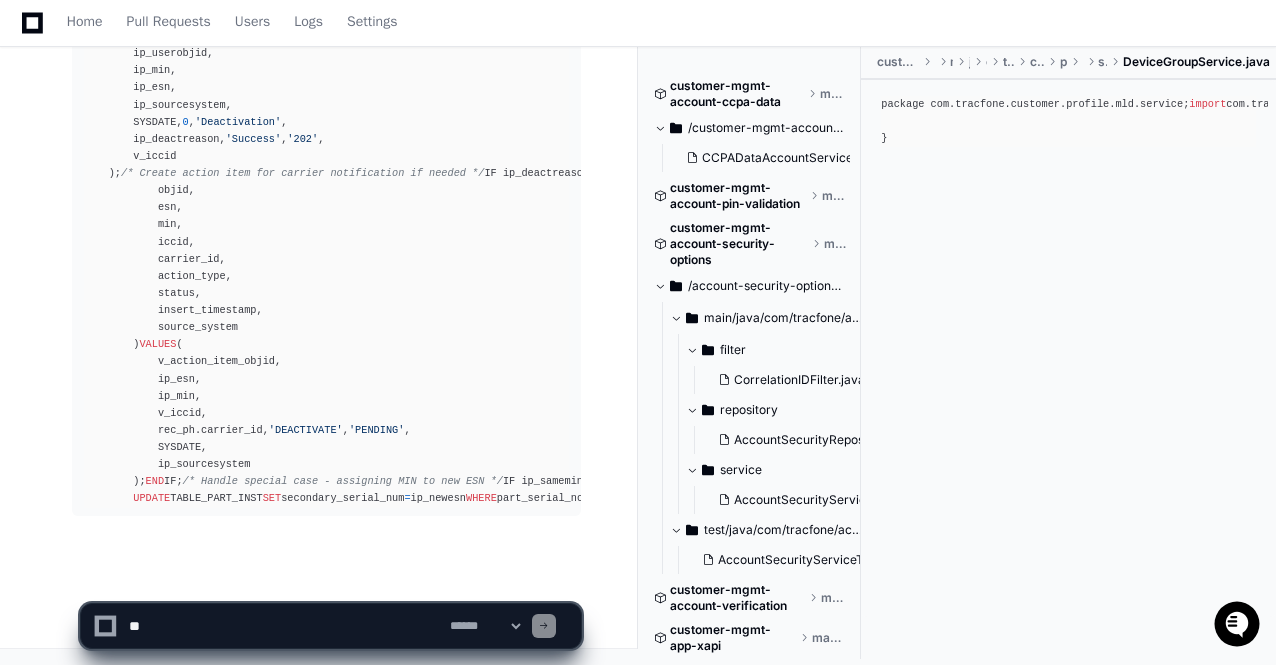 scroll, scrollTop: 119526, scrollLeft: 0, axis: vertical 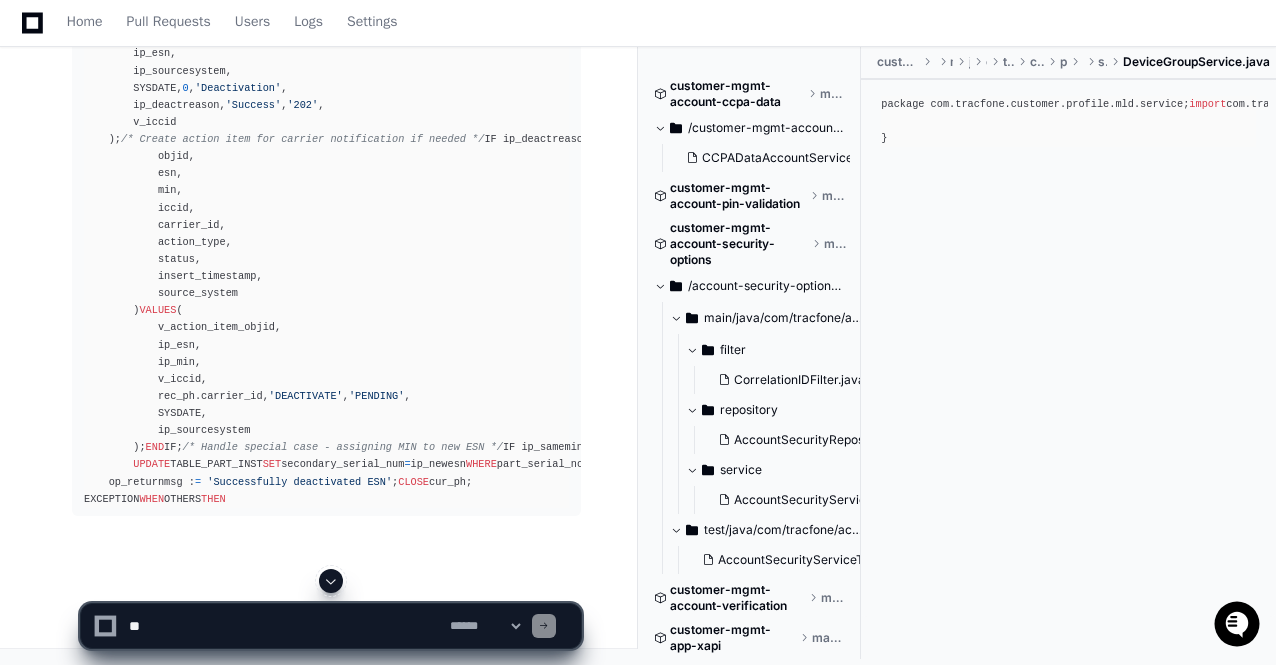 click 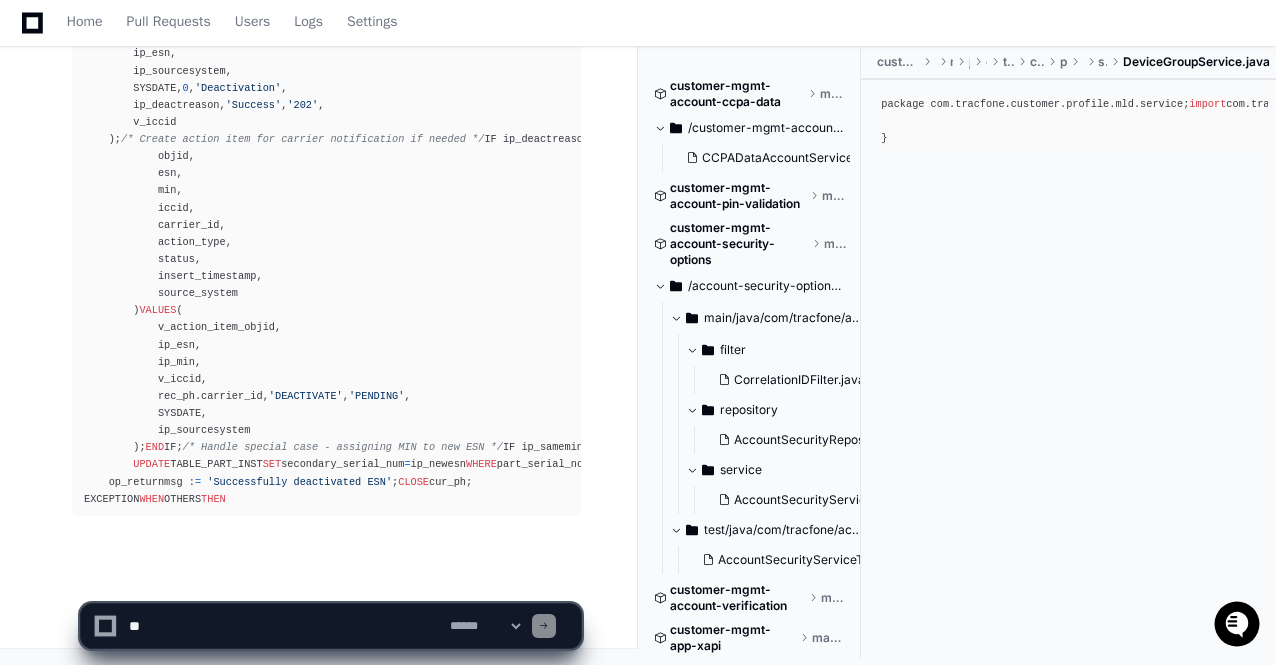 scroll, scrollTop: 119646, scrollLeft: 0, axis: vertical 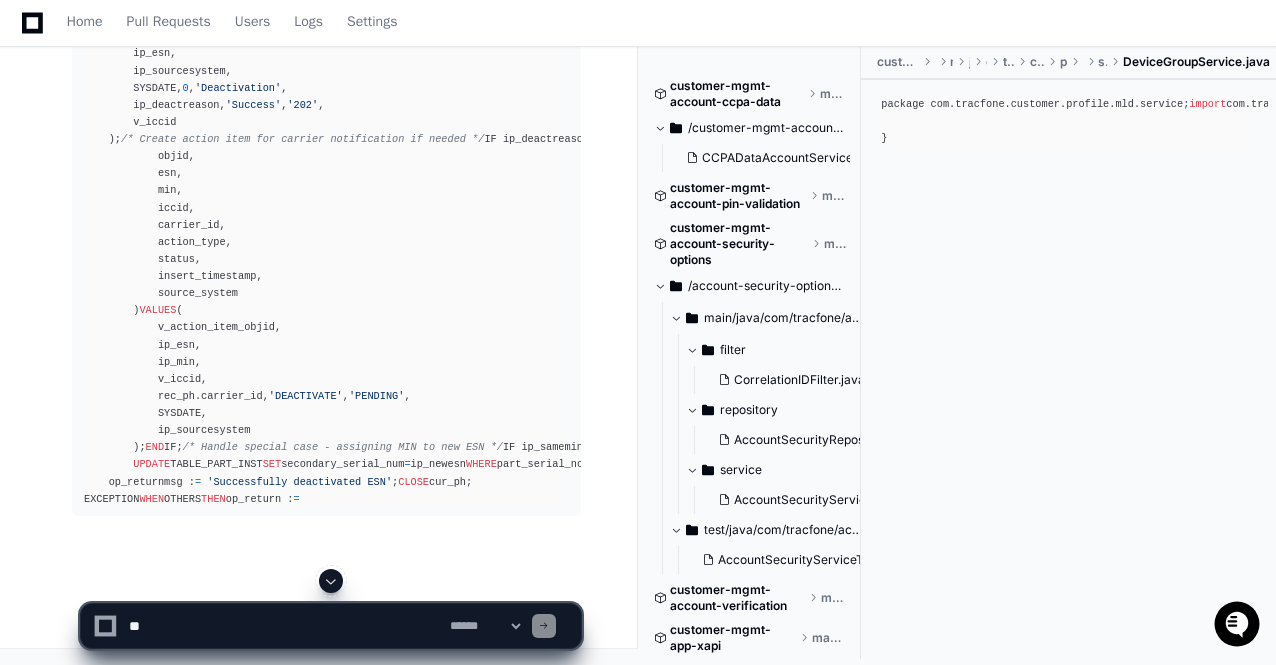 click 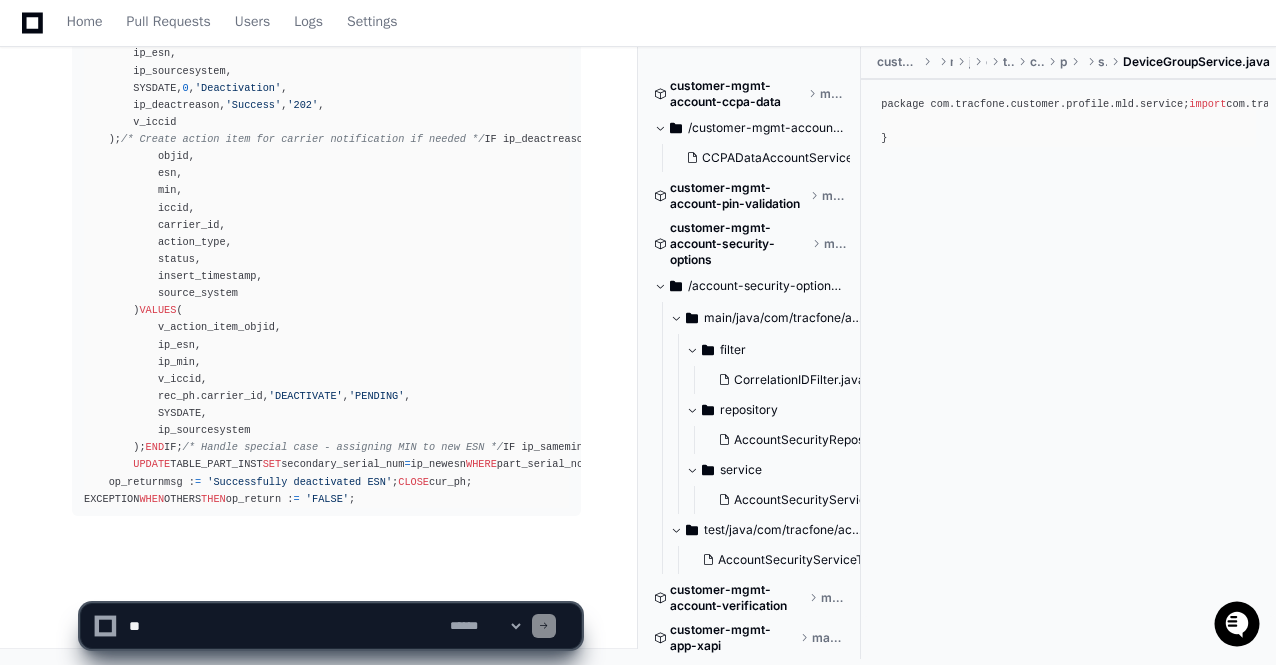 scroll, scrollTop: 119663, scrollLeft: 0, axis: vertical 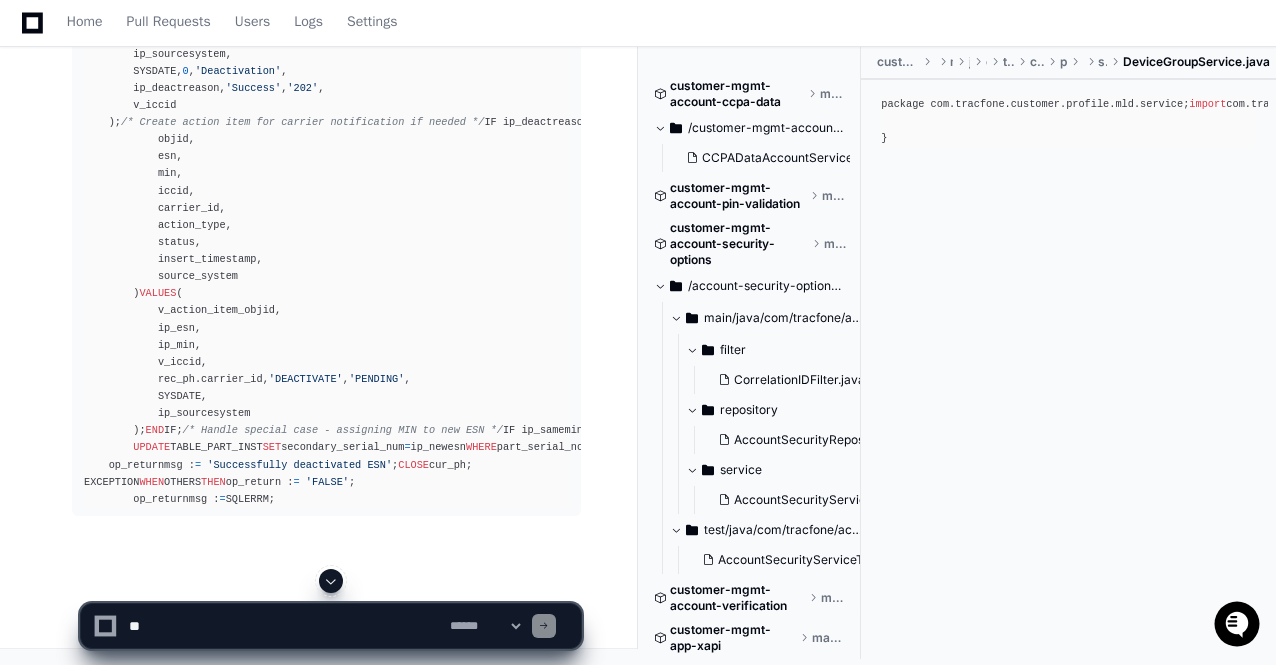 click 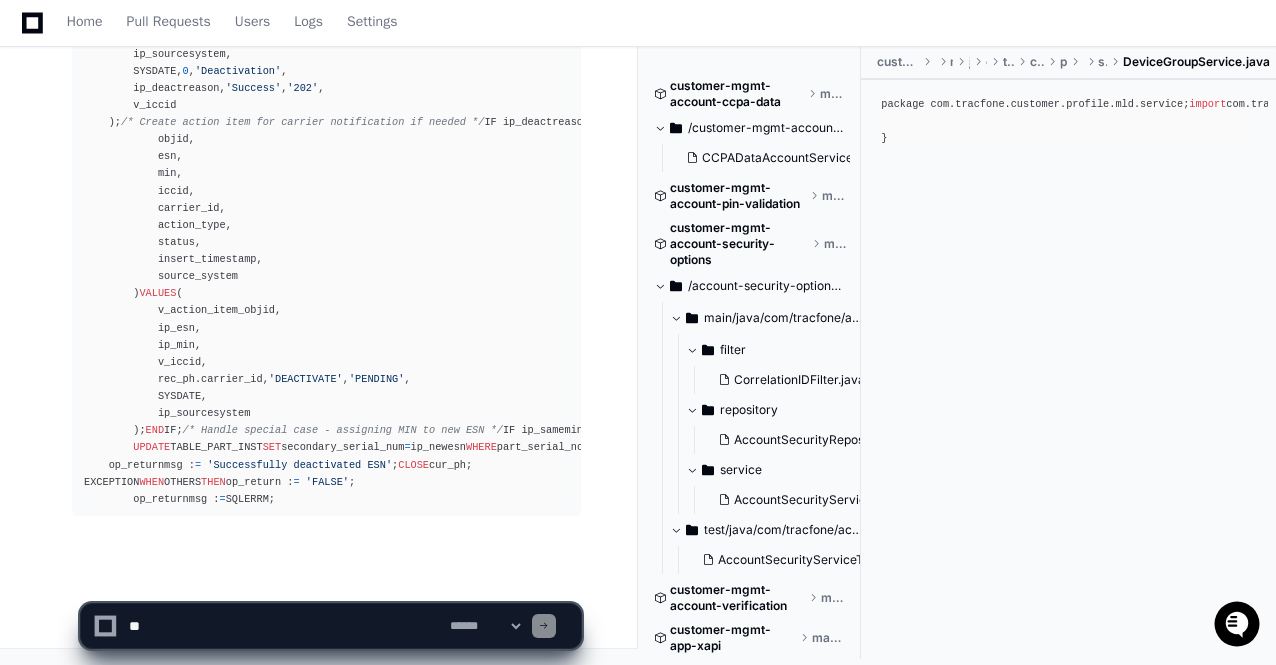 click on "**********" 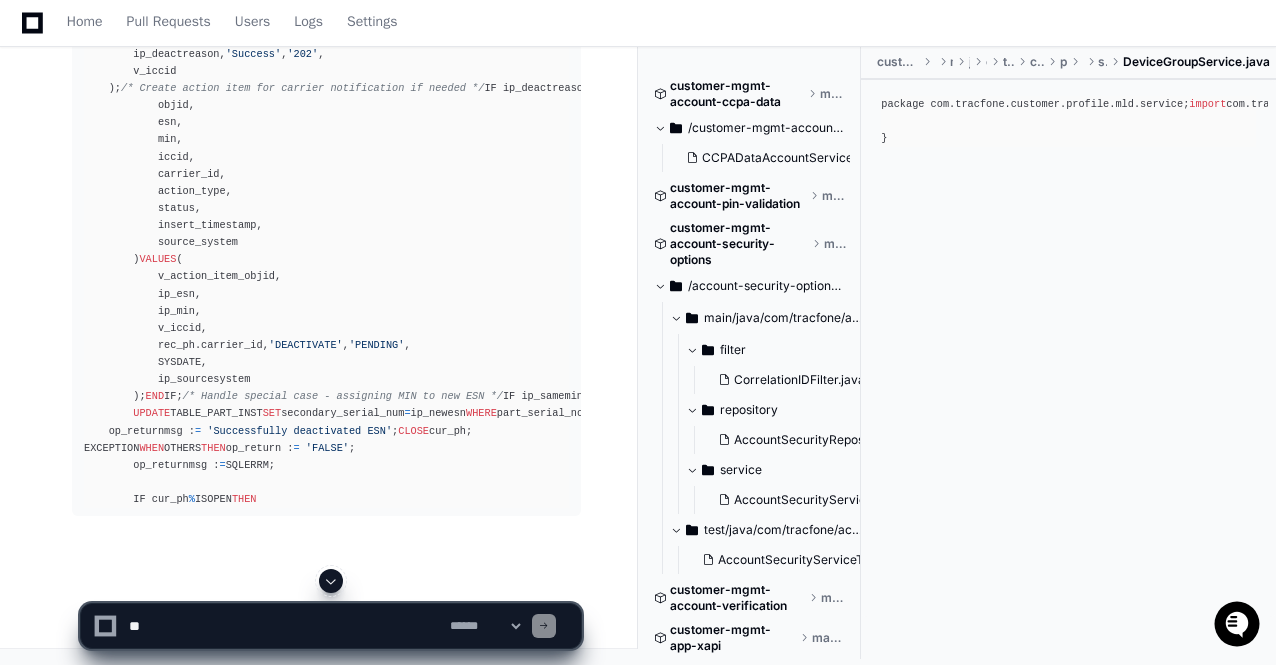 click 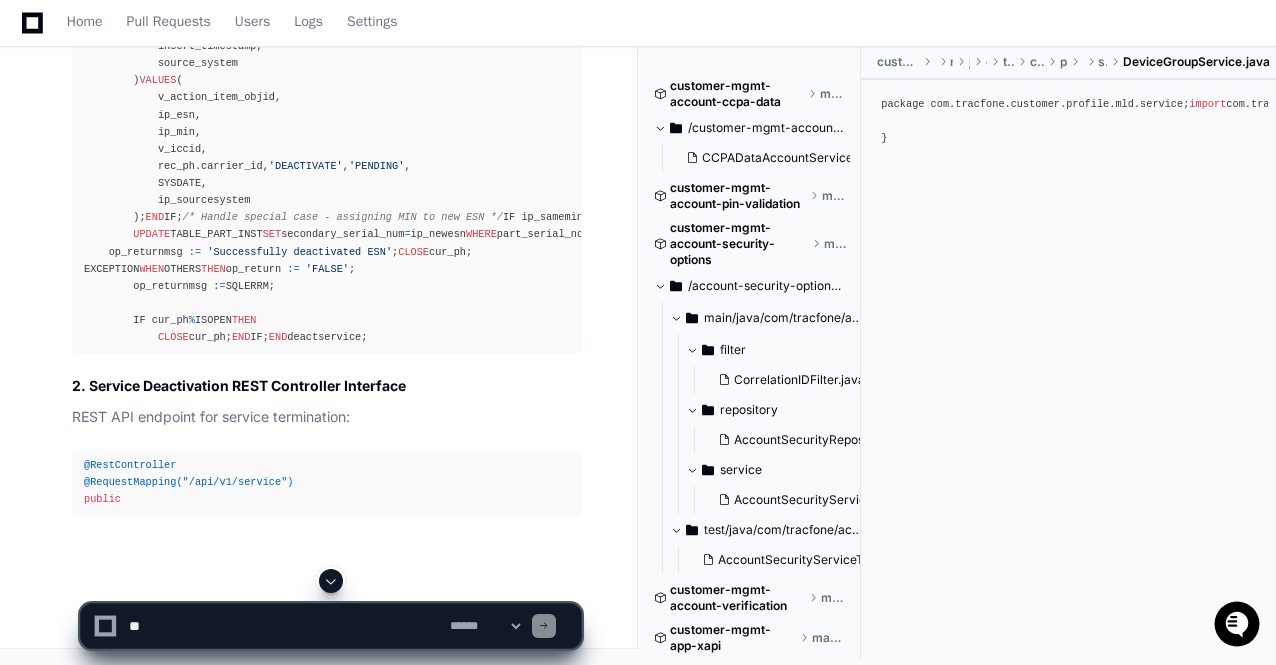 click 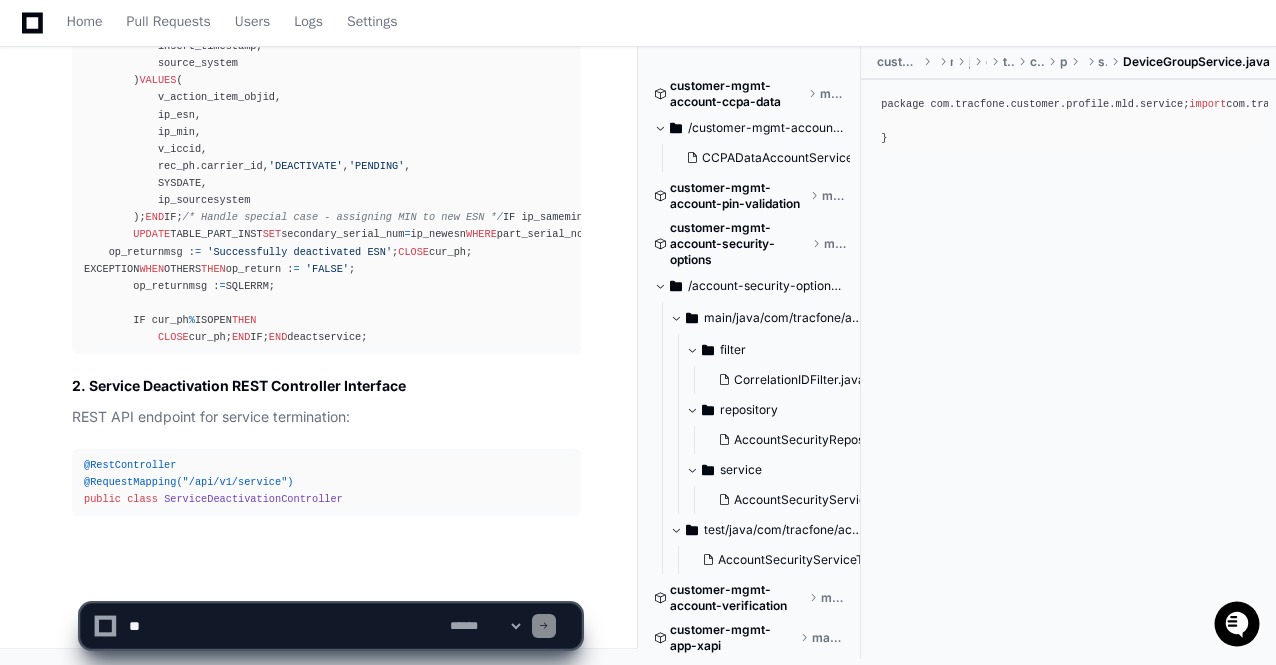 scroll, scrollTop: 119928, scrollLeft: 0, axis: vertical 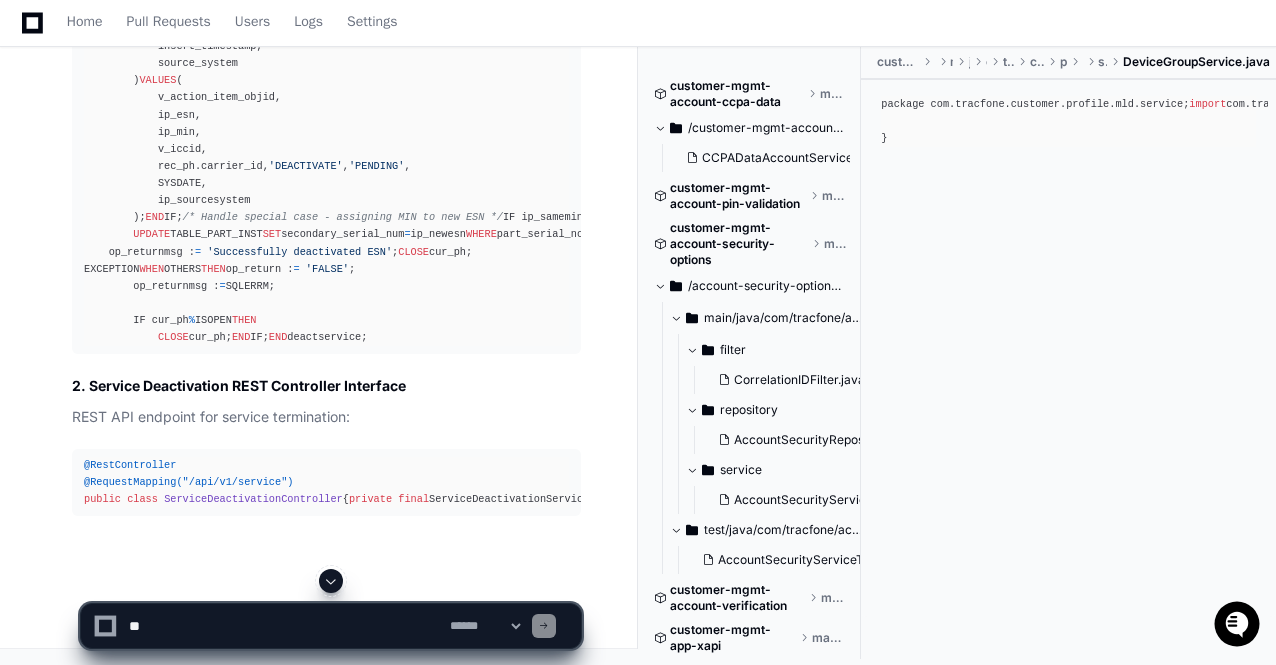 click 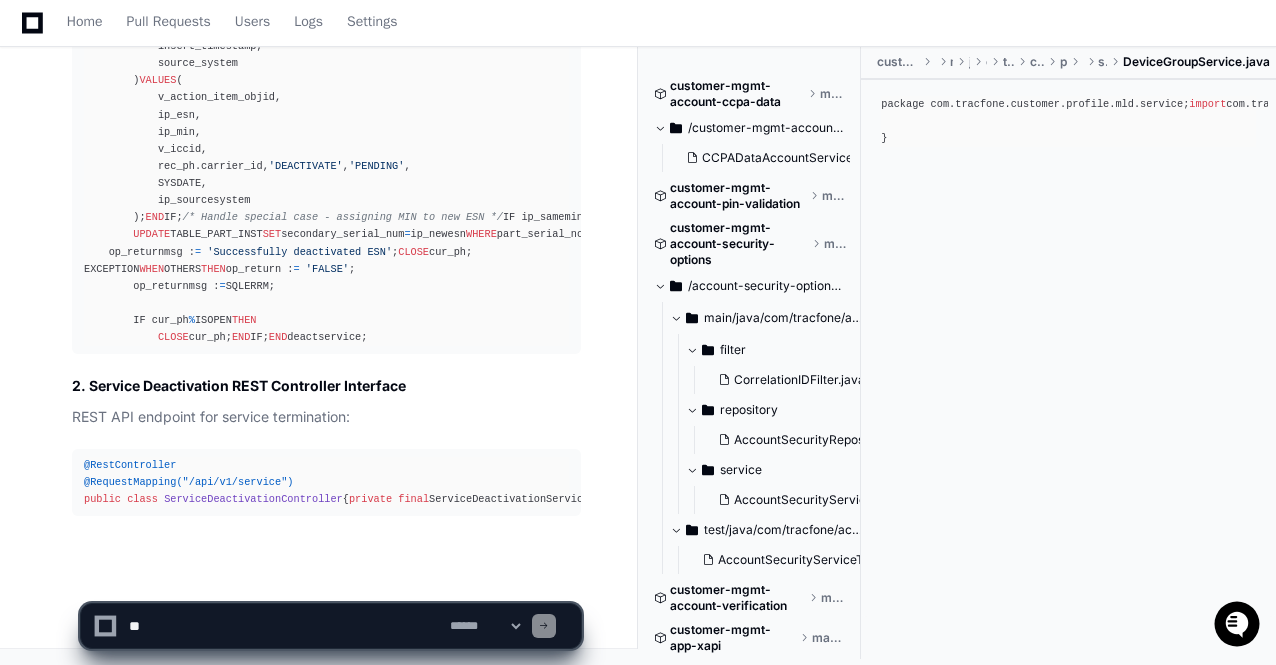 scroll, scrollTop: 119979, scrollLeft: 0, axis: vertical 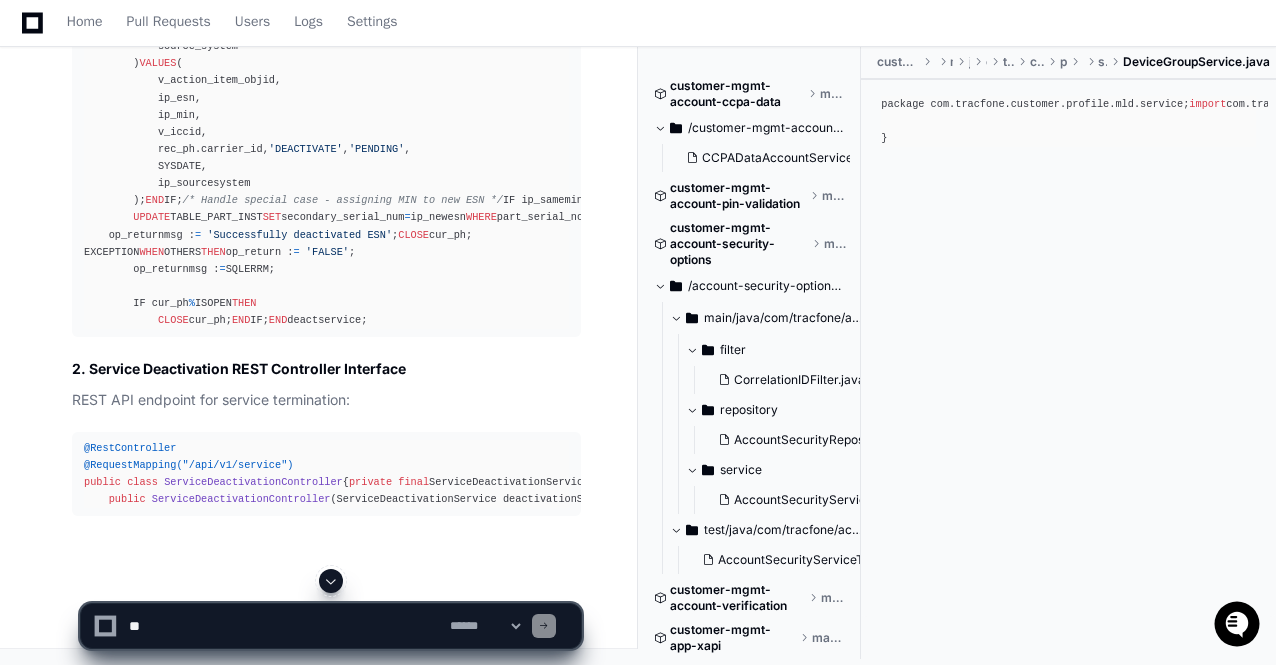 click 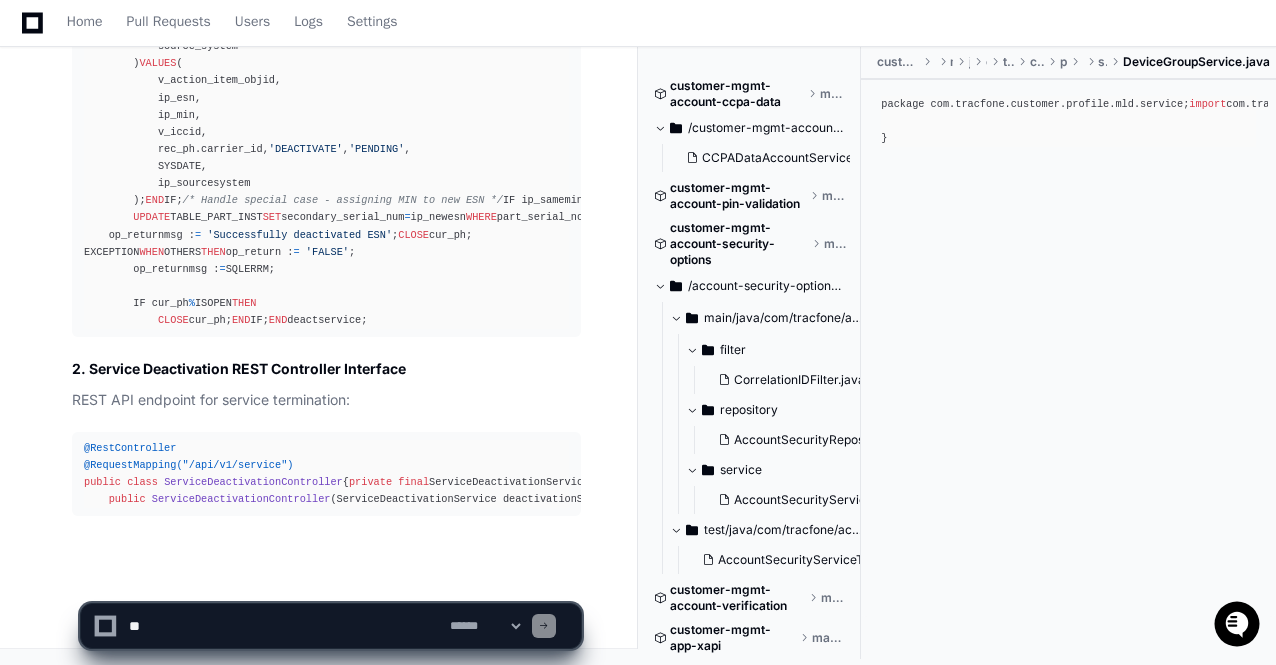 scroll, scrollTop: 120013, scrollLeft: 0, axis: vertical 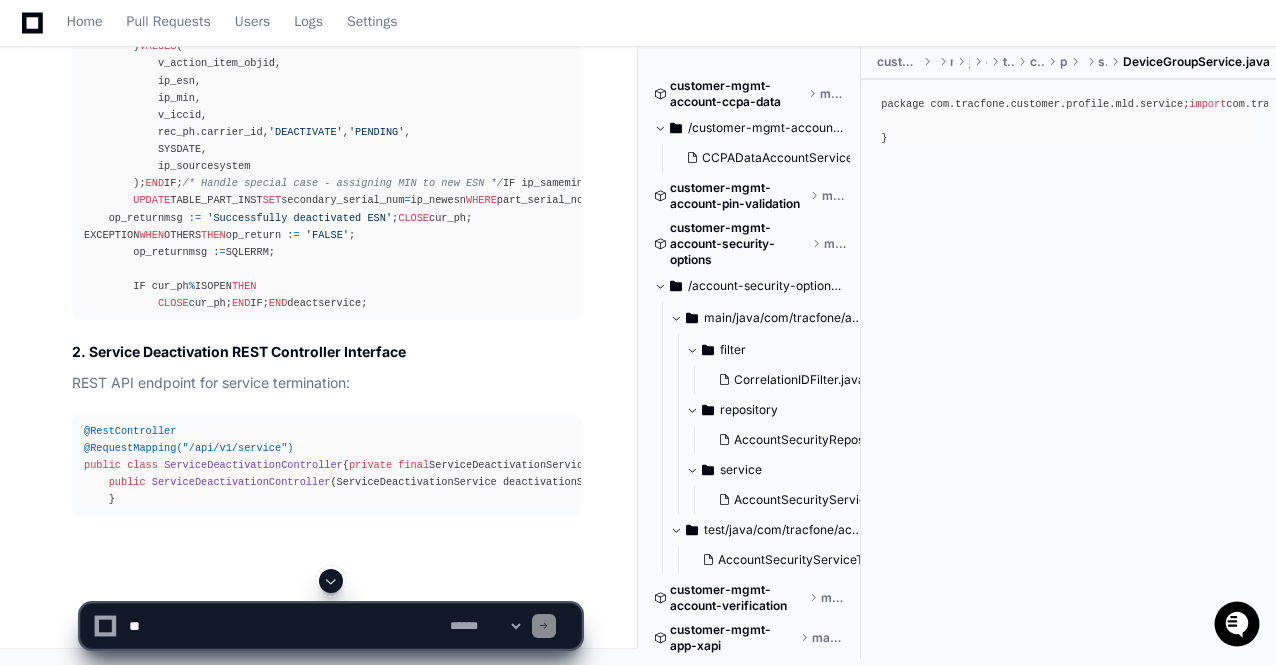 click 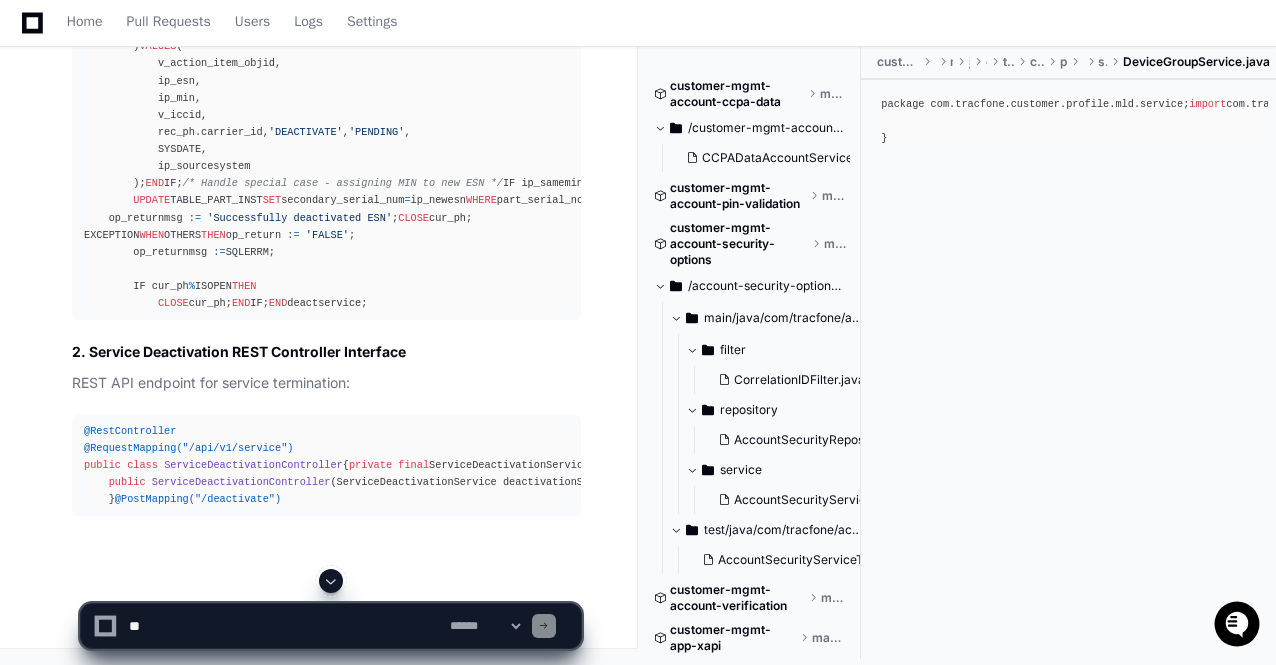 click 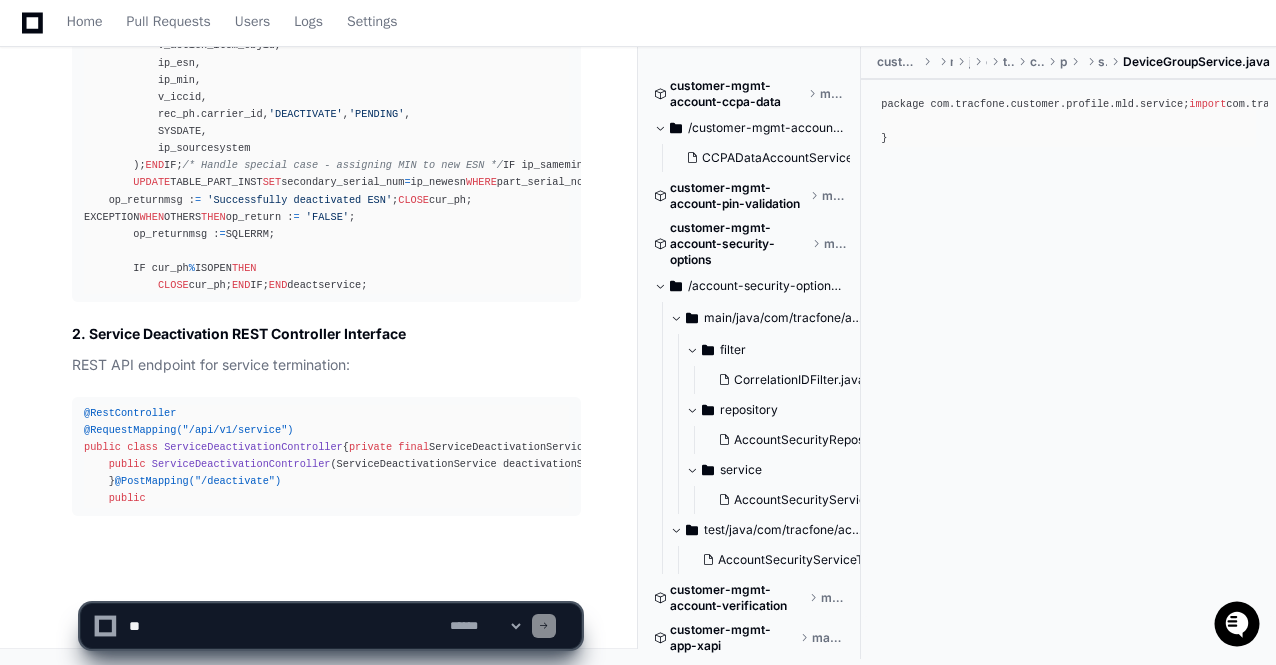 scroll, scrollTop: 120099, scrollLeft: 0, axis: vertical 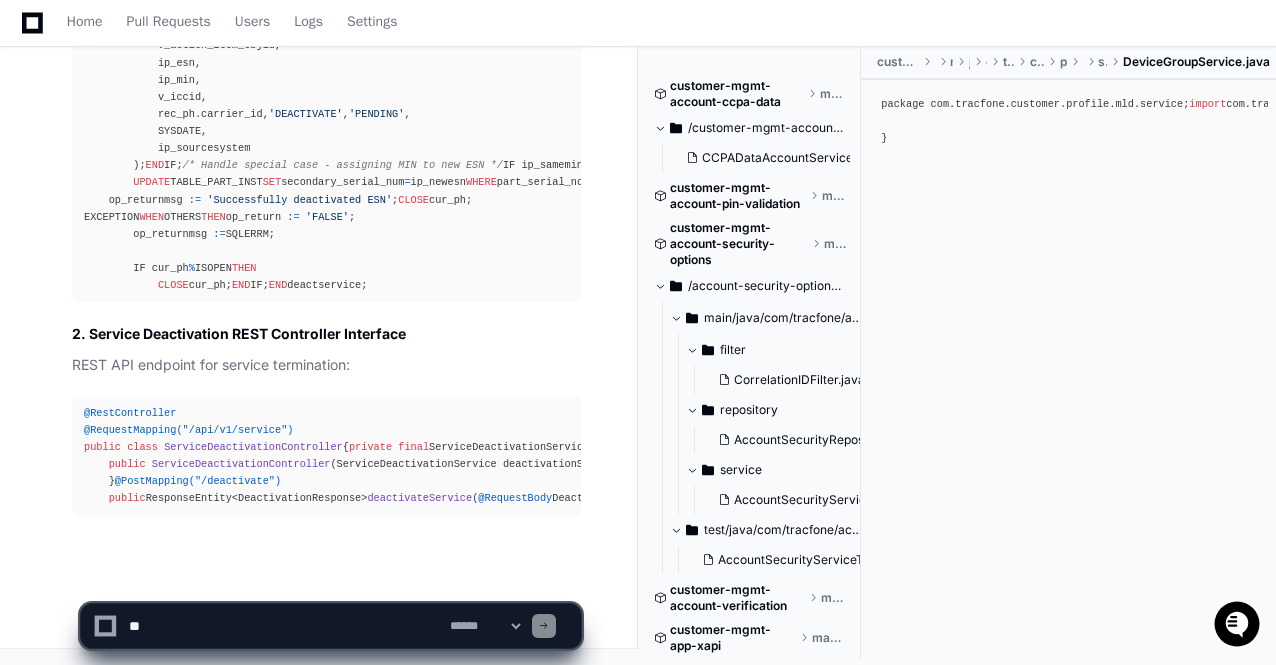 click on "**********" 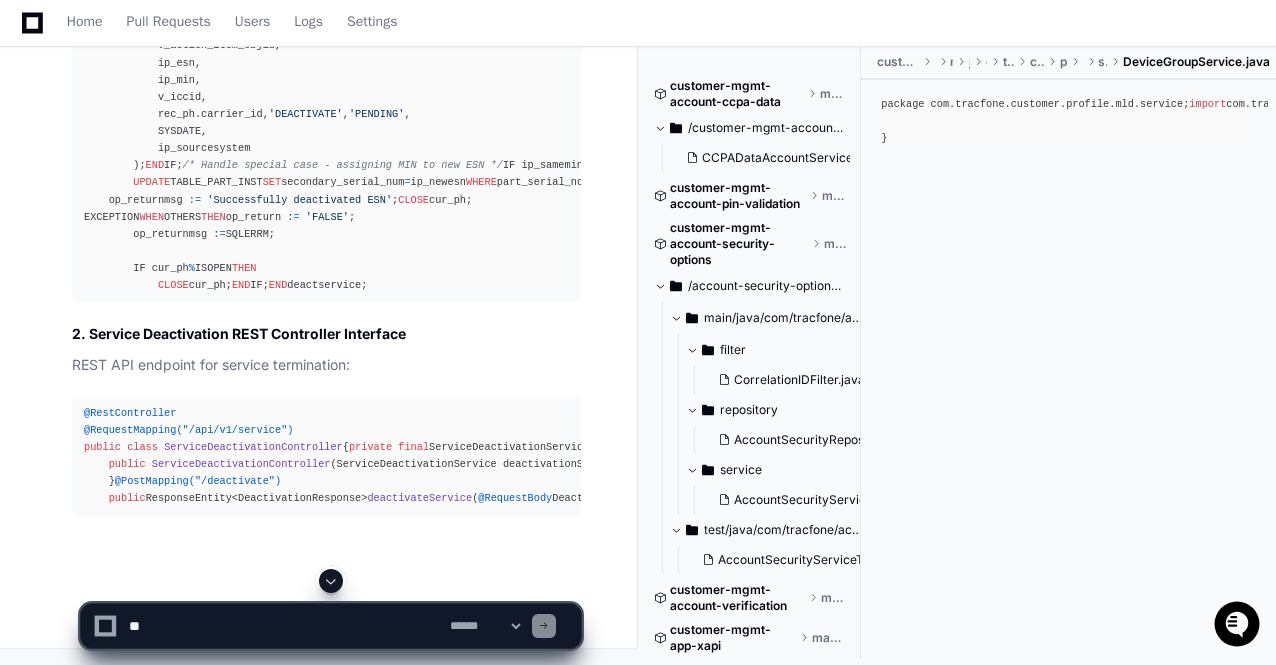 click on "gopinath.dayalan 20 hours ago Generate a report after doing the proper analysis accurately on AddToGroup modules. List all the queries used in both  AddToGroup modules along with the detailed table descriptions to the core to the accuracy. You are working on this modules for a long period who knows in and out of these modules so you will provide accurate information without hallusinating and say "Answer not known".
You are a Cassandra expert. Create cassandra tables and queries you discovered. Show it in the table format with column name, type, description along with the column showing the original fields and table name from where this column was picked up.
PlayerZero 20 hours ago Thinking Researching AddToGroup modules  I need to analyze the AddToGroup modules in the codebase to identify queries and table descriptions. Let me first search for these modules using semantic search.
First, I'll search for "AddToGroup" to locate the modules." 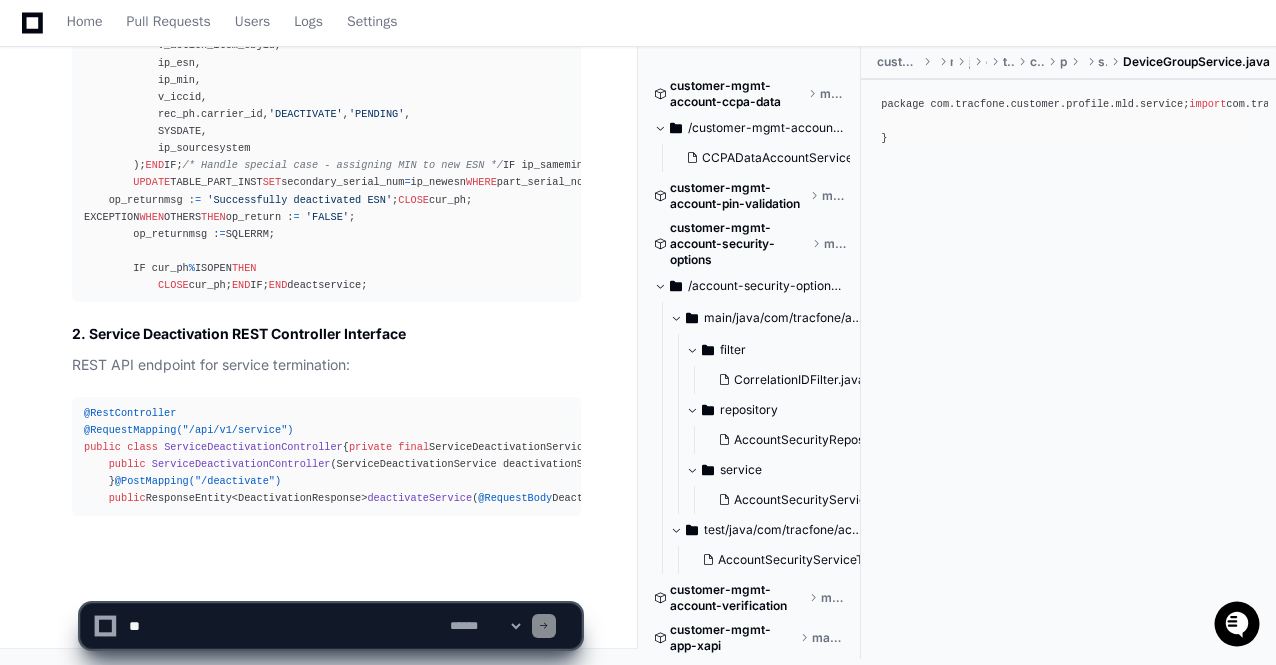 click on "**********" 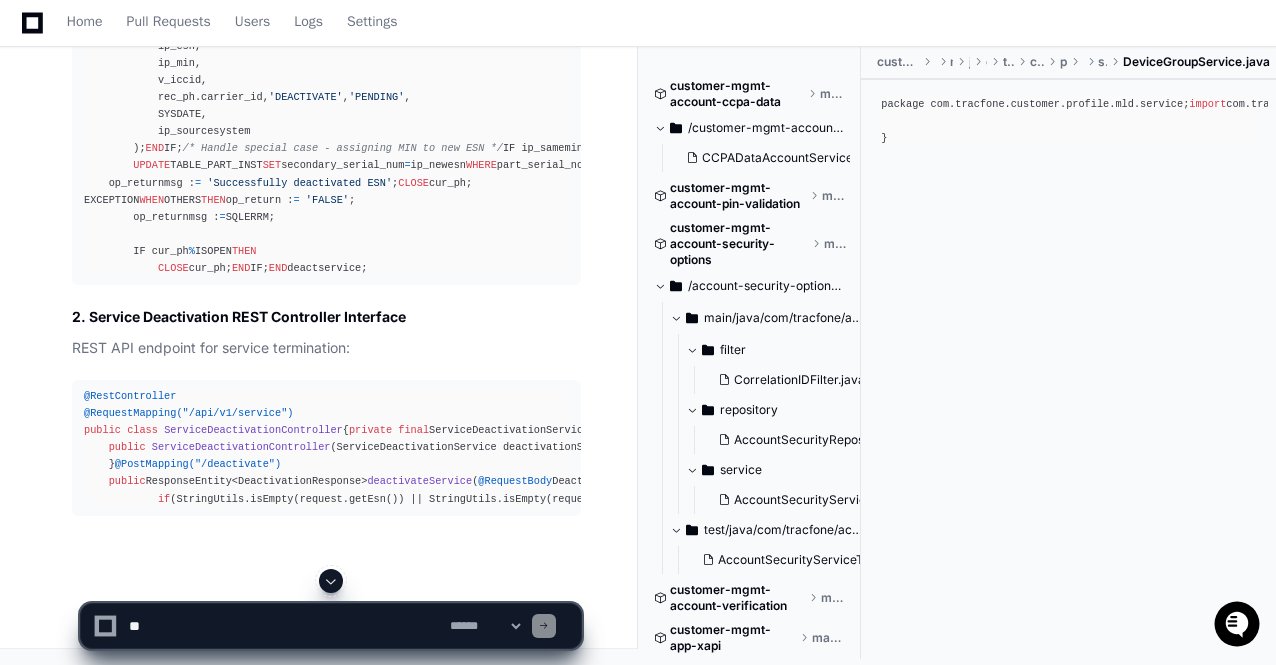 click 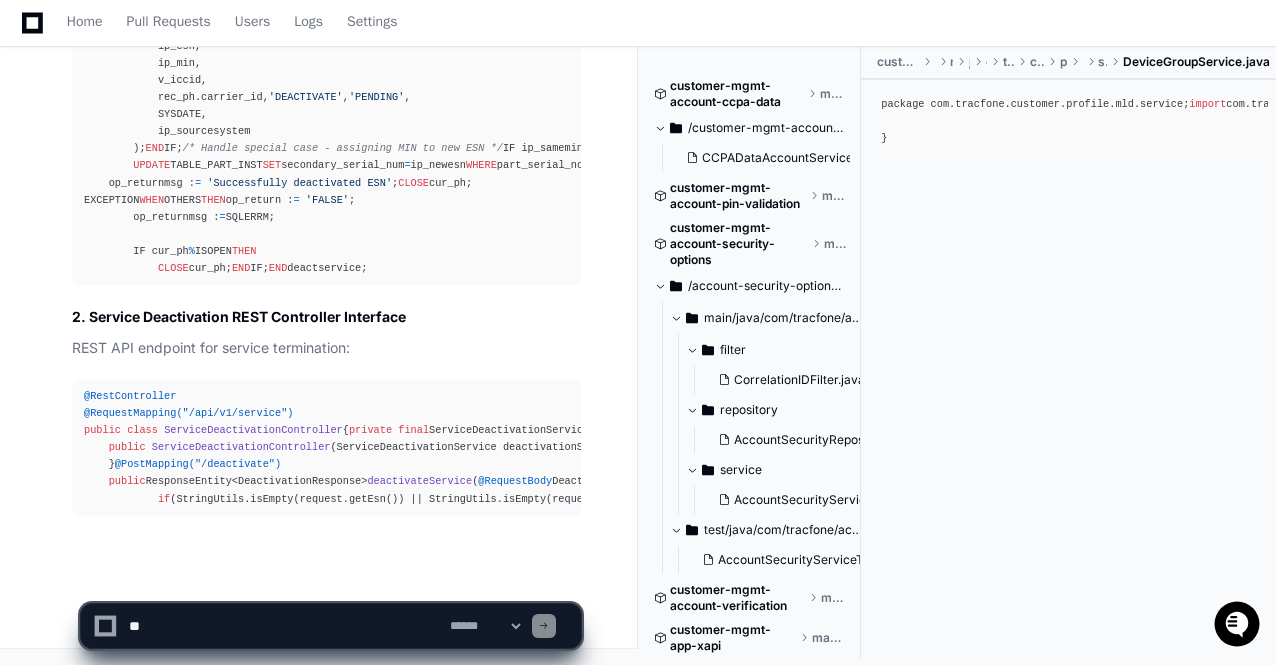 scroll, scrollTop: 120150, scrollLeft: 0, axis: vertical 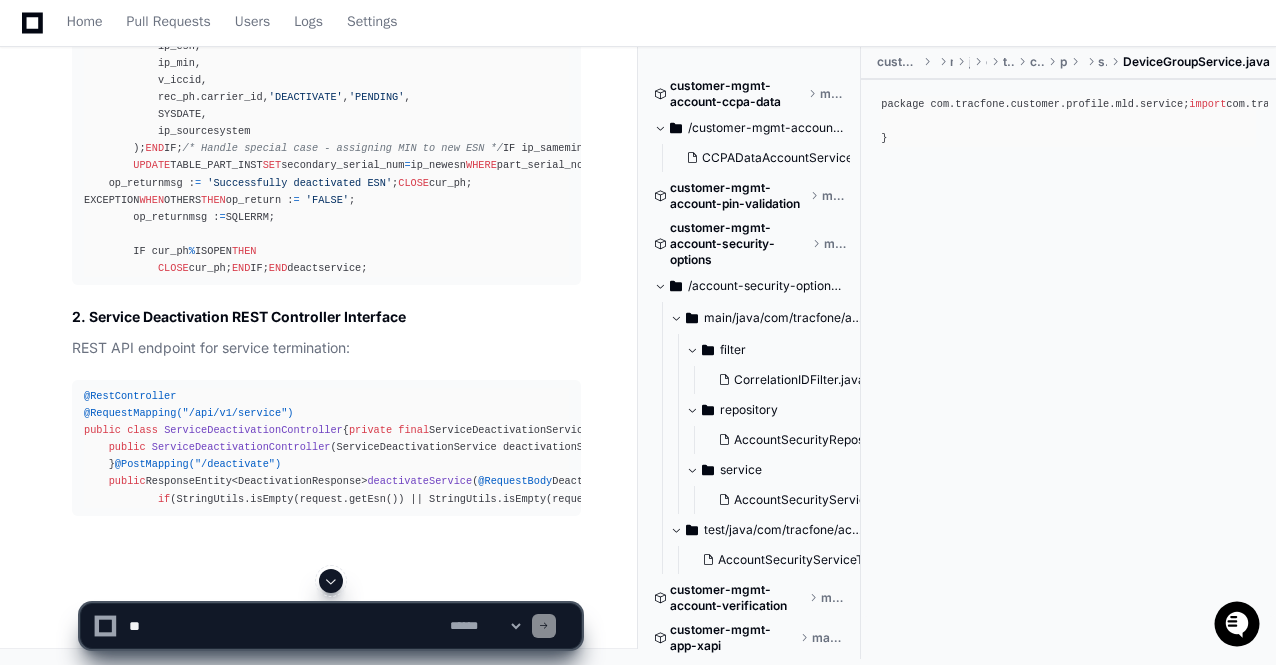 click 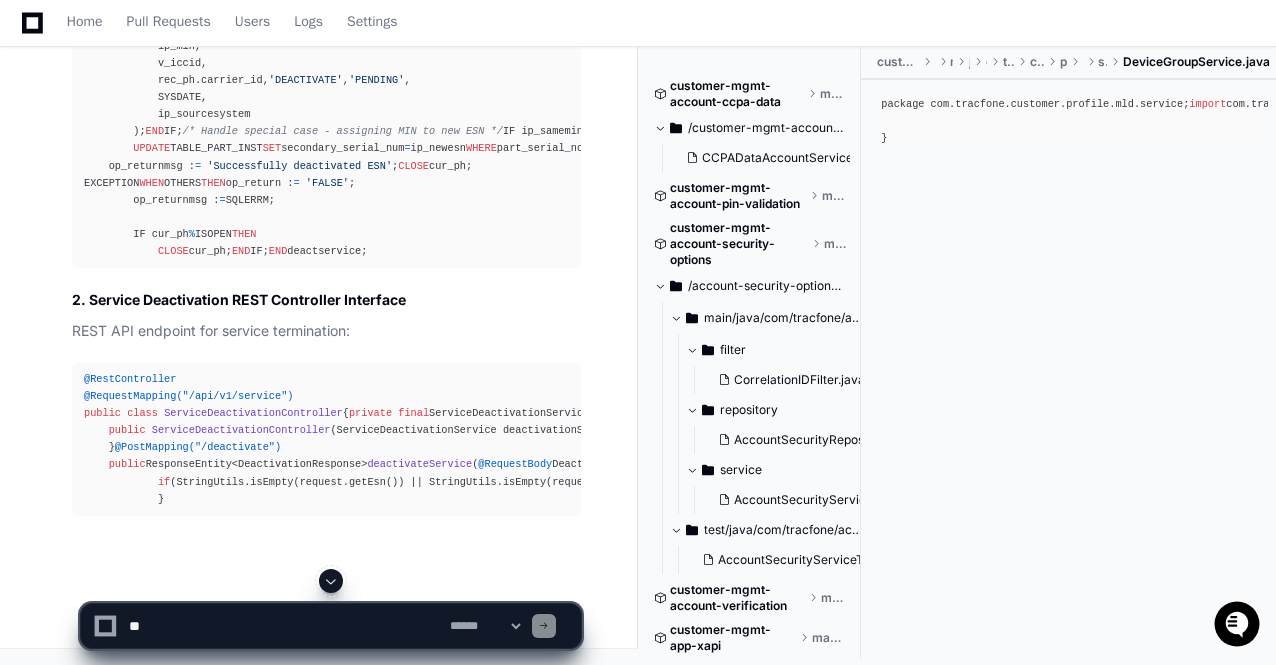 click 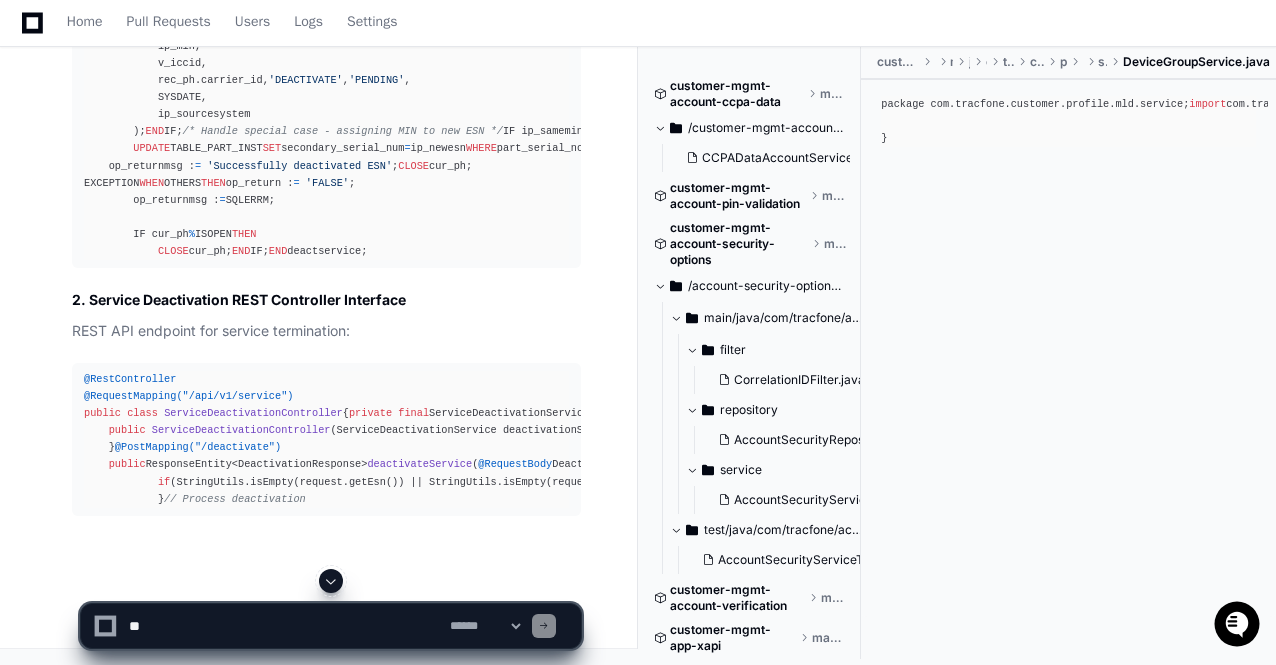 click 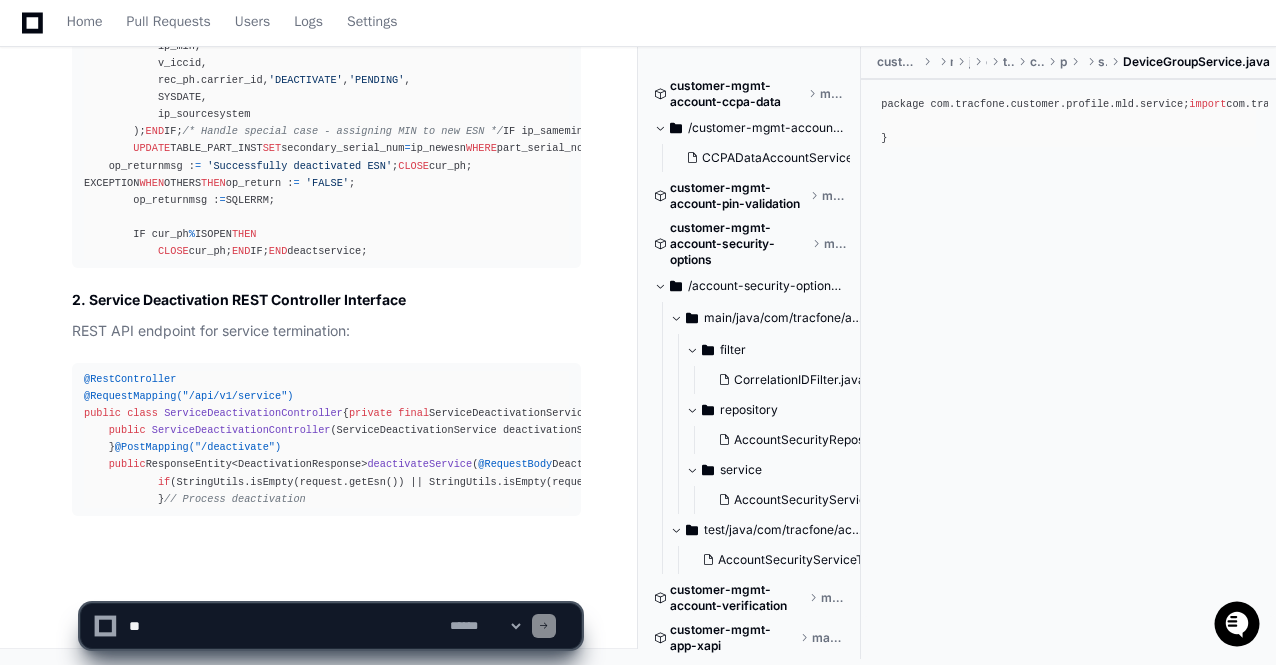 scroll, scrollTop: 120219, scrollLeft: 0, axis: vertical 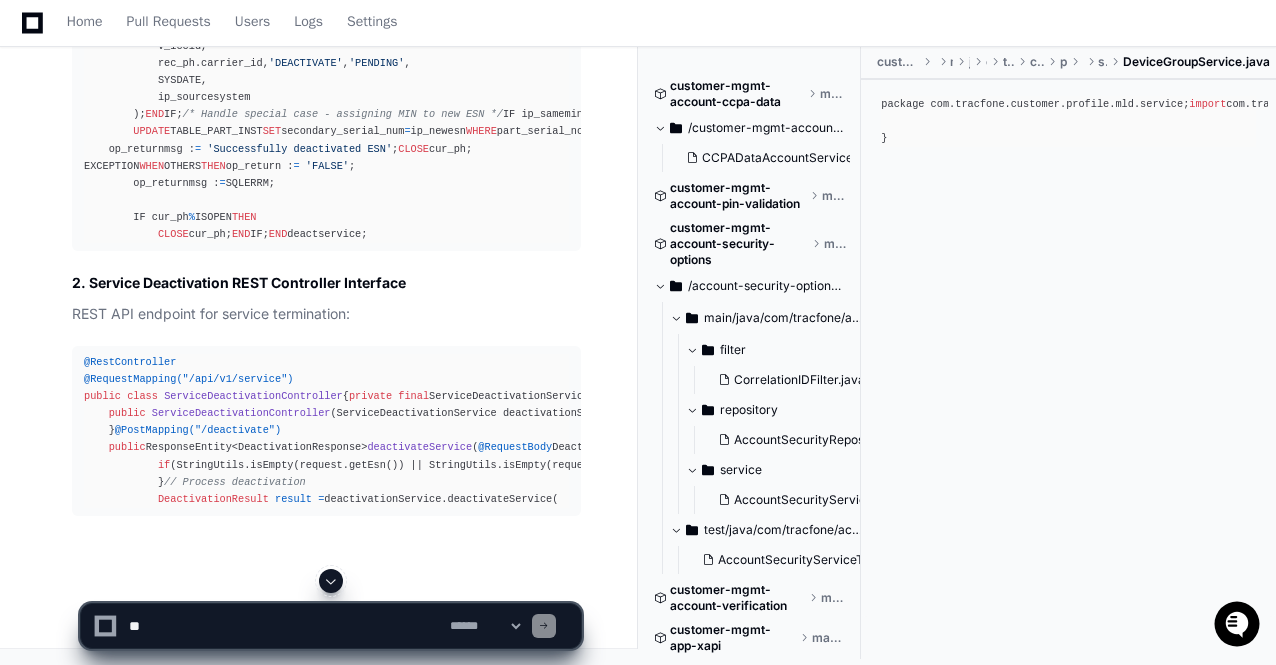 click 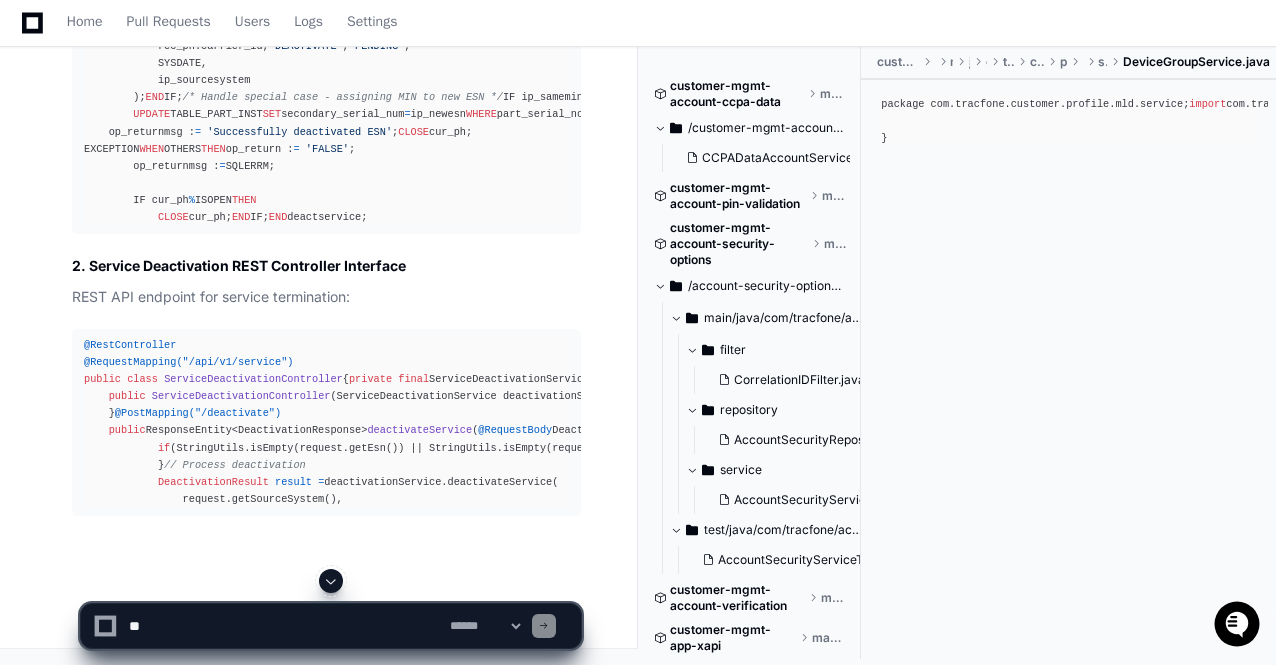click 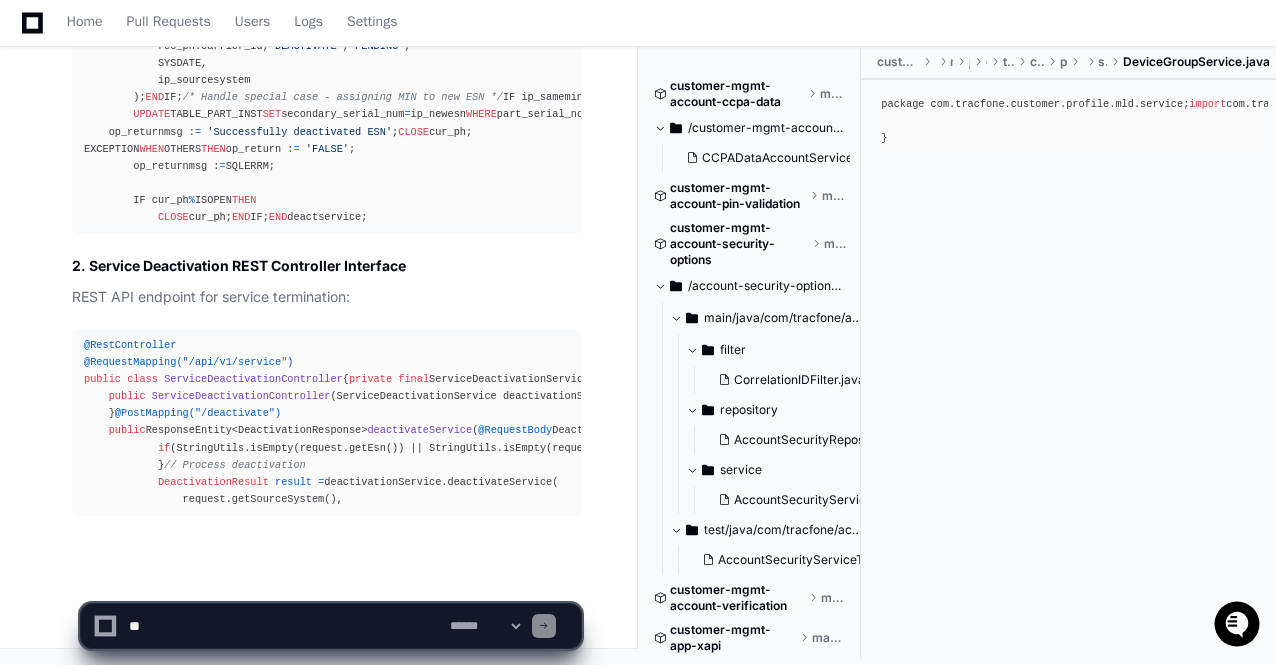 click on "**********" 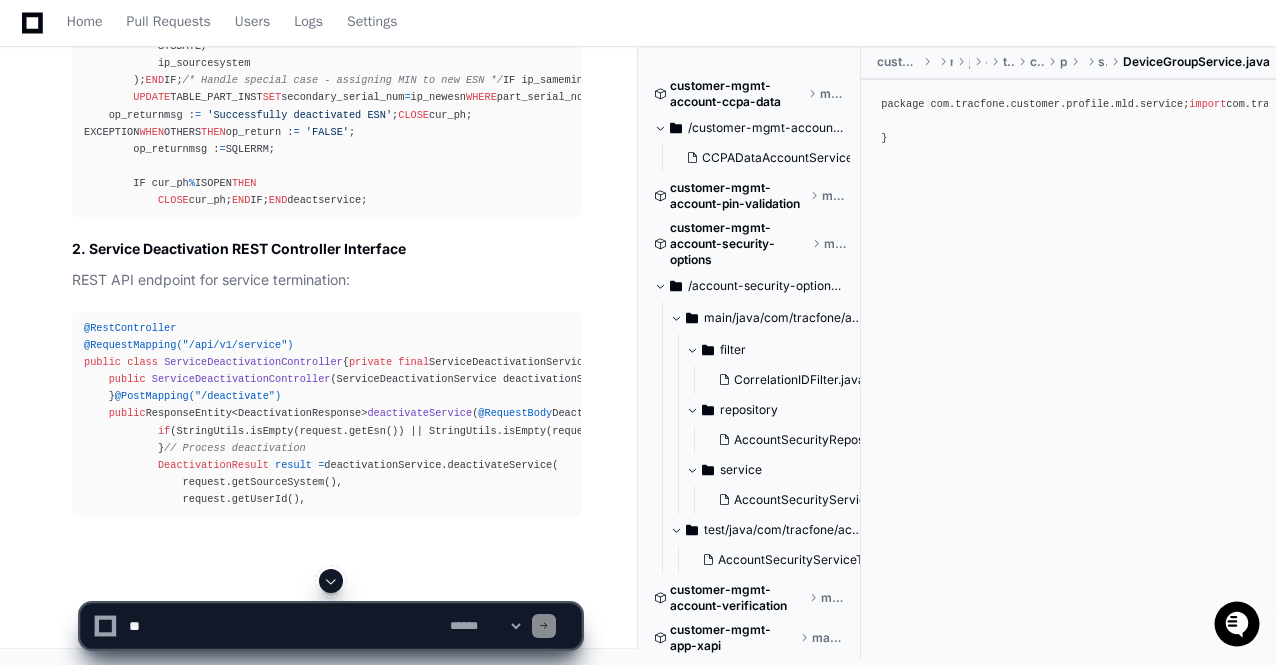 click on "PlayerZero 5 minutes ago Thinking Reflecting on learnings so far Researching service termination deactivation module Reflecting on learnings so far  Let me search for code and information related to Service Termination modules in the Tracfone Prepaid System. I'll look for relevant SQL queries, table definitions, implementation code, and other artifacts.
First, let me search for service termination-related code:  I'll search for Service Termination modules in the Tracfone Prepaid System.
Researching SERVICE_DEACTIVATION package implementation Reflecting on learnings so far Now let me look for information about the SERVICE_DEACTIVATION package which handles service termination:
Reading SERVICE_DEACTIVATION.sql Reflecting on learnings so far Let me check the specific implementation of the SERVICE_DEACTIVATION package:
Reading SERVICE_DEACTIVATION.sql (100 : 200) Reflecting on learnings so far Let me continue reading the SERVICE_DEACTIVATION package:" 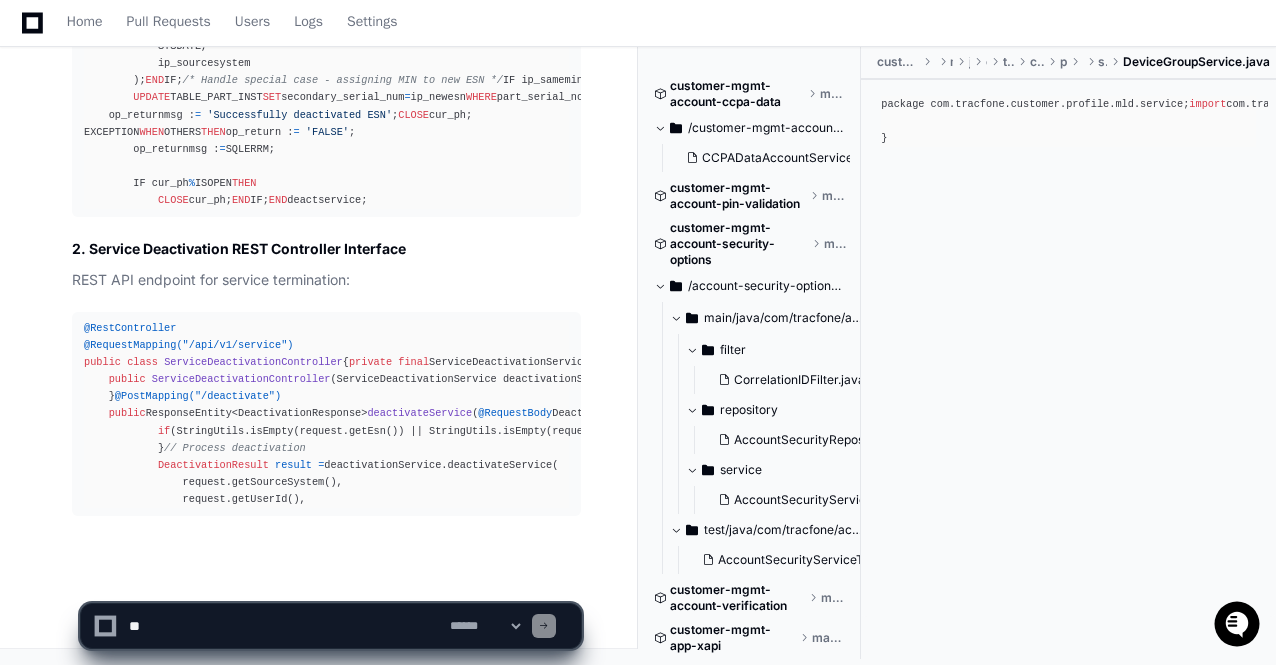 scroll, scrollTop: 120270, scrollLeft: 0, axis: vertical 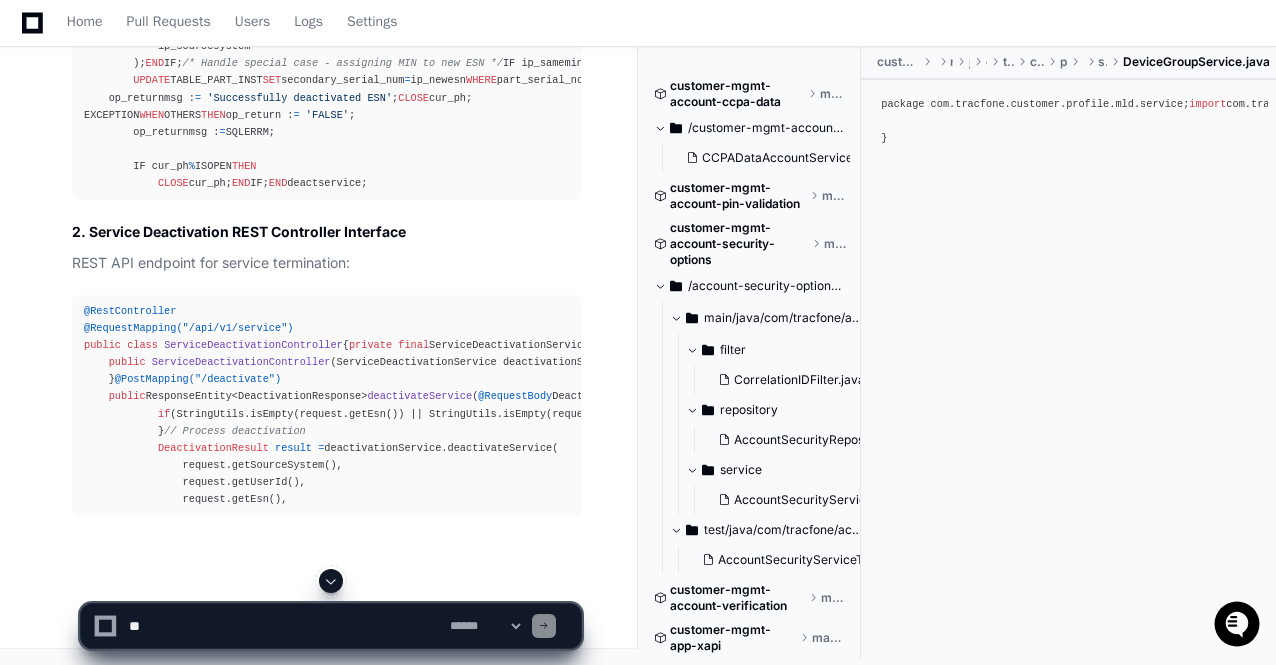 click 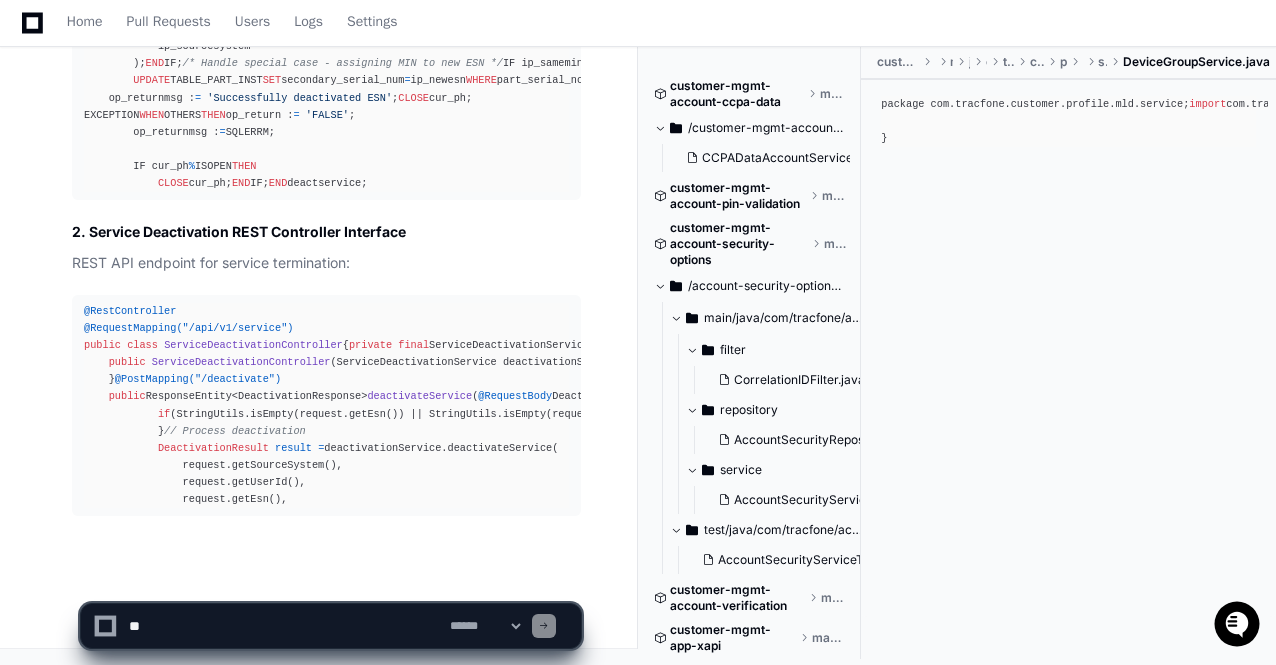 scroll, scrollTop: 120287, scrollLeft: 0, axis: vertical 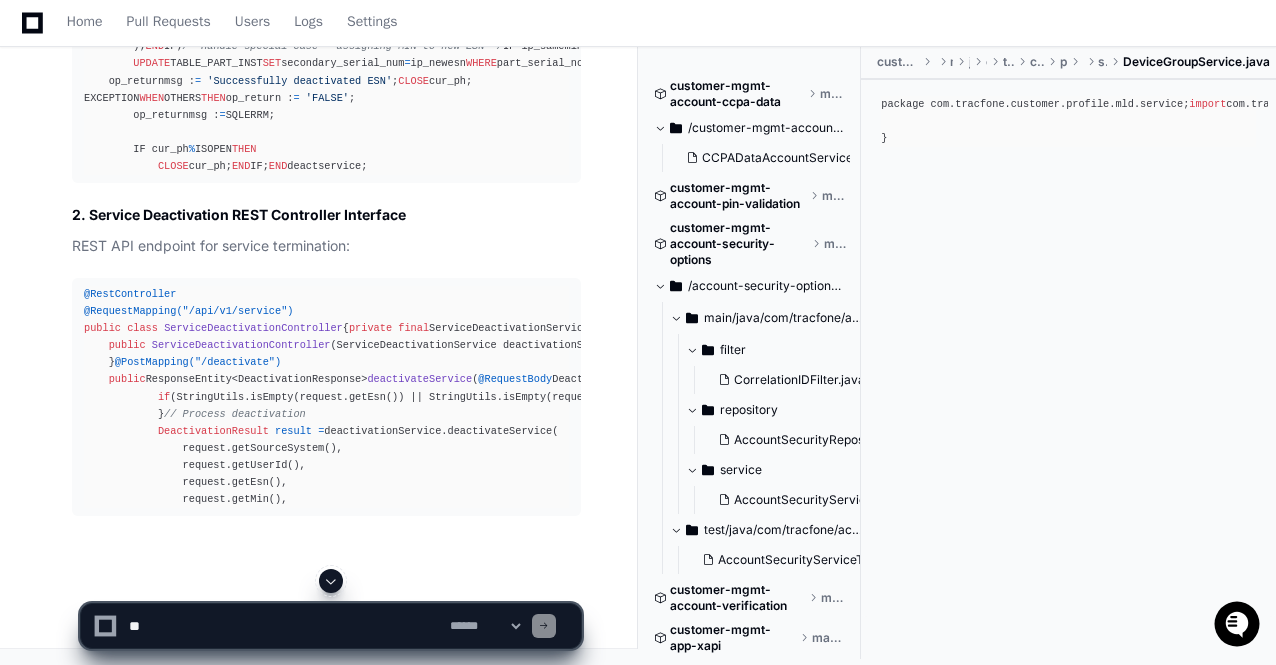 click 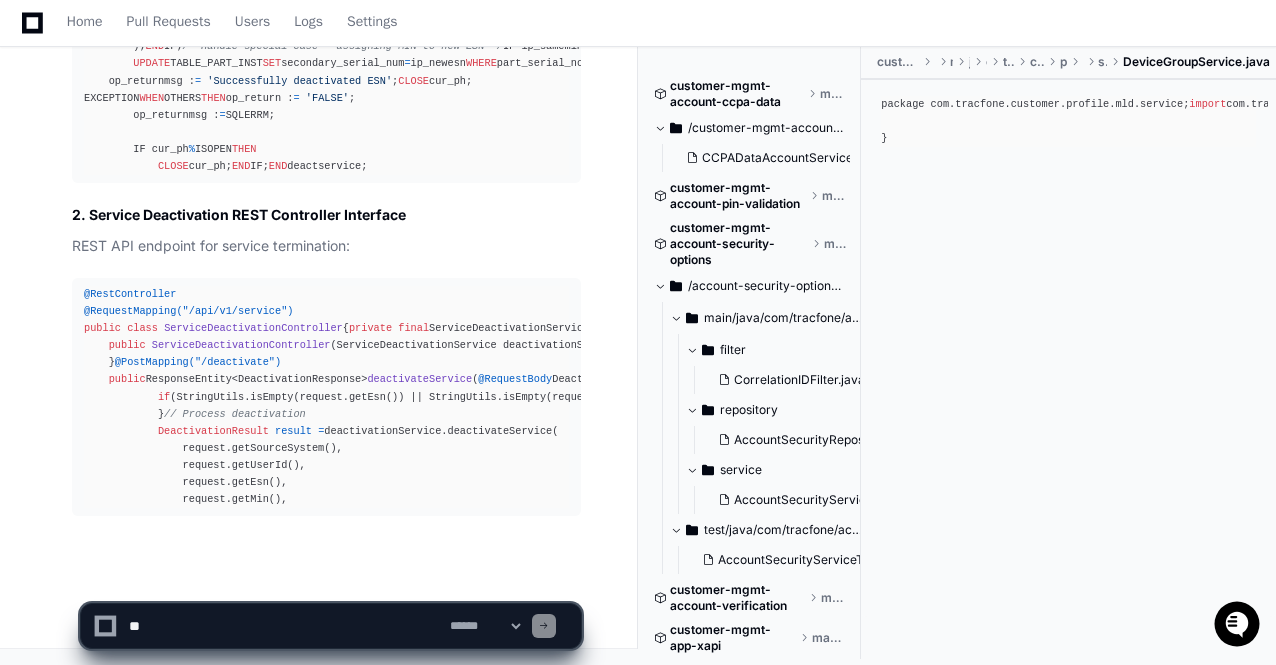 scroll, scrollTop: 120304, scrollLeft: 0, axis: vertical 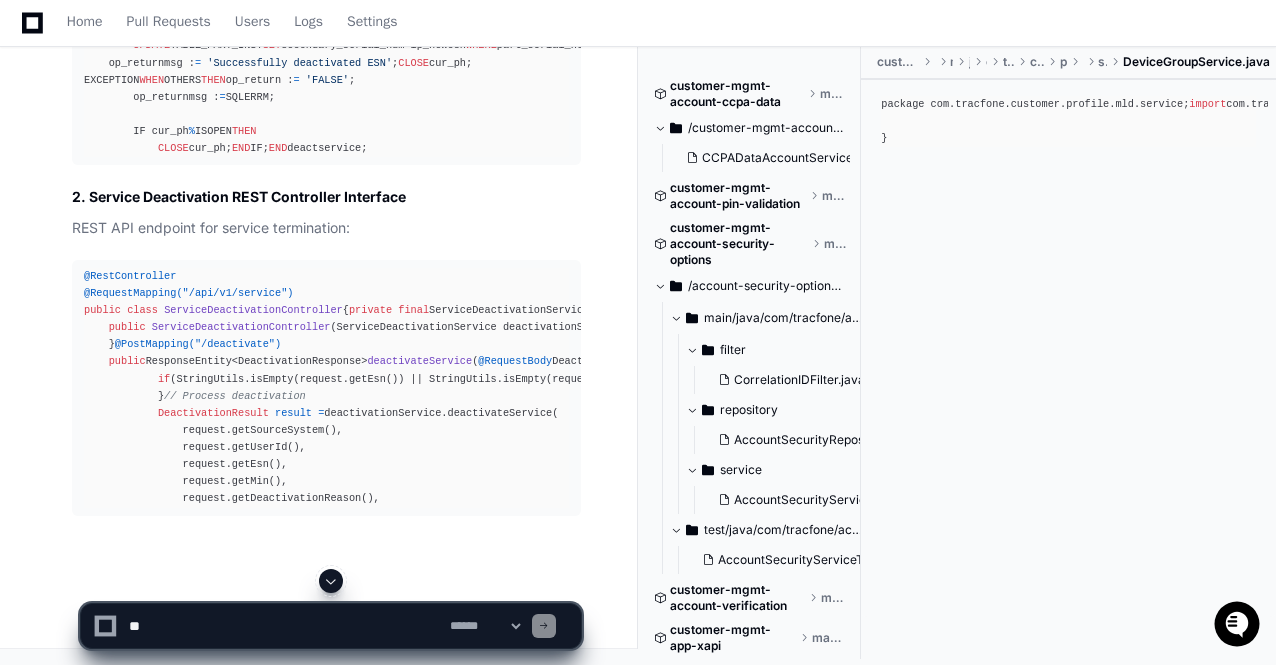 click on "**********" 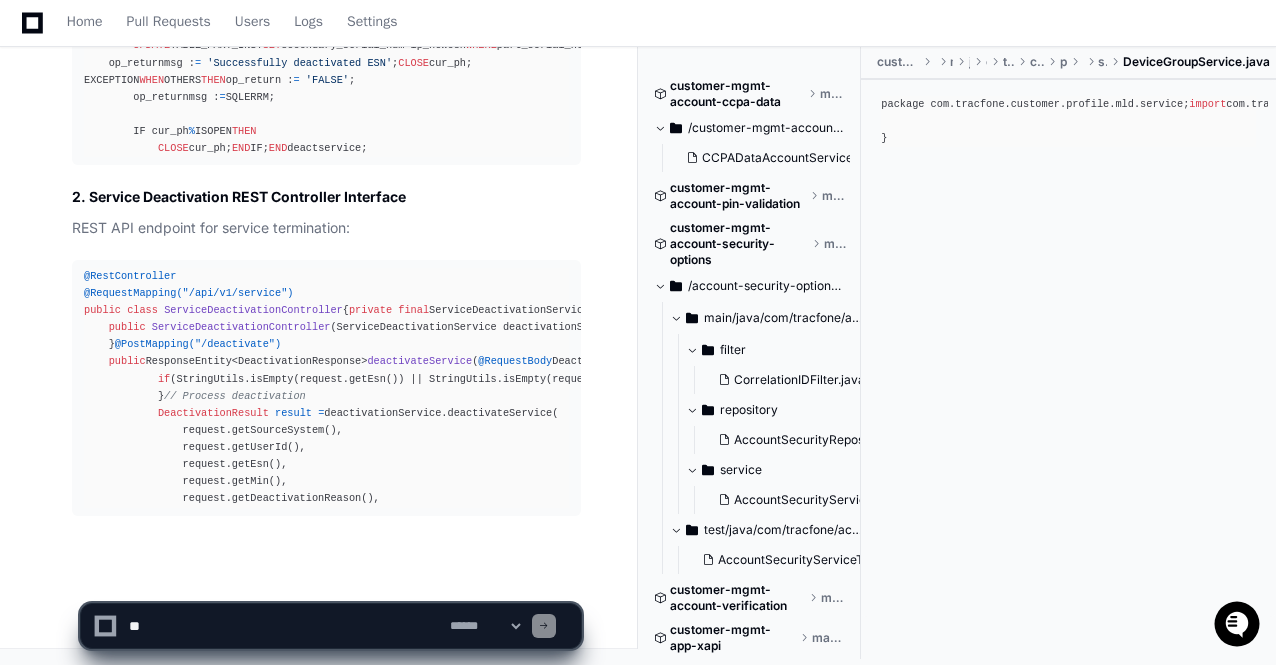 scroll, scrollTop: 120322, scrollLeft: 0, axis: vertical 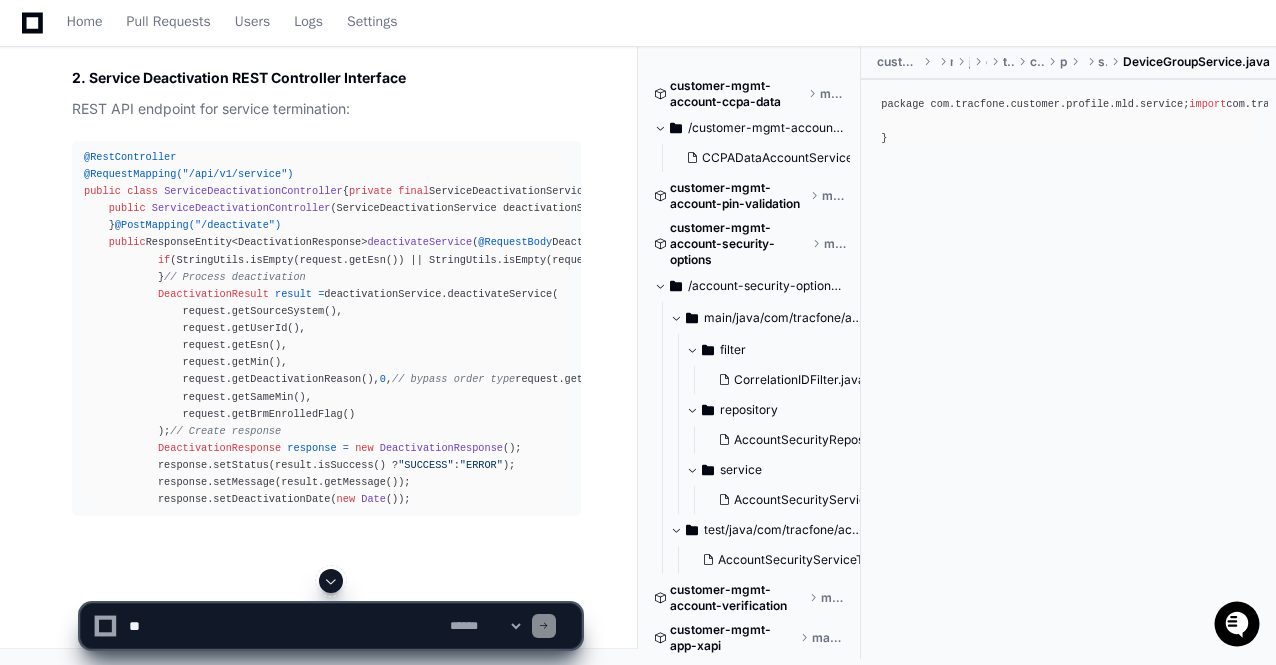 click 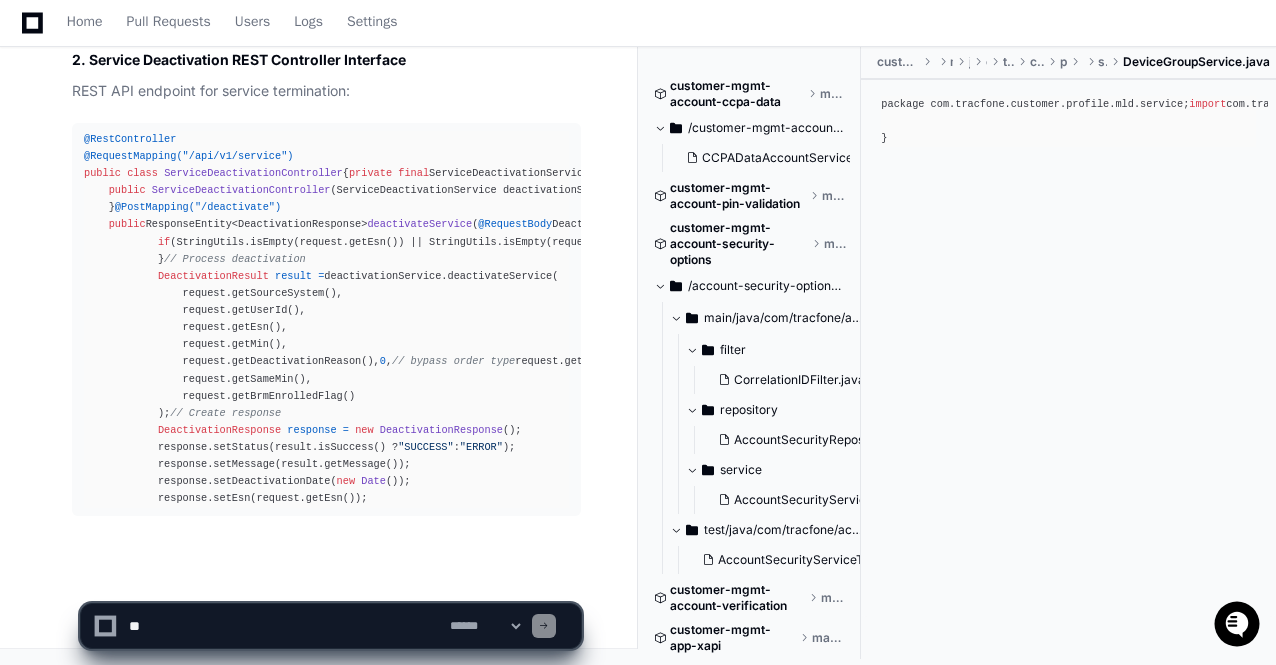 scroll, scrollTop: 120527, scrollLeft: 0, axis: vertical 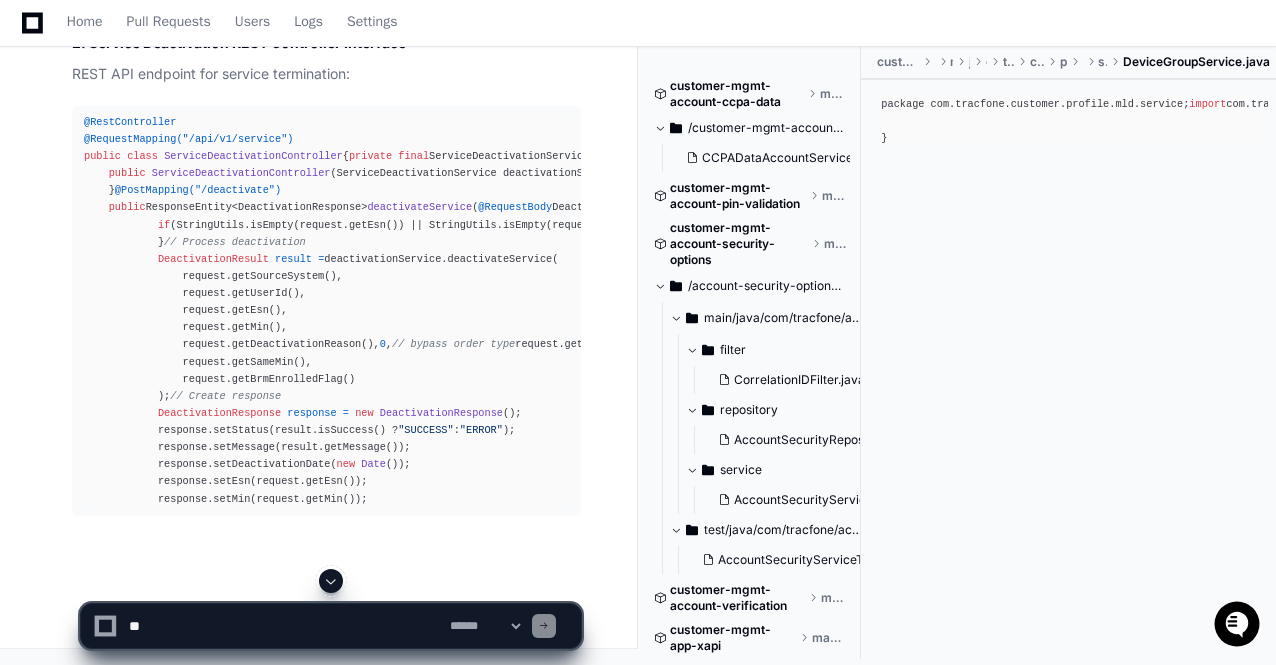 click 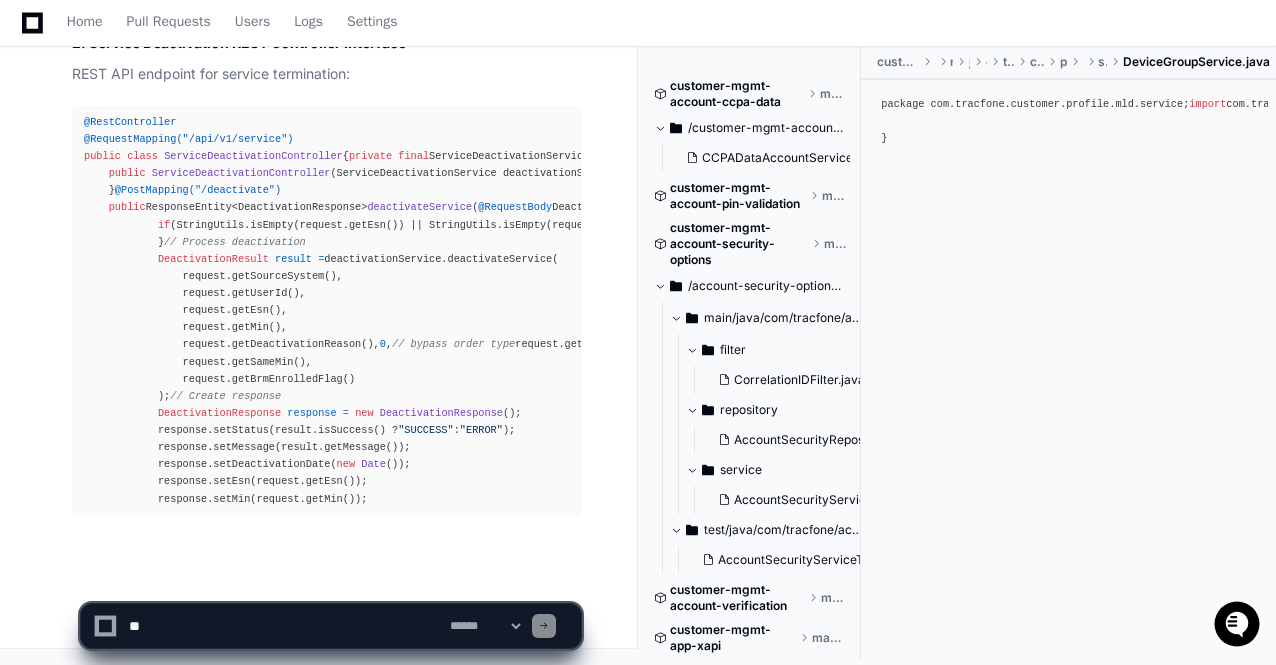 scroll, scrollTop: 120562, scrollLeft: 0, axis: vertical 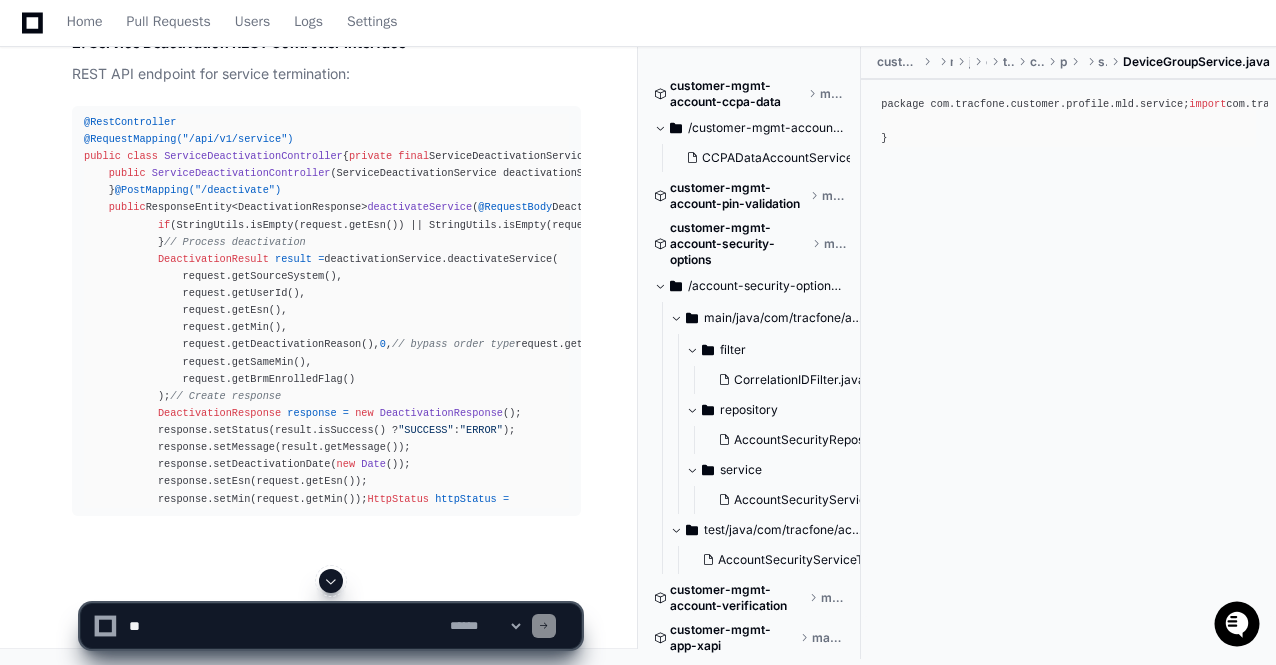 click on "**********" 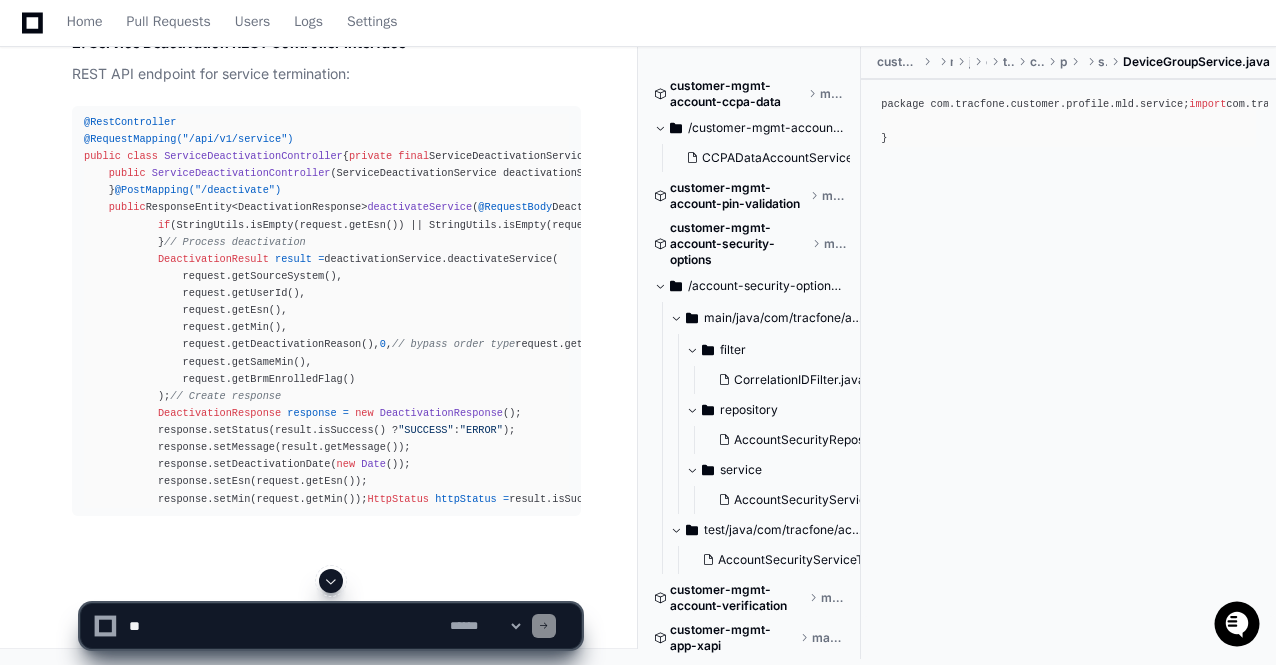 click 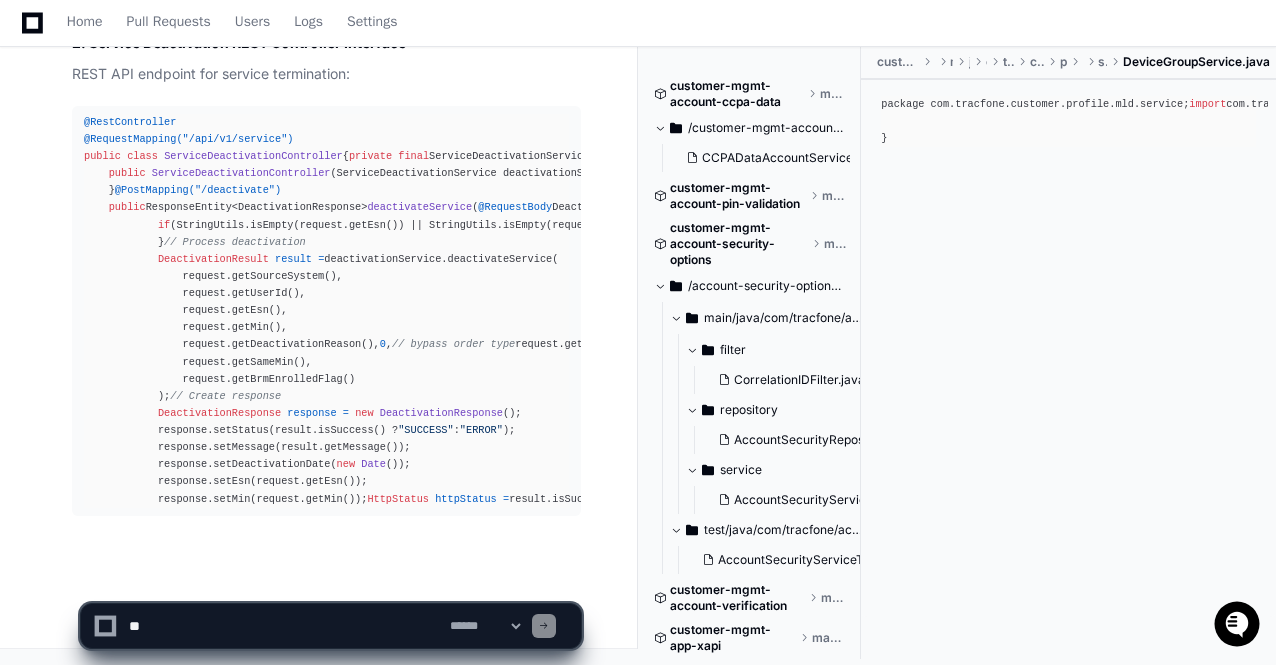 scroll, scrollTop: 120578, scrollLeft: 0, axis: vertical 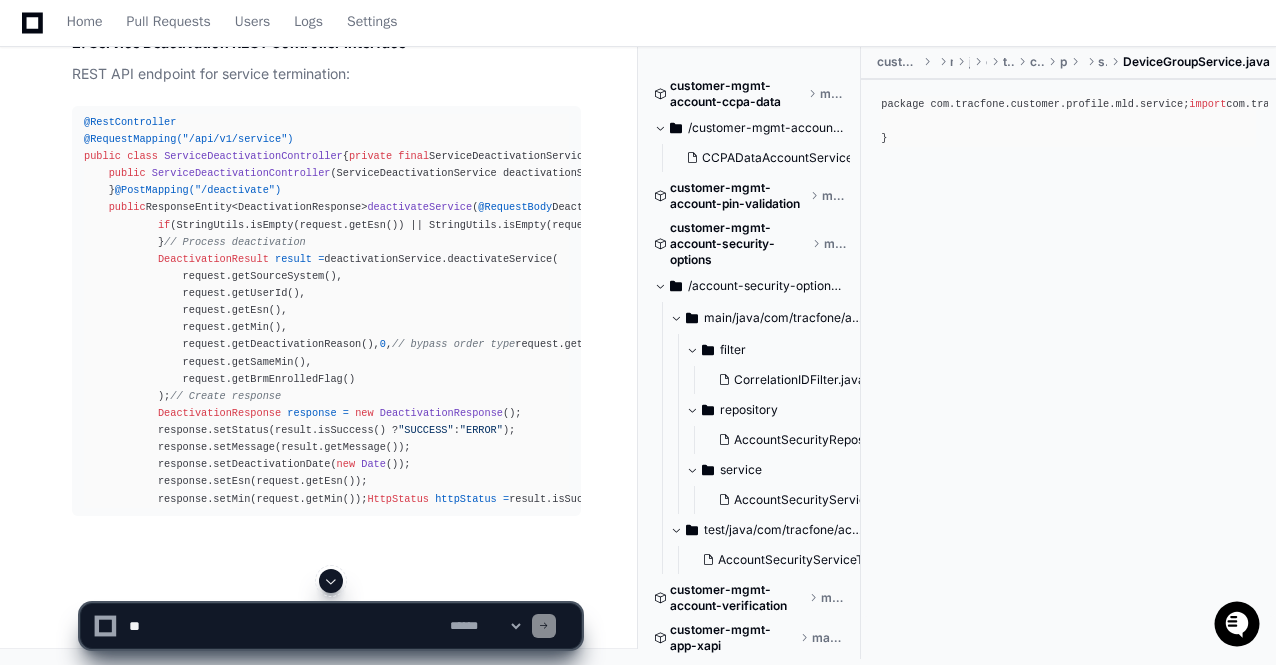 click on "PlayerZero 5 minutes ago Thinking Reflecting on learnings so far Researching service termination deactivation module Reflecting on learnings so far  Let me search for code and information related to Service Termination modules in the Tracfone Prepaid System. I'll look for relevant SQL queries, table definitions, implementation code, and other artifacts.
First, let me search for service termination-related code:  I'll search for Service Termination modules in the Tracfone Prepaid System.
Researching SERVICE_DEACTIVATION package implementation Reflecting on learnings so far Now let me look for information about the SERVICE_DEACTIVATION package which handles service termination:
Reading SERVICE_DEACTIVATION.sql Reflecting on learnings so far Let me check the specific implementation of the SERVICE_DEACTIVATION package:
Reading SERVICE_DEACTIVATION.sql (100 : 200) Reflecting on learnings so far Let me continue reading the SERVICE_DEACTIVATION package:" 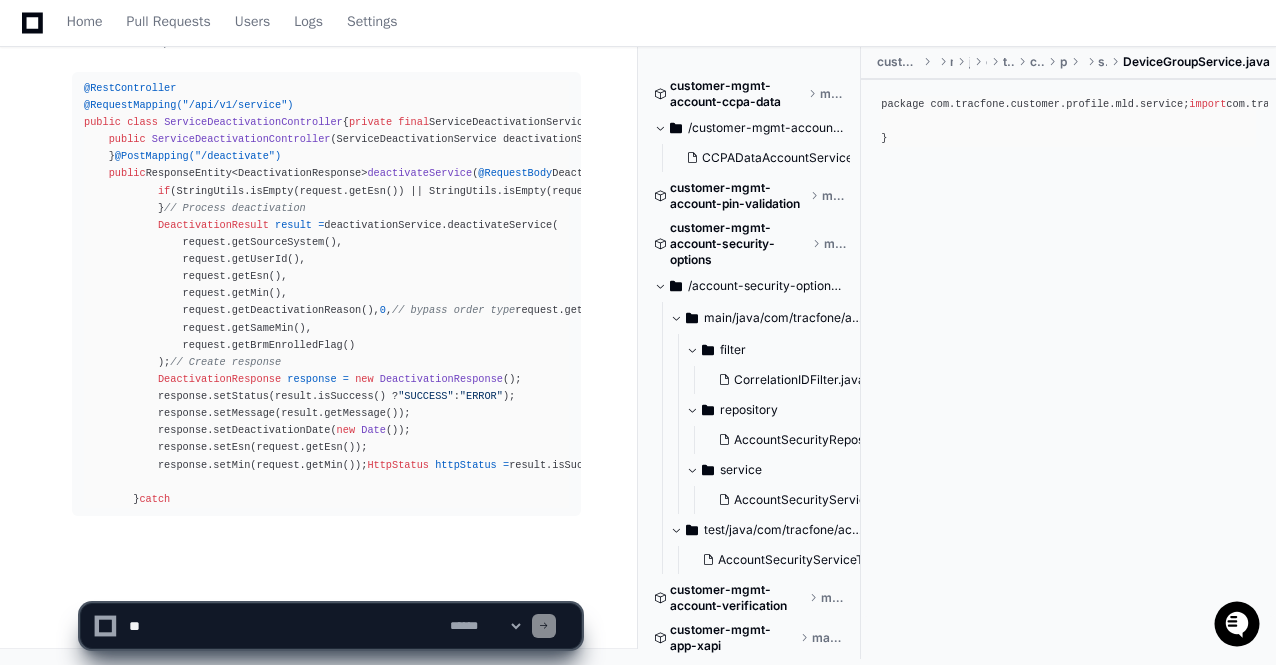 scroll, scrollTop: 120630, scrollLeft: 0, axis: vertical 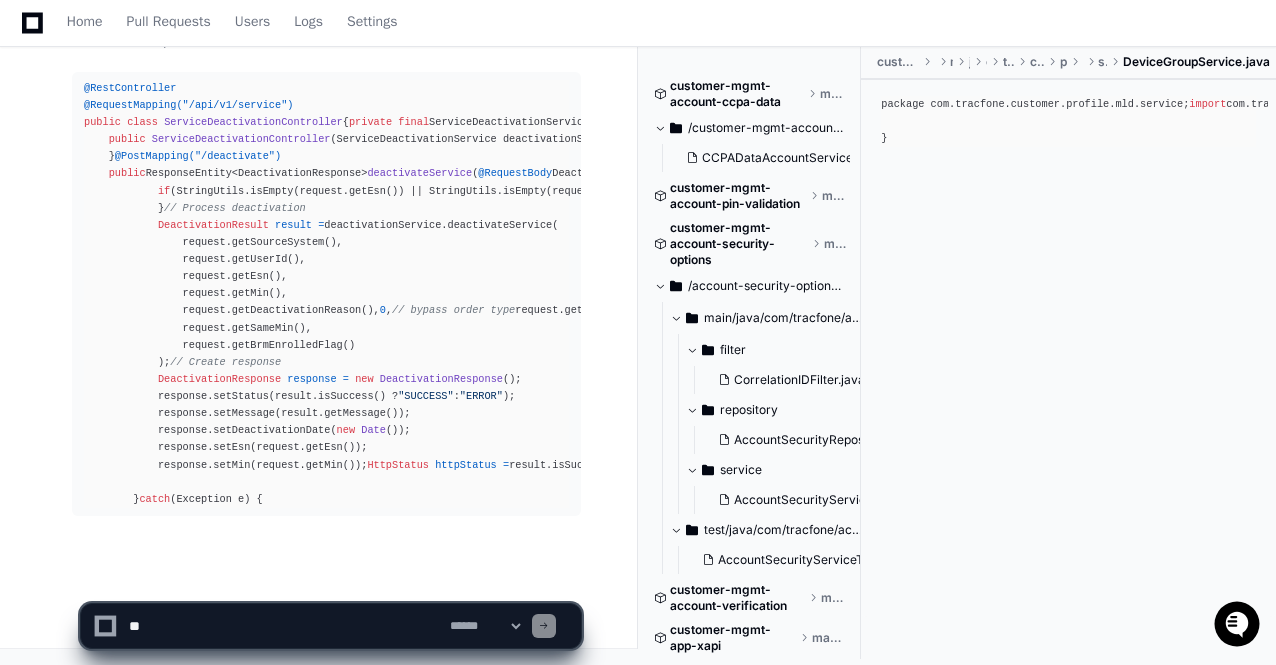 click on "PlayerZero 5 minutes ago Thinking Reflecting on learnings so far Researching service termination deactivation module Reflecting on learnings so far  Let me search for code and information related to Service Termination modules in the Tracfone Prepaid System. I'll look for relevant SQL queries, table definitions, implementation code, and other artifacts.
First, let me search for service termination-related code:  I'll search for Service Termination modules in the Tracfone Prepaid System.
Researching SERVICE_DEACTIVATION package implementation Reflecting on learnings so far Now let me look for information about the SERVICE_DEACTIVATION package which handles service termination:
Reading SERVICE_DEACTIVATION.sql Reflecting on learnings so far Let me check the specific implementation of the SERVICE_DEACTIVATION package:
Reading SERVICE_DEACTIVATION.sql (100 : 200) Reflecting on learnings so far Let me continue reading the SERVICE_DEACTIVATION package:" 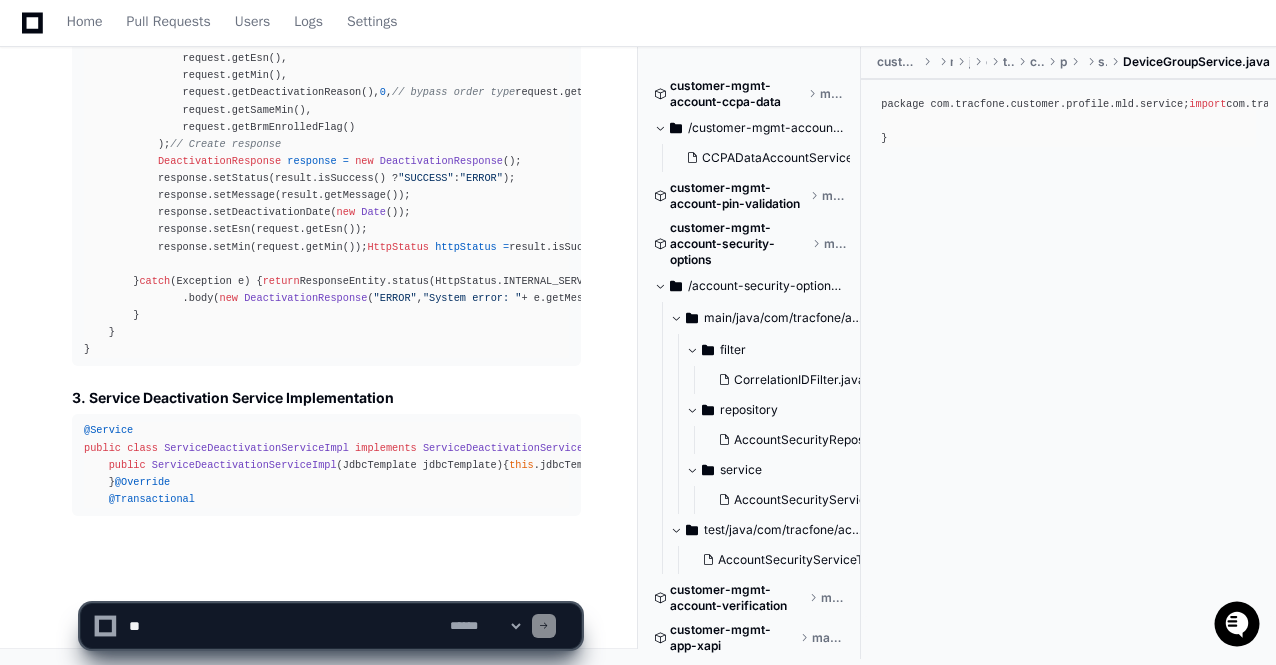 scroll, scrollTop: 120985, scrollLeft: 0, axis: vertical 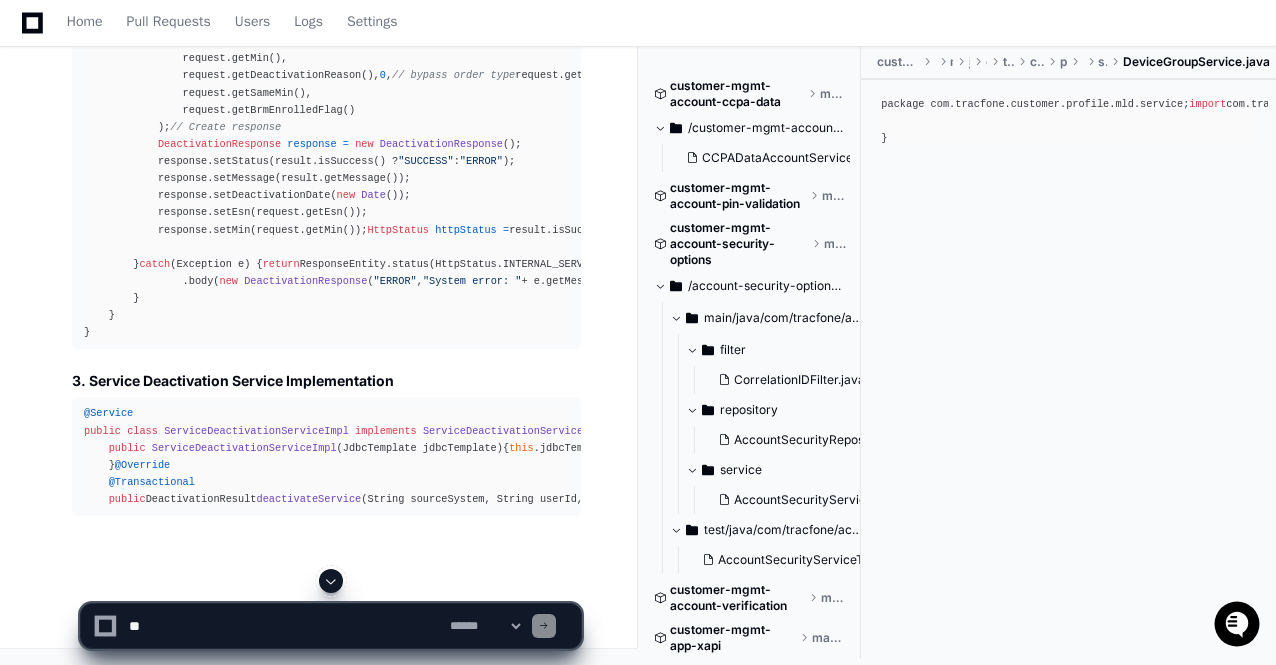 click 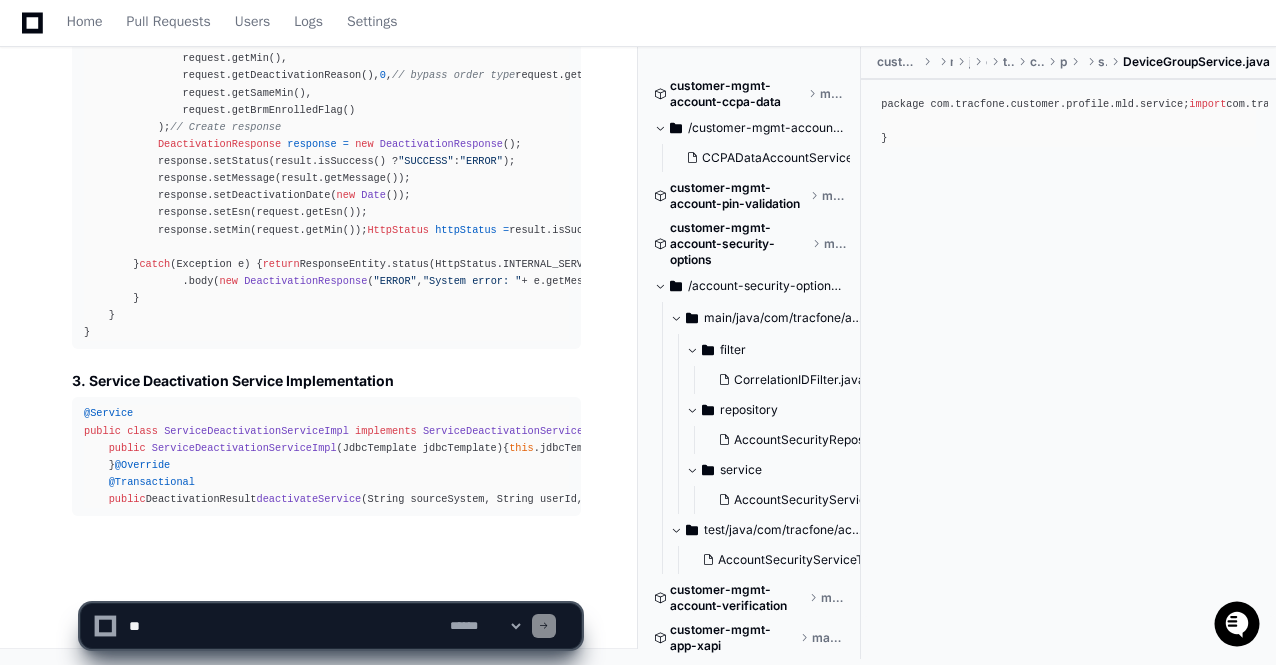 scroll, scrollTop: 121002, scrollLeft: 0, axis: vertical 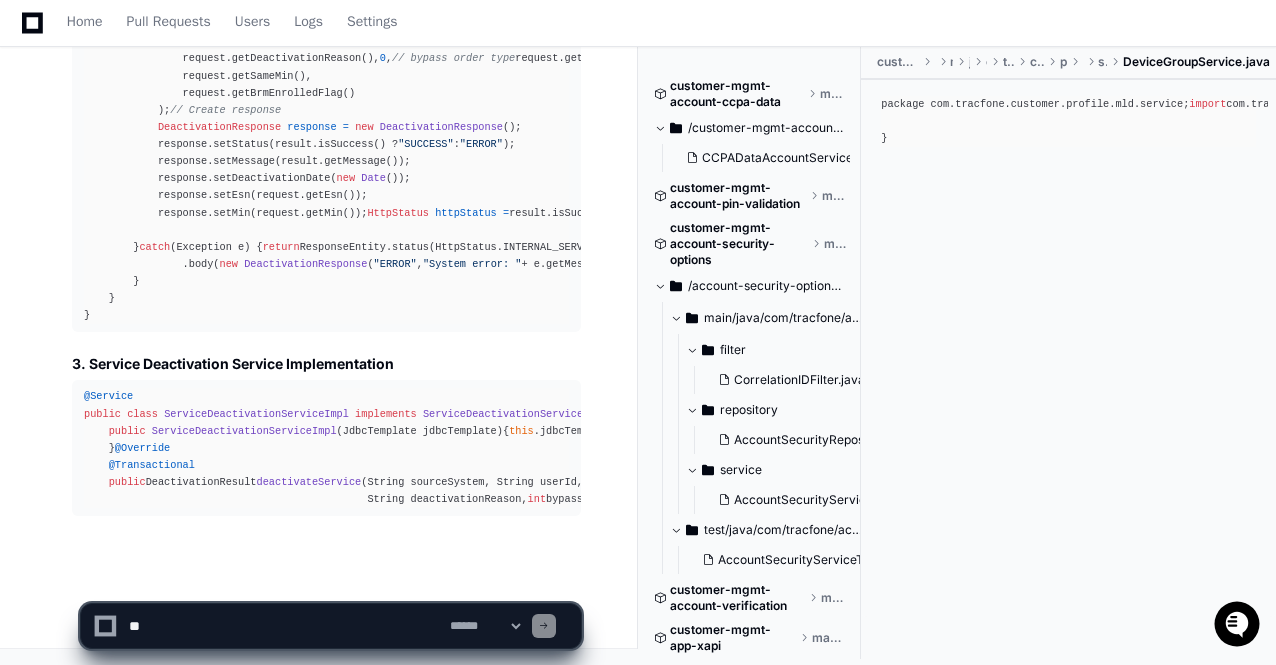 click on "**********" 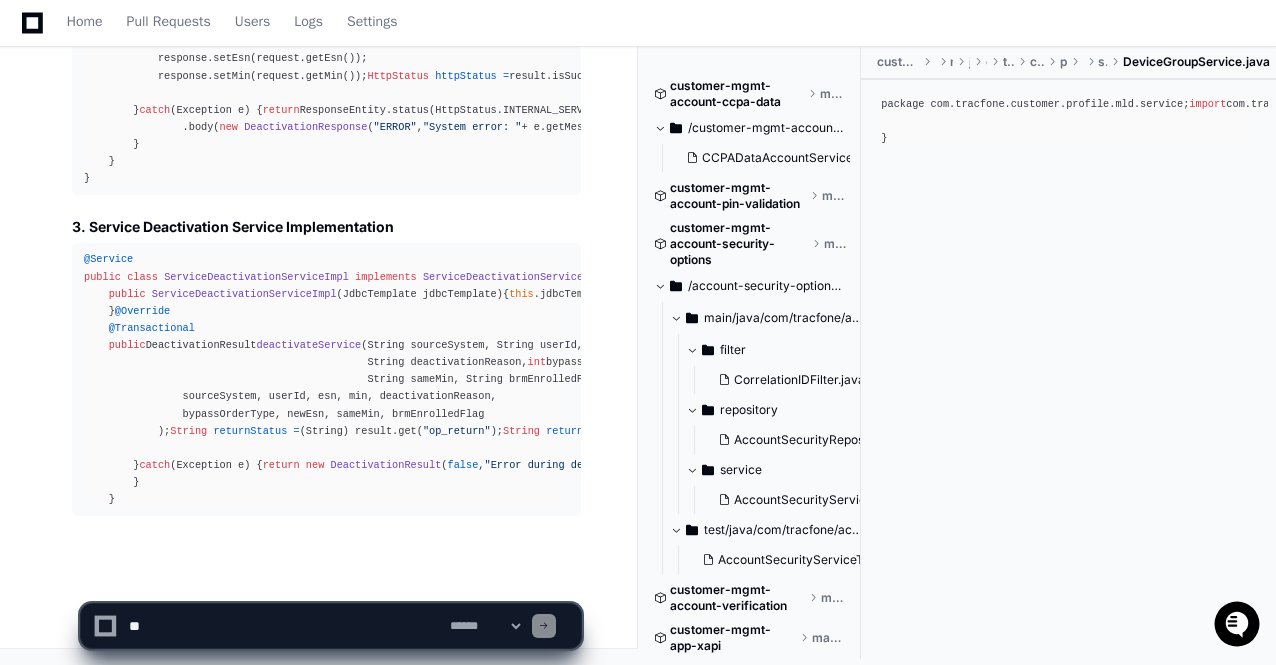 scroll, scrollTop: 121311, scrollLeft: 0, axis: vertical 